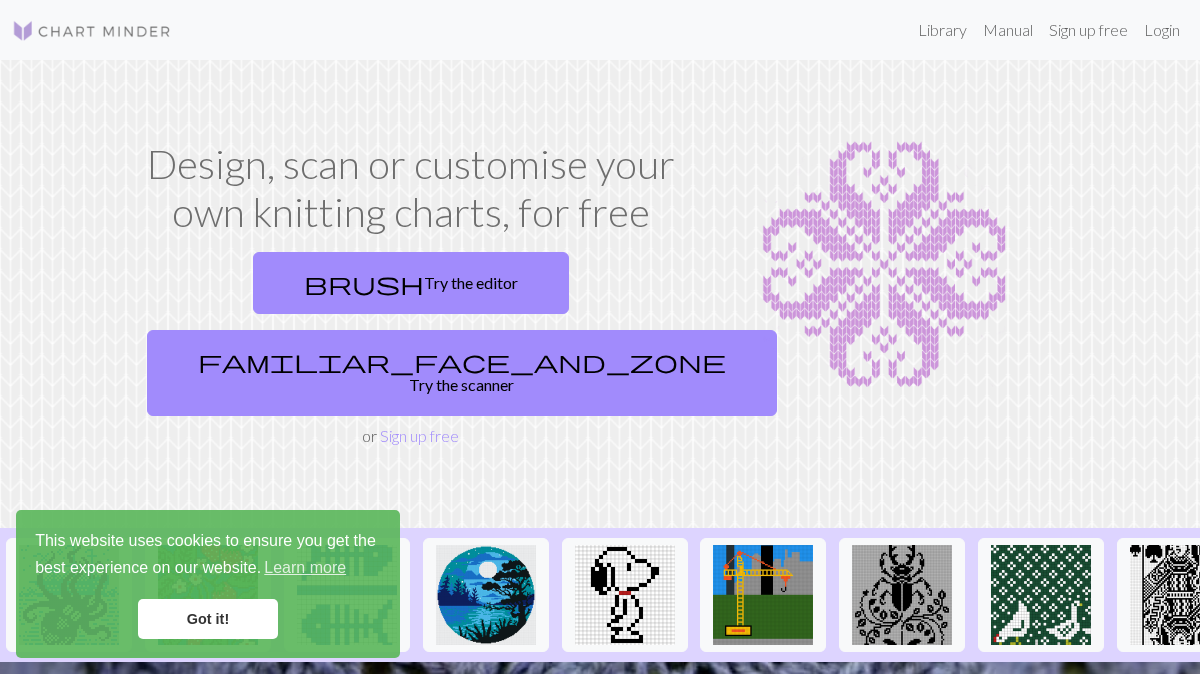 scroll, scrollTop: 0, scrollLeft: 0, axis: both 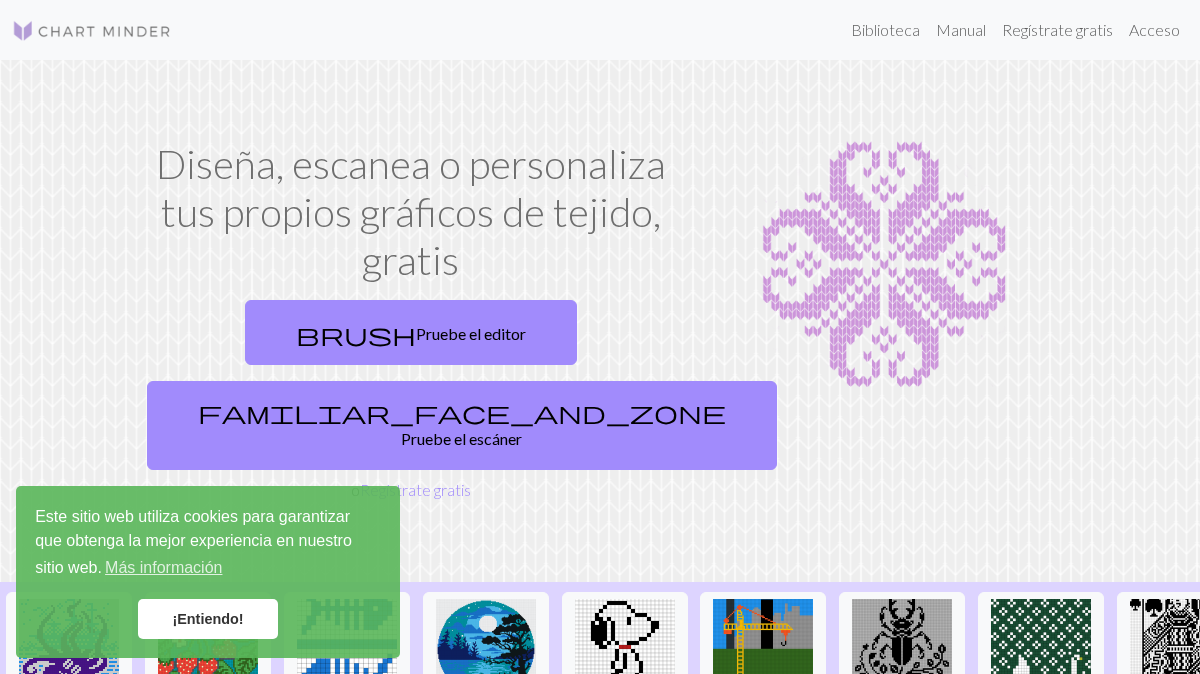 click on "¡Entiendo!" at bounding box center (208, 619) 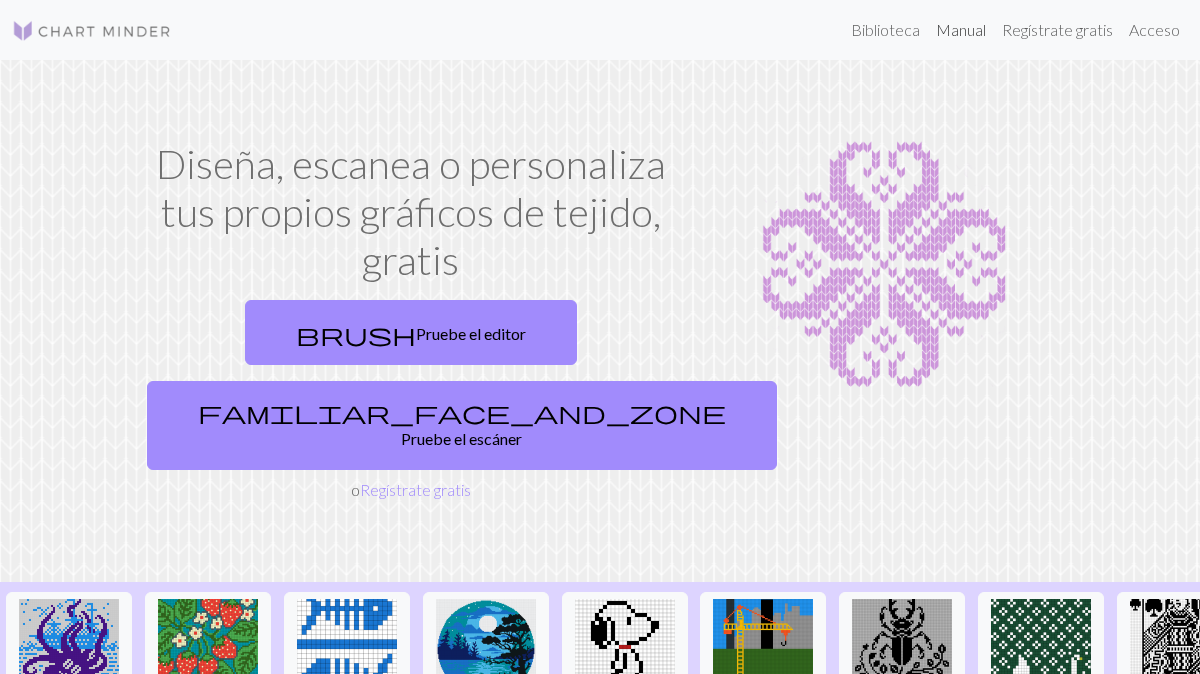 click on "Manual" at bounding box center (961, 29) 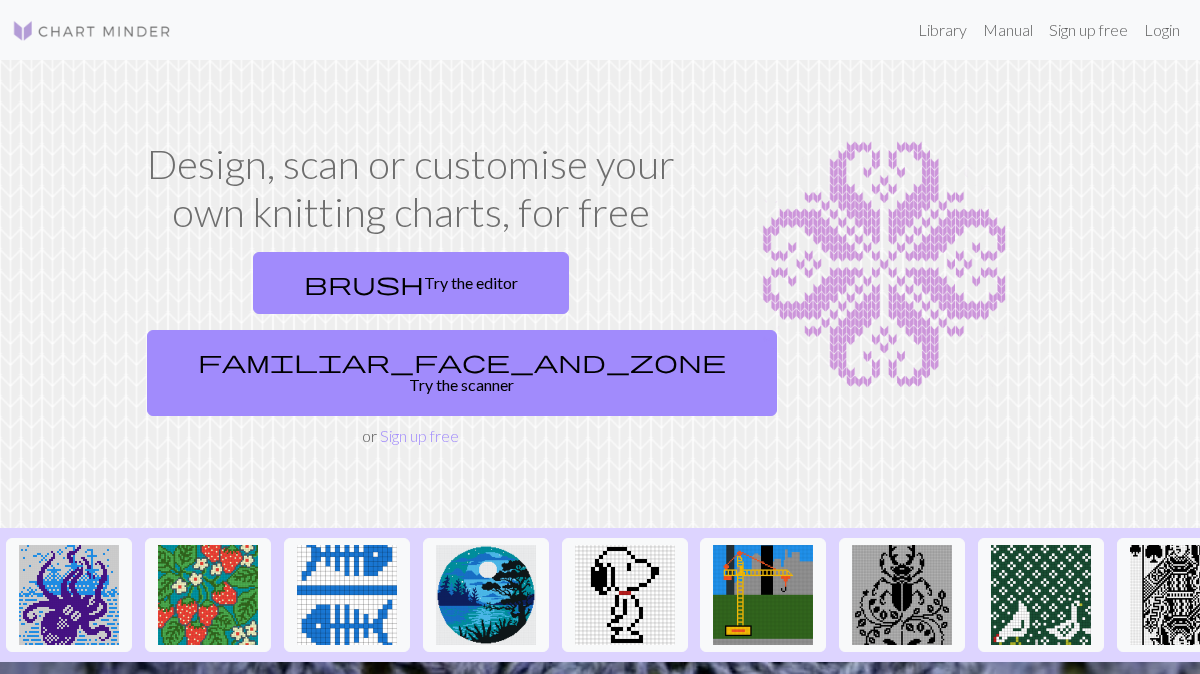 scroll, scrollTop: 0, scrollLeft: 0, axis: both 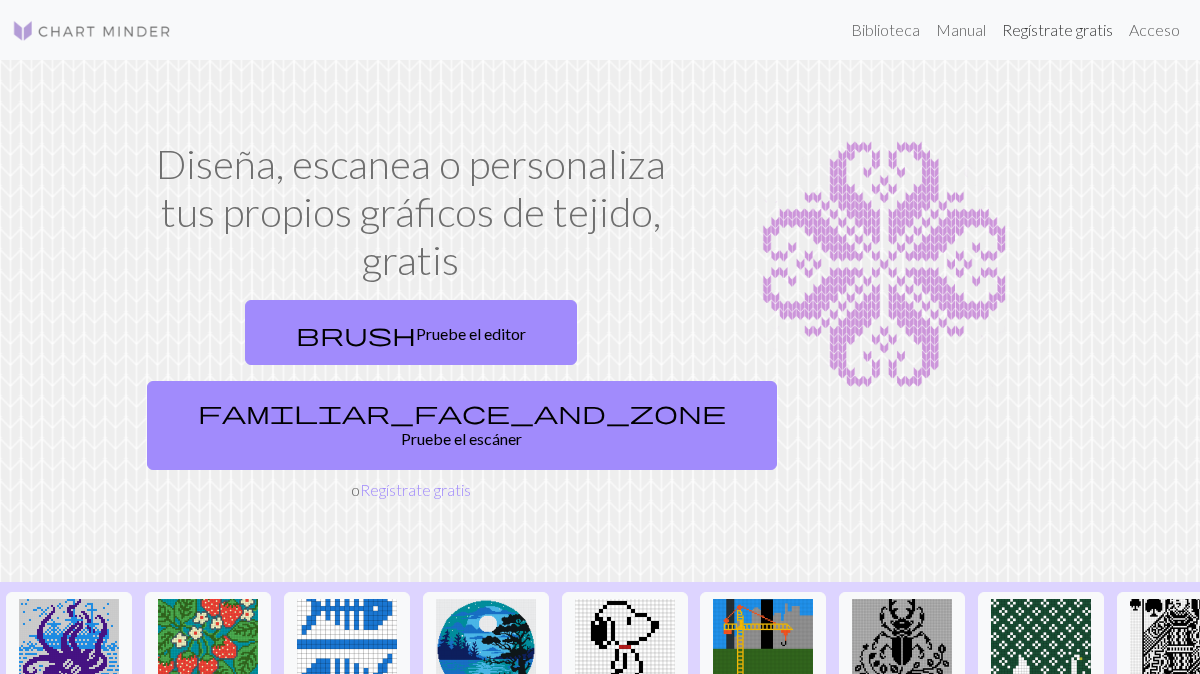 click on "Regístrate gratis" at bounding box center (1057, 29) 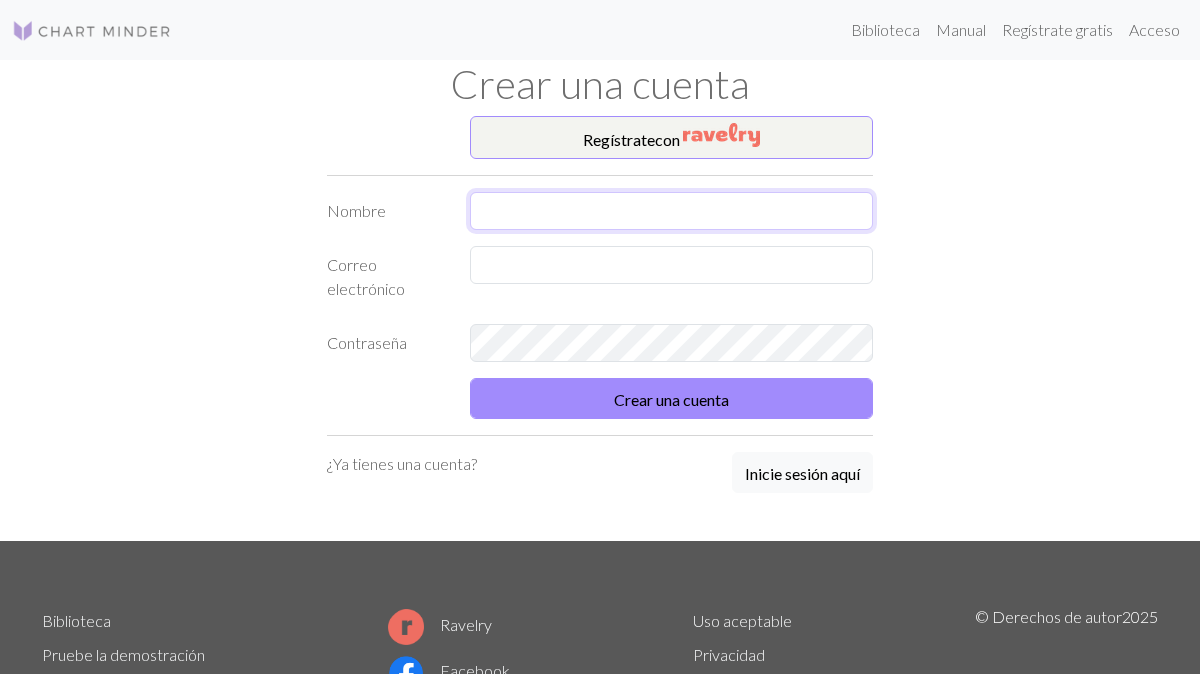 click at bounding box center (672, 211) 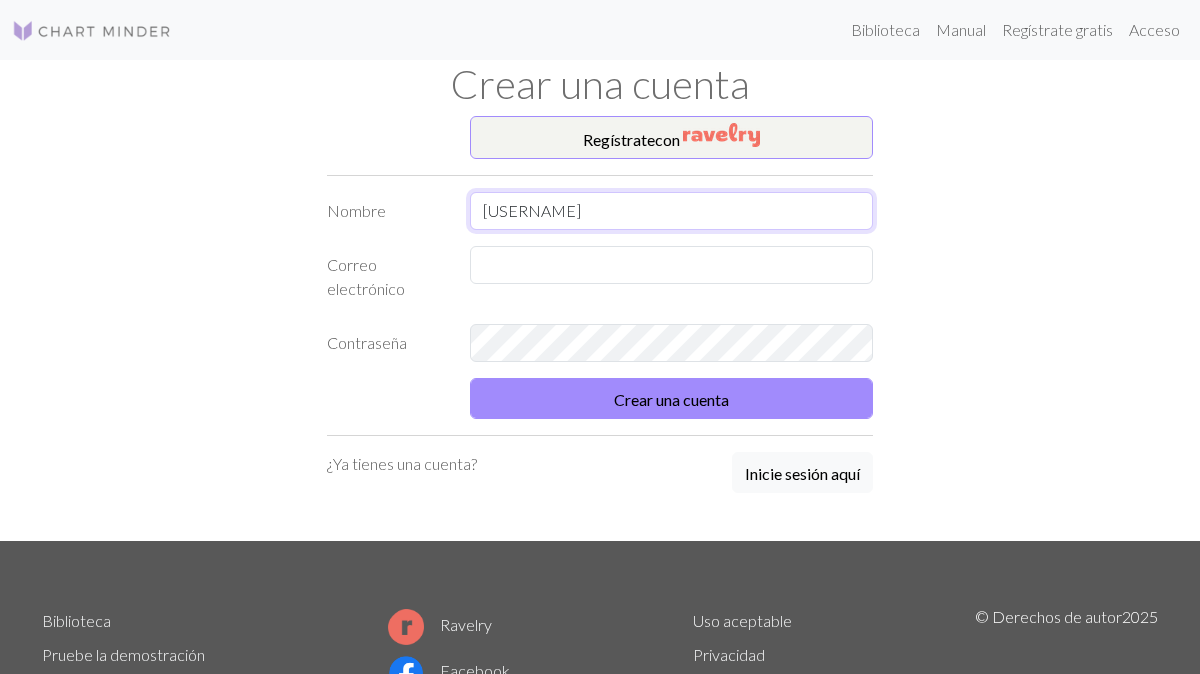 type on "[FIRST]" 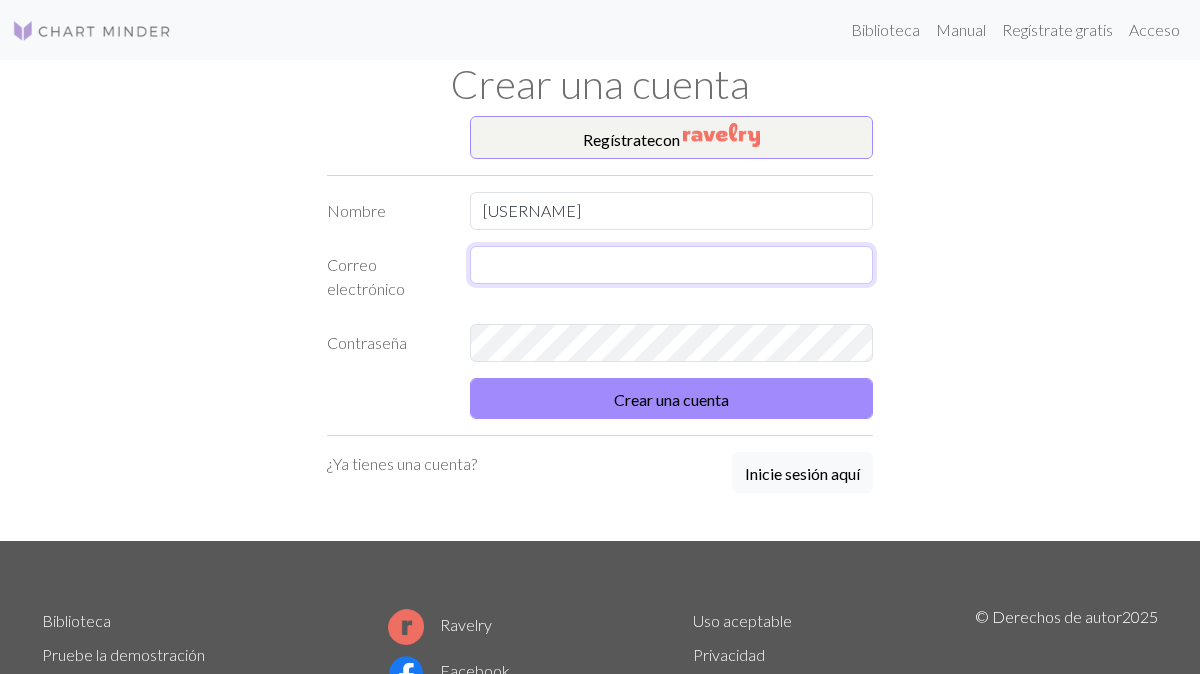 click at bounding box center [672, 265] 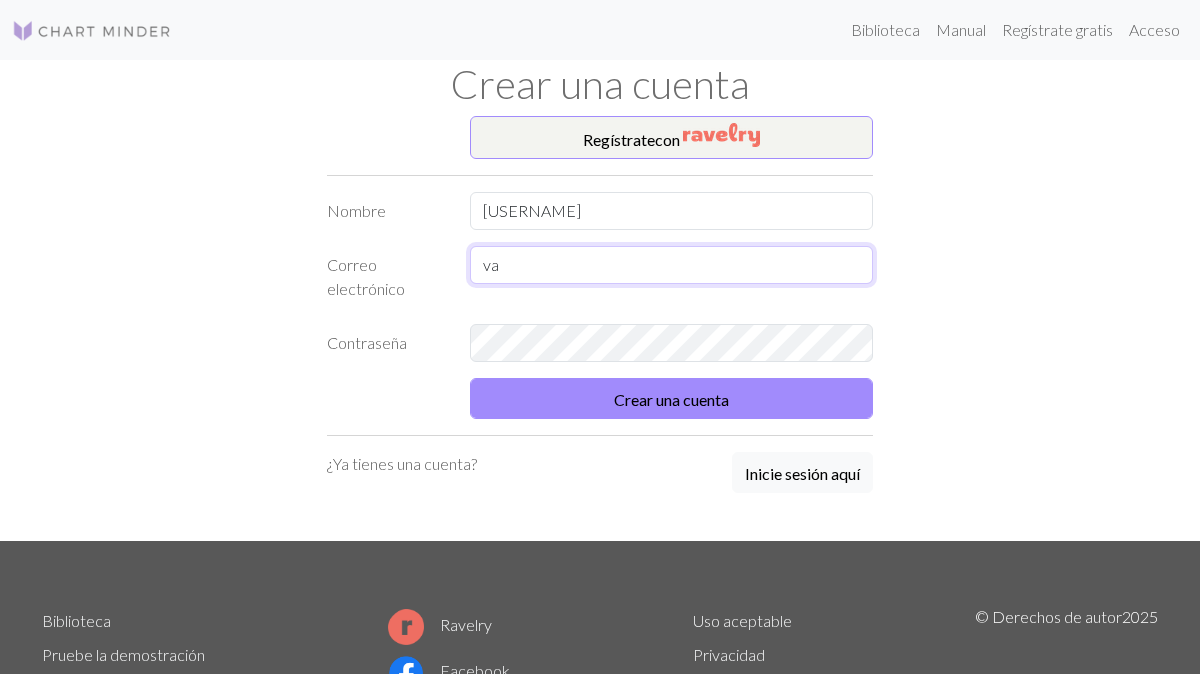 type on "v" 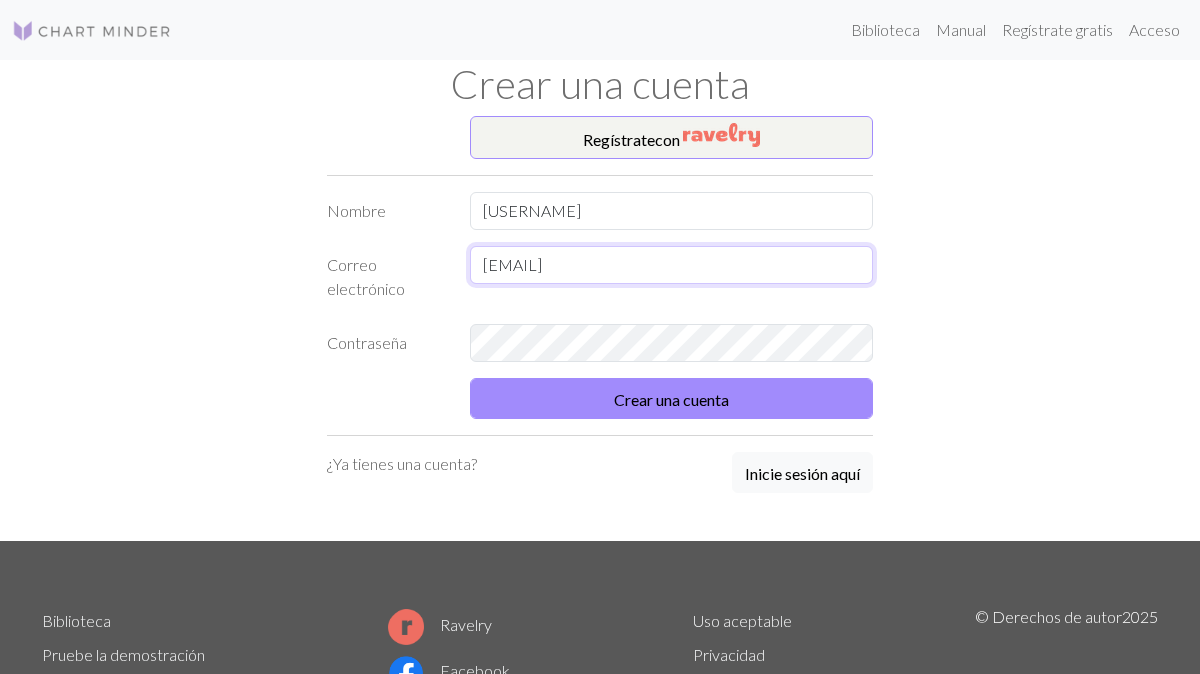 type on "contactame.lala@gmail.com" 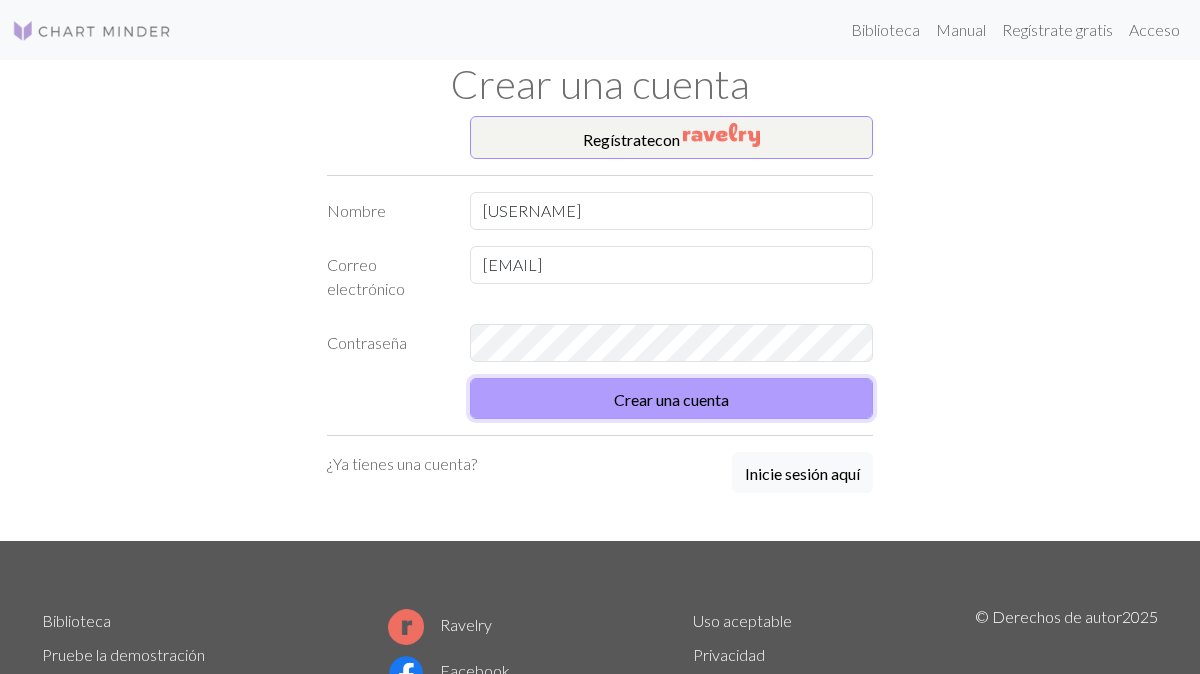 click on "Crear una cuenta" at bounding box center (671, 399) 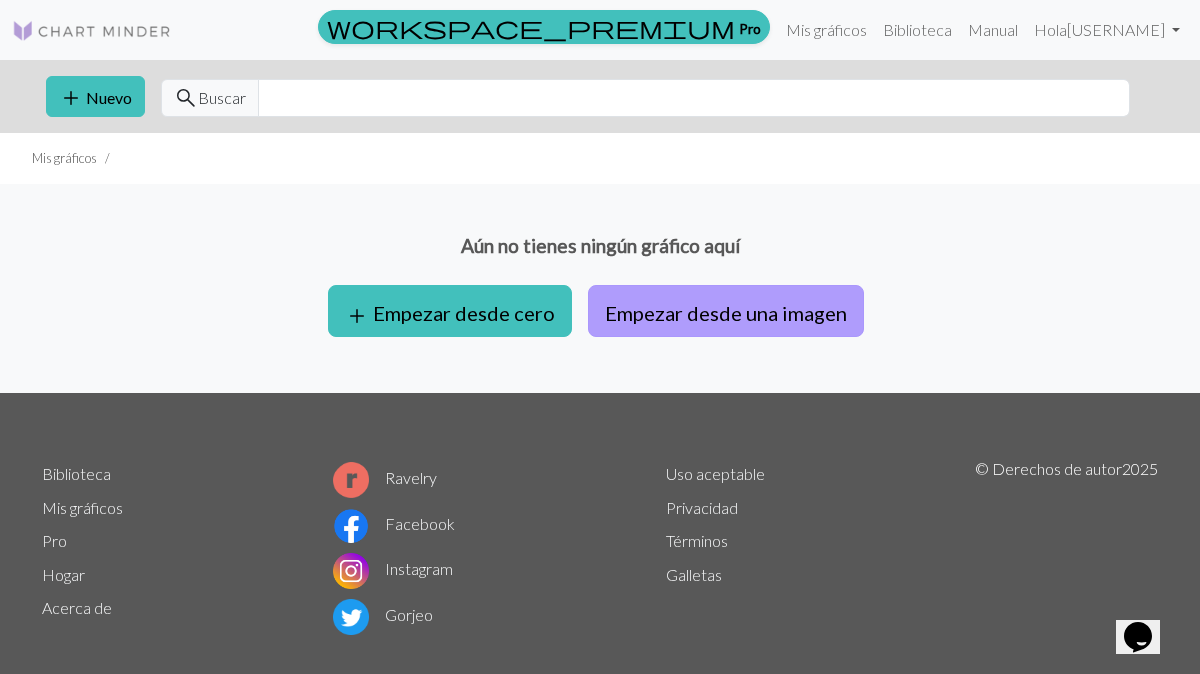 click on "Empezar desde una imagen" at bounding box center (726, 313) 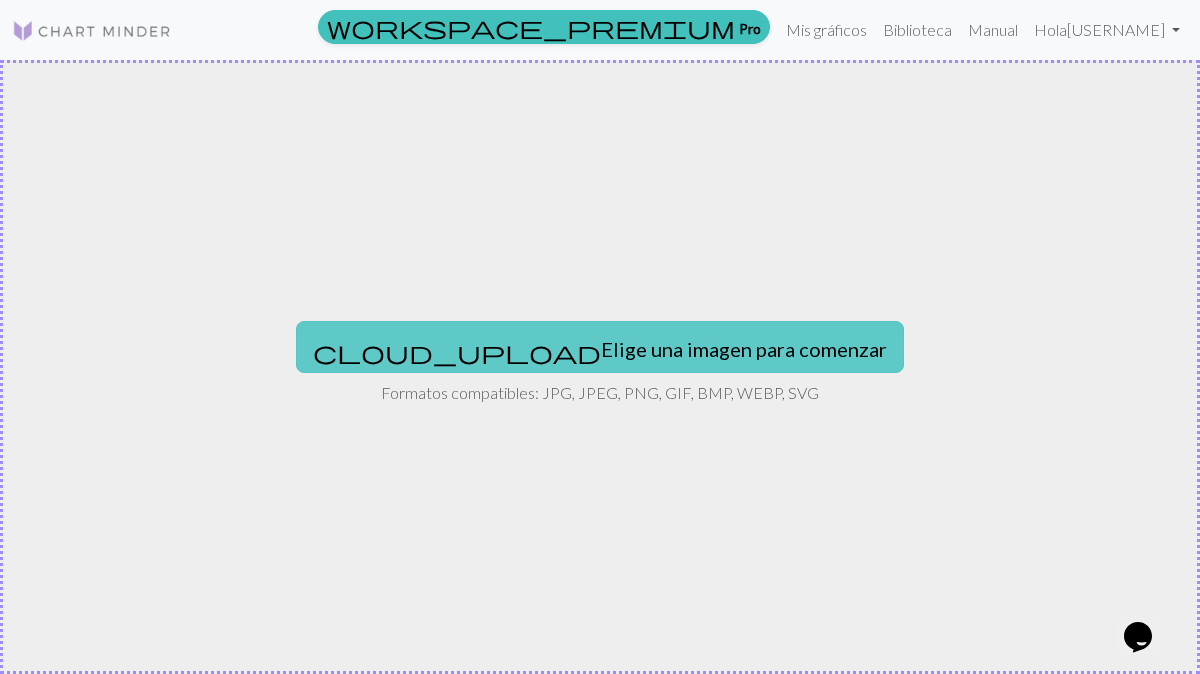 click on "Elige una imagen para comenzar" at bounding box center (744, 349) 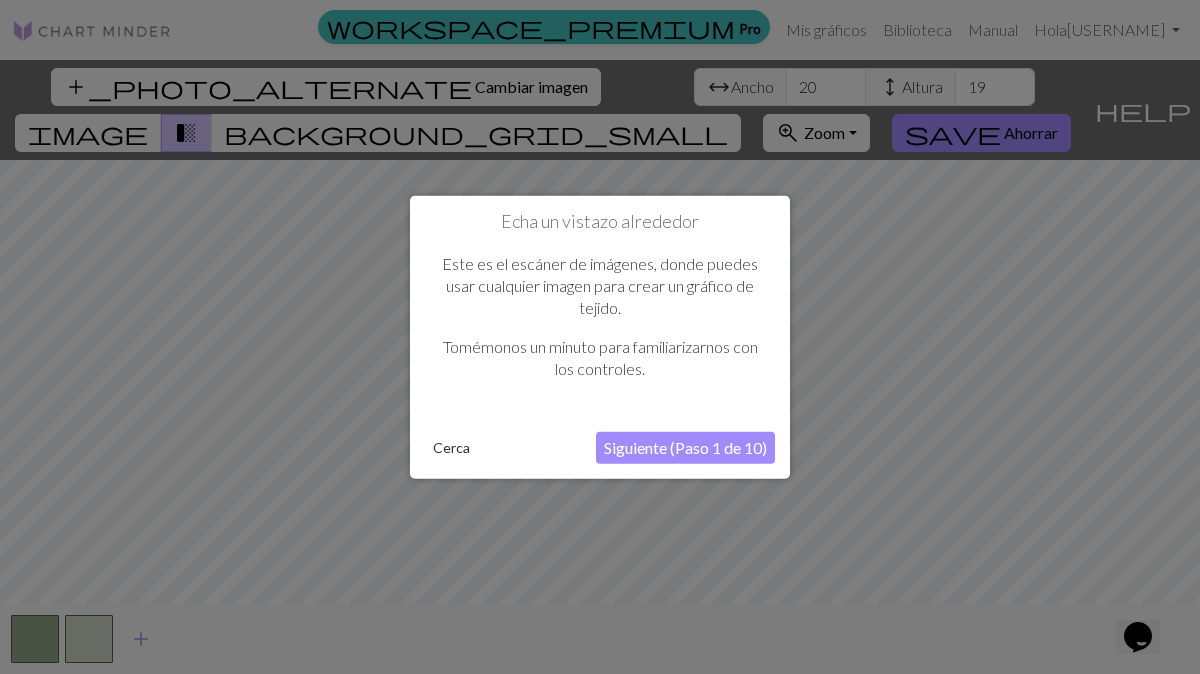 click on "Siguiente (Paso 1 de 10)" at bounding box center [685, 447] 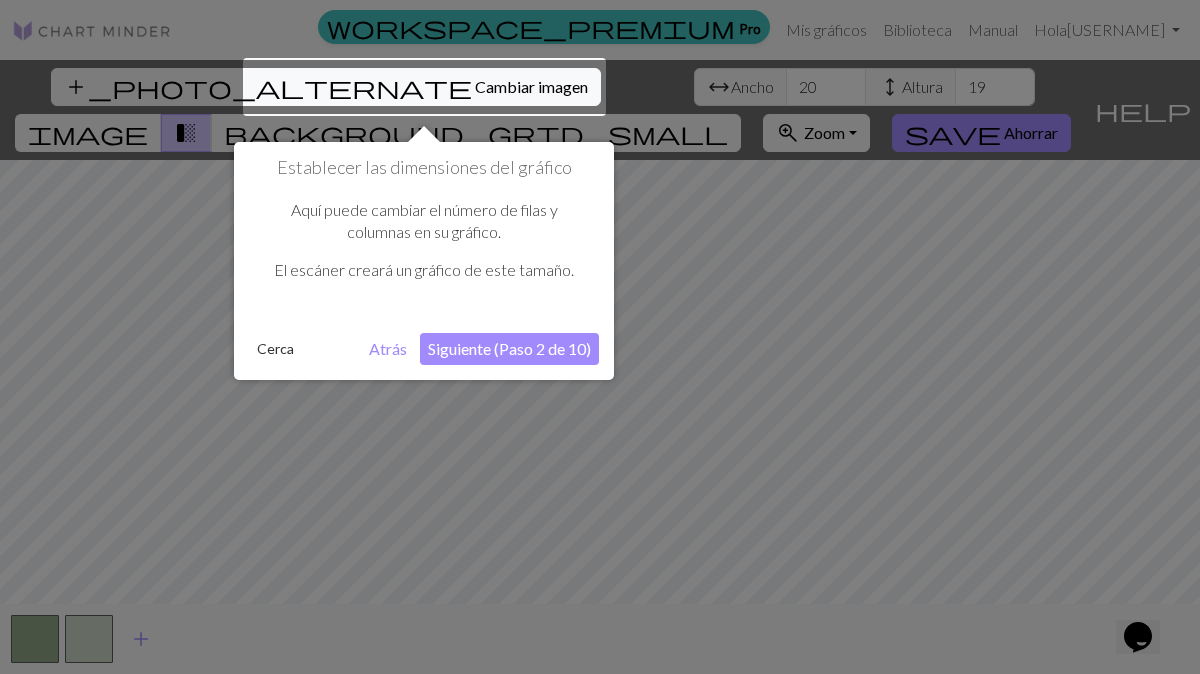 click on "Siguiente (Paso 2 de 10)" at bounding box center [509, 348] 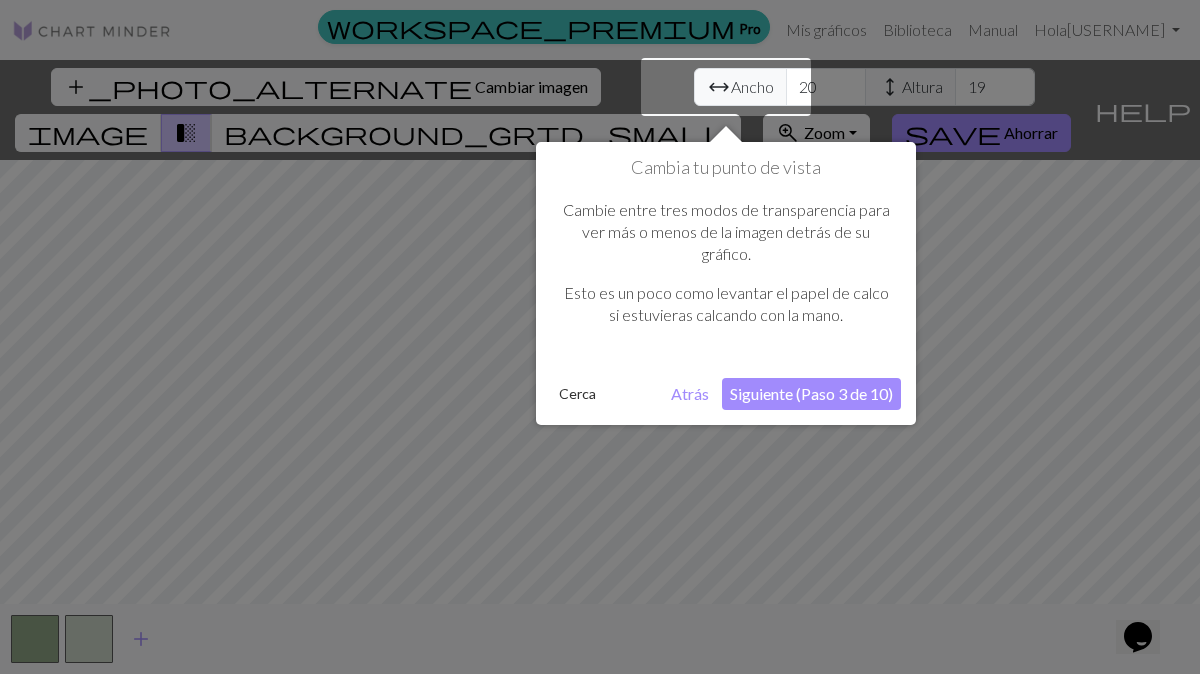 click on "Siguiente (Paso 3 de 10)" at bounding box center (811, 393) 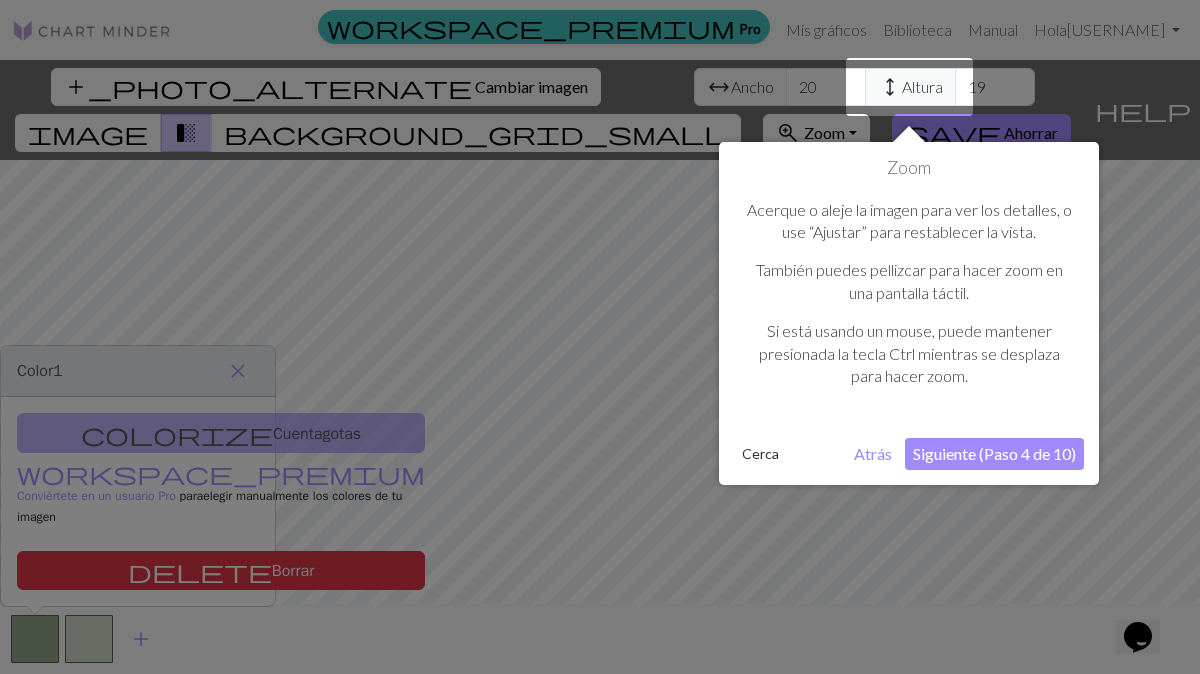 click on "Siguiente (Paso 4 de 10)" at bounding box center (994, 454) 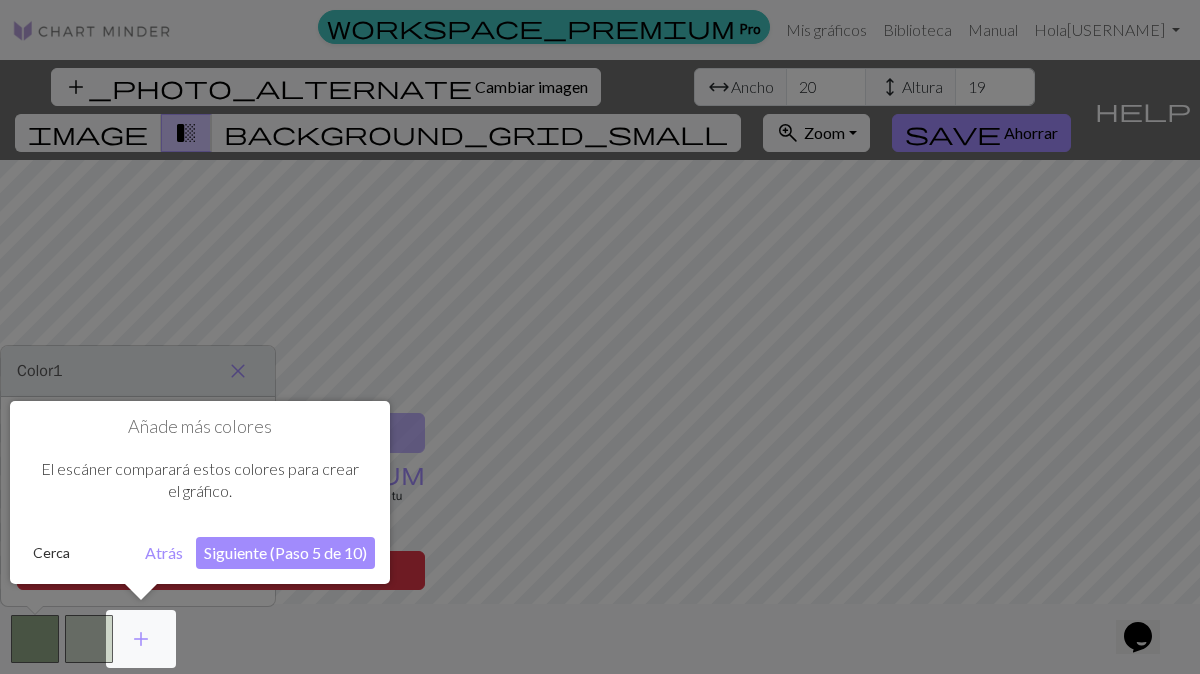 click on "Siguiente (Paso 5 de 10)" at bounding box center (285, 552) 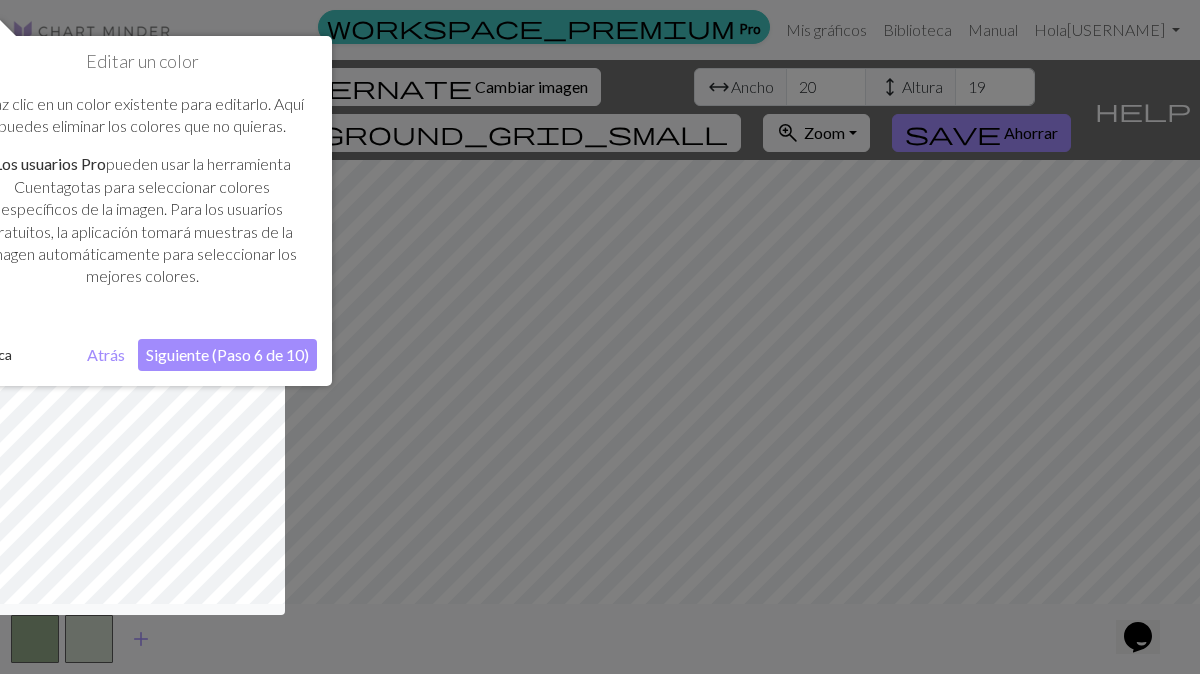 click on "Siguiente (Paso 6 de 10)" at bounding box center (227, 354) 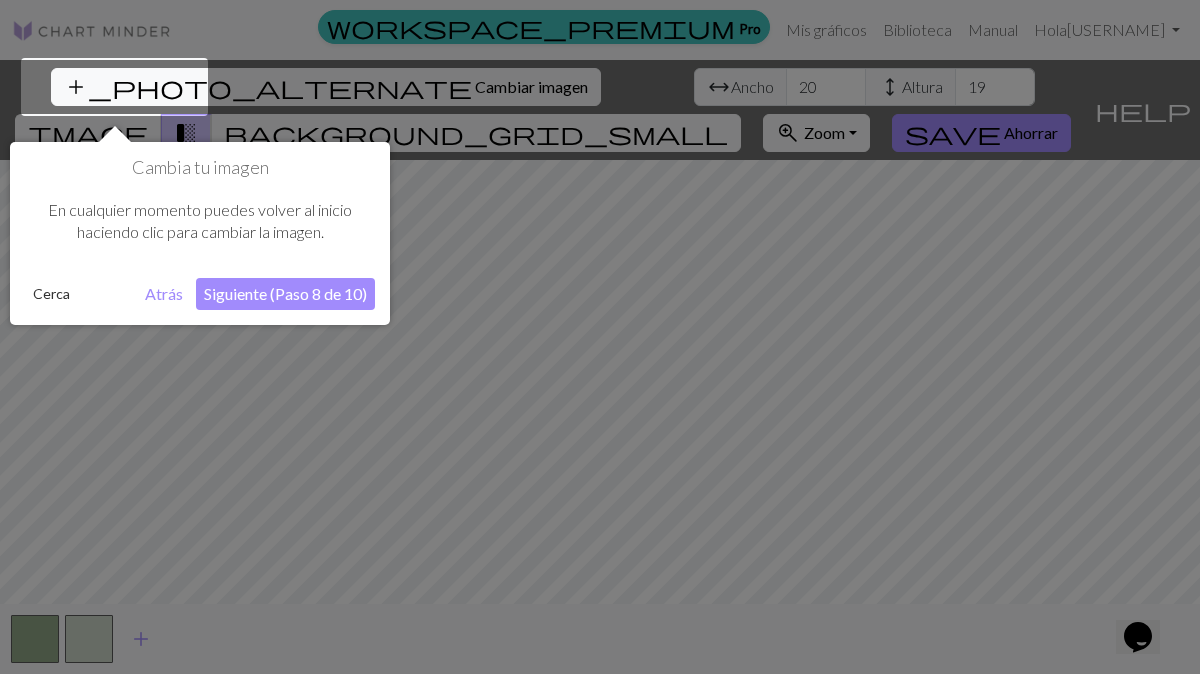 click on "Siguiente (Paso 8 de 10)" at bounding box center (285, 293) 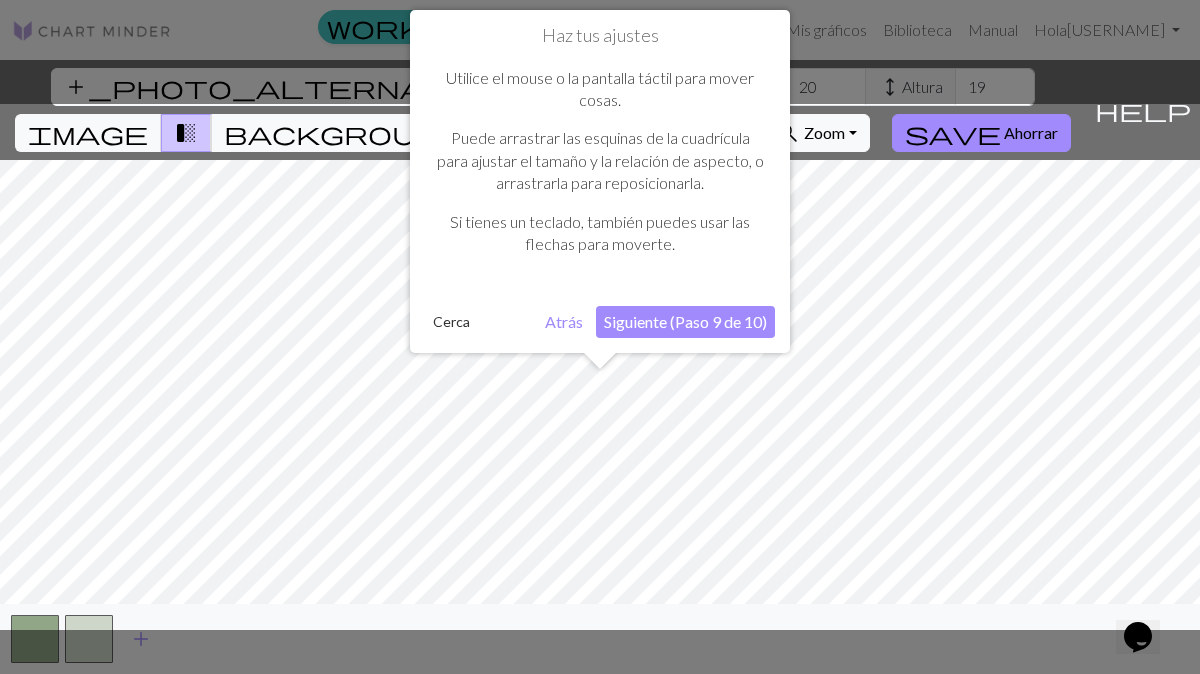 click on "Siguiente (Paso 9 de 10)" at bounding box center [685, 321] 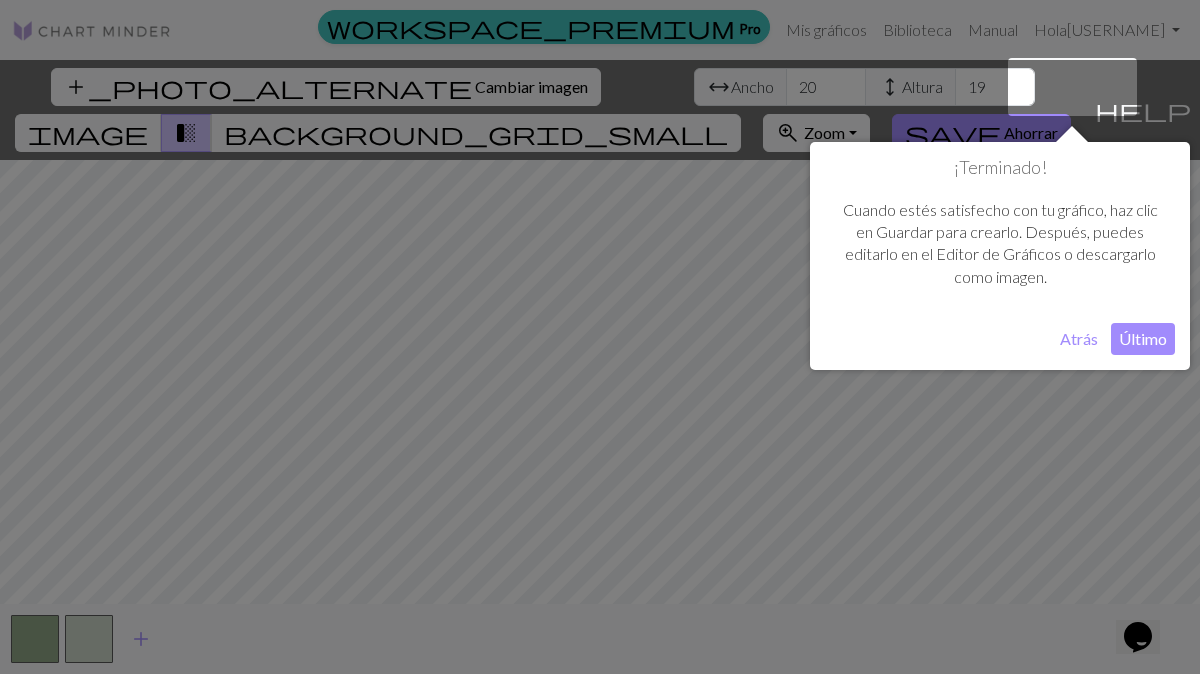 click on "Último" at bounding box center (1143, 338) 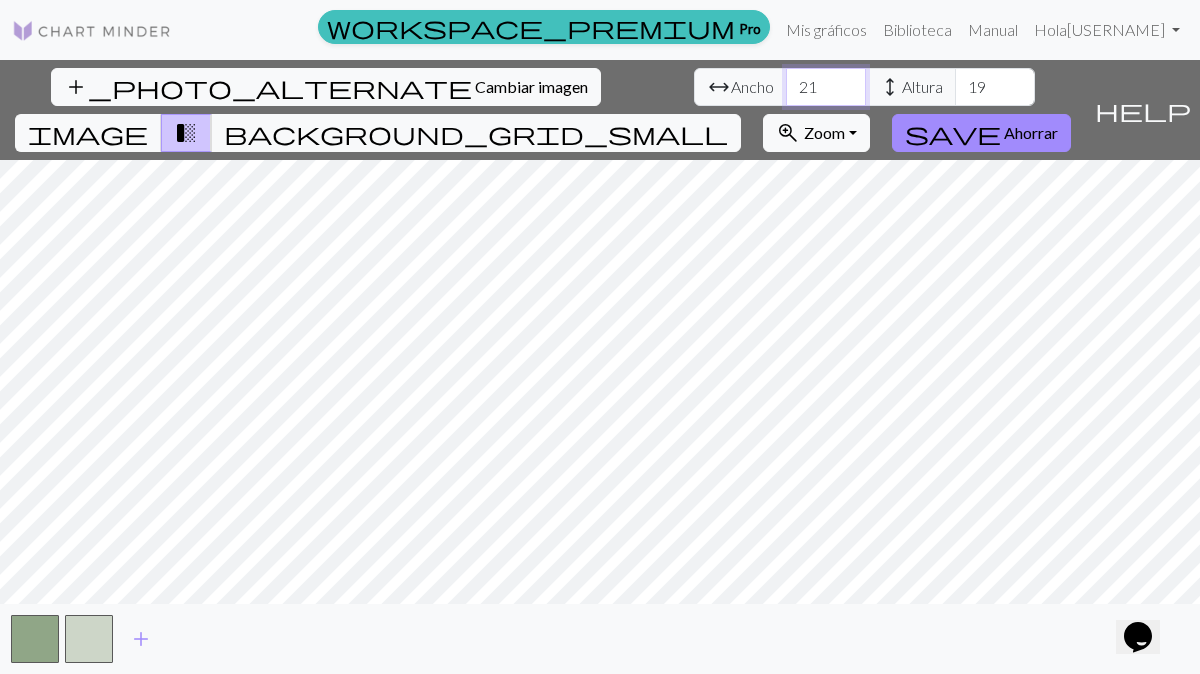 click on "21" at bounding box center (826, 87) 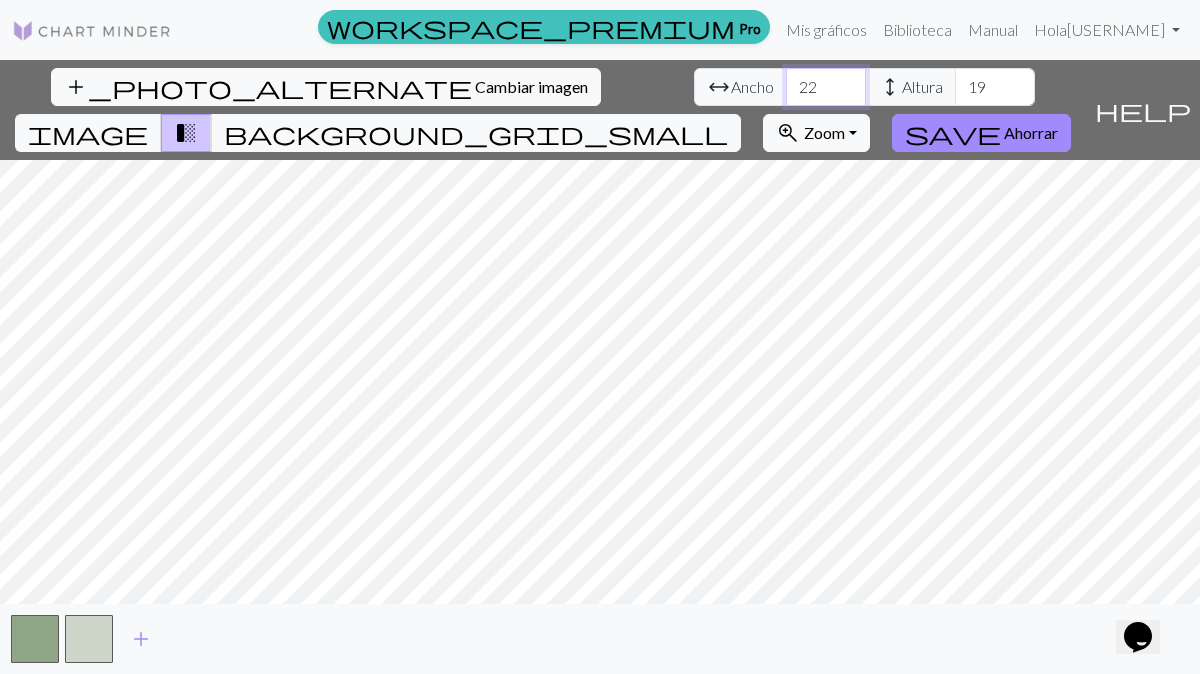 click on "22" at bounding box center [826, 87] 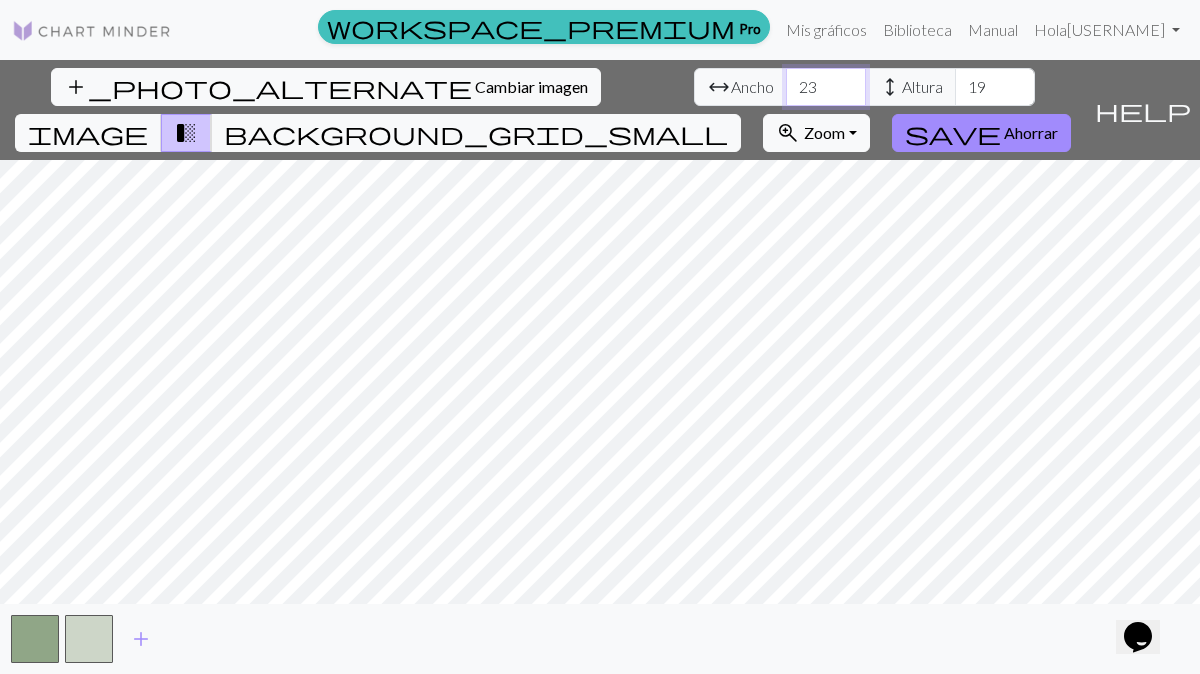 click on "23" at bounding box center [826, 87] 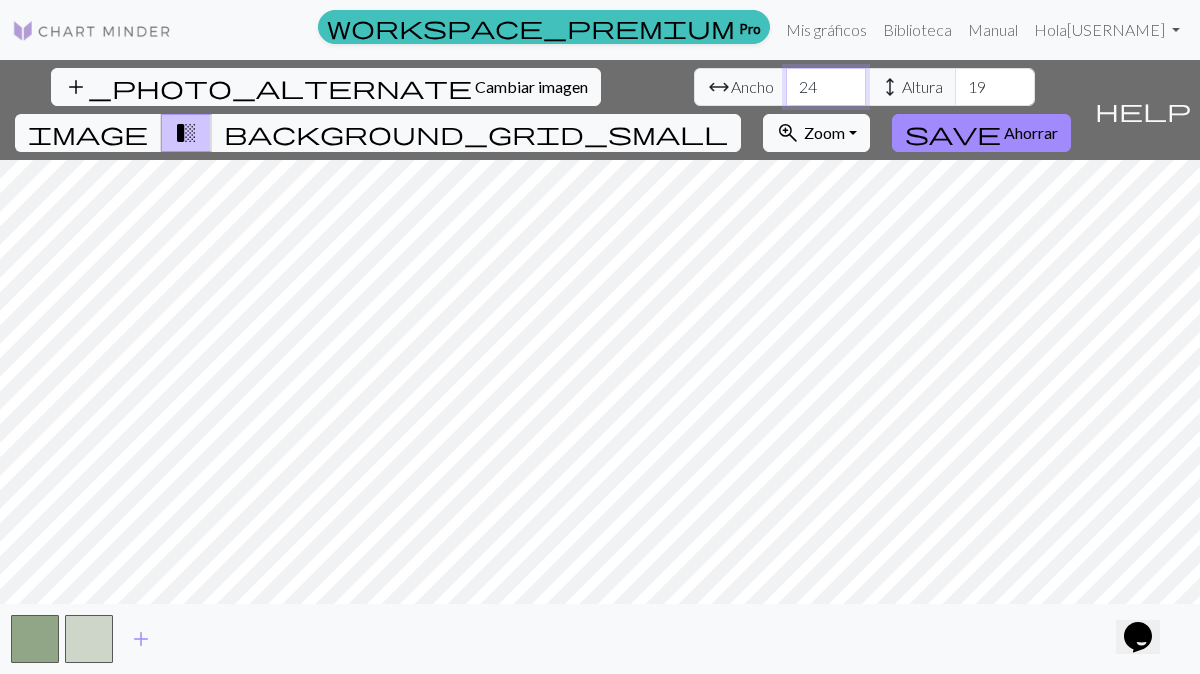 click on "24" at bounding box center (826, 87) 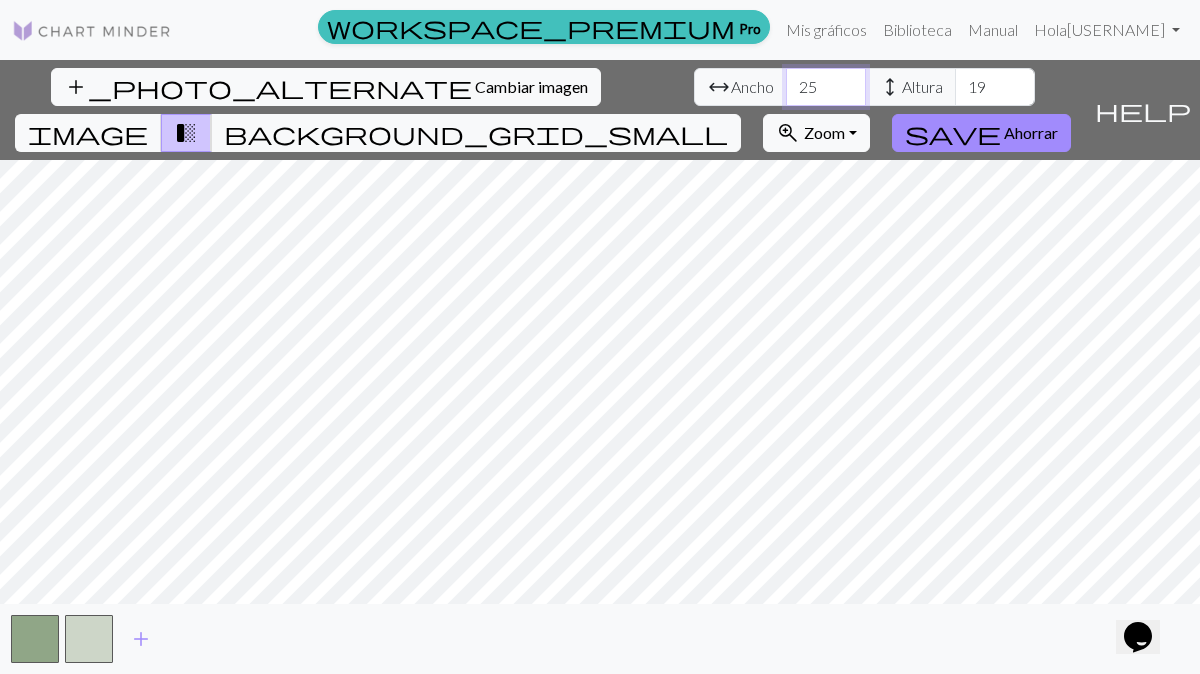 click on "25" at bounding box center [826, 87] 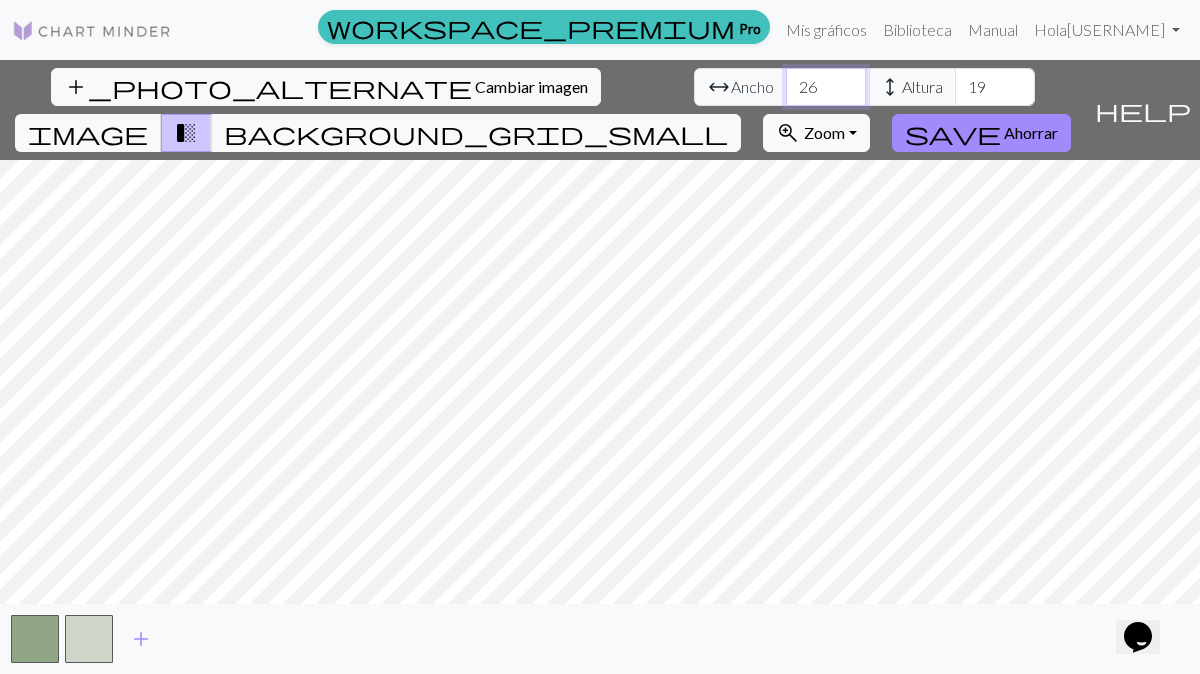 click on "26" at bounding box center [826, 87] 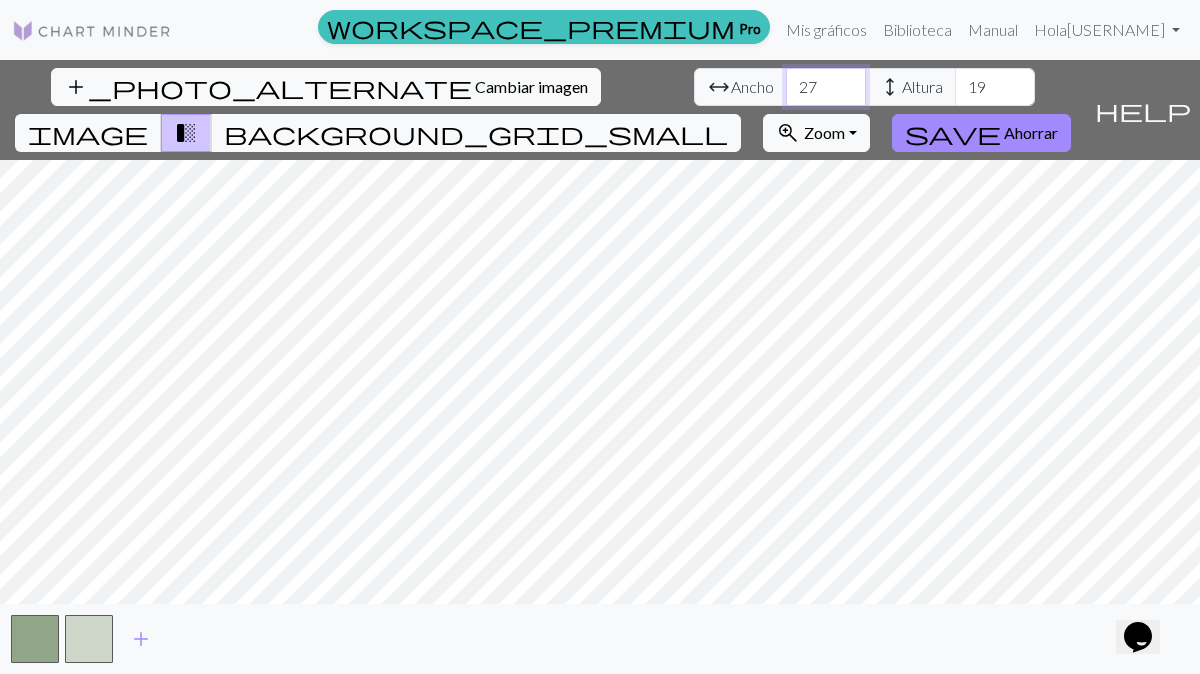 click on "27" at bounding box center [826, 87] 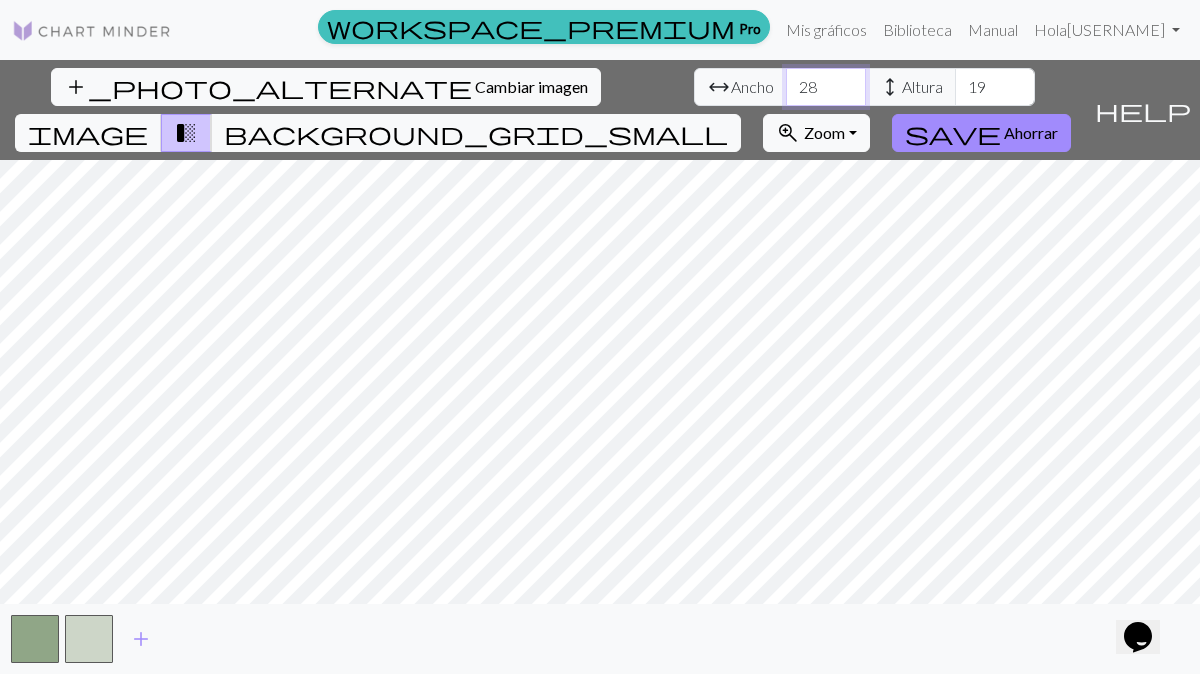 click on "28" at bounding box center (826, 87) 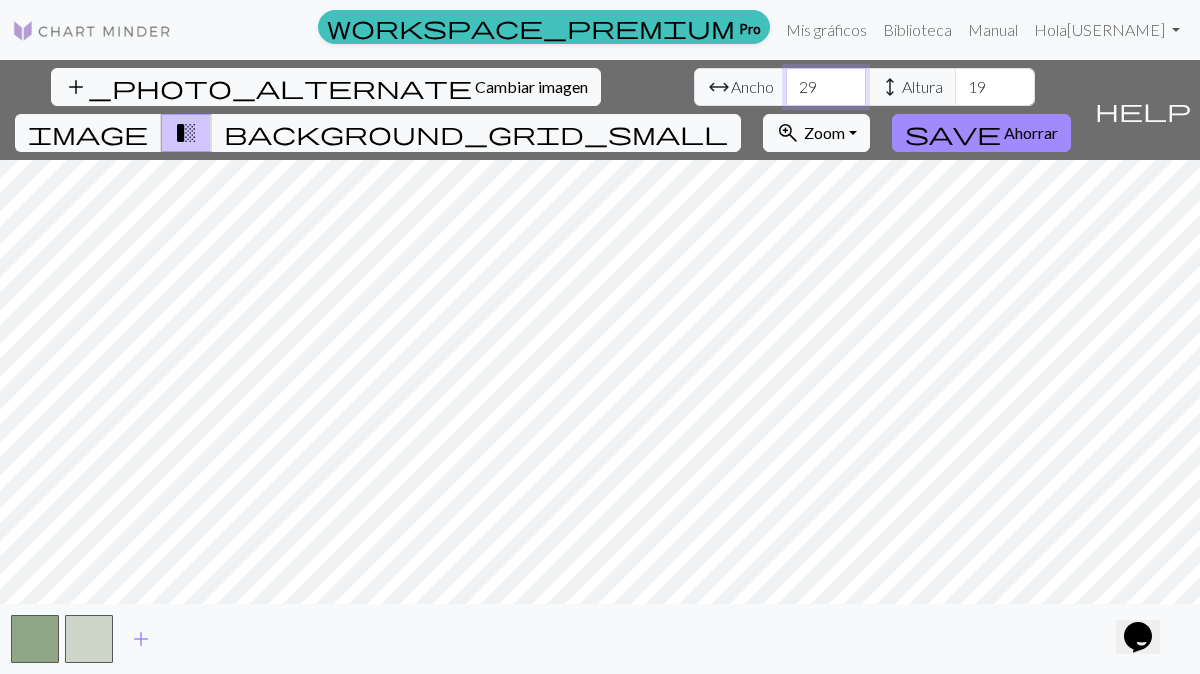 click on "29" at bounding box center (826, 87) 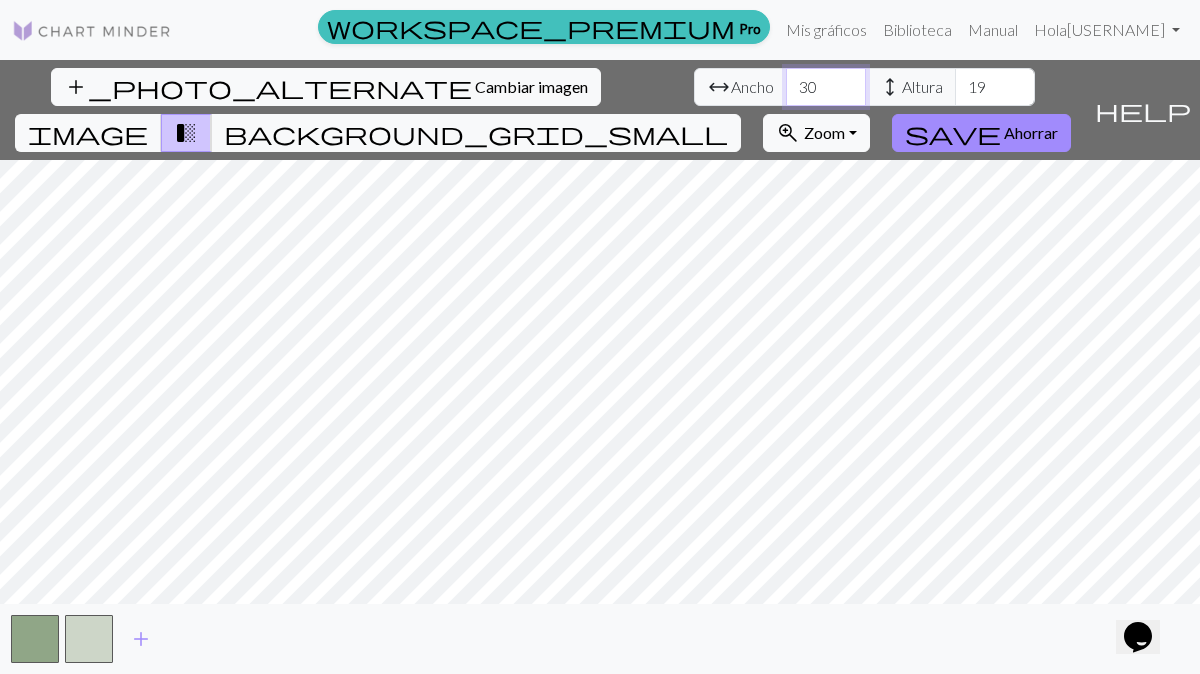 click on "30" at bounding box center [826, 87] 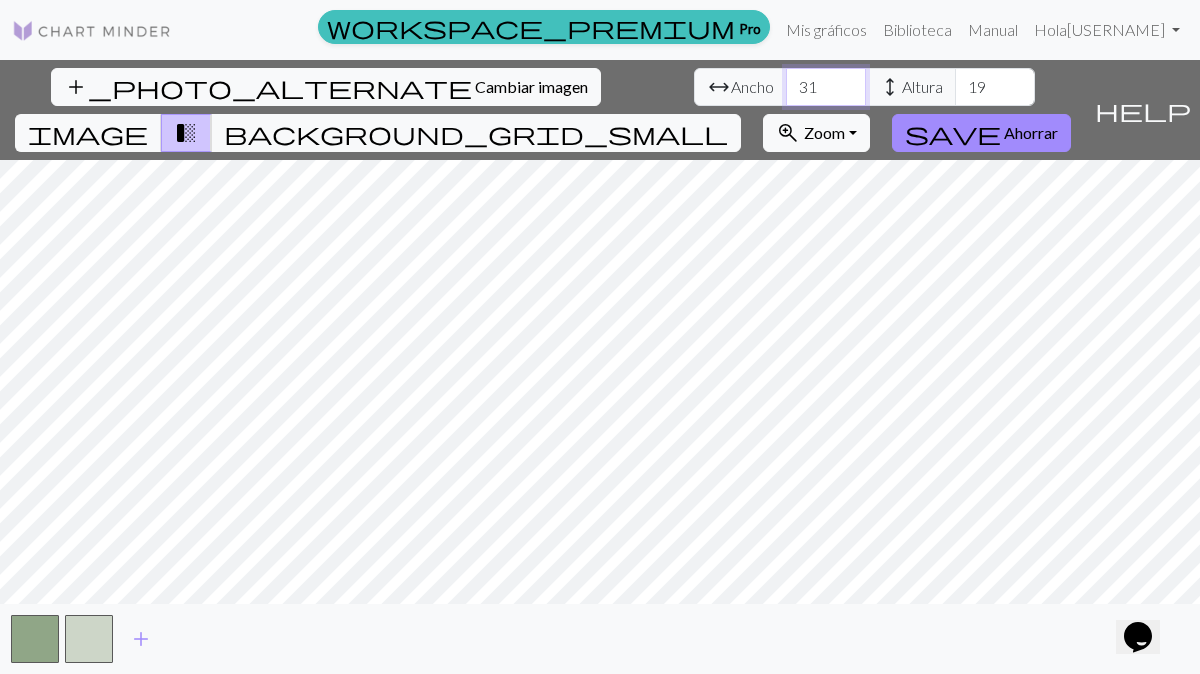 click on "31" at bounding box center [826, 87] 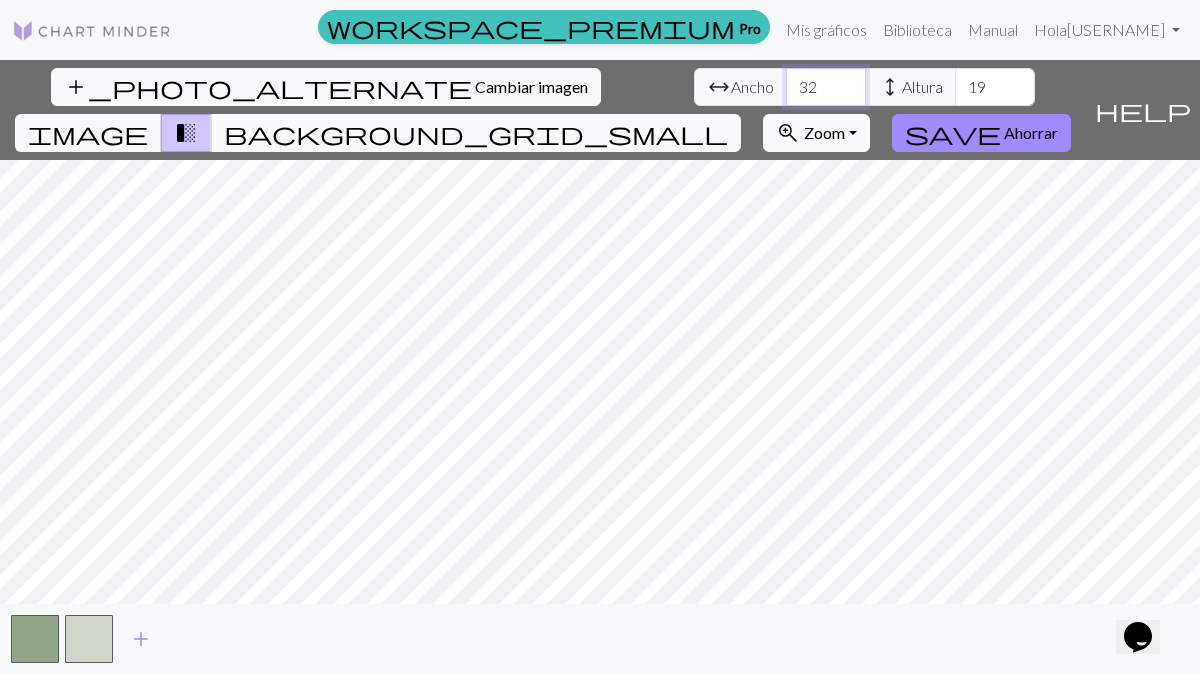 click on "32" at bounding box center (826, 87) 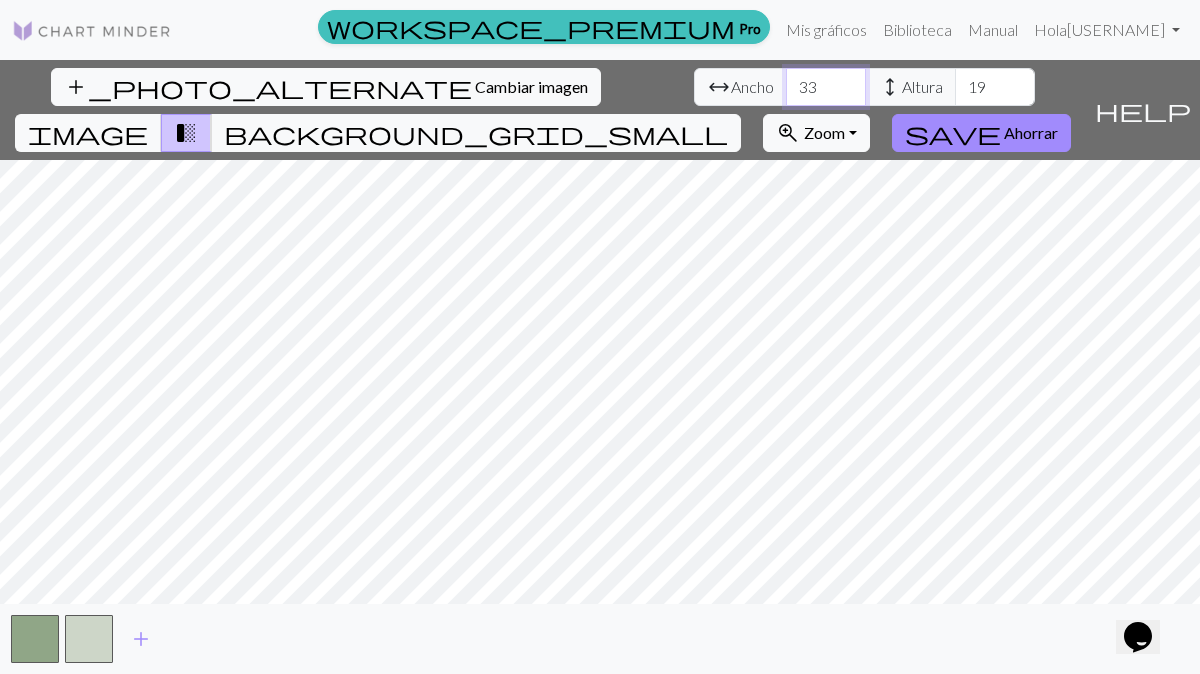 click on "33" at bounding box center [826, 87] 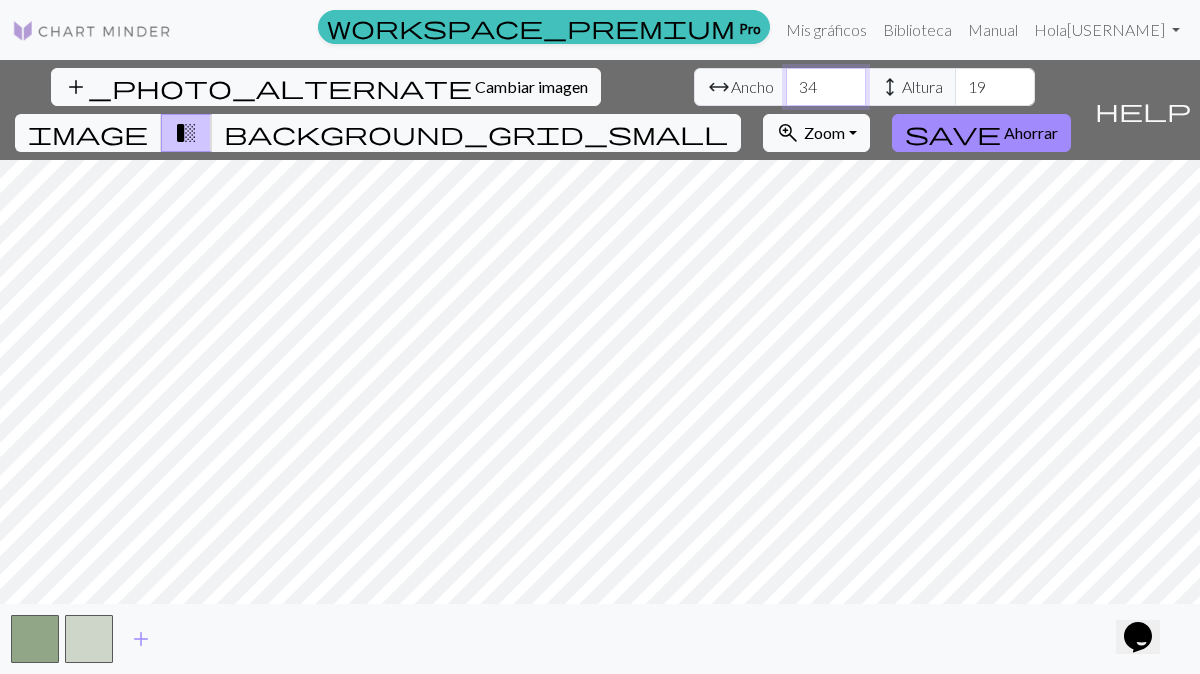 click on "34" at bounding box center (826, 87) 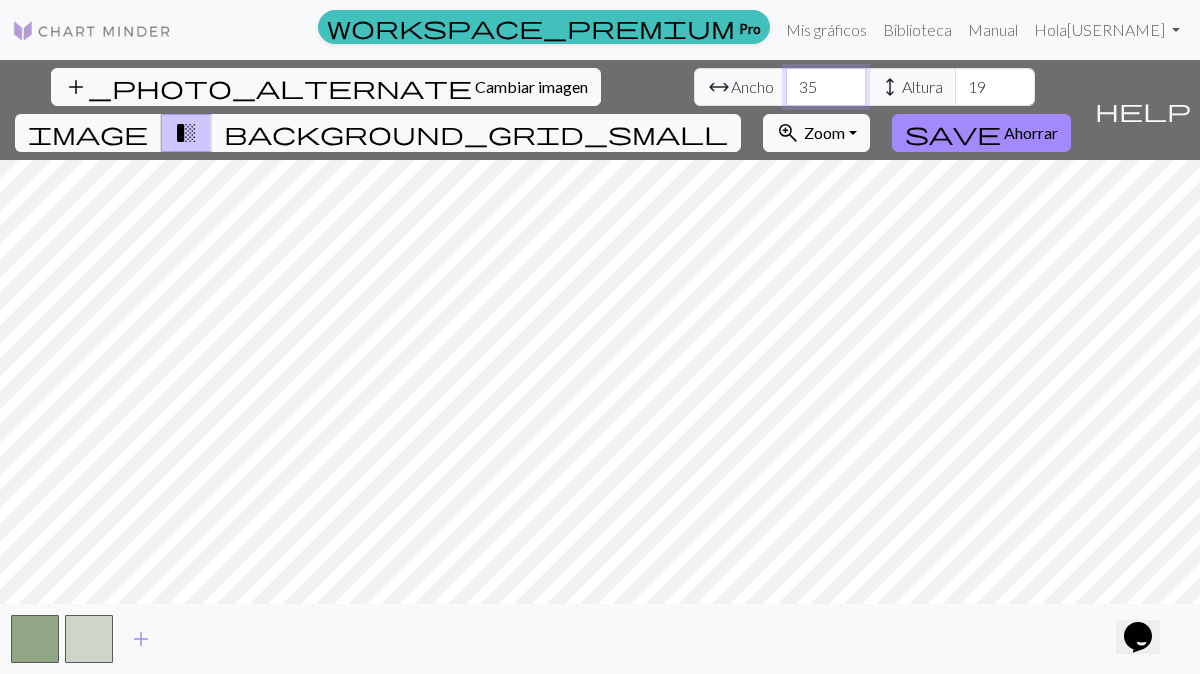 click on "35" at bounding box center [826, 87] 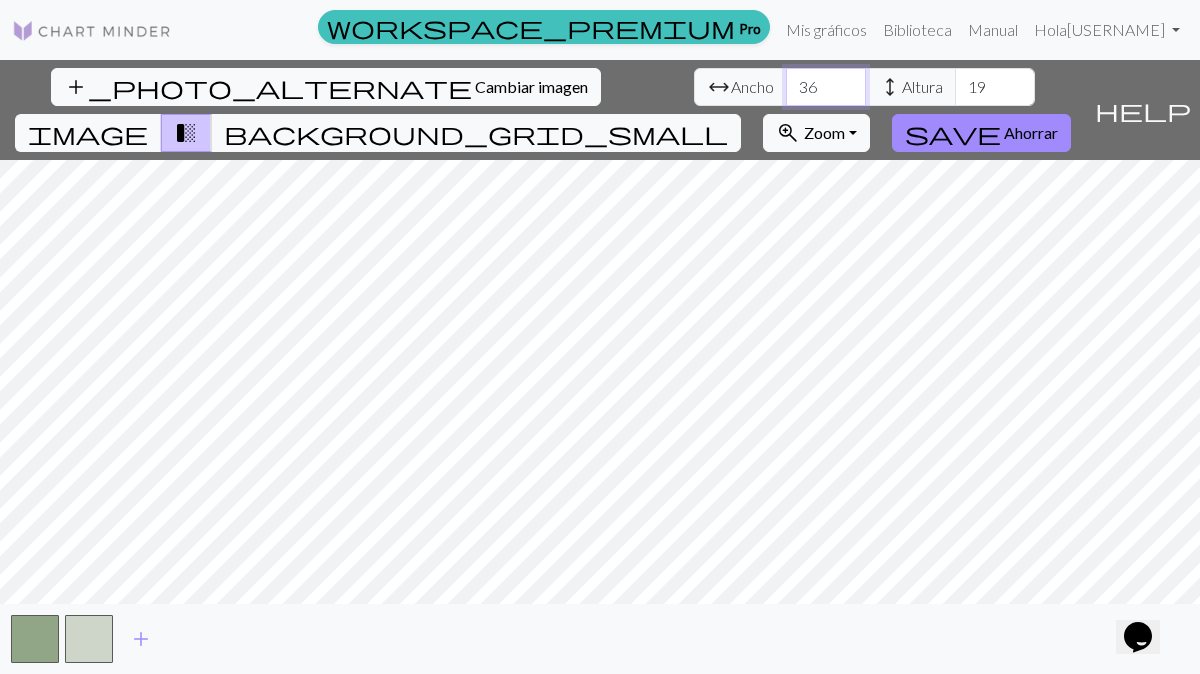 click on "36" at bounding box center (826, 87) 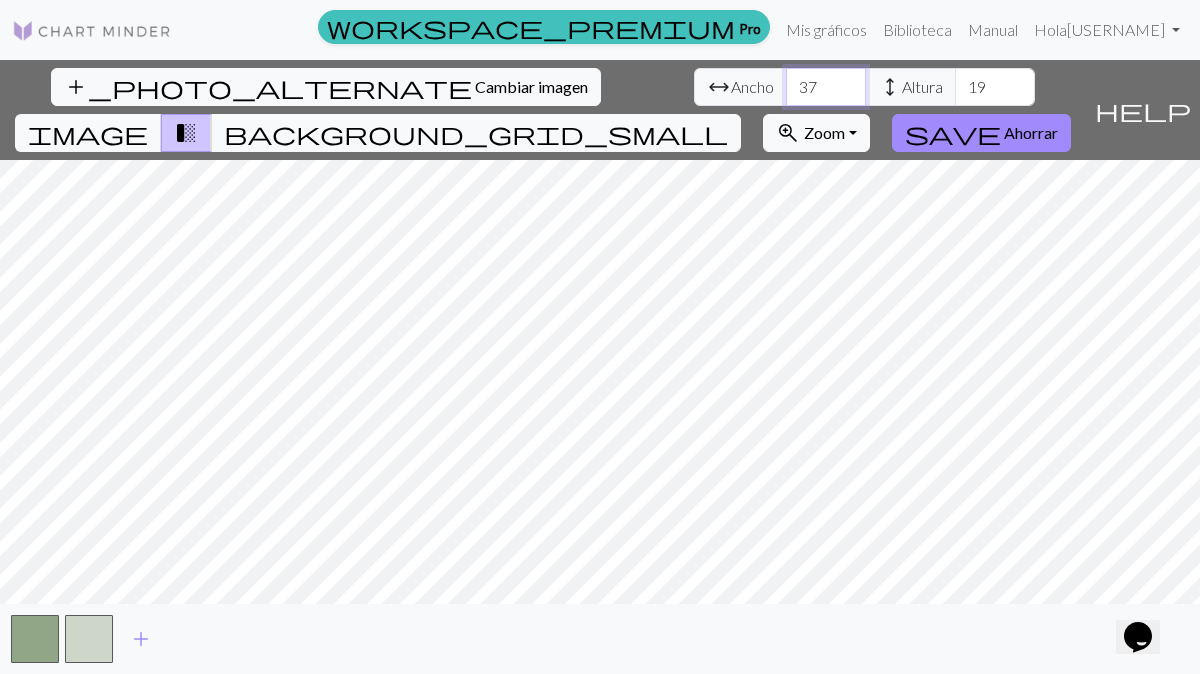click on "37" at bounding box center (826, 87) 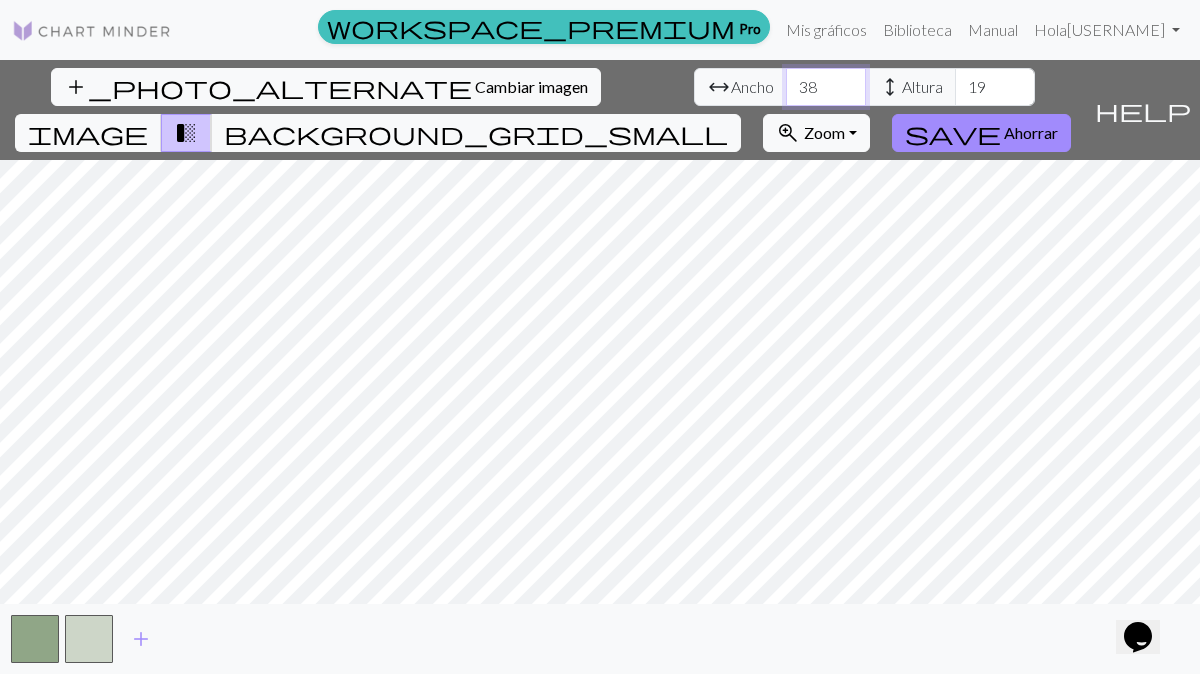 click on "38" at bounding box center [826, 87] 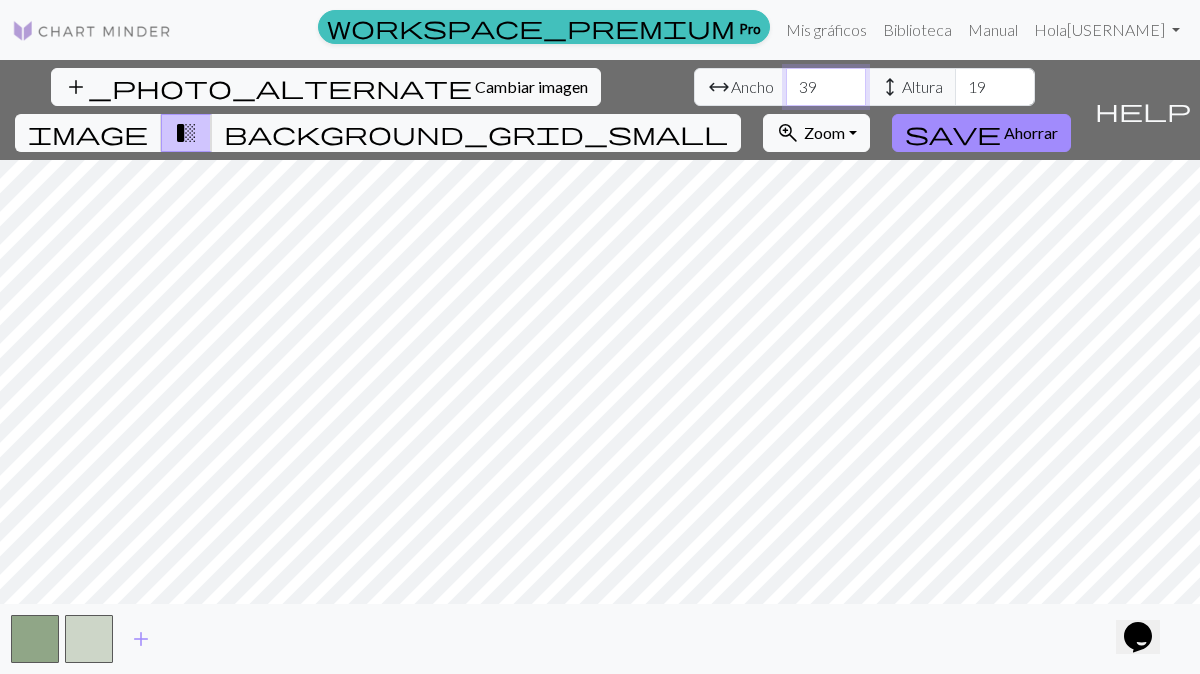 click on "39" at bounding box center [826, 87] 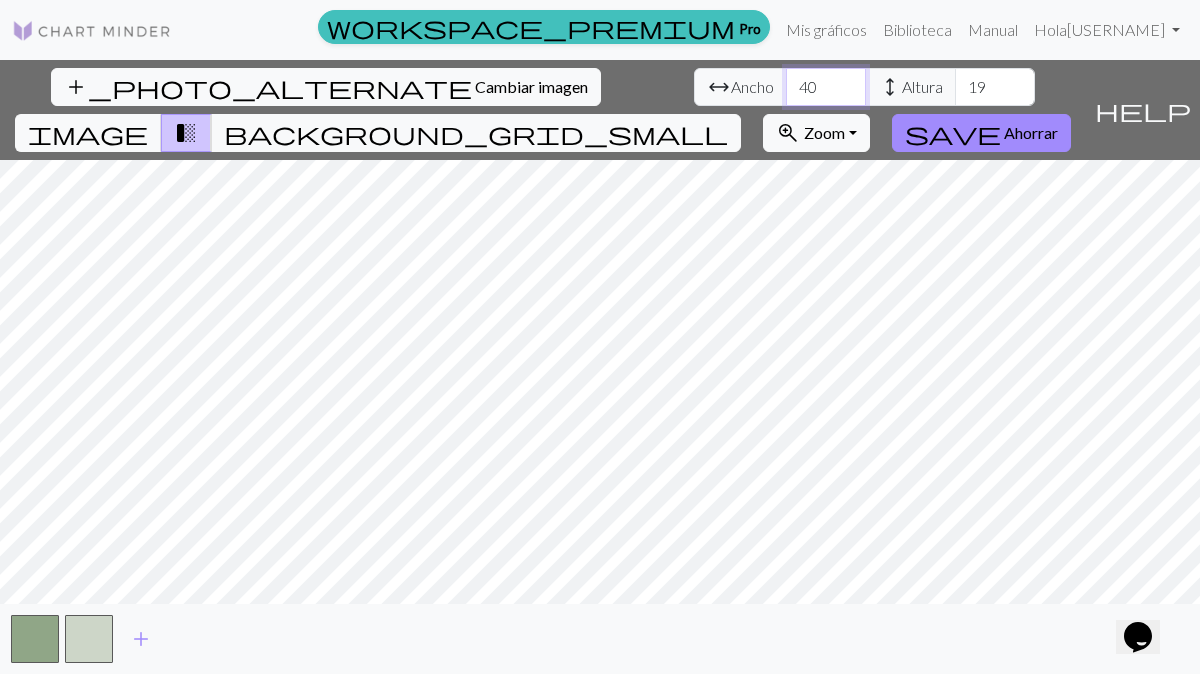 type on "40" 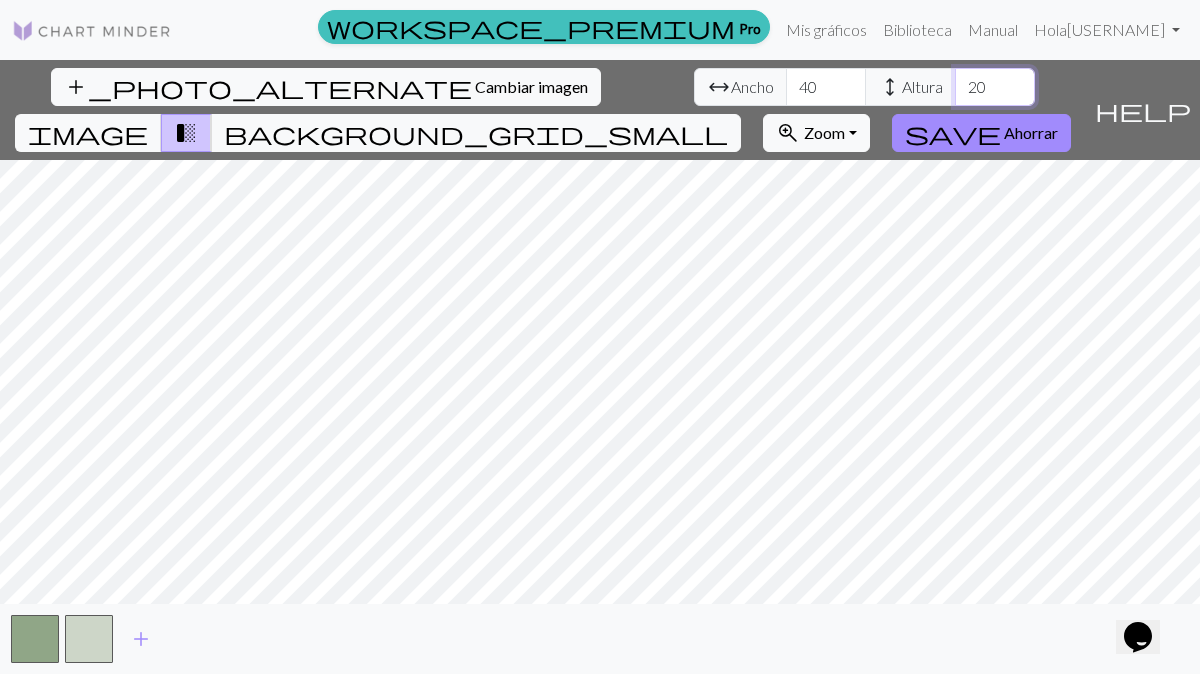 click on "20" at bounding box center (995, 87) 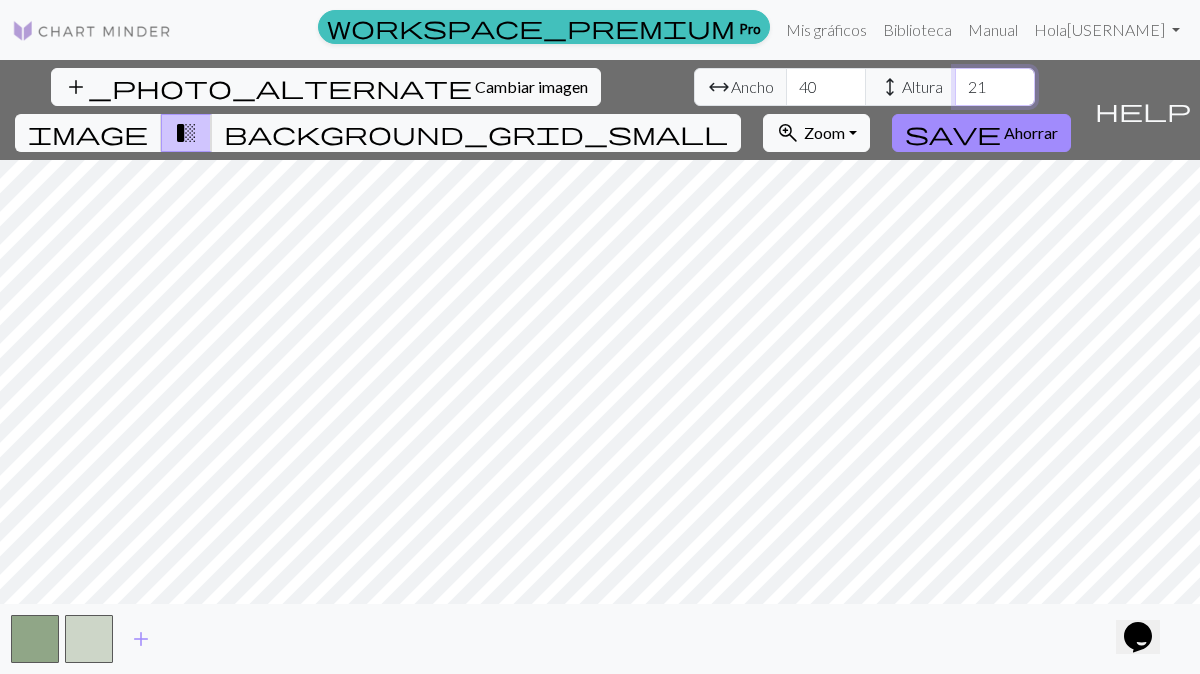 click on "21" at bounding box center (995, 87) 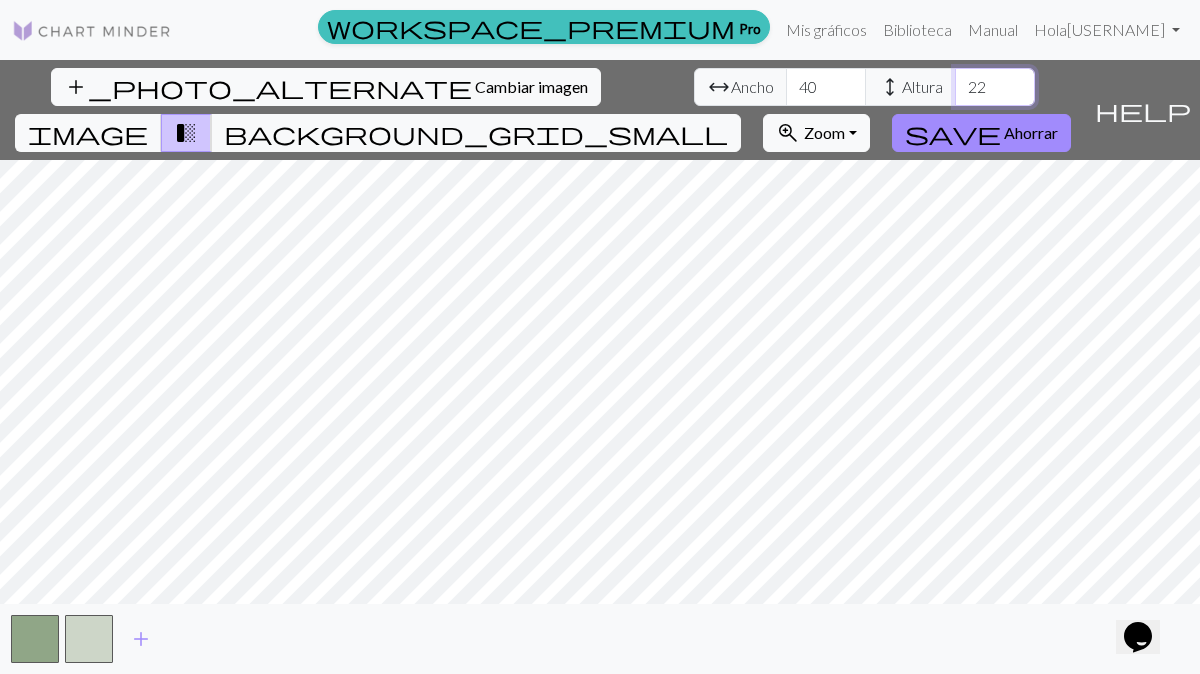 click on "22" at bounding box center [995, 87] 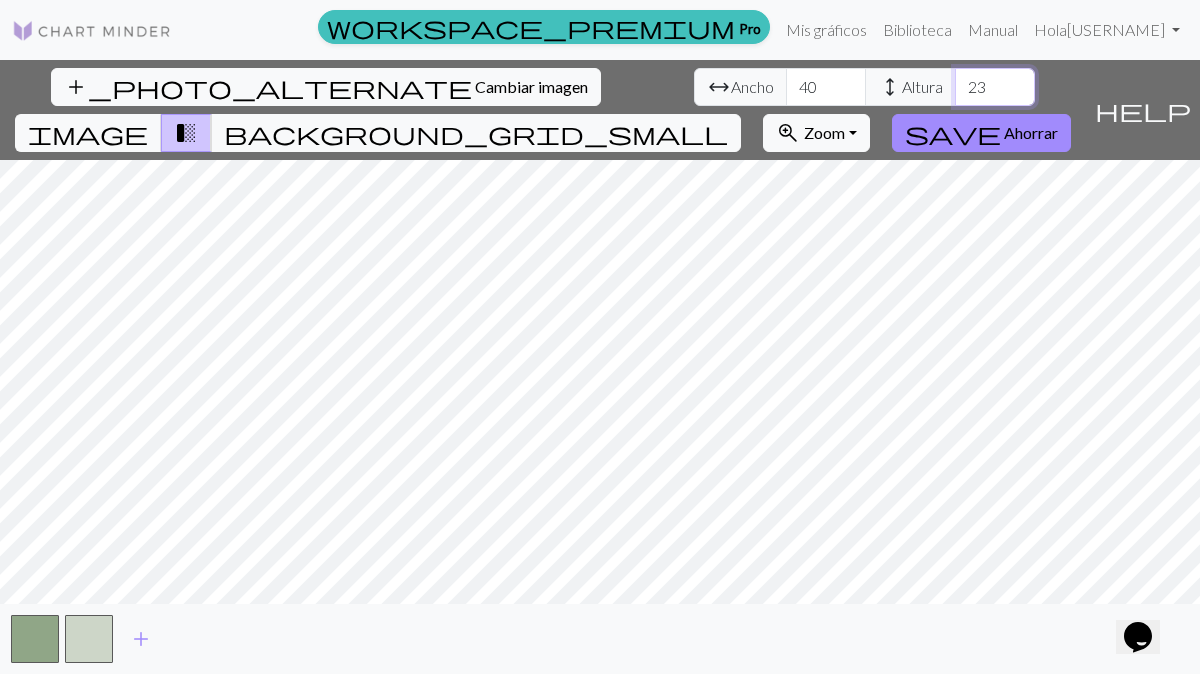 click on "23" at bounding box center (995, 87) 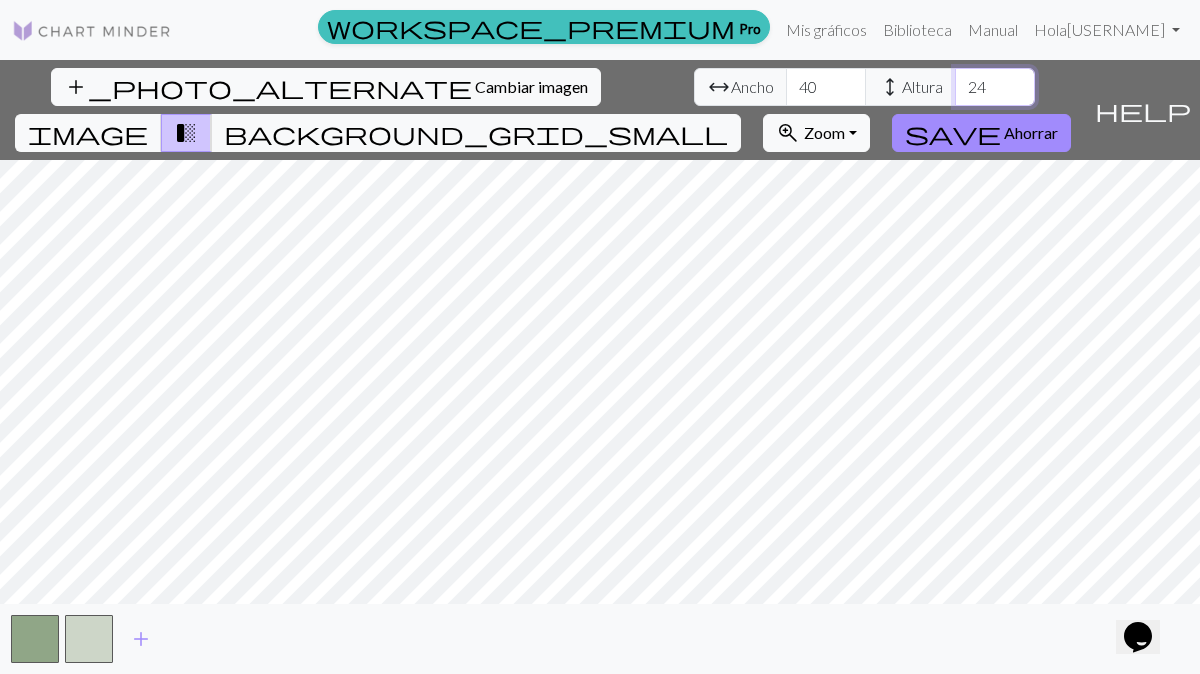 click on "24" at bounding box center (995, 87) 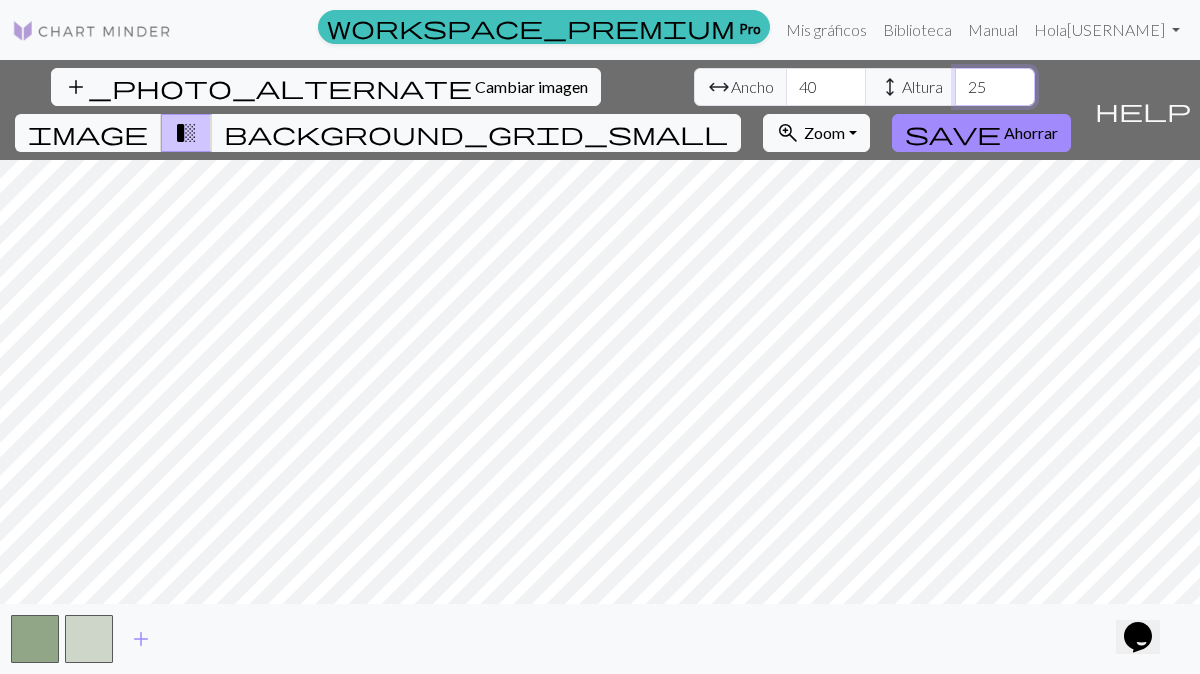 click on "25" at bounding box center (995, 87) 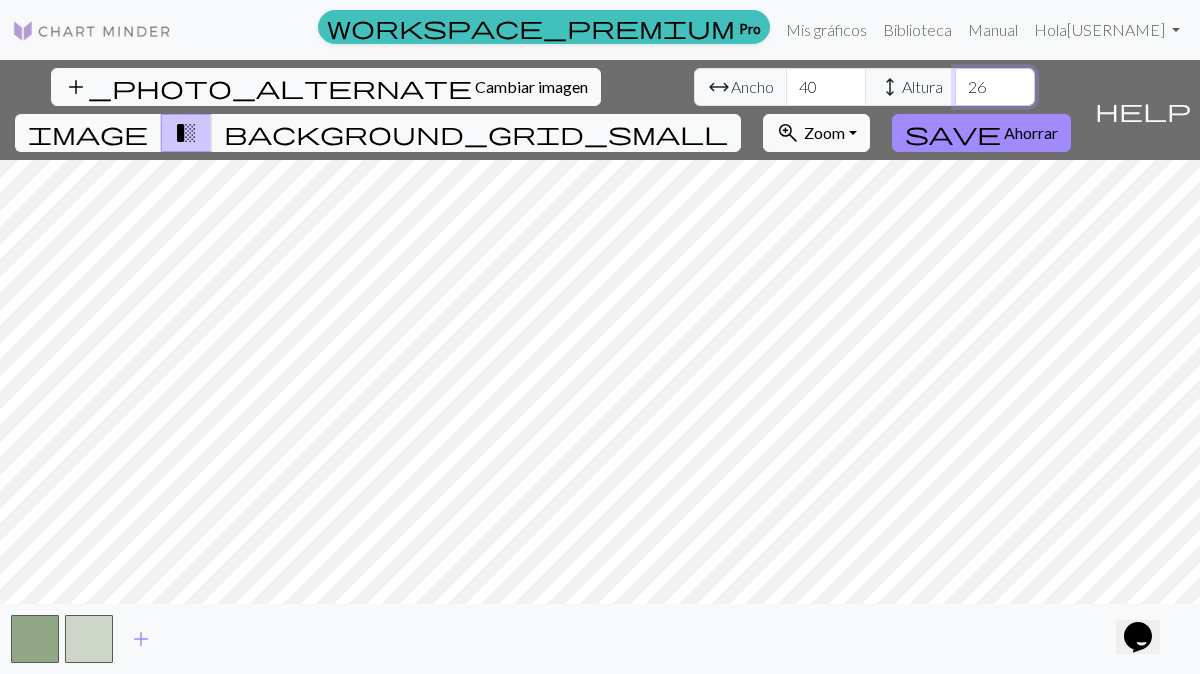click on "26" at bounding box center [995, 87] 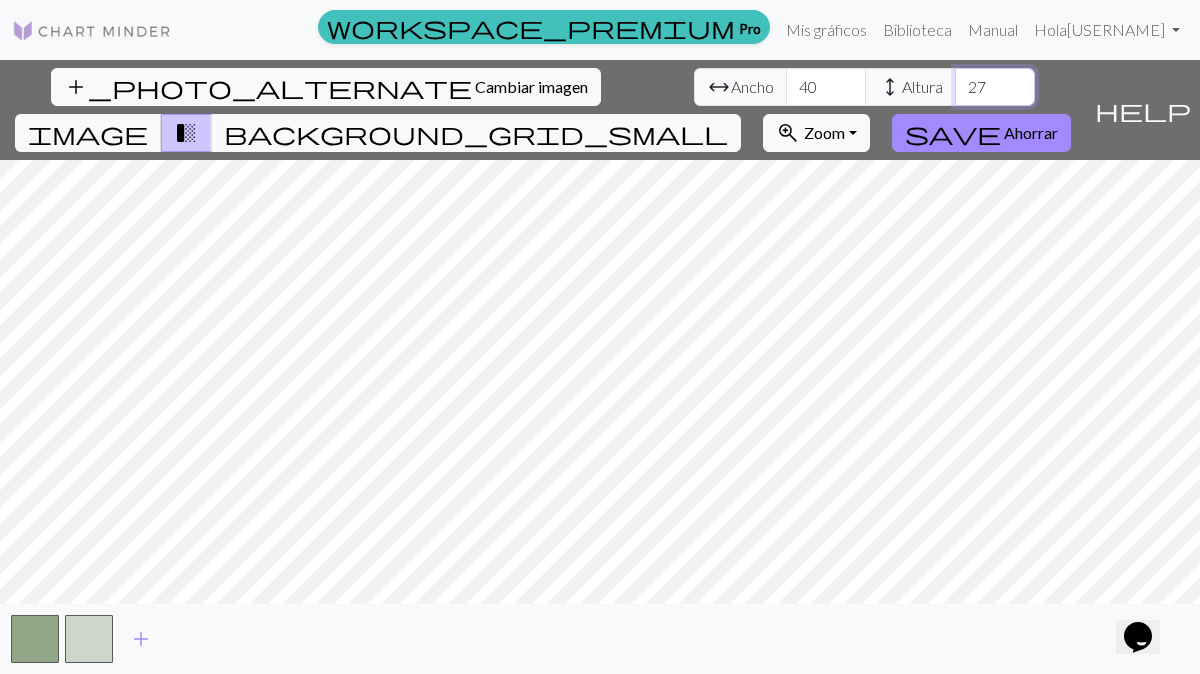 click on "27" at bounding box center (995, 87) 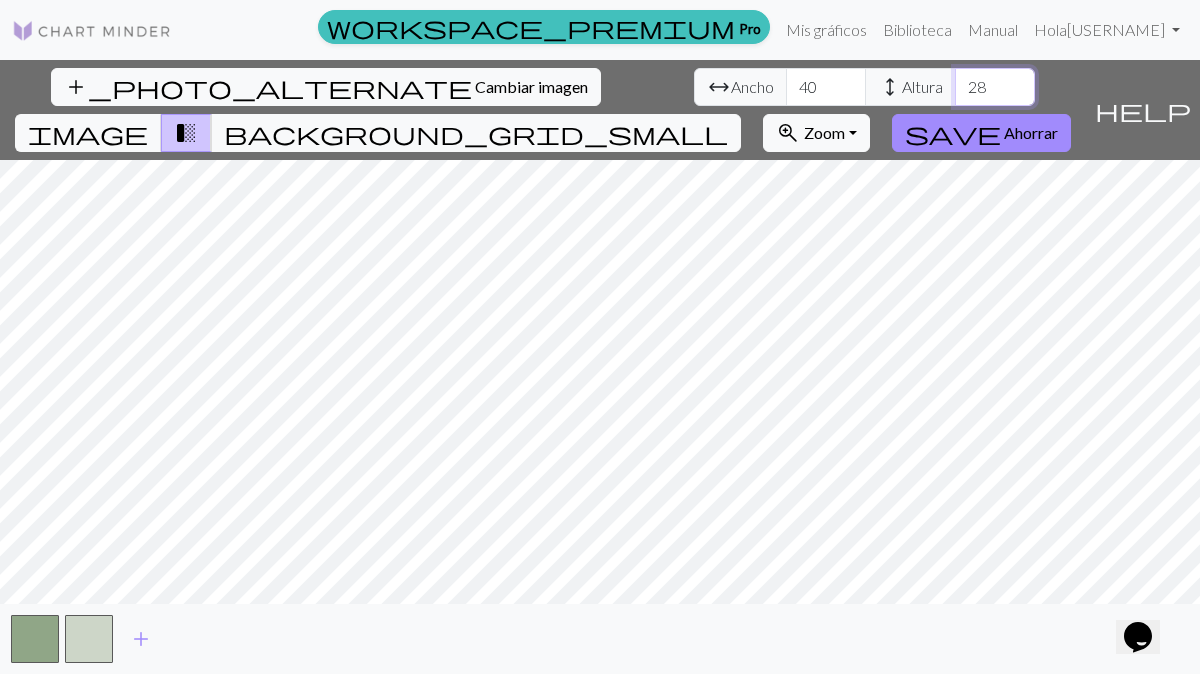click on "28" at bounding box center (995, 87) 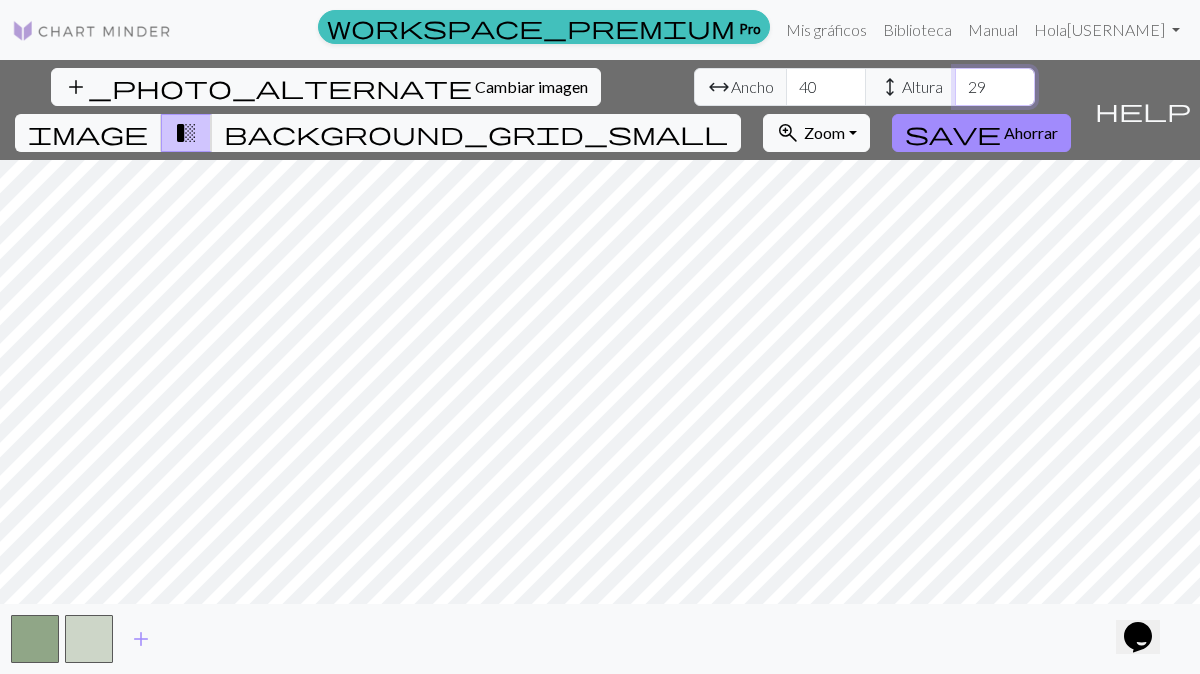 click on "29" at bounding box center [995, 87] 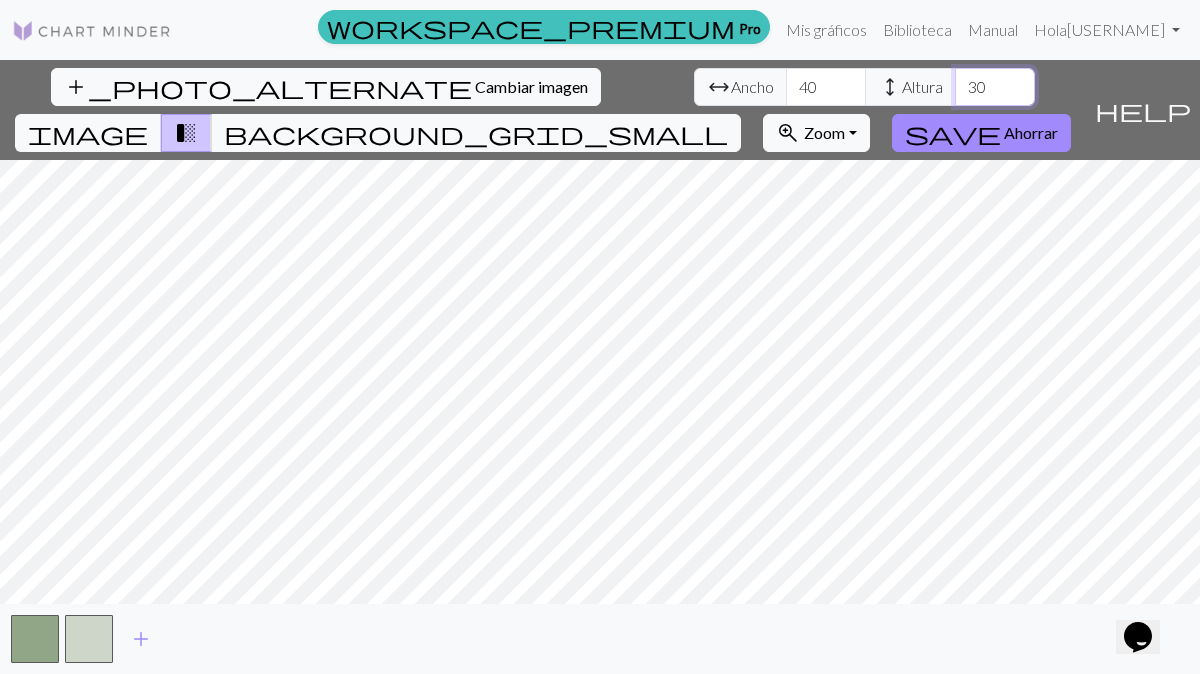 click on "30" at bounding box center [995, 87] 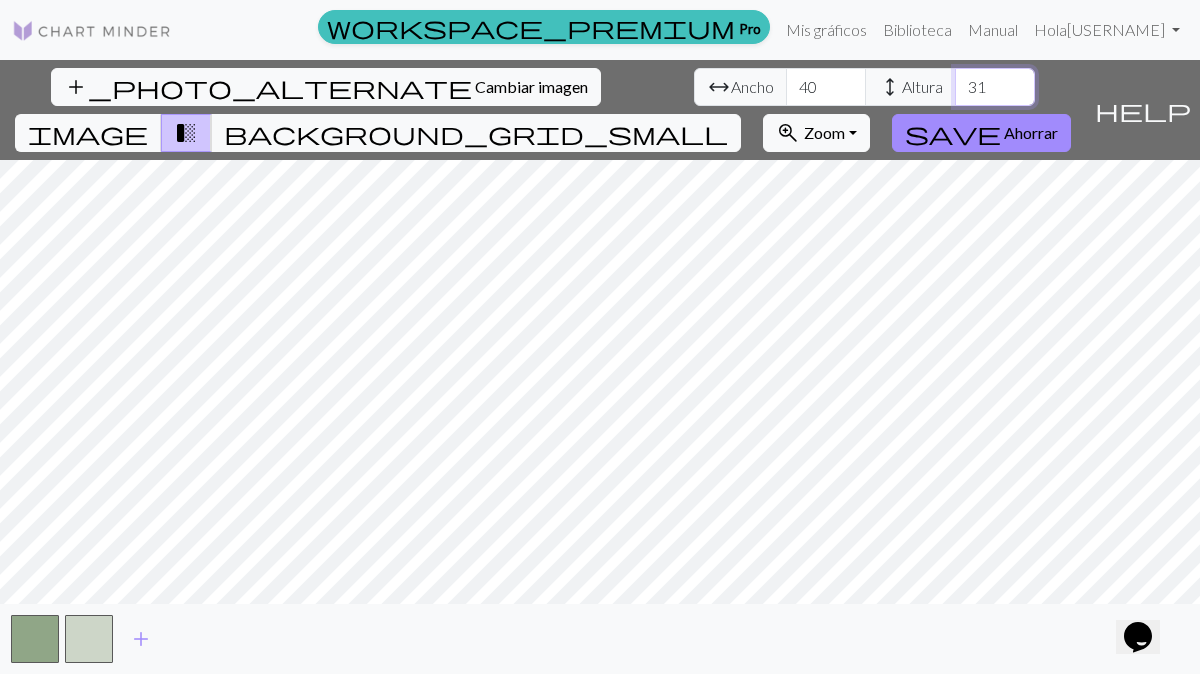 click on "31" at bounding box center [995, 87] 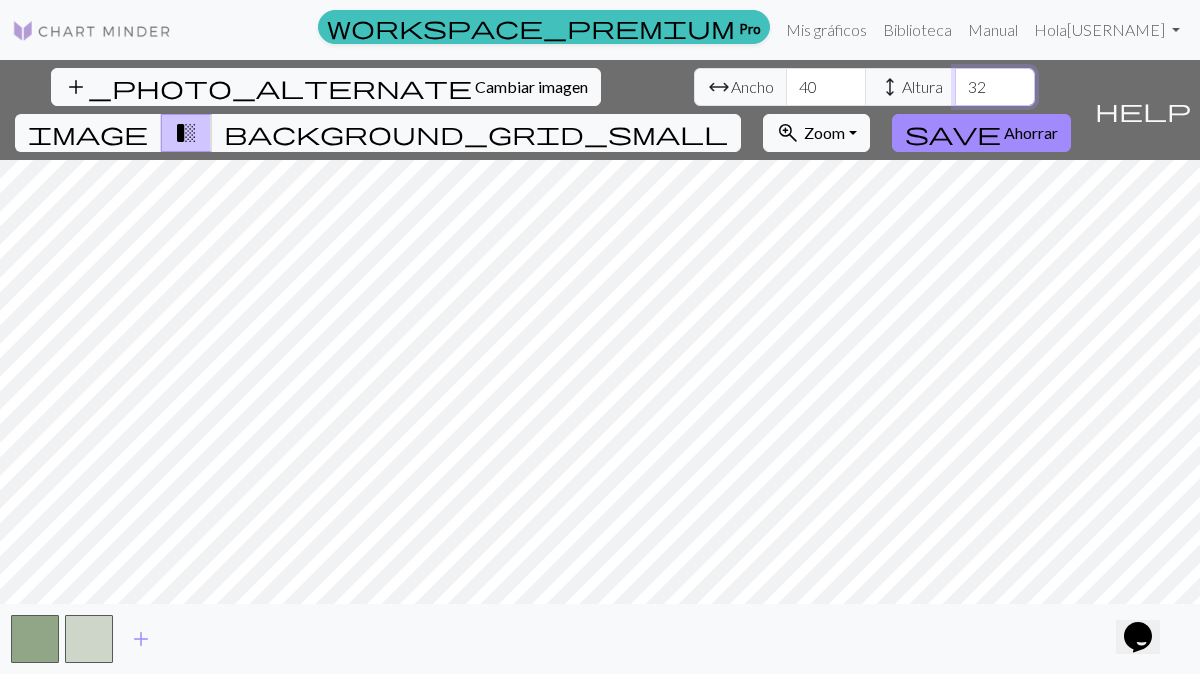 click on "32" at bounding box center [995, 87] 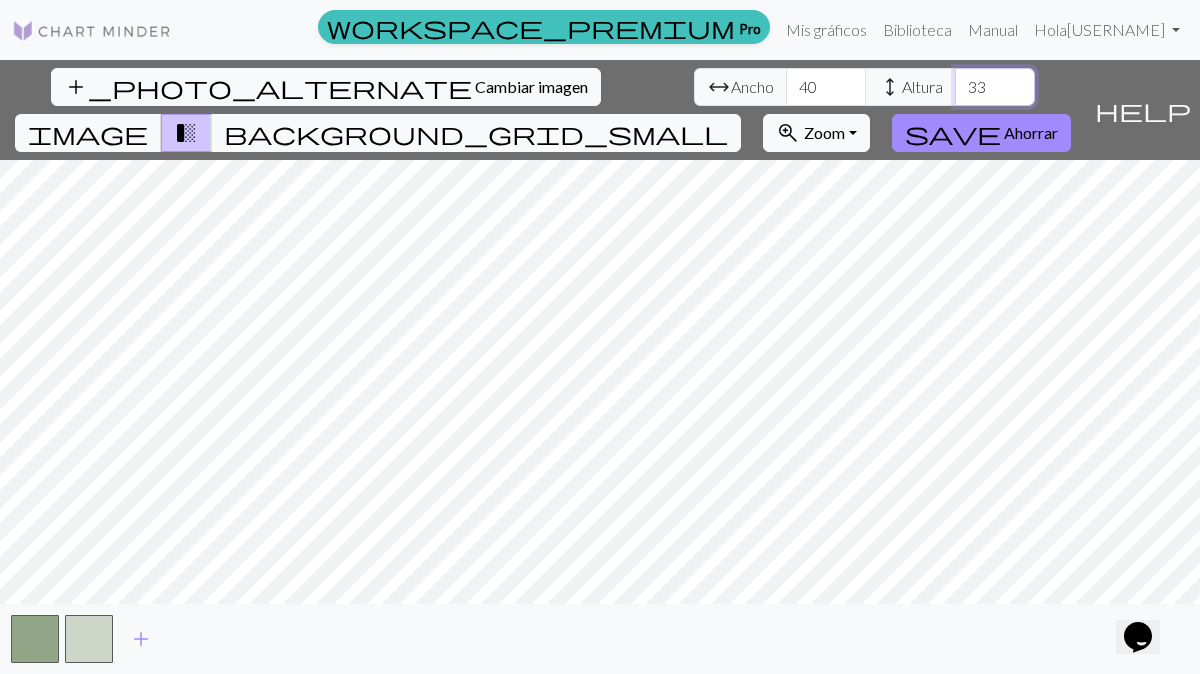 click on "33" at bounding box center (995, 87) 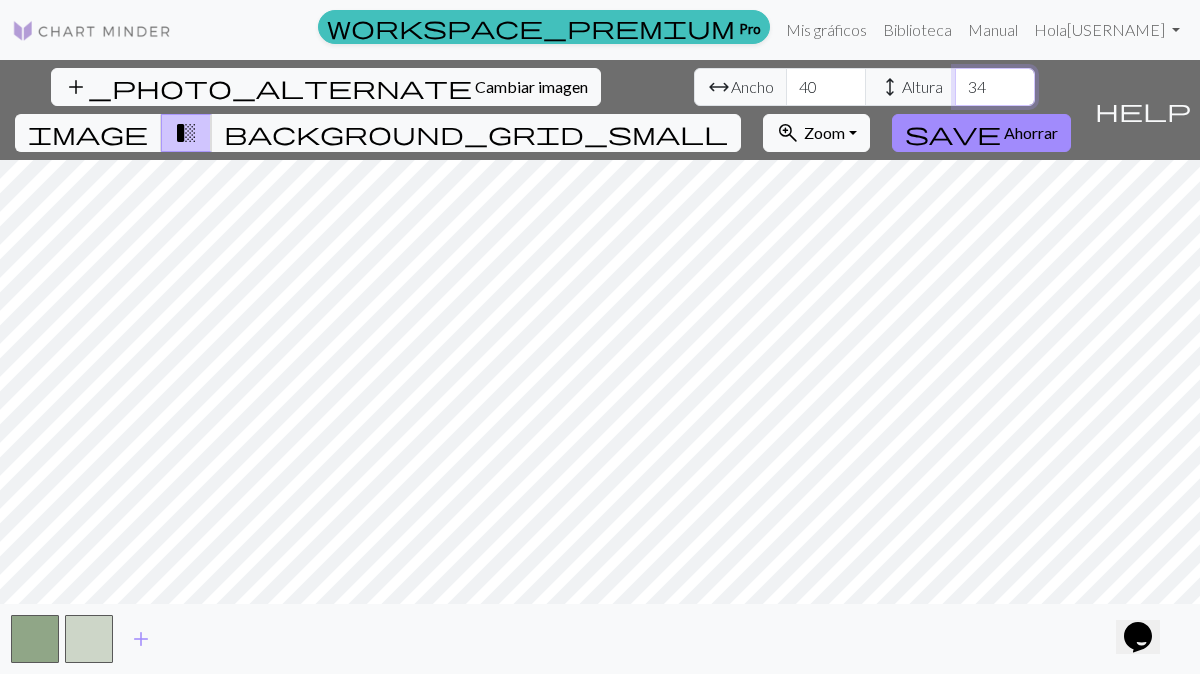 click on "34" at bounding box center [995, 87] 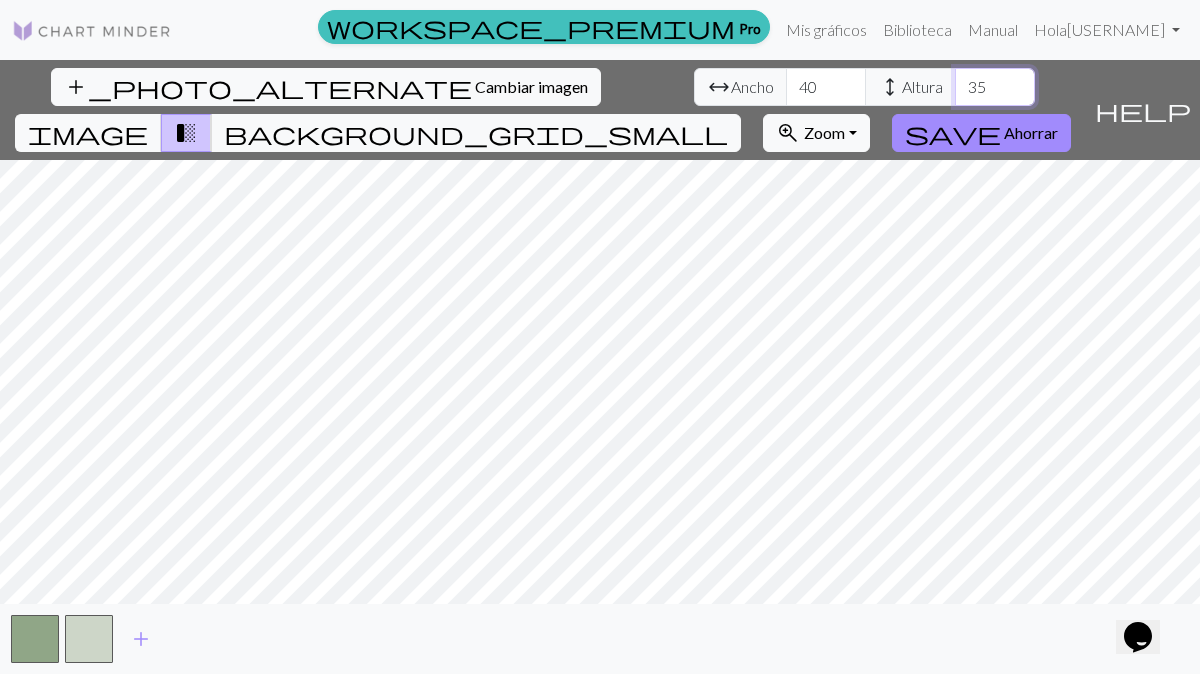 click on "35" at bounding box center [995, 87] 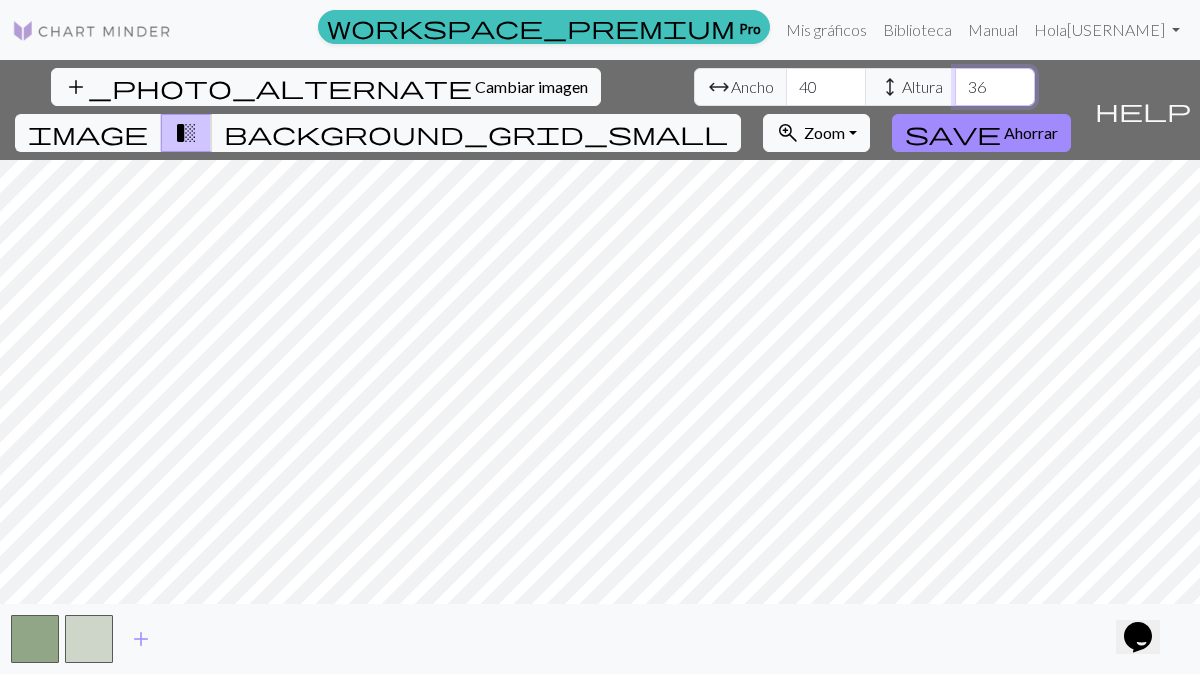 click on "36" at bounding box center (995, 87) 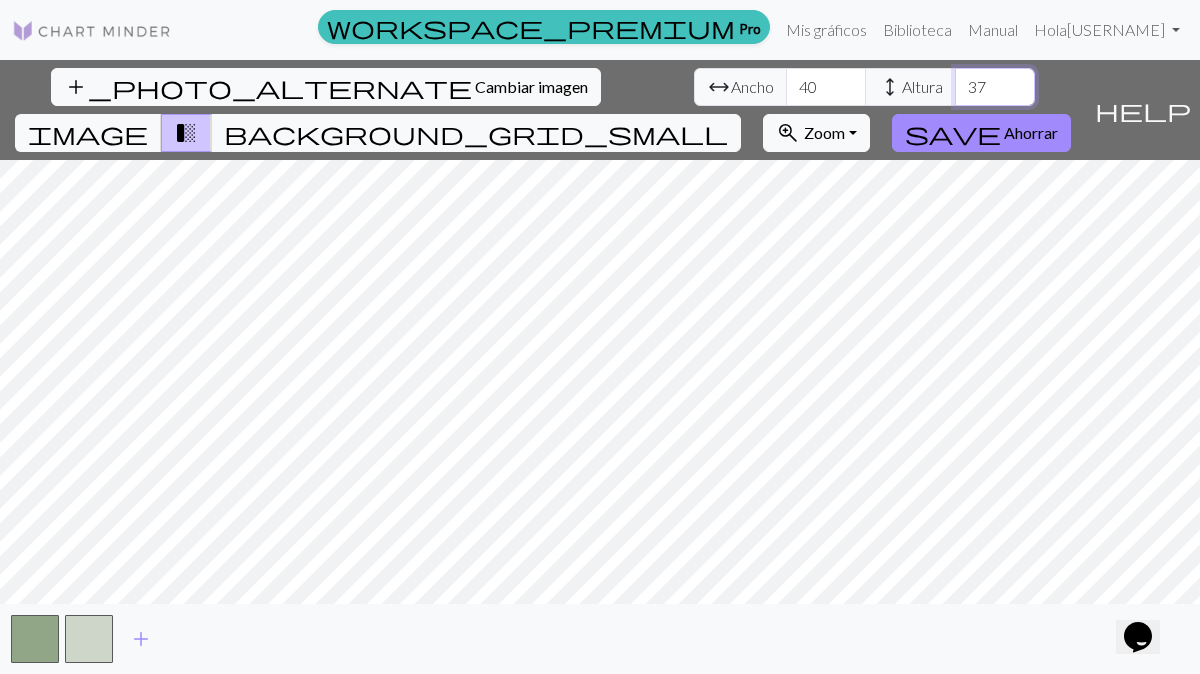 click on "37" at bounding box center (995, 87) 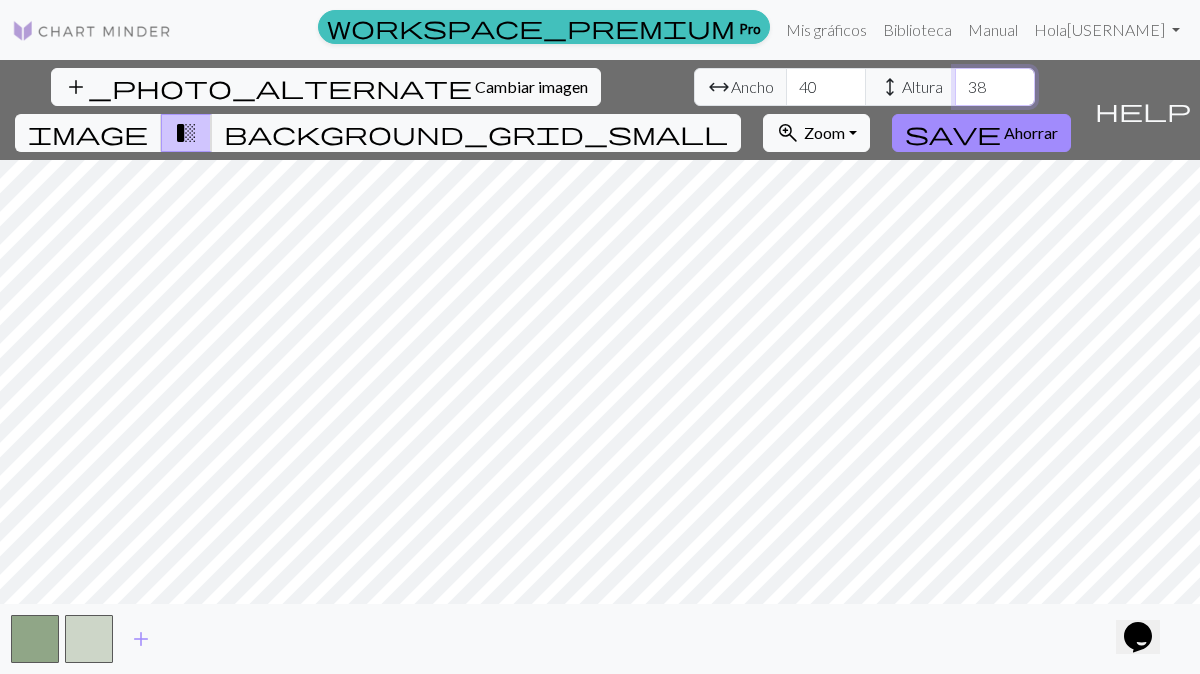 click on "38" at bounding box center (995, 87) 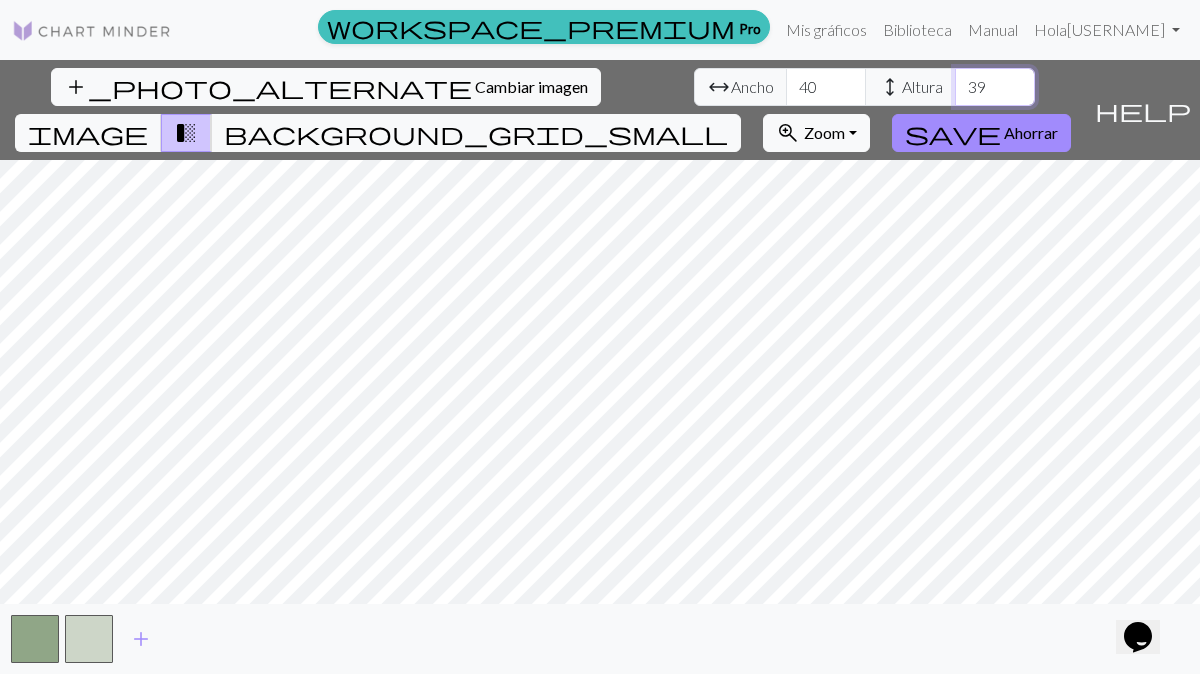 click on "39" at bounding box center (995, 87) 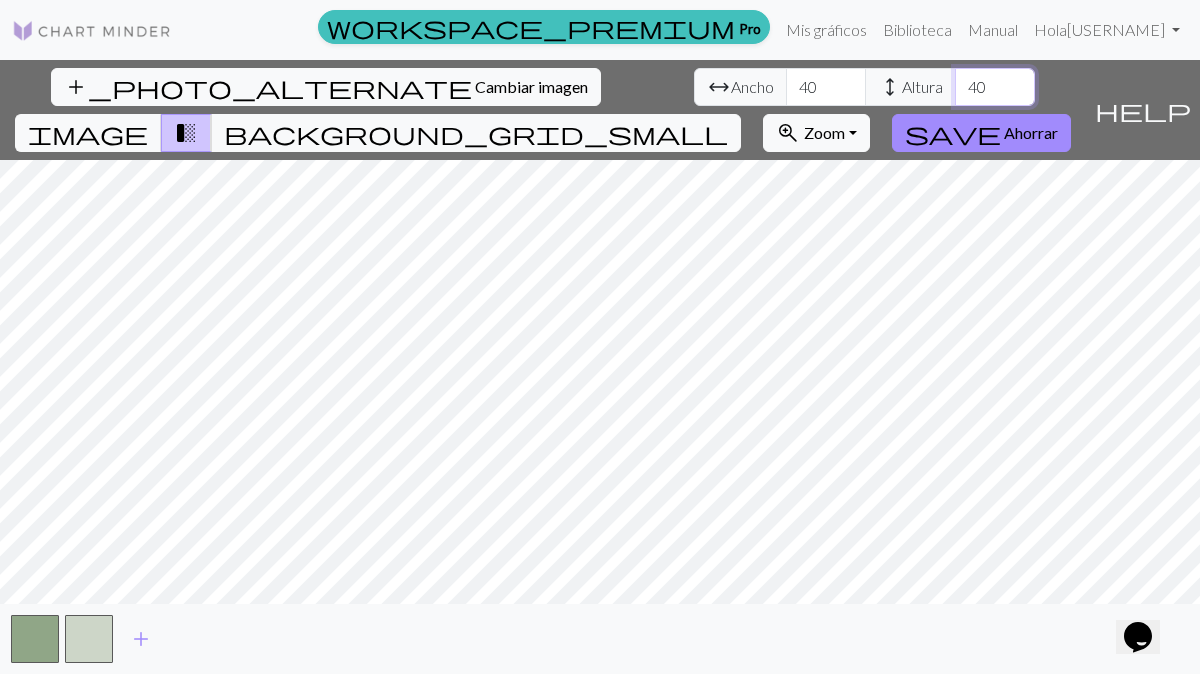 click on "40" at bounding box center (995, 87) 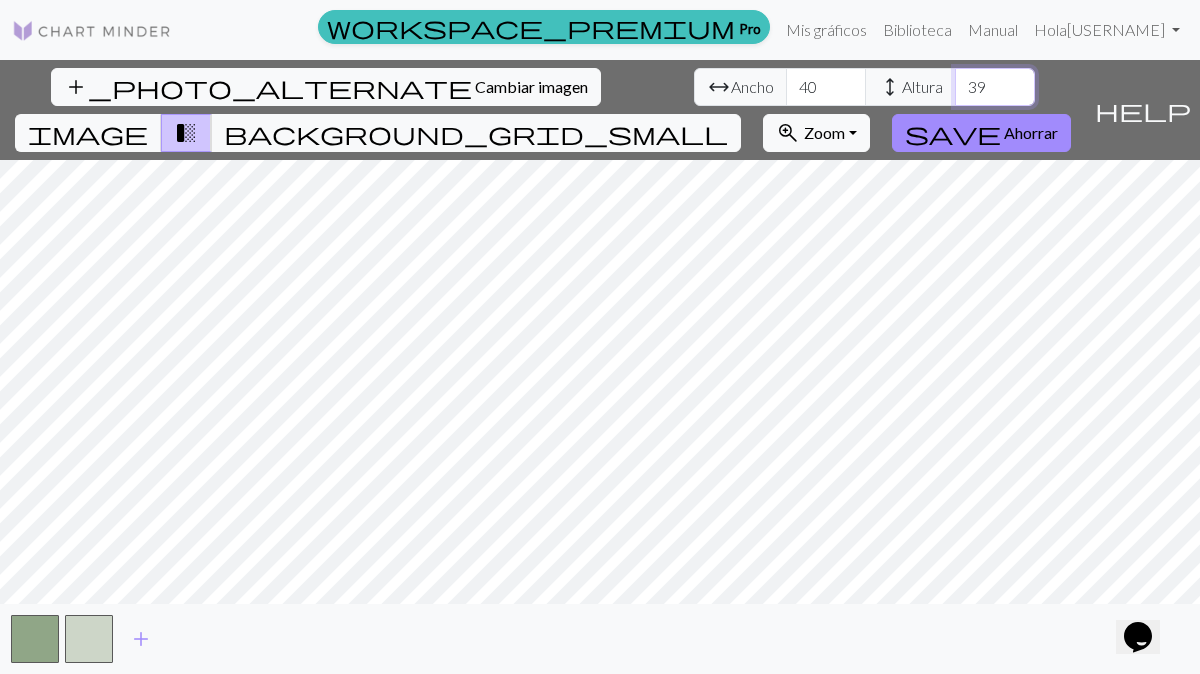 click on "39" at bounding box center [995, 87] 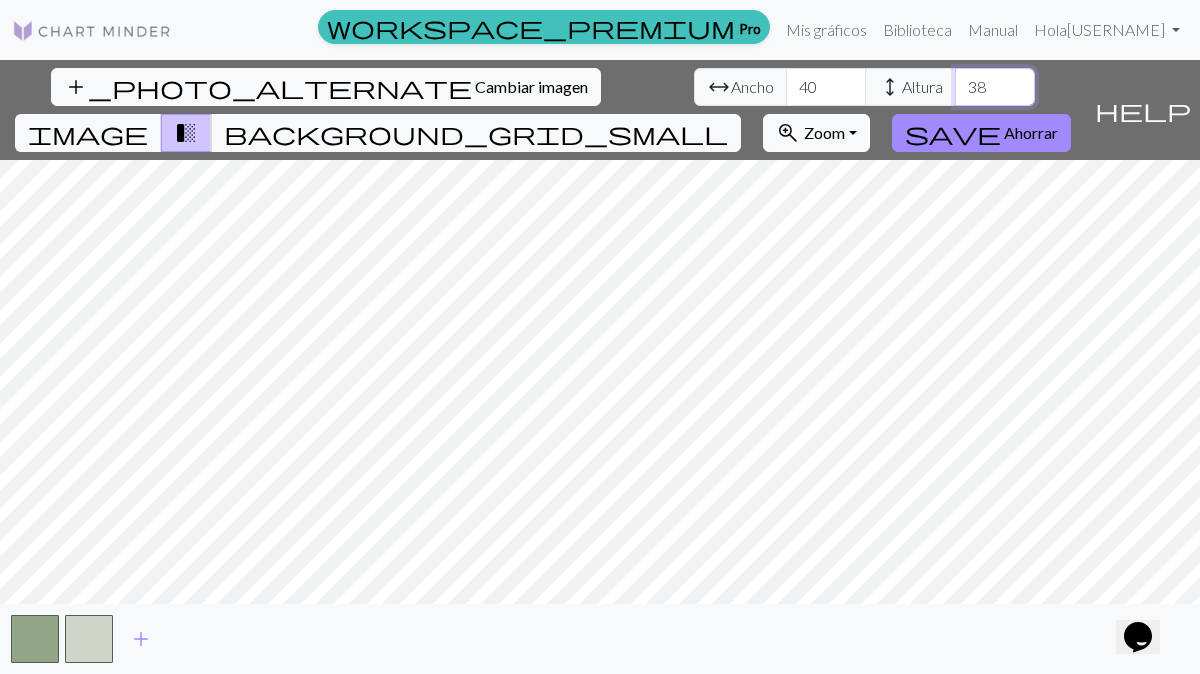 click on "38" at bounding box center (995, 87) 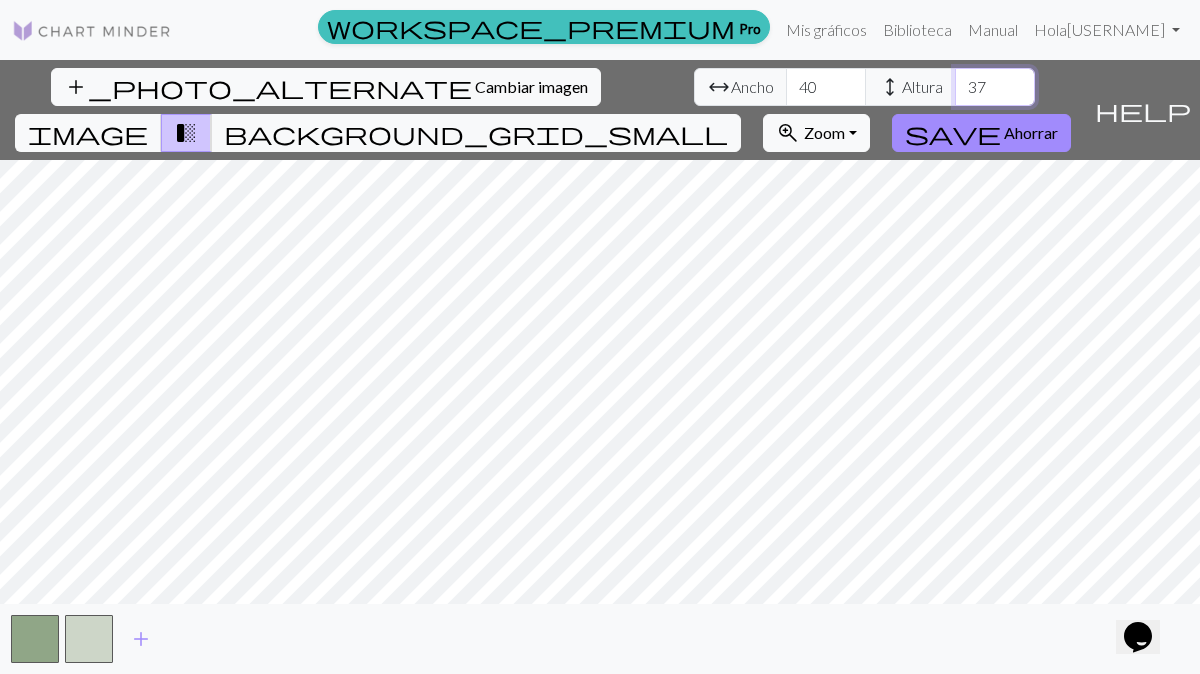 click on "37" at bounding box center (995, 87) 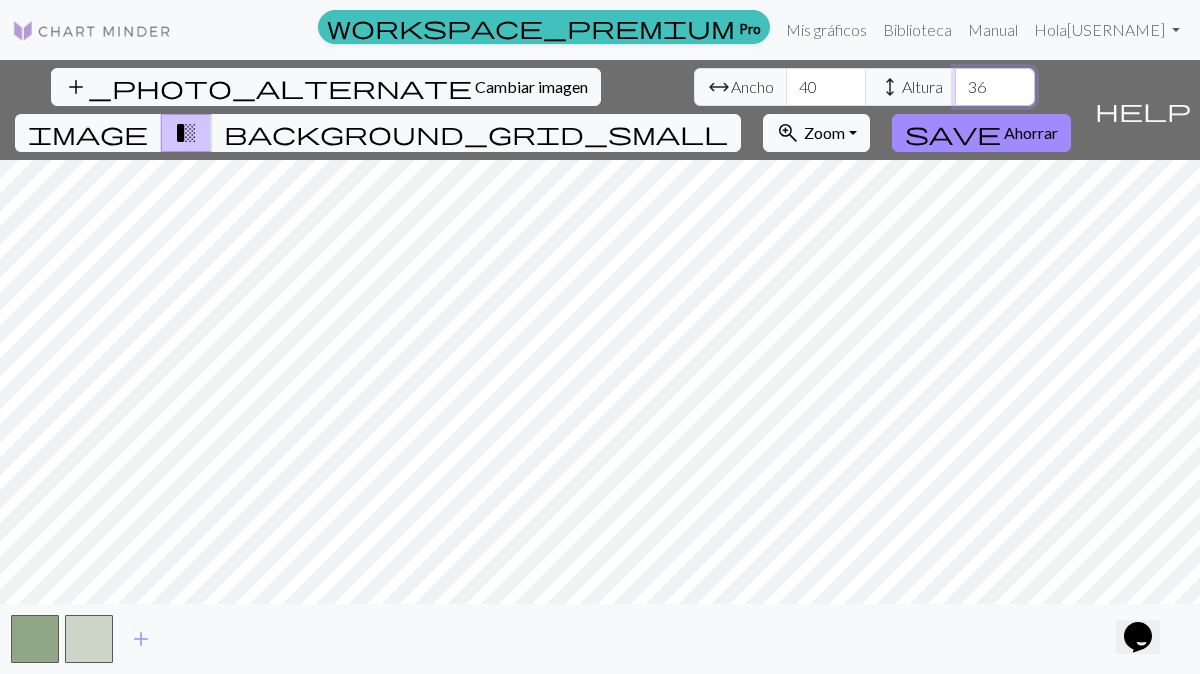 click on "36" at bounding box center [995, 87] 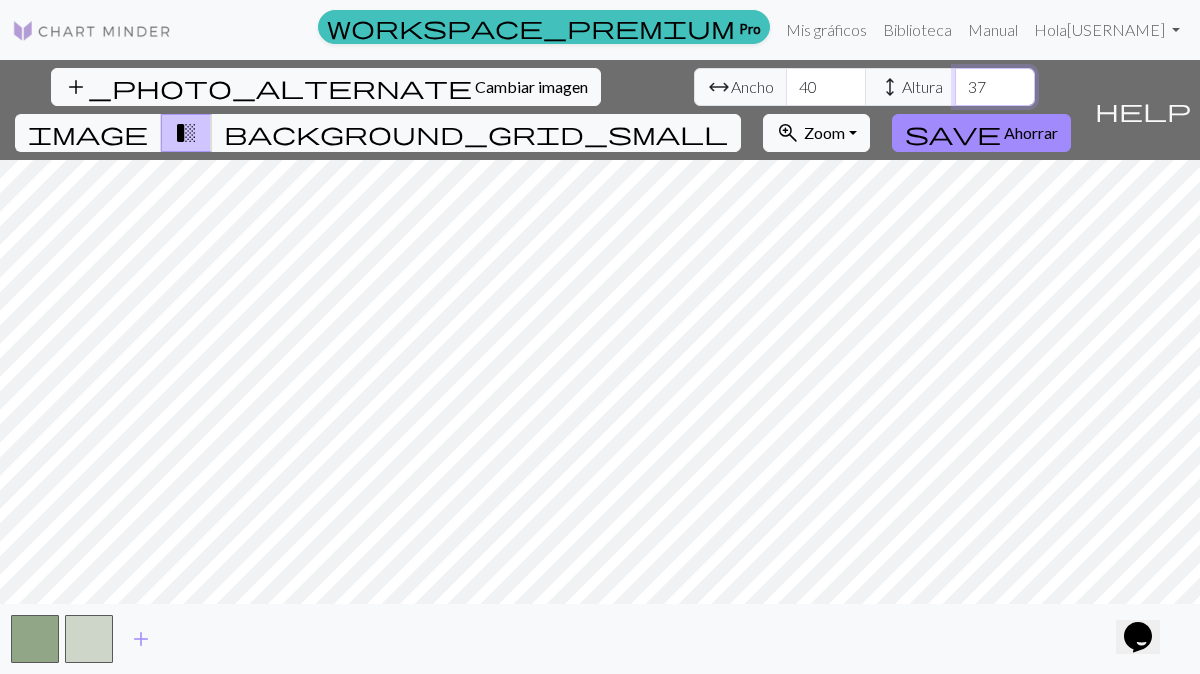 click on "37" at bounding box center [995, 87] 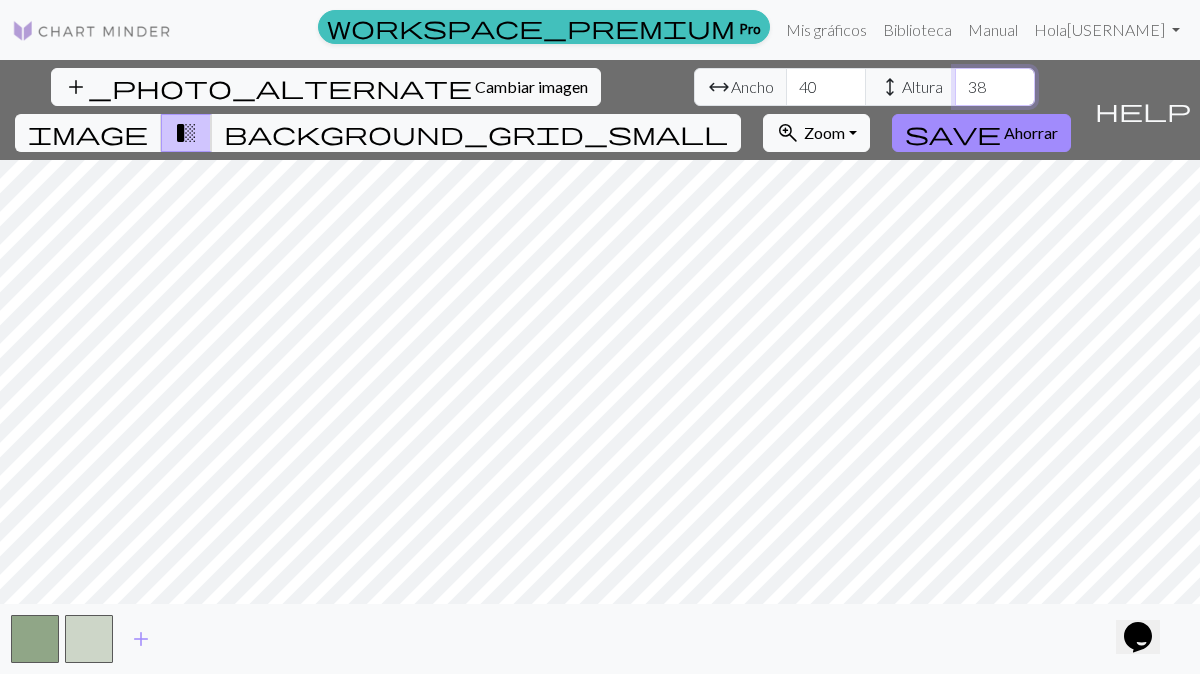 click on "38" at bounding box center [995, 87] 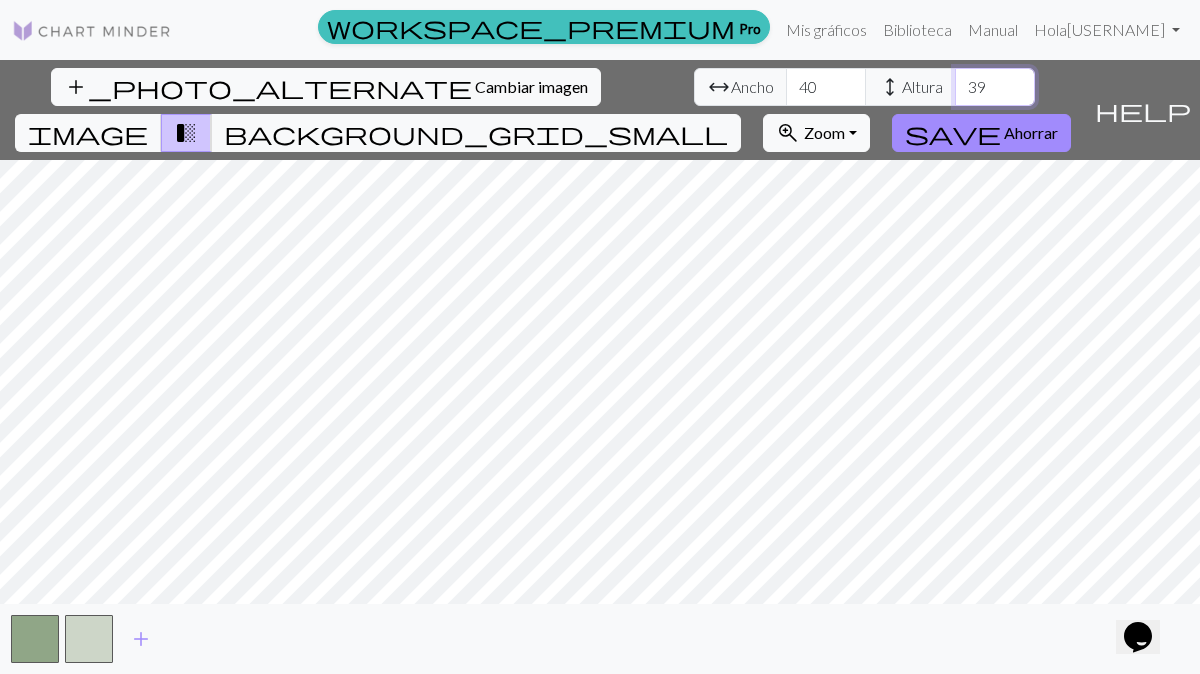 click on "39" at bounding box center [995, 87] 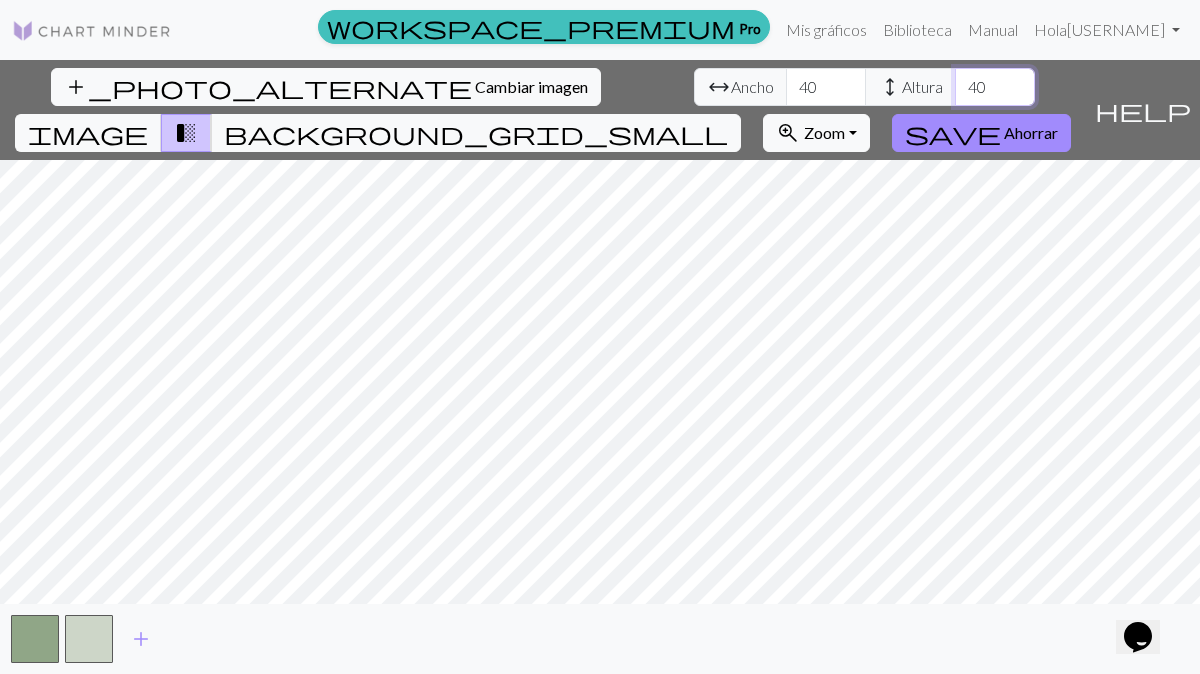 type on "40" 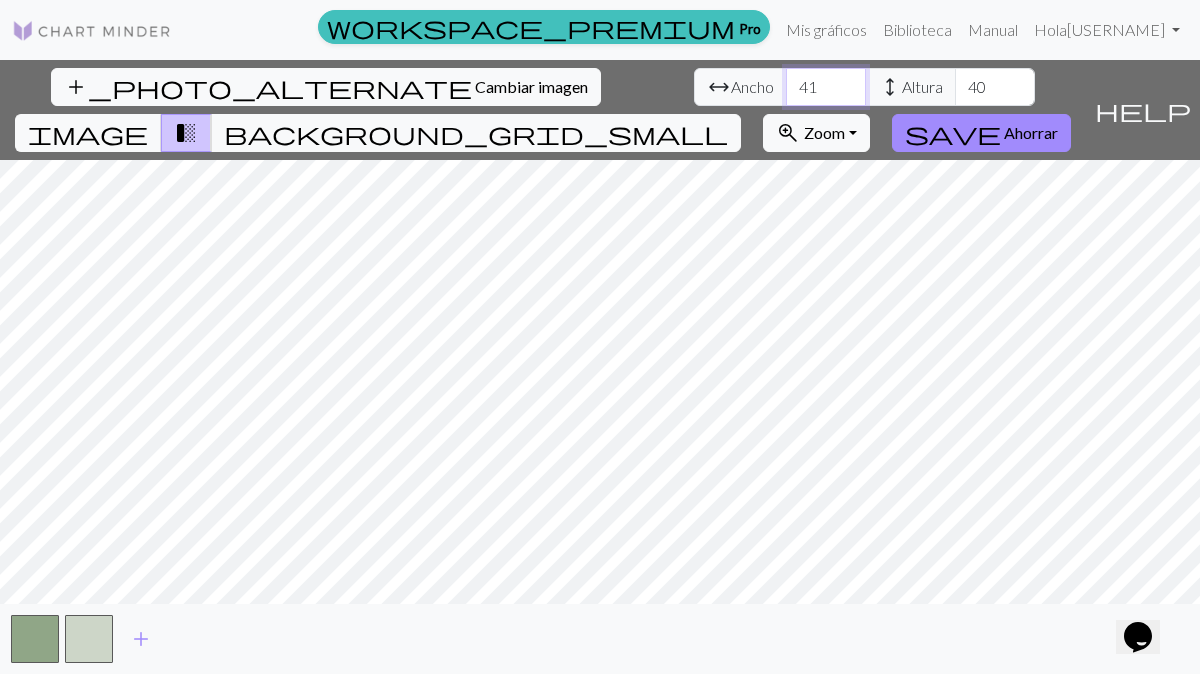 click on "41" at bounding box center [826, 87] 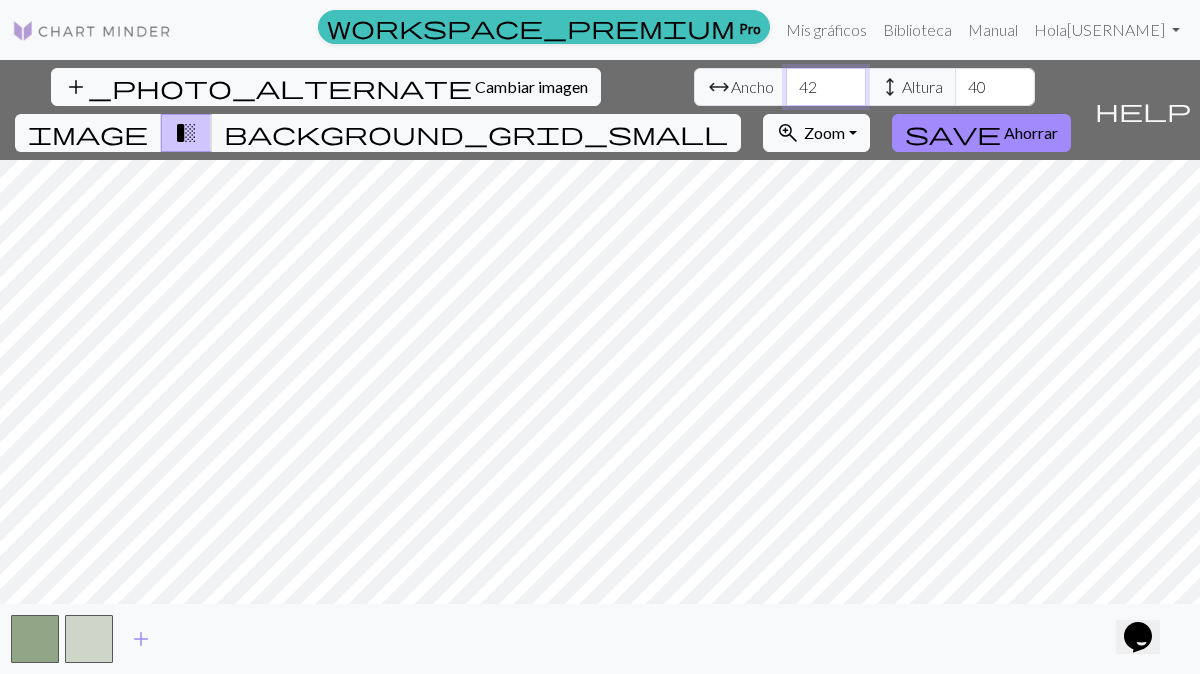 click on "42" at bounding box center [826, 87] 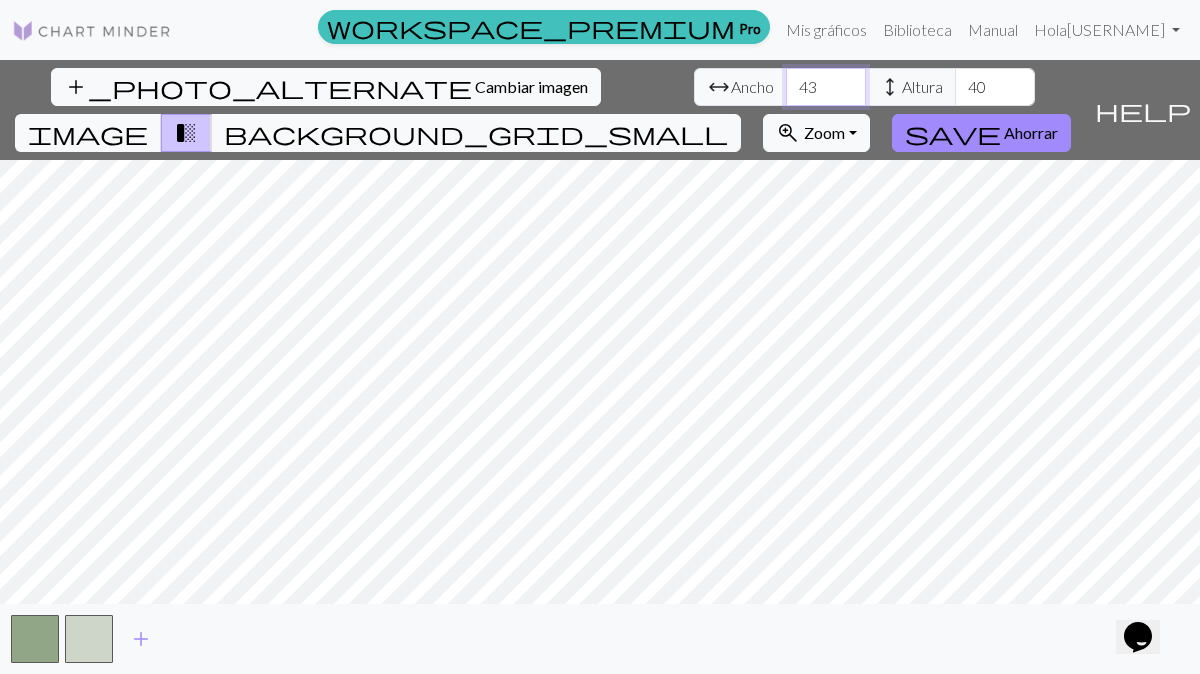 click on "43" at bounding box center (826, 87) 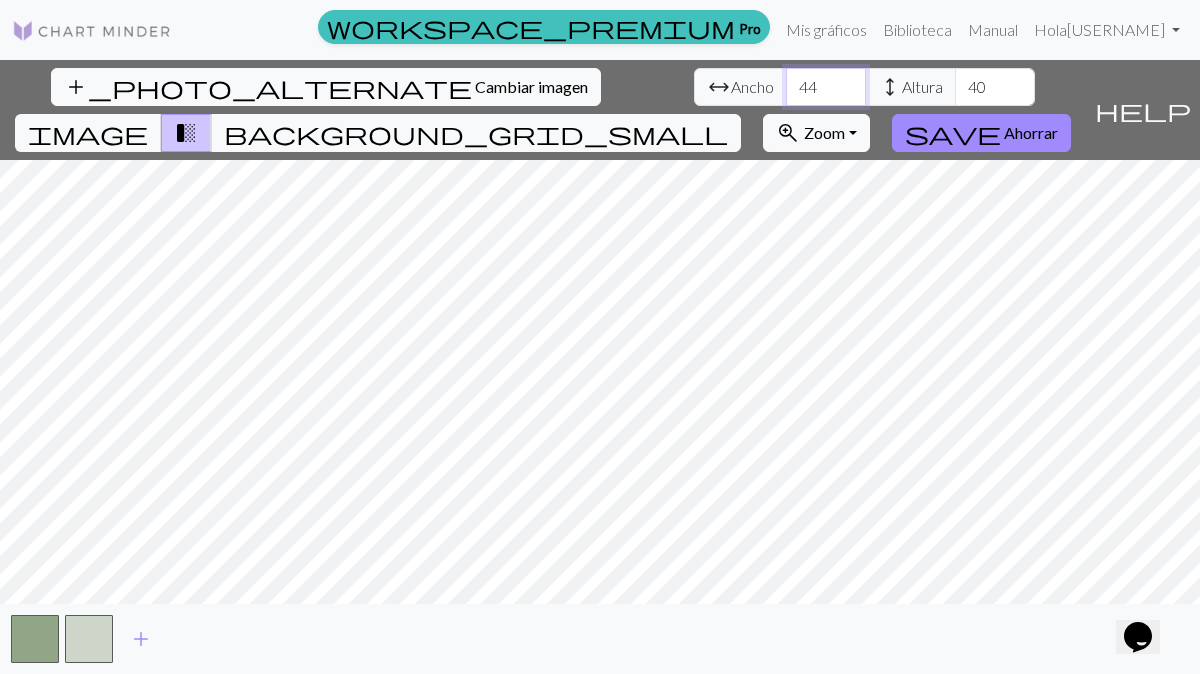 click on "44" at bounding box center [826, 87] 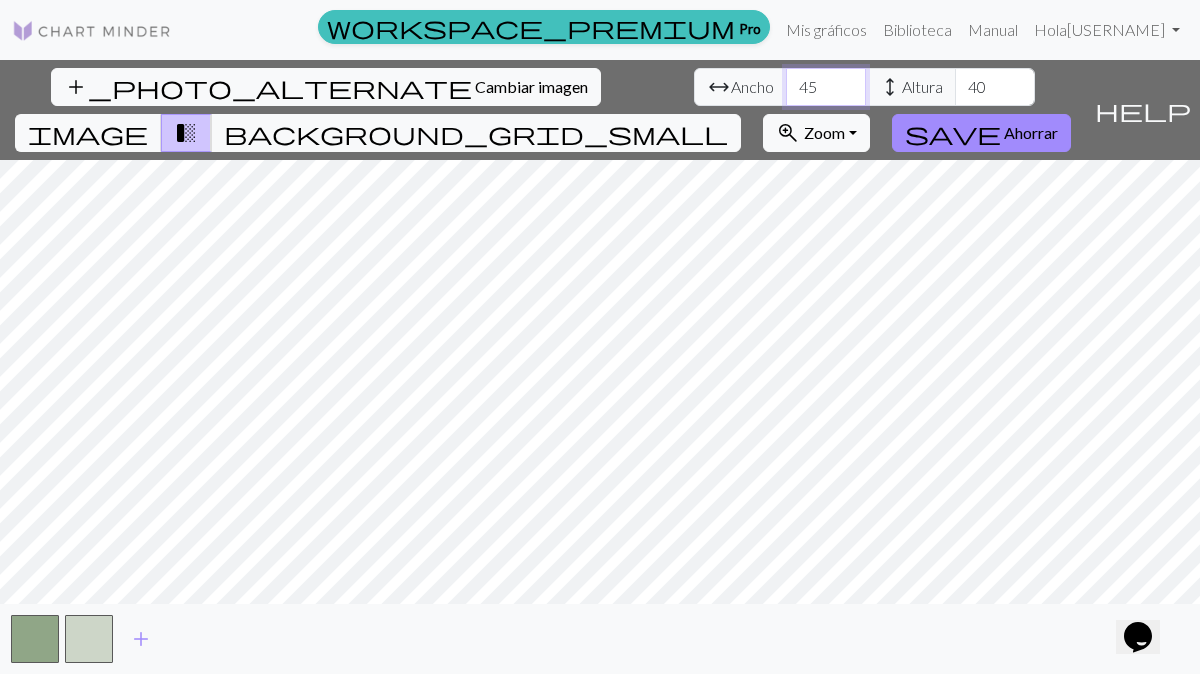 click on "45" at bounding box center (826, 87) 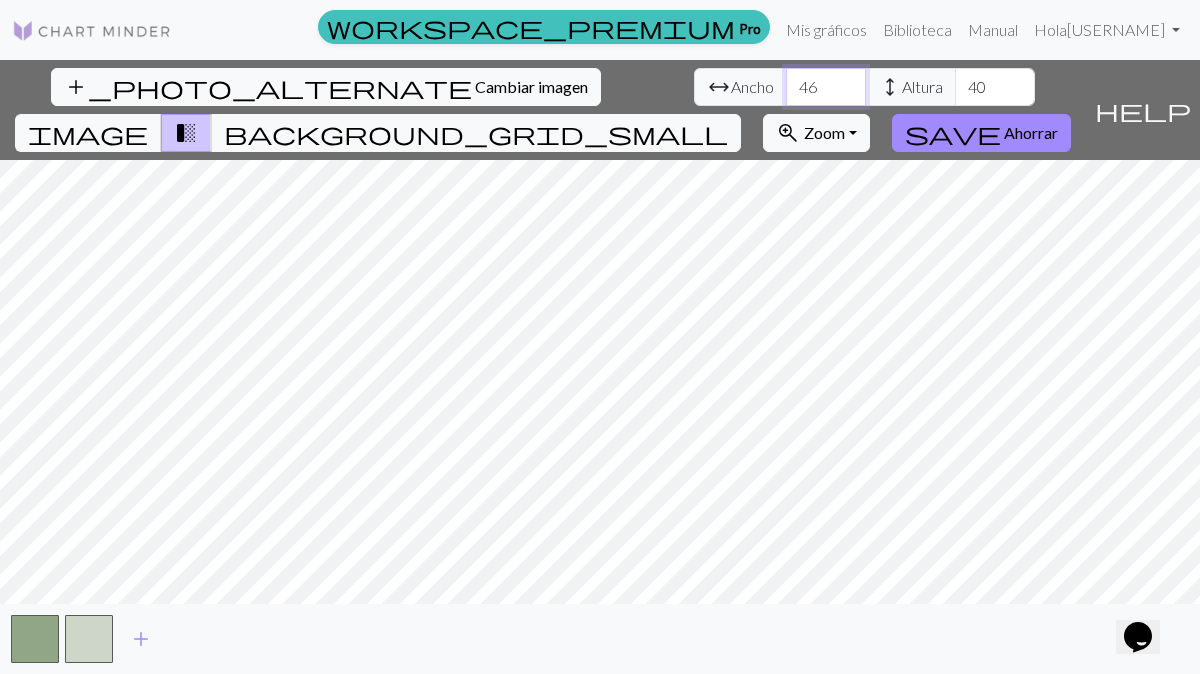 click on "46" at bounding box center [826, 87] 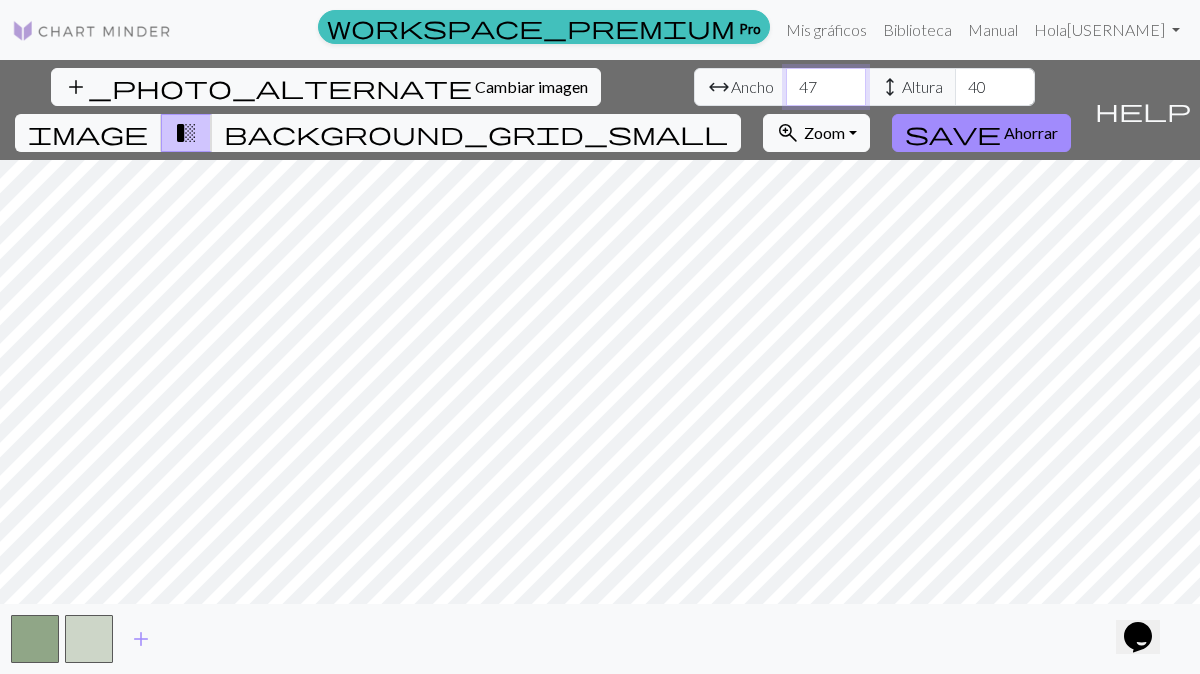 click on "47" at bounding box center (826, 87) 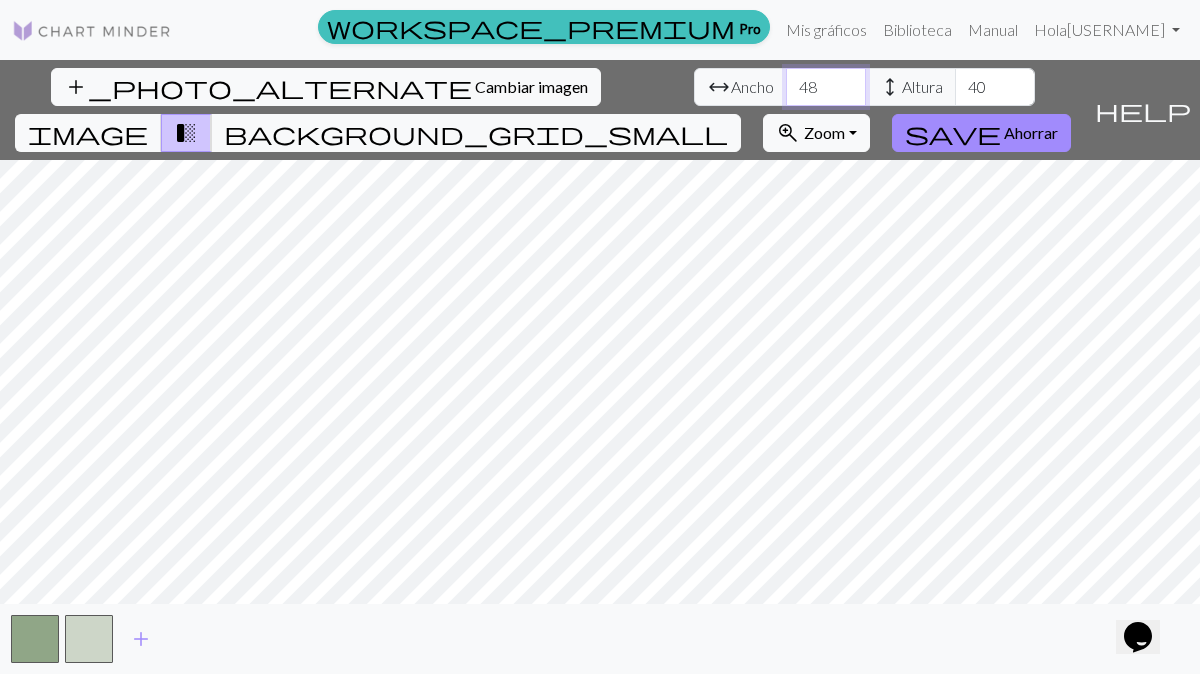 click on "48" at bounding box center [826, 87] 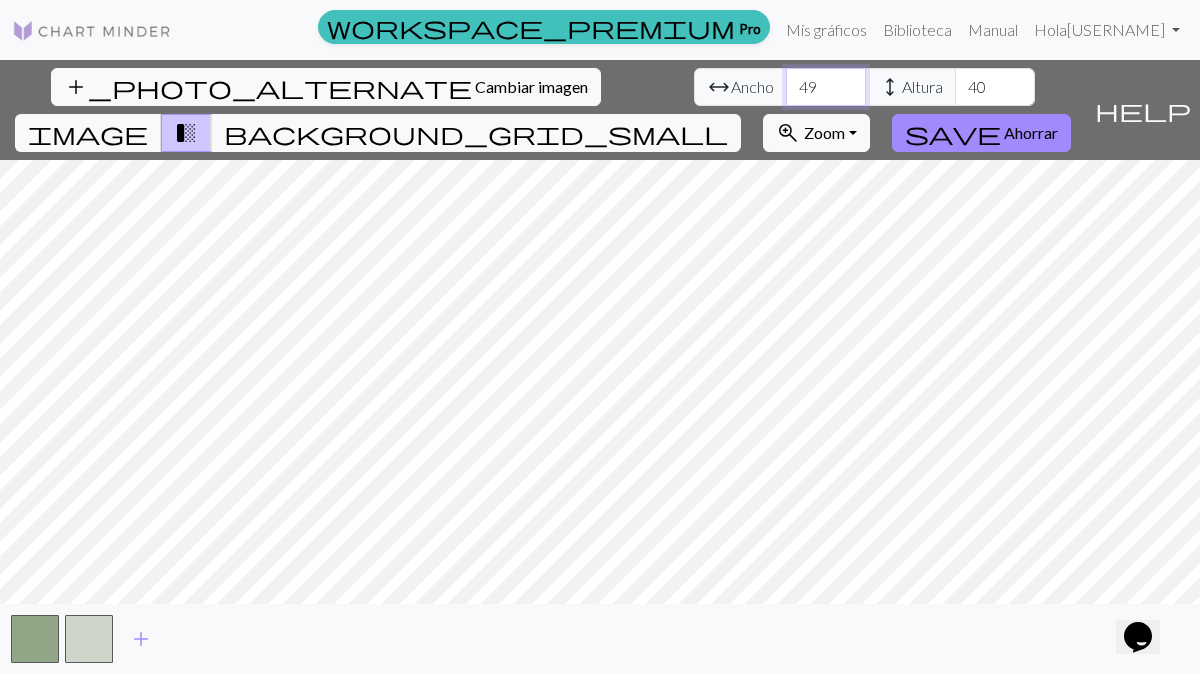click on "49" at bounding box center [826, 87] 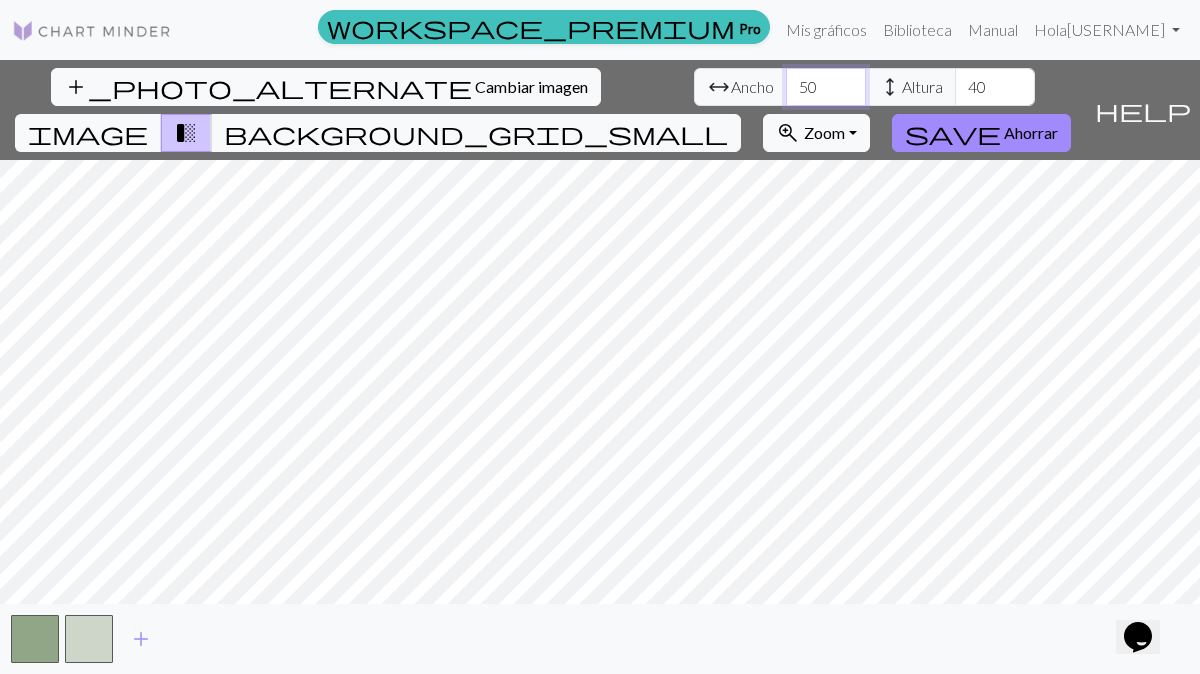 click on "50" at bounding box center (826, 87) 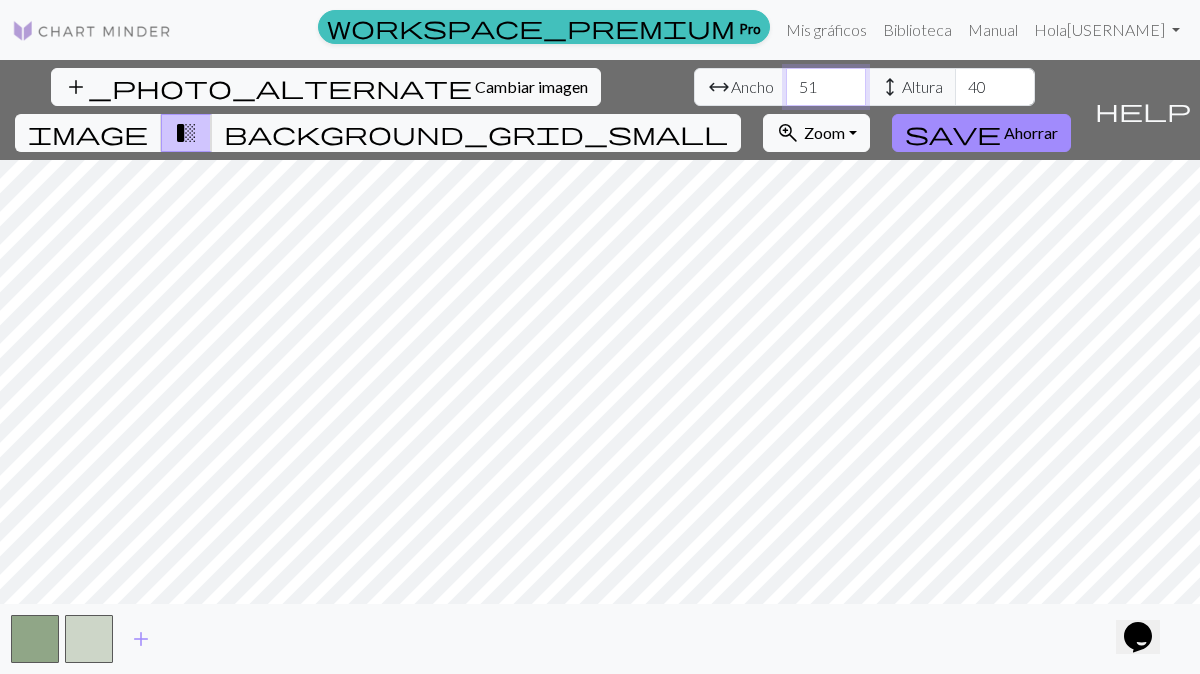 click on "51" at bounding box center [826, 87] 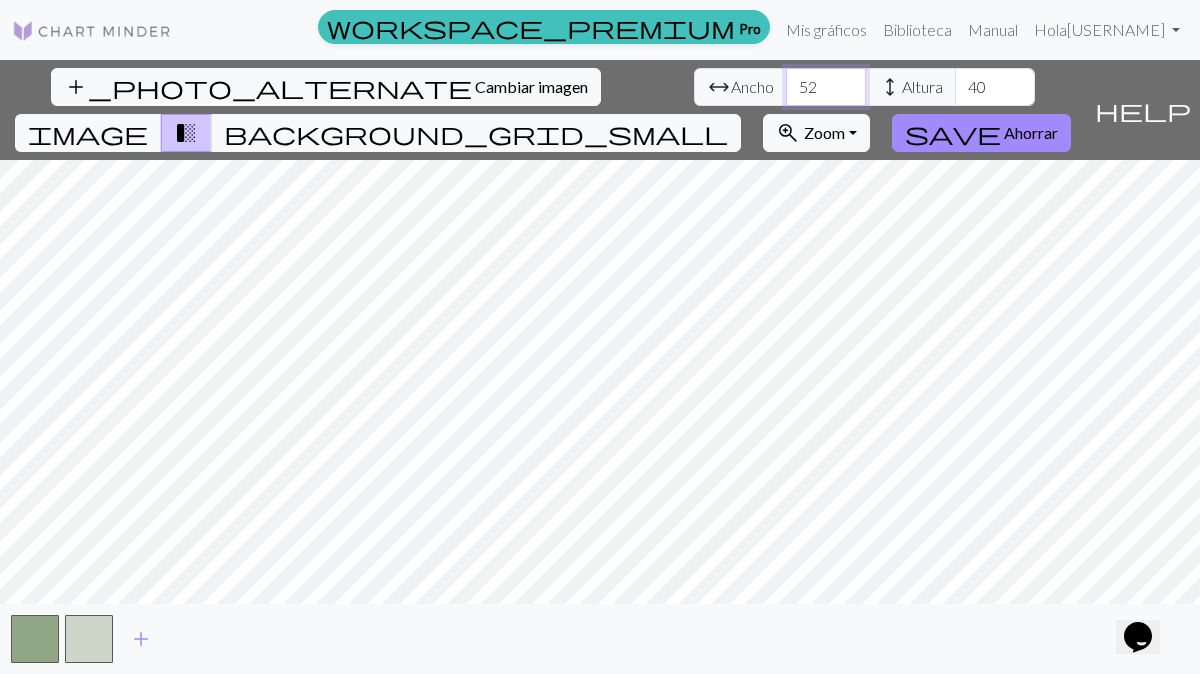 click on "52" at bounding box center (826, 87) 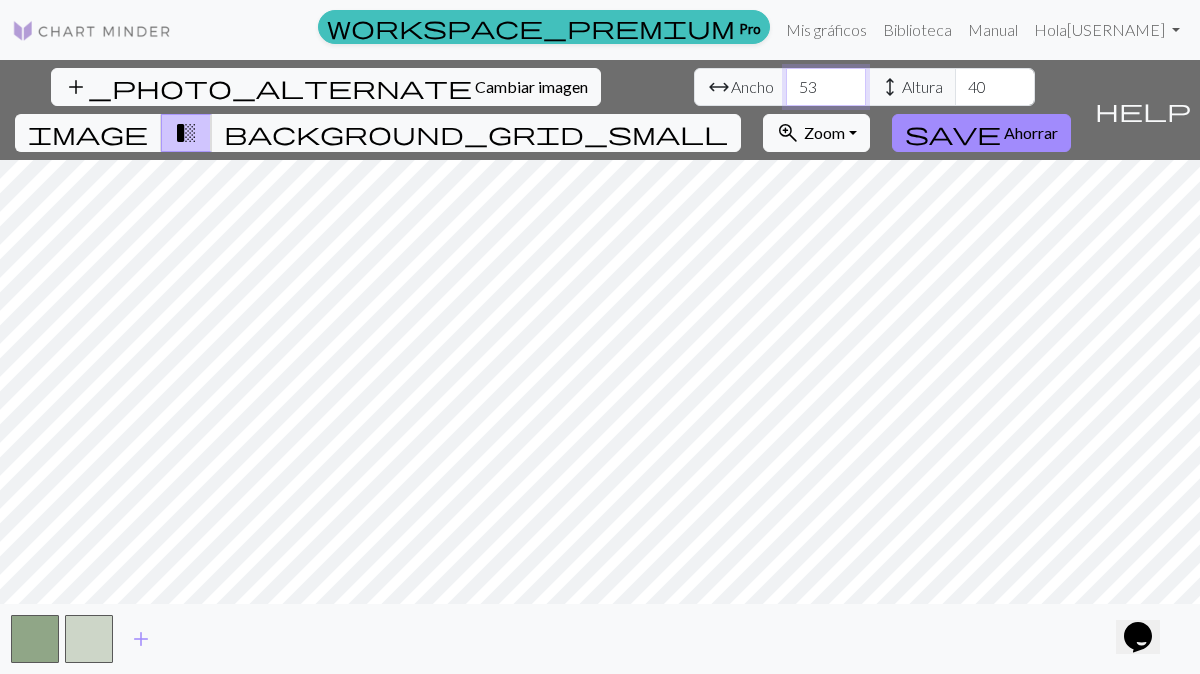 click on "53" at bounding box center [826, 87] 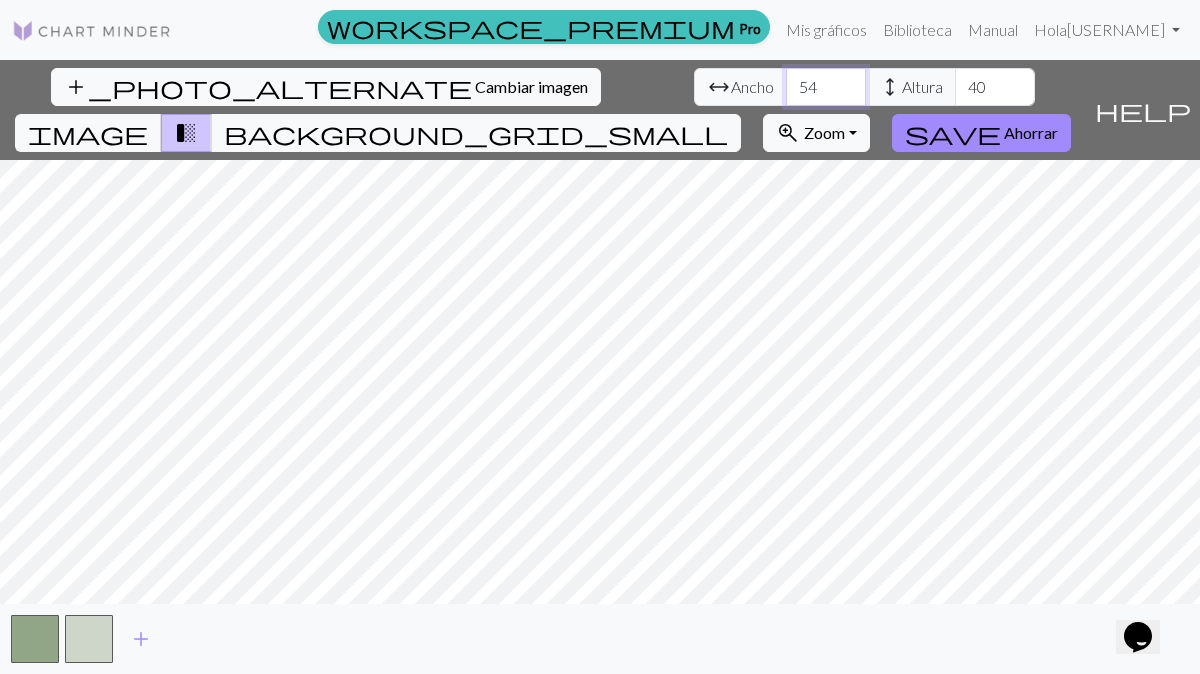 click on "54" at bounding box center (826, 87) 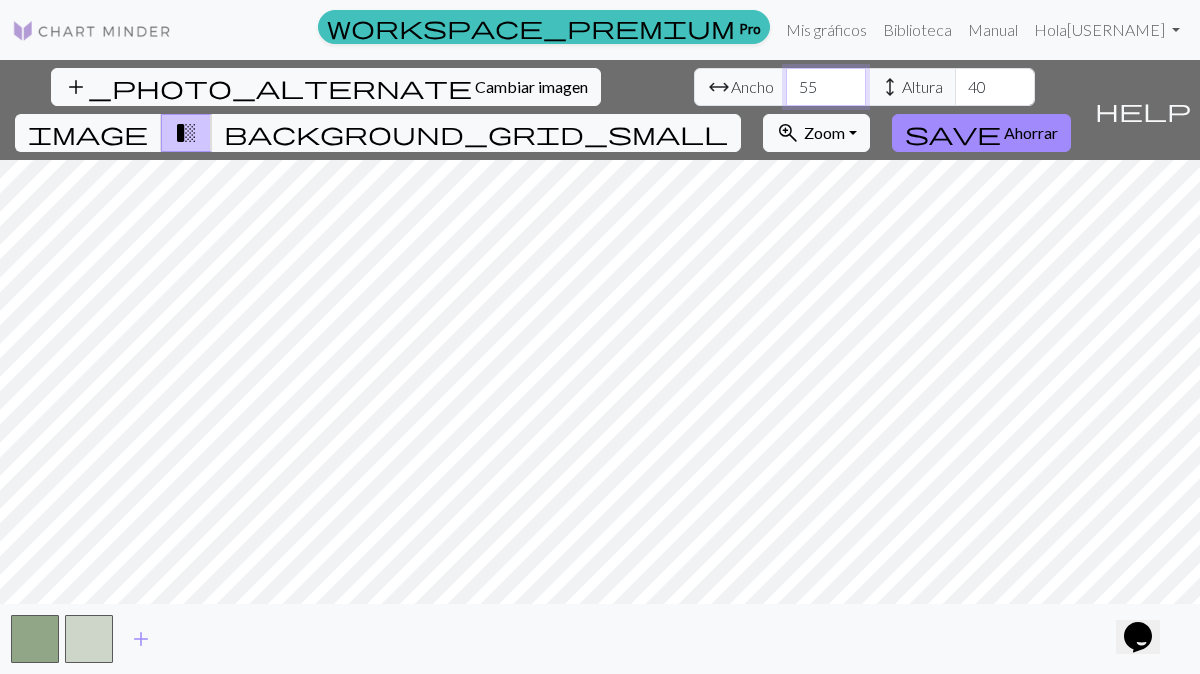 type on "55" 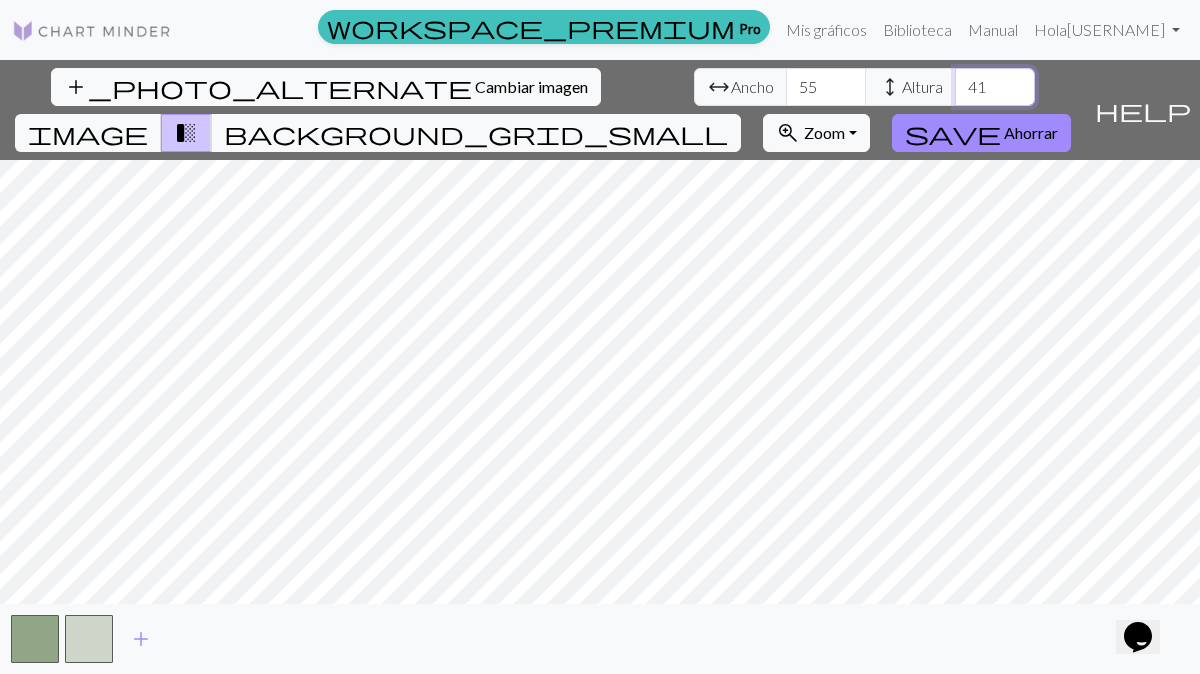 click on "41" at bounding box center (995, 87) 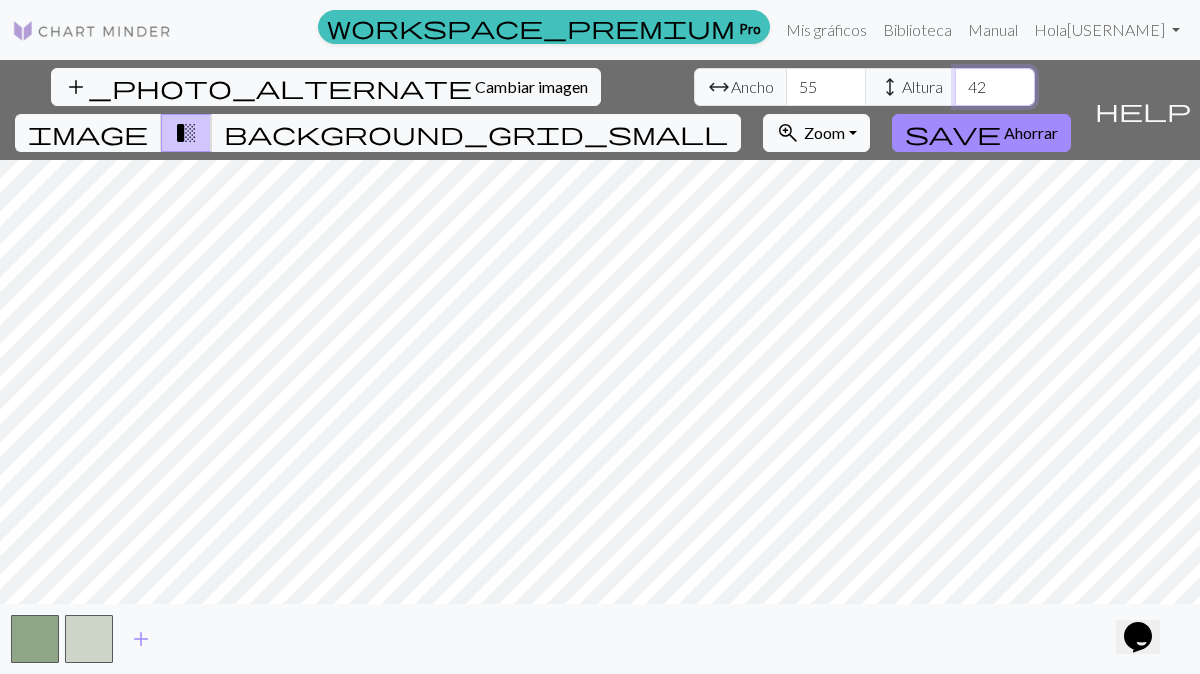 click on "42" at bounding box center [995, 87] 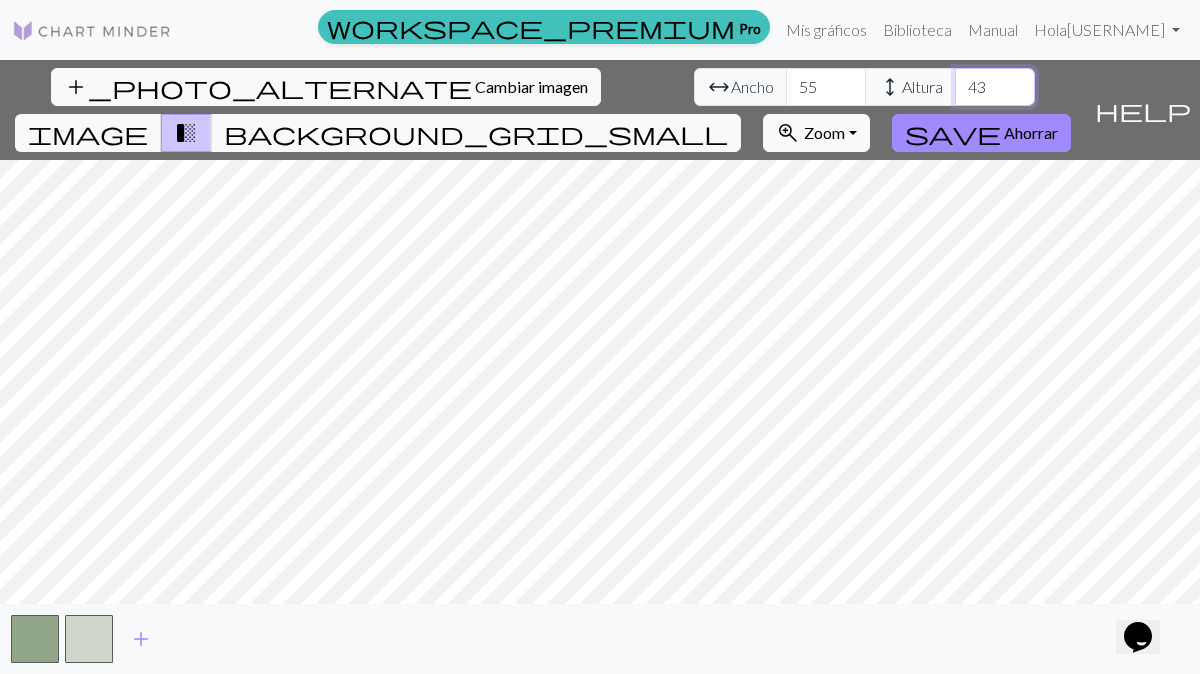 click on "43" at bounding box center (995, 87) 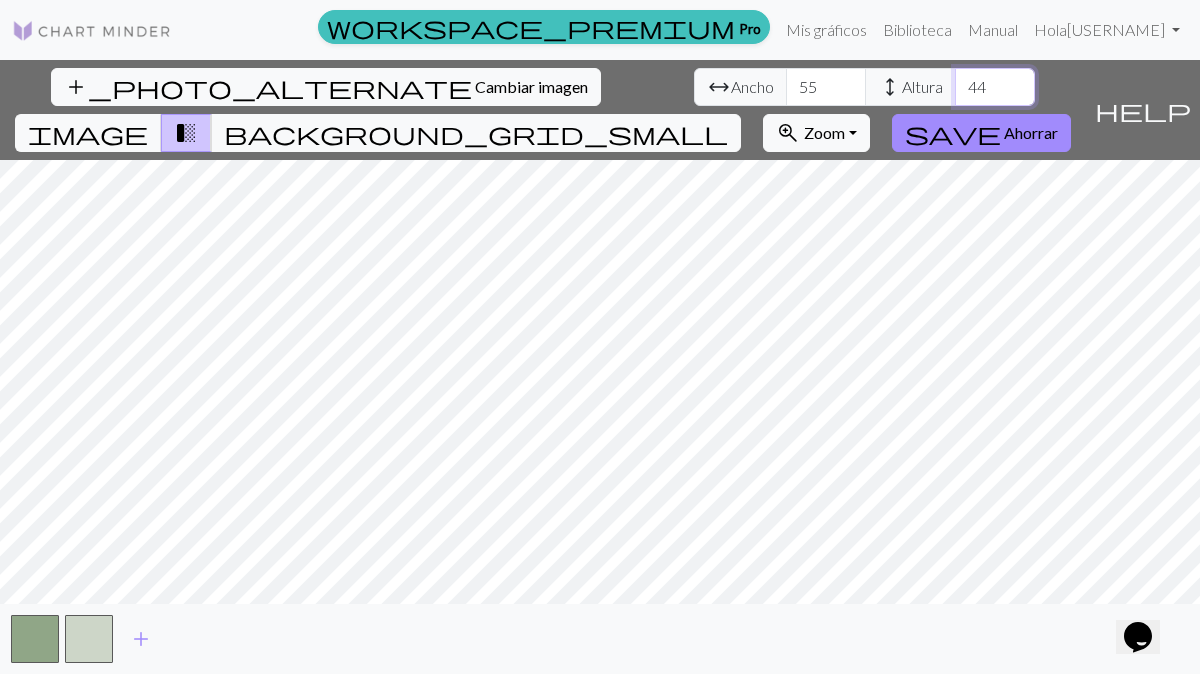 click on "44" at bounding box center [995, 87] 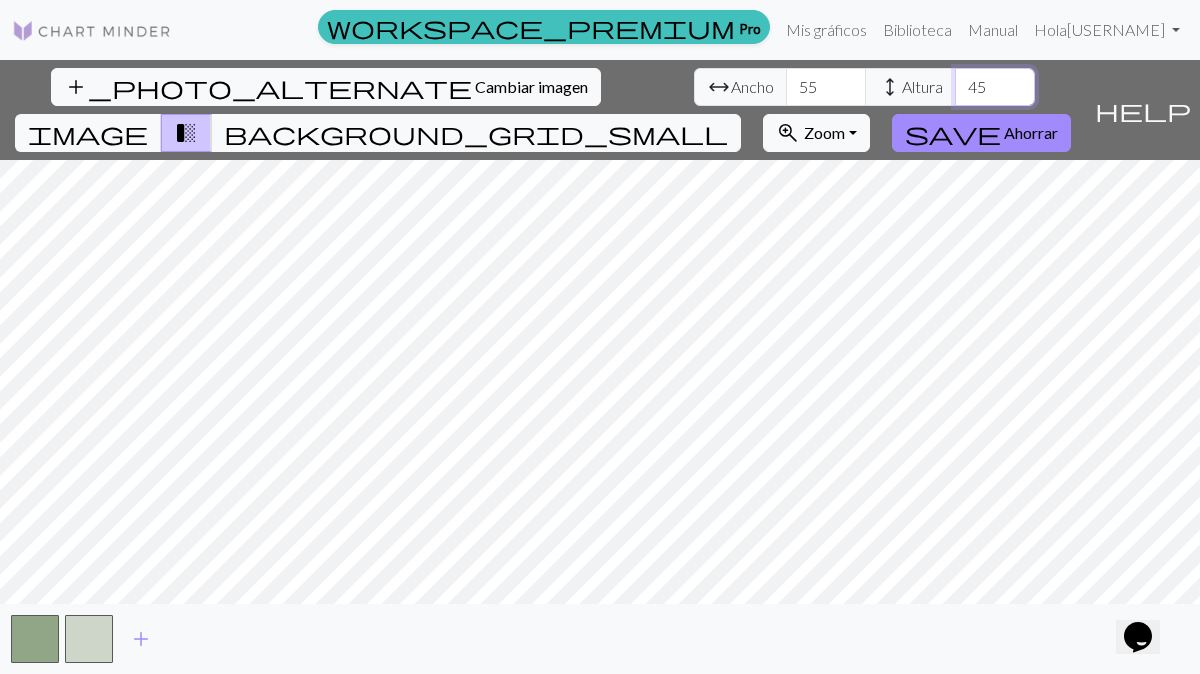 click on "45" at bounding box center (995, 87) 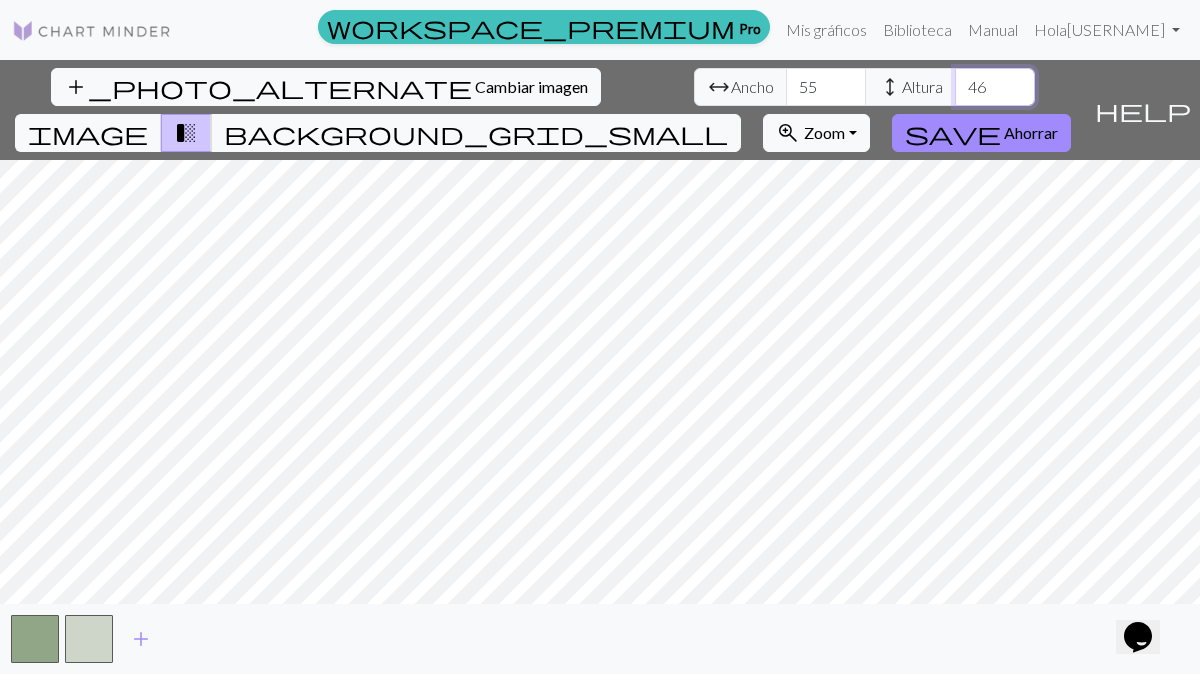 click on "46" at bounding box center [995, 87] 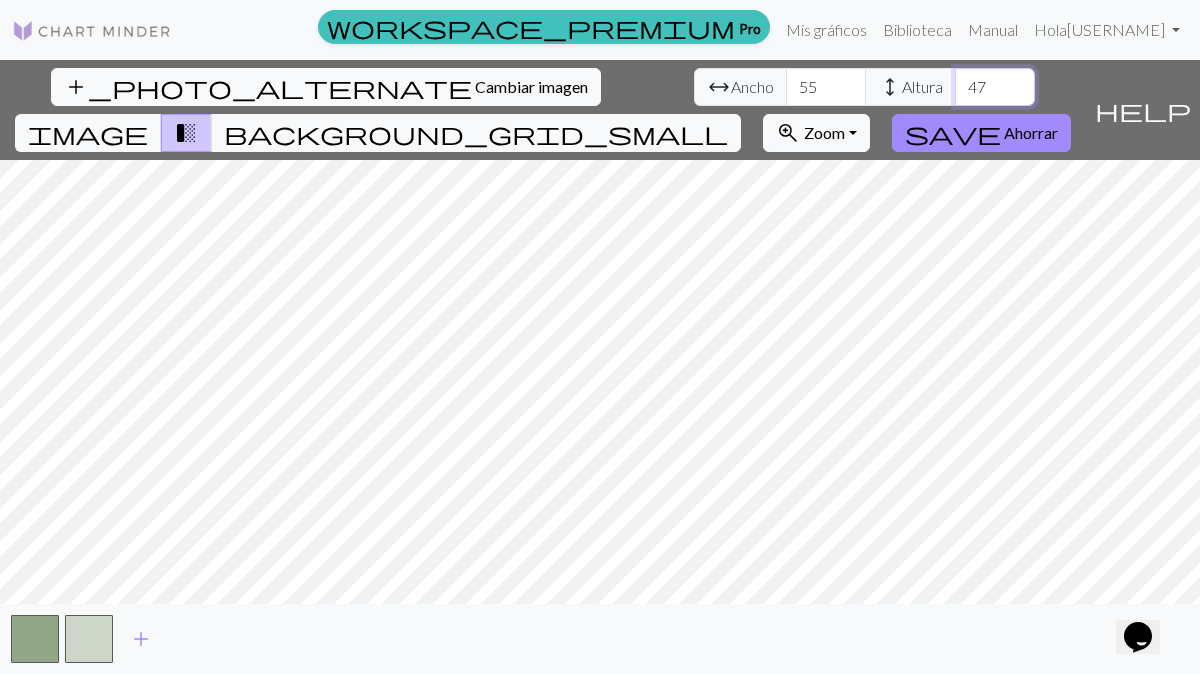 click on "47" at bounding box center [995, 87] 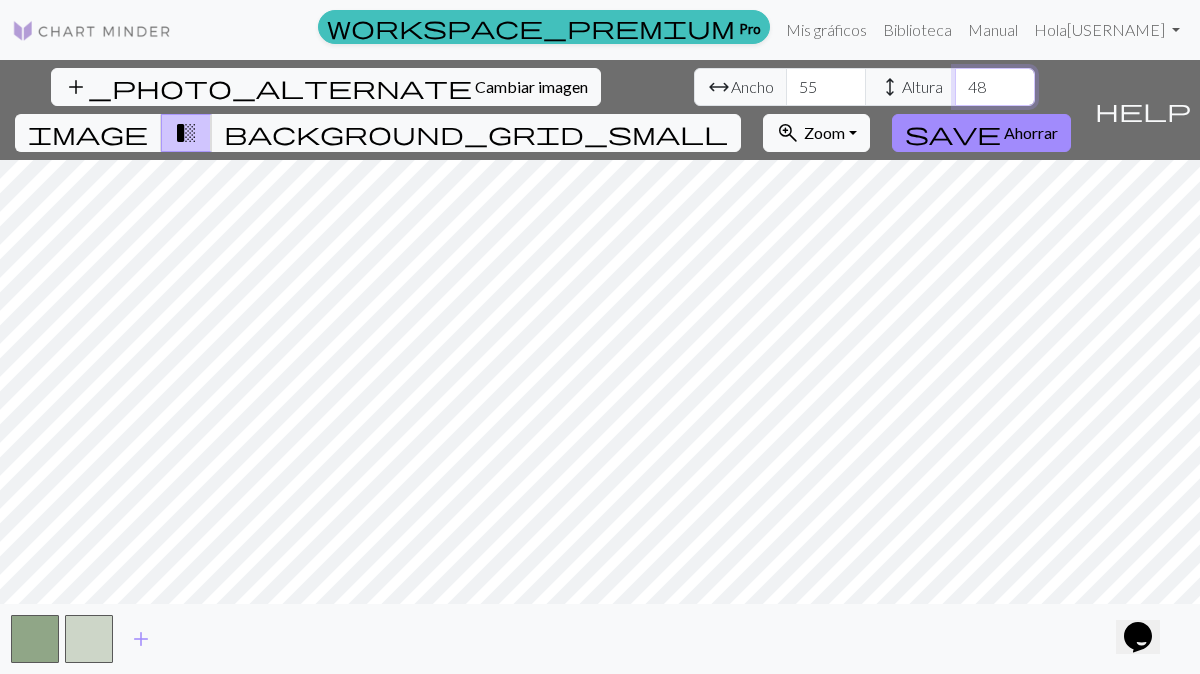 click on "48" at bounding box center (995, 87) 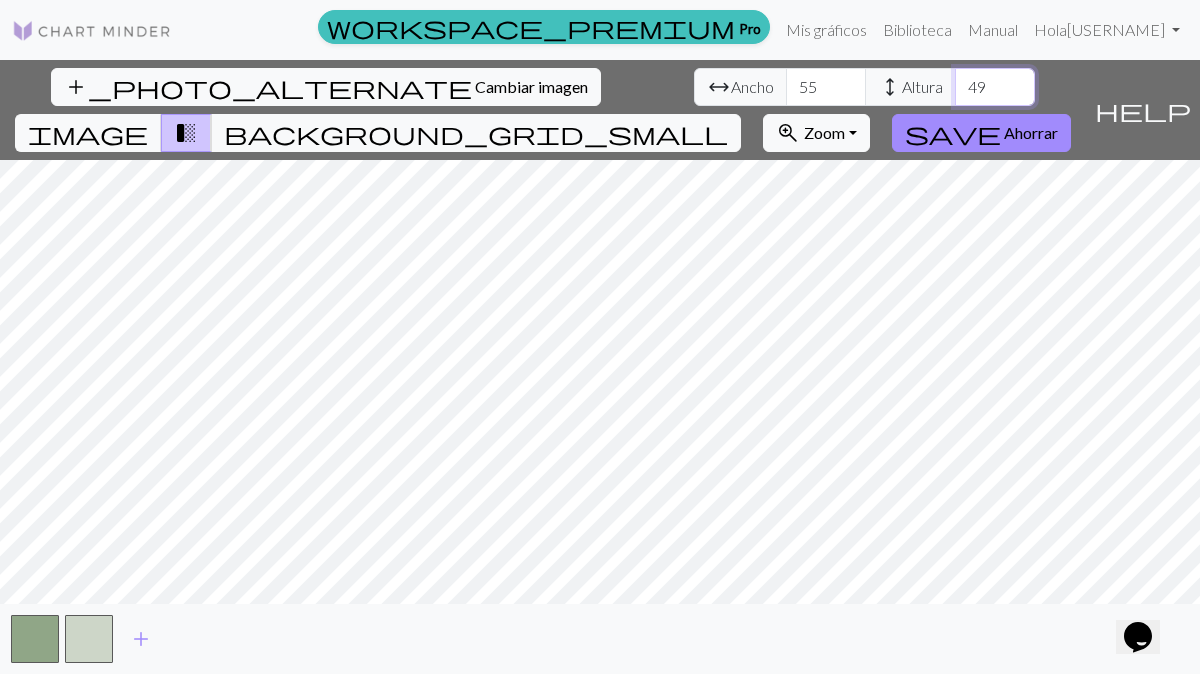 click on "49" at bounding box center [995, 87] 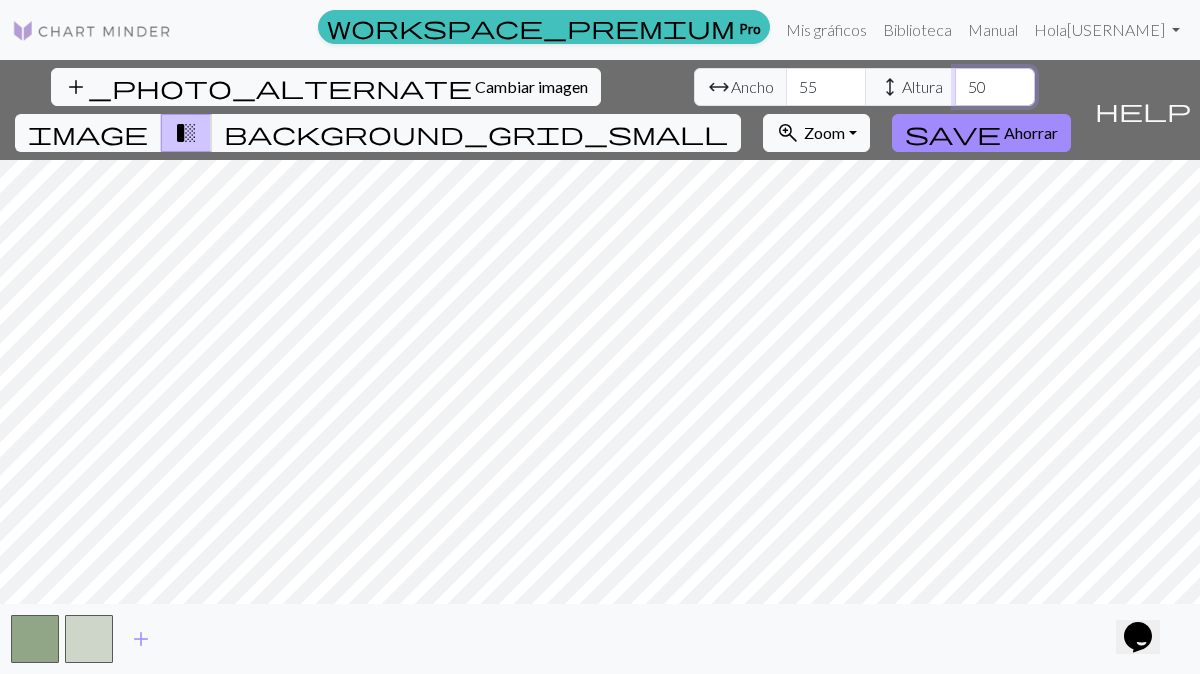 click on "50" at bounding box center (995, 87) 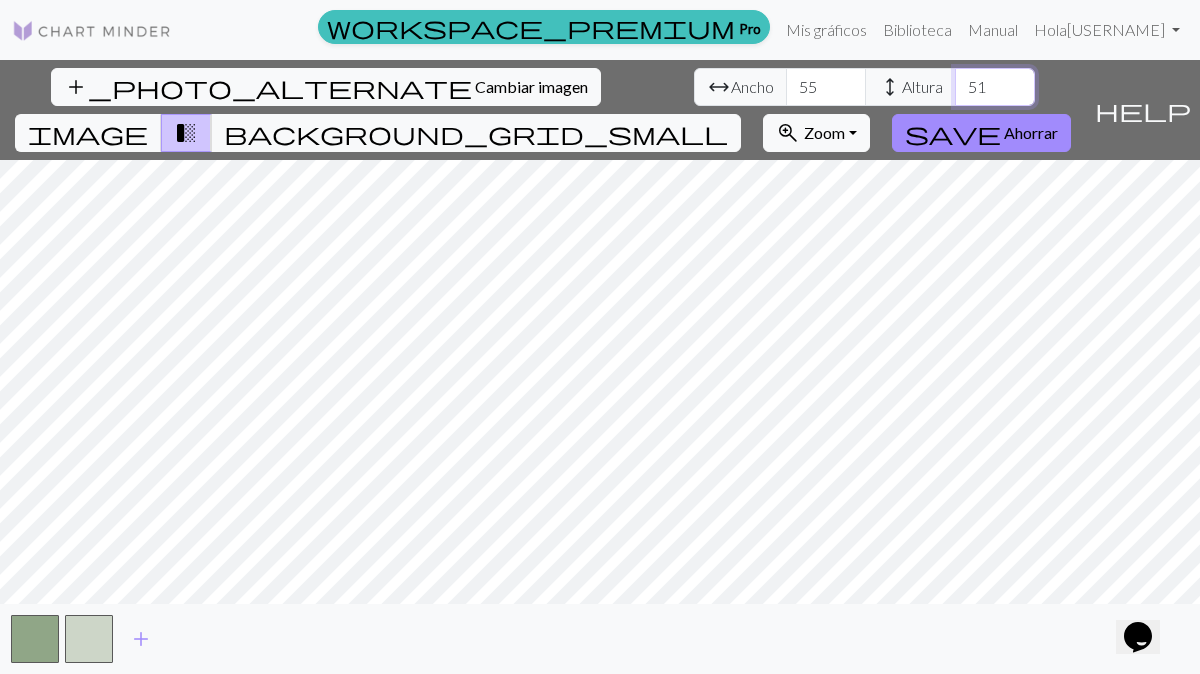 click on "51" at bounding box center (995, 87) 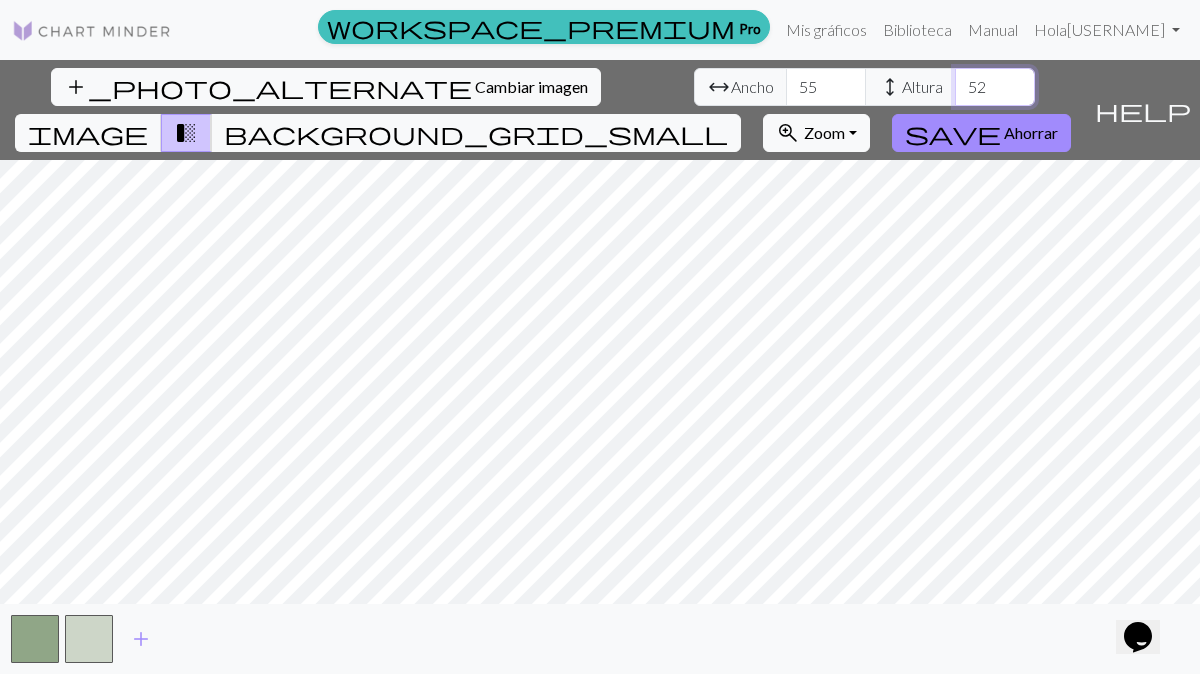click on "52" at bounding box center (995, 87) 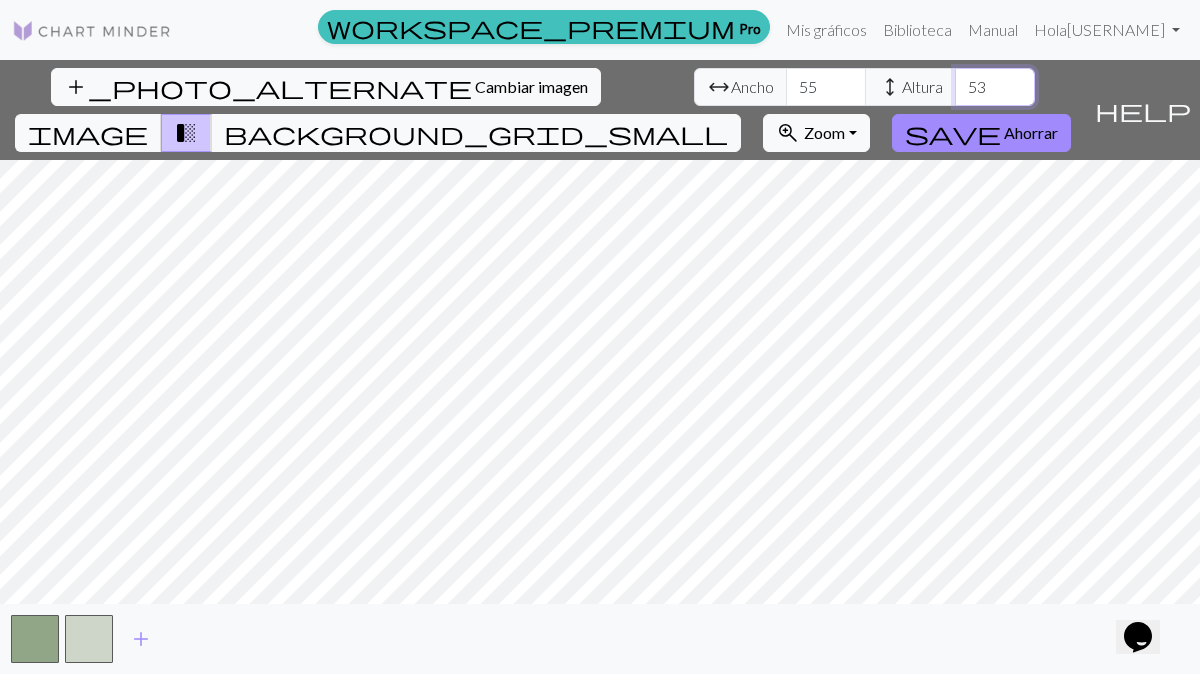 click on "53" at bounding box center (995, 87) 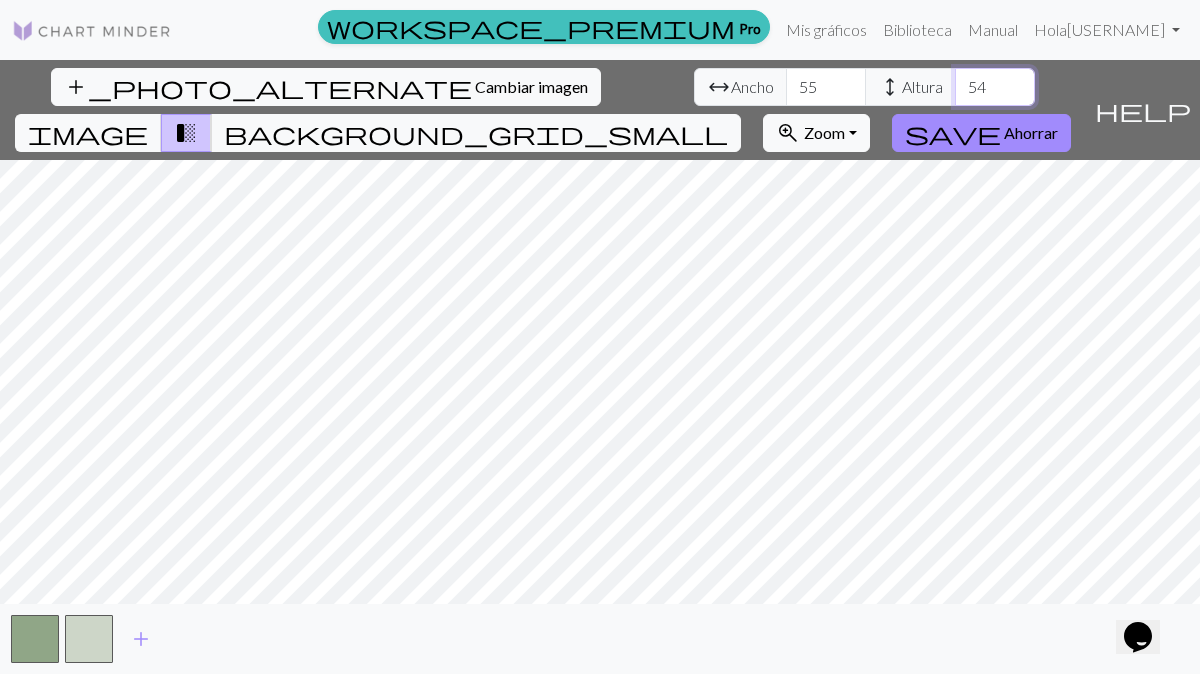 click on "54" at bounding box center [995, 87] 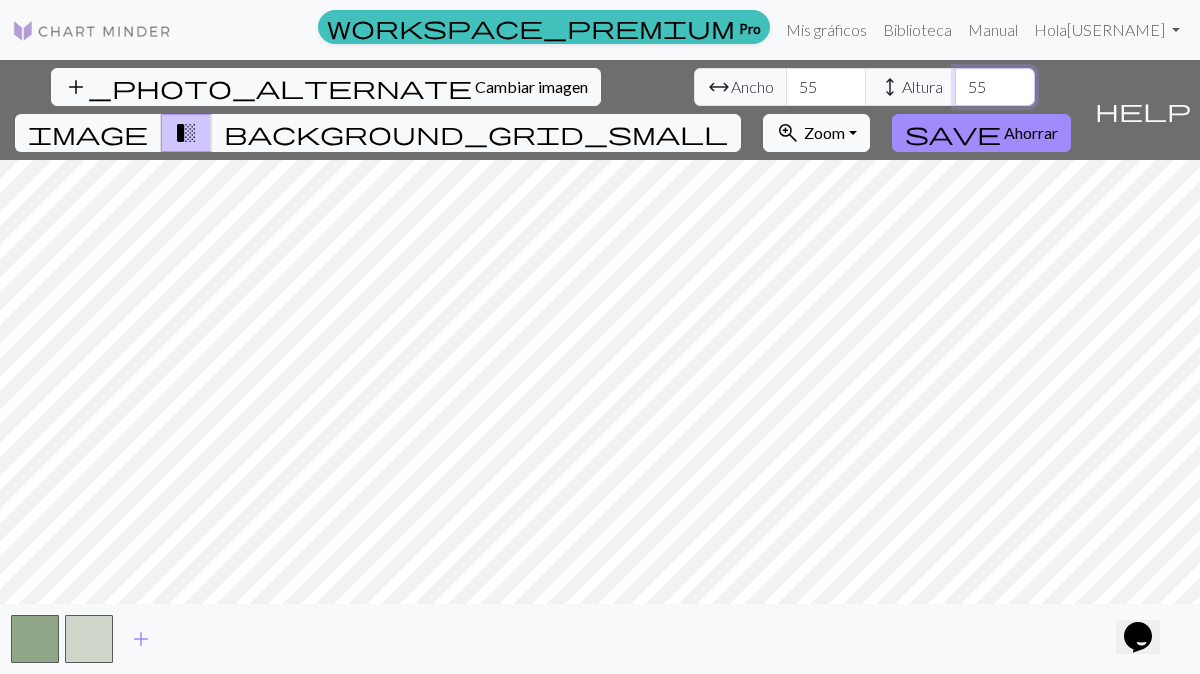 type on "55" 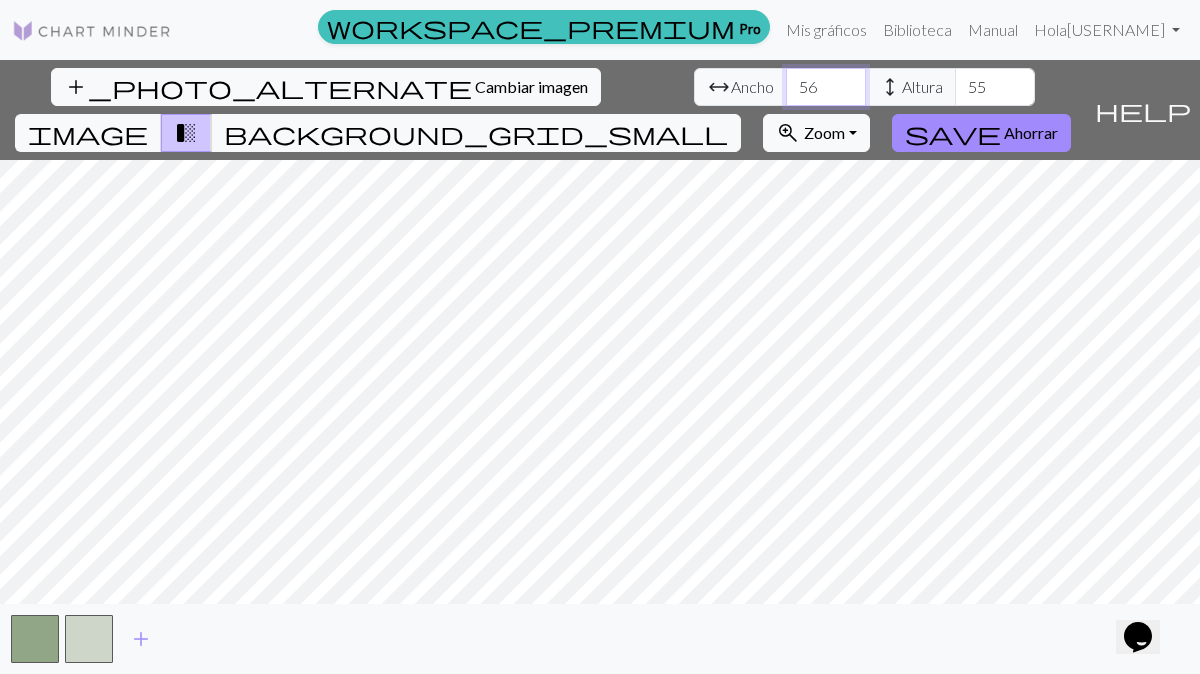 click on "56" at bounding box center [826, 87] 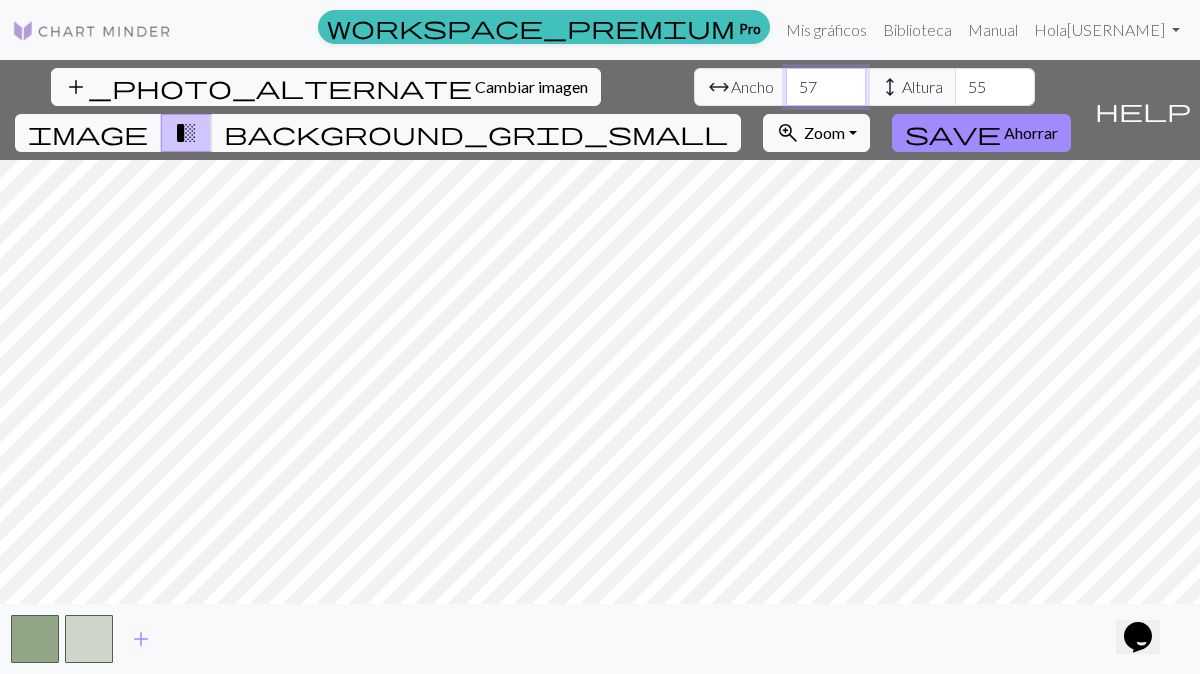 click on "57" at bounding box center (826, 87) 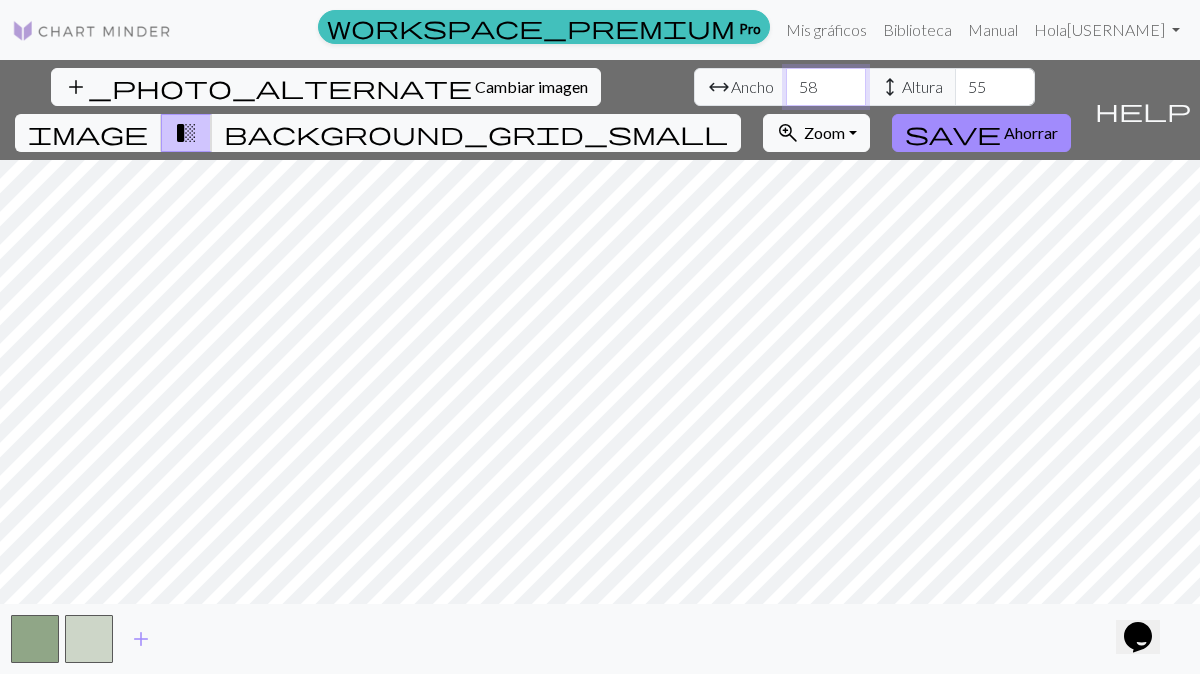 click on "58" at bounding box center [826, 87] 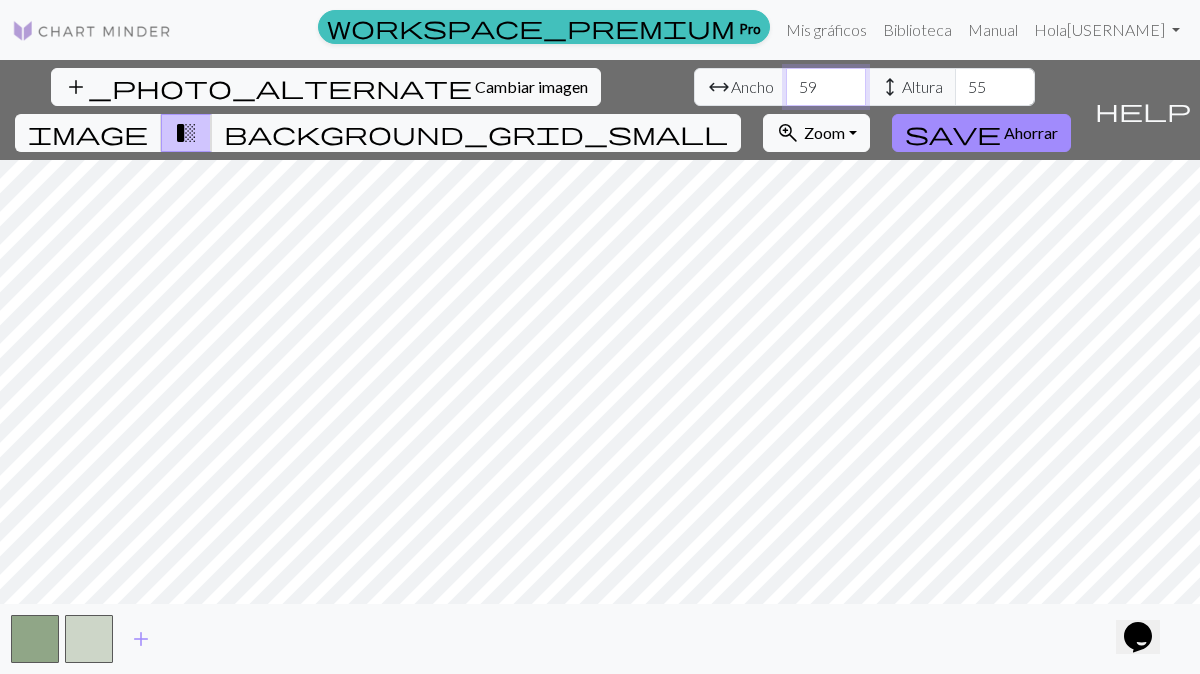 click on "59" at bounding box center (826, 87) 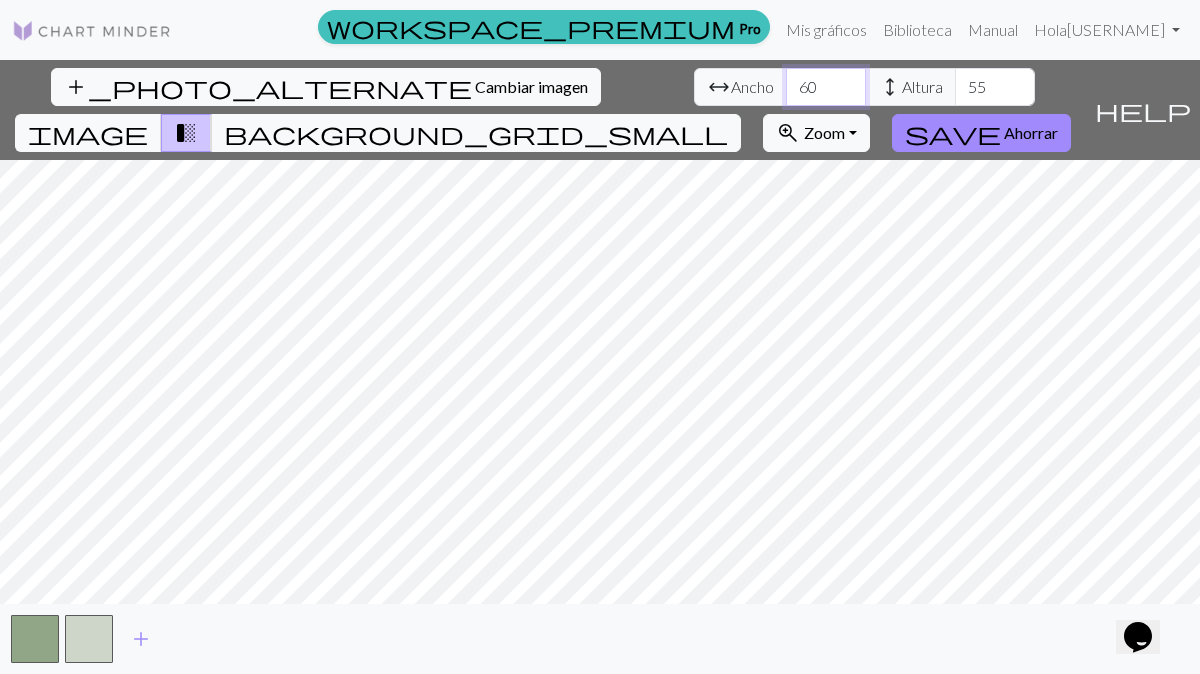 type on "60" 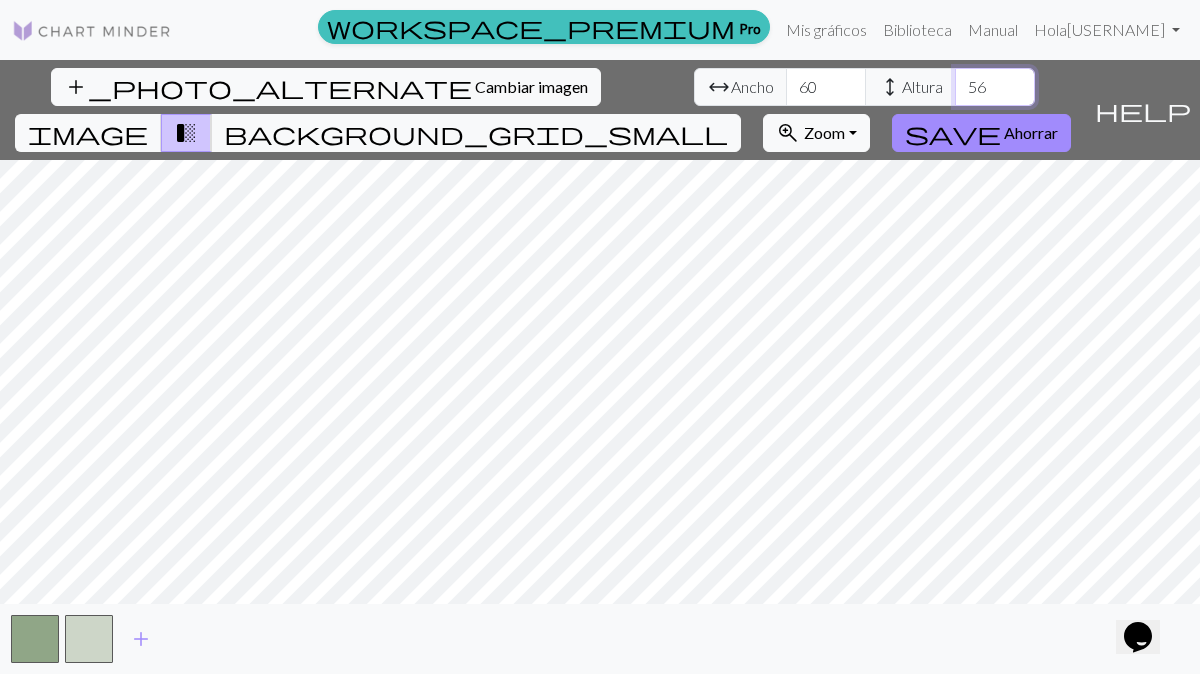 click on "56" at bounding box center (995, 87) 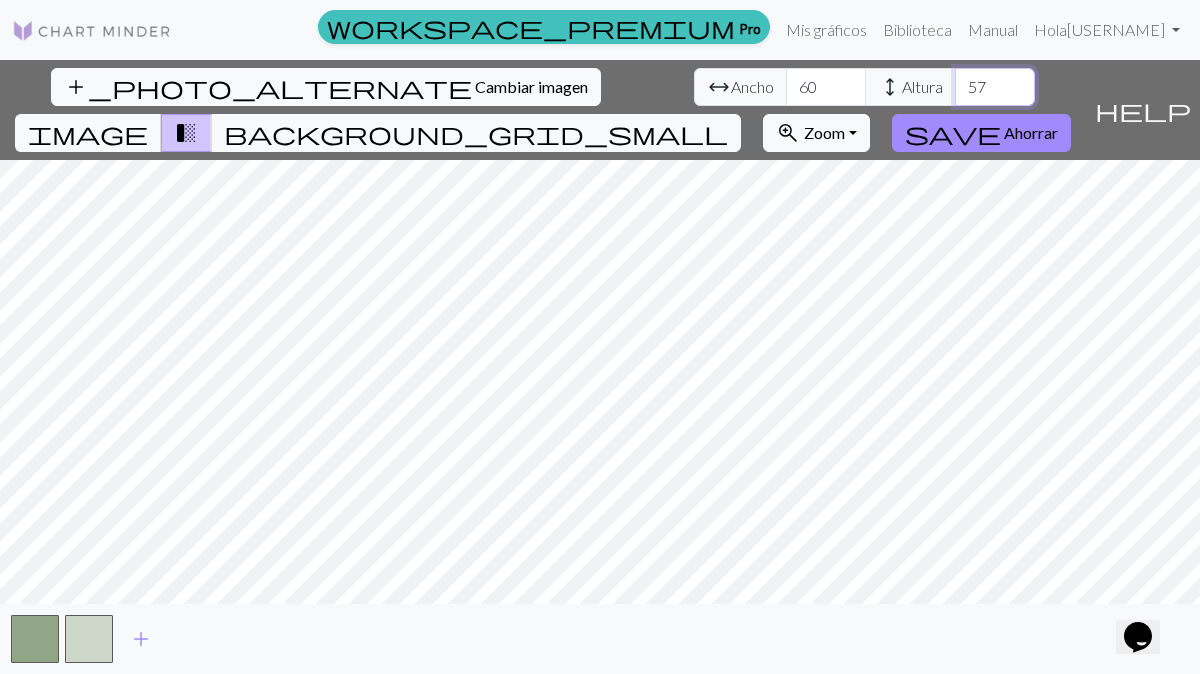 click on "57" at bounding box center [995, 87] 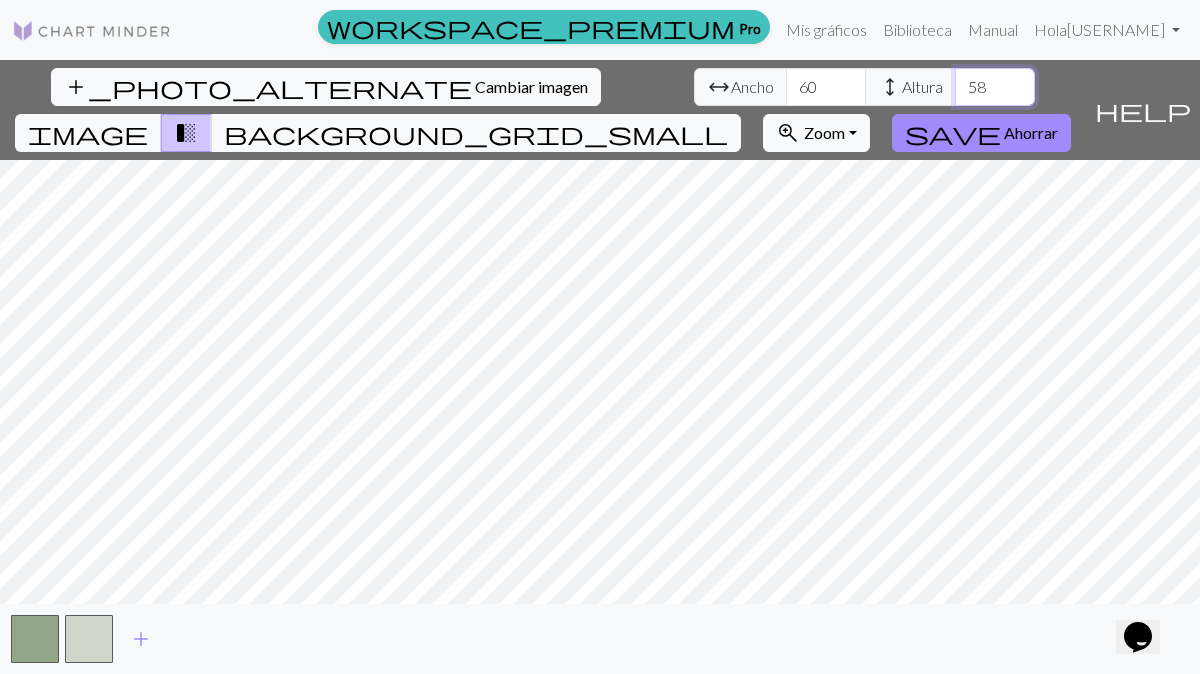 click on "58" at bounding box center [995, 87] 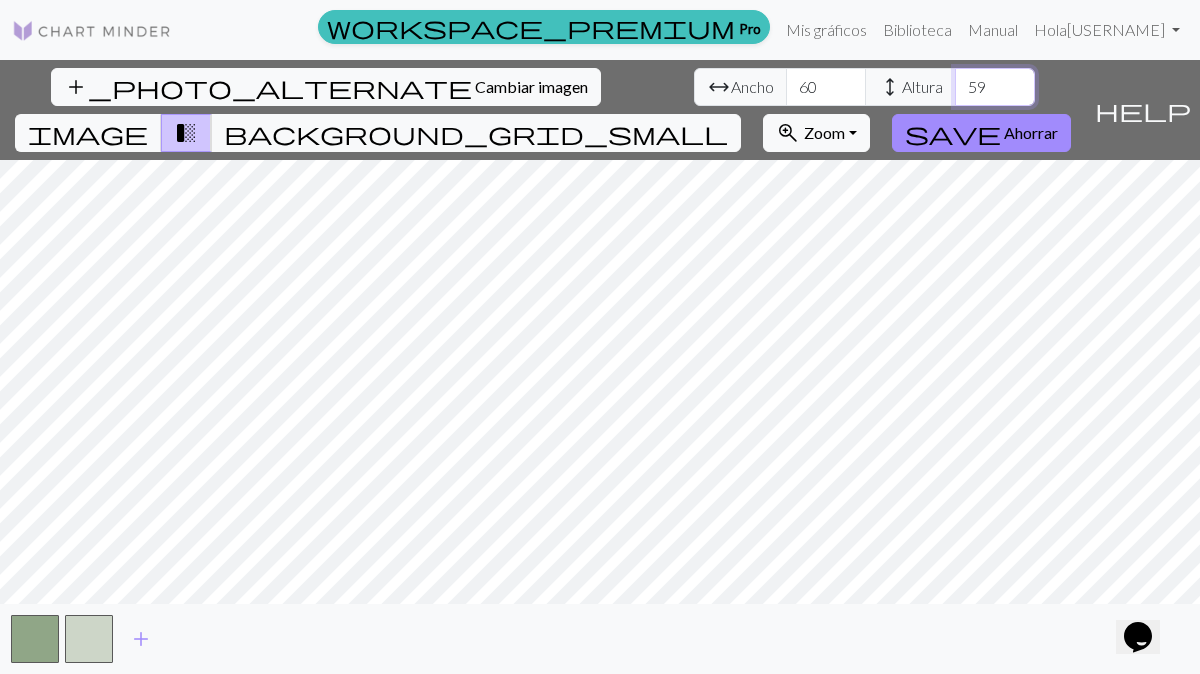 click on "59" at bounding box center (995, 87) 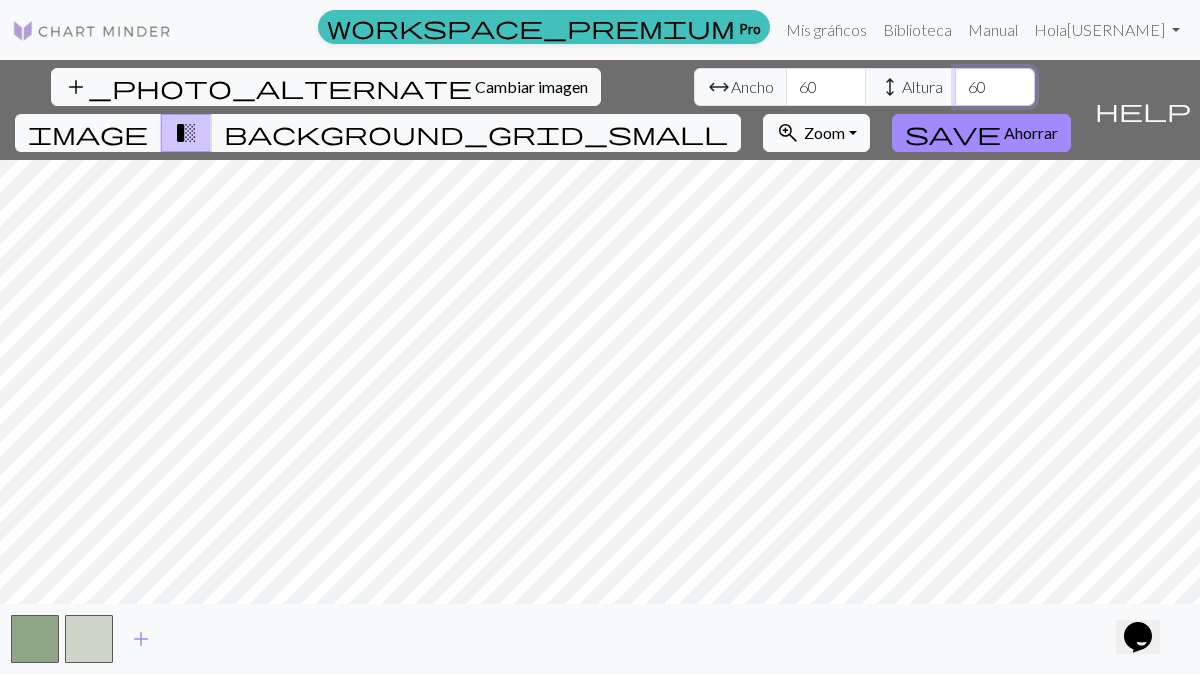 type on "60" 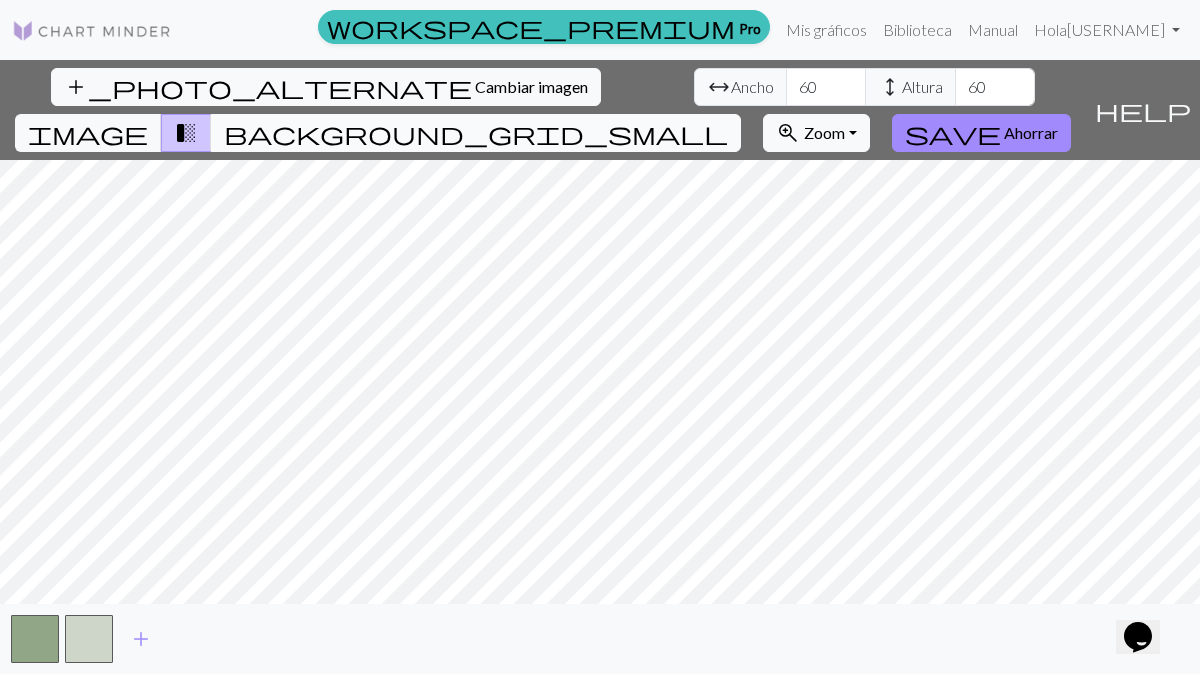click on "background_grid_small" at bounding box center (476, 133) 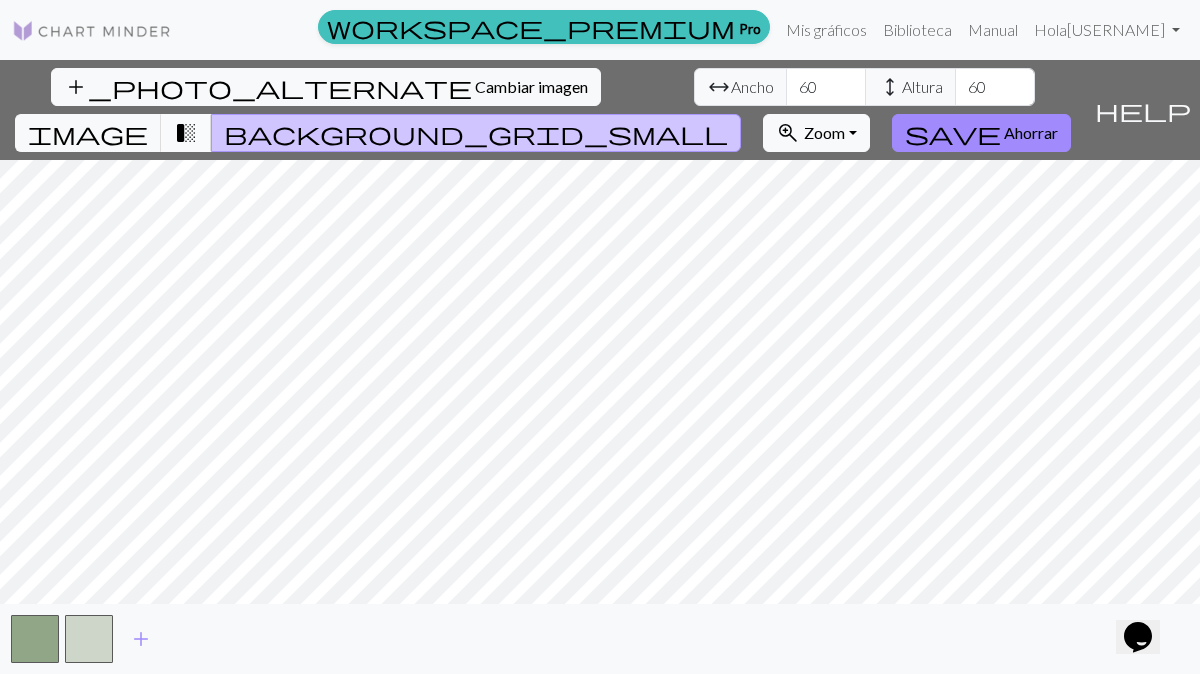 click on "transition_fade" at bounding box center (186, 133) 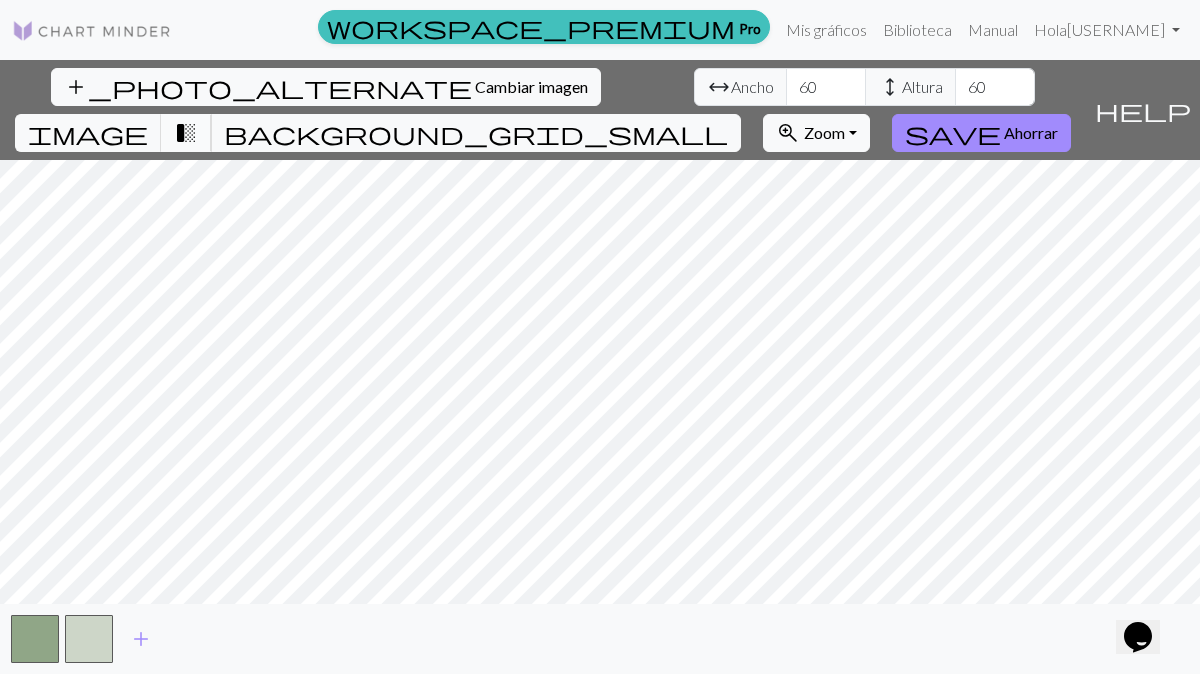 click on "transition_fade" at bounding box center (186, 133) 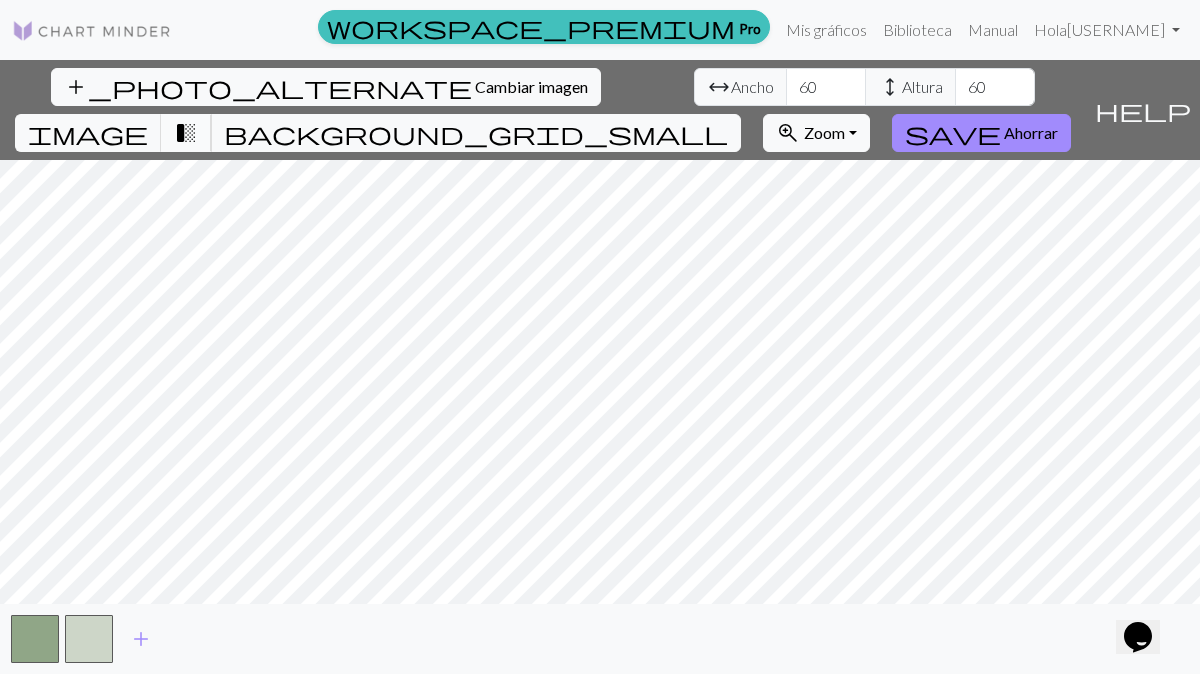 click on "transition_fade" at bounding box center [186, 133] 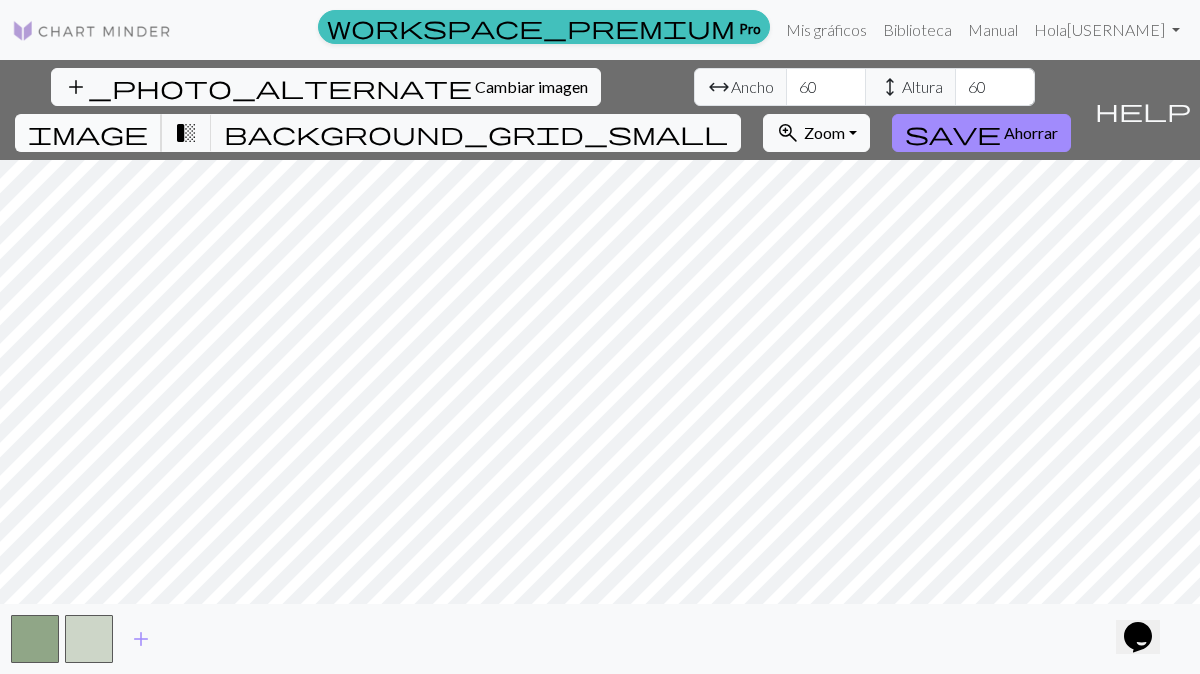 click on "image" at bounding box center [88, 133] 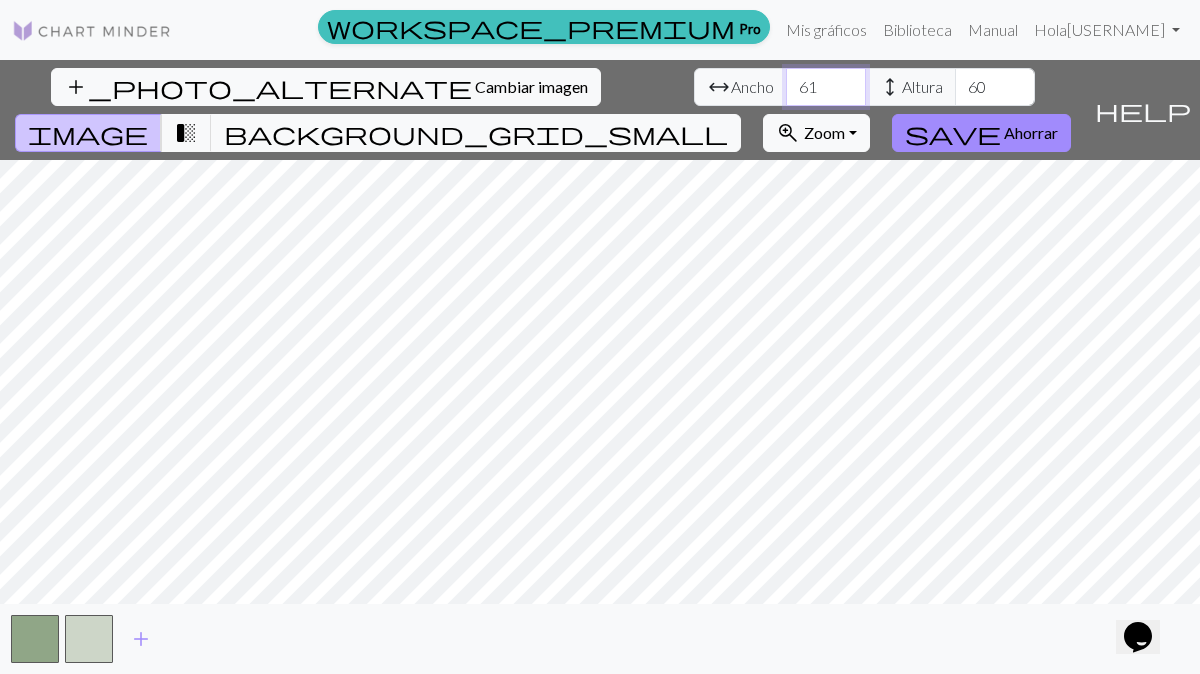 click on "61" at bounding box center [826, 87] 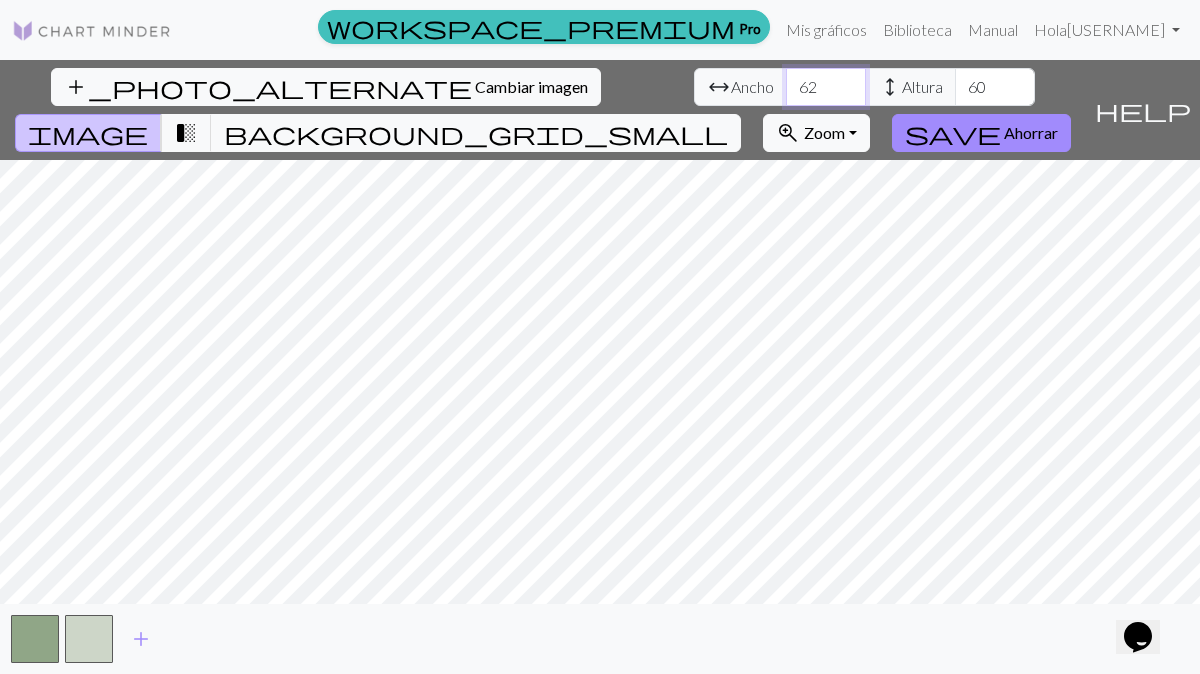 click on "62" at bounding box center [826, 87] 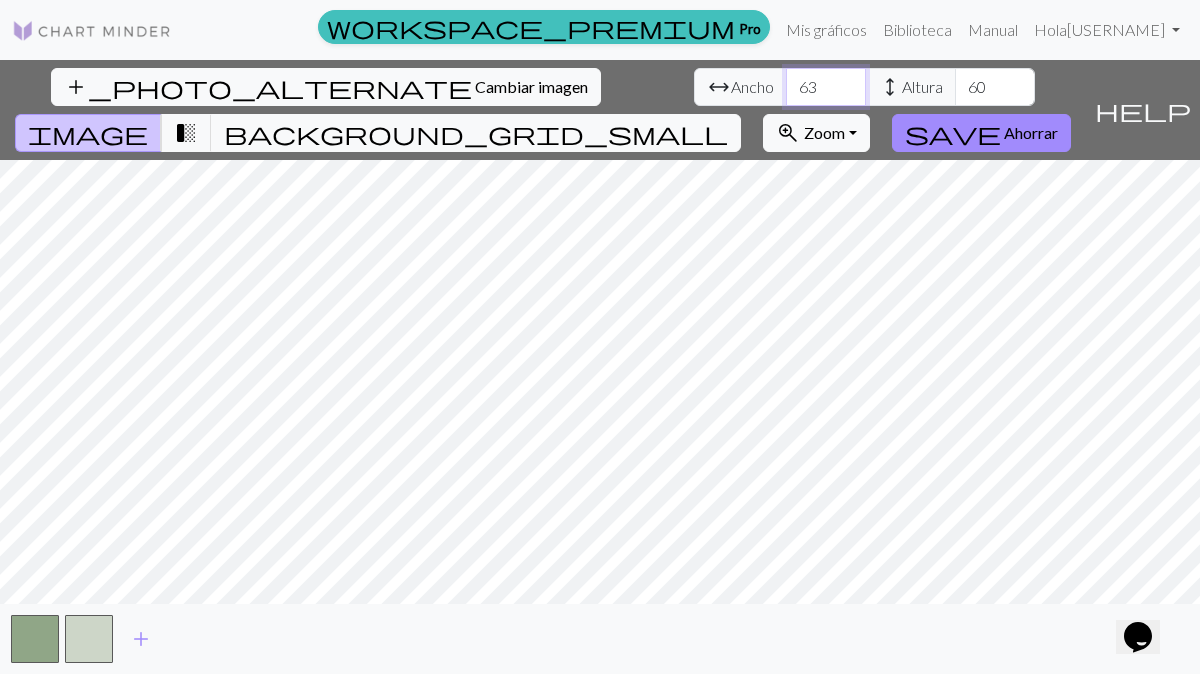 click on "63" at bounding box center [826, 87] 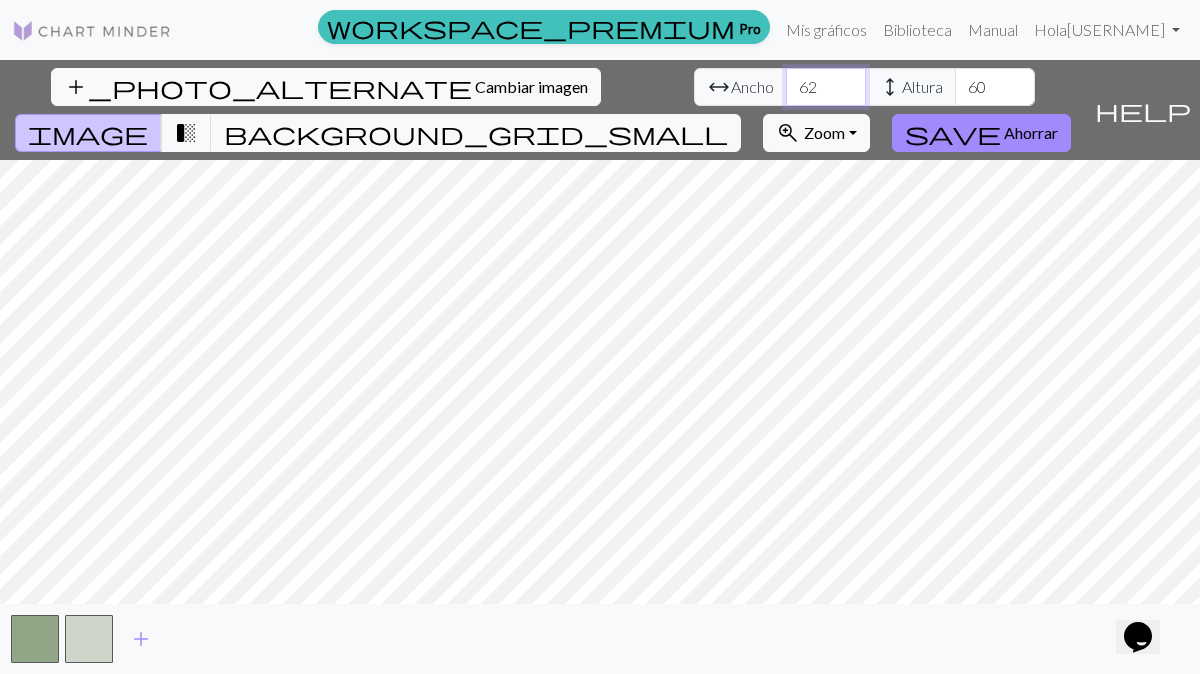 click on "62" at bounding box center [826, 87] 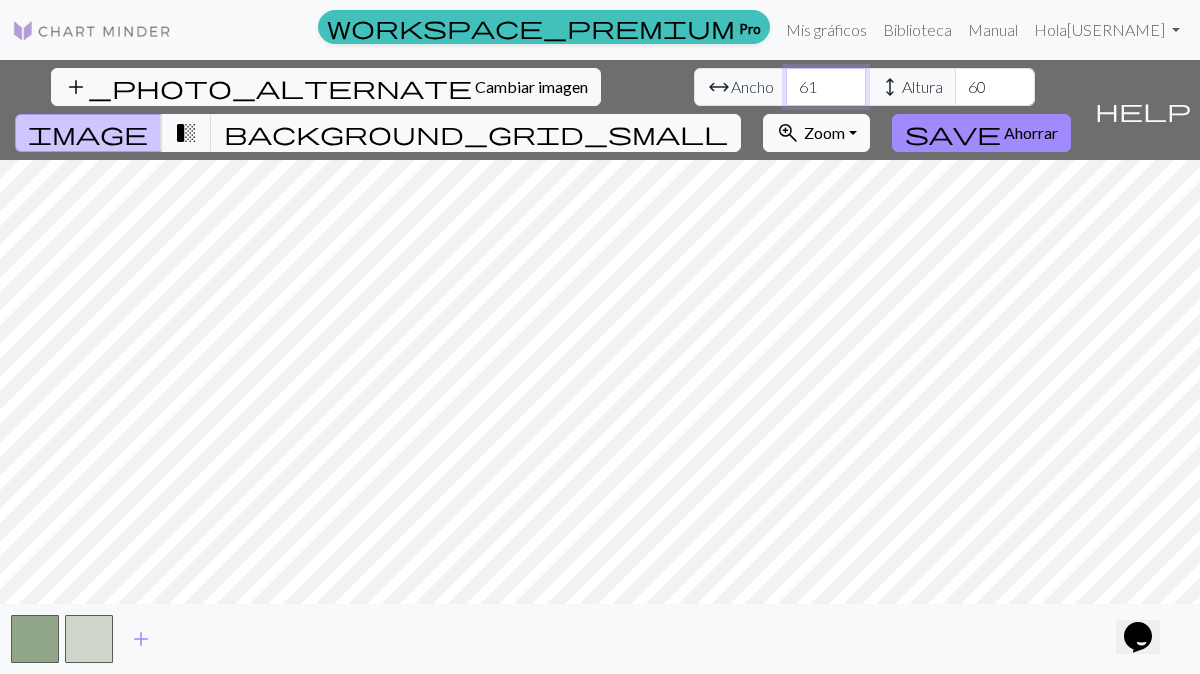 click on "61" at bounding box center (826, 87) 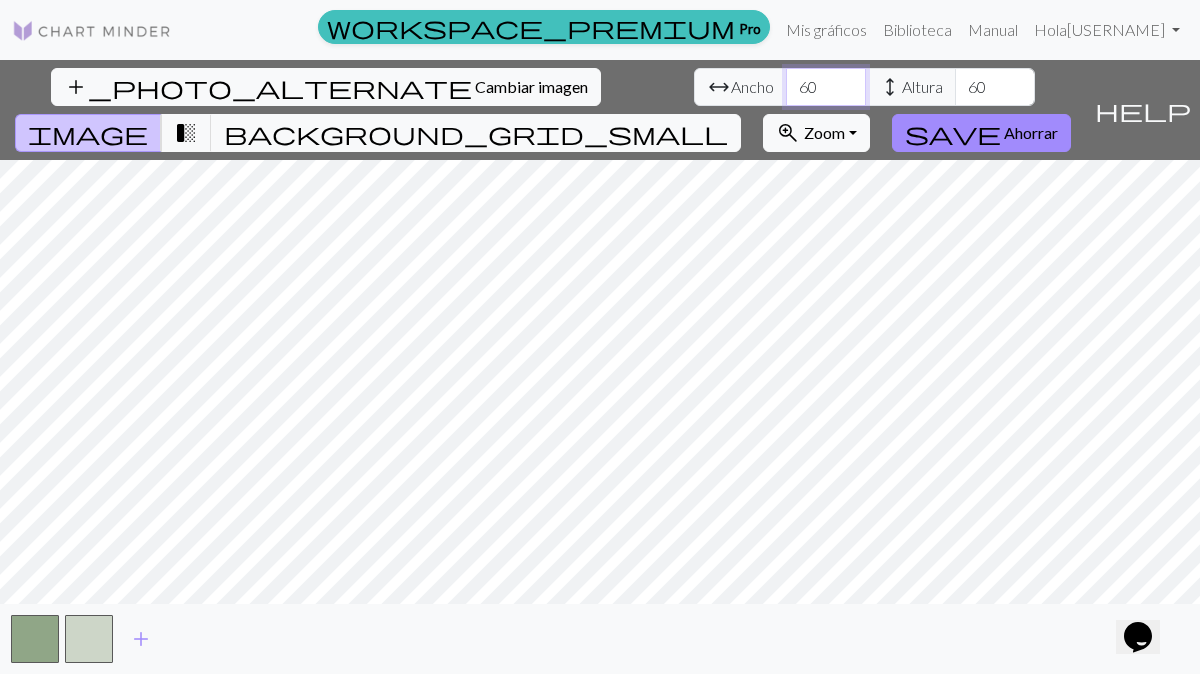 click on "60" at bounding box center [826, 87] 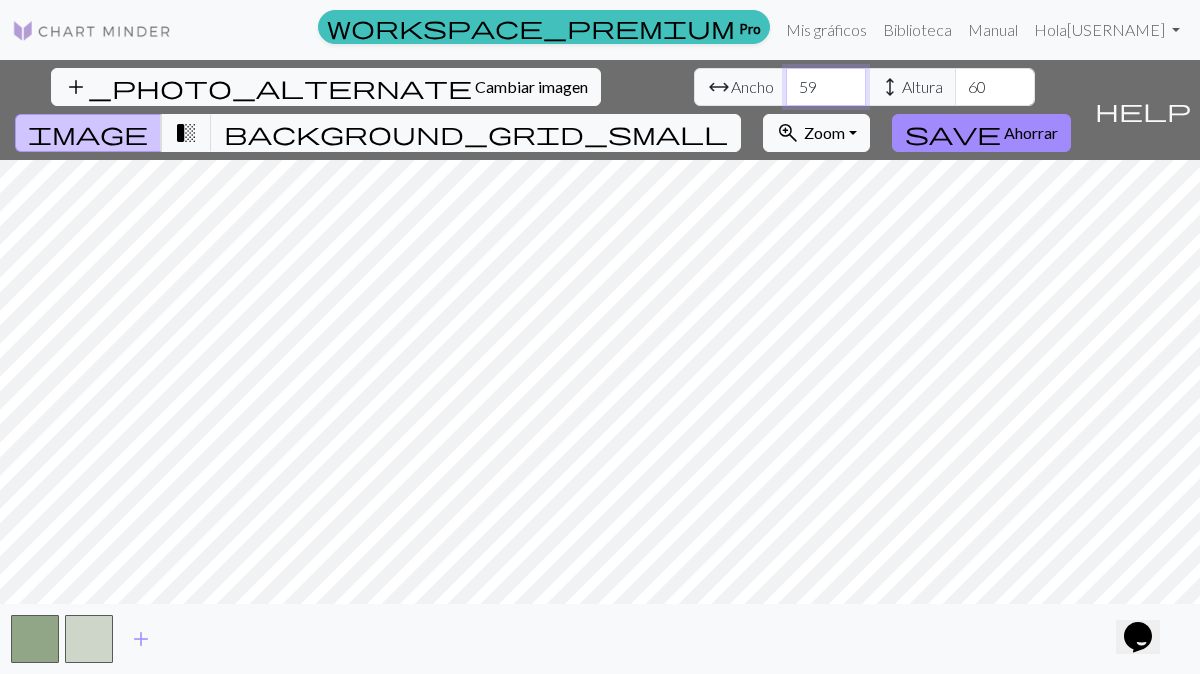 click on "58" at bounding box center (826, 87) 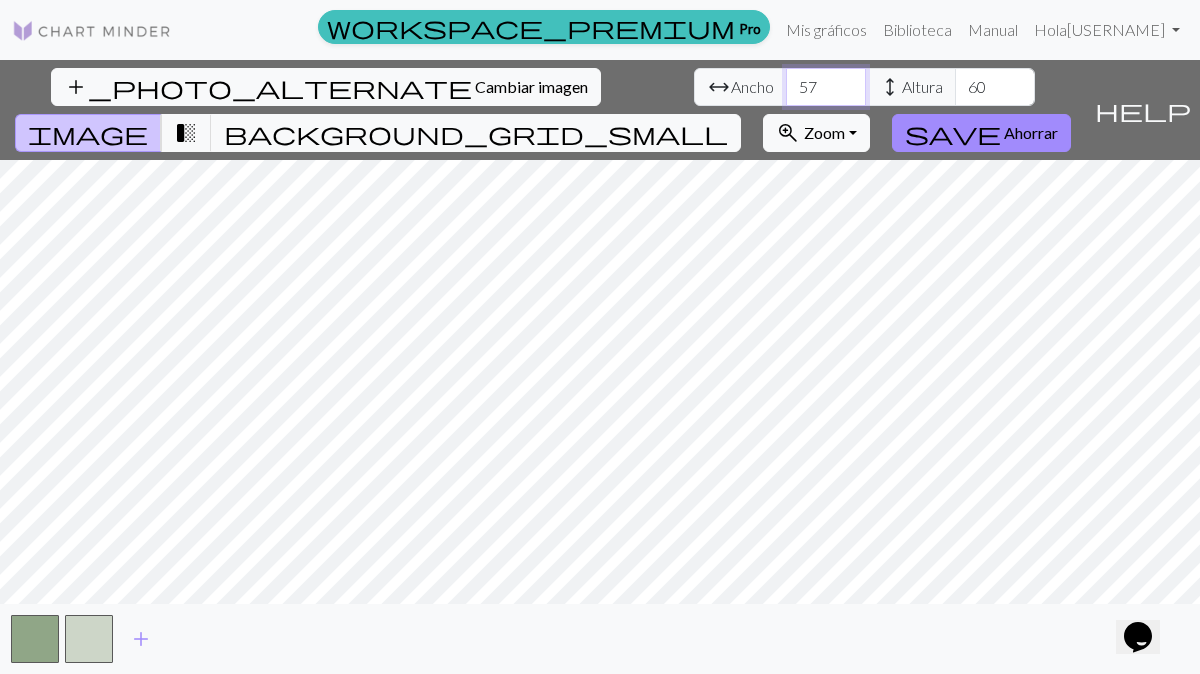 click on "57" at bounding box center (826, 87) 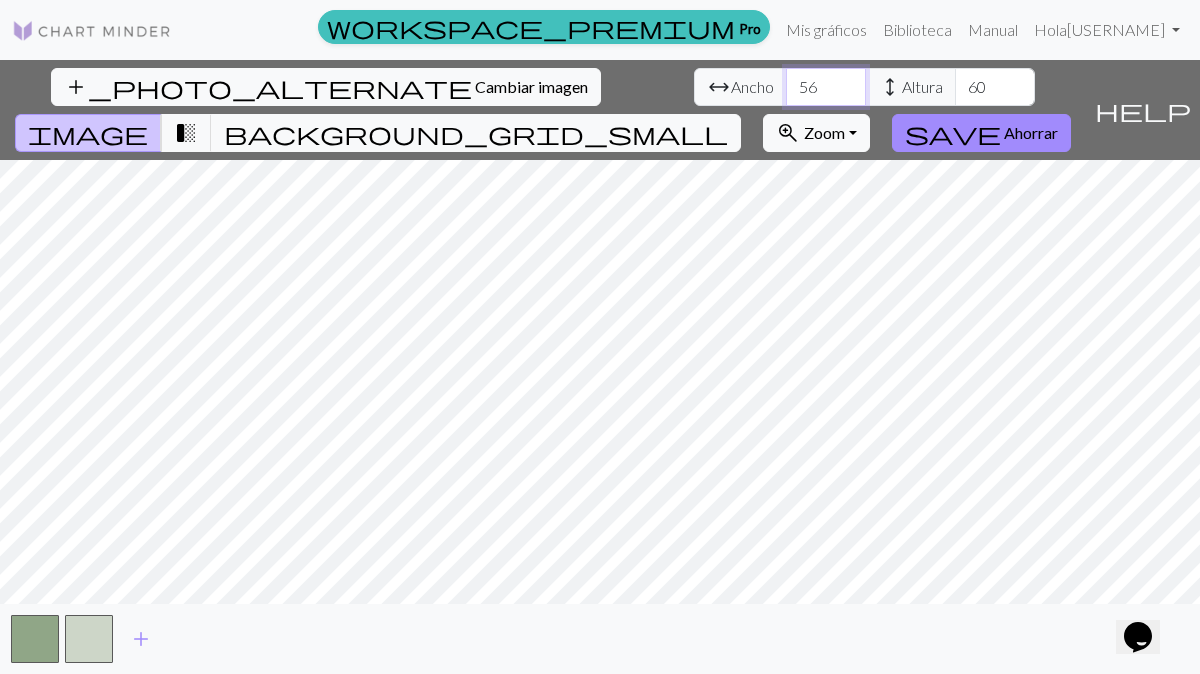 click on "56" at bounding box center (826, 87) 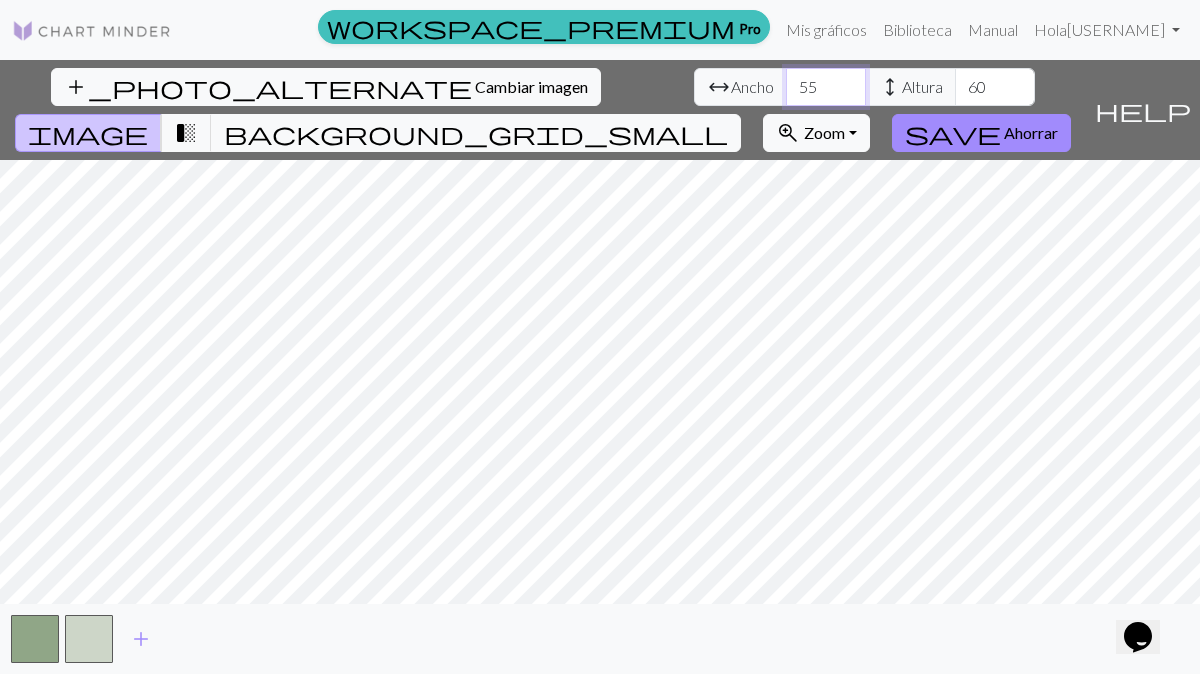 click on "55" at bounding box center [826, 87] 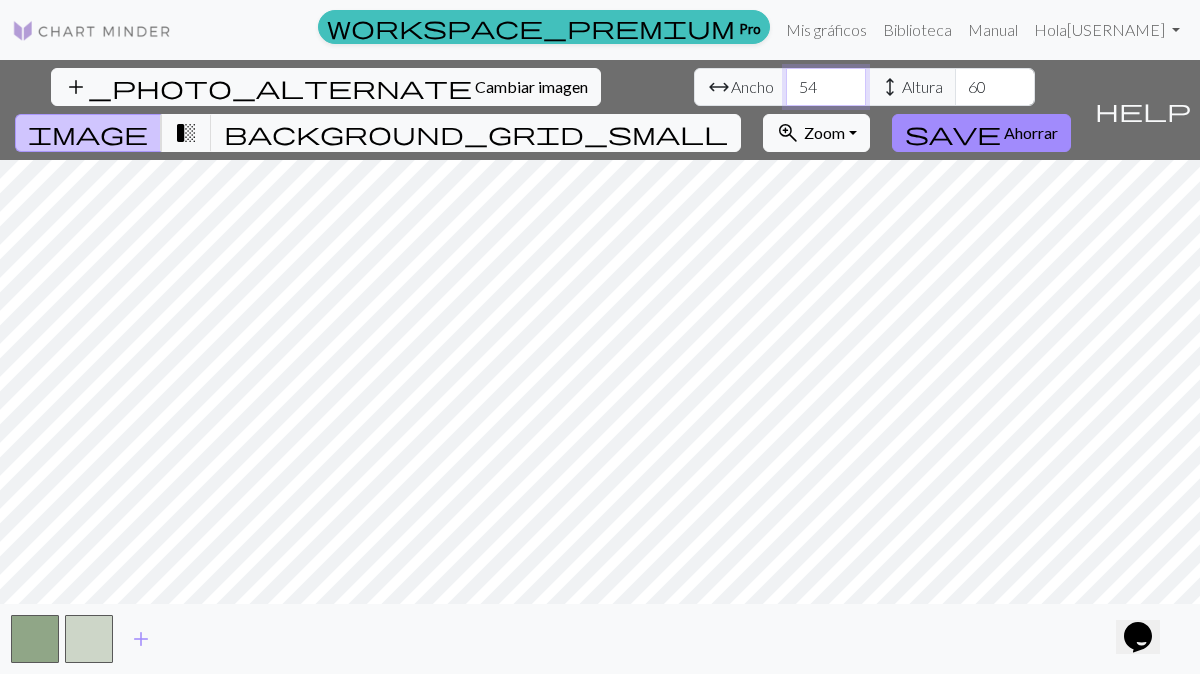 click on "54" at bounding box center (826, 87) 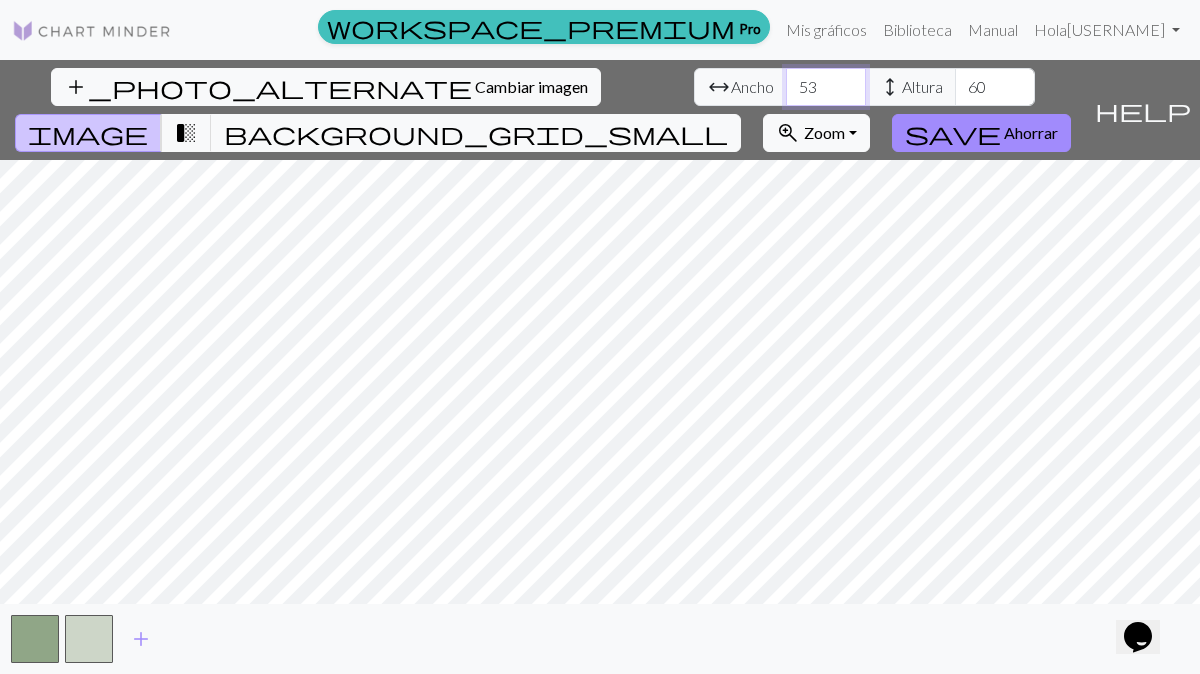 click on "53" at bounding box center [826, 87] 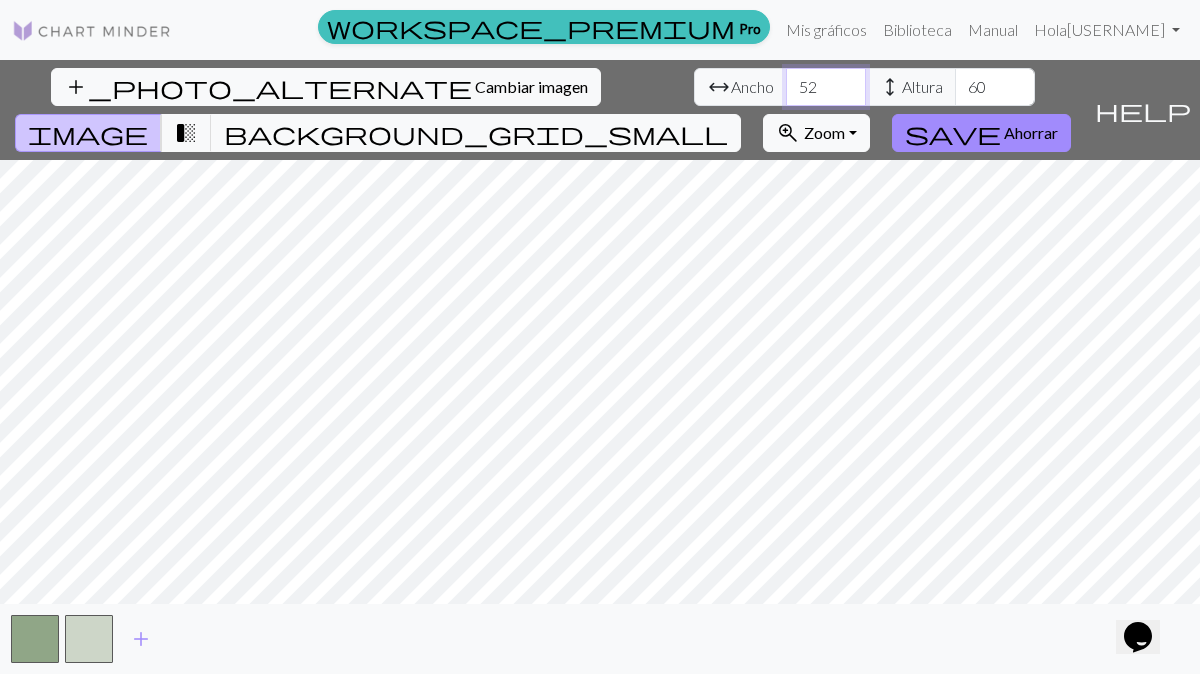 click on "52" at bounding box center (826, 87) 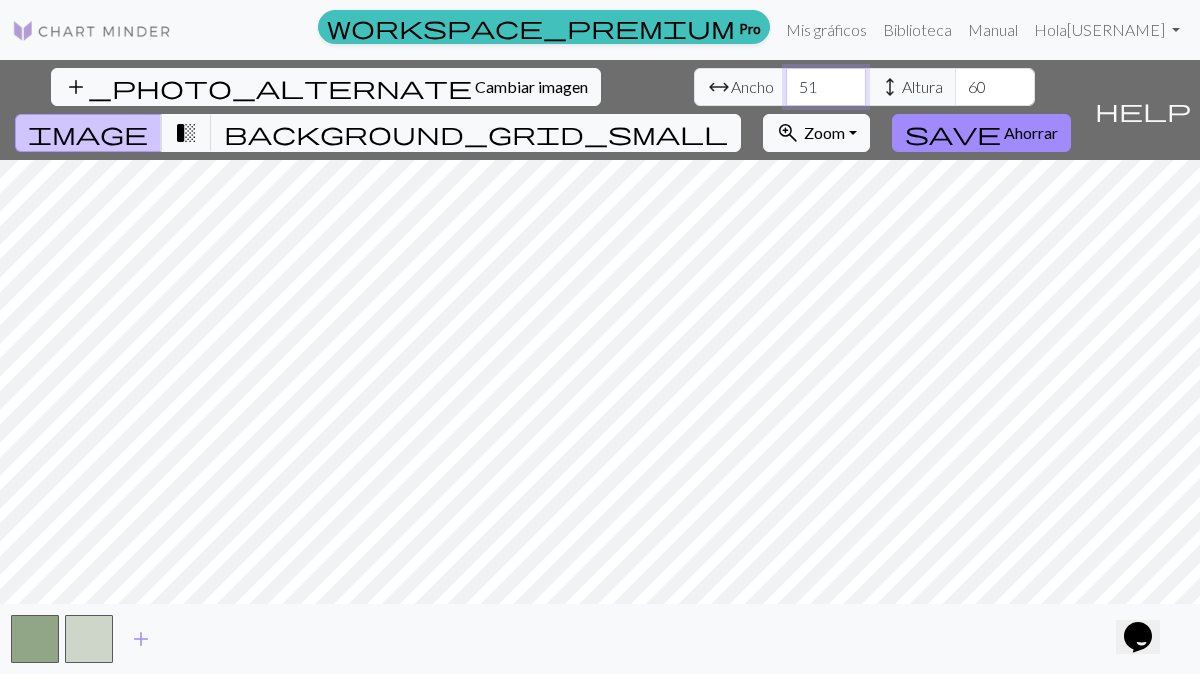 click on "51" at bounding box center [826, 87] 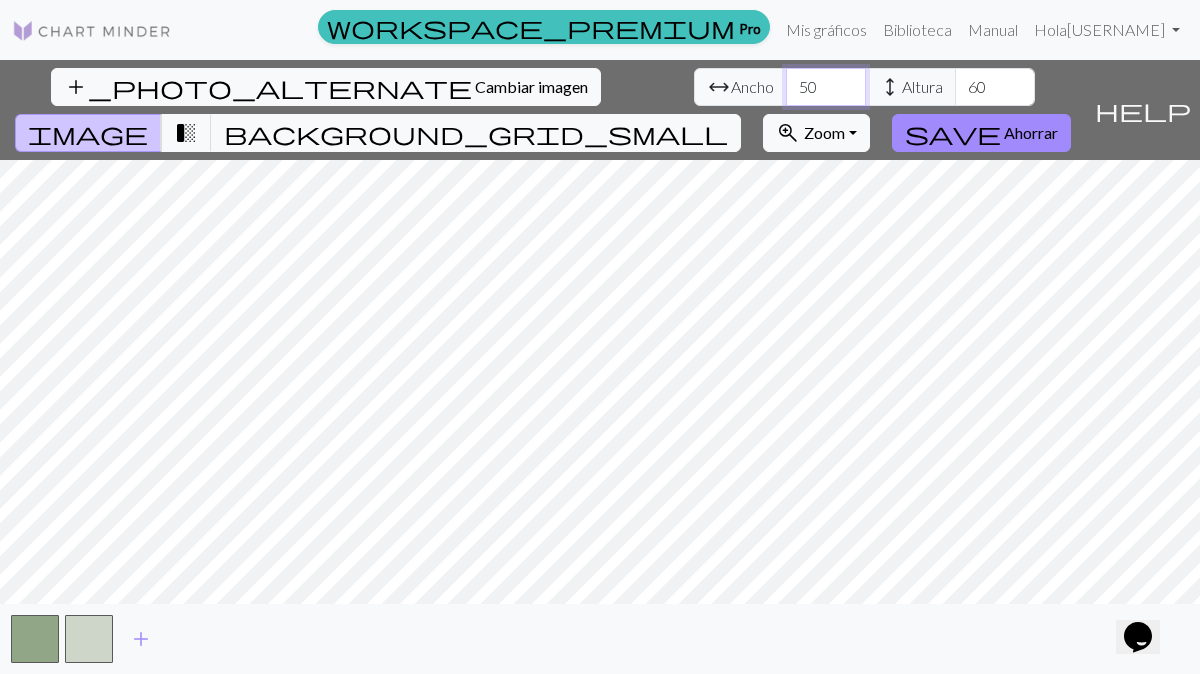 click on "50" at bounding box center [826, 87] 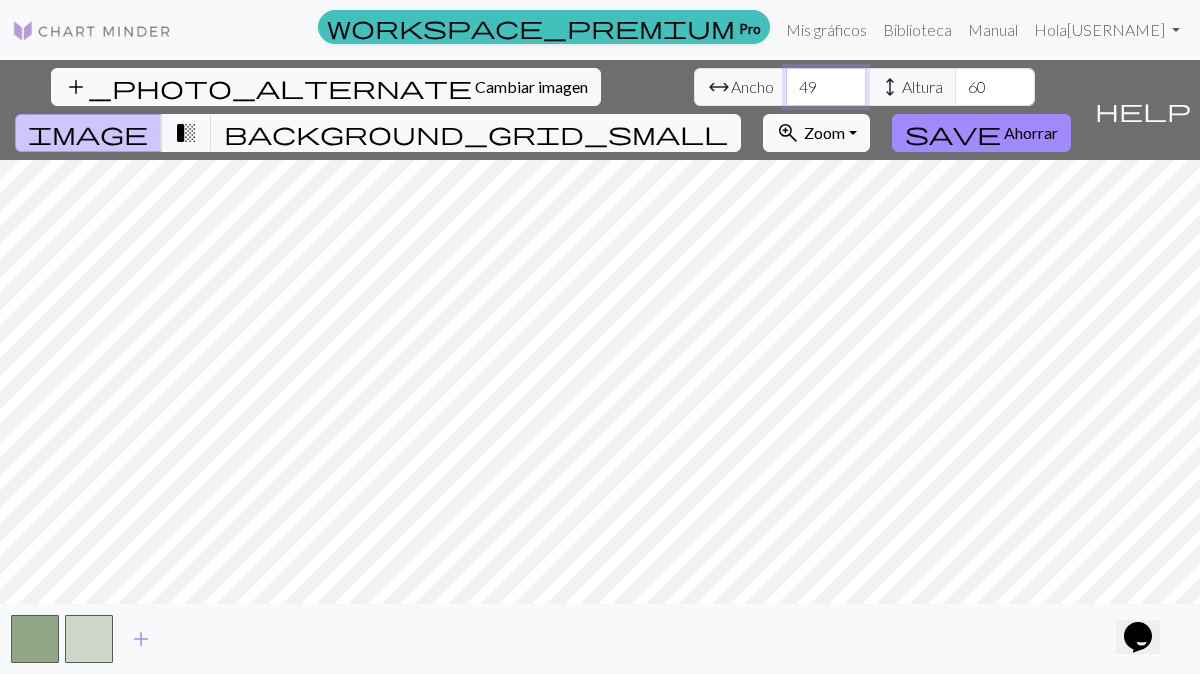 click on "49" at bounding box center [826, 87] 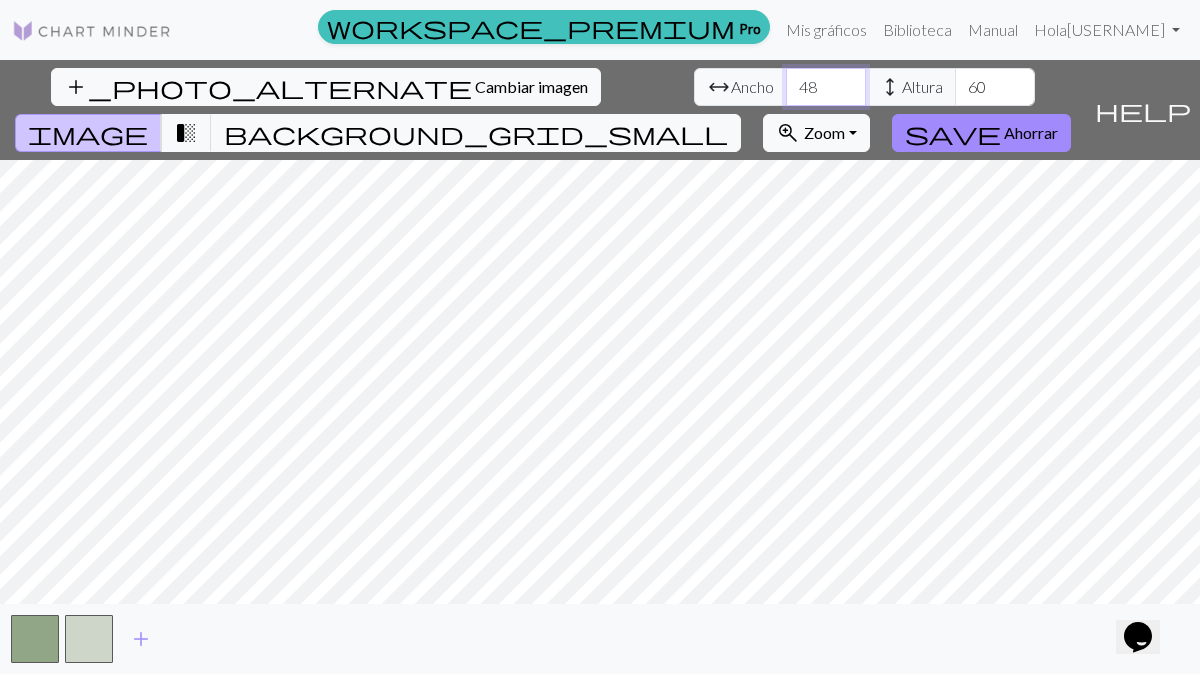 click on "48" at bounding box center [826, 87] 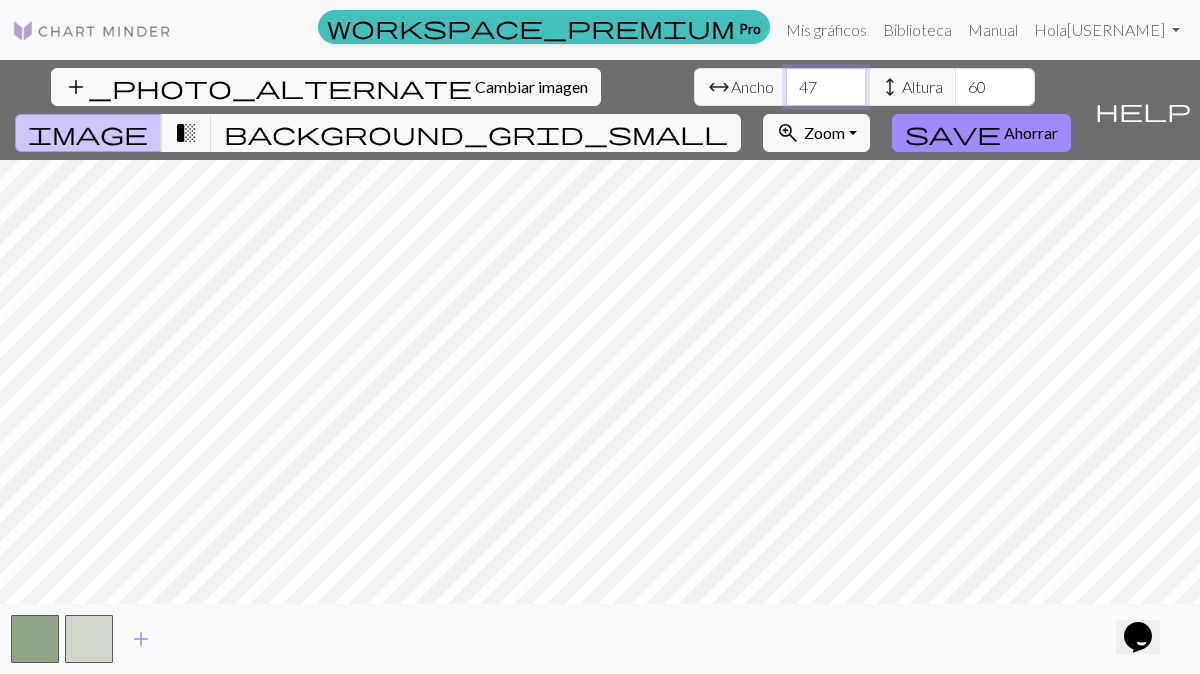 click on "47" at bounding box center (826, 87) 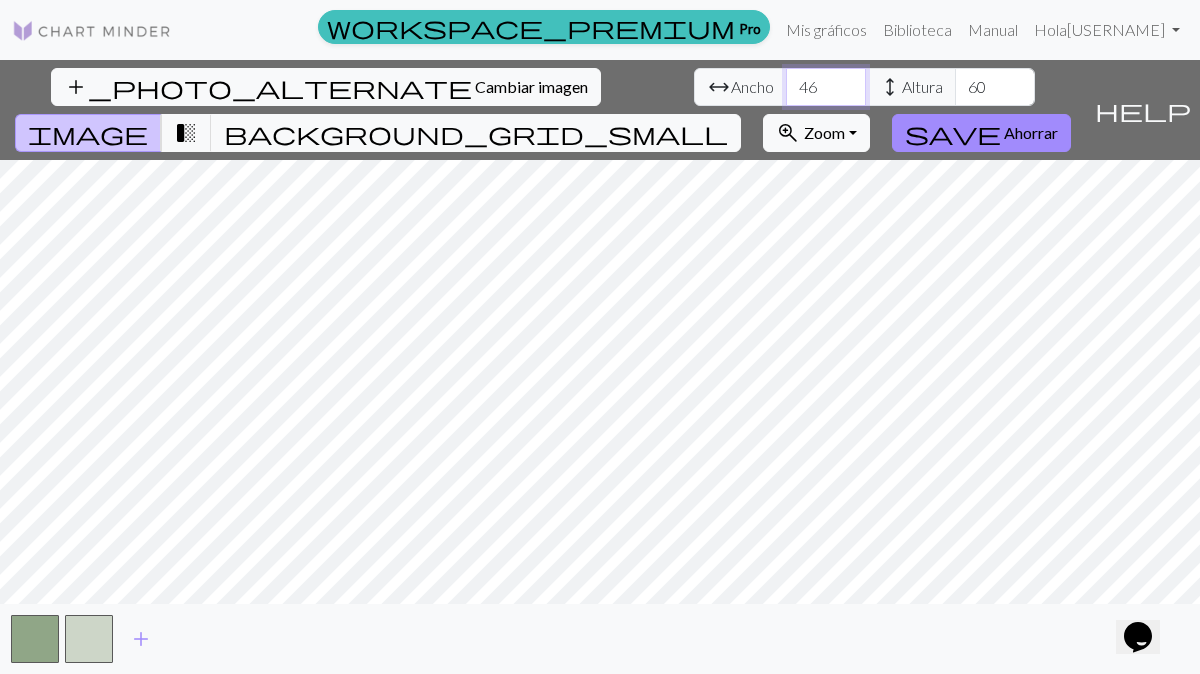 click on "46" at bounding box center [826, 87] 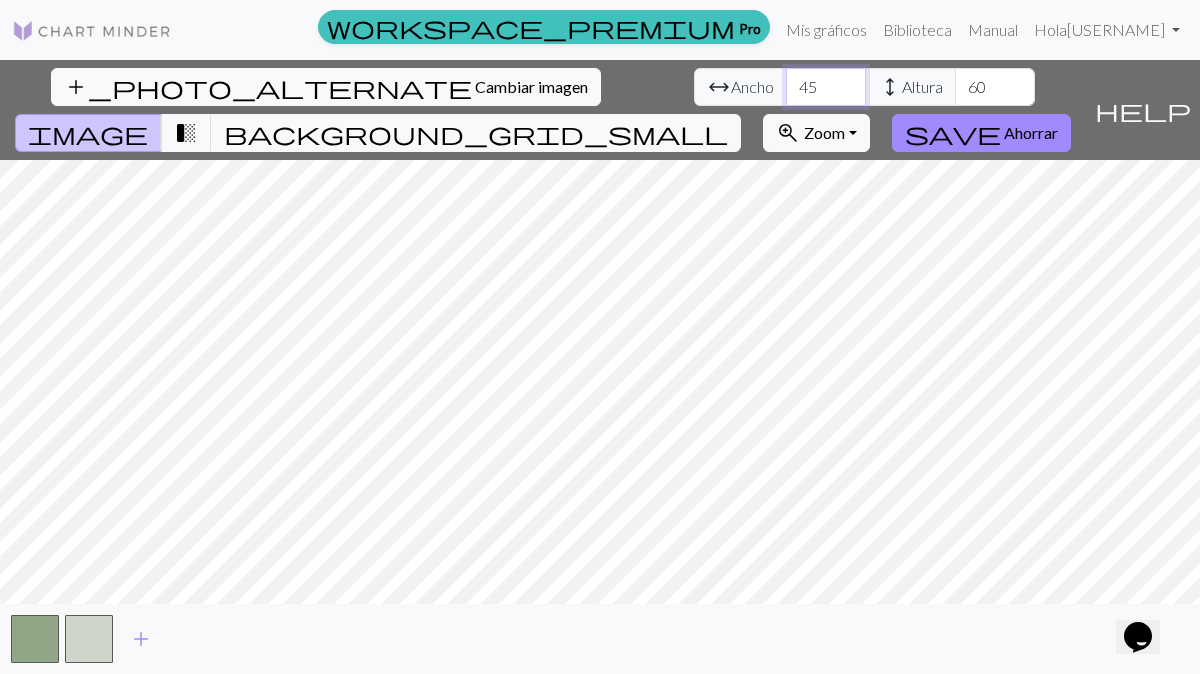 click on "45" at bounding box center (826, 87) 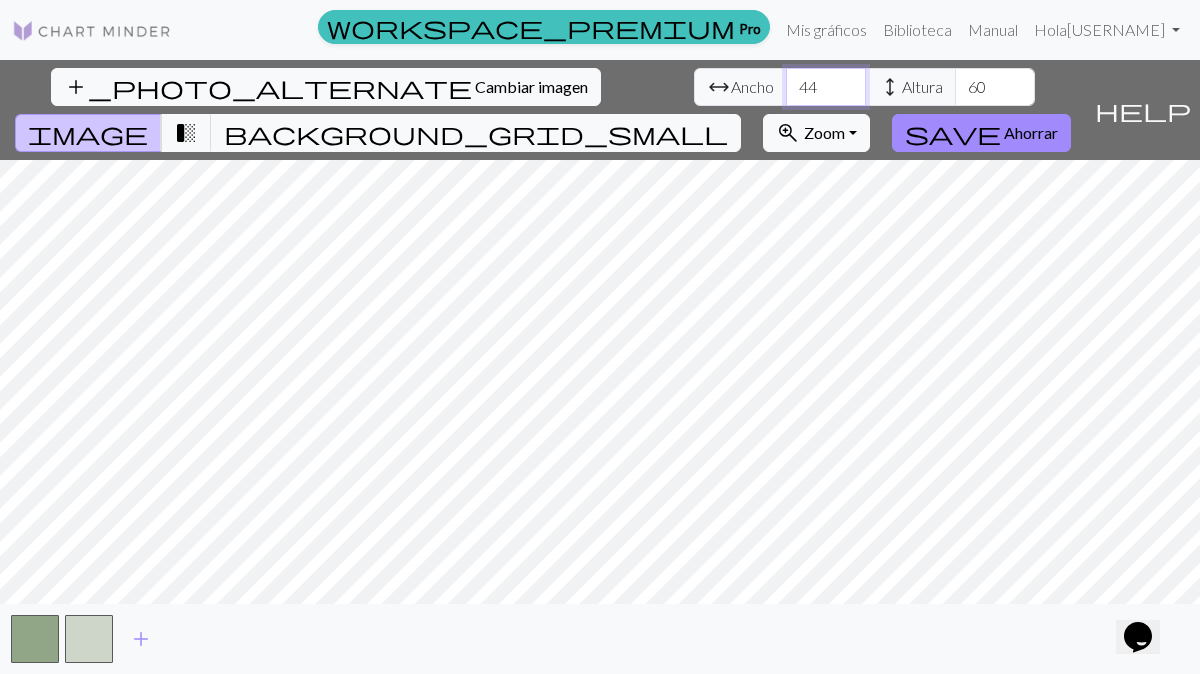 click on "44" at bounding box center [826, 87] 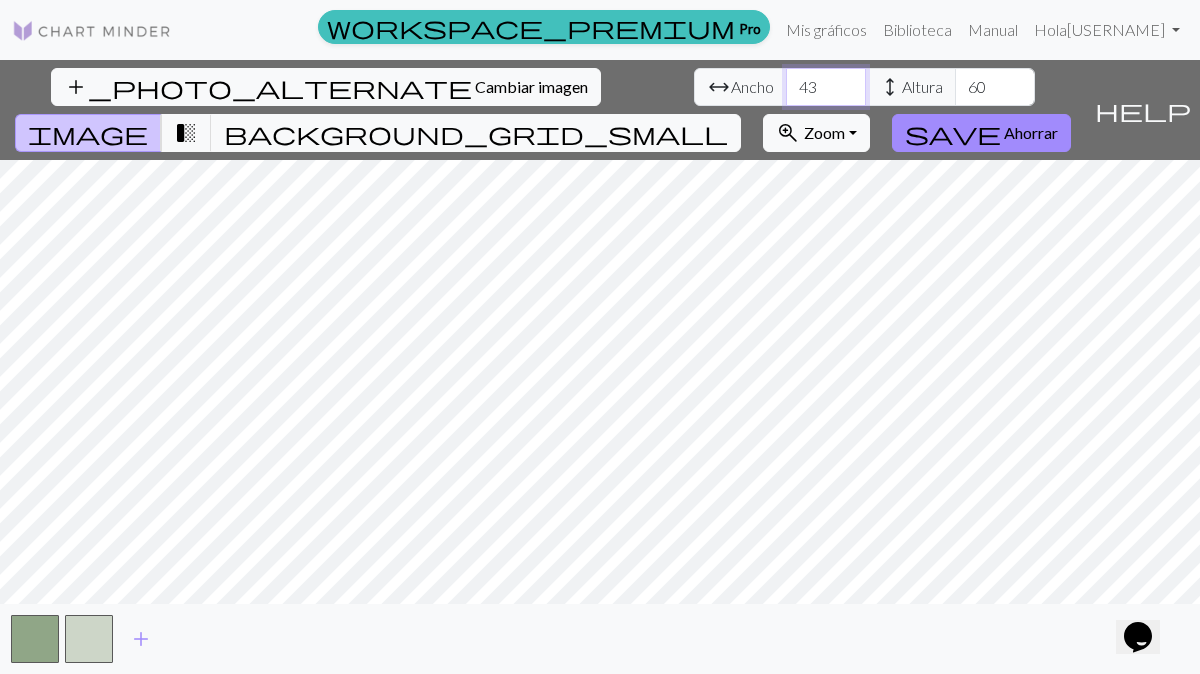 click on "43" at bounding box center [826, 87] 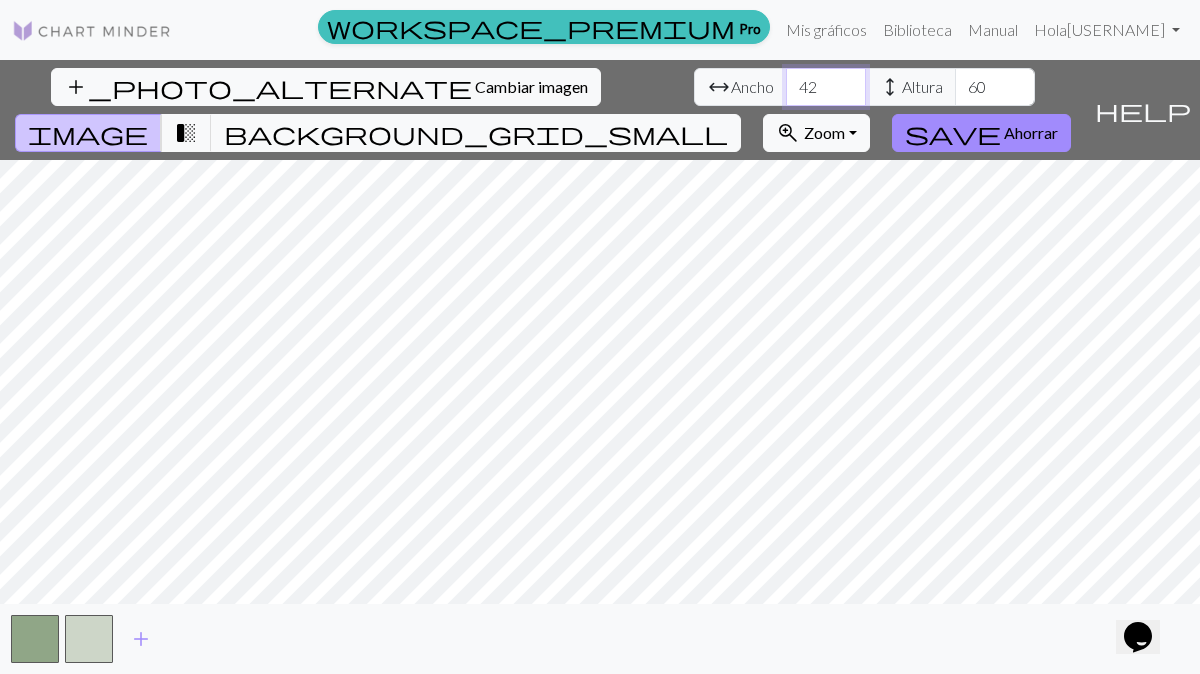 click on "42" at bounding box center [826, 87] 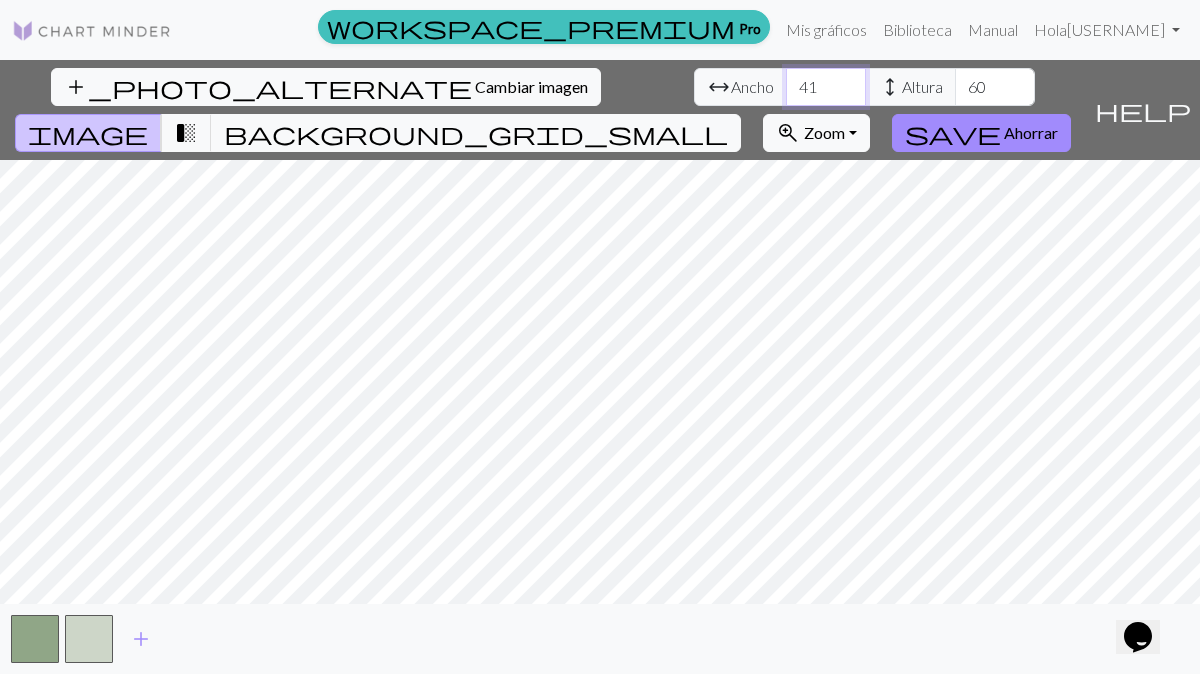 click on "41" at bounding box center (826, 87) 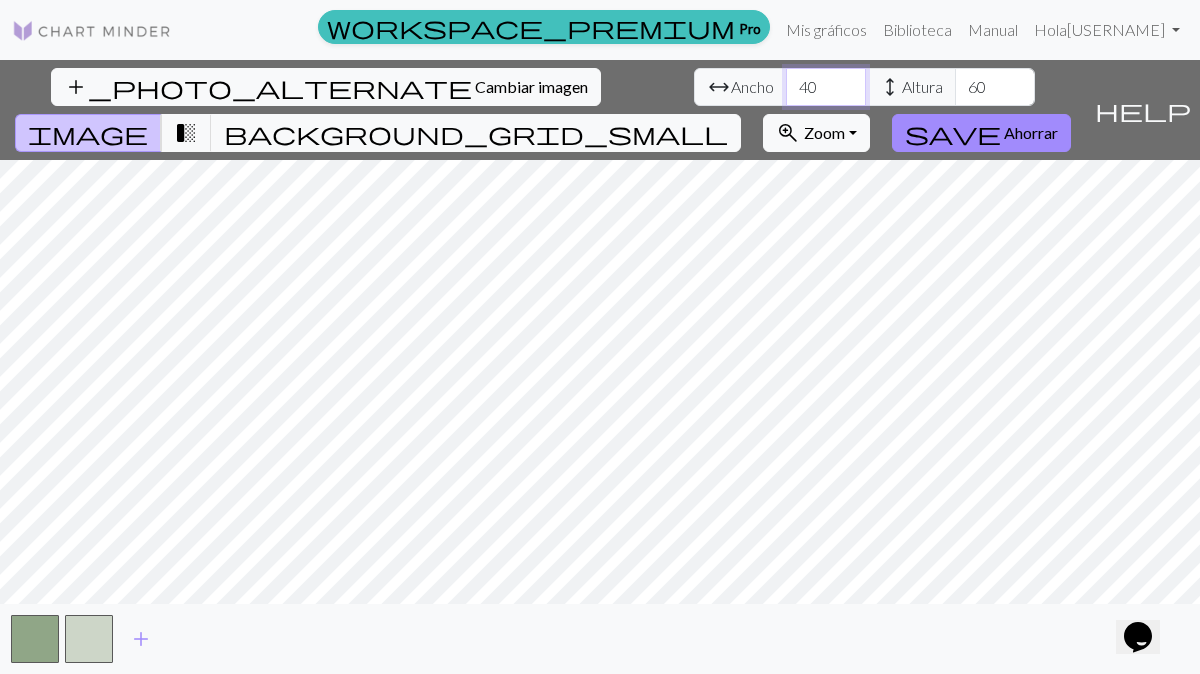 type on "40" 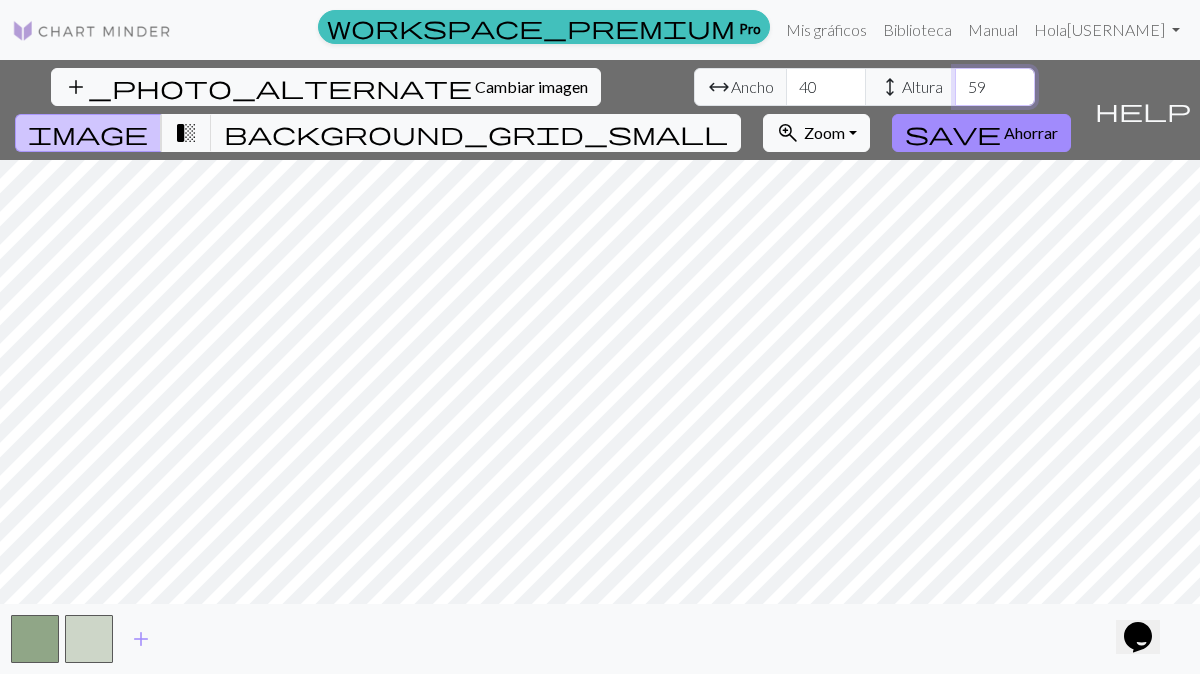 click on "59" at bounding box center (995, 87) 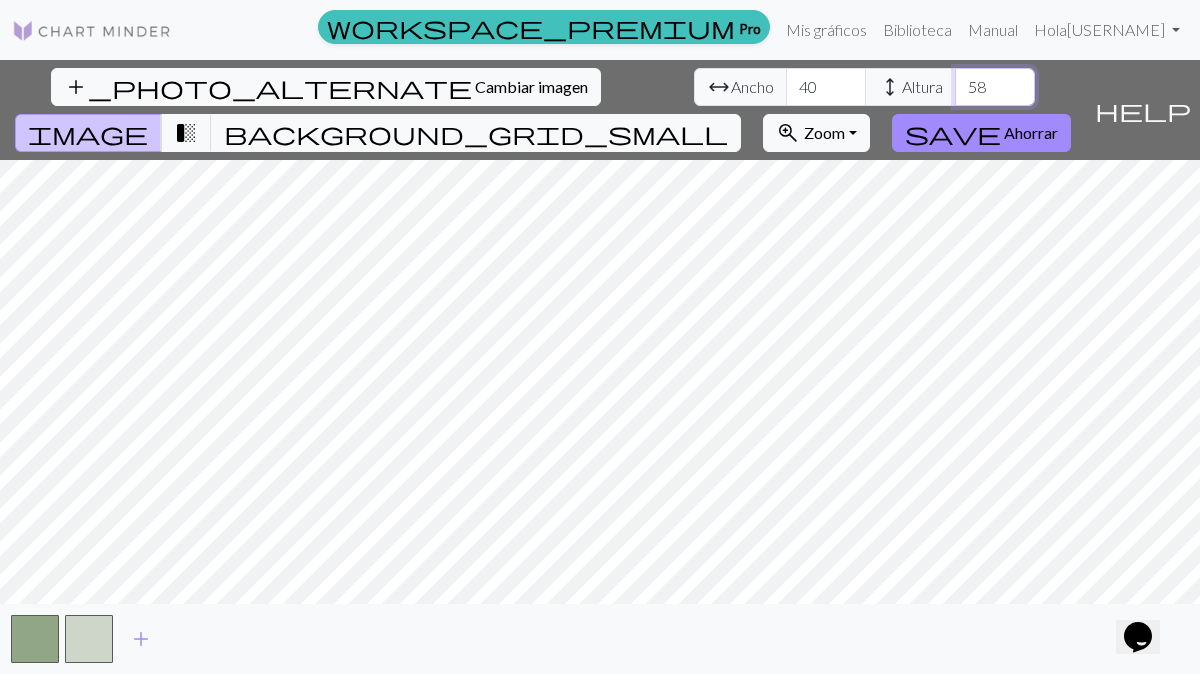 click on "58" at bounding box center (995, 87) 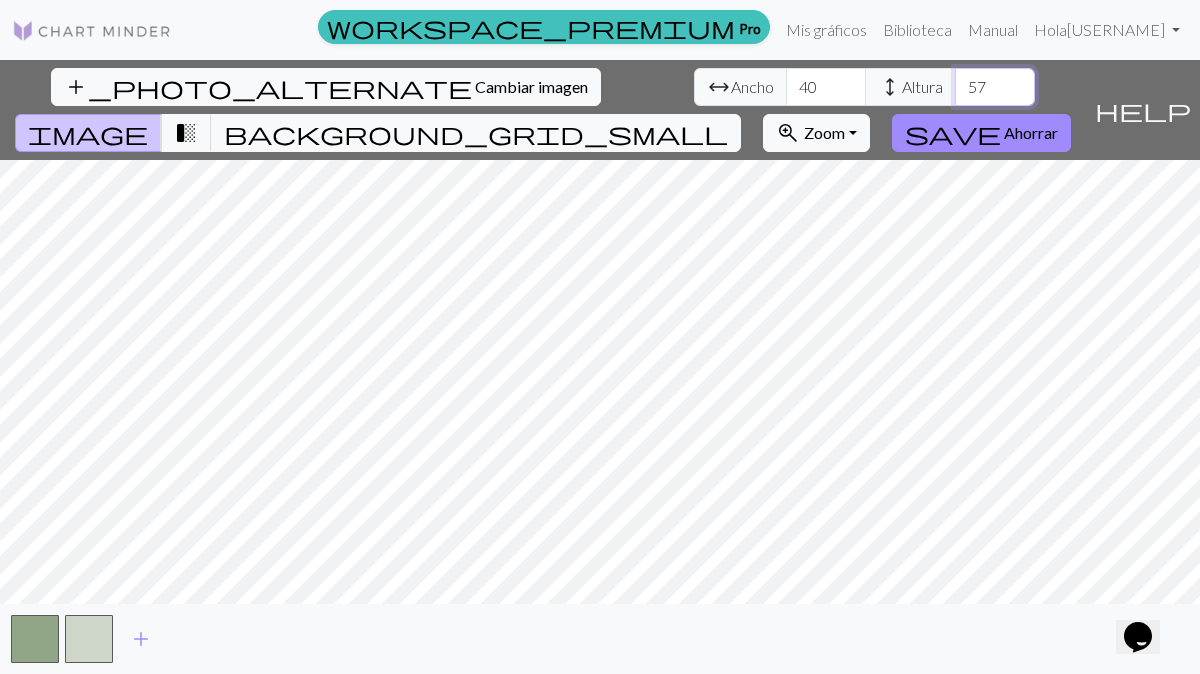 click on "57" at bounding box center [995, 87] 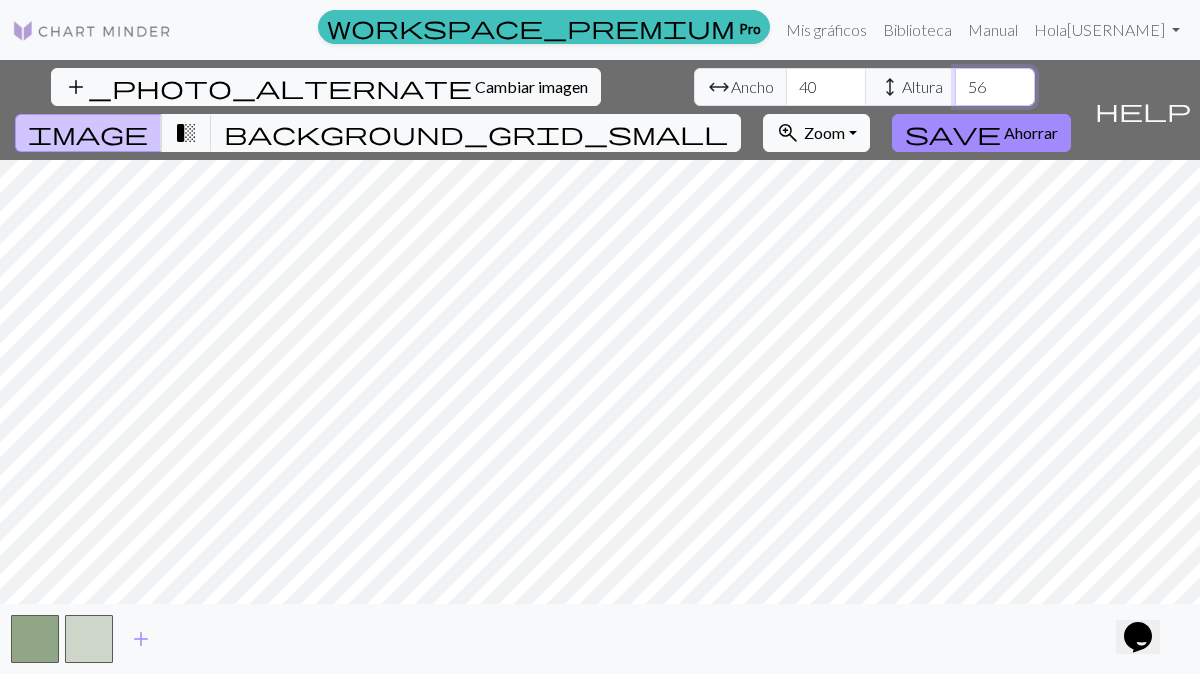 click on "56" at bounding box center (995, 87) 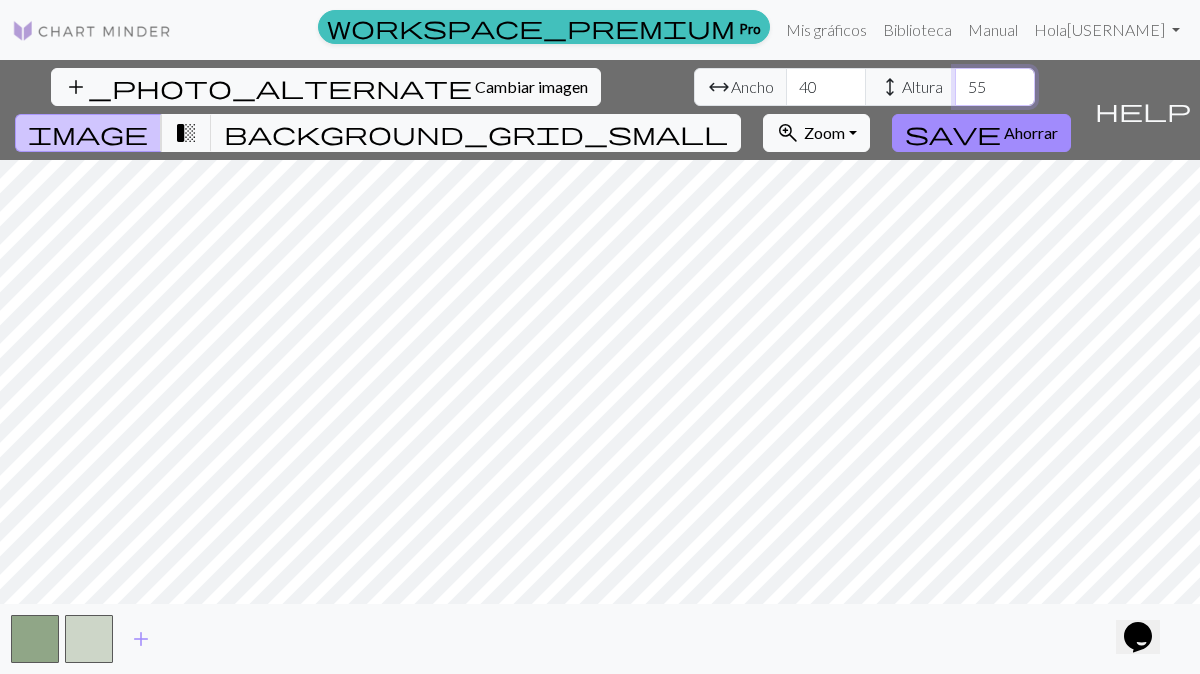 click on "55" at bounding box center (995, 87) 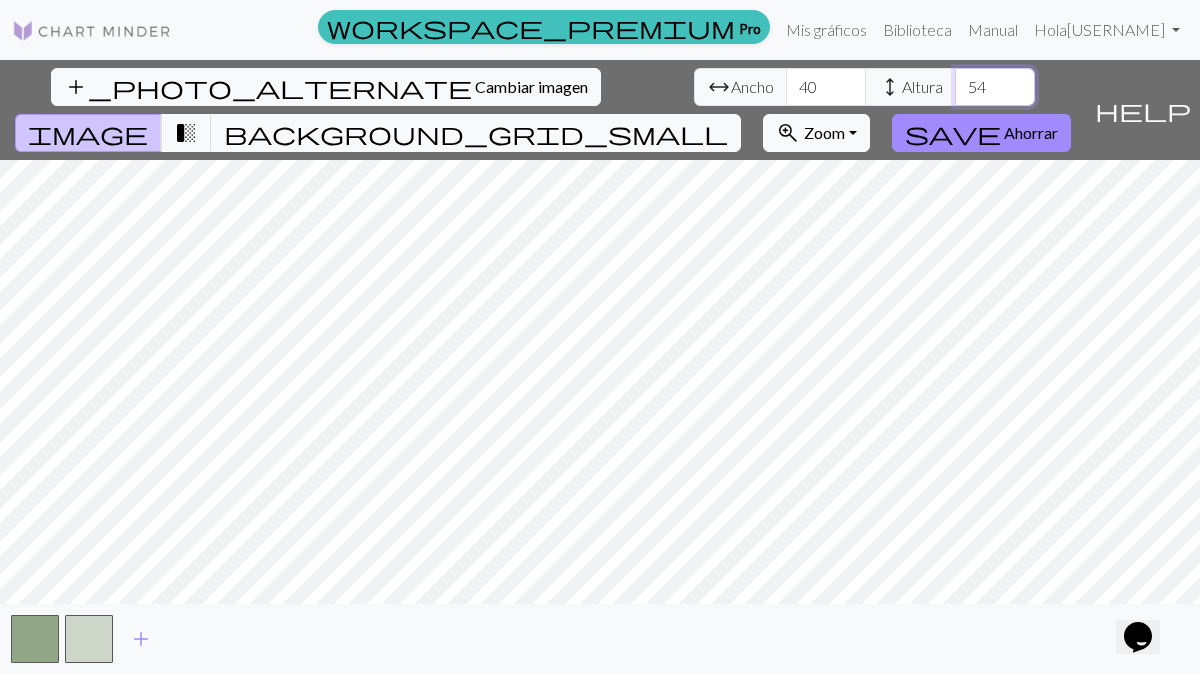 click on "54" at bounding box center [995, 87] 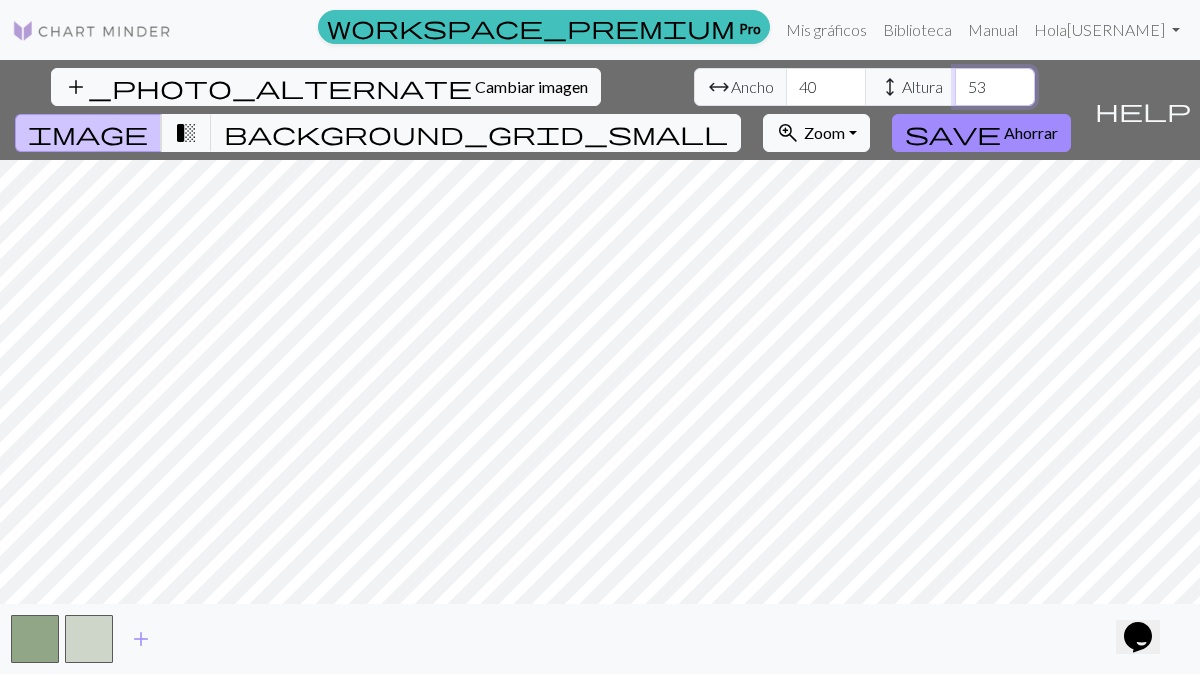 click on "53" at bounding box center (995, 87) 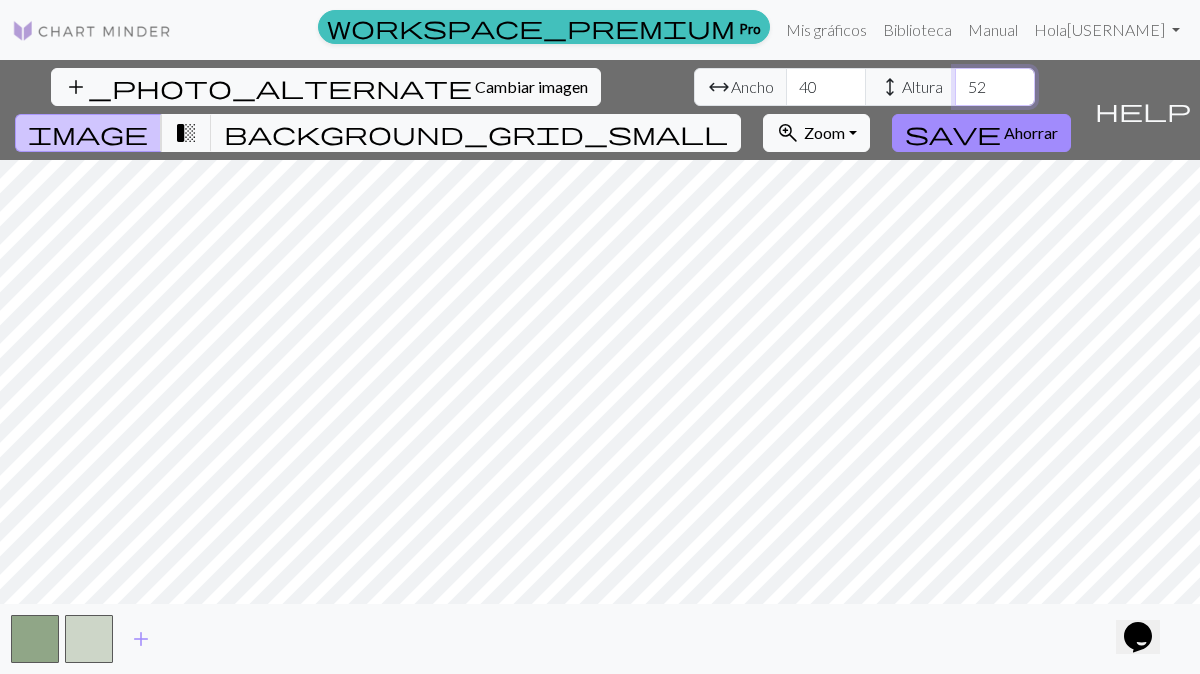 click on "52" at bounding box center [995, 87] 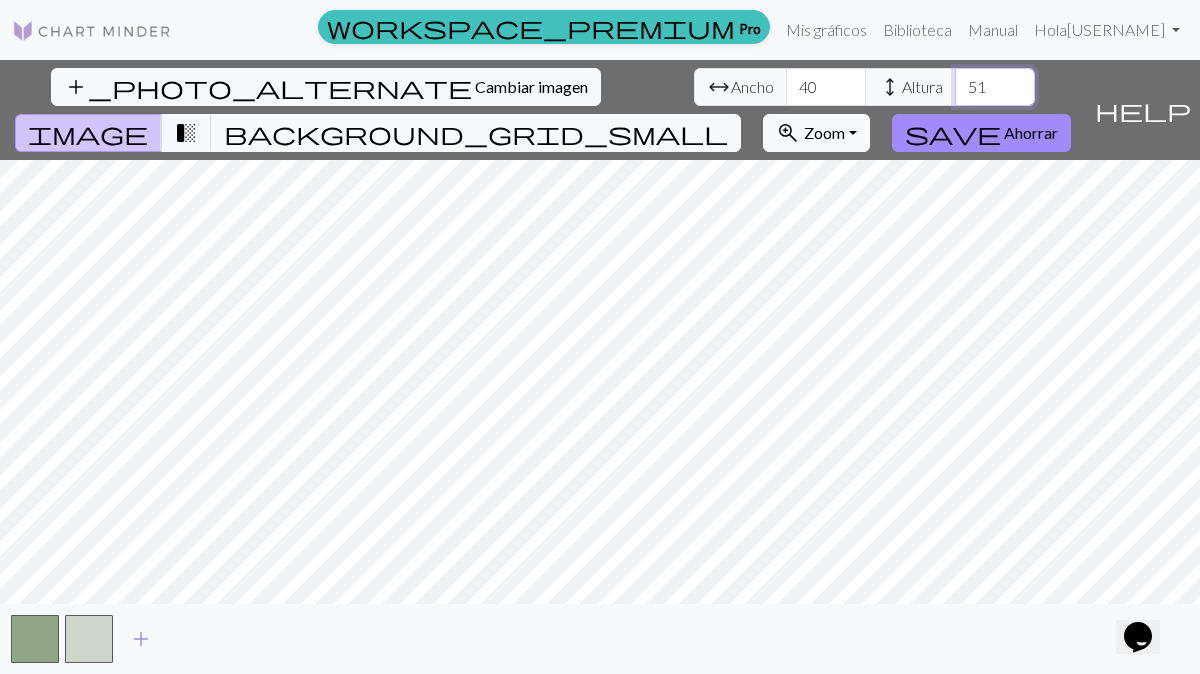 click on "51" at bounding box center [995, 87] 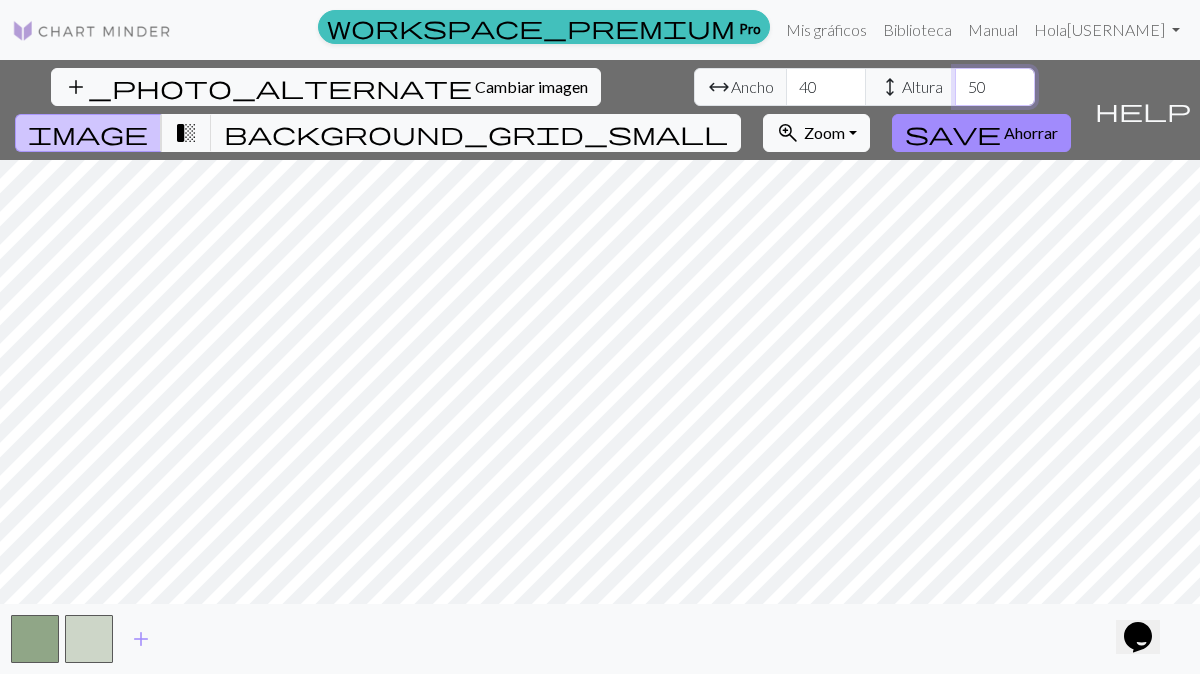 click on "50" at bounding box center (995, 87) 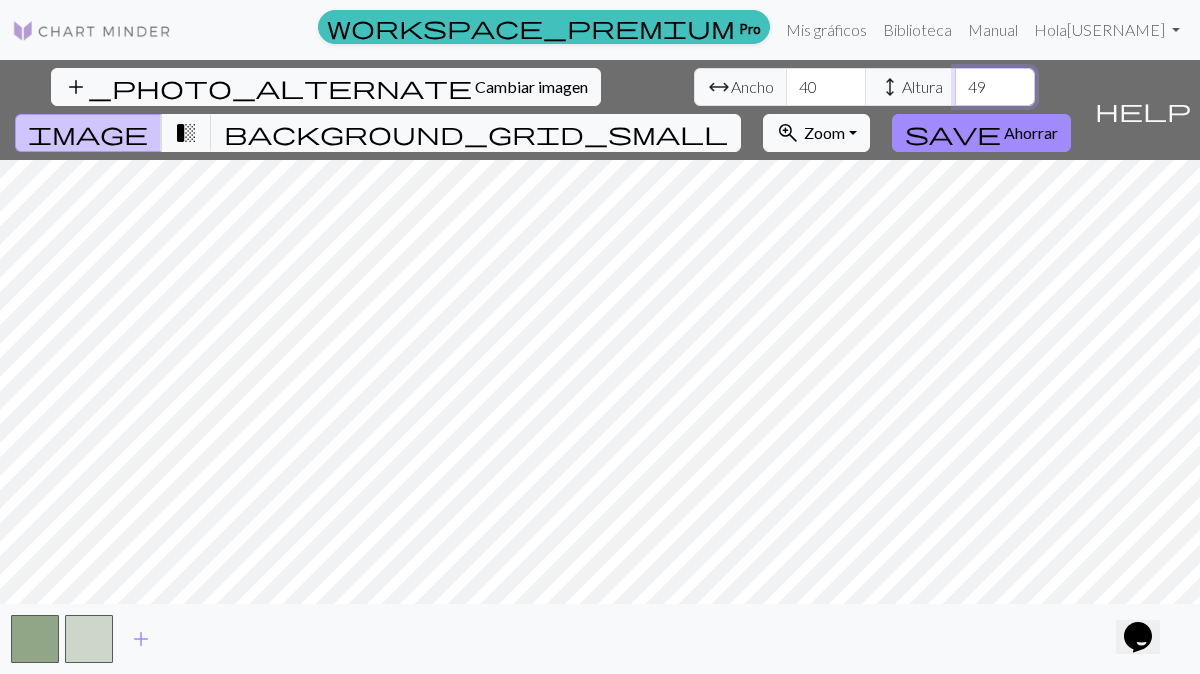 click on "49" at bounding box center [995, 87] 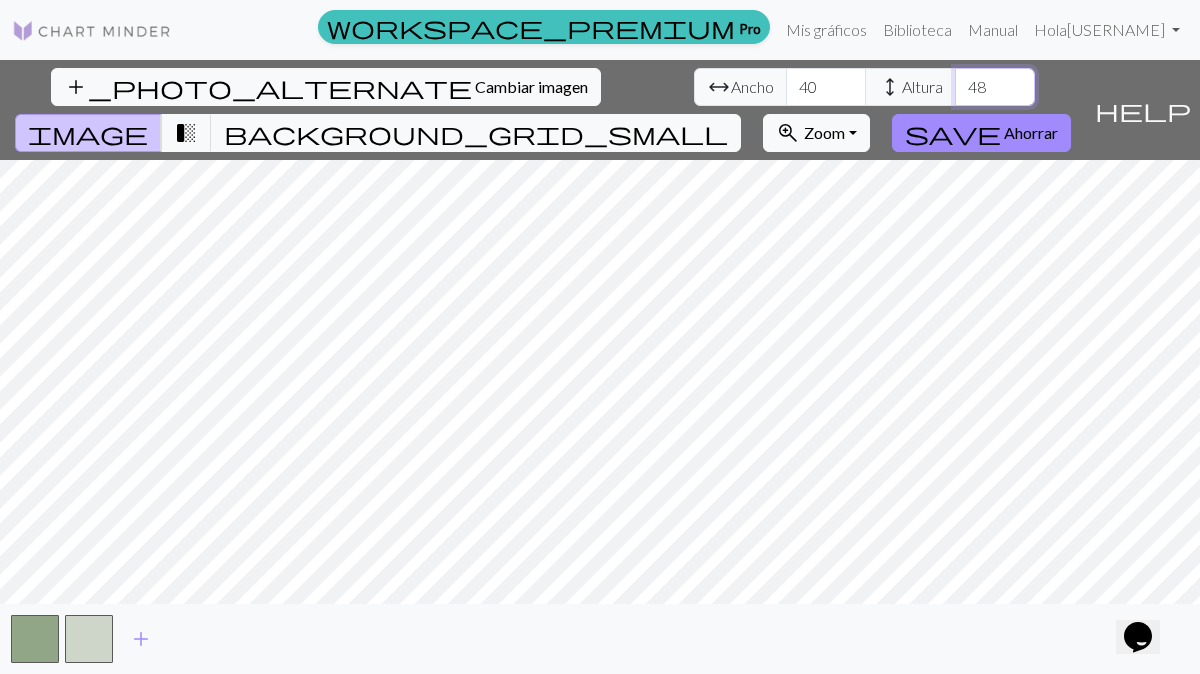 click on "48" at bounding box center (995, 87) 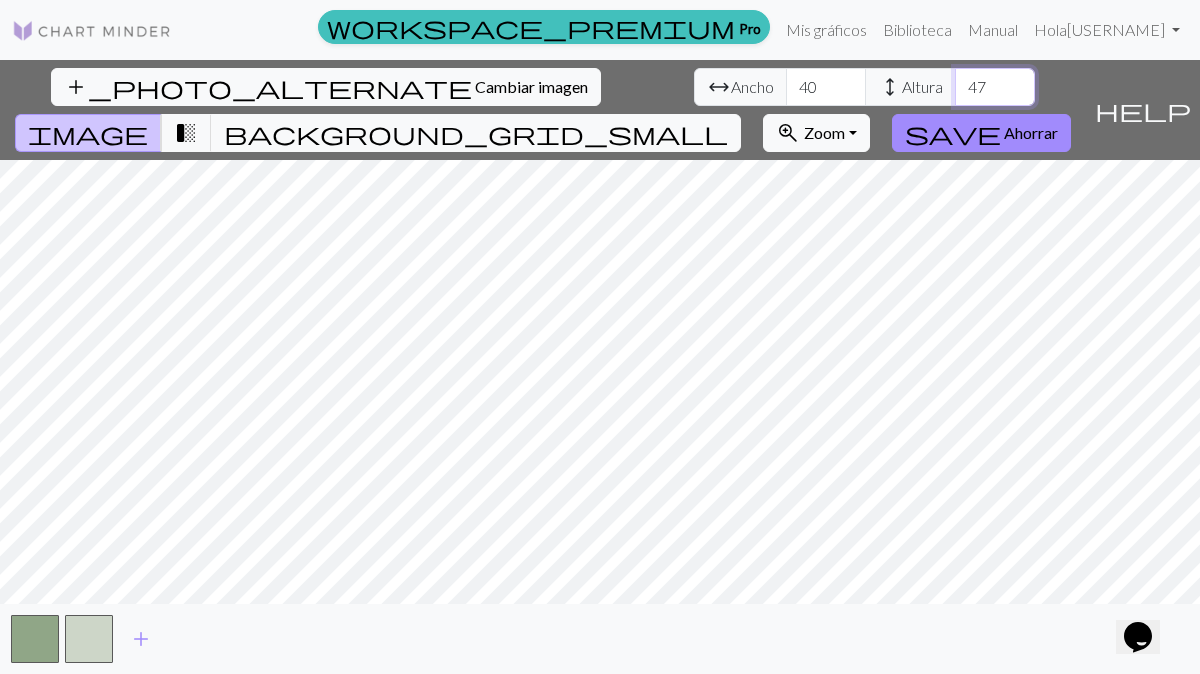 click on "47" at bounding box center [995, 87] 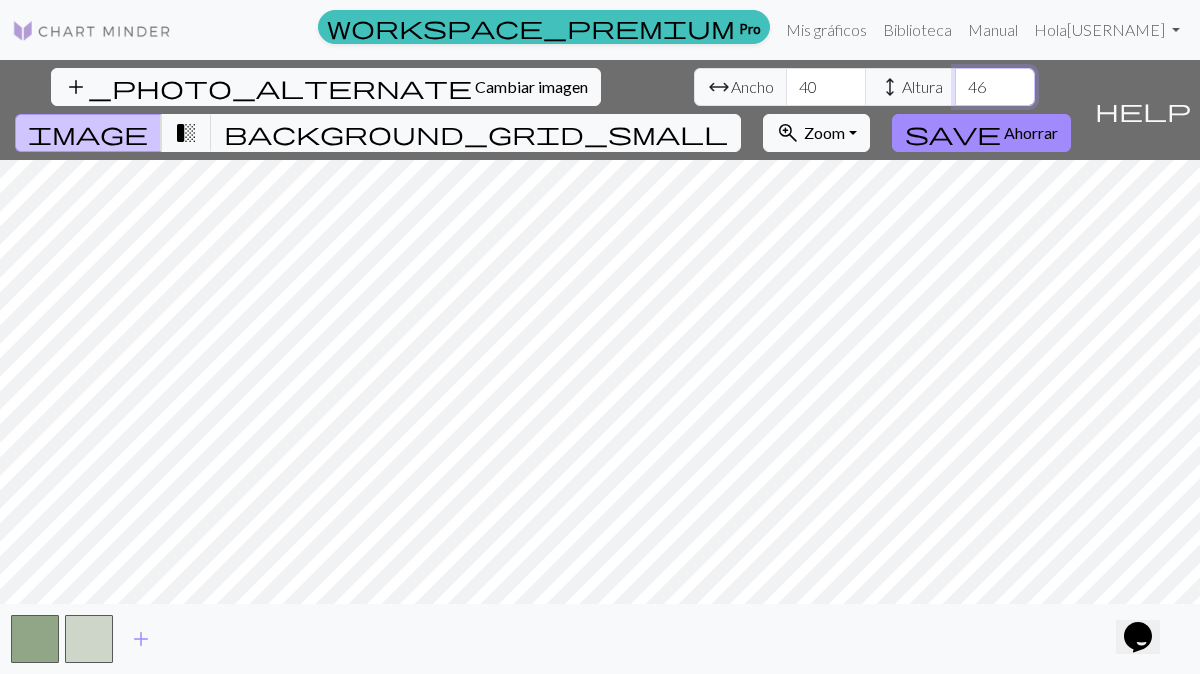 click on "46" at bounding box center (995, 87) 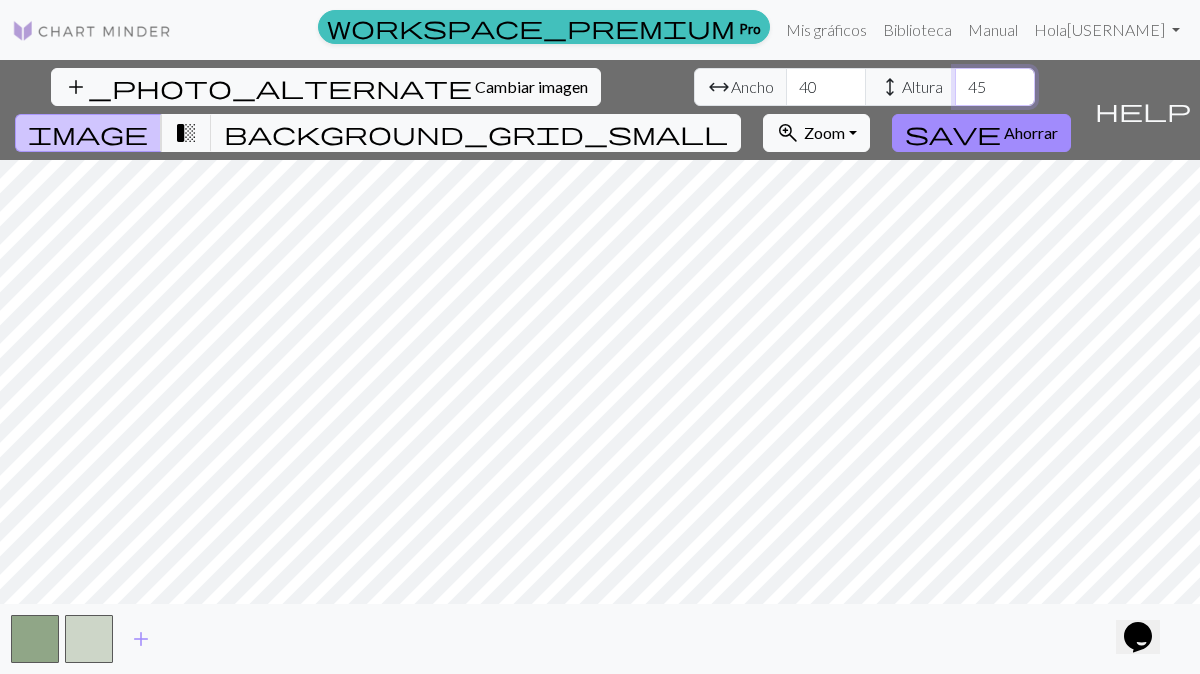 click on "45" at bounding box center (995, 87) 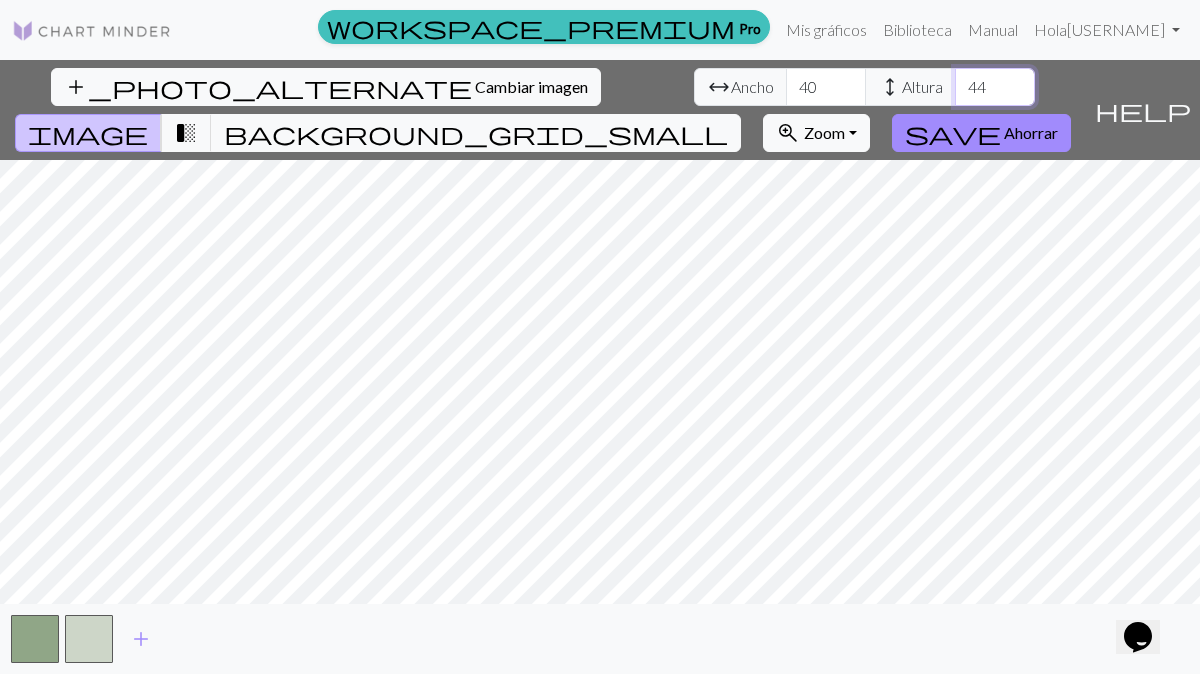 click on "44" at bounding box center (995, 87) 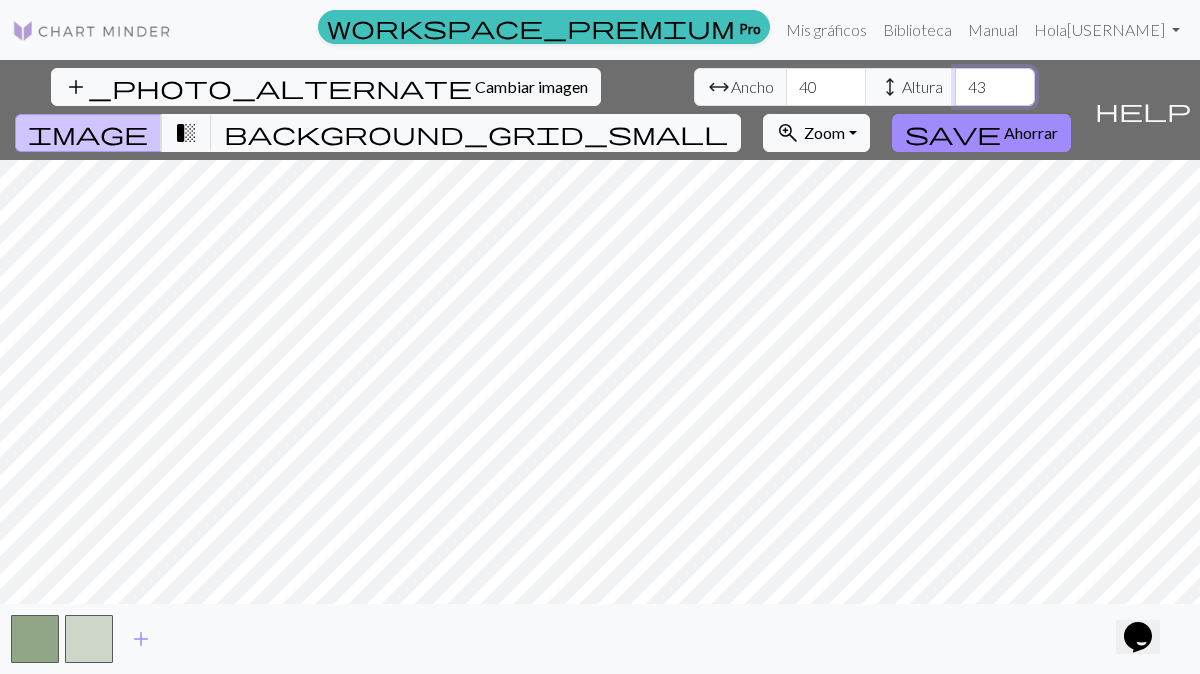 click on "43" at bounding box center [995, 87] 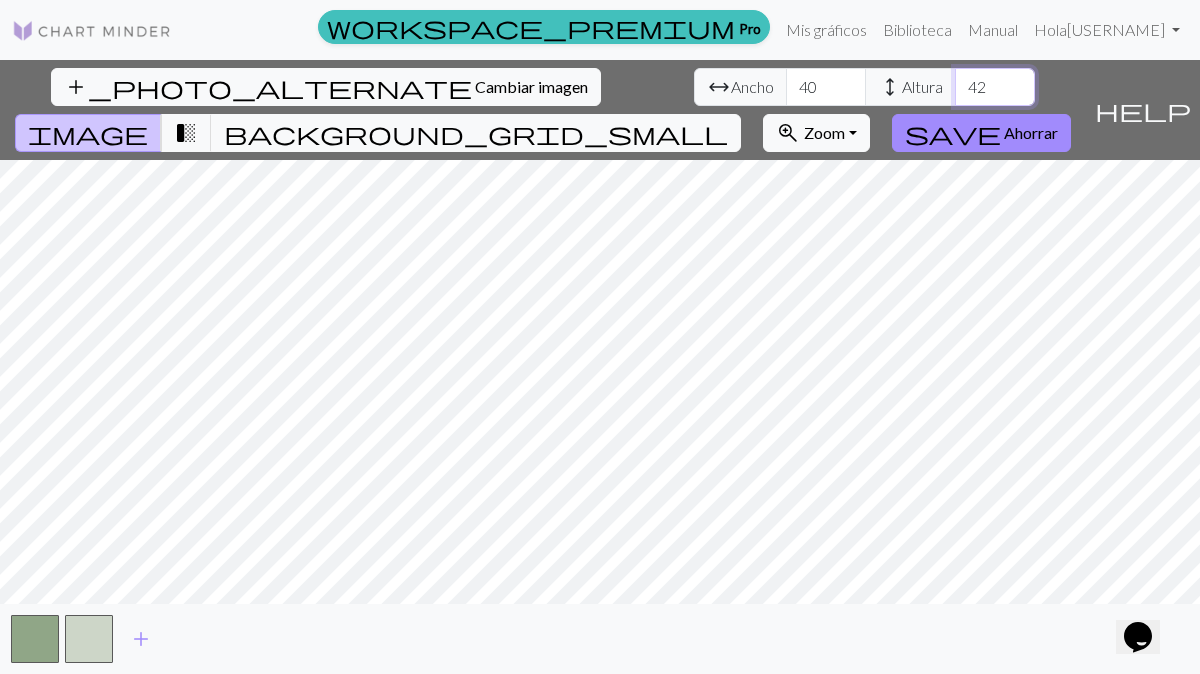 click on "42" at bounding box center [995, 87] 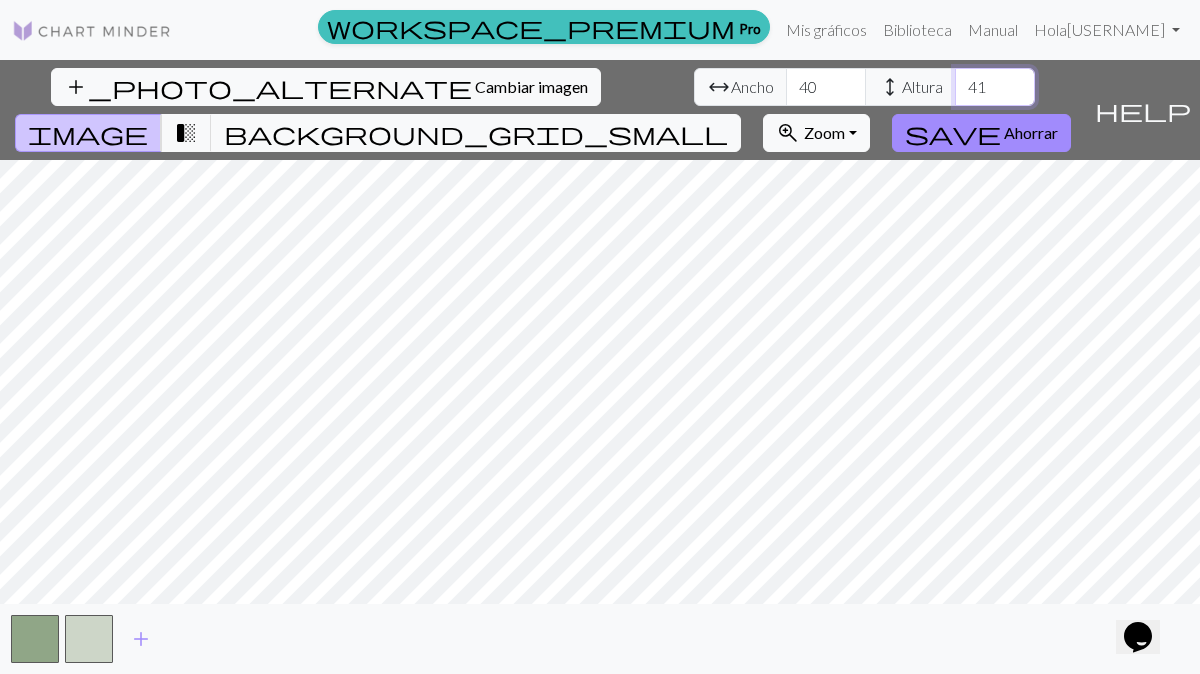 click on "41" at bounding box center (995, 87) 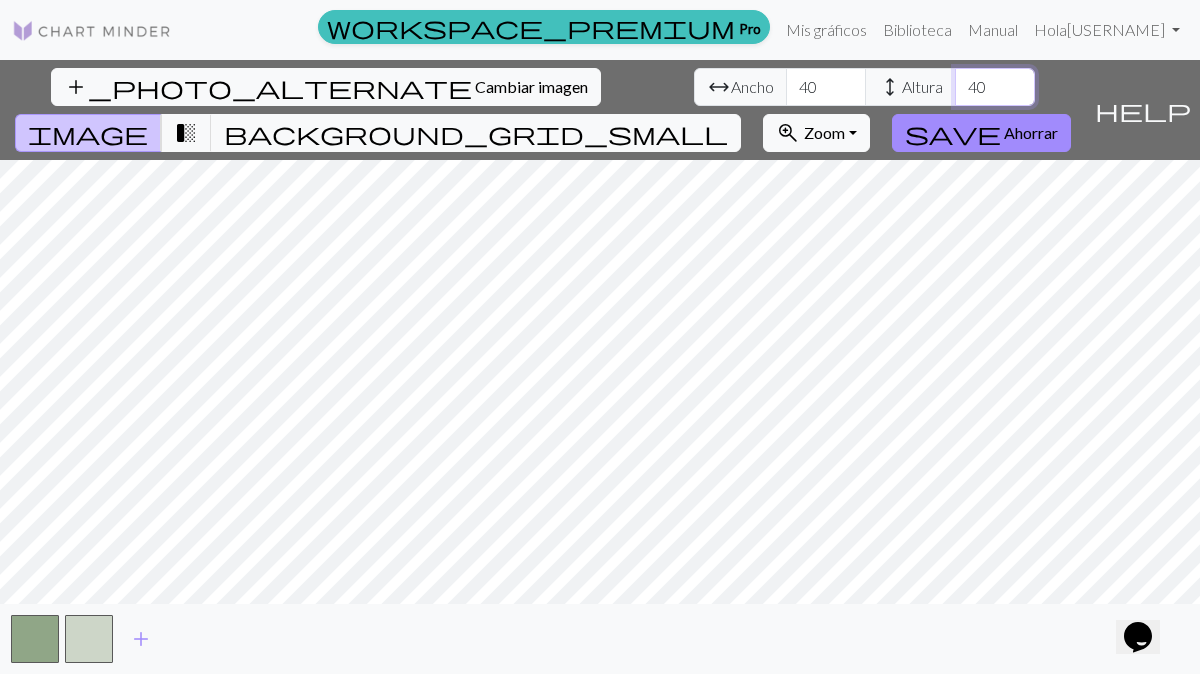 type on "40" 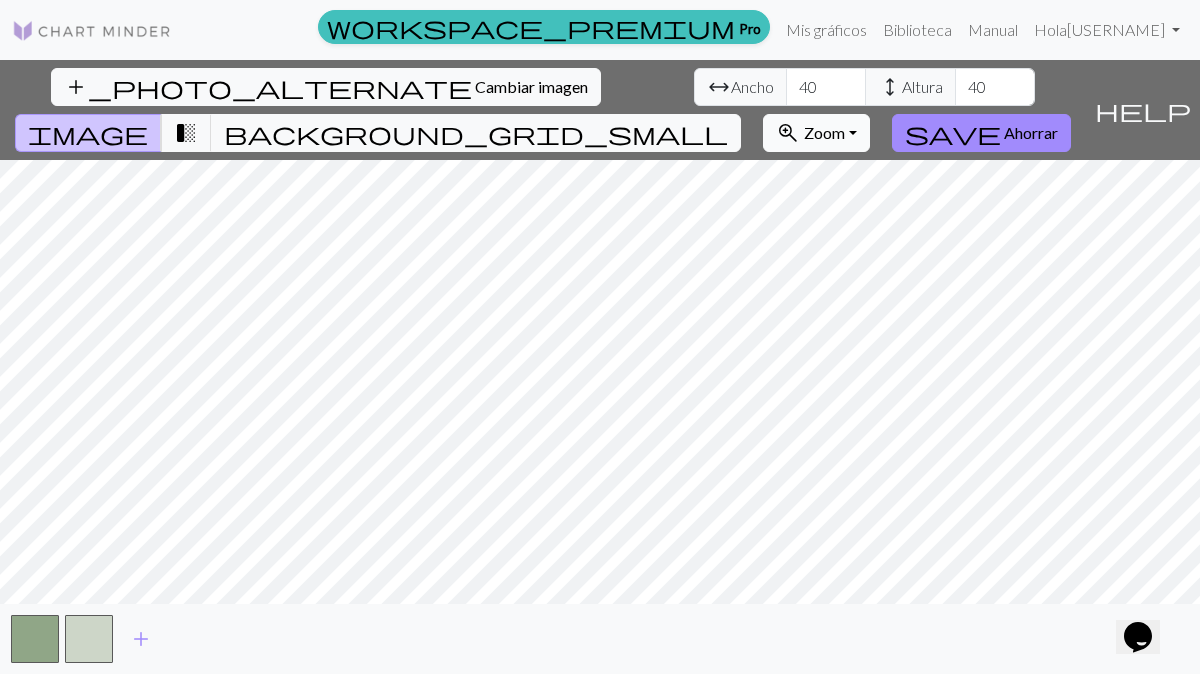 click on "zoom_in" at bounding box center (788, 133) 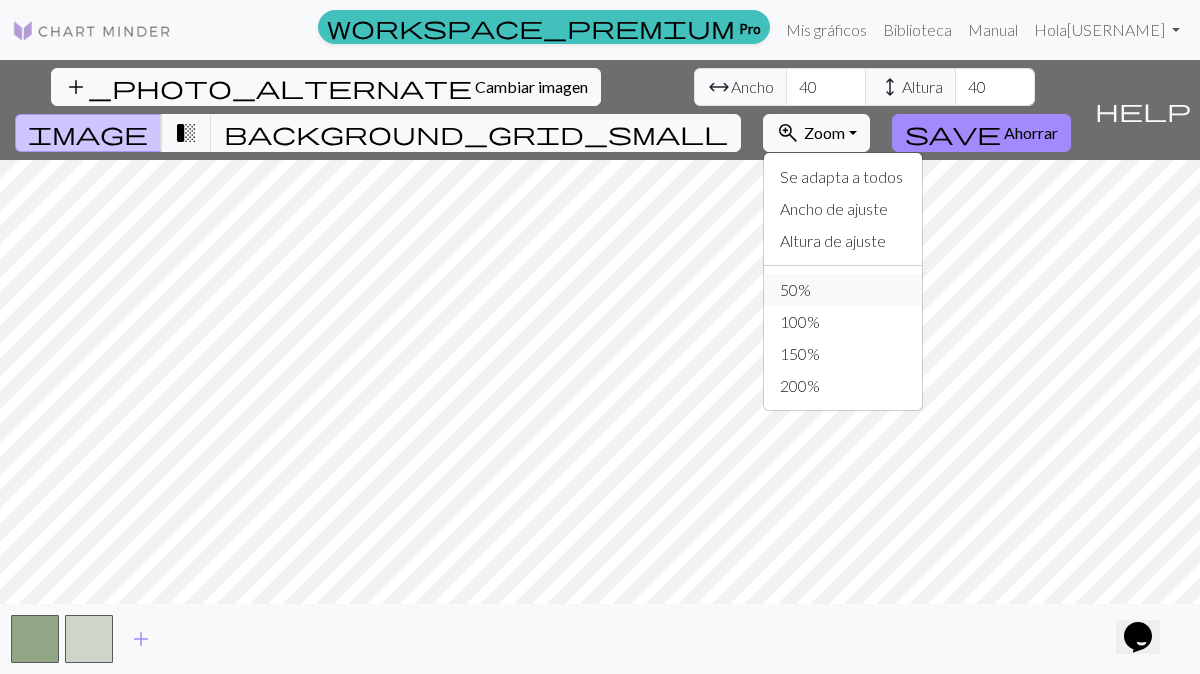 click on "50%" at bounding box center [843, 290] 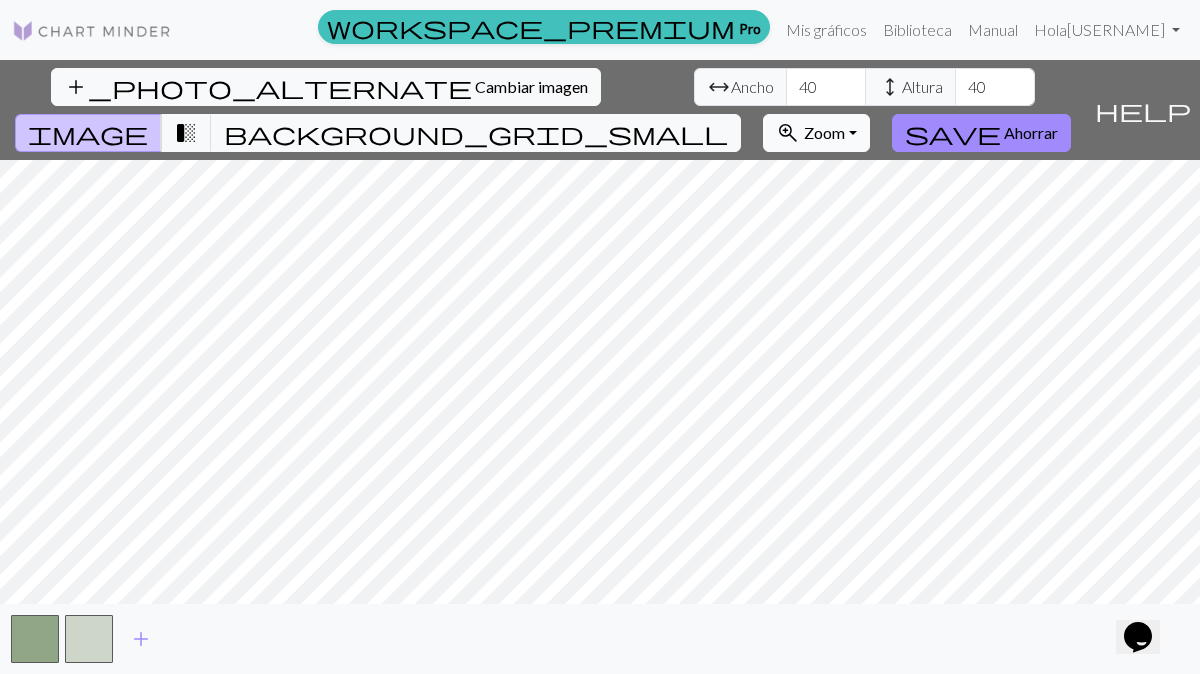 click on "zoom_in Zoom Zoom" at bounding box center (816, 133) 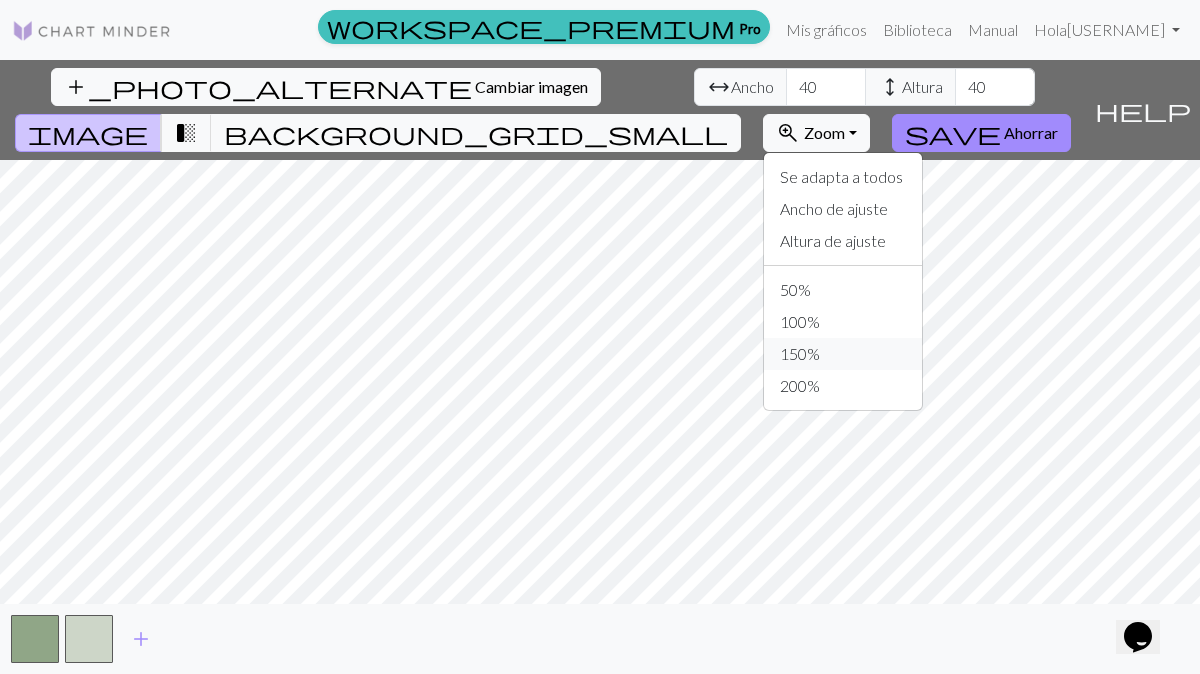click on "150%" at bounding box center [843, 354] 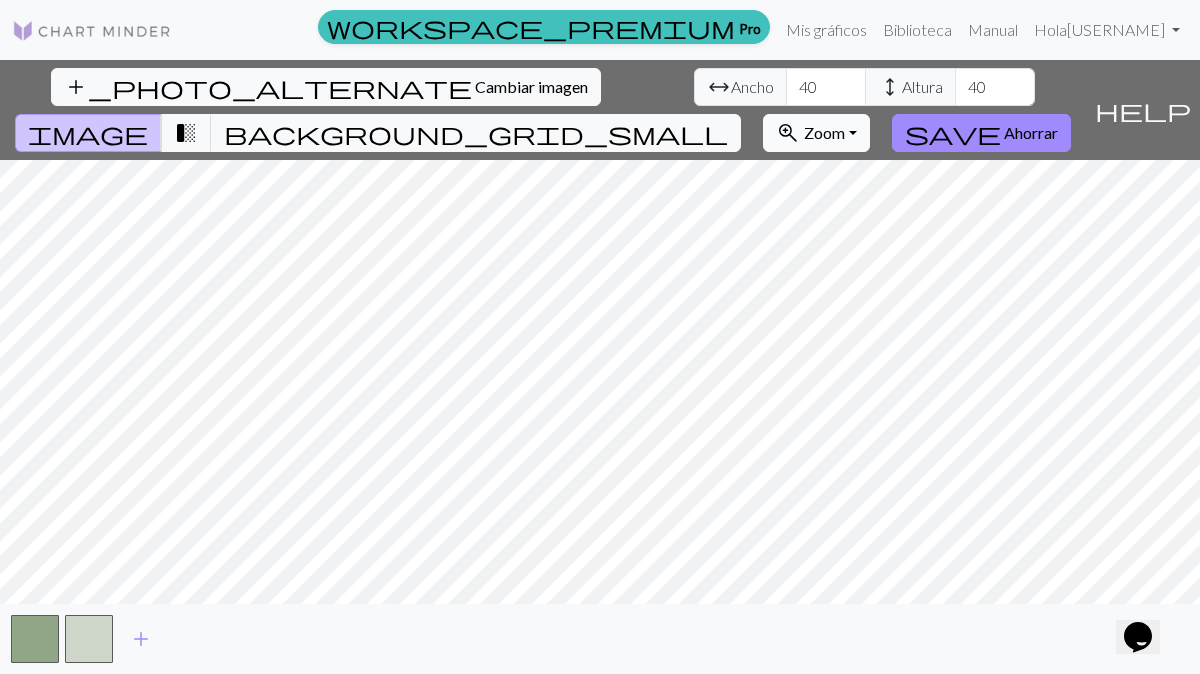 click on "zoom_in Zoom Zoom" at bounding box center [816, 133] 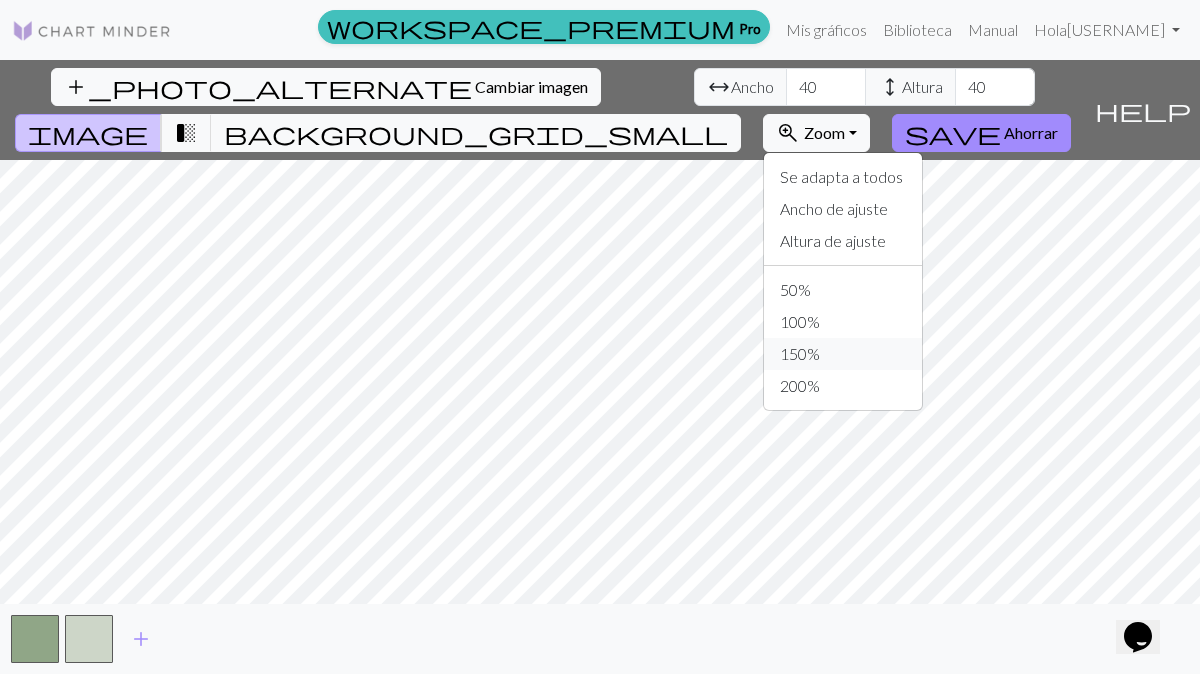 click on "150%" at bounding box center (800, 353) 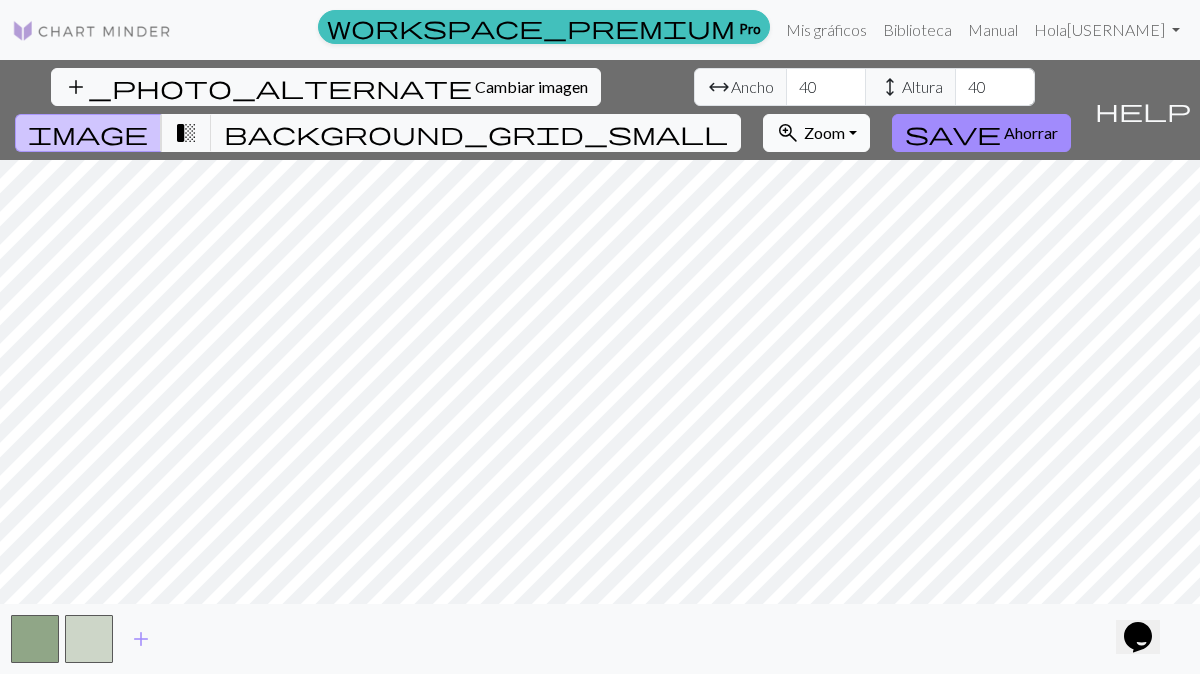 click on "zoom_in Zoom Zoom" at bounding box center (816, 133) 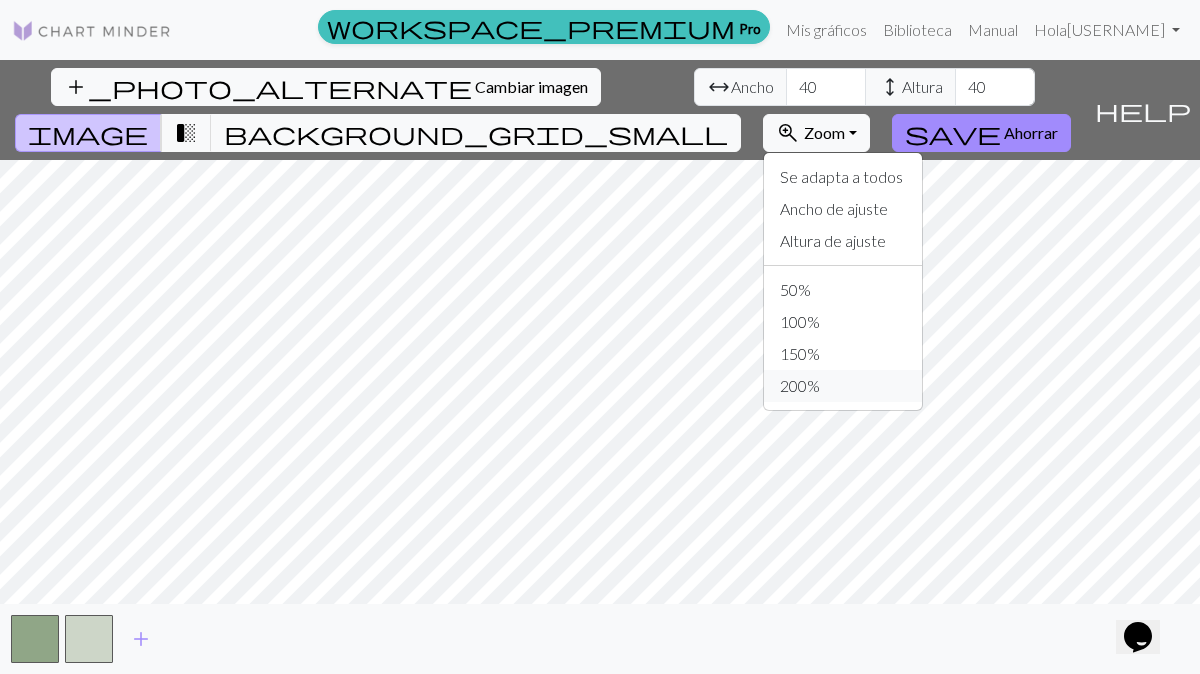 click on "200%" at bounding box center [800, 385] 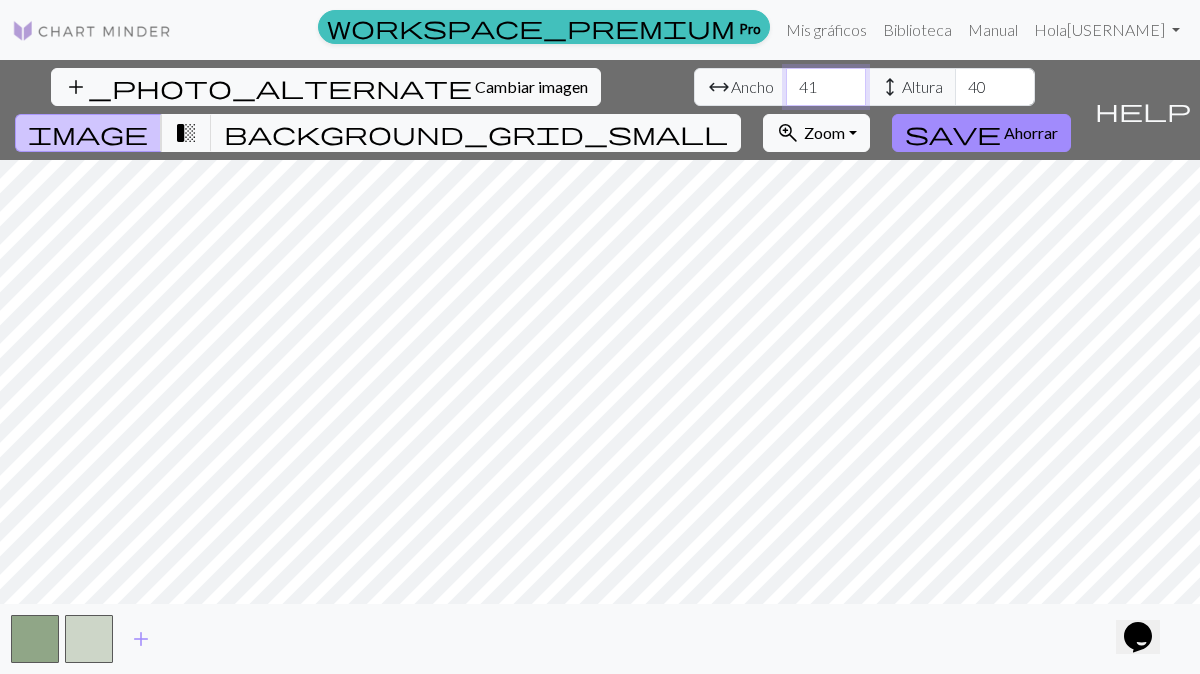 click on "41" at bounding box center (826, 87) 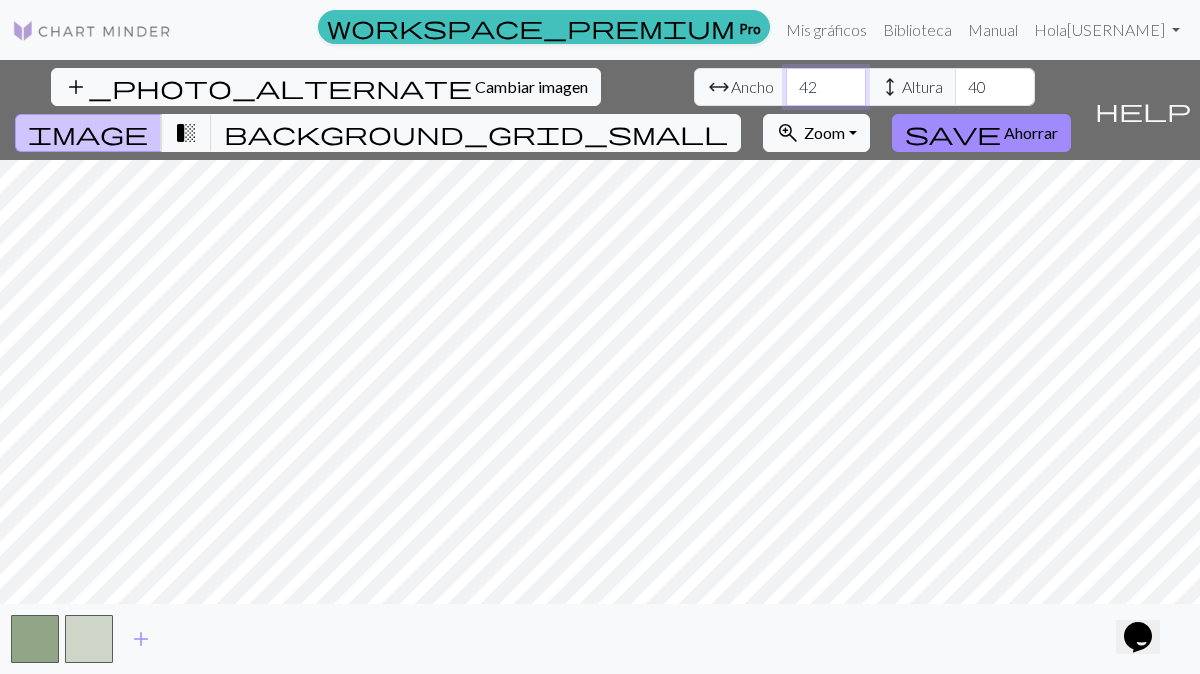 click on "42" at bounding box center [826, 87] 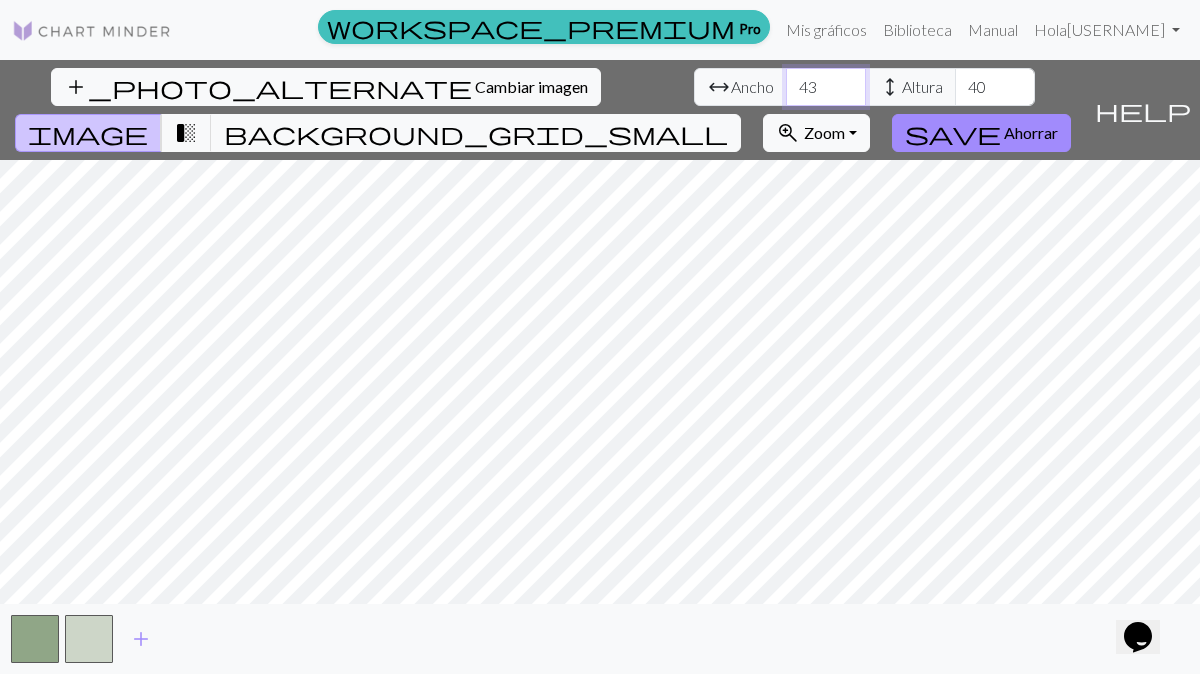 click on "43" at bounding box center [826, 87] 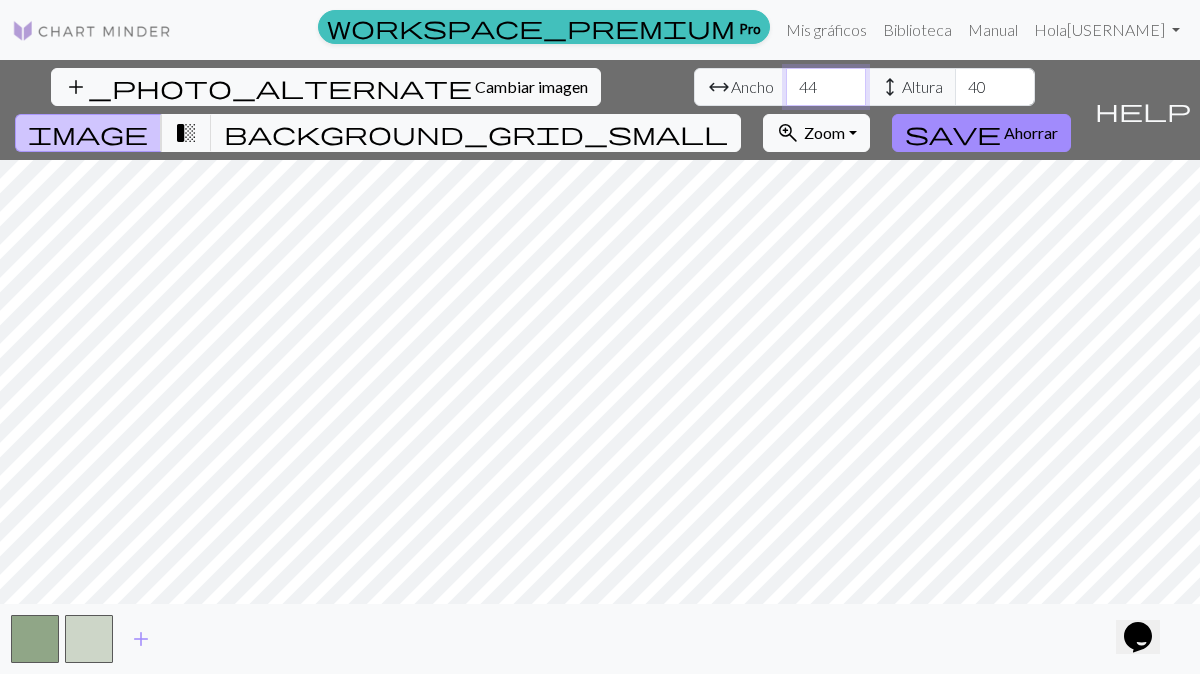 click on "44" at bounding box center [826, 87] 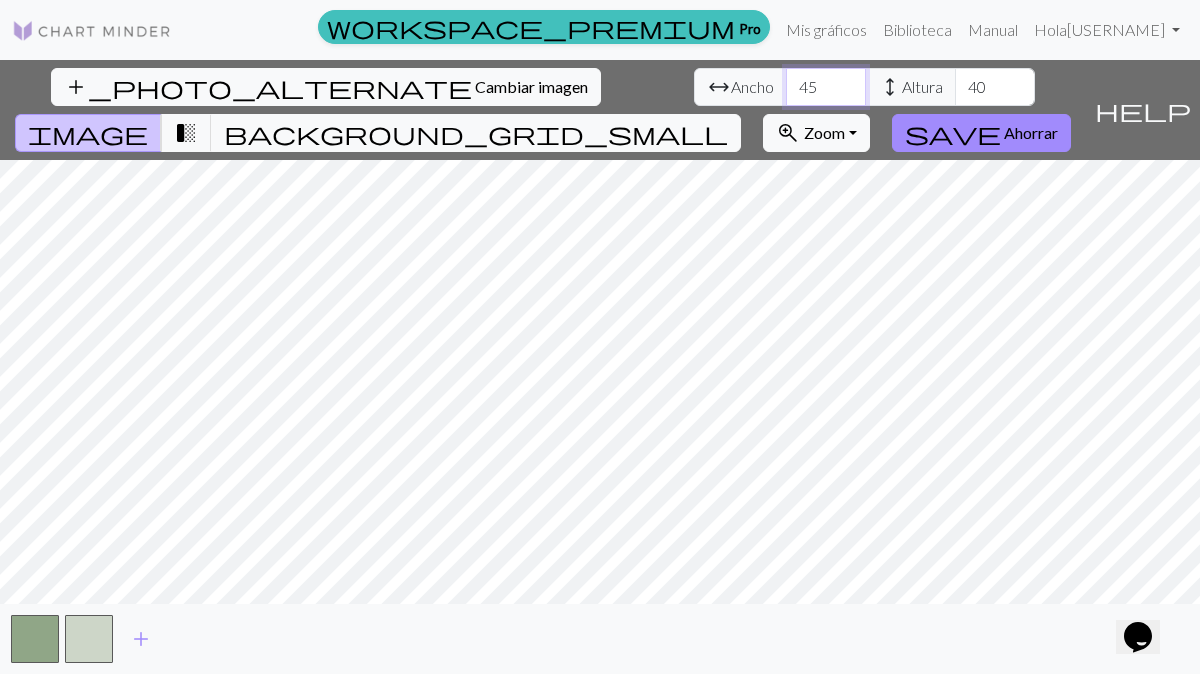 click on "45" at bounding box center [826, 87] 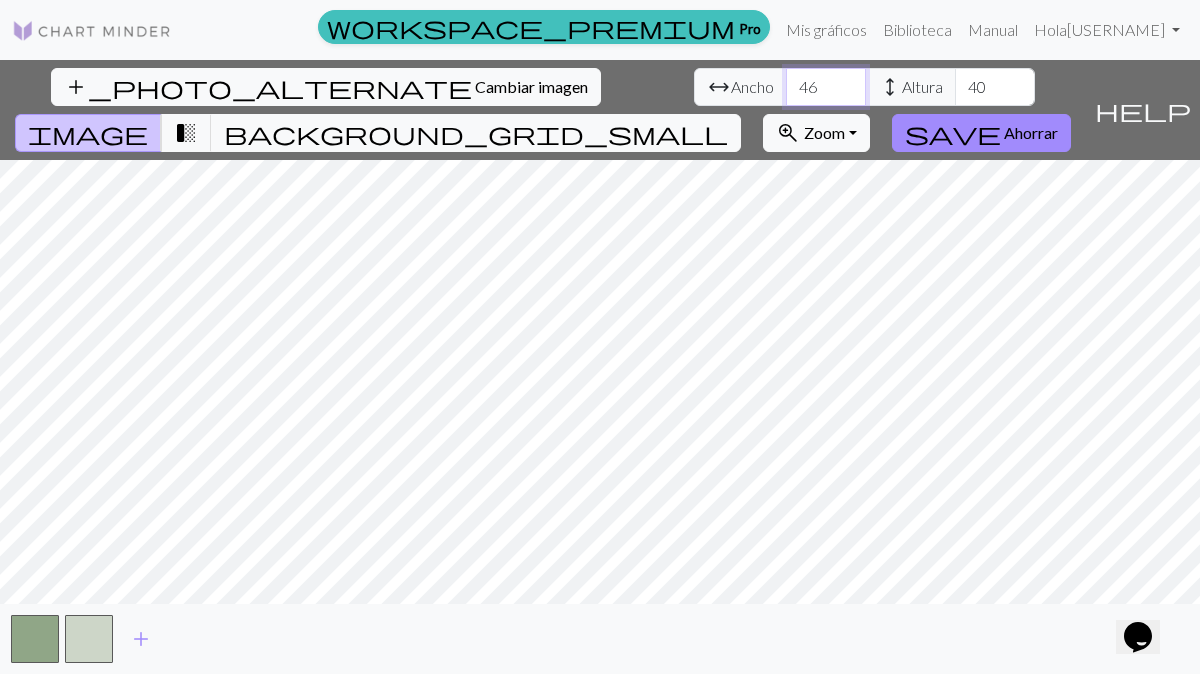 click on "46" at bounding box center (826, 87) 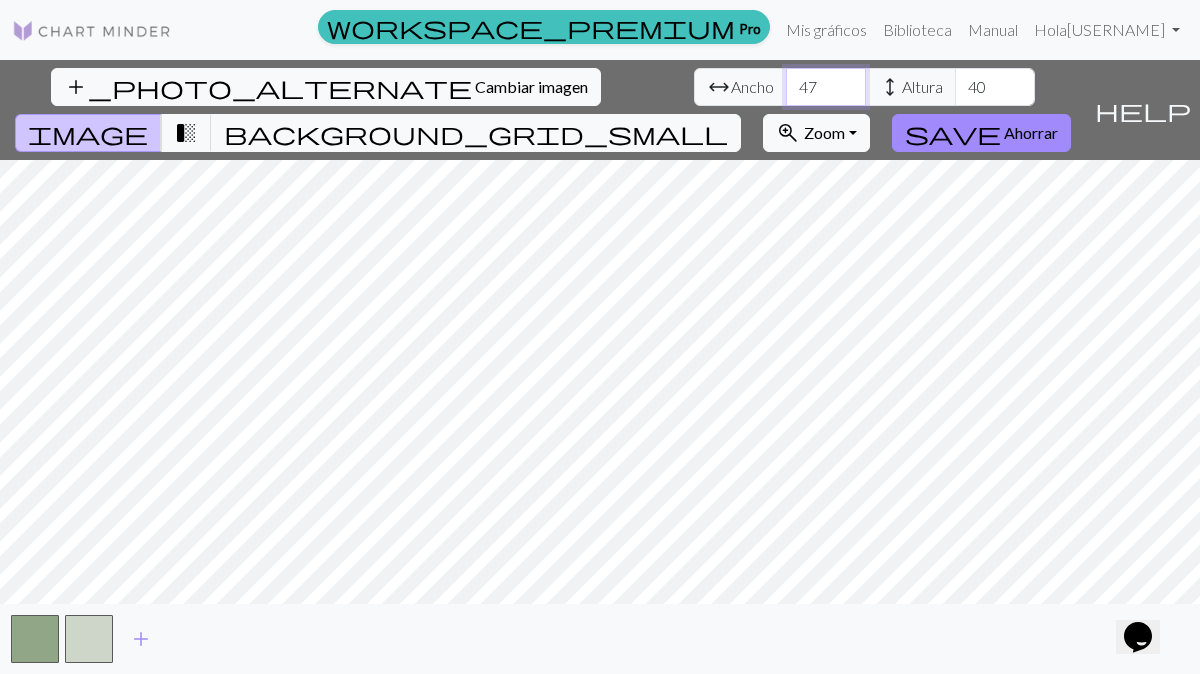 click on "47" at bounding box center [826, 87] 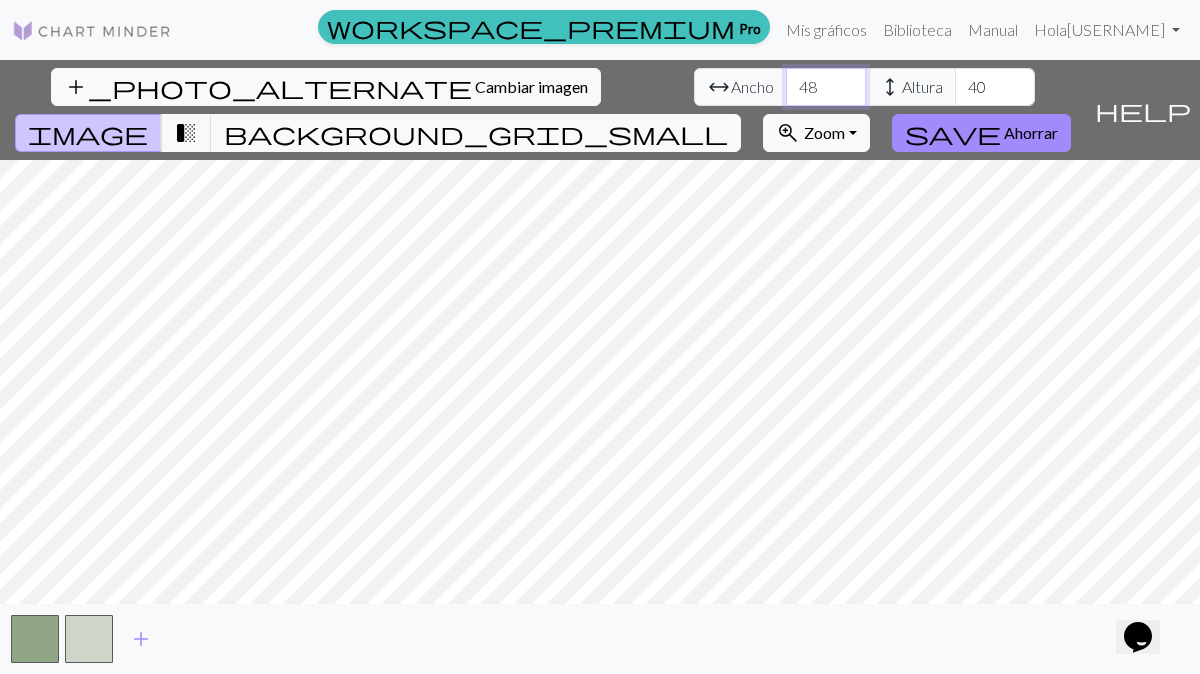 click on "48" at bounding box center (826, 87) 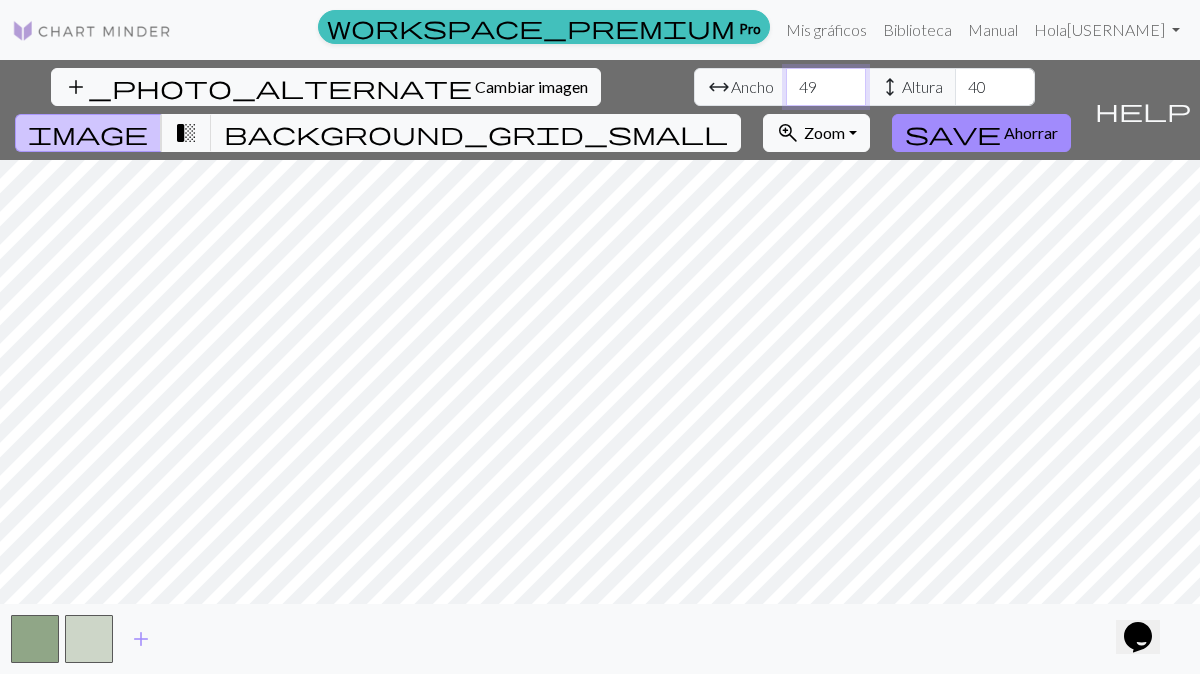 click on "49" at bounding box center [826, 87] 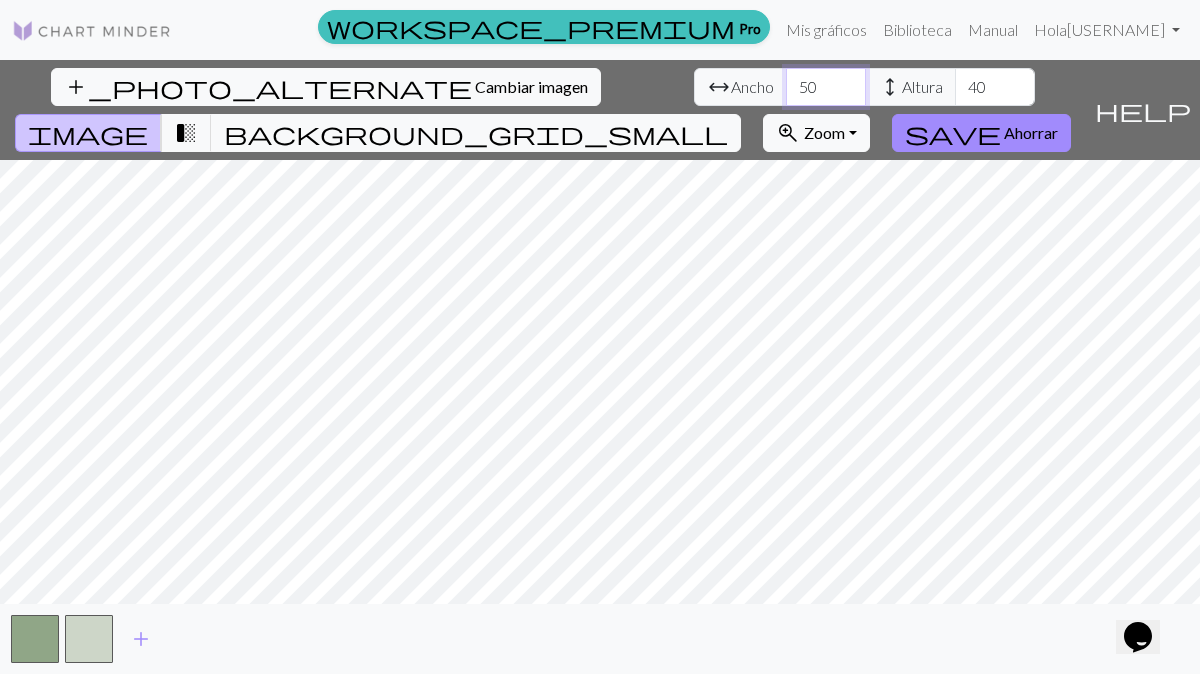 type on "50" 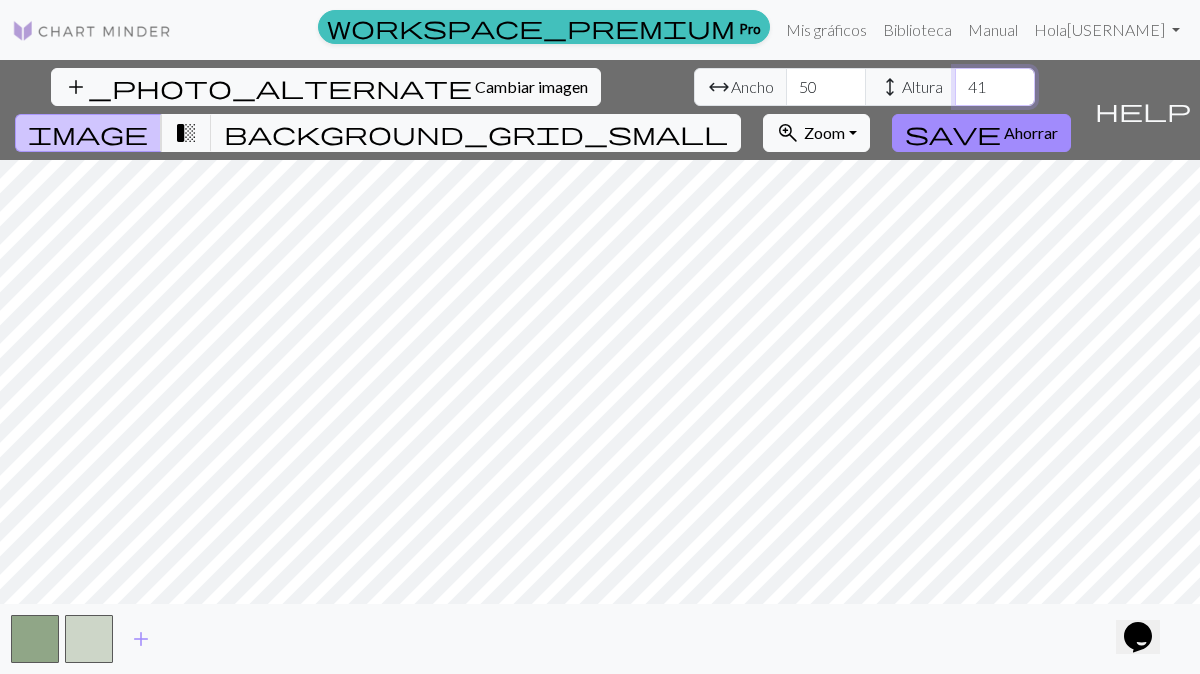 click on "41" at bounding box center (995, 87) 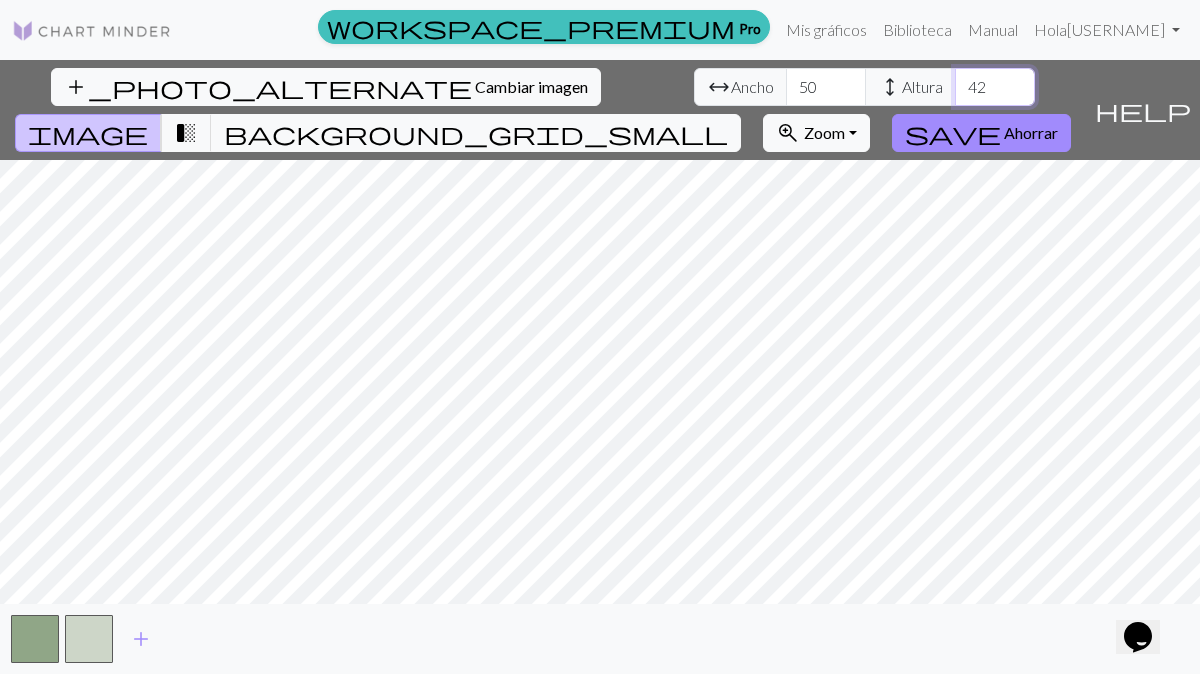click on "42" at bounding box center (995, 87) 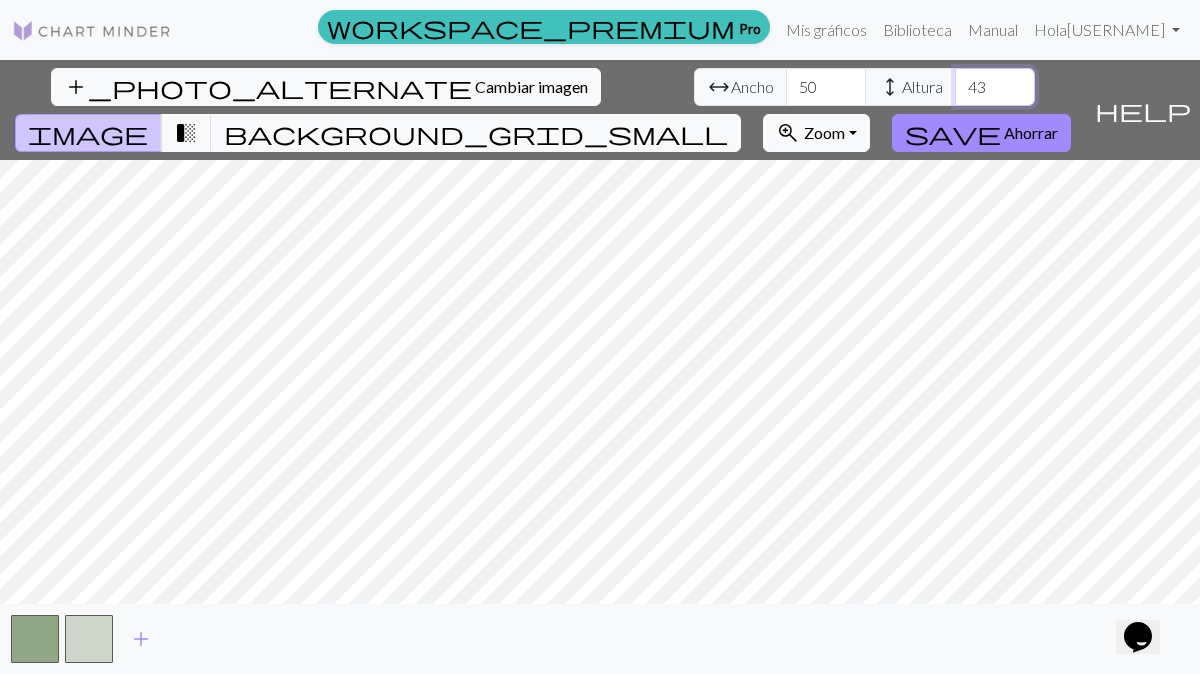 click on "43" at bounding box center (995, 87) 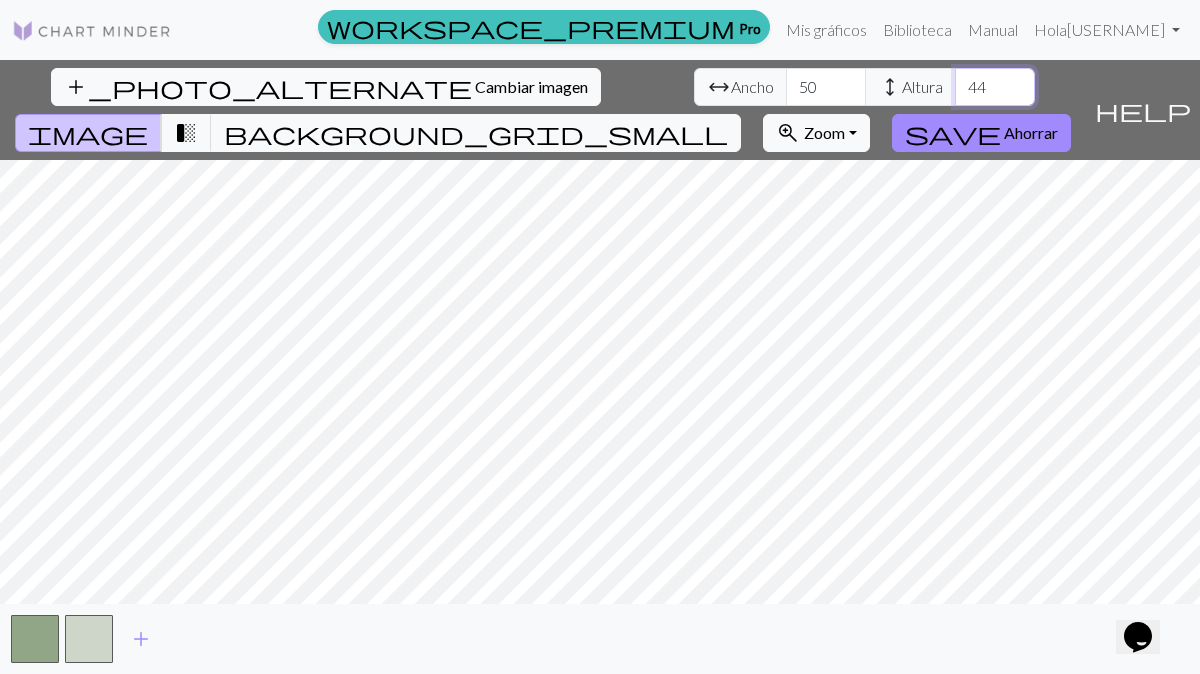 click on "44" at bounding box center [995, 87] 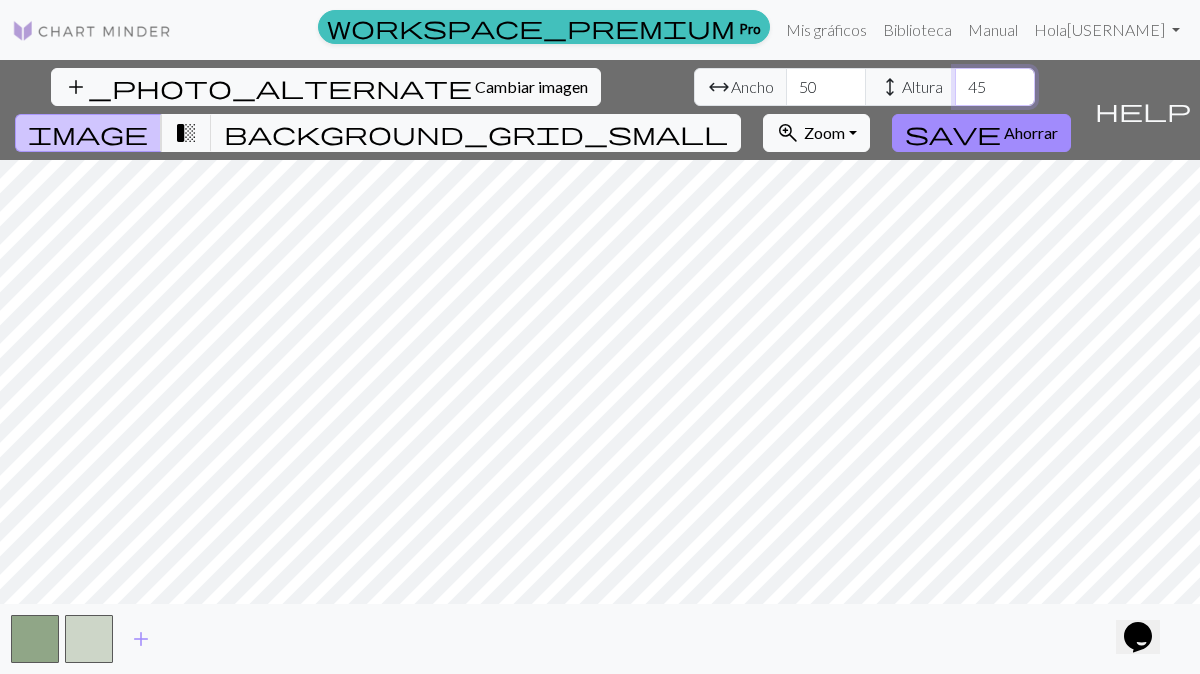 click on "45" at bounding box center [995, 87] 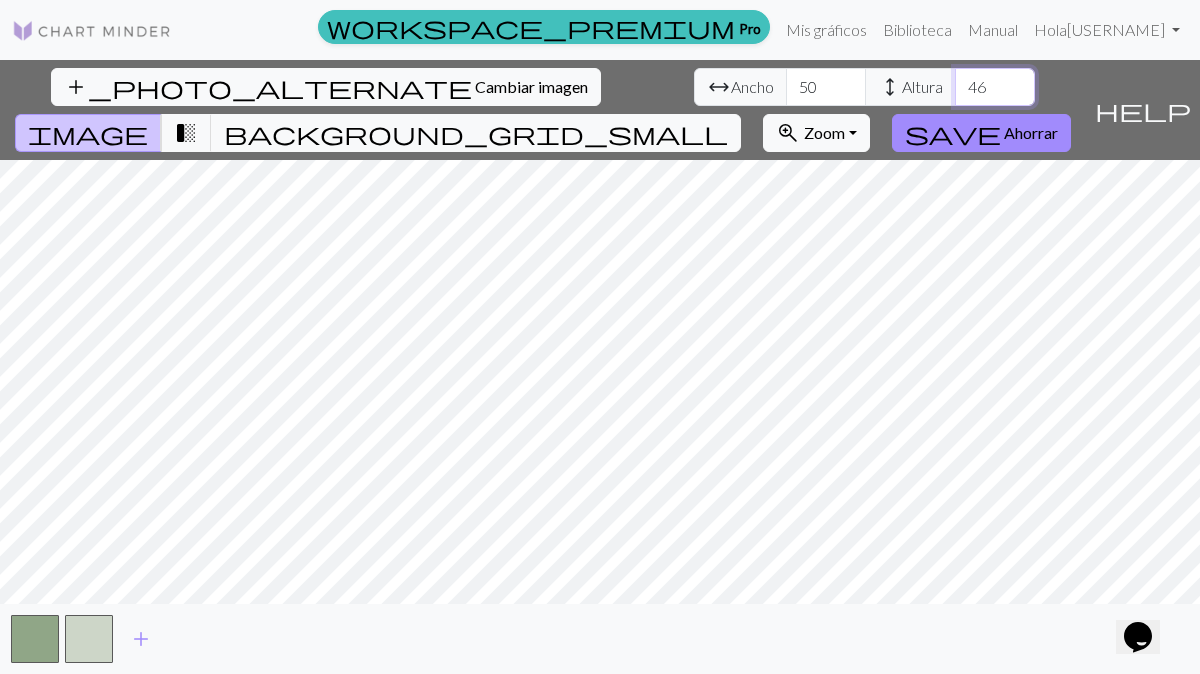 click on "46" at bounding box center [995, 87] 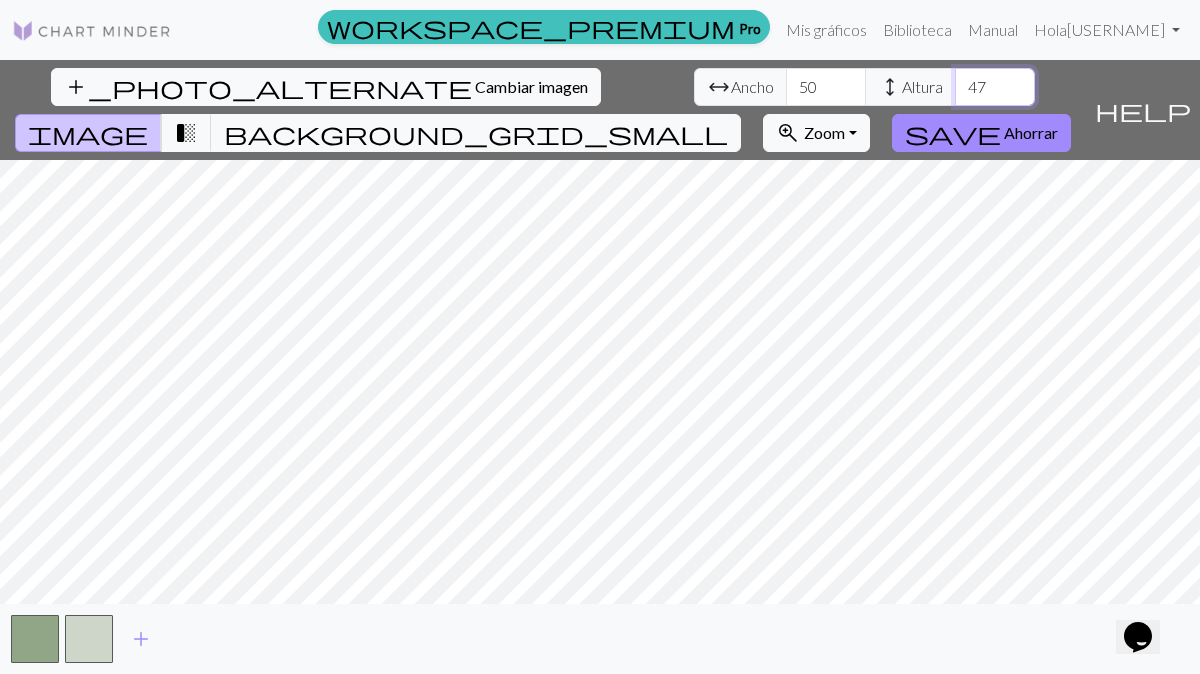 click on "47" at bounding box center [995, 87] 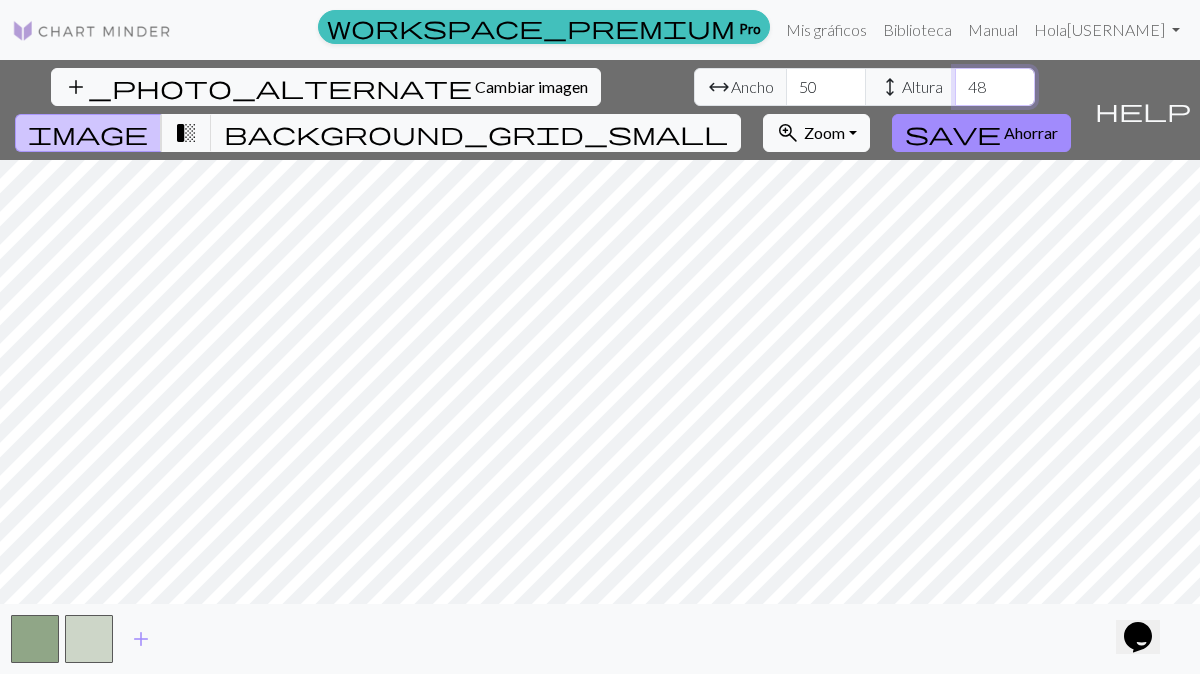 click on "48" at bounding box center [995, 87] 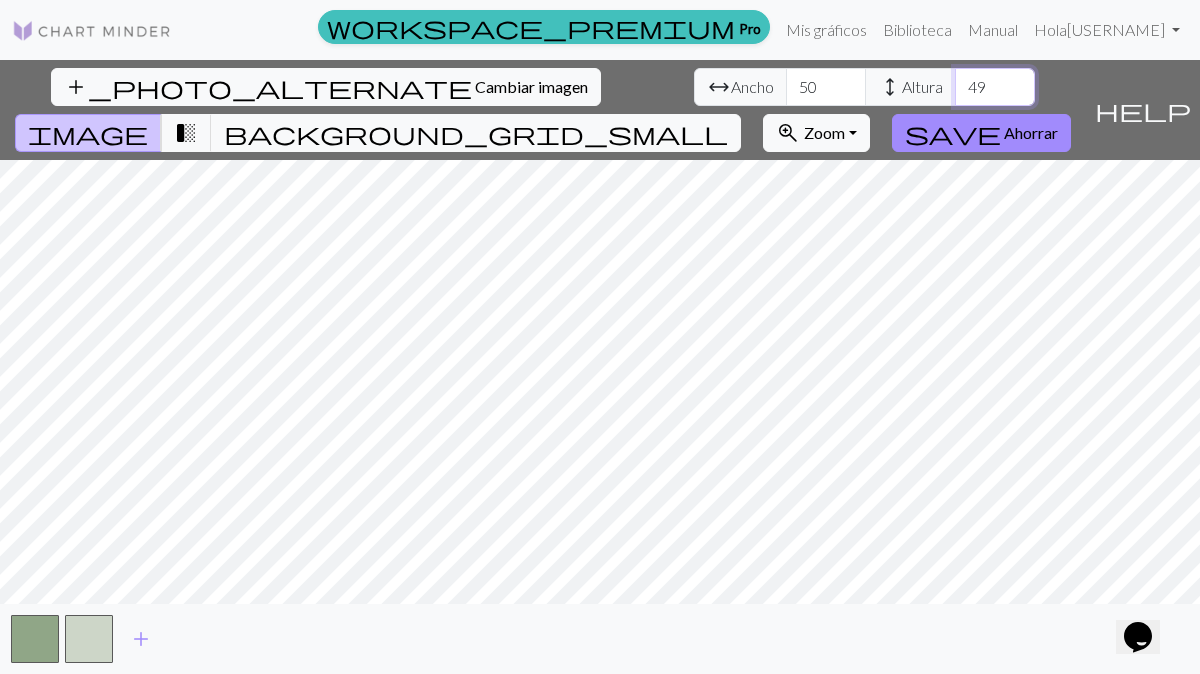 click on "49" at bounding box center [995, 87] 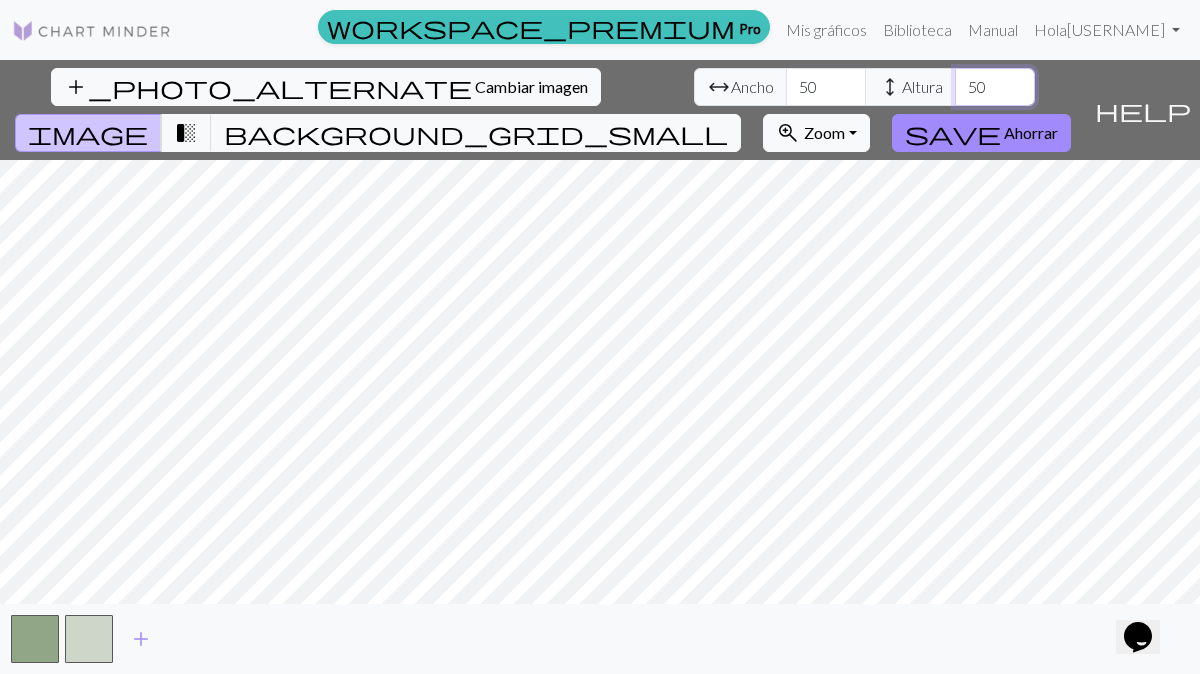 type on "50" 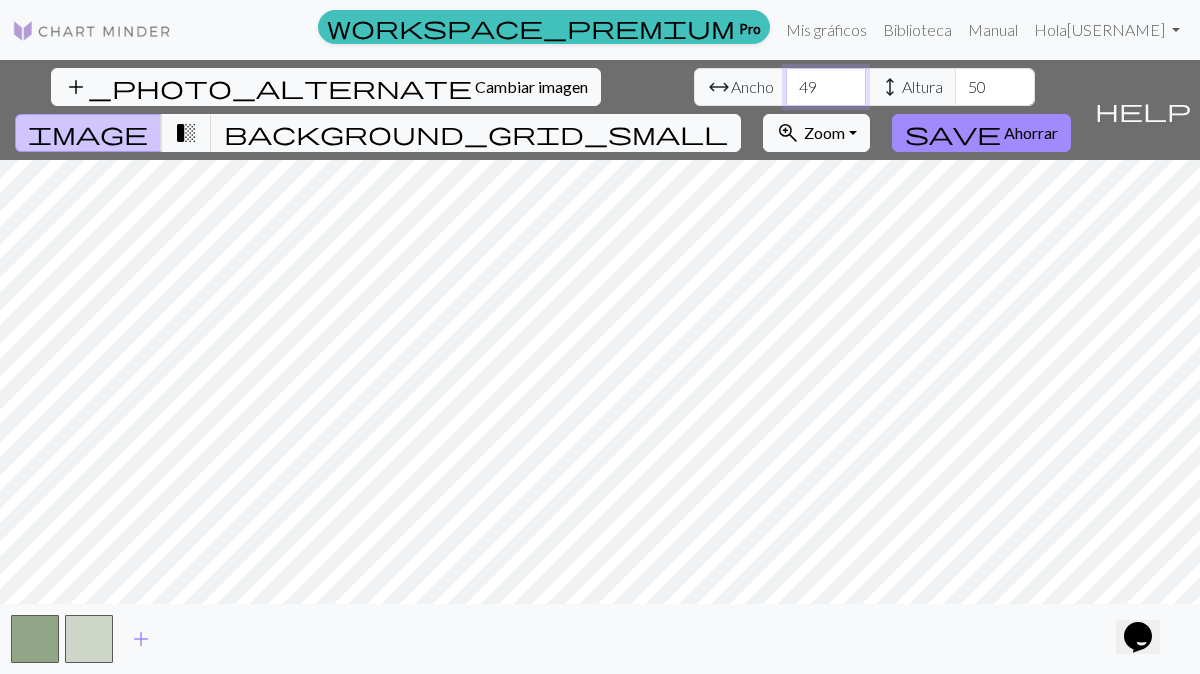 click on "49" at bounding box center [826, 87] 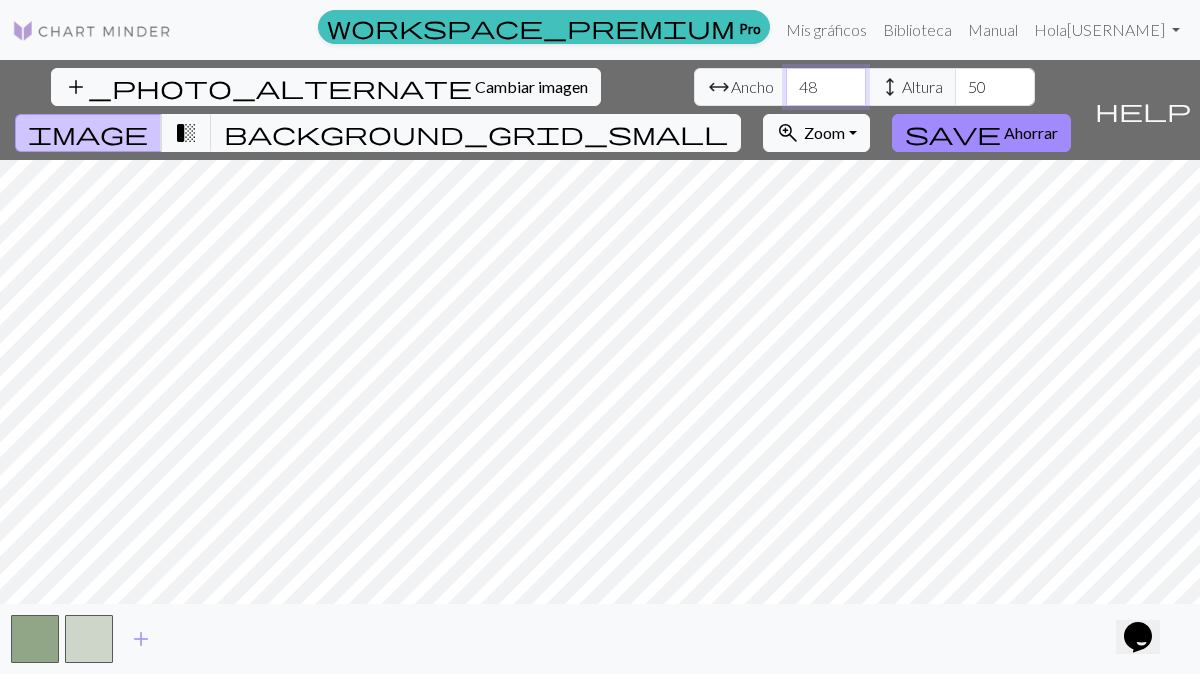 click on "48" at bounding box center (826, 87) 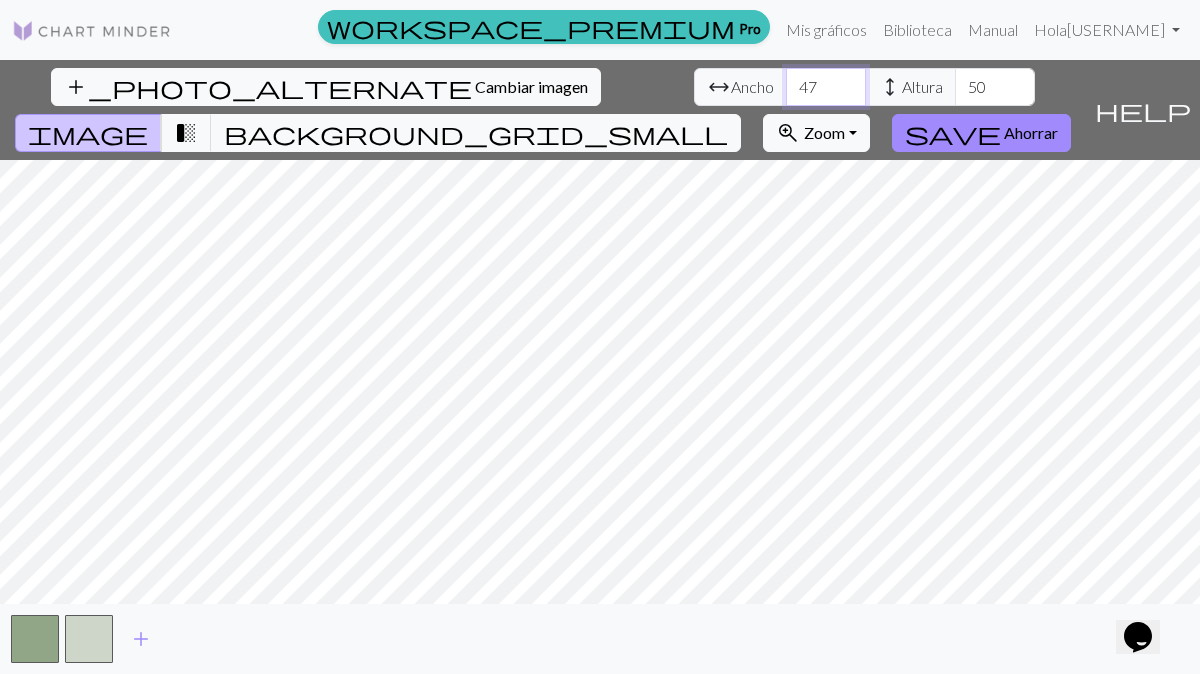 click on "47" at bounding box center (826, 87) 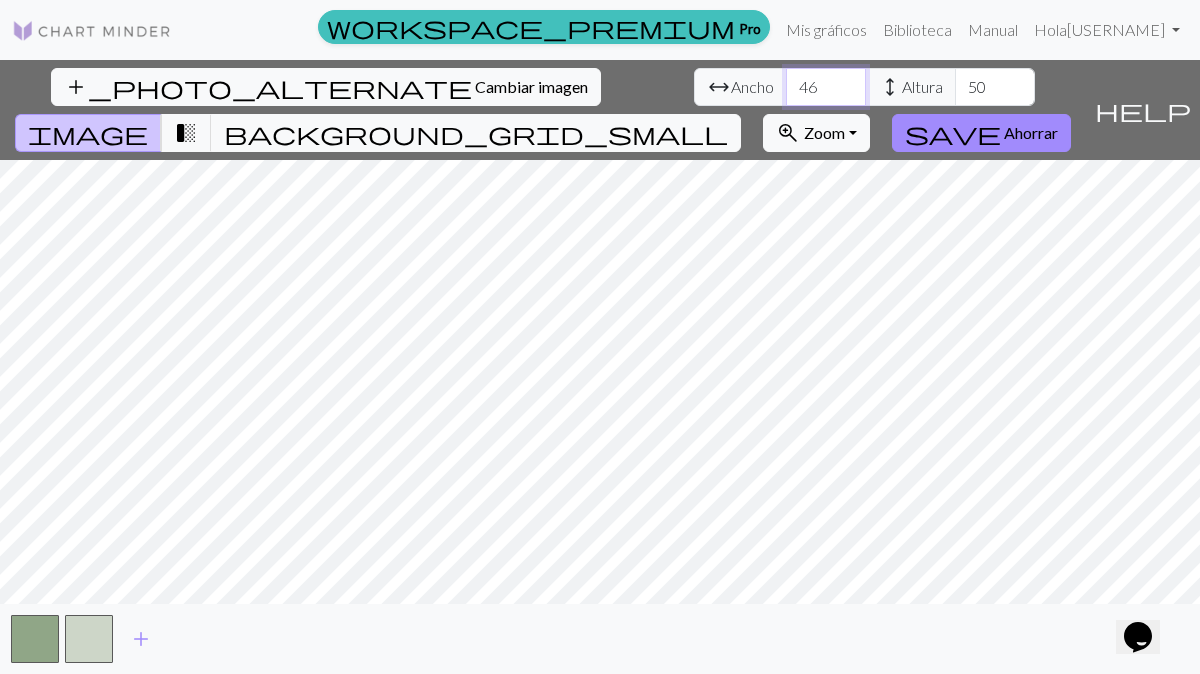 click on "46" at bounding box center [826, 87] 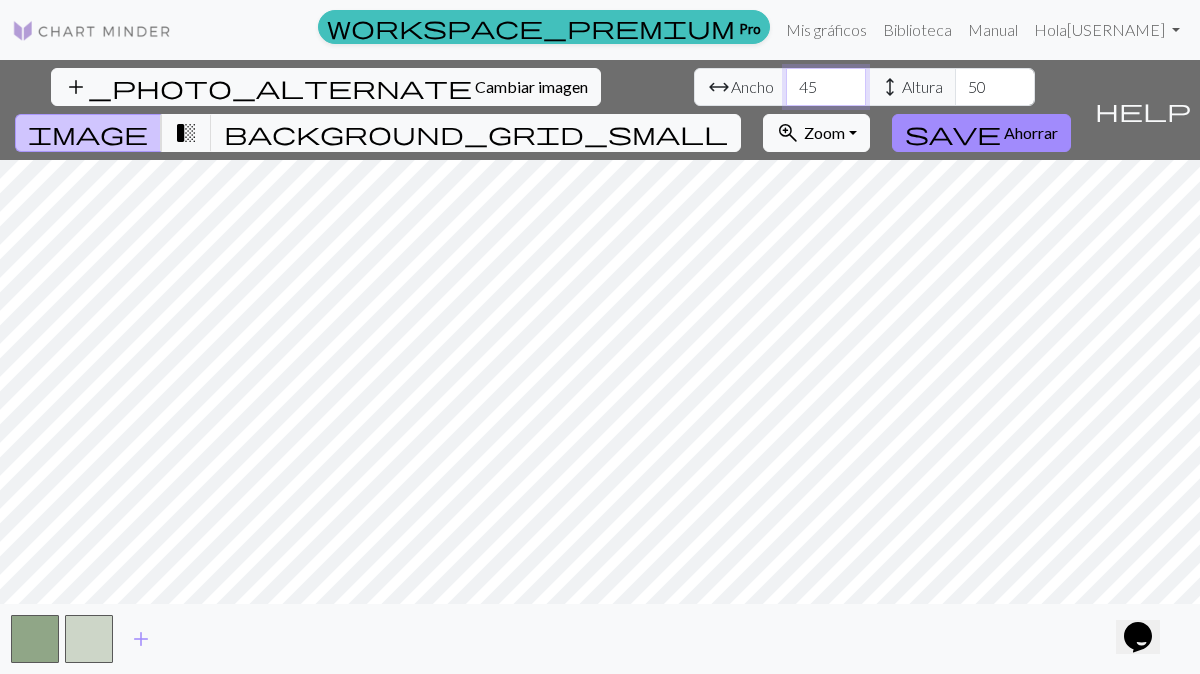 click on "45" at bounding box center [826, 87] 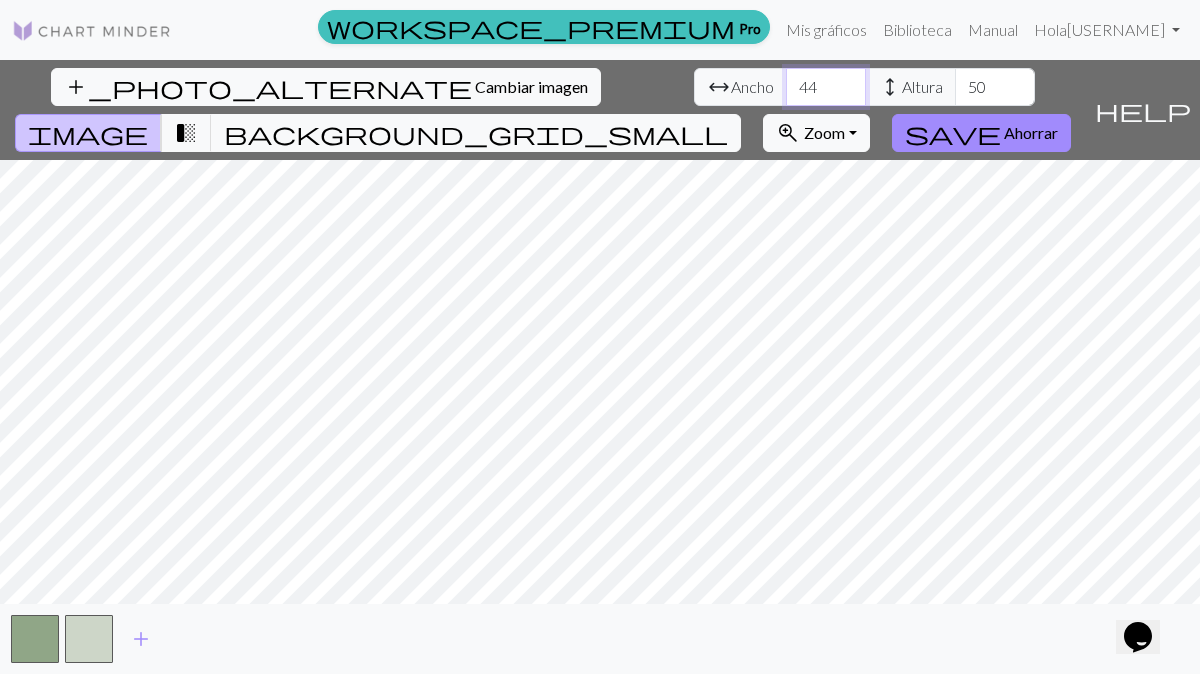 click on "44" at bounding box center [826, 87] 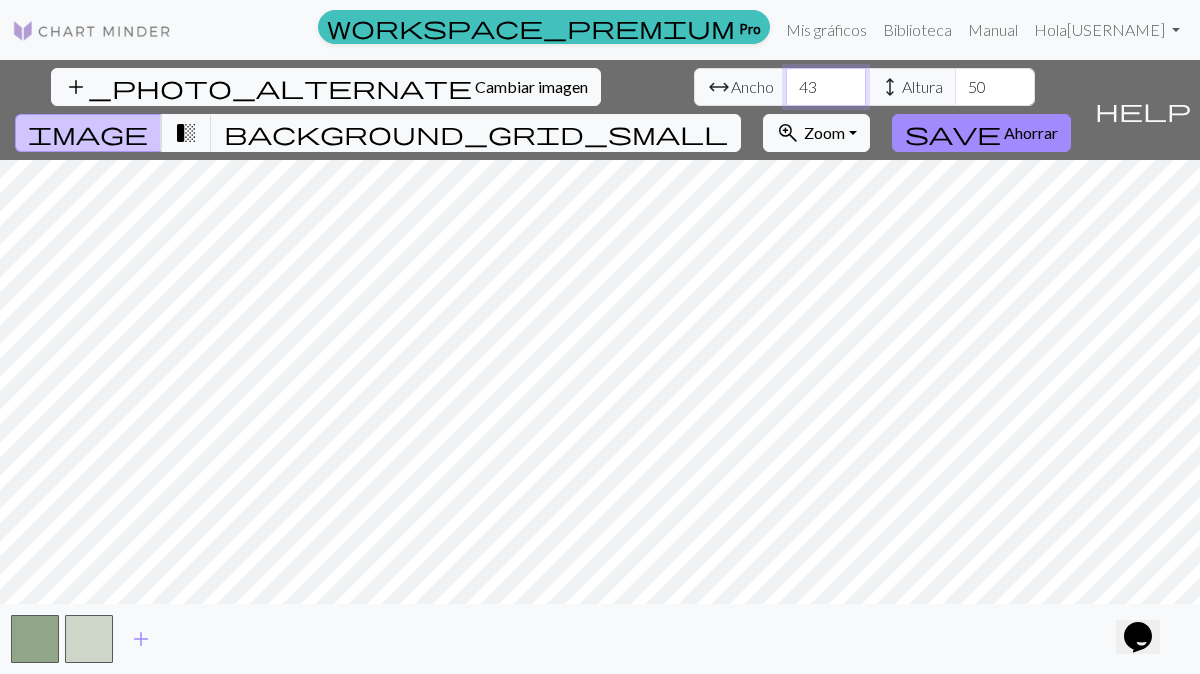 click on "43" at bounding box center [826, 87] 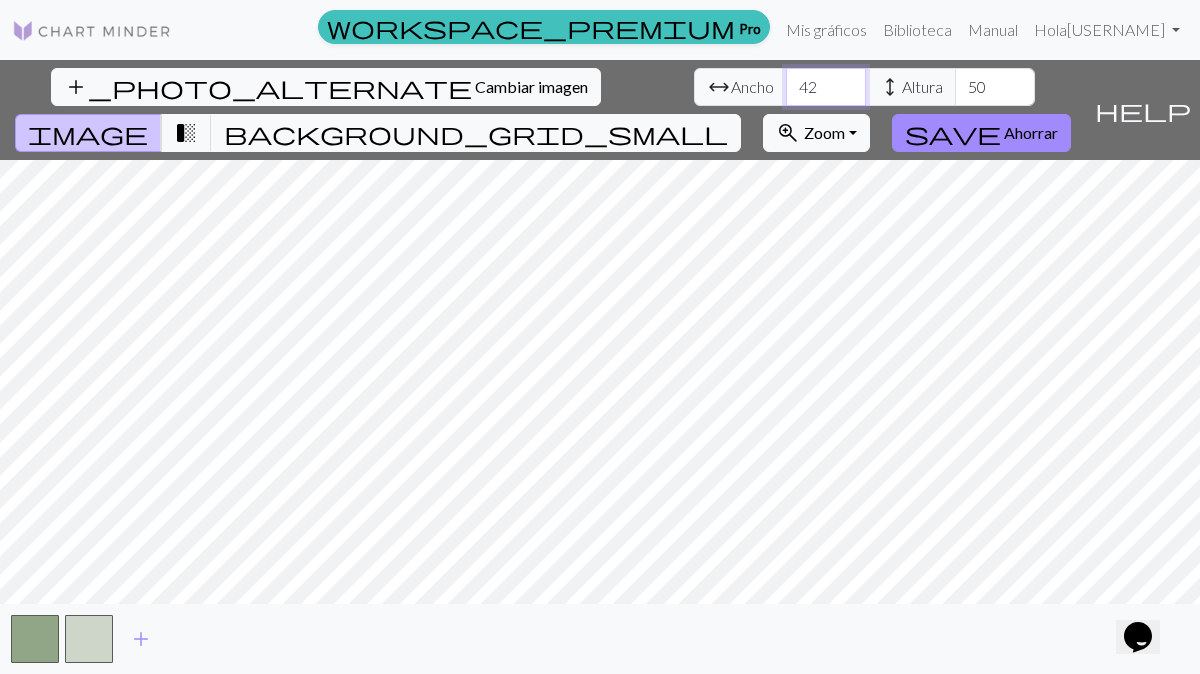 click on "42" at bounding box center [826, 87] 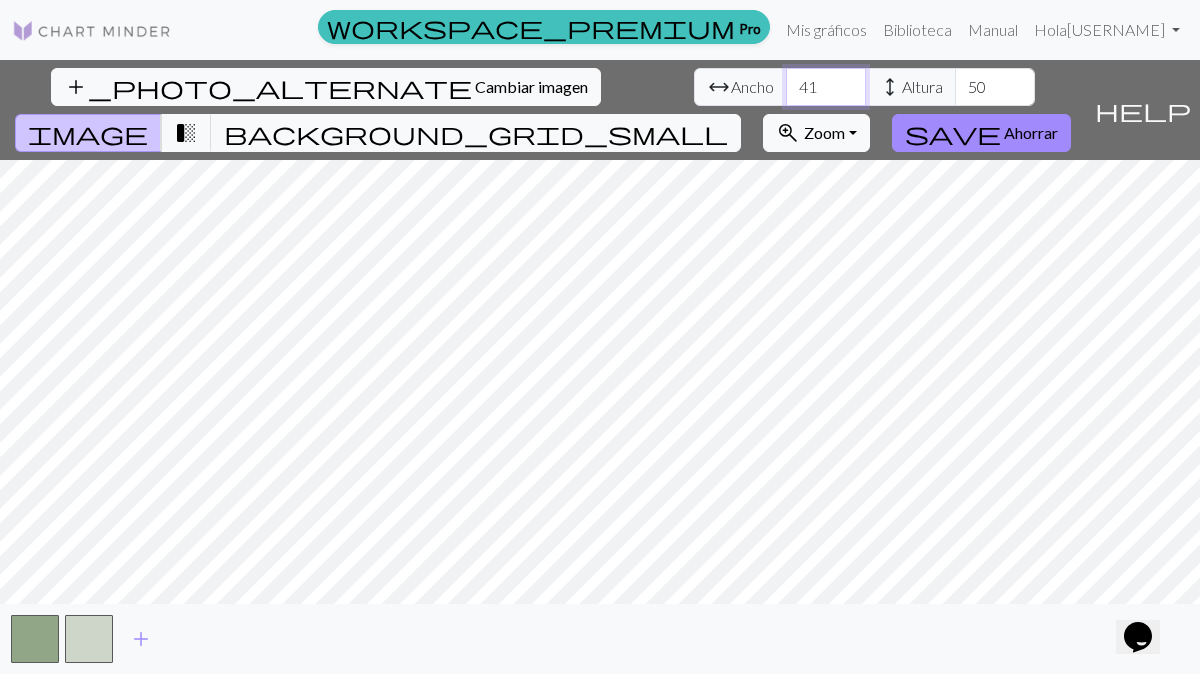 click on "41" at bounding box center (826, 87) 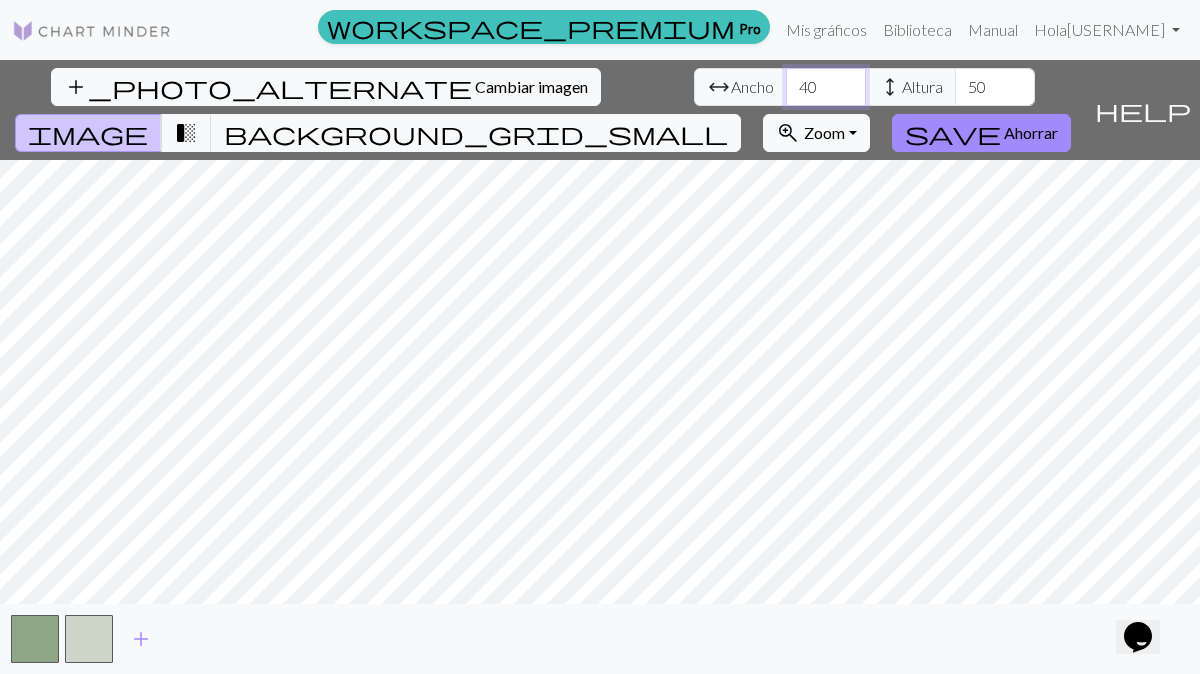 type on "40" 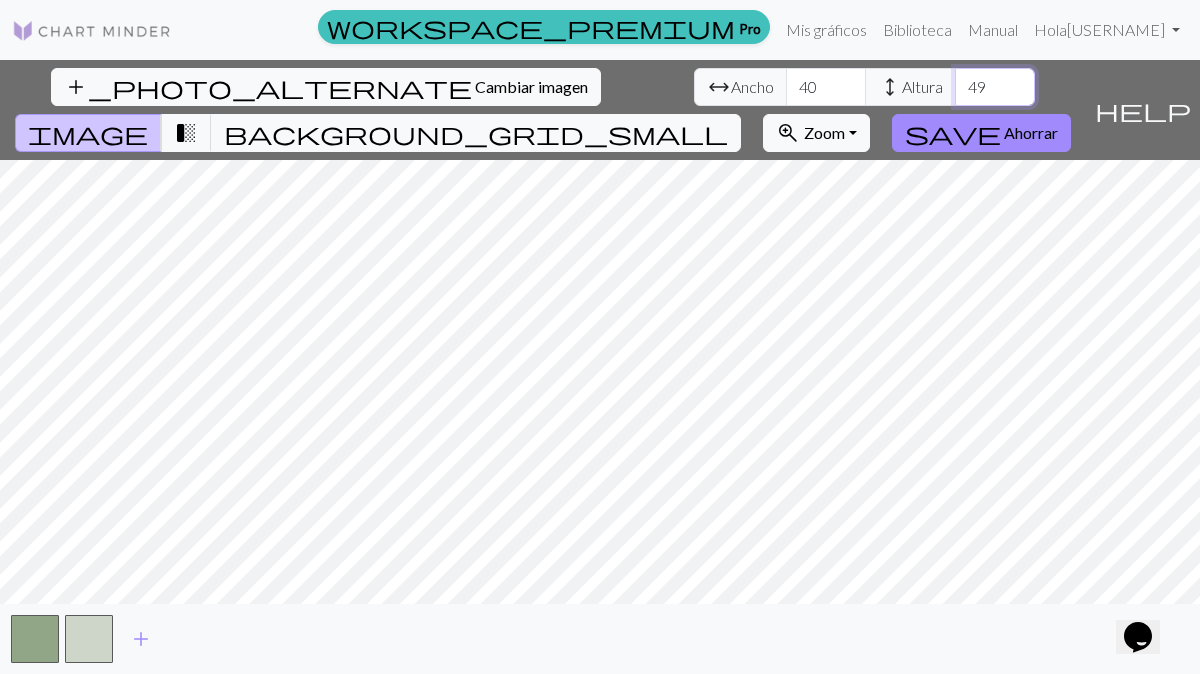 click on "49" at bounding box center [995, 87] 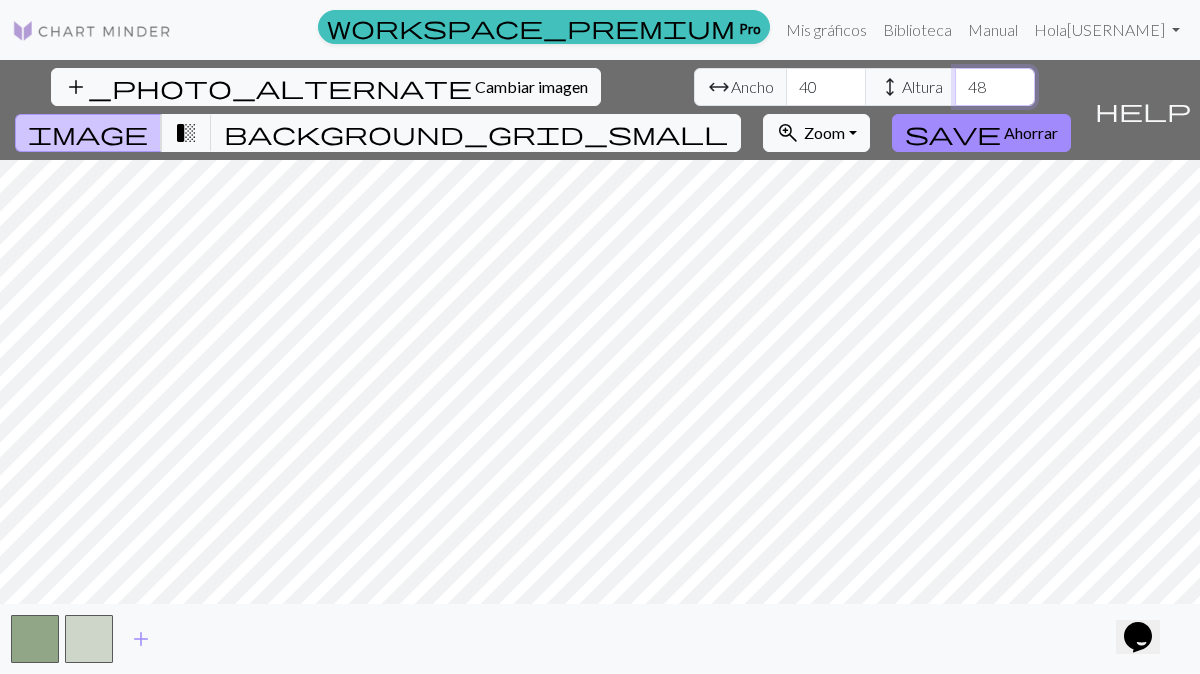 click on "48" at bounding box center (995, 87) 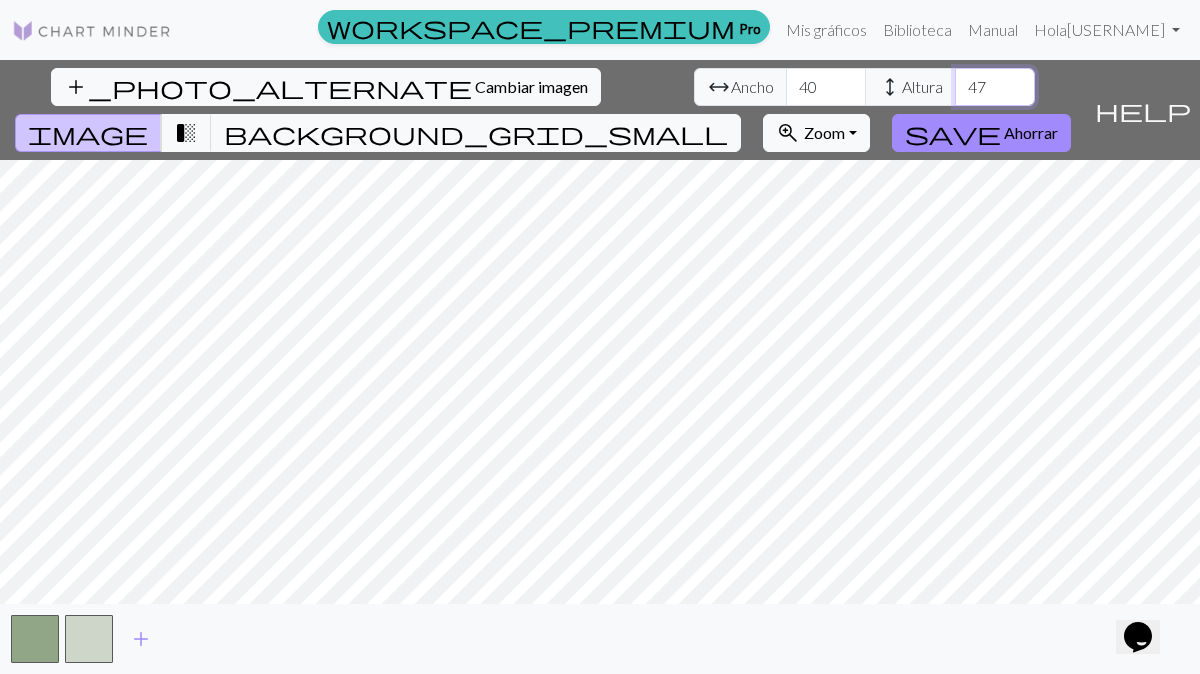 click on "47" at bounding box center [995, 87] 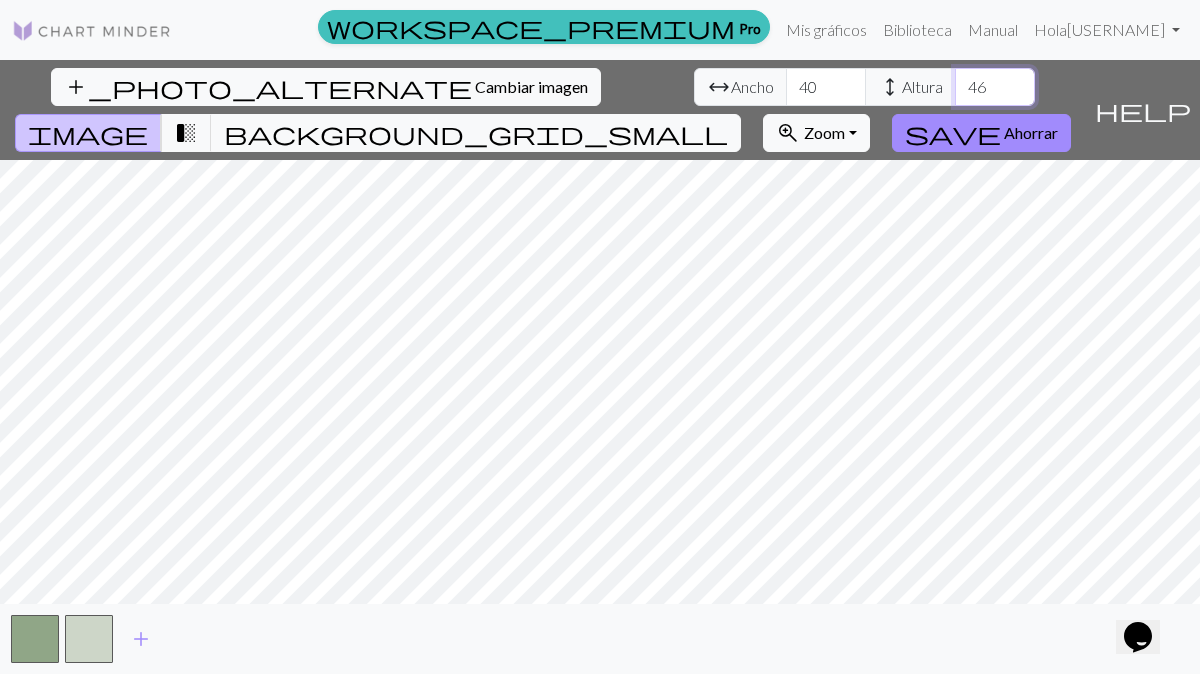 click on "46" at bounding box center (995, 87) 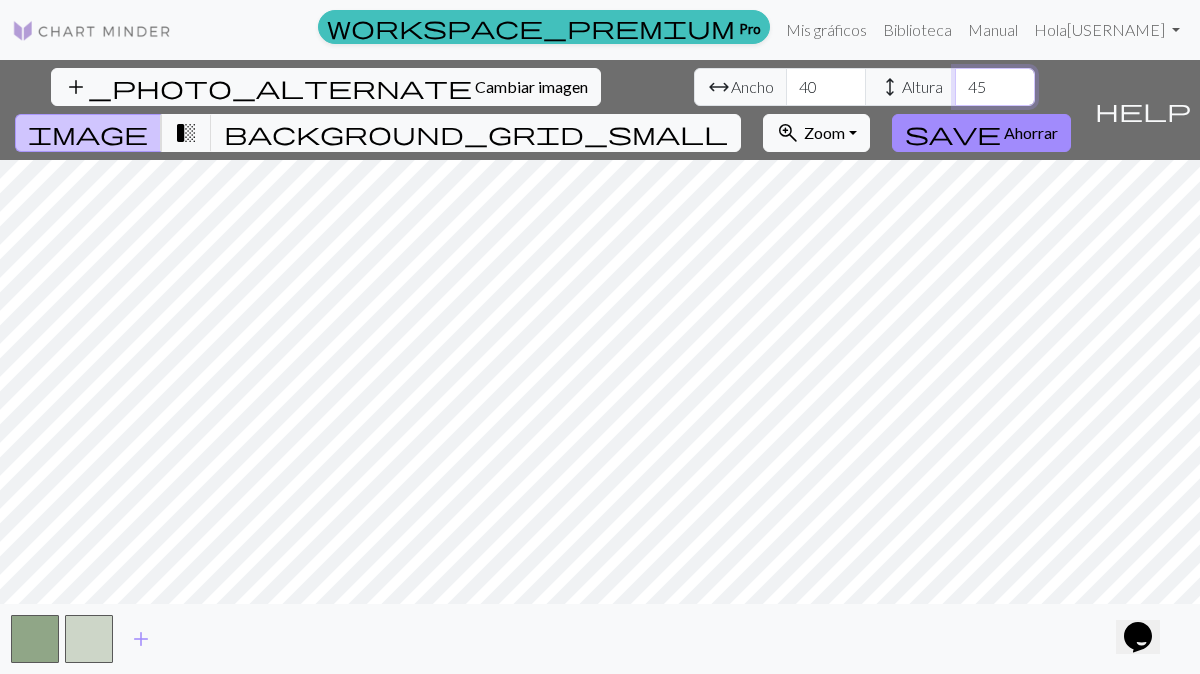 click on "45" at bounding box center (995, 87) 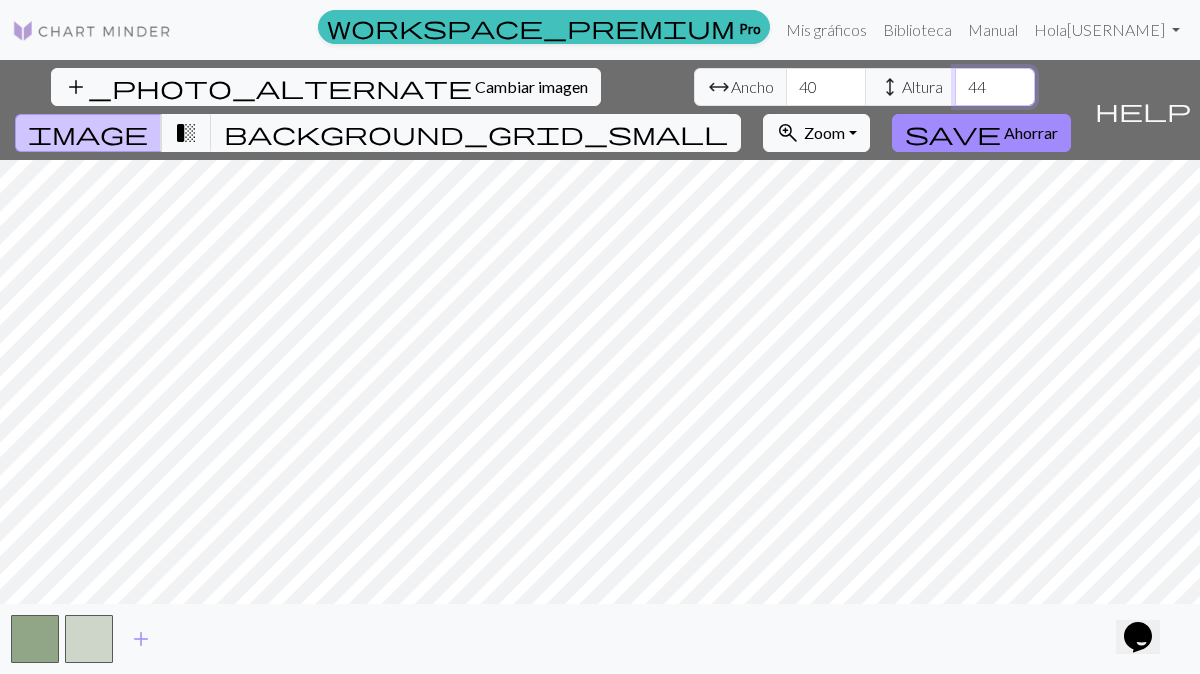 click on "44" at bounding box center (995, 87) 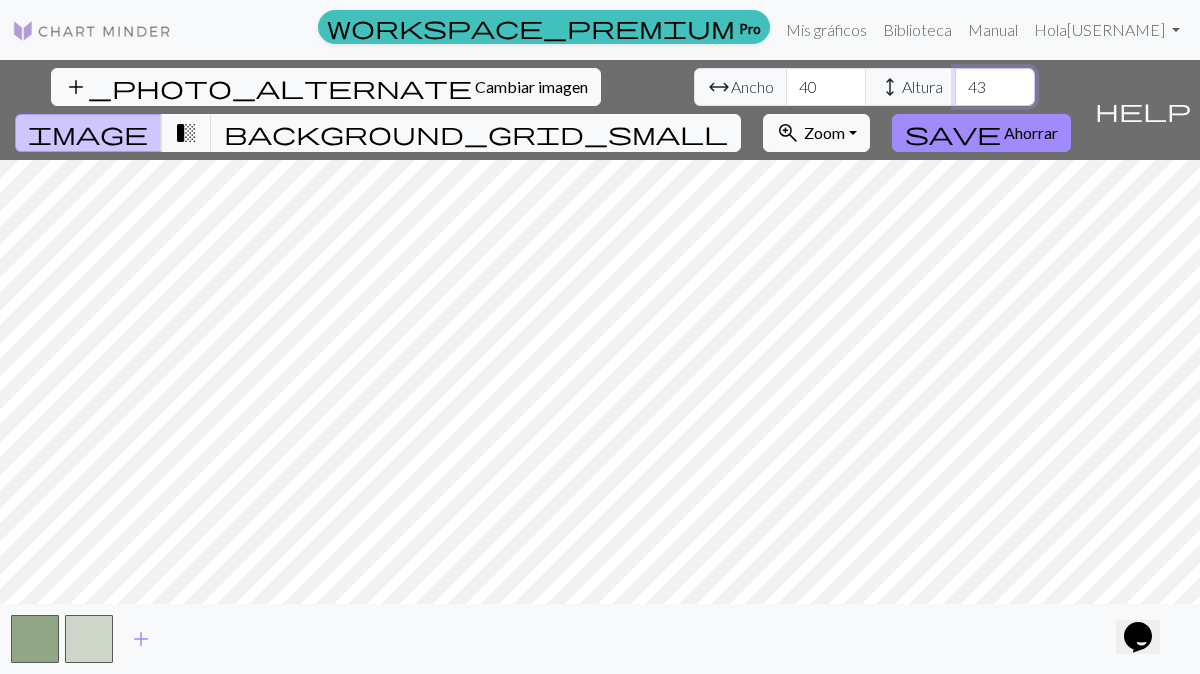 click on "43" at bounding box center (995, 87) 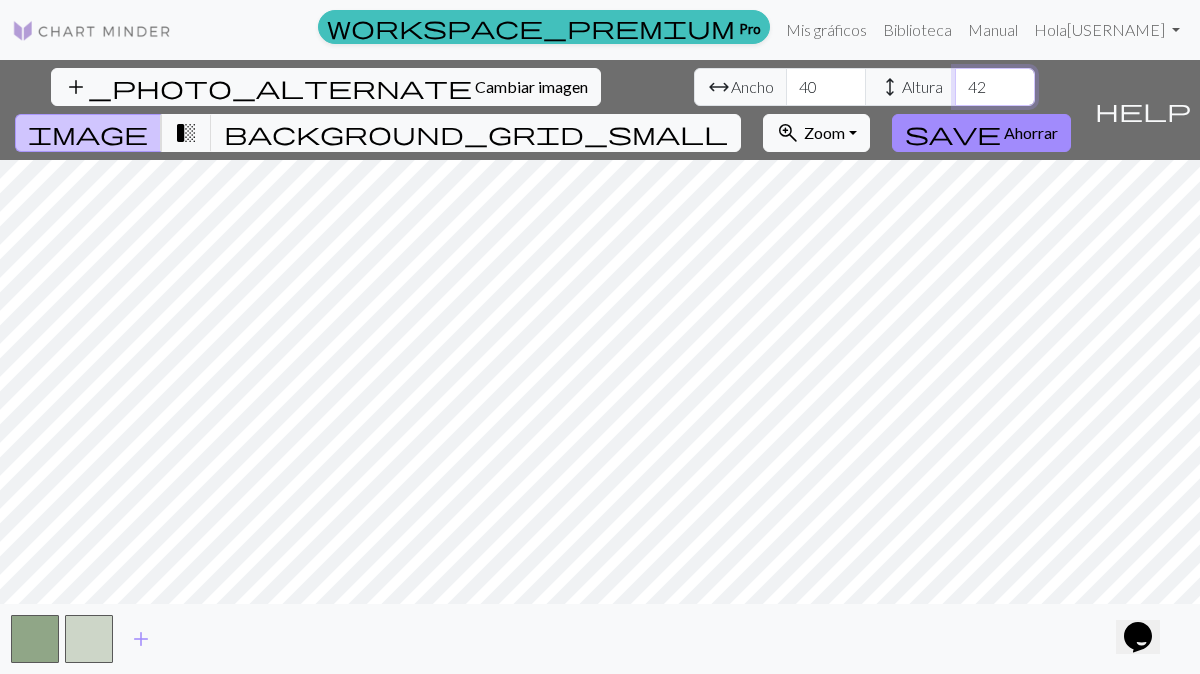 click on "42" at bounding box center (995, 87) 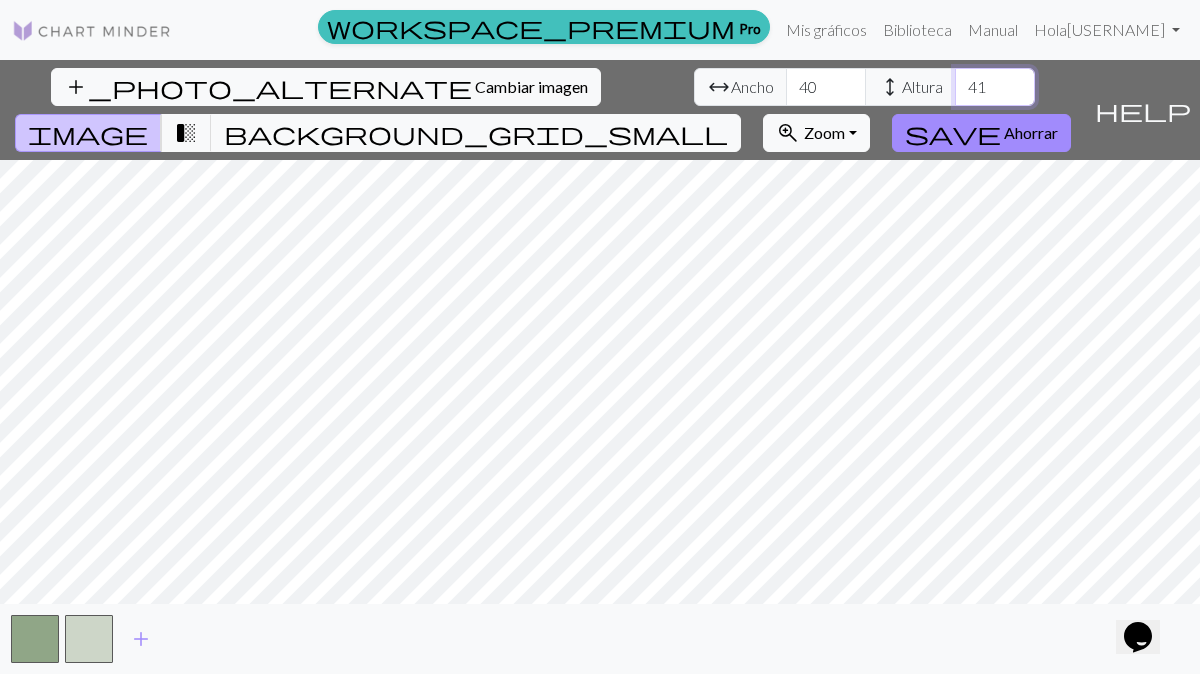 click on "41" at bounding box center (995, 87) 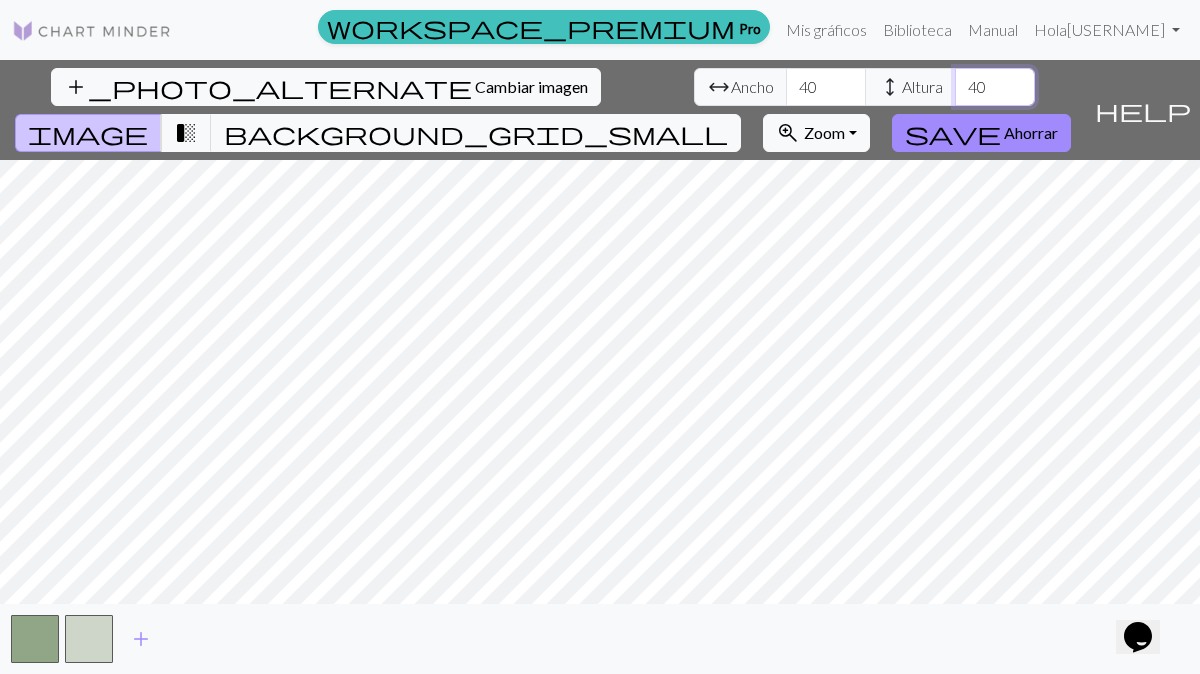 type on "40" 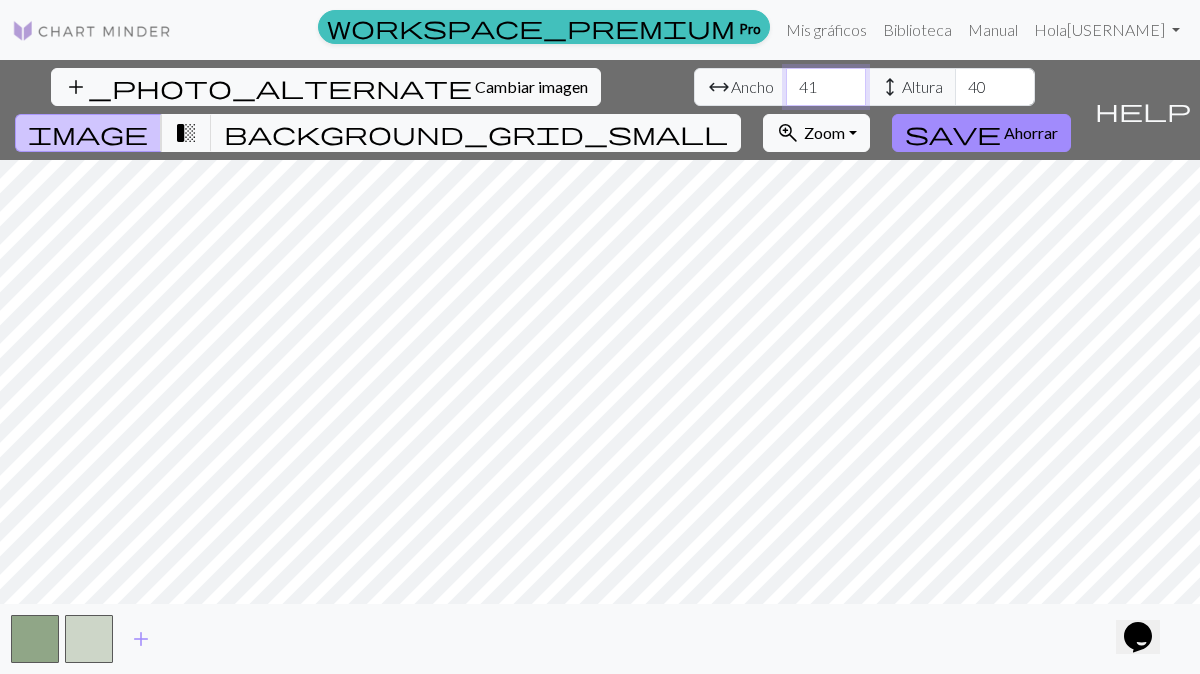 click on "41" at bounding box center (826, 87) 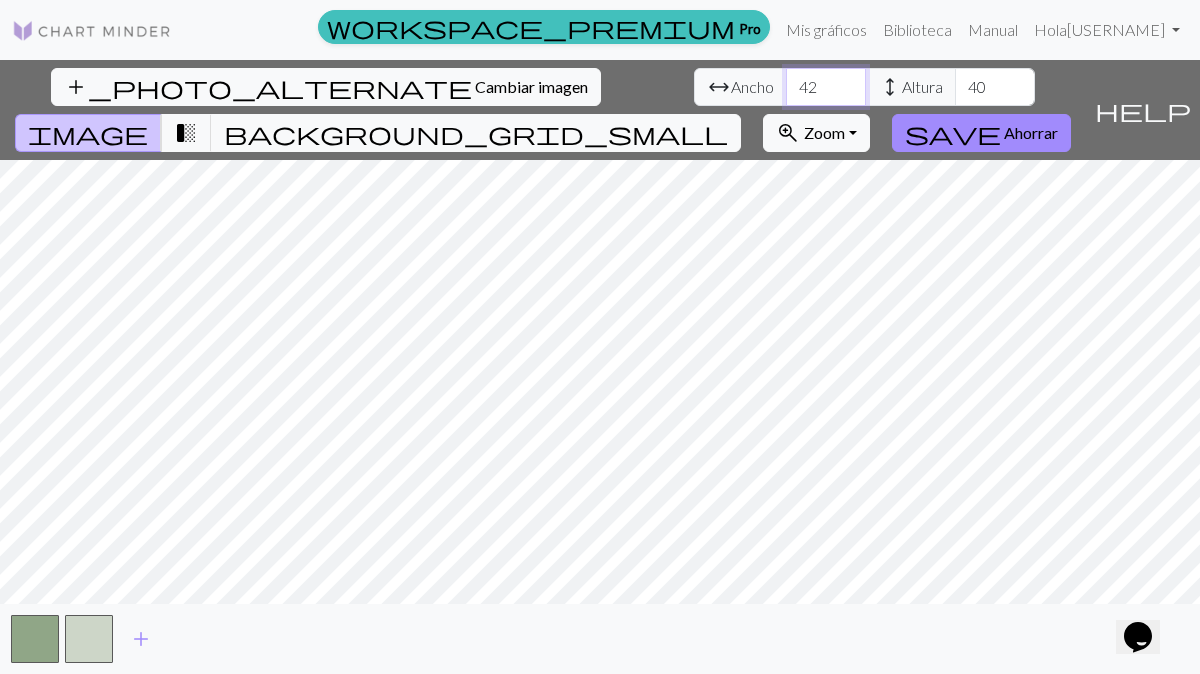 click on "42" at bounding box center (826, 87) 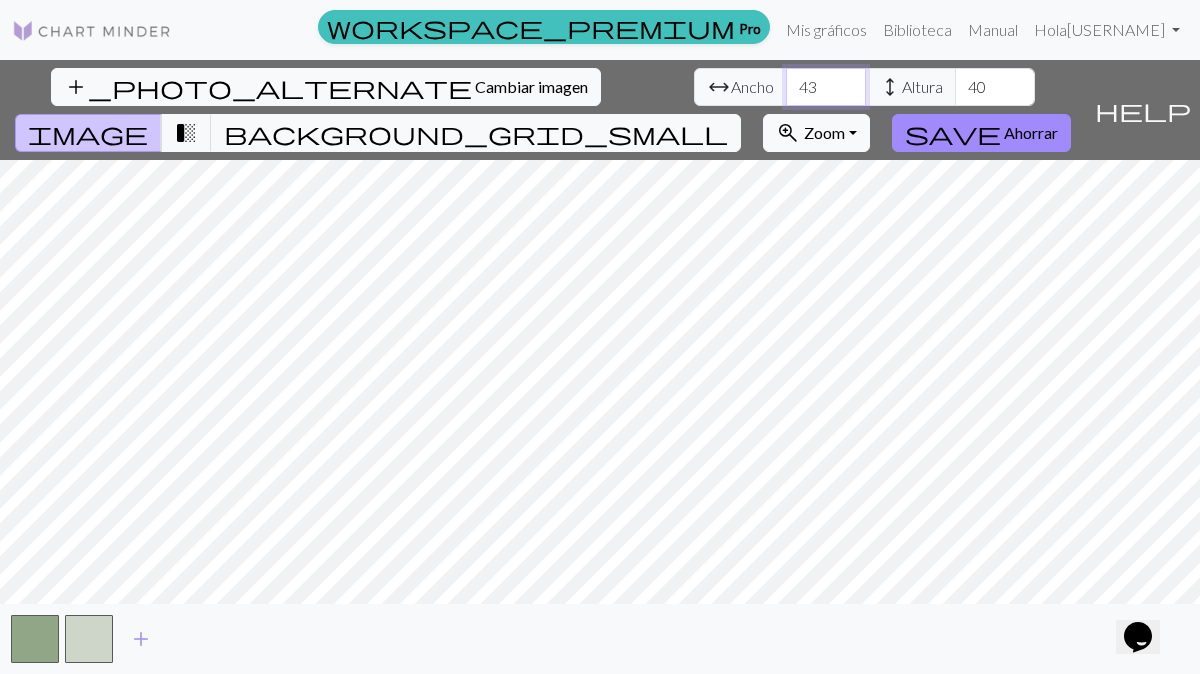 click on "43" at bounding box center [826, 87] 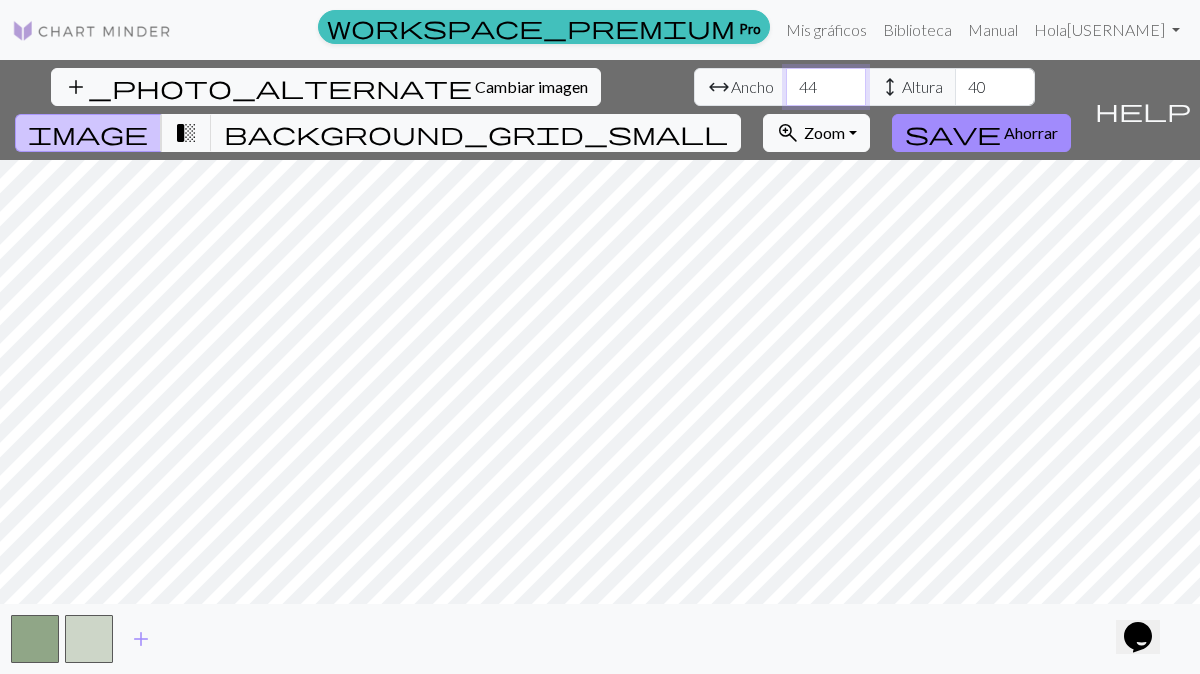 click on "44" at bounding box center (826, 87) 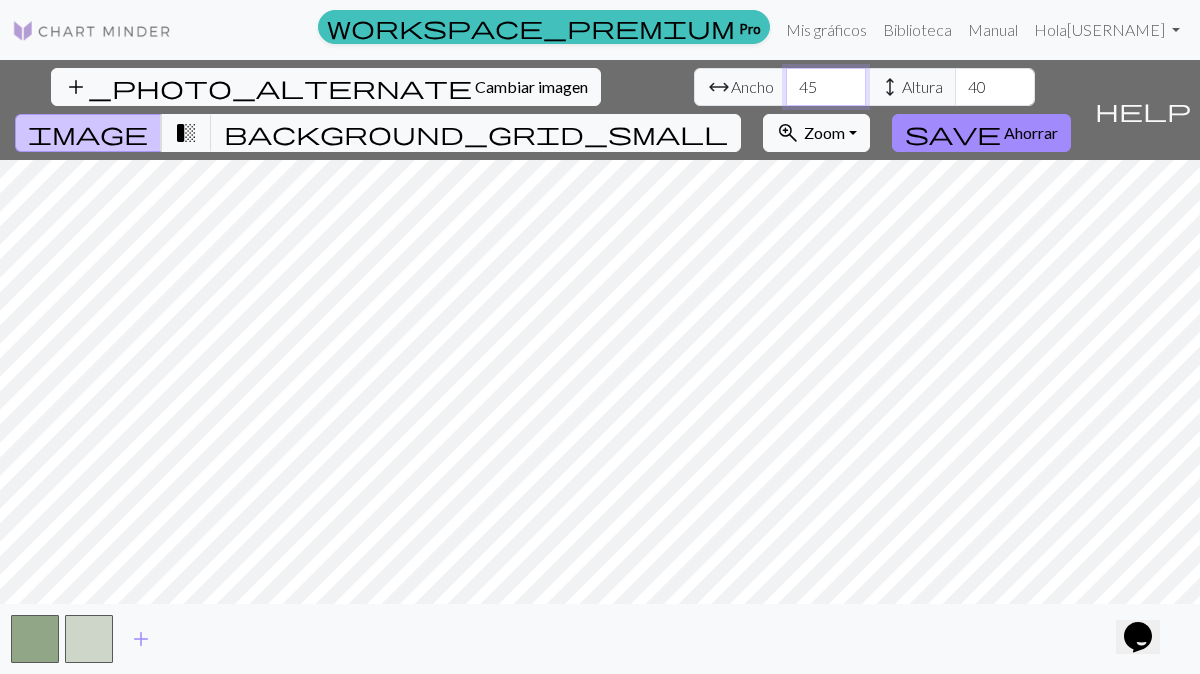 click on "45" at bounding box center [826, 87] 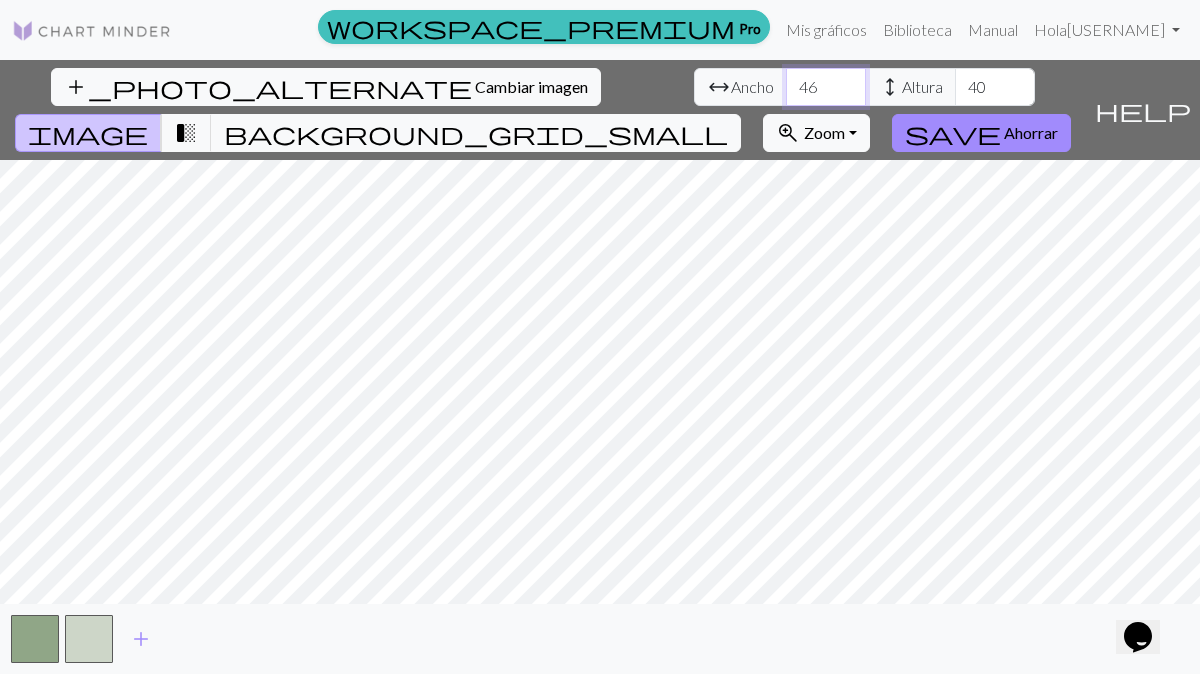 click on "46" at bounding box center [826, 87] 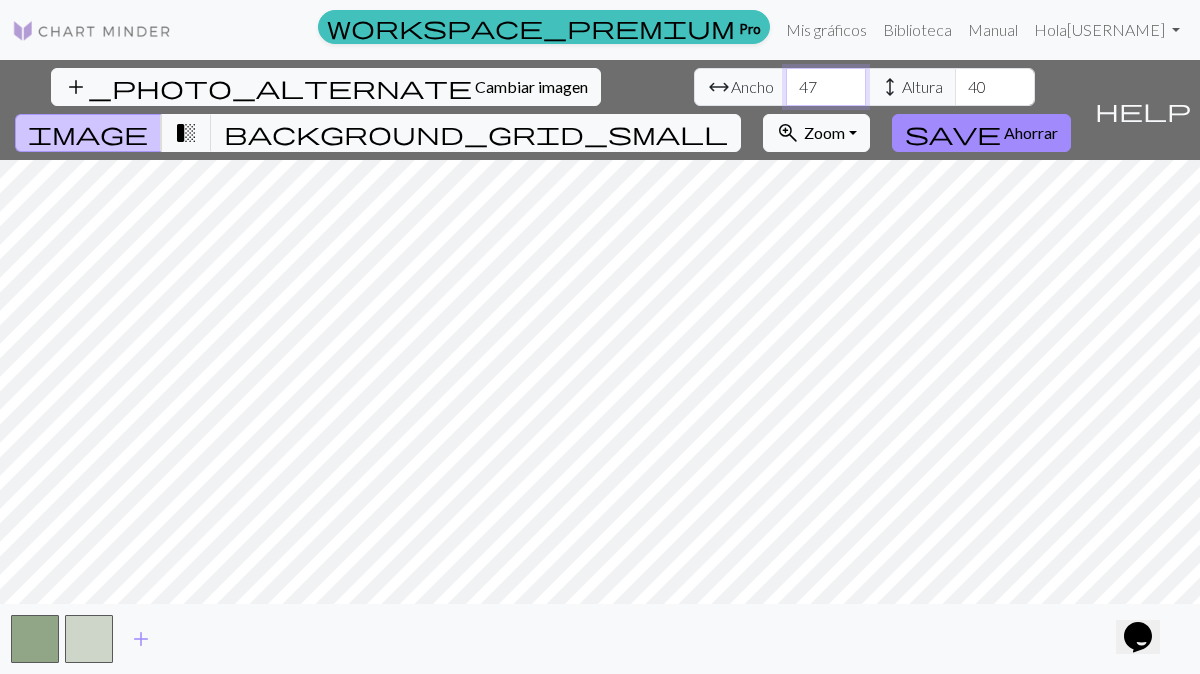 click on "47" at bounding box center [826, 87] 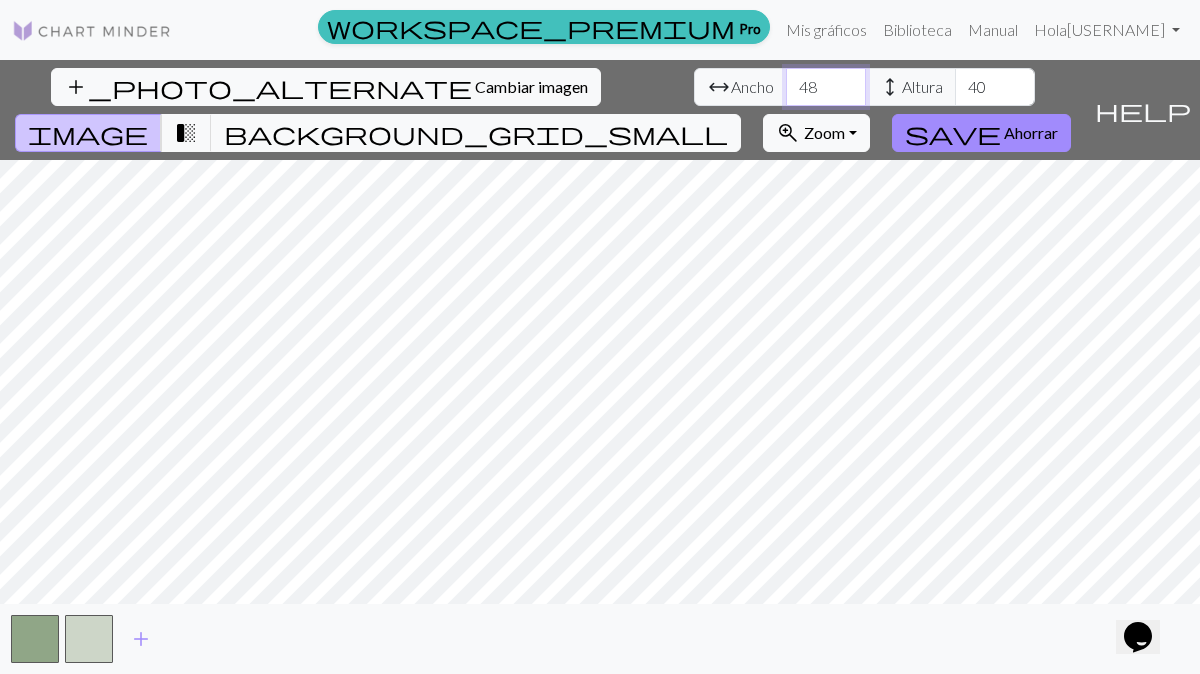 click on "48" at bounding box center (826, 87) 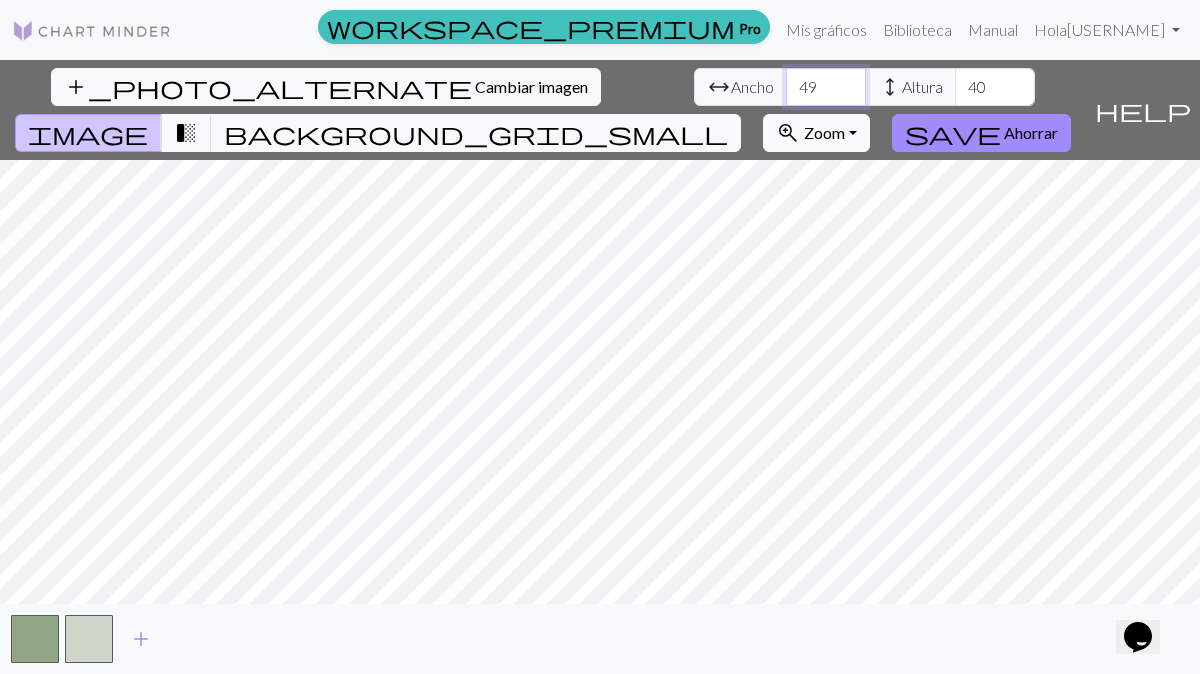 click on "49" at bounding box center [826, 87] 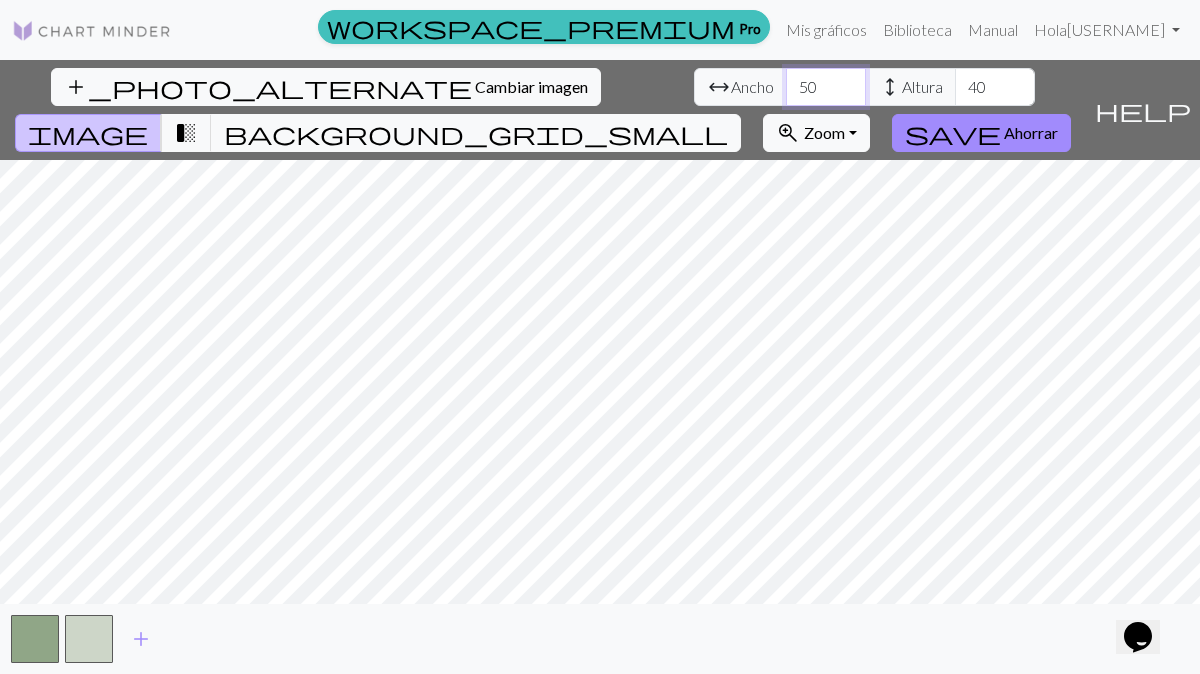 click on "50" at bounding box center (826, 87) 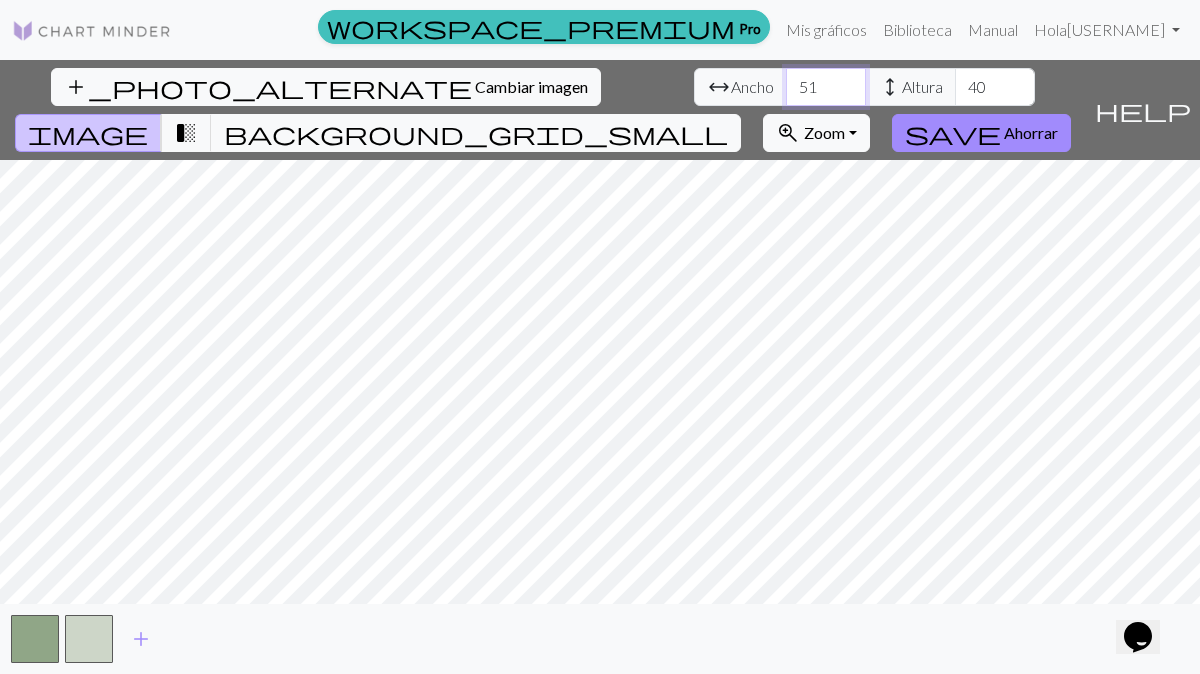 click on "51" at bounding box center (826, 87) 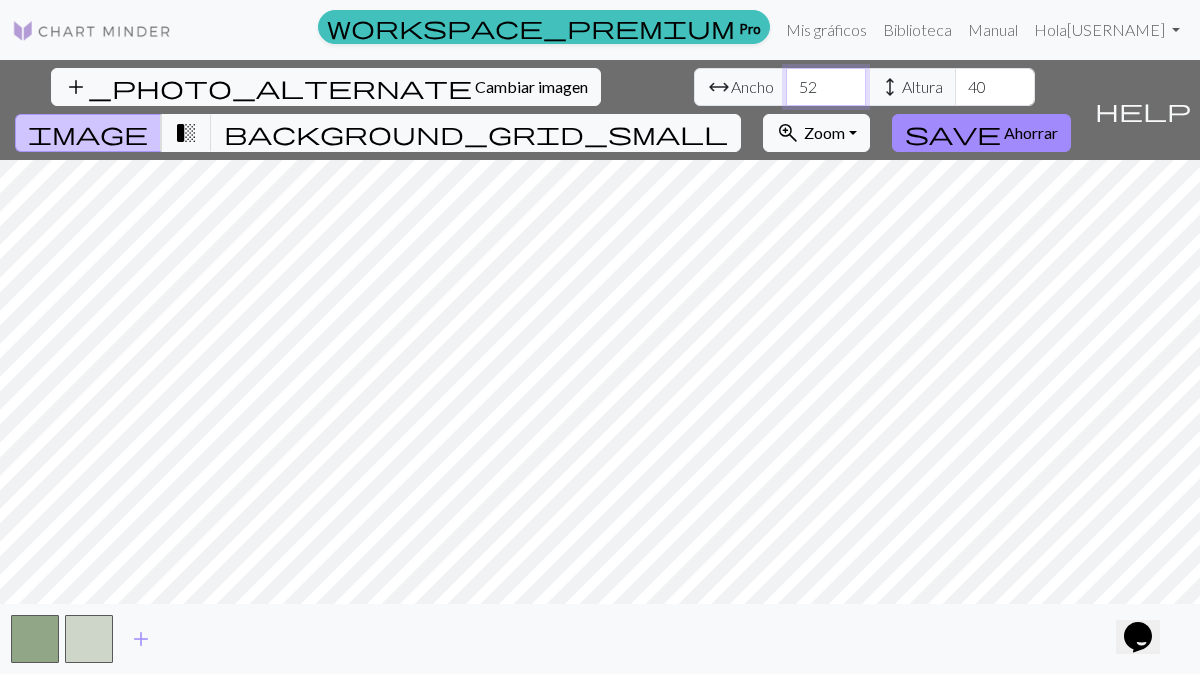click on "52" at bounding box center (826, 87) 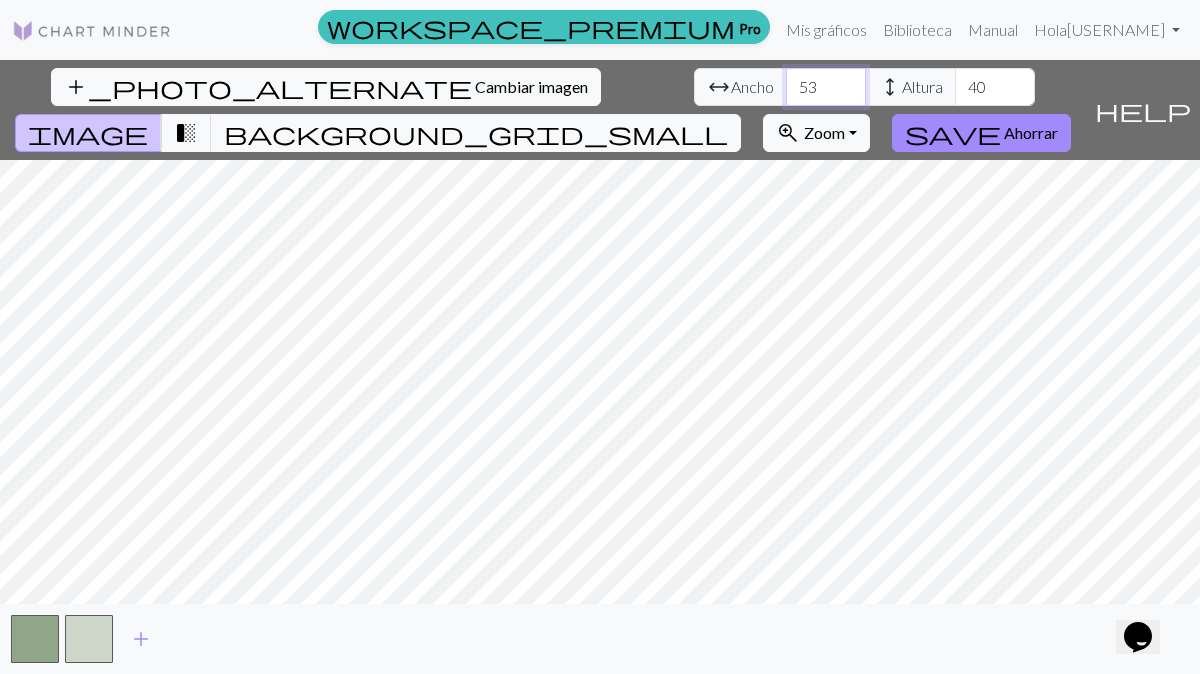 click on "53" at bounding box center (826, 87) 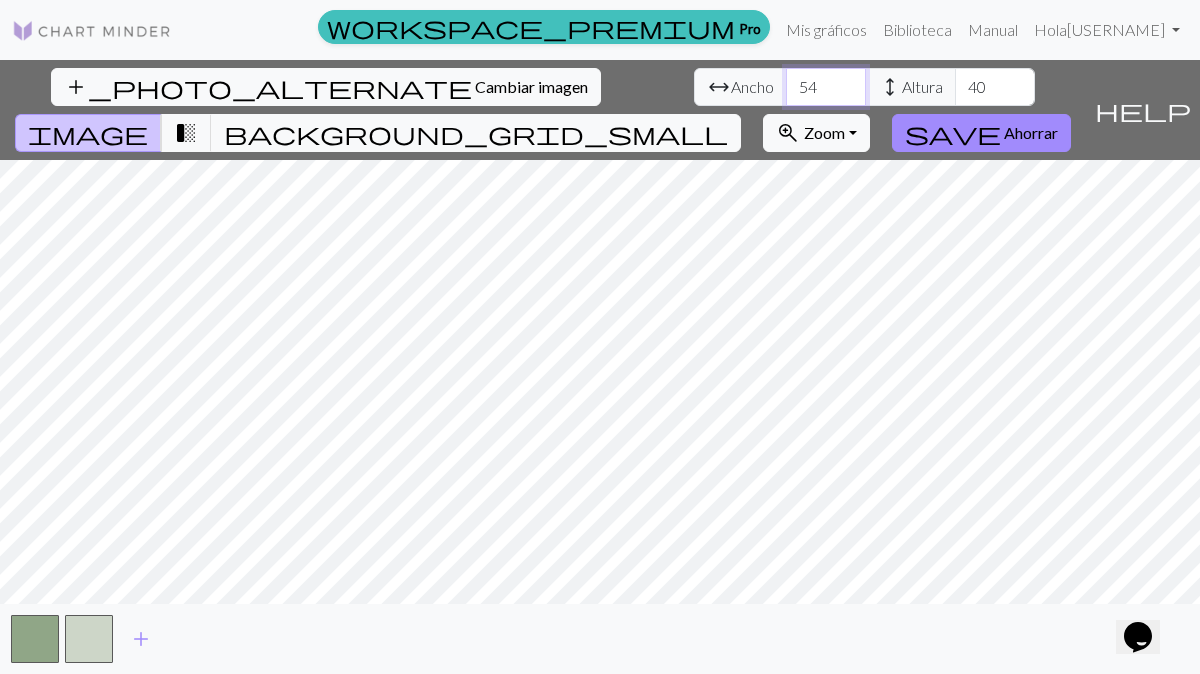 click on "54" at bounding box center (826, 87) 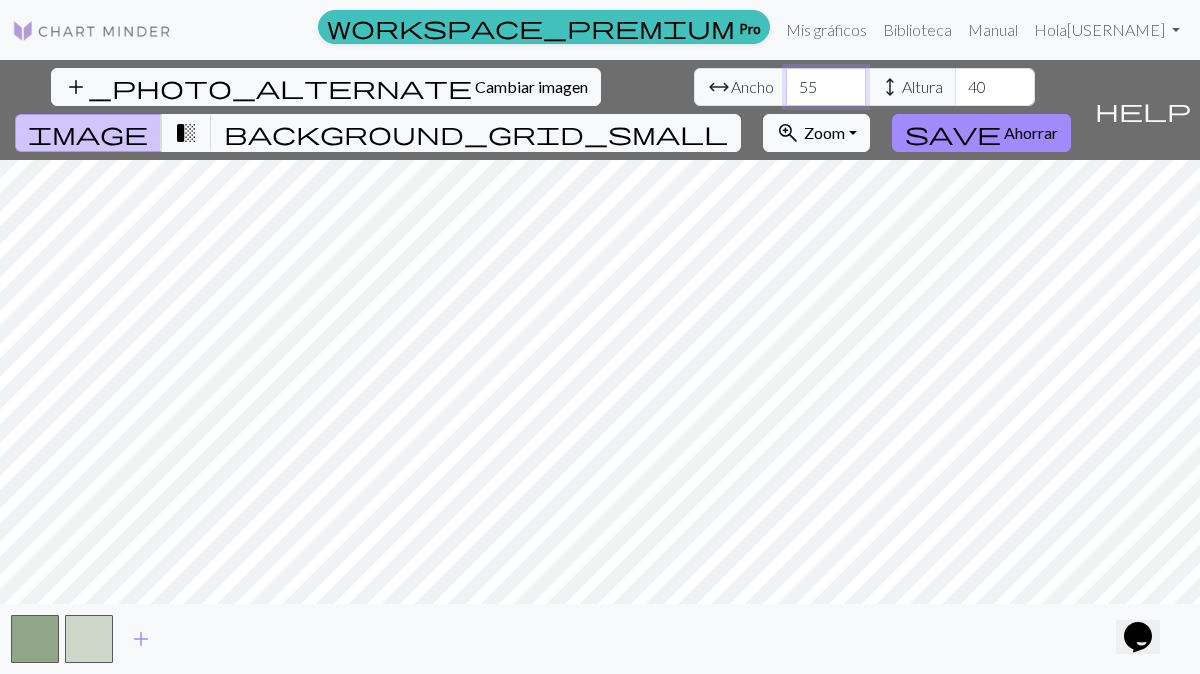 click on "55" at bounding box center [826, 87] 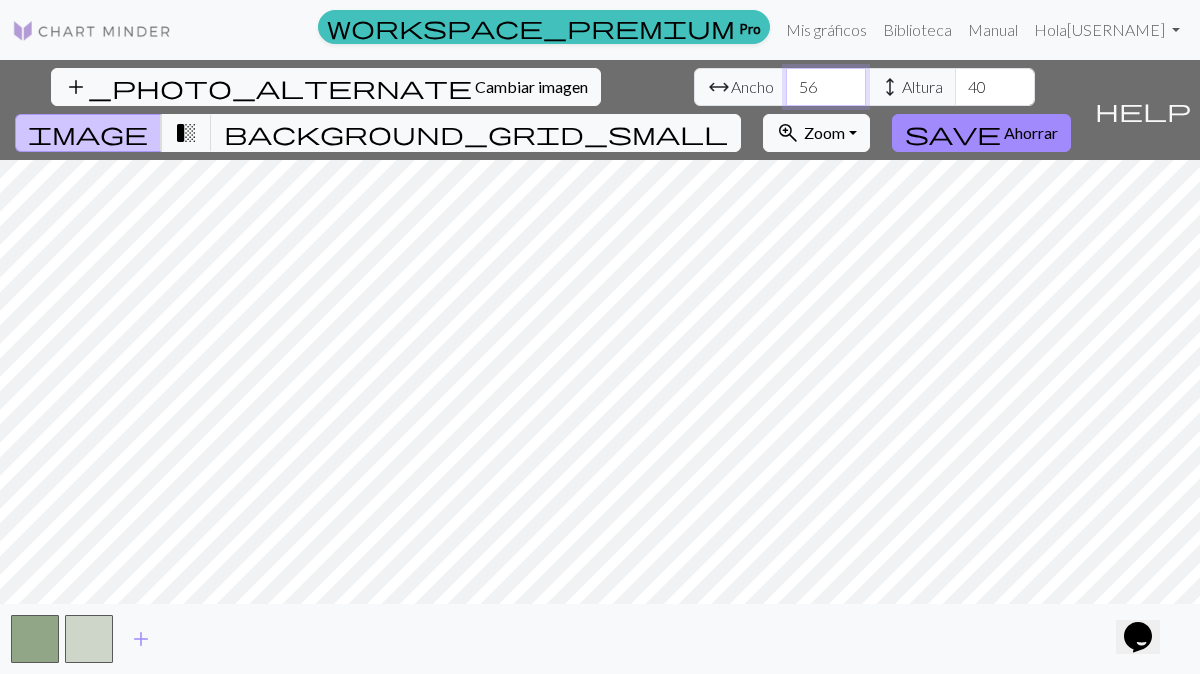 click on "56" at bounding box center (826, 87) 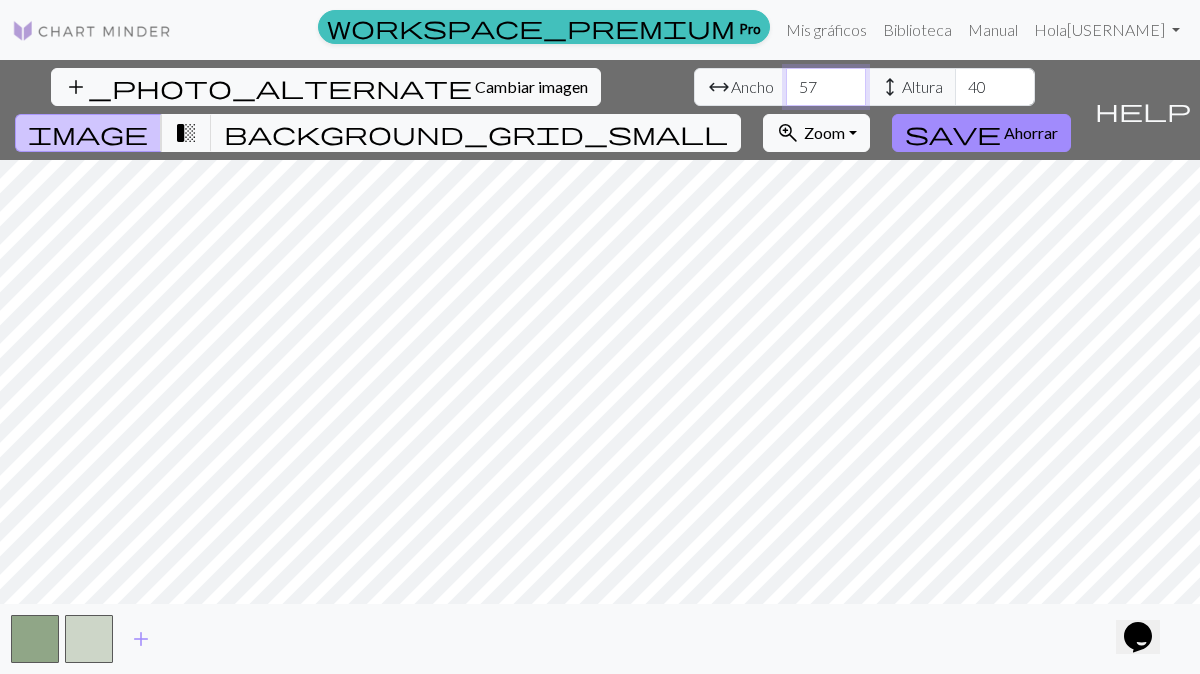 click on "57" at bounding box center [826, 87] 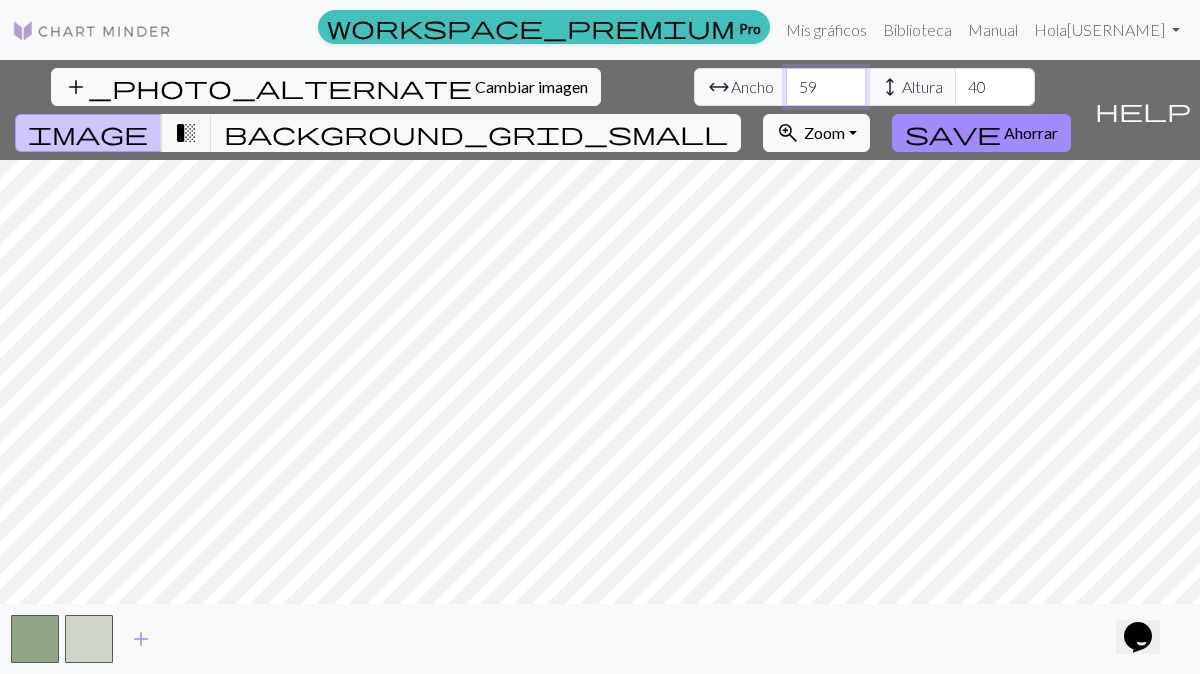 click on "59" at bounding box center [826, 87] 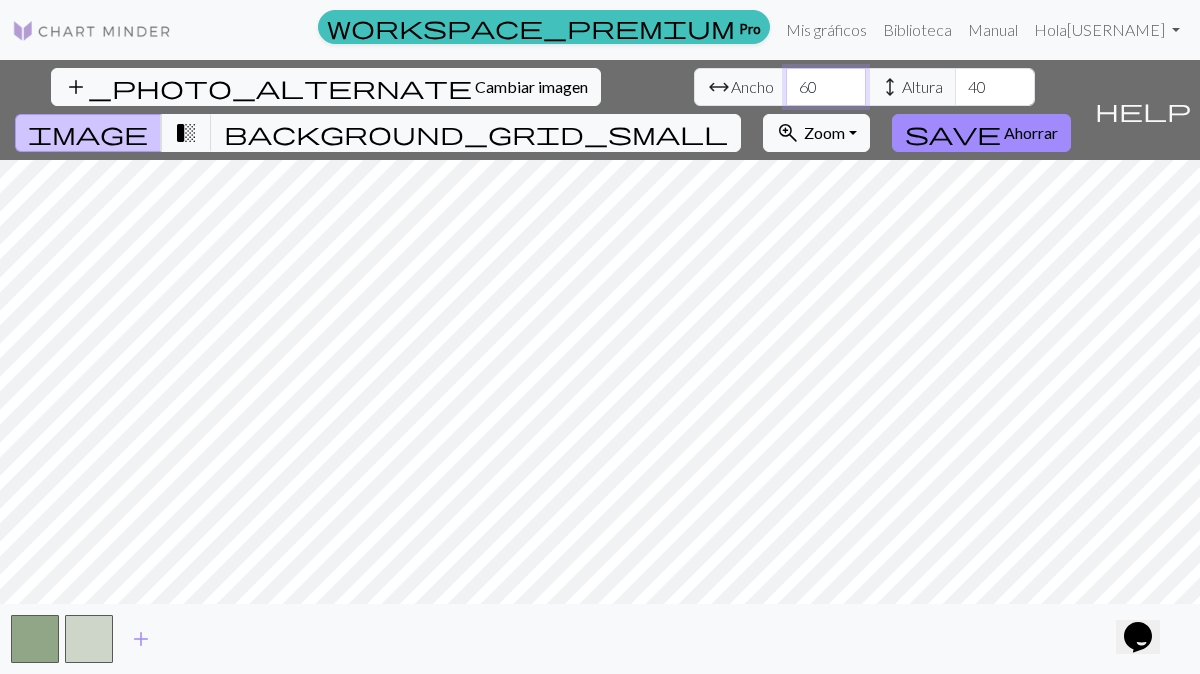 click on "60" at bounding box center [826, 87] 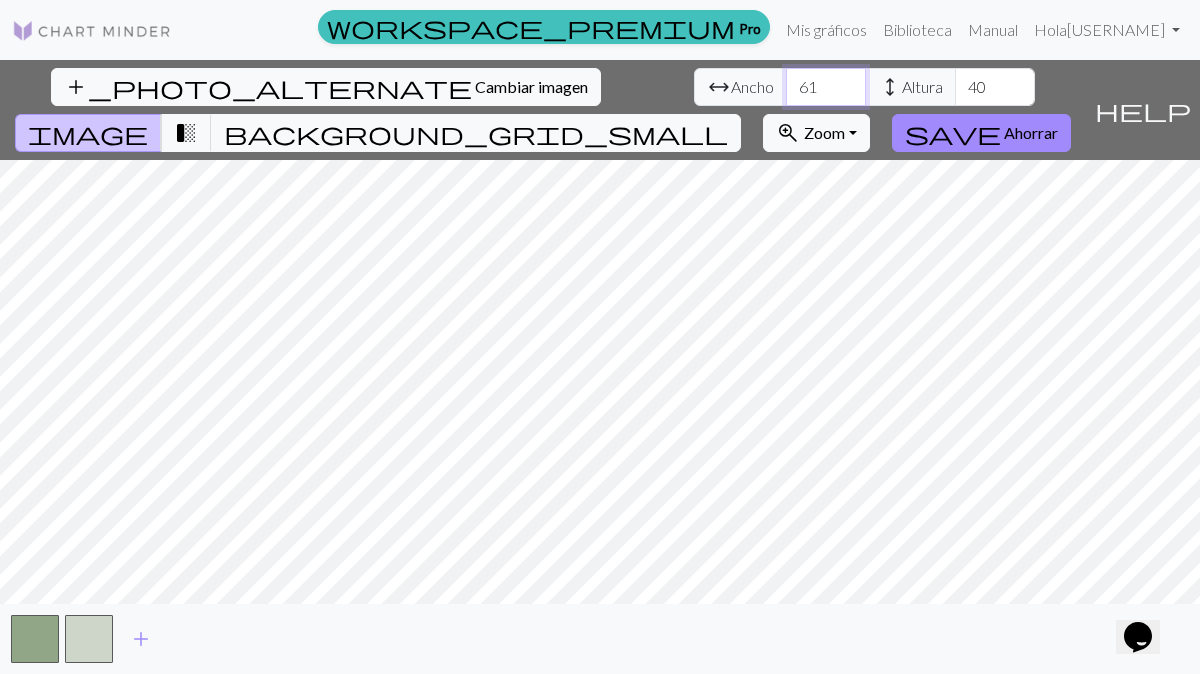 click on "61" at bounding box center [826, 87] 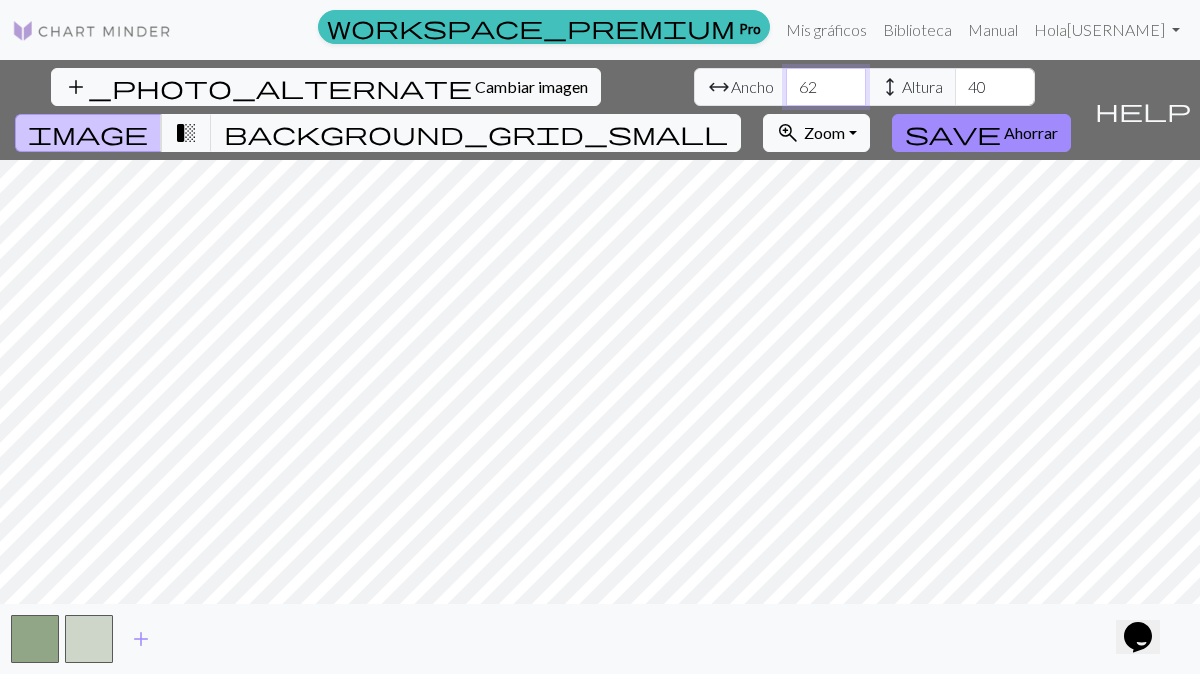 click on "62" at bounding box center [826, 87] 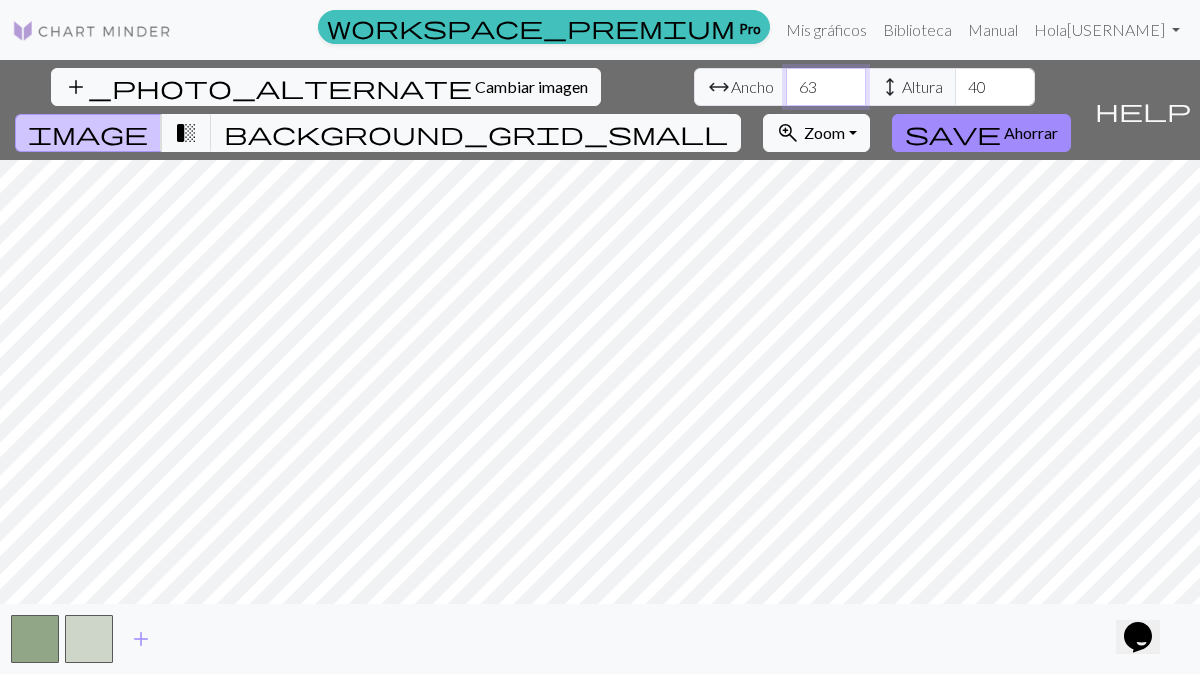 click on "63" at bounding box center [826, 87] 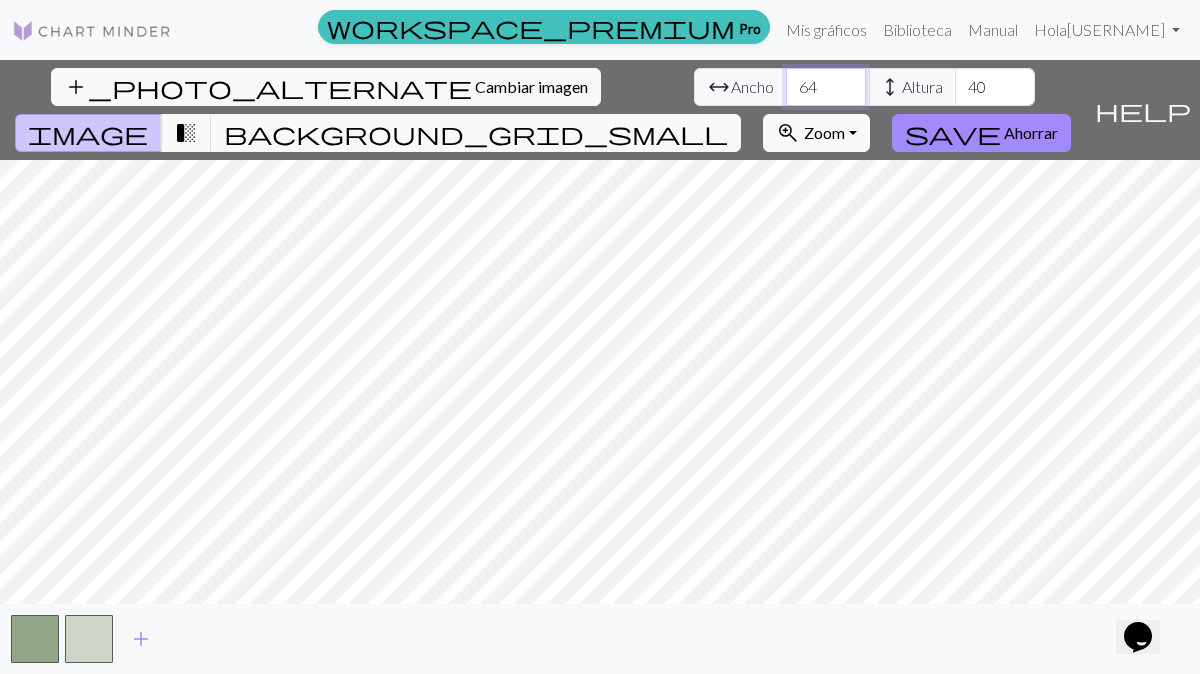 click on "64" at bounding box center [826, 87] 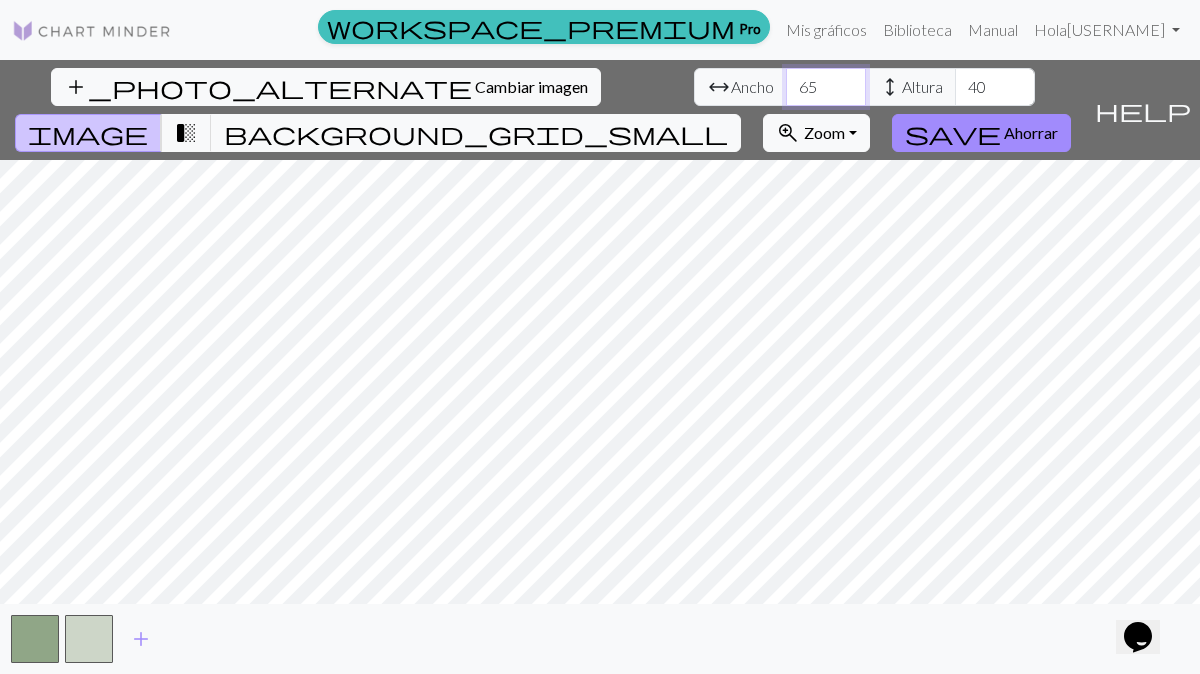 click on "65" at bounding box center [826, 87] 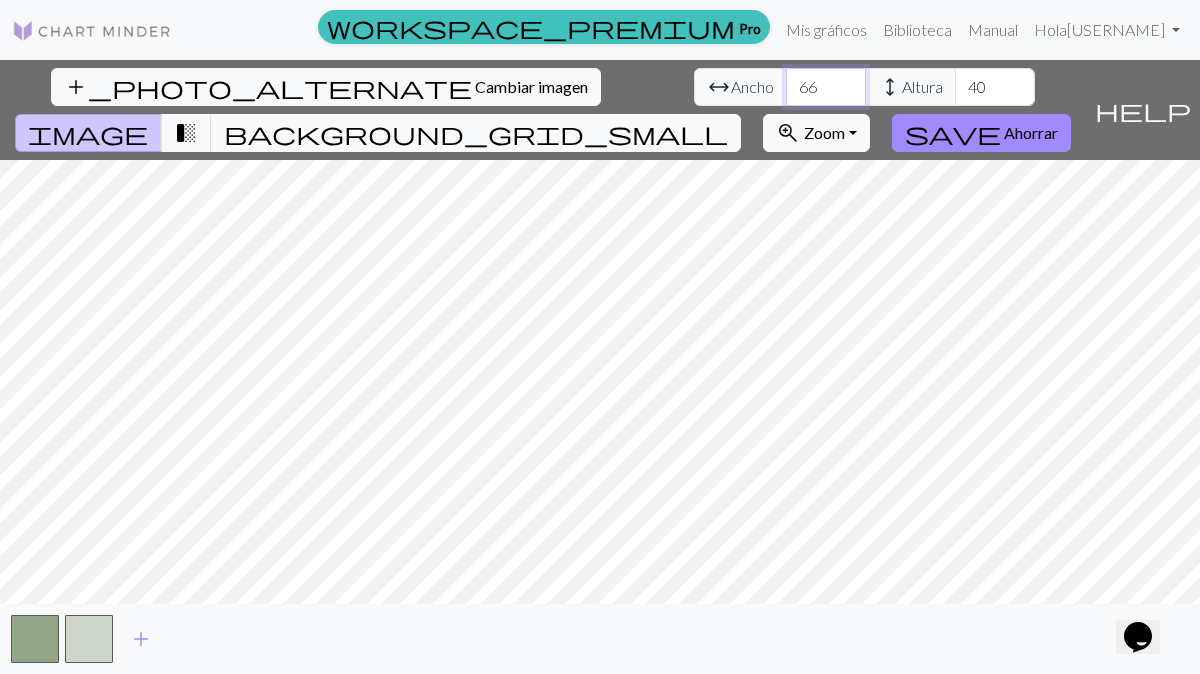 click on "66" at bounding box center [826, 87] 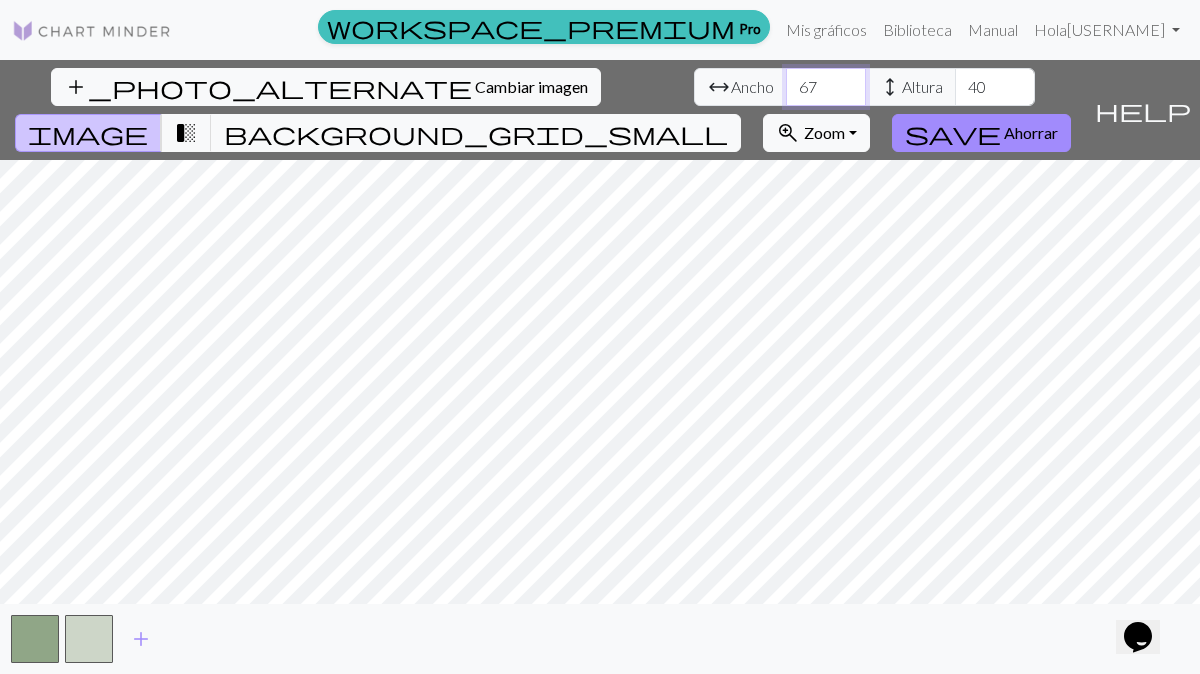 click on "67" at bounding box center (826, 87) 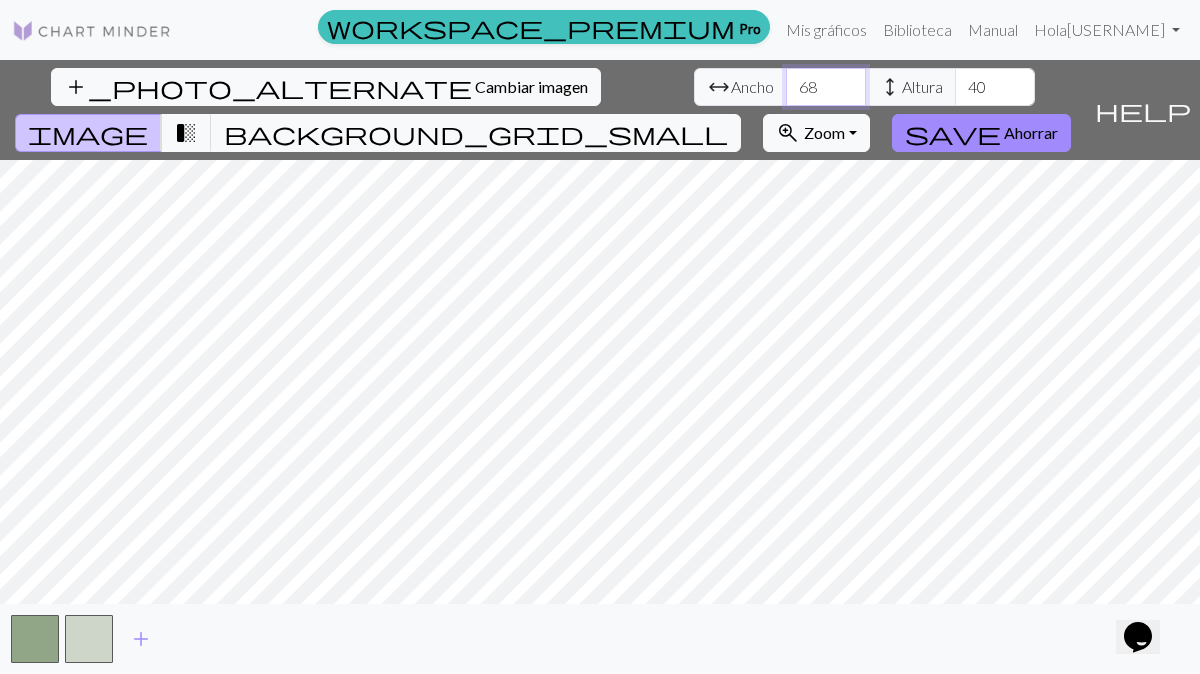 click on "68" at bounding box center [826, 87] 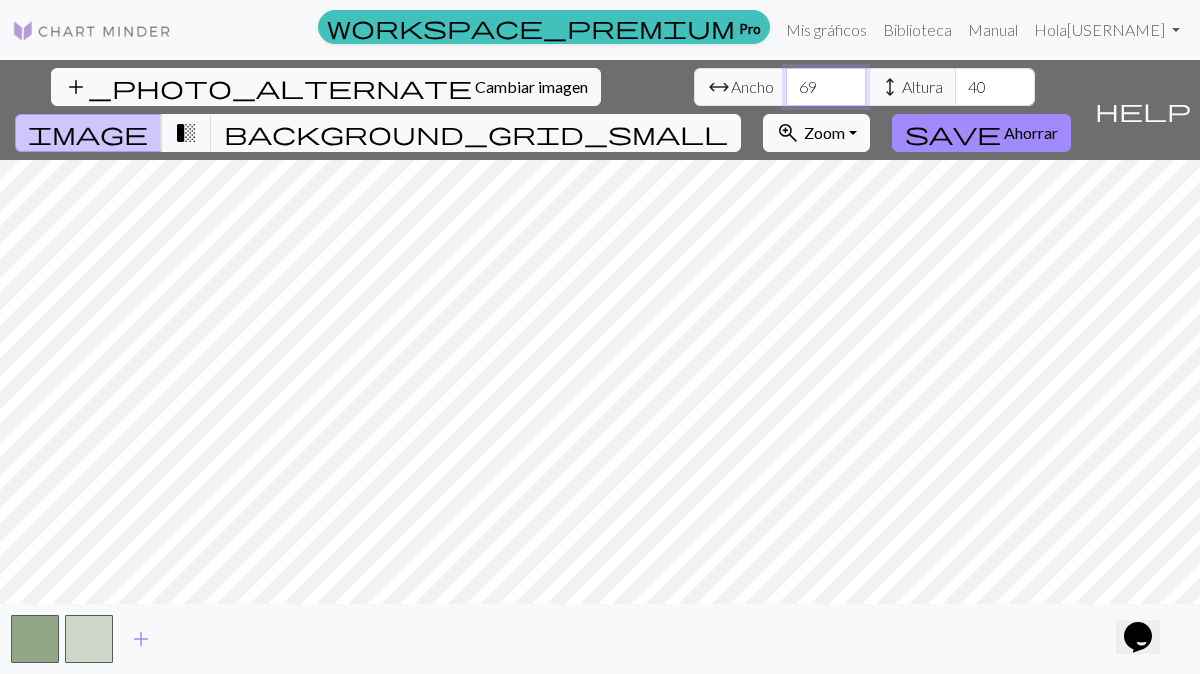 click on "69" at bounding box center (826, 87) 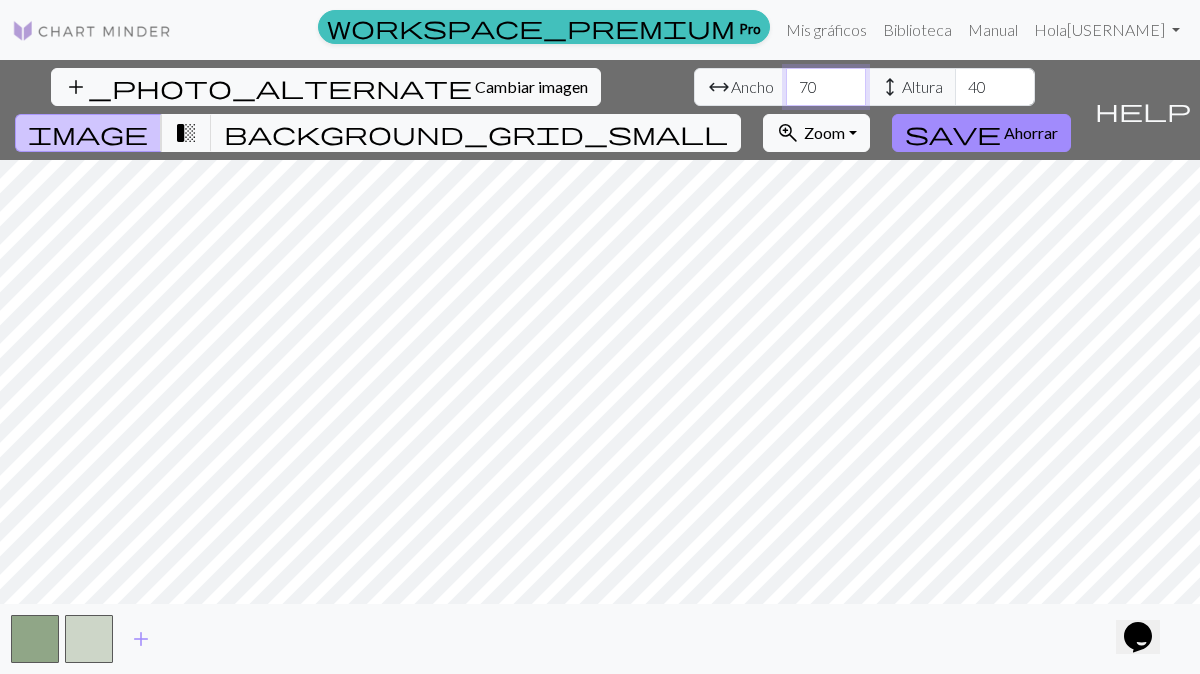 click on "70" at bounding box center (826, 87) 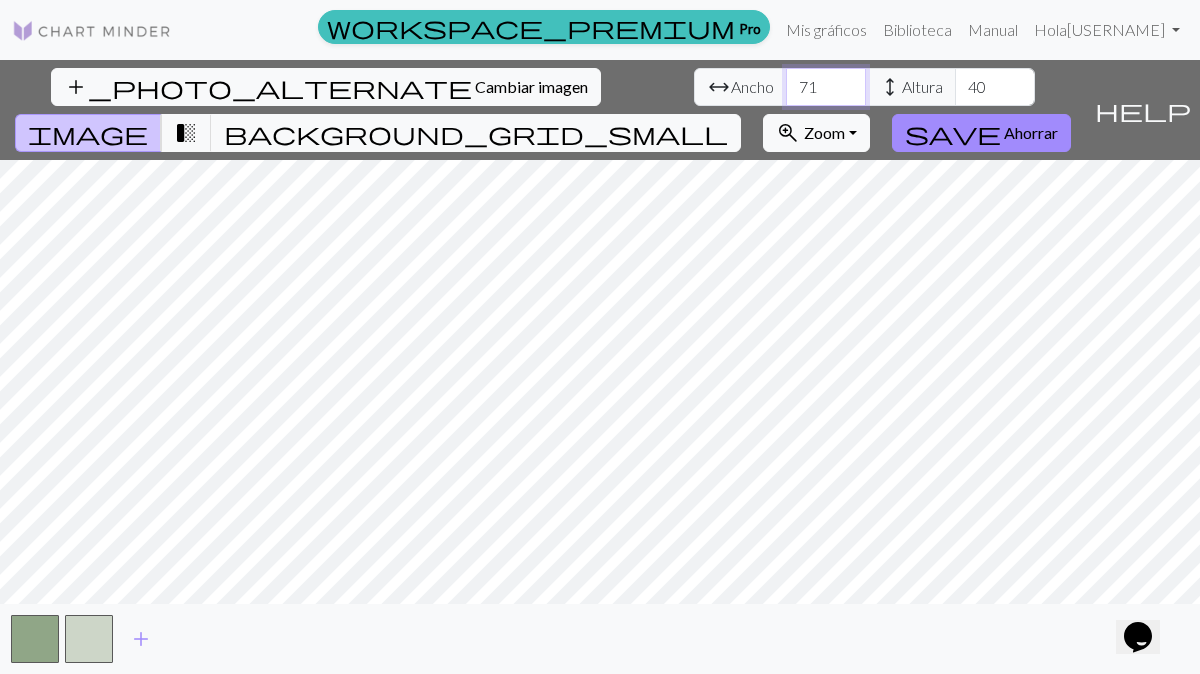 click on "71" at bounding box center (826, 87) 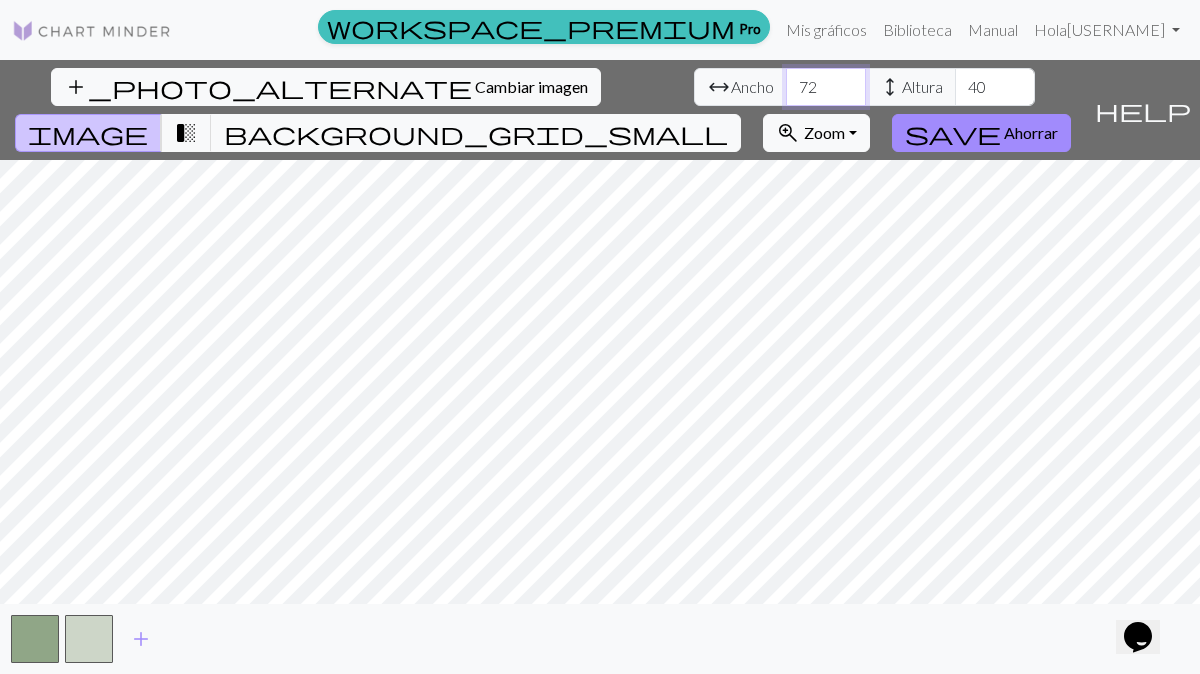 click on "72" at bounding box center (826, 87) 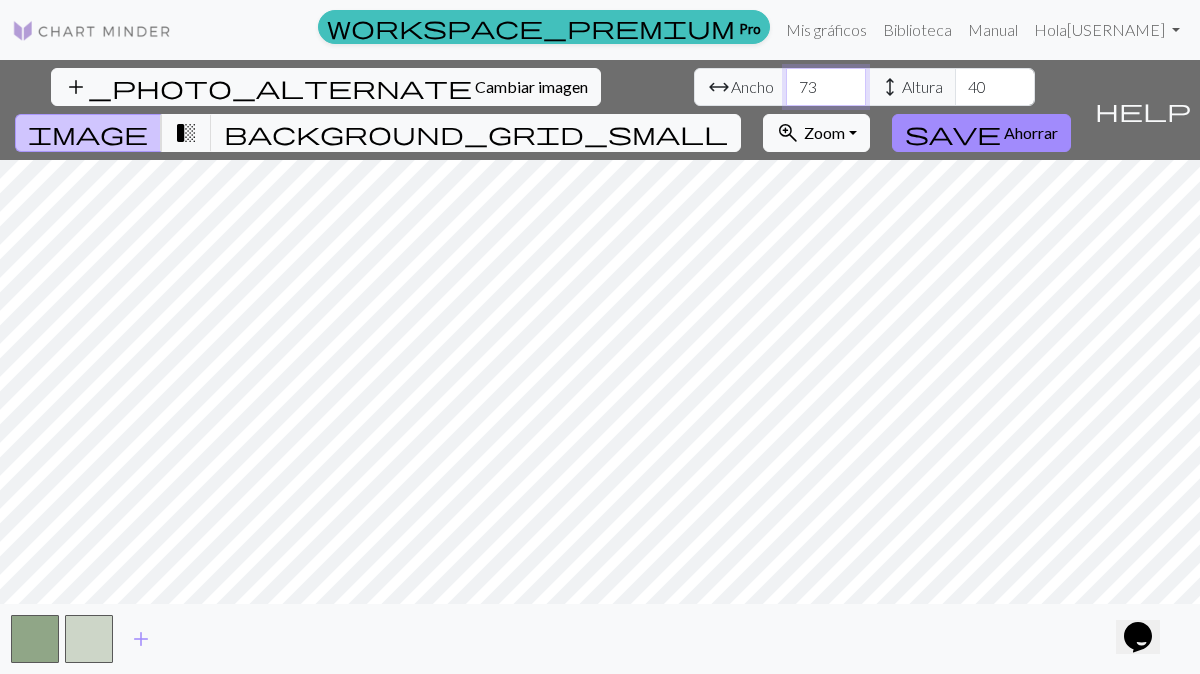 click on "73" at bounding box center [826, 87] 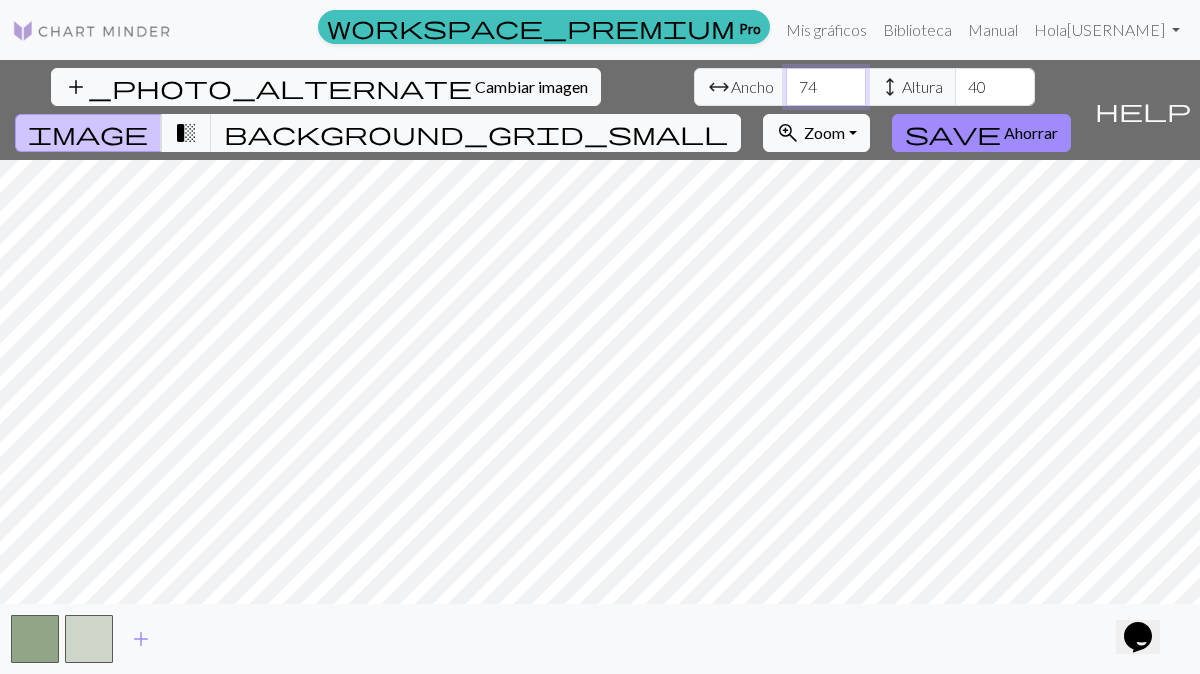 click on "74" at bounding box center (826, 87) 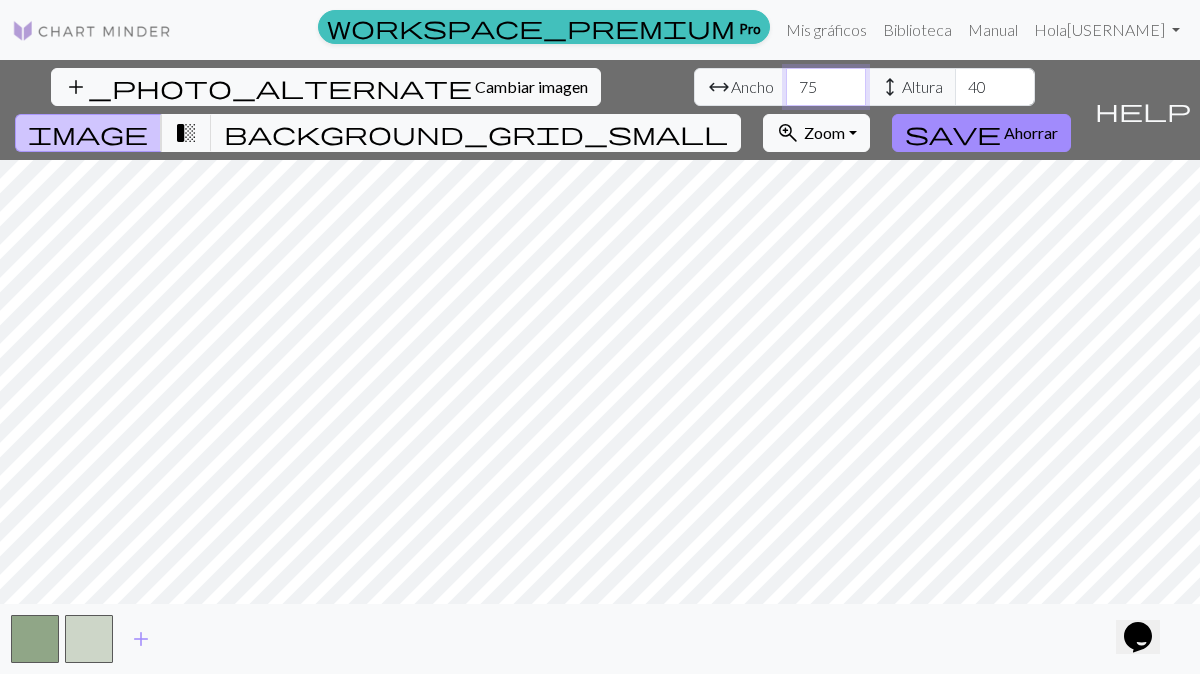 click on "75" at bounding box center (826, 87) 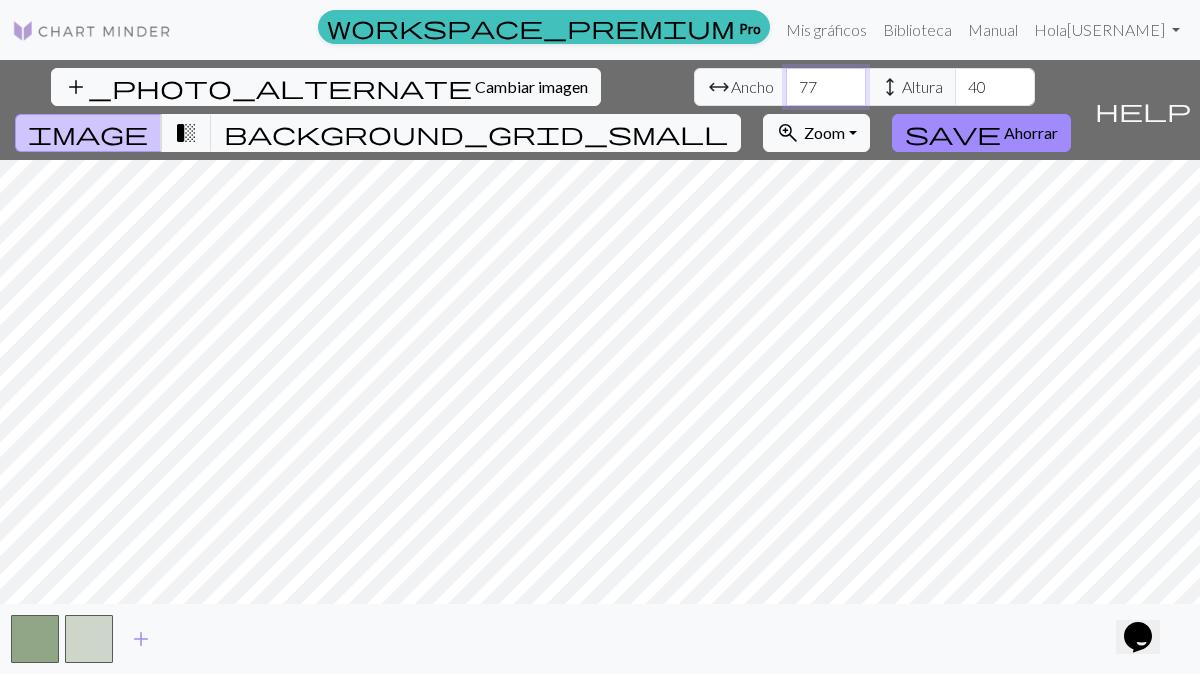 click on "77" at bounding box center (826, 87) 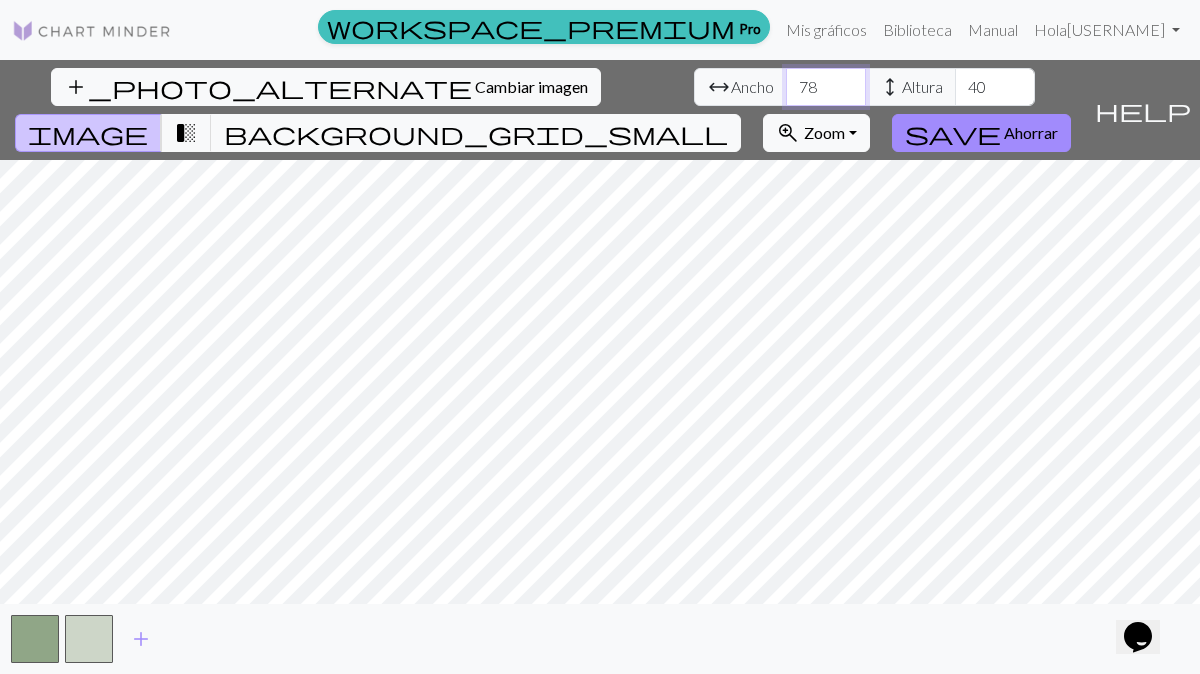 click on "78" at bounding box center [826, 87] 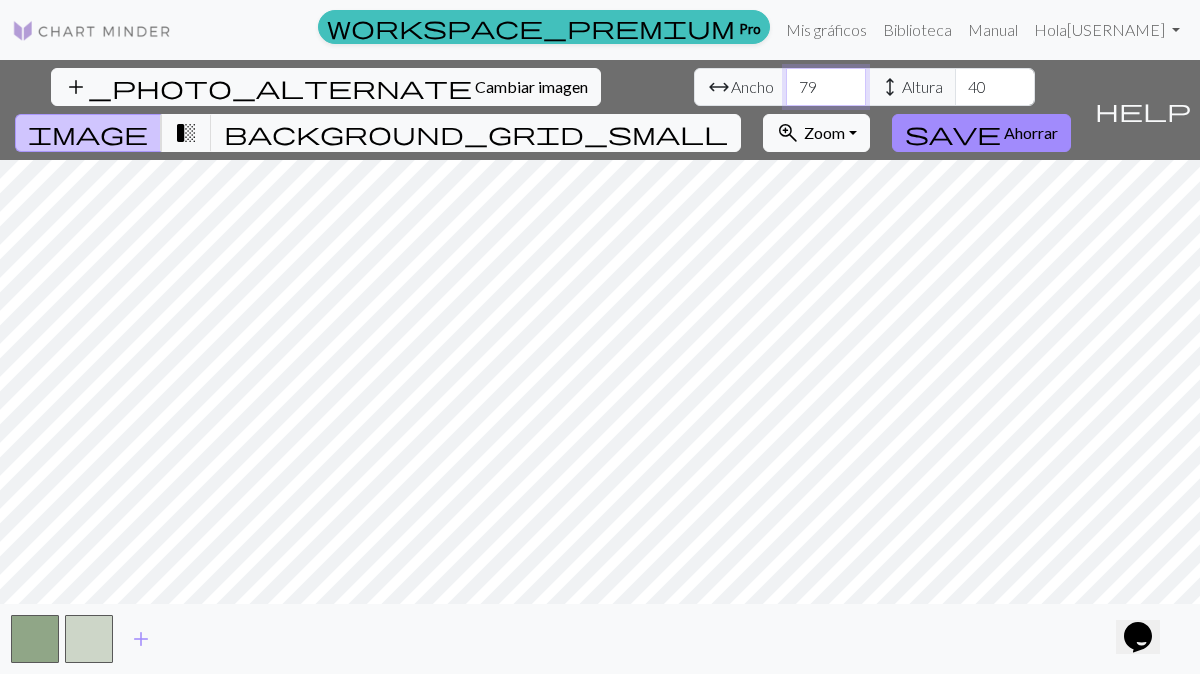 click on "79" at bounding box center [826, 87] 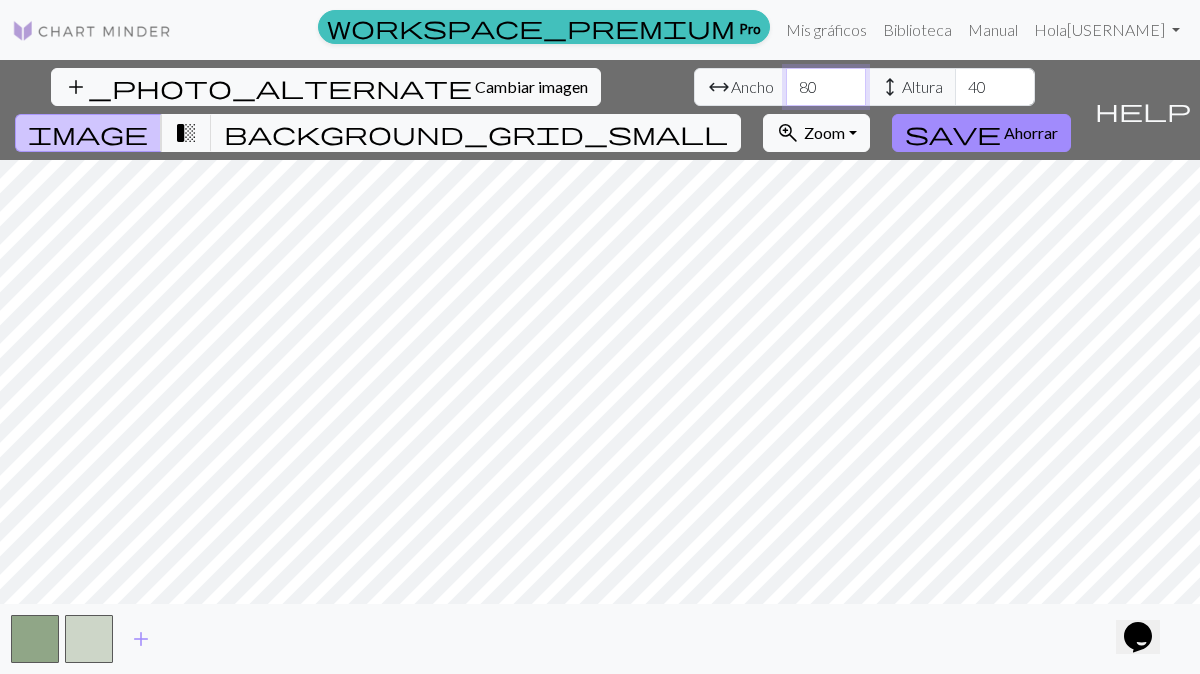 type on "80" 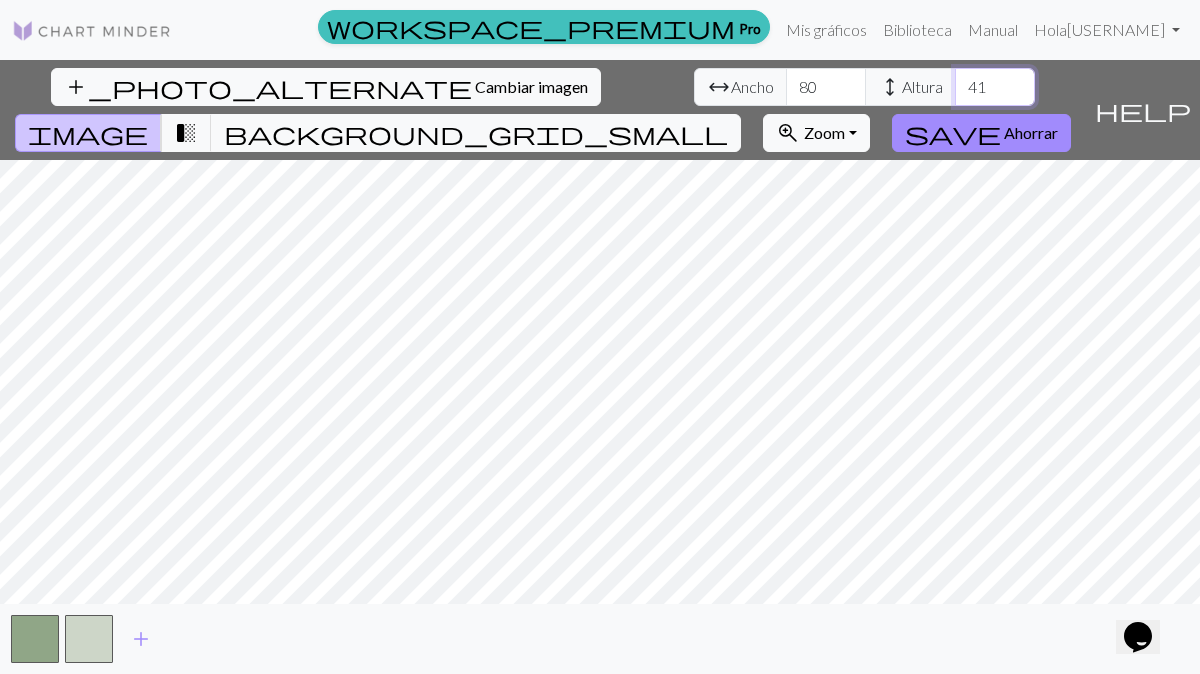click on "41" at bounding box center [995, 87] 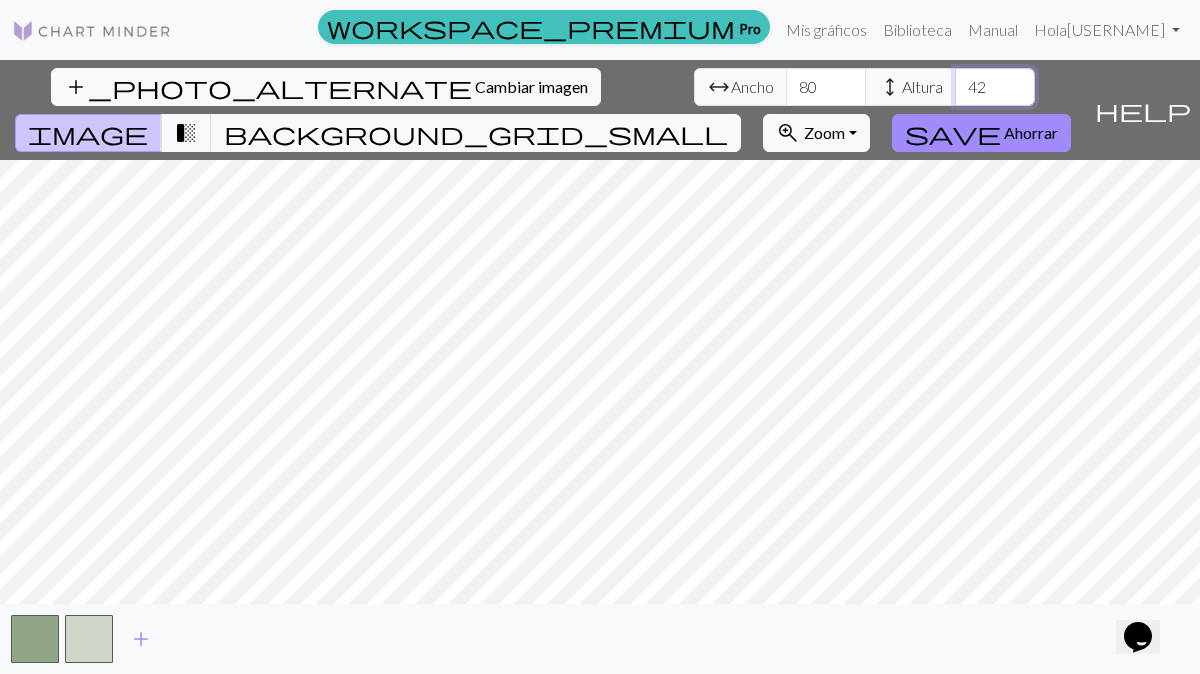 click on "42" at bounding box center [995, 87] 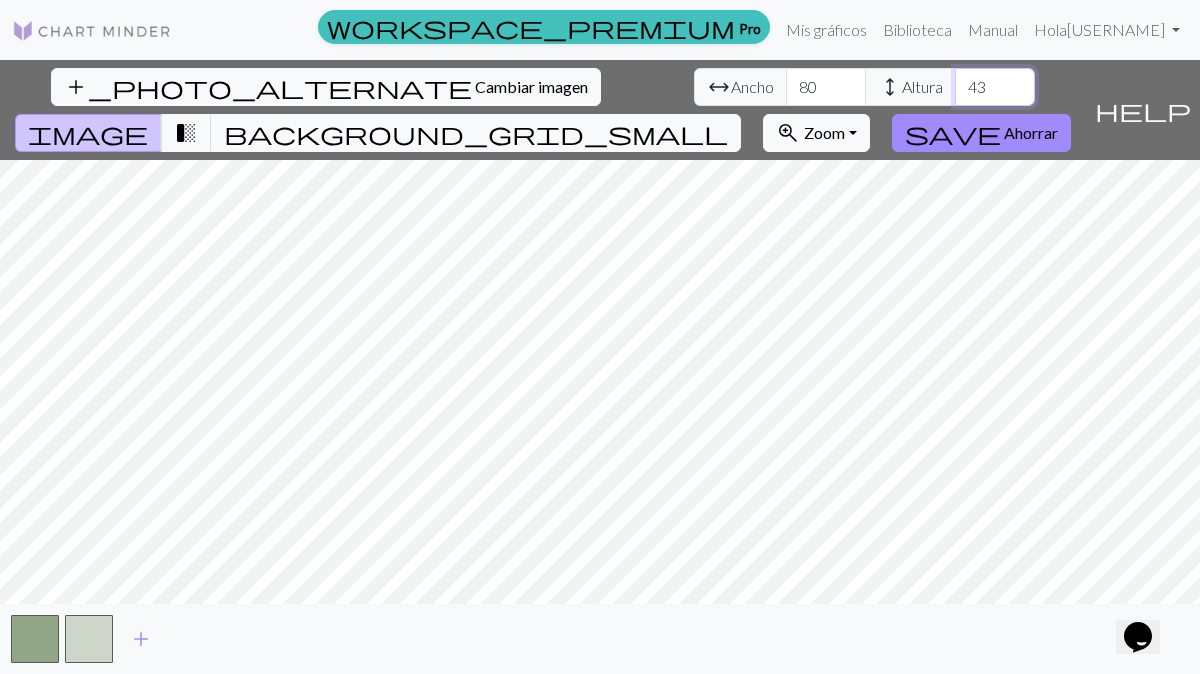 click on "43" at bounding box center [995, 87] 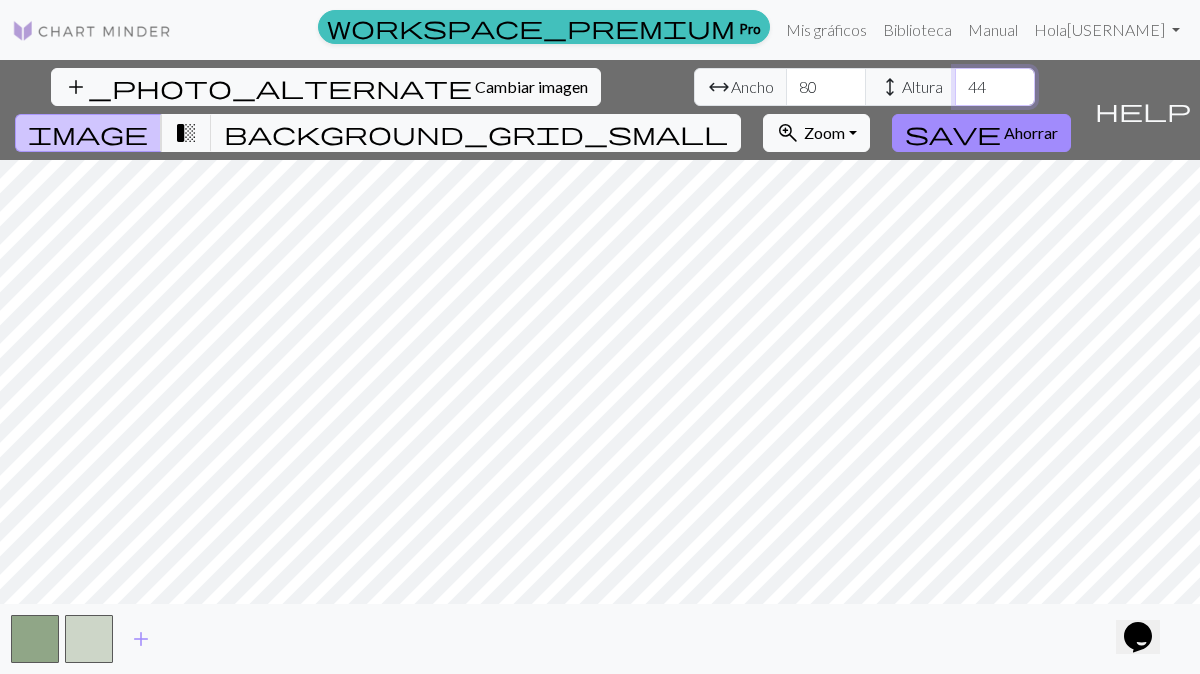 click on "44" at bounding box center [995, 87] 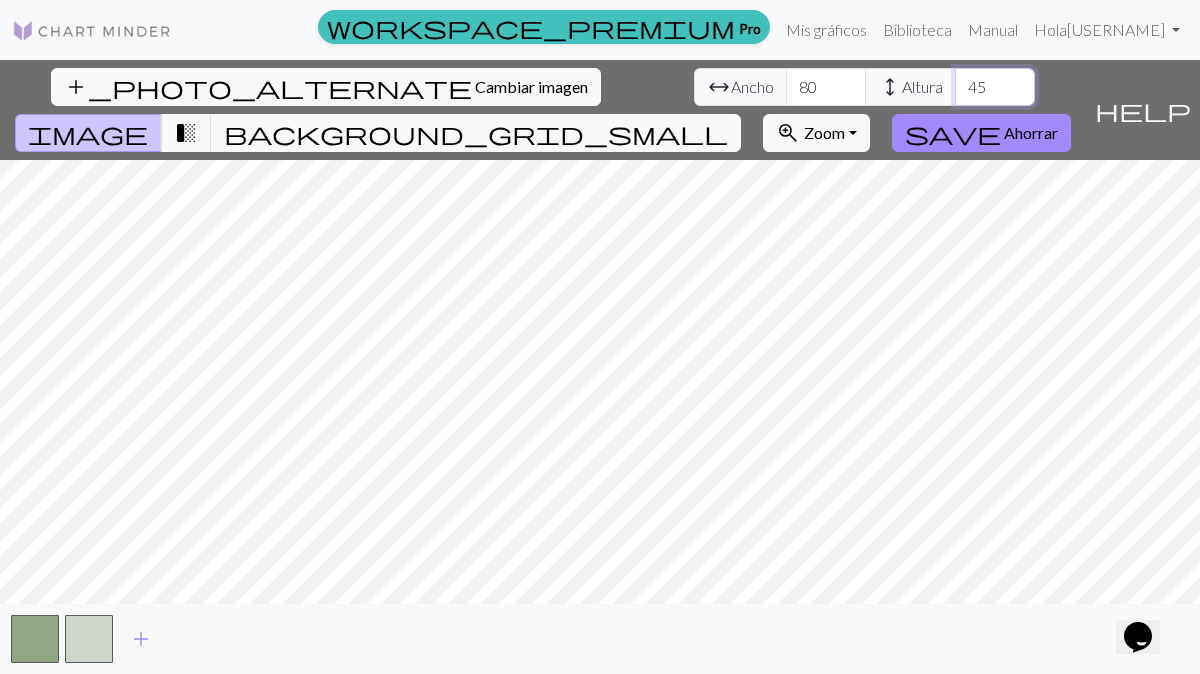 click on "45" at bounding box center [995, 87] 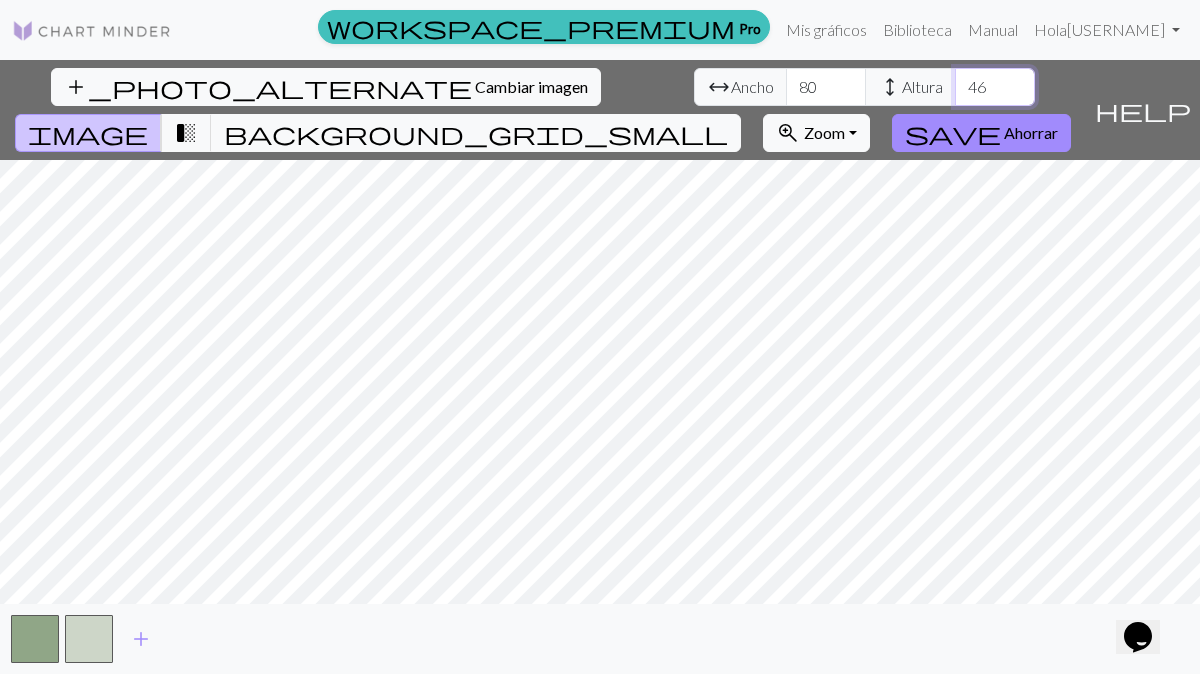 click on "46" at bounding box center [995, 87] 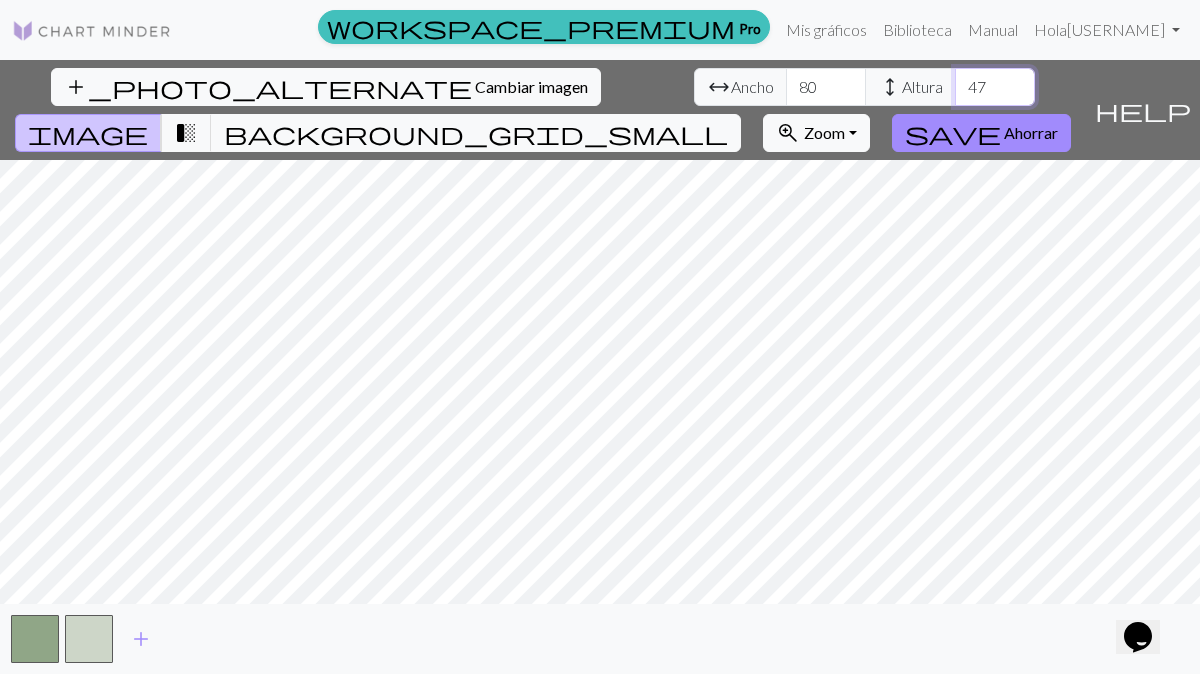 click on "47" at bounding box center (995, 87) 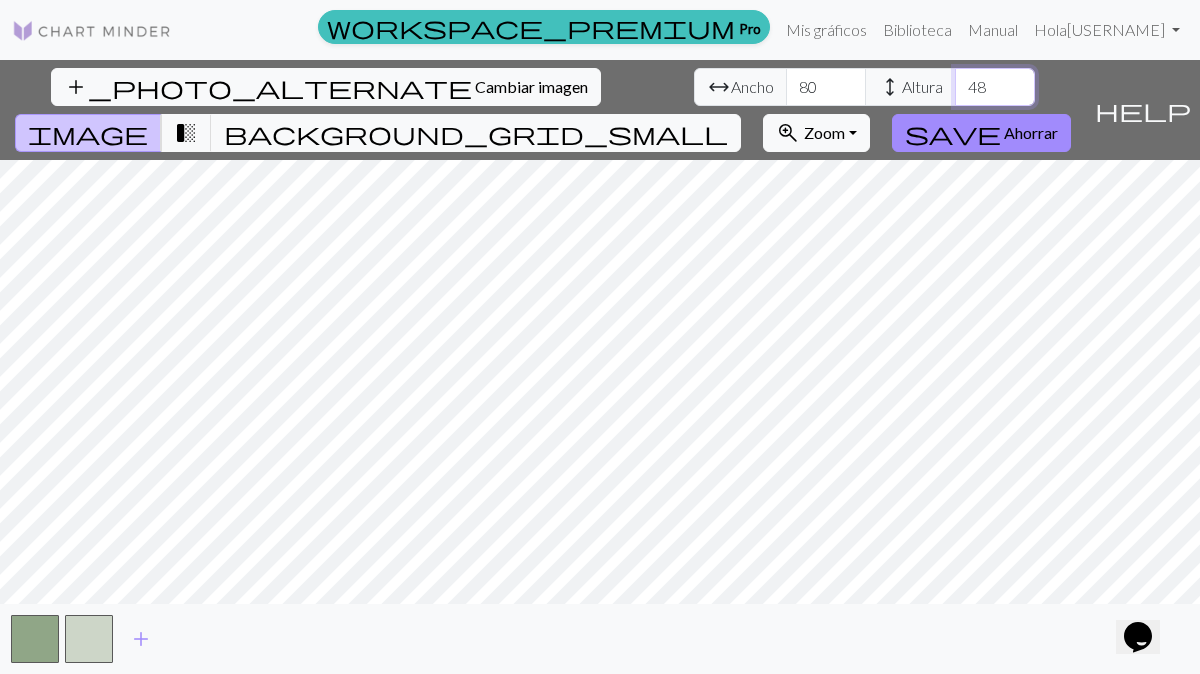 click on "48" at bounding box center (995, 87) 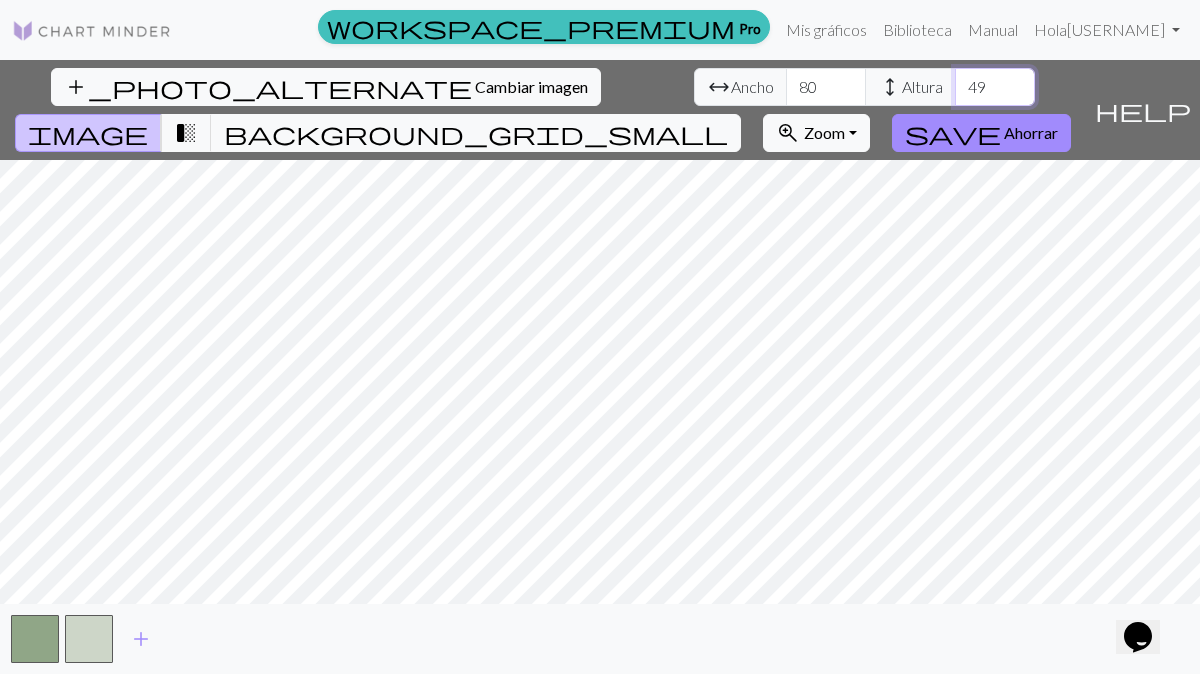 click on "49" at bounding box center [995, 87] 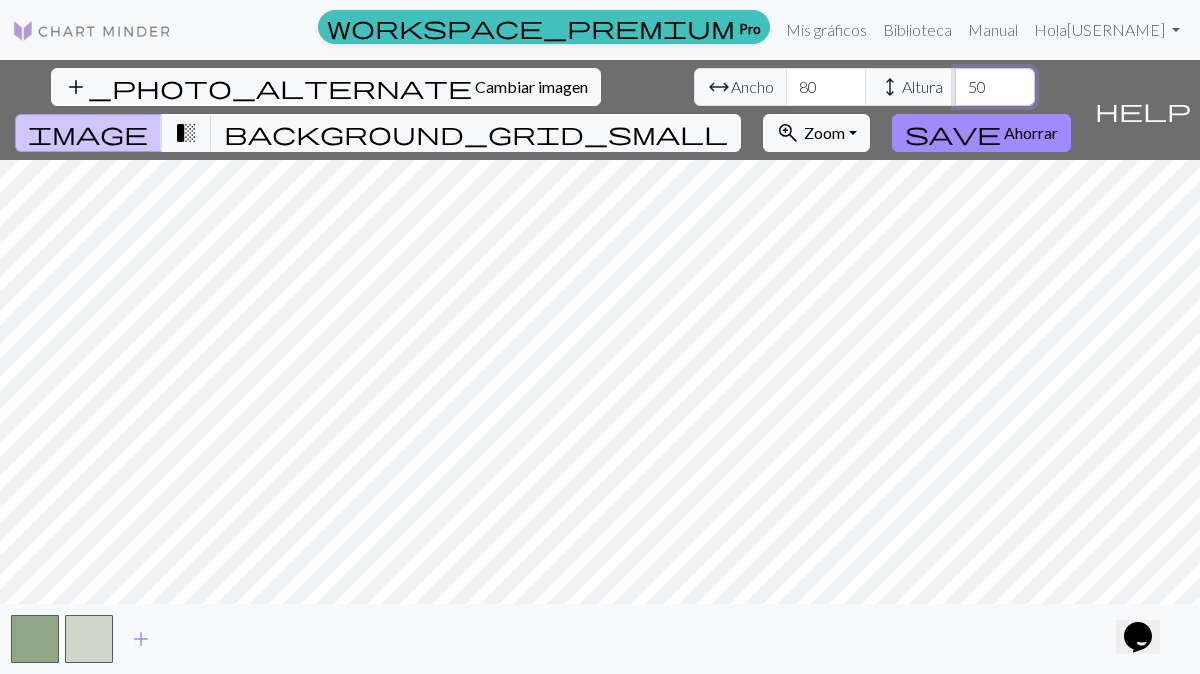 click on "50" at bounding box center [995, 87] 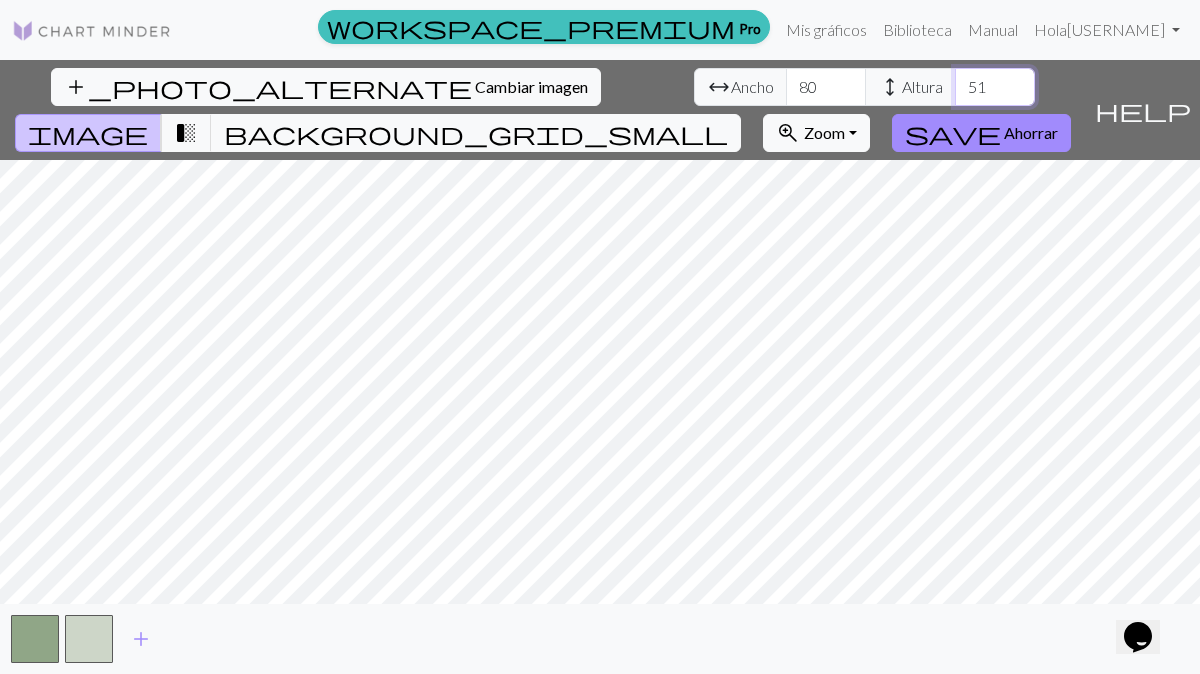 click on "51" at bounding box center [995, 87] 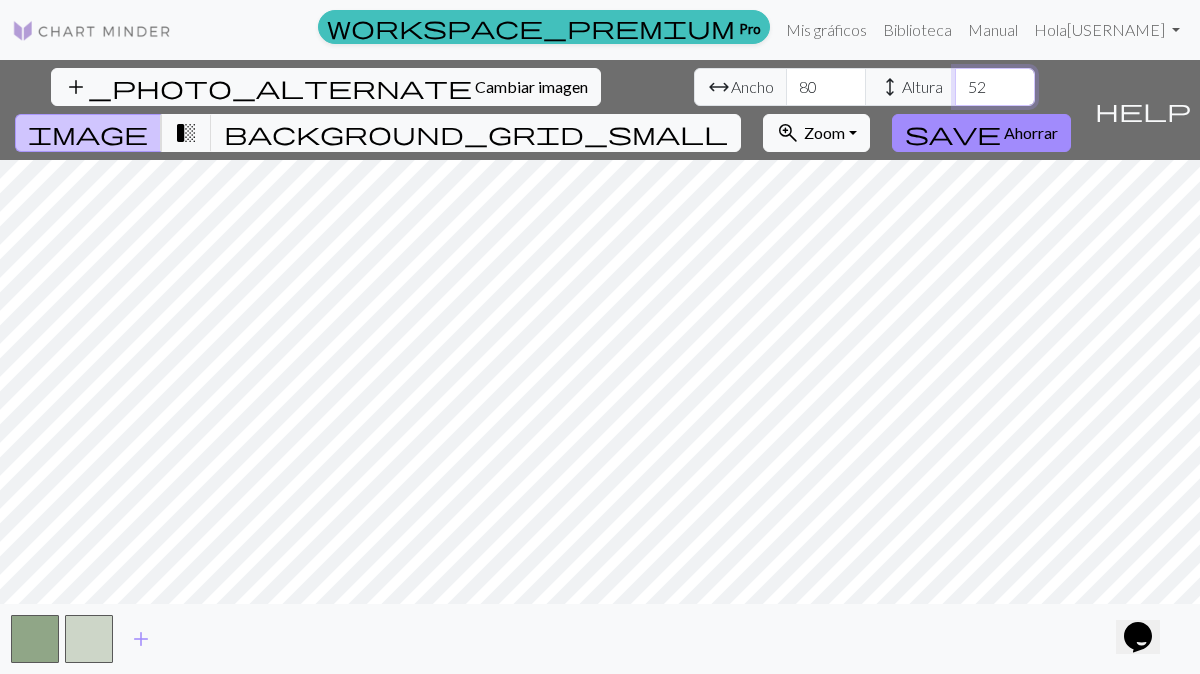 click on "52" at bounding box center [995, 87] 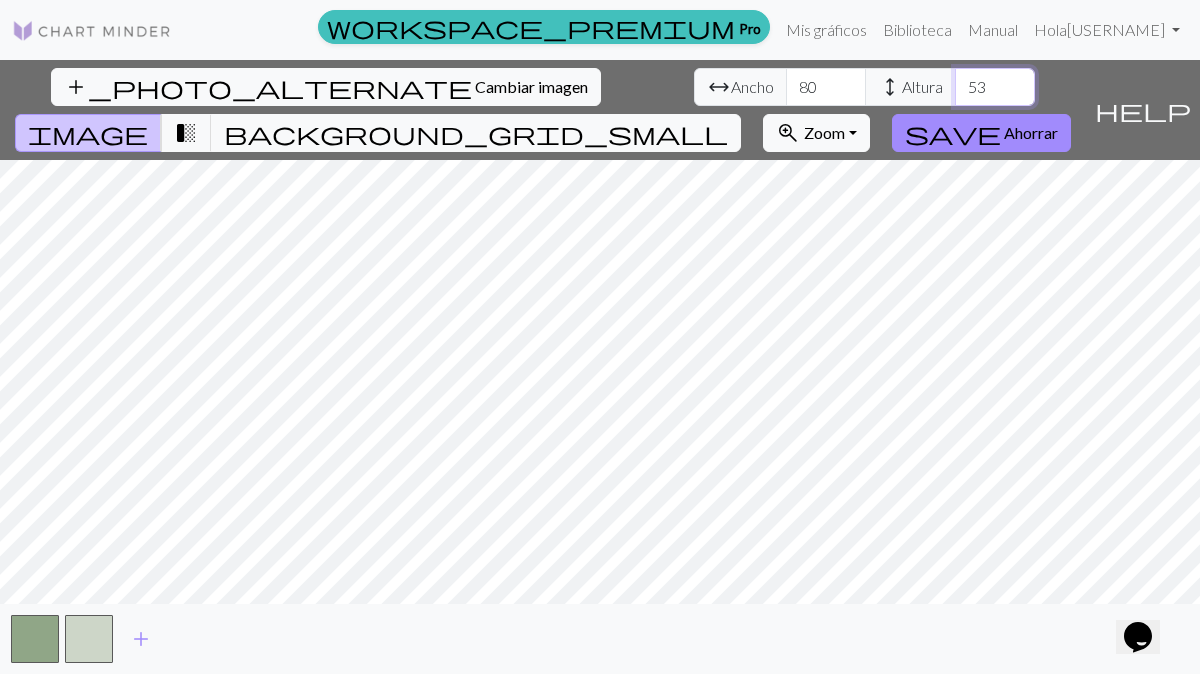 click on "53" at bounding box center (995, 87) 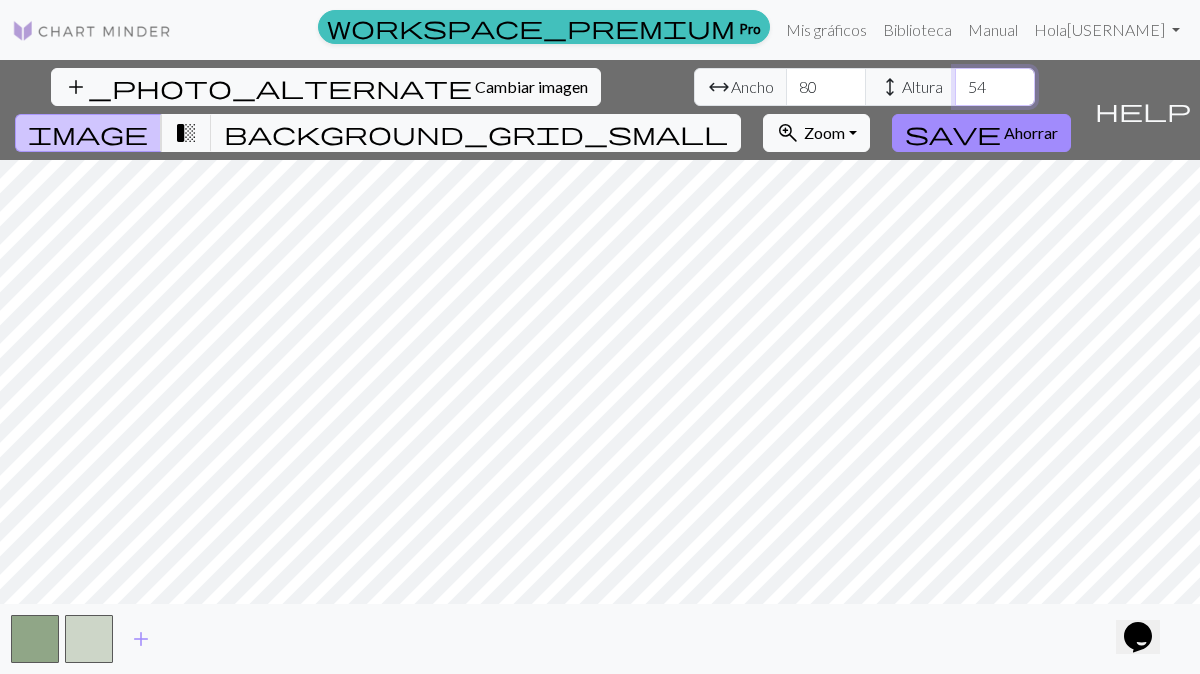 click on "54" at bounding box center [995, 87] 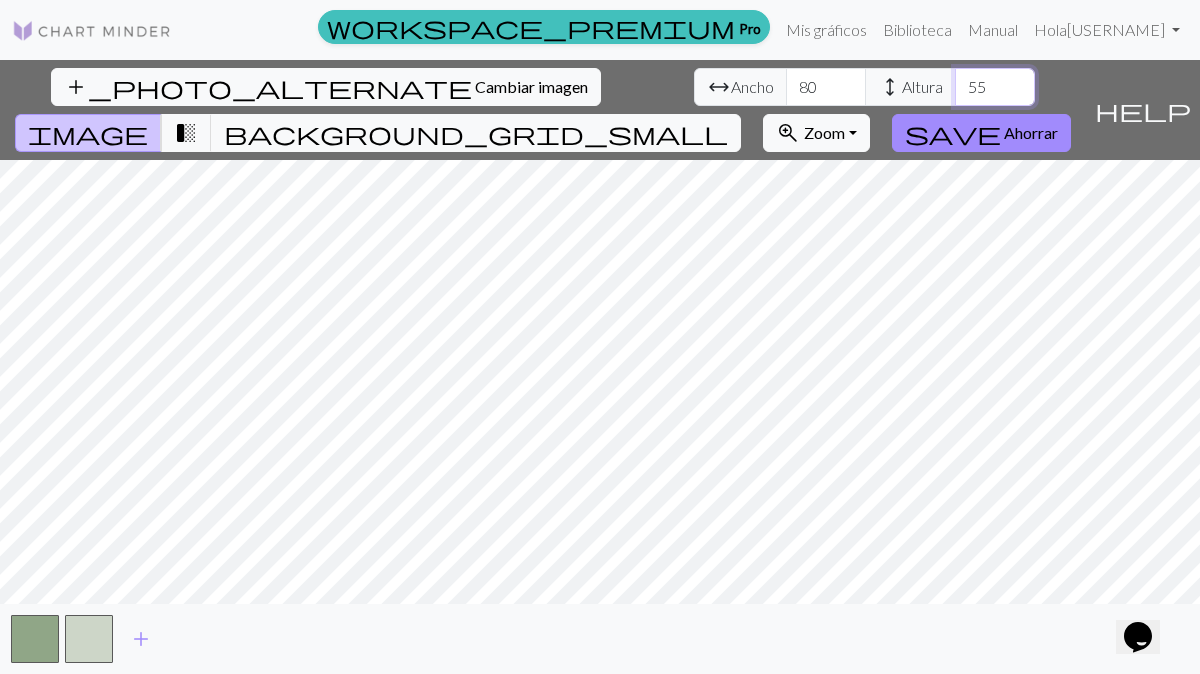 click on "55" at bounding box center [995, 87] 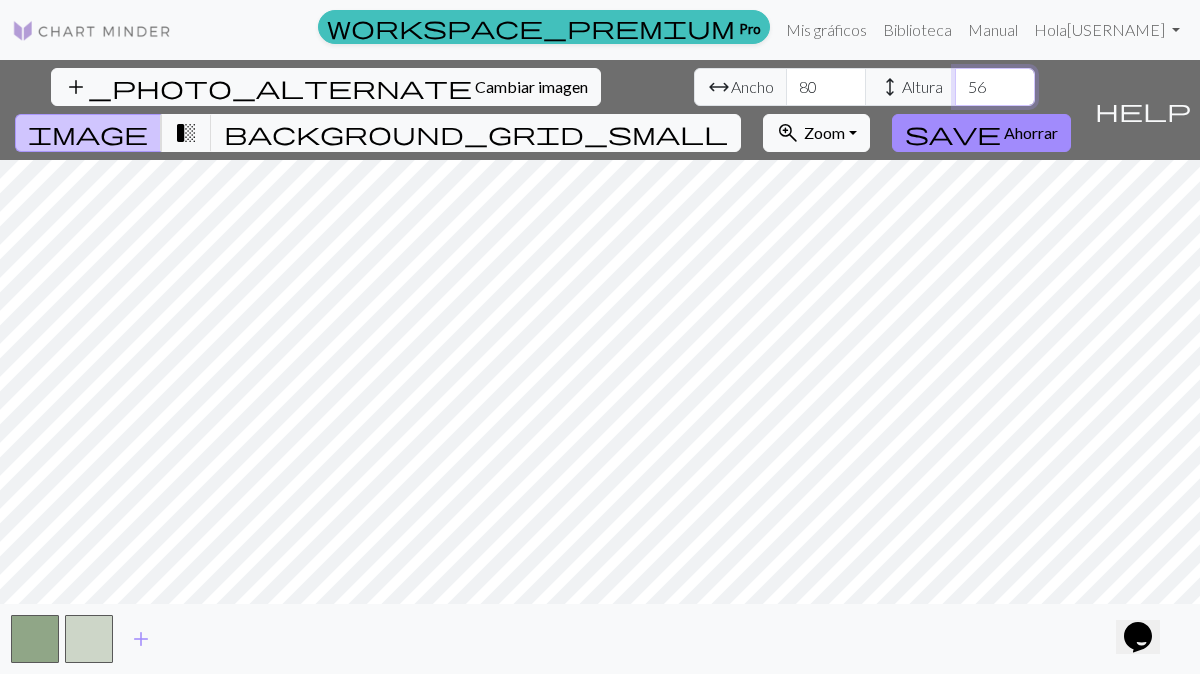 click on "56" at bounding box center (995, 87) 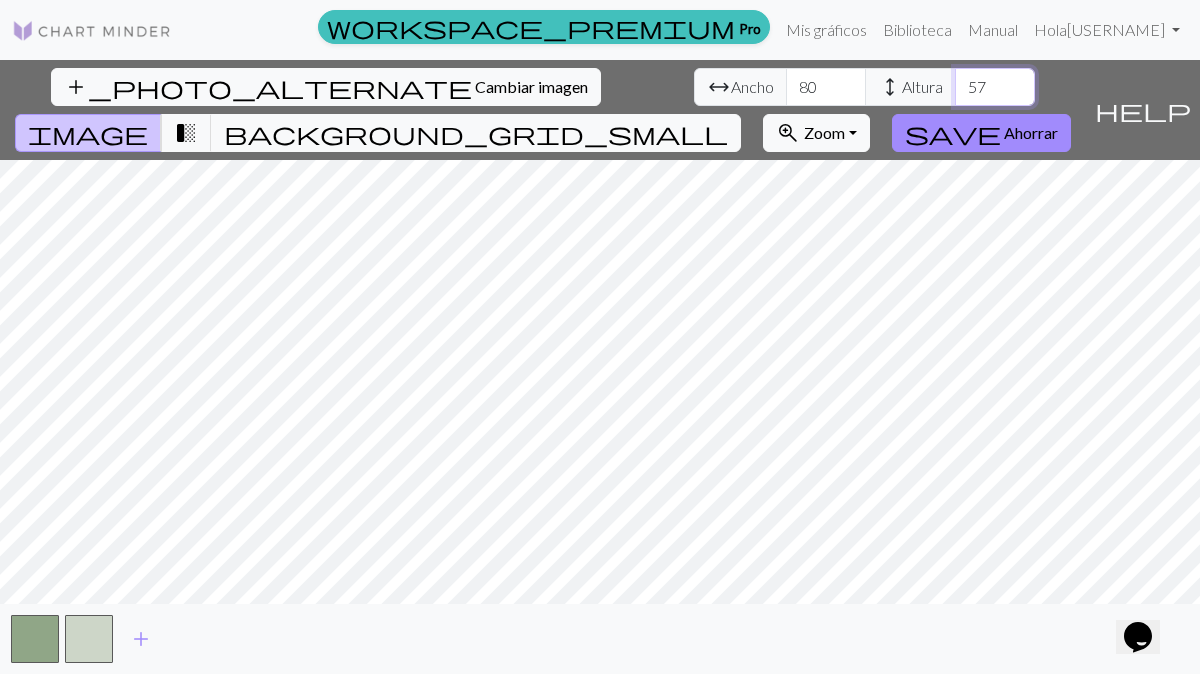 click on "57" at bounding box center (995, 87) 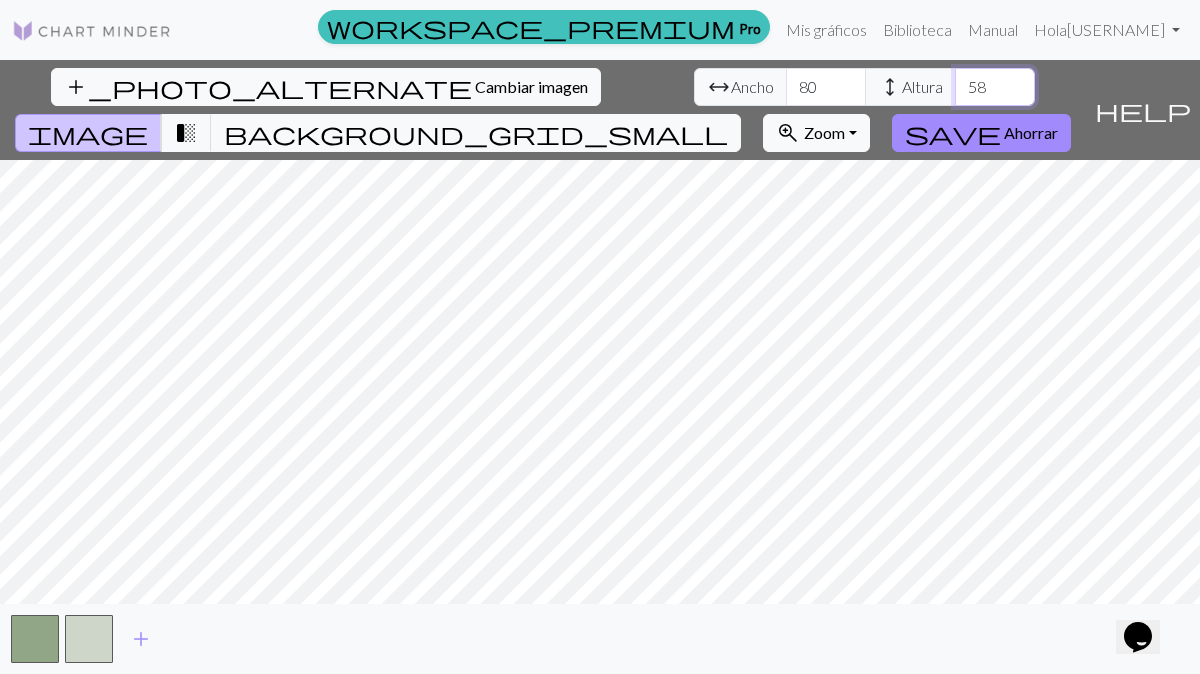 click on "58" at bounding box center (995, 87) 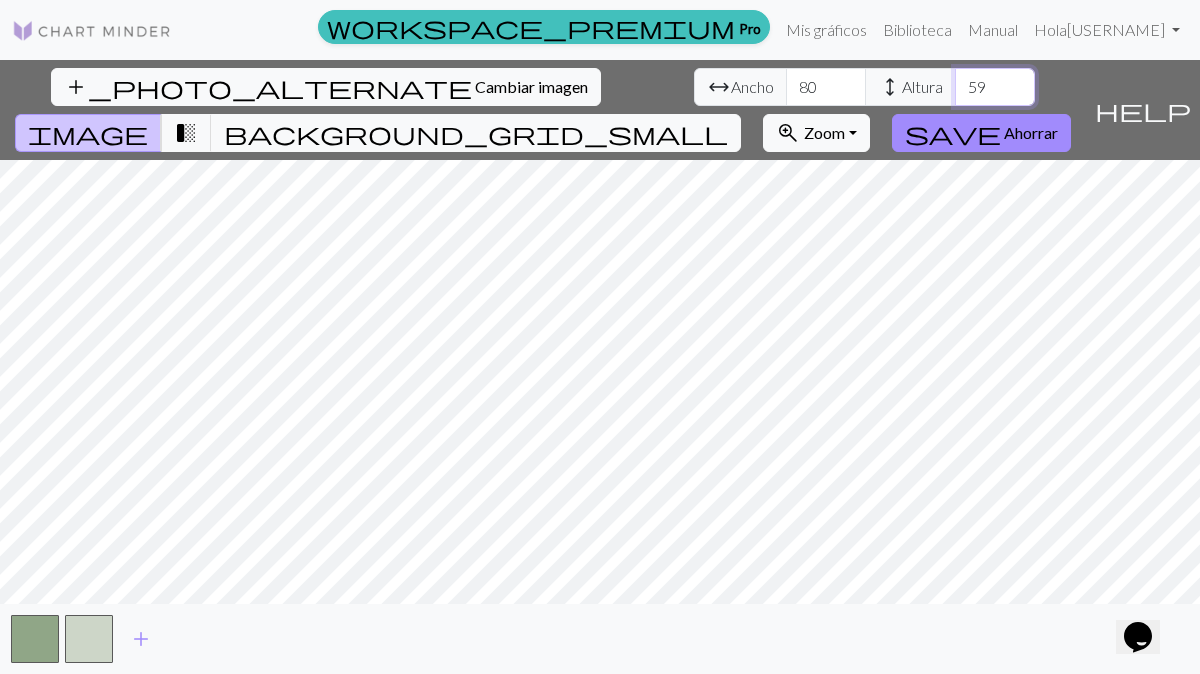 click on "59" at bounding box center [995, 87] 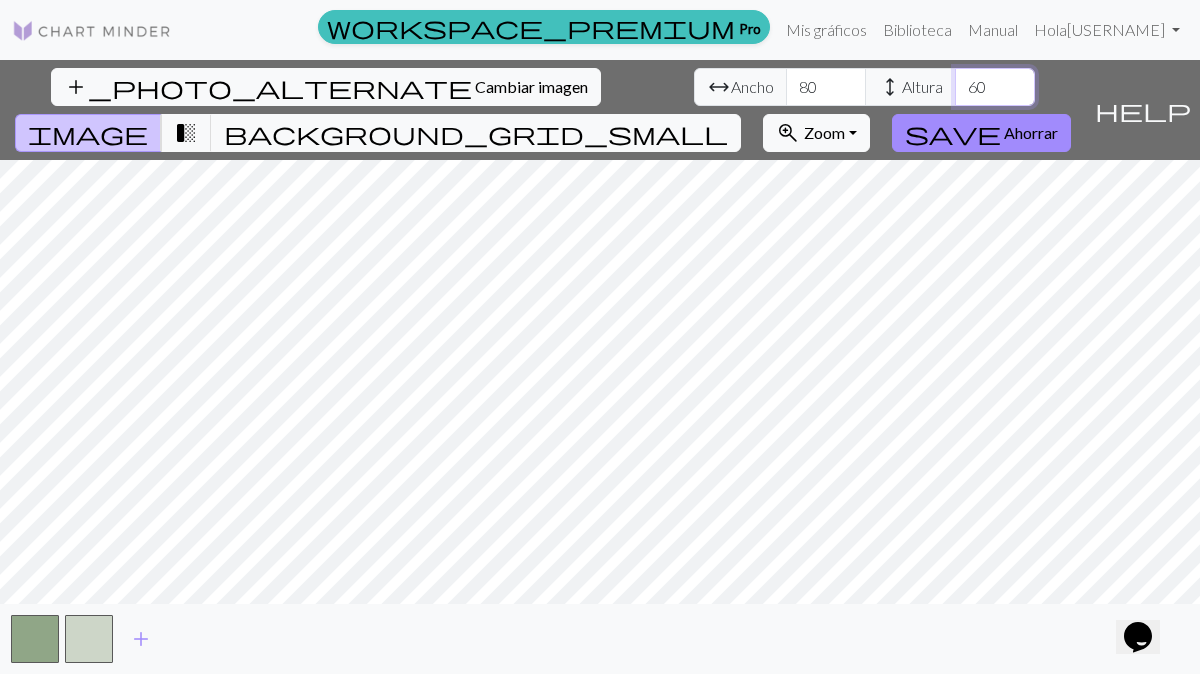 click on "60" at bounding box center (995, 87) 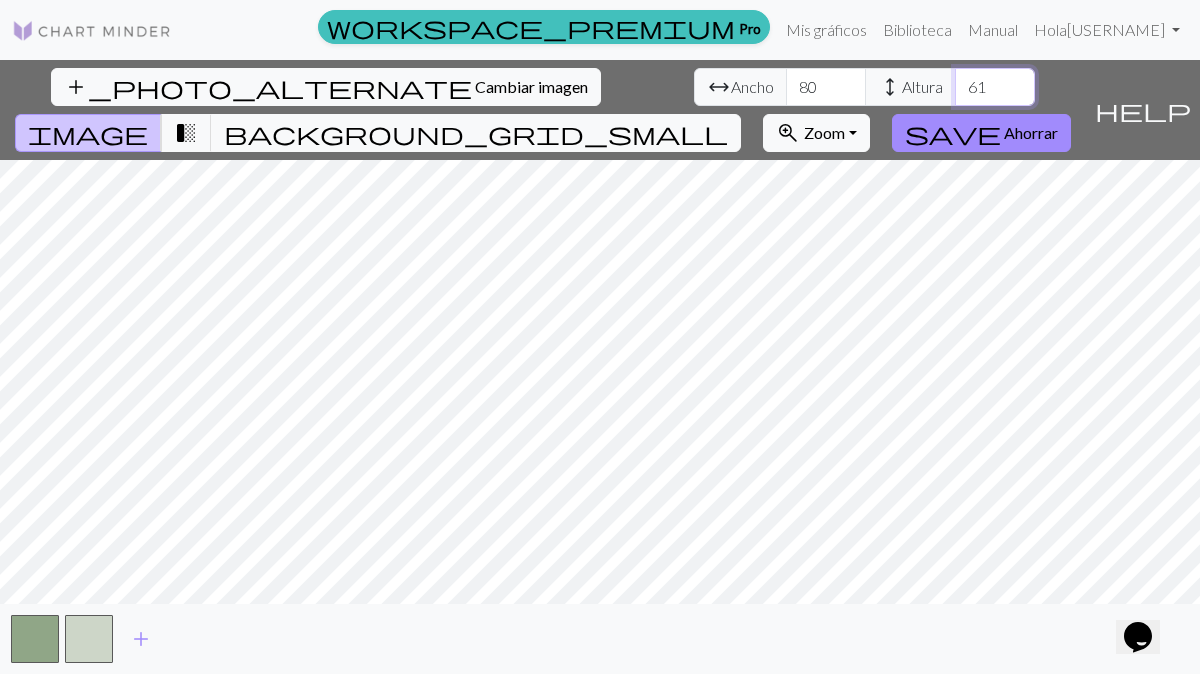click on "61" at bounding box center [995, 87] 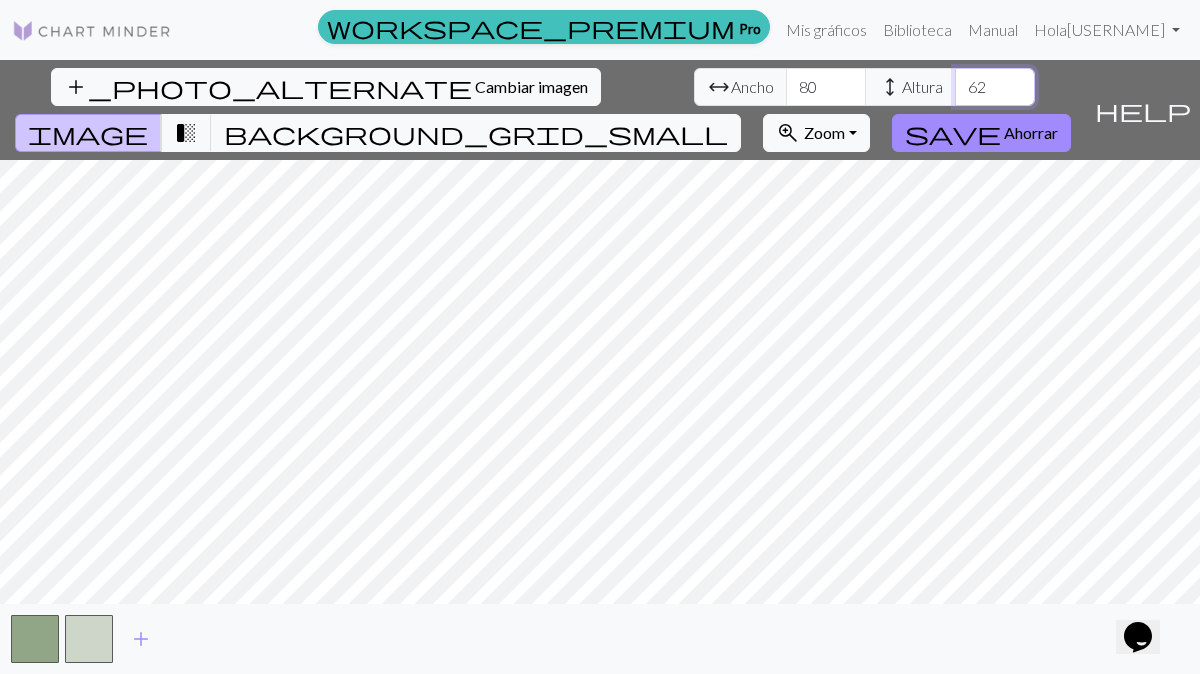 click on "62" at bounding box center [995, 87] 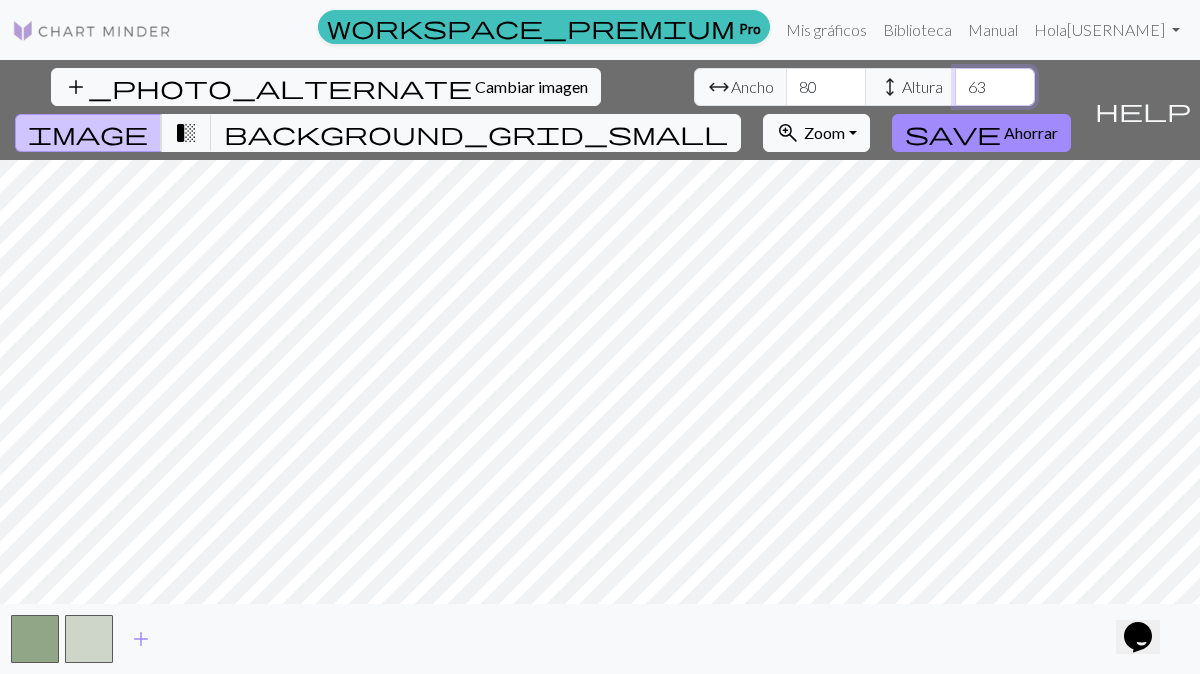 click on "63" at bounding box center (995, 87) 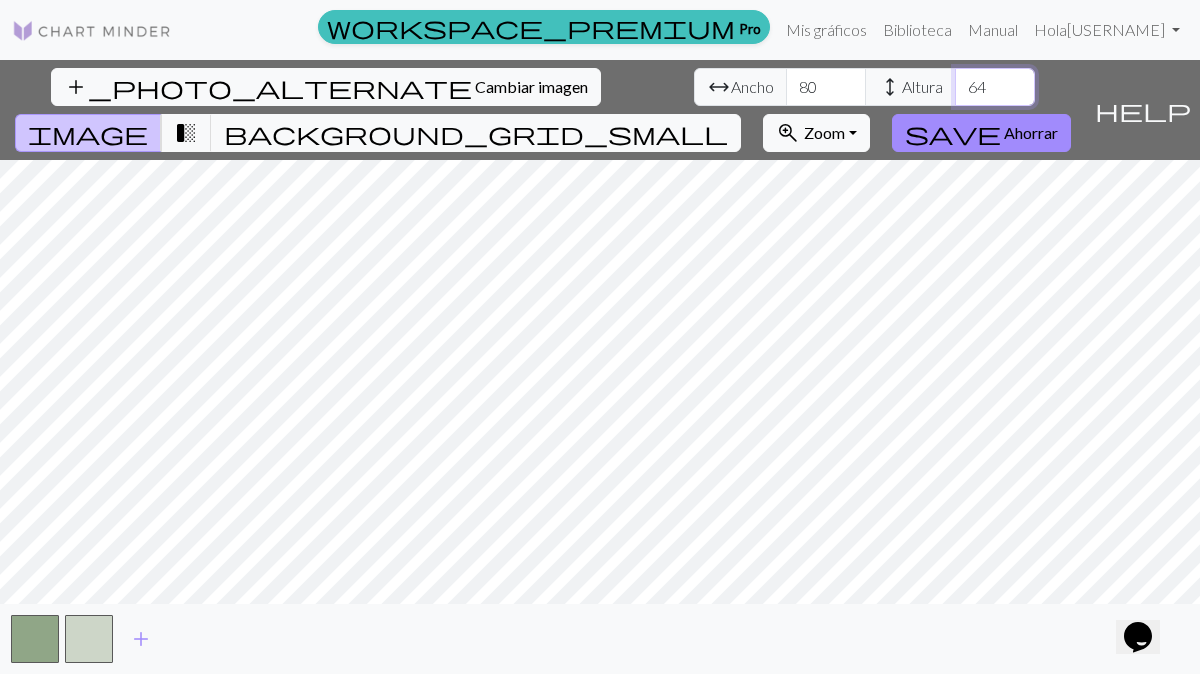 click on "64" at bounding box center [995, 87] 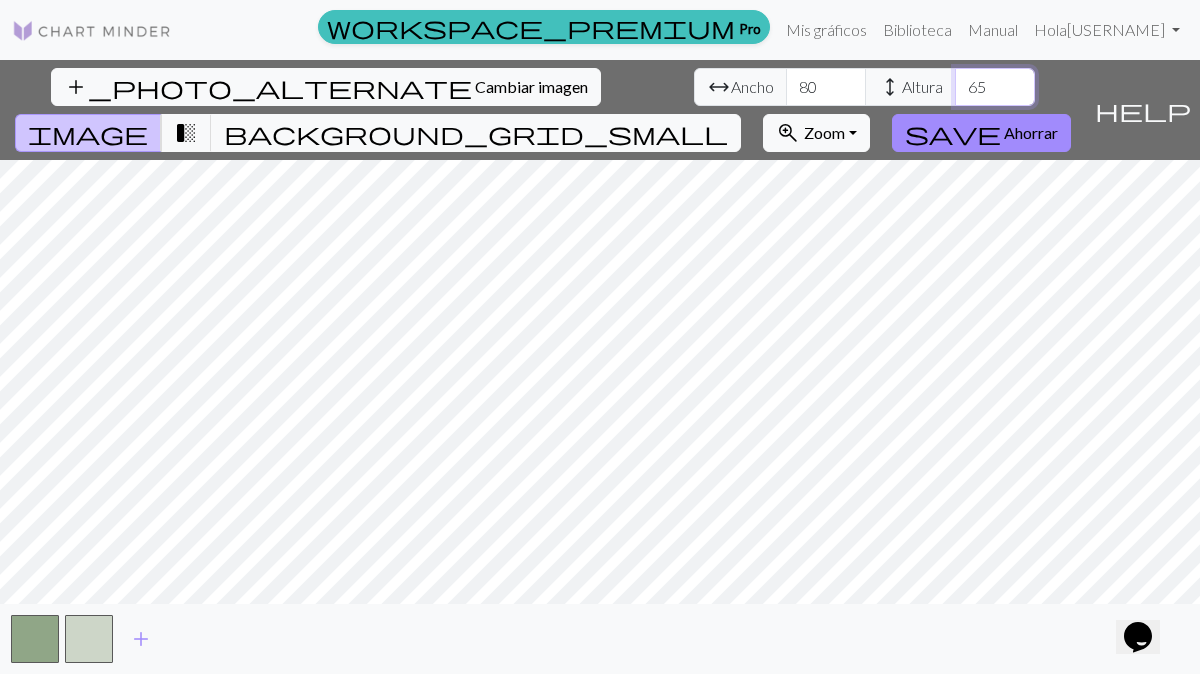click on "65" at bounding box center (995, 87) 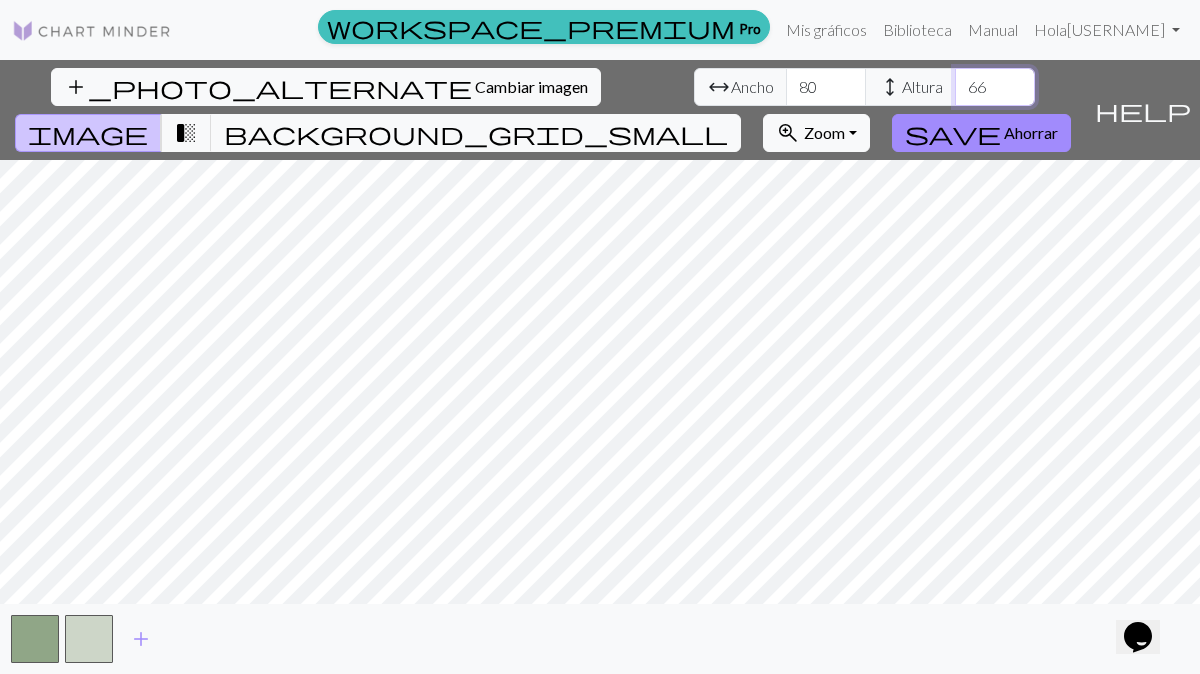 click on "67" at bounding box center (995, 87) 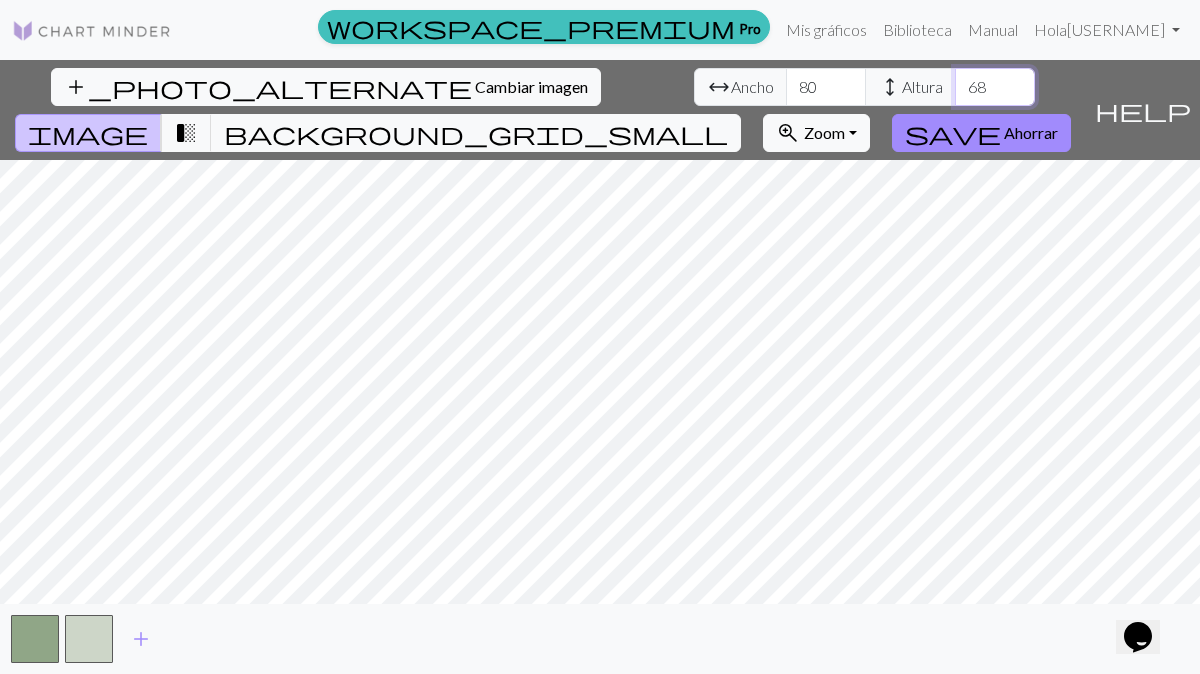 click on "68" at bounding box center (995, 87) 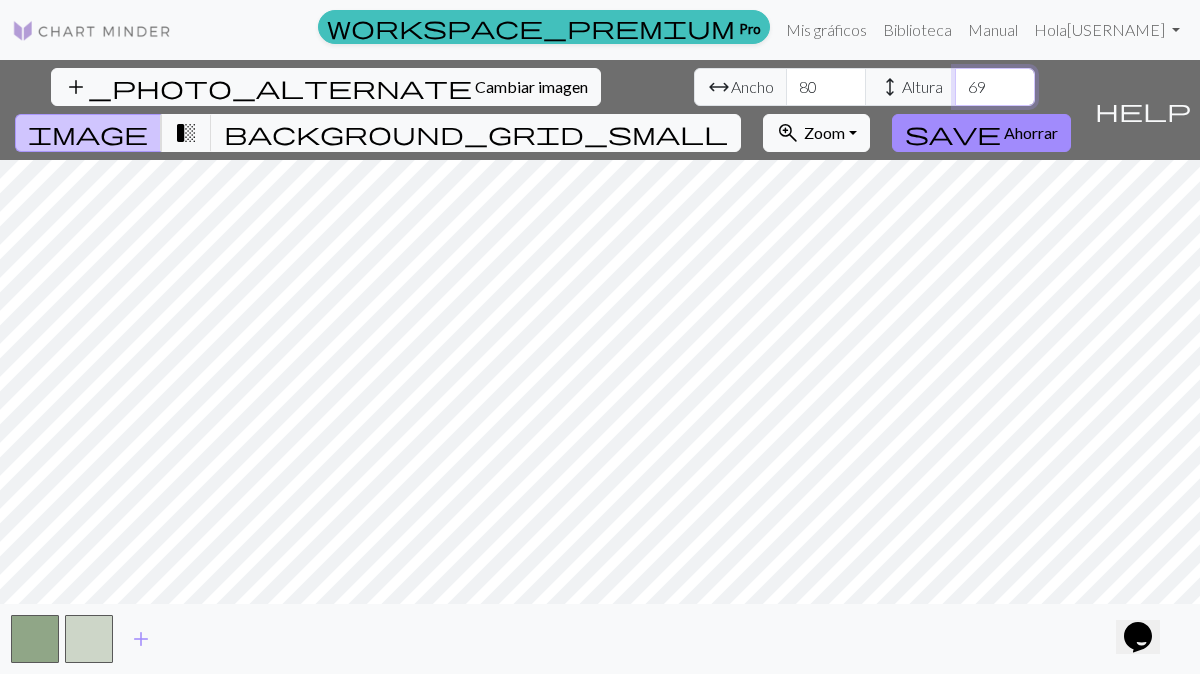 click on "69" at bounding box center (995, 87) 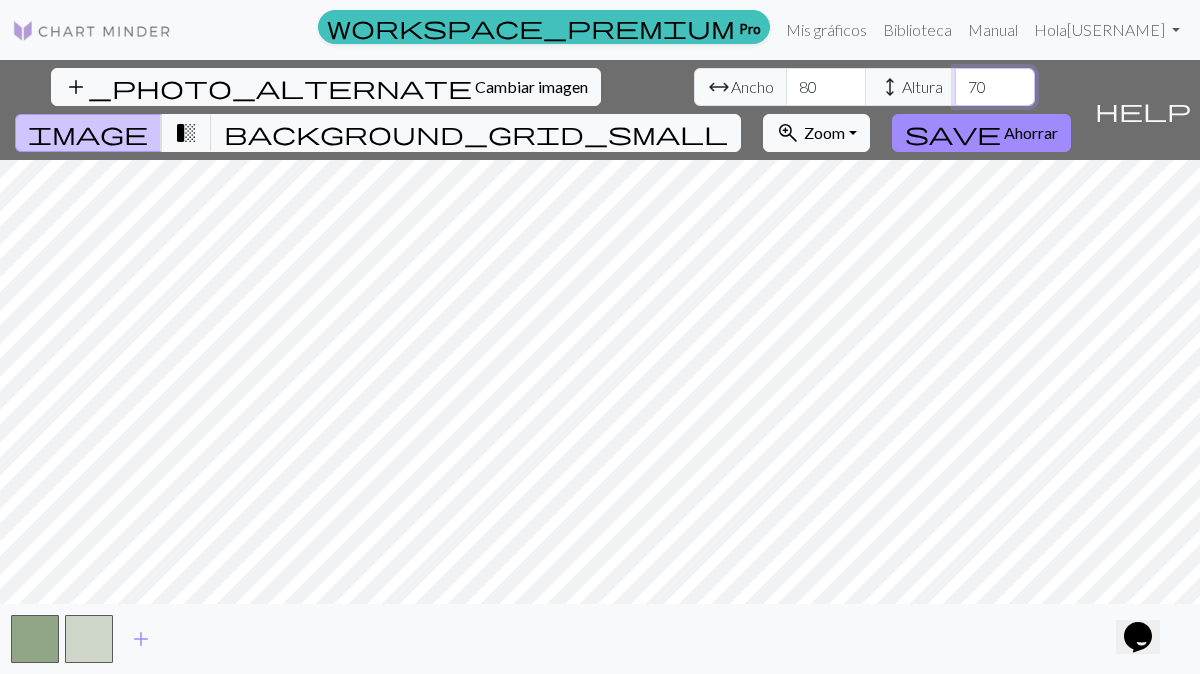 click on "70" at bounding box center (995, 87) 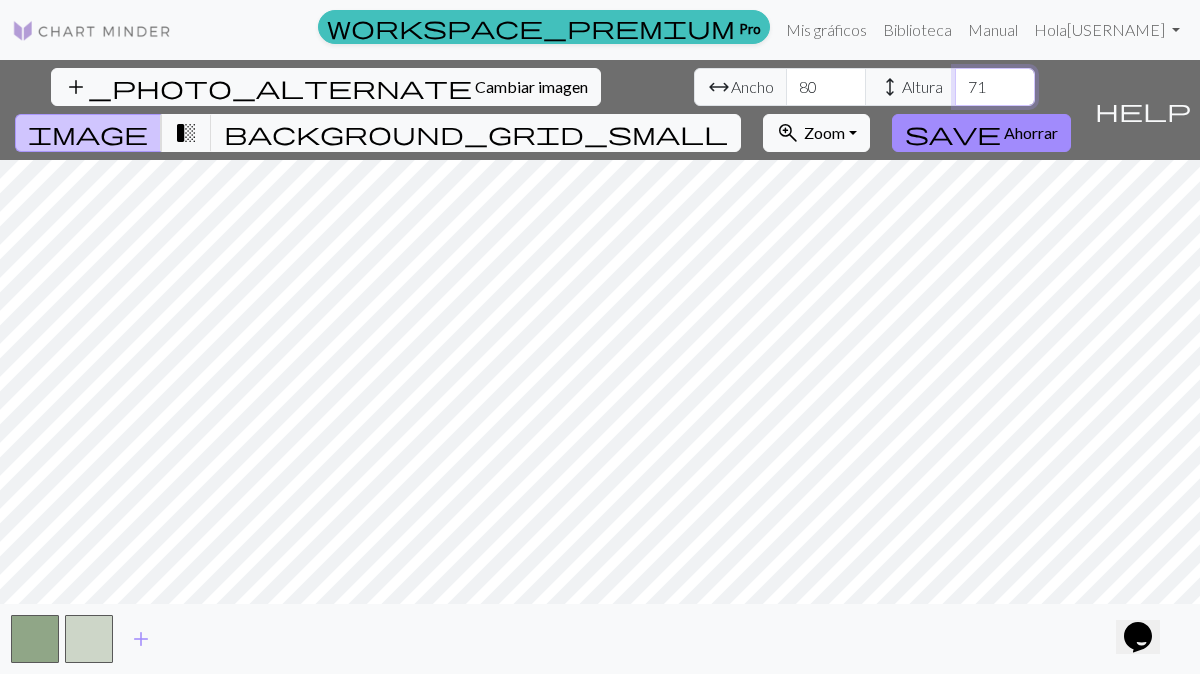 click on "71" at bounding box center [995, 87] 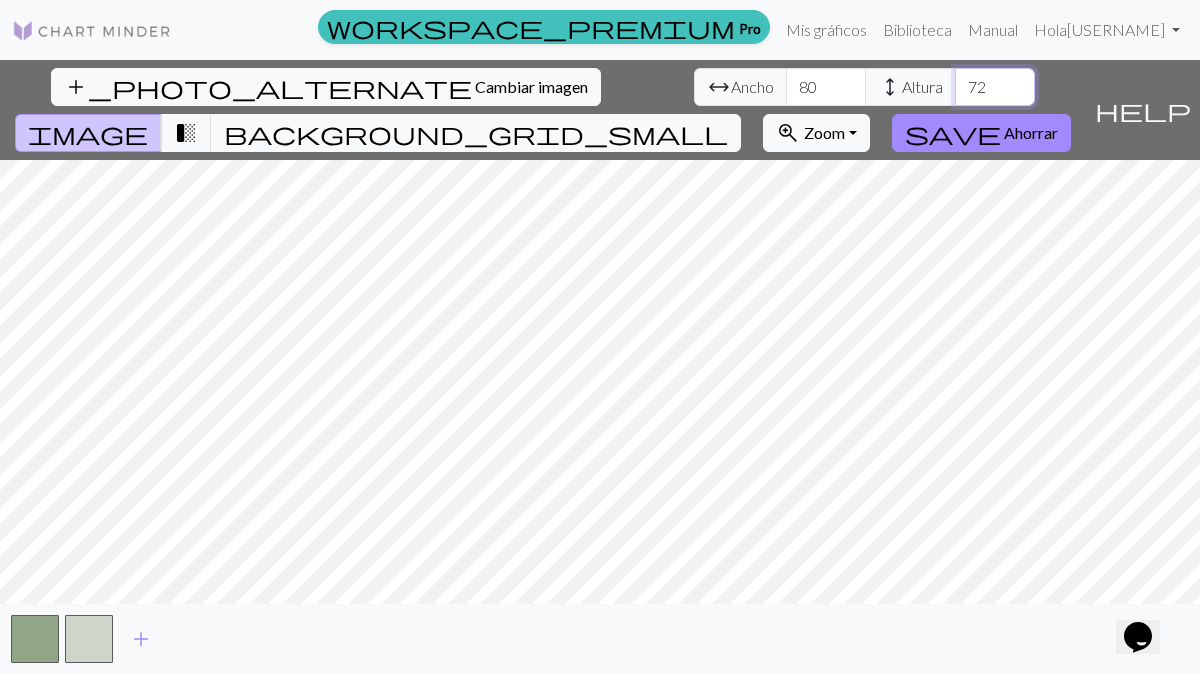 click on "72" at bounding box center (995, 87) 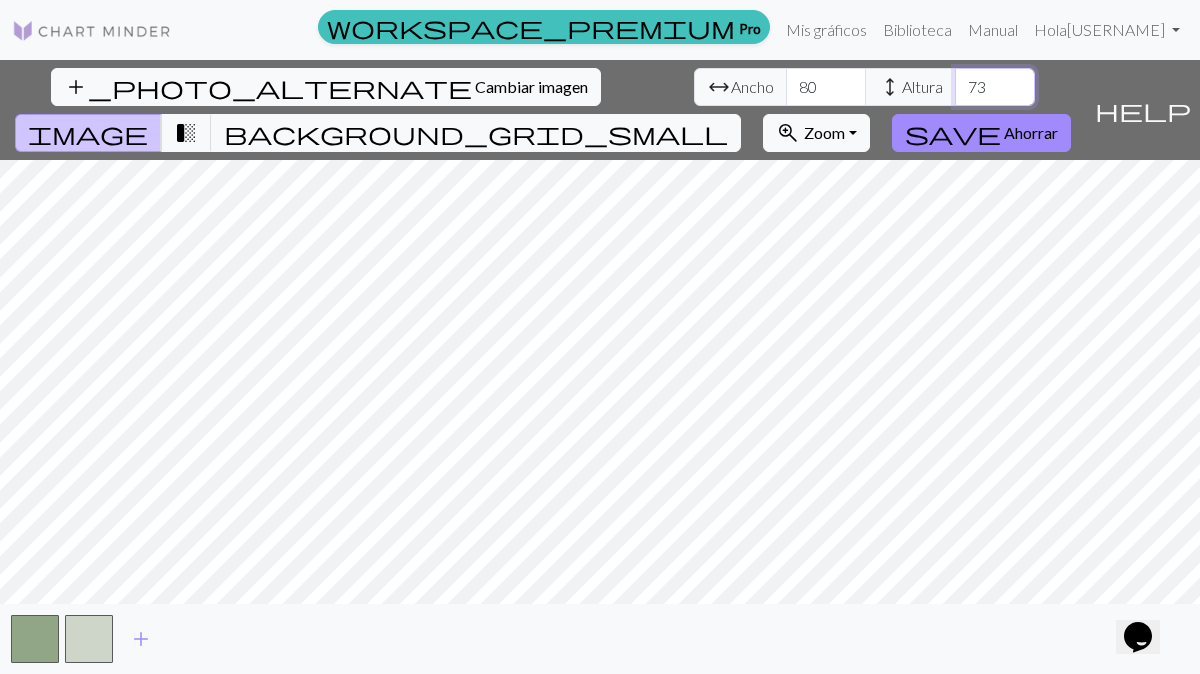 click on "73" at bounding box center (995, 87) 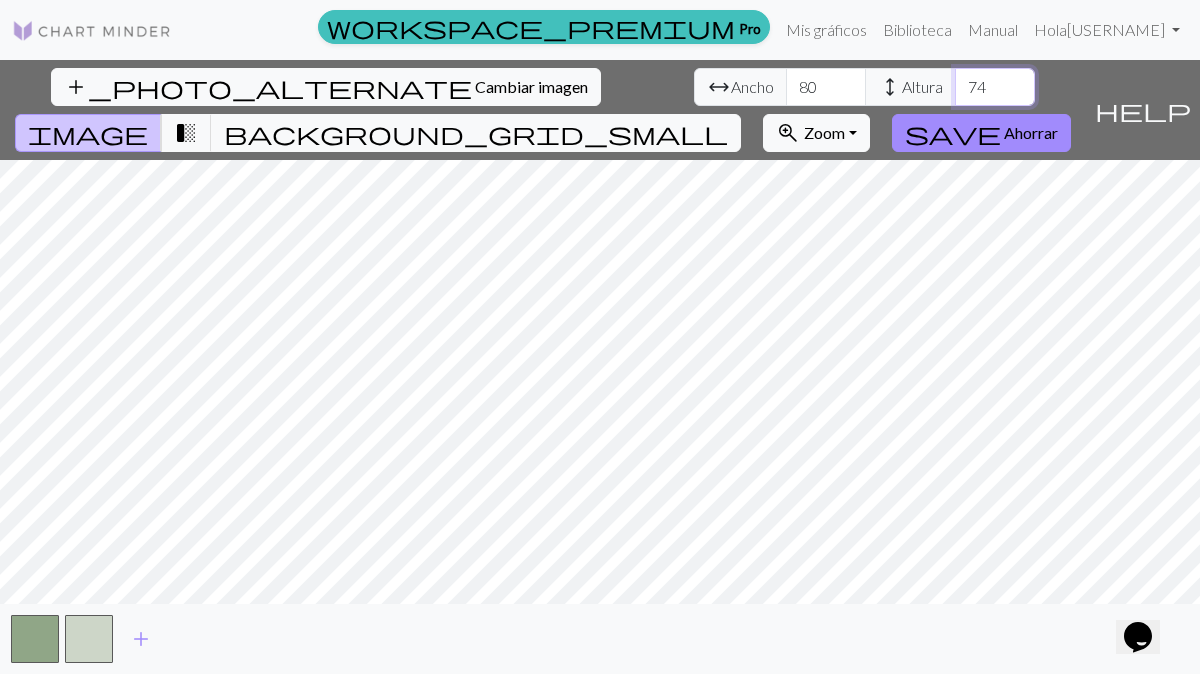 click on "74" at bounding box center (995, 87) 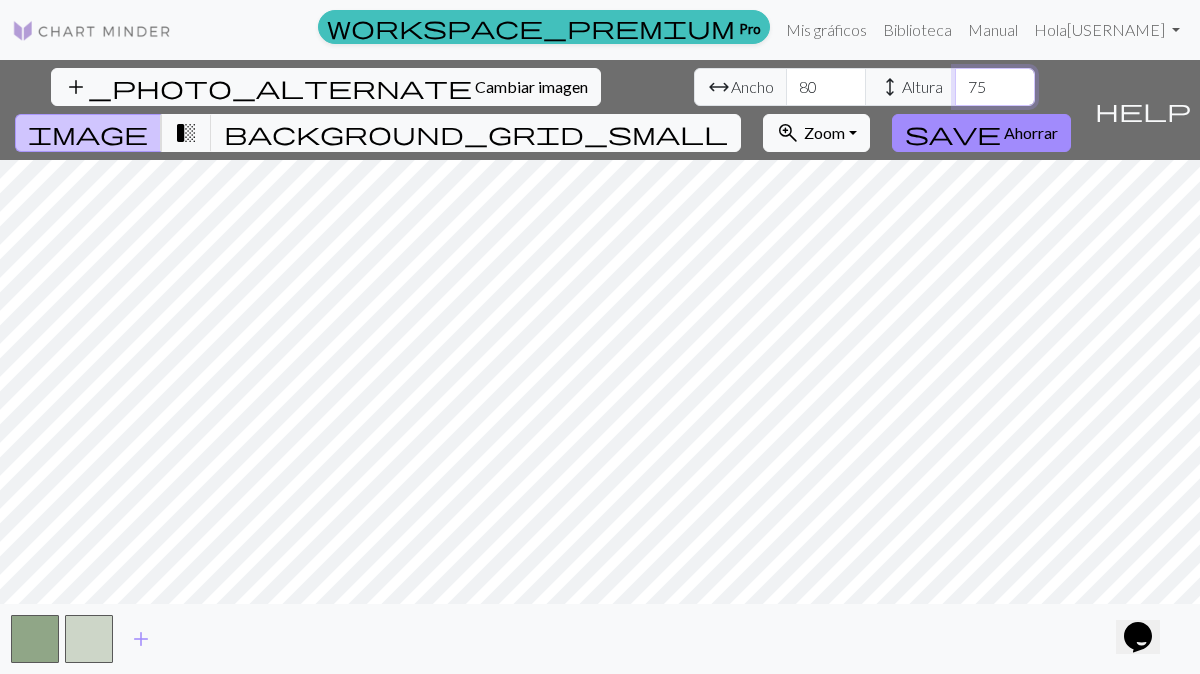 click on "75" at bounding box center [995, 87] 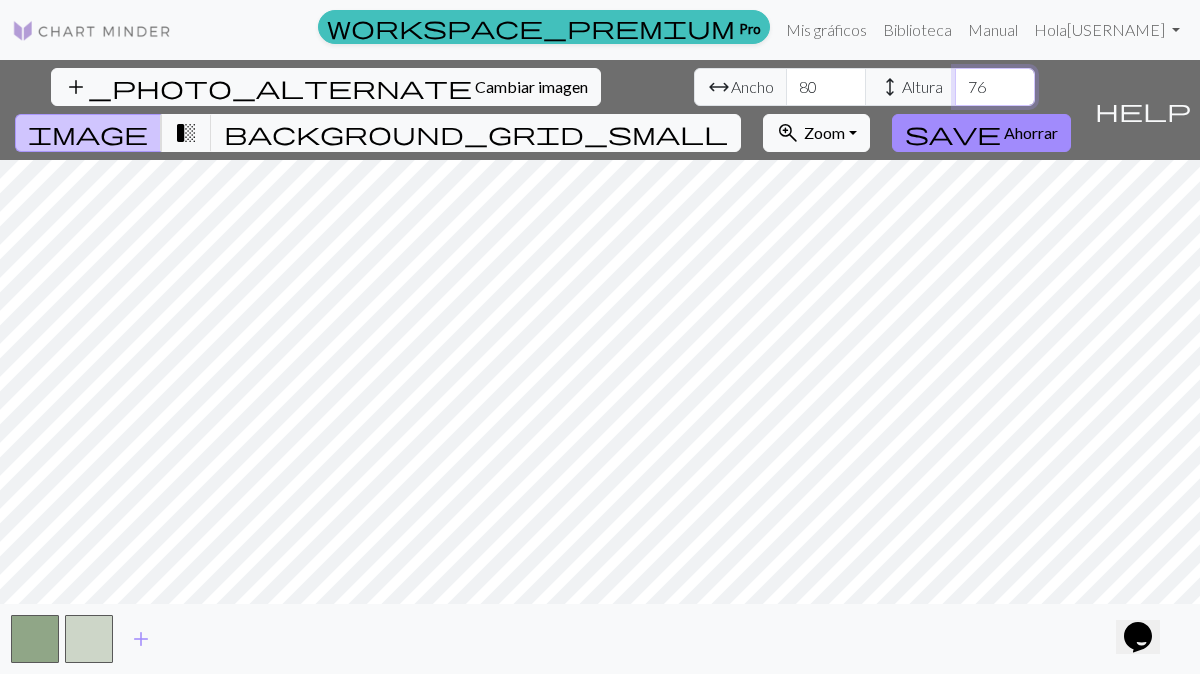 click on "76" at bounding box center [995, 87] 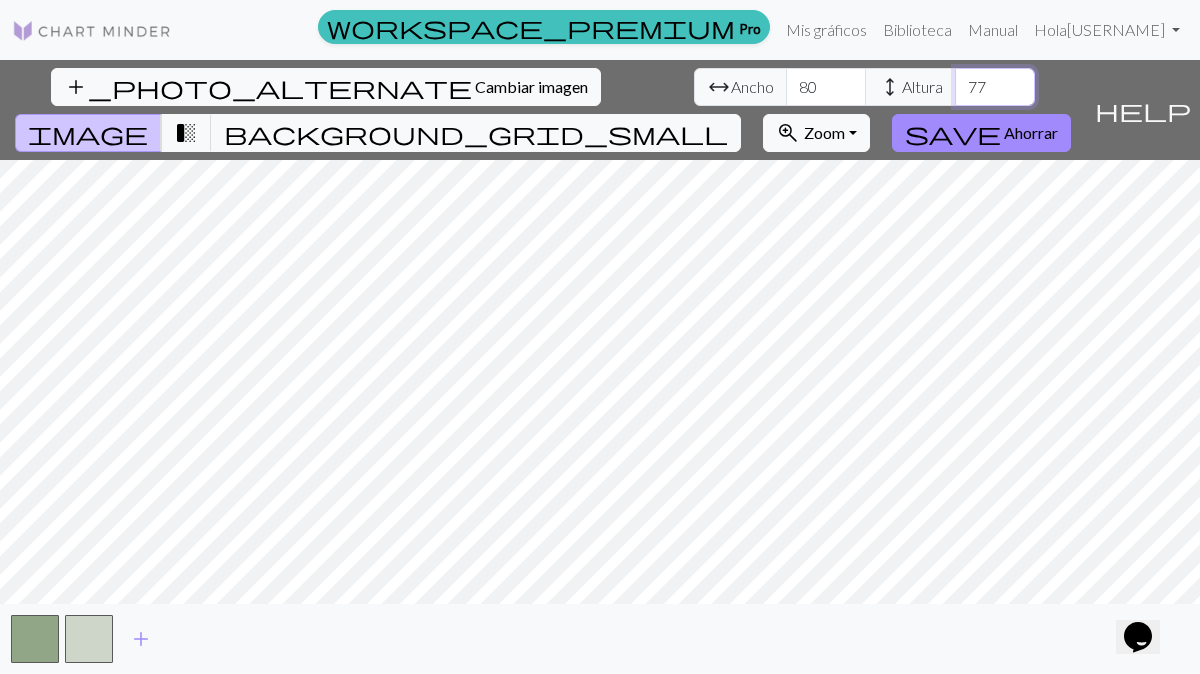 click on "77" at bounding box center [995, 87] 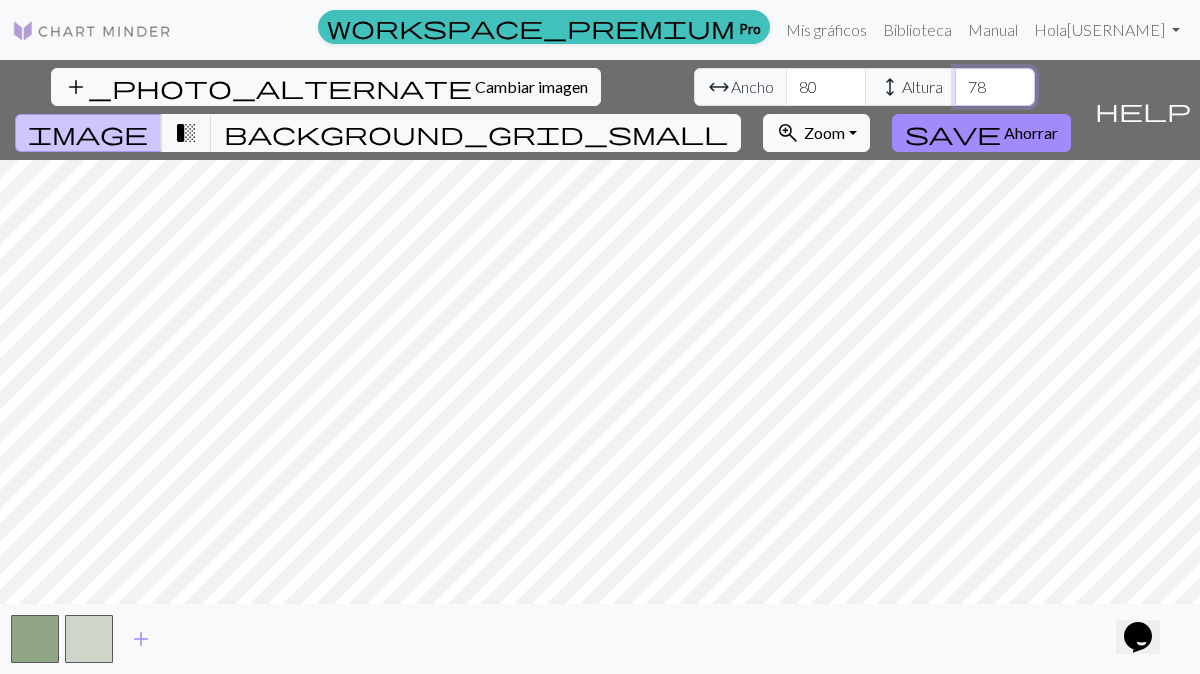 click on "78" at bounding box center (995, 87) 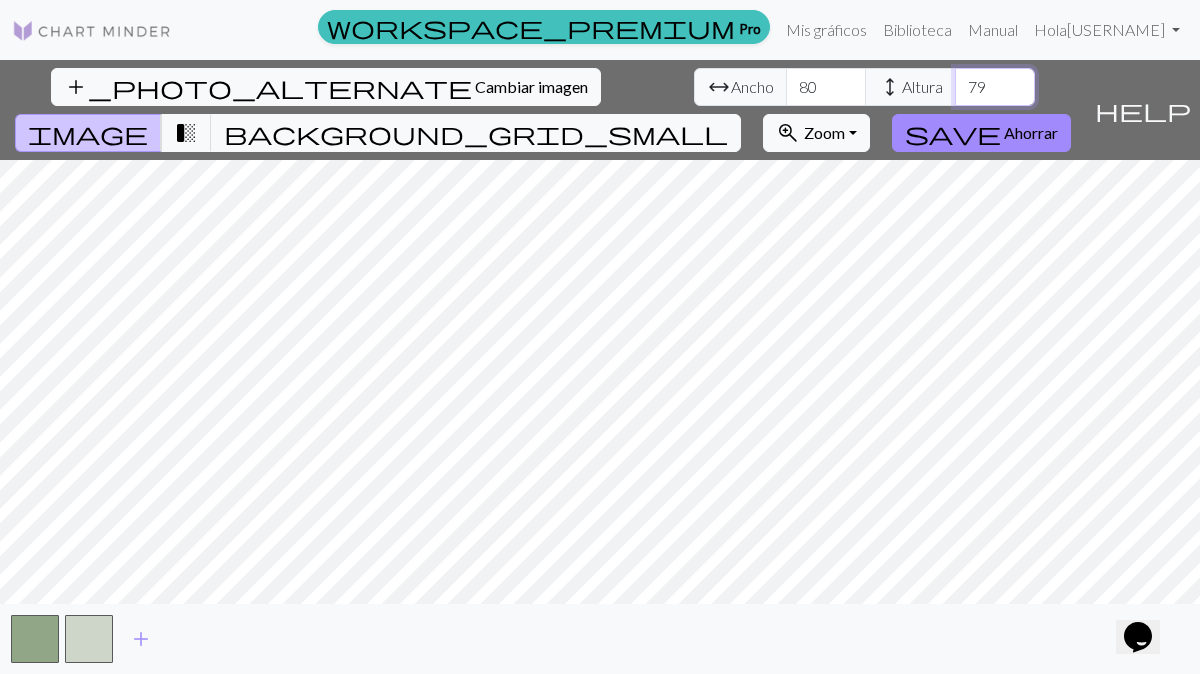 click on "79" at bounding box center [995, 87] 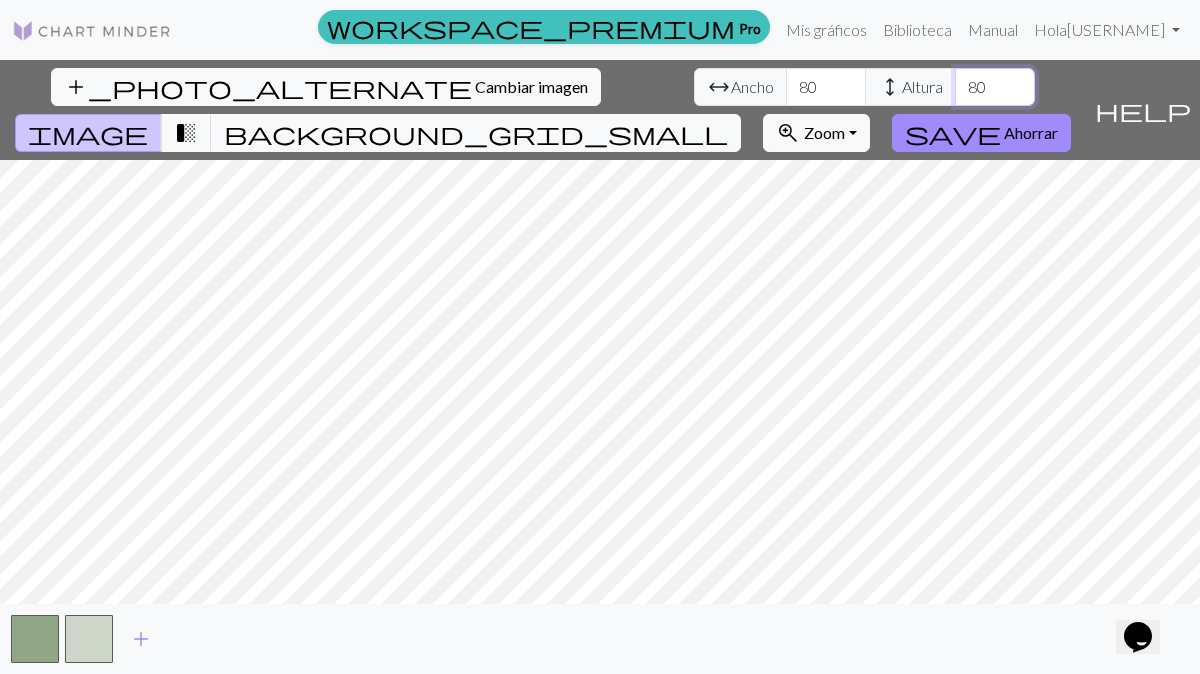type on "80" 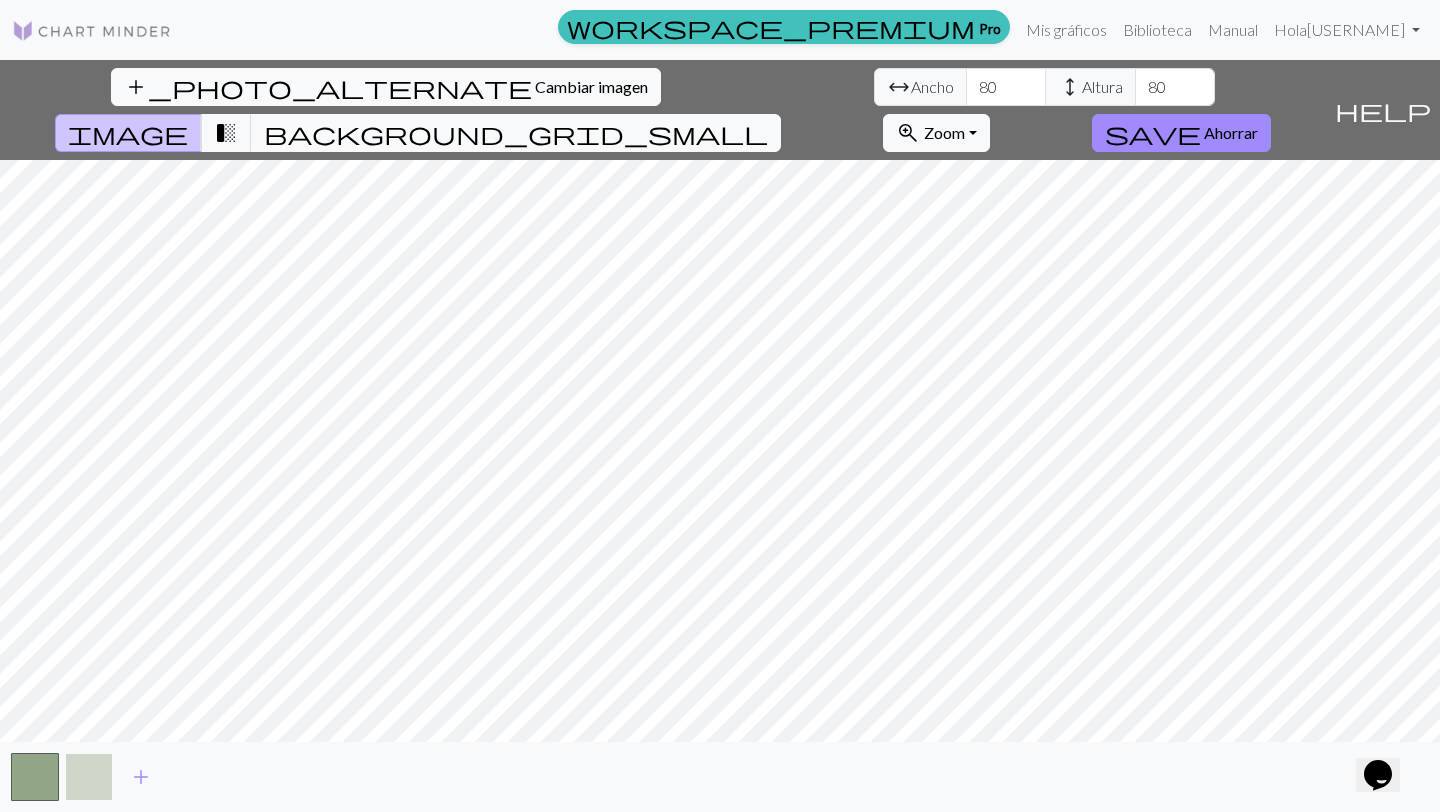 click at bounding box center (89, 777) 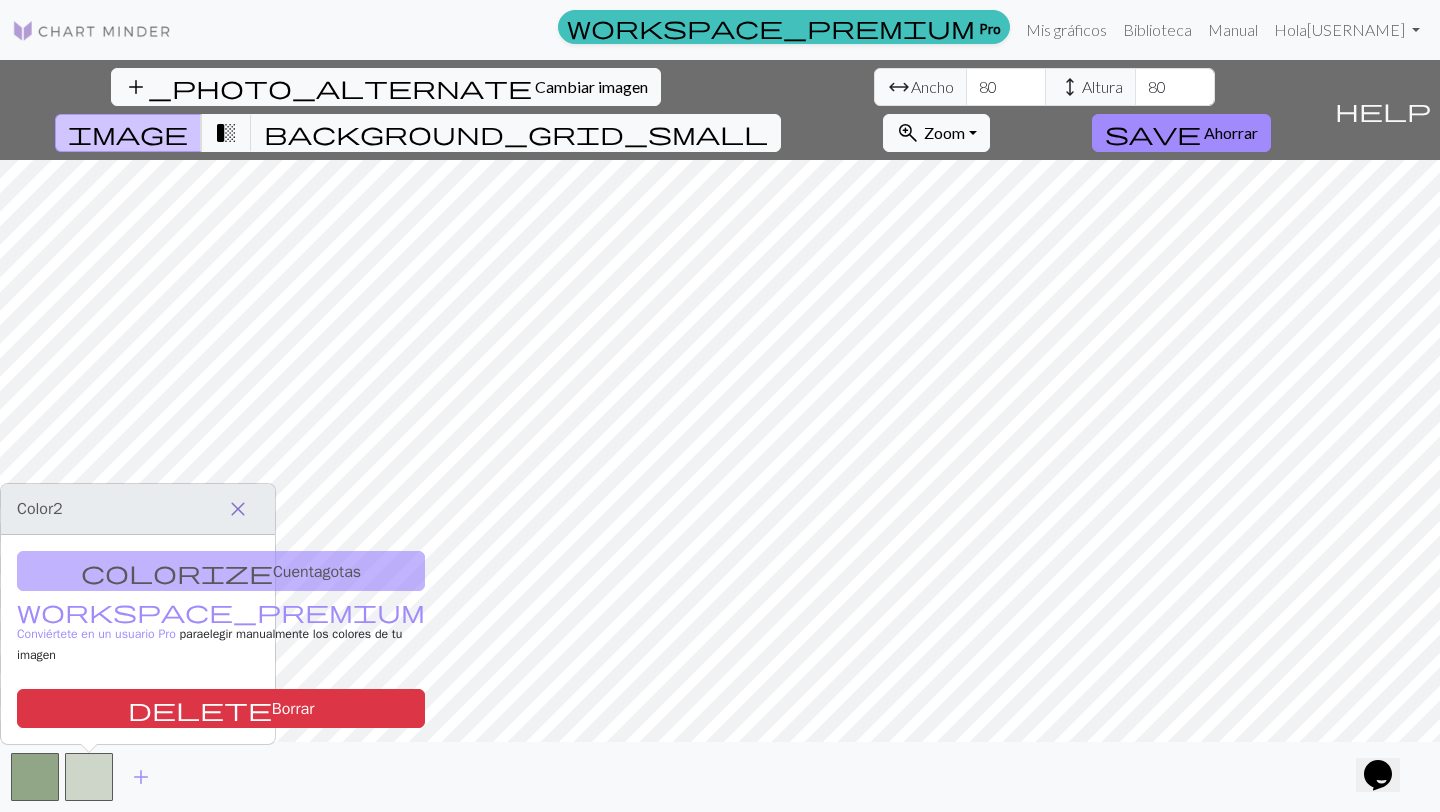 click on "close" at bounding box center (238, 509) 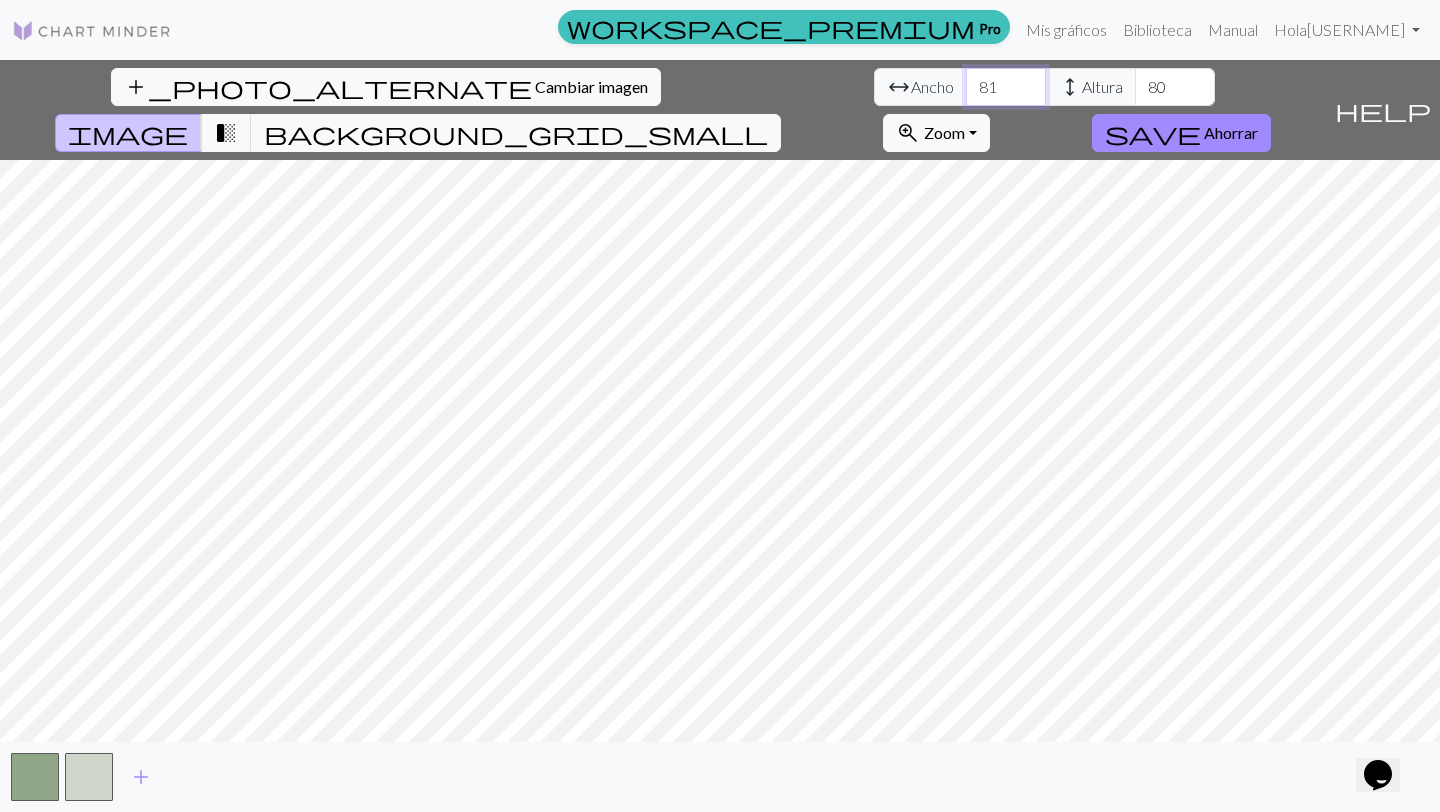 click on "81" at bounding box center (1006, 87) 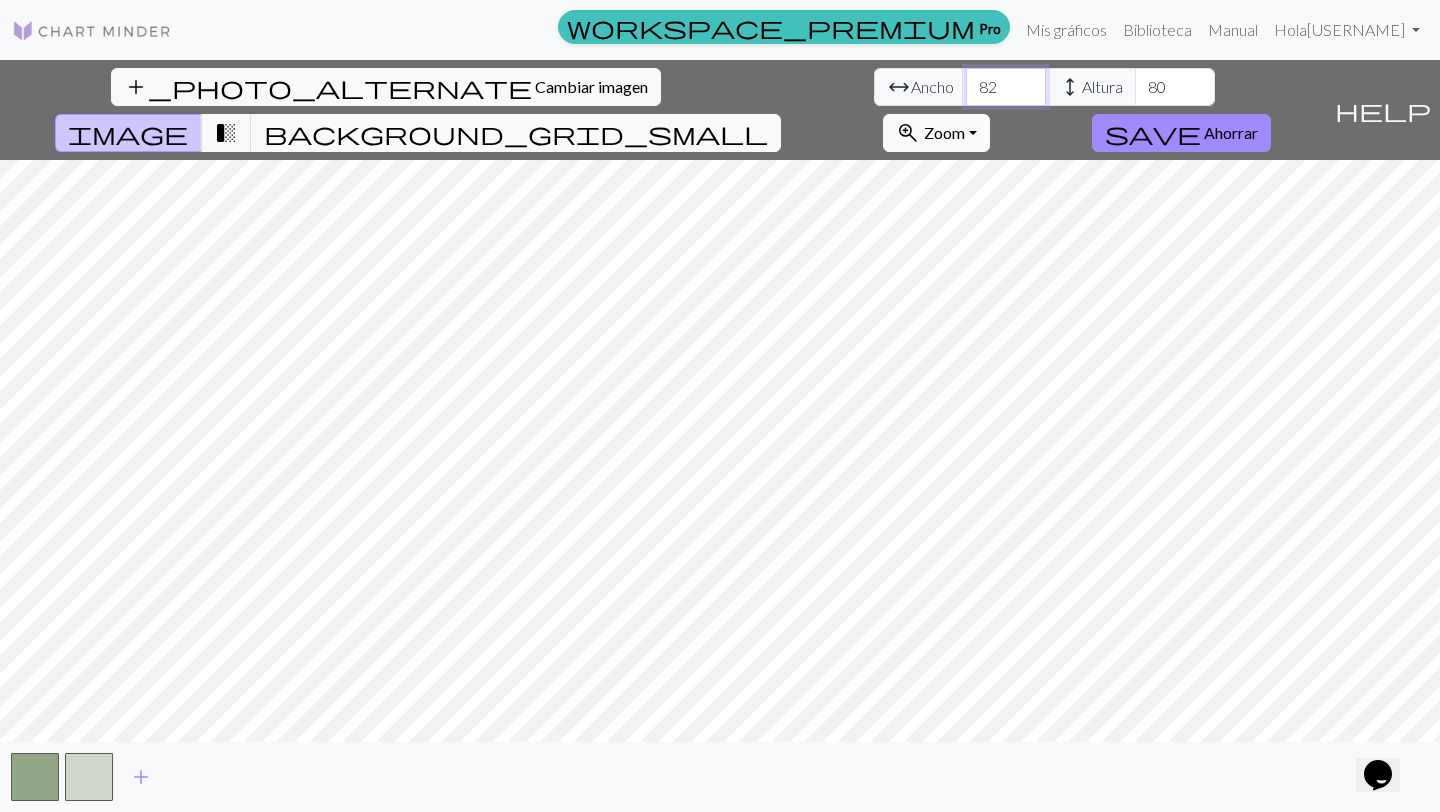click on "82" at bounding box center [1006, 87] 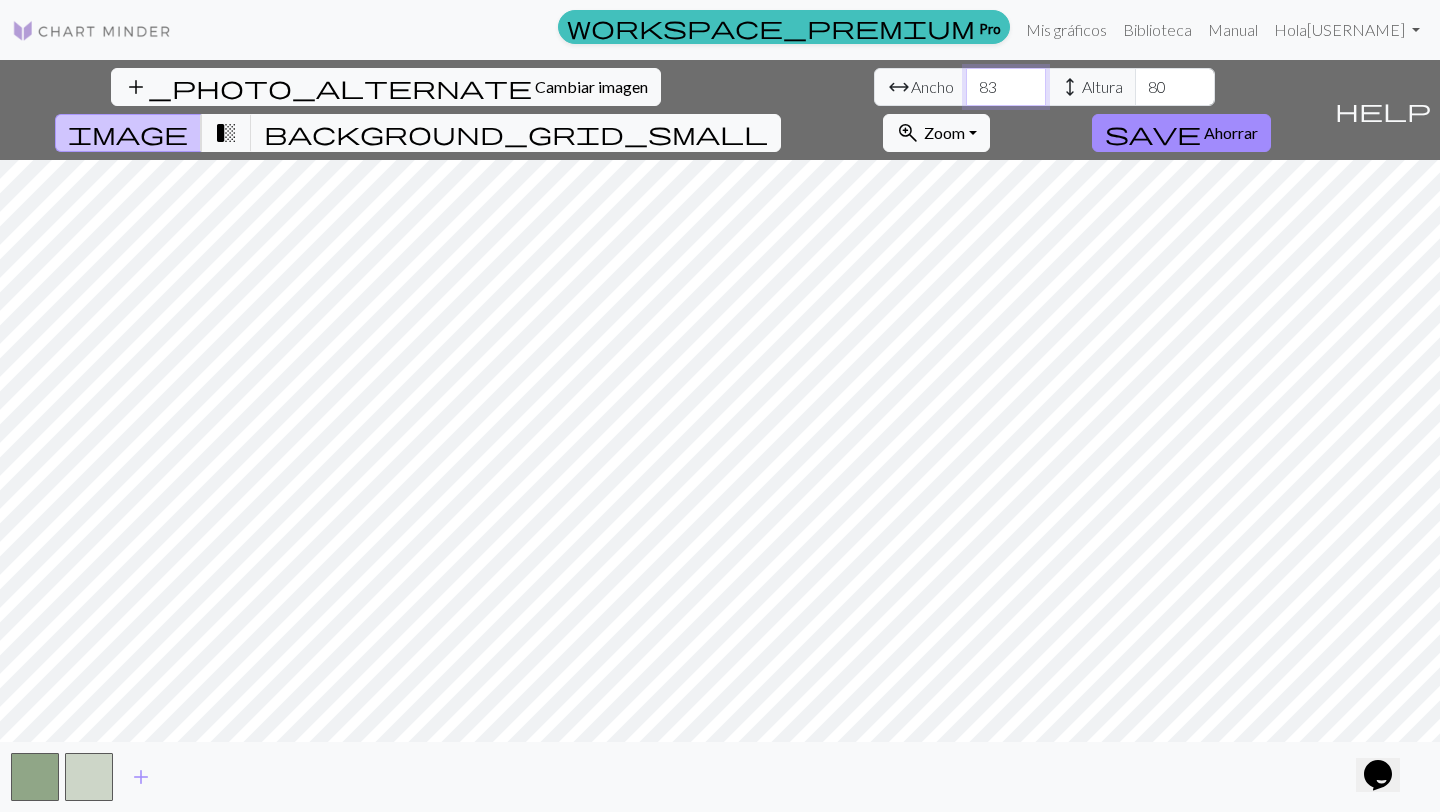 click on "84" at bounding box center (1006, 87) 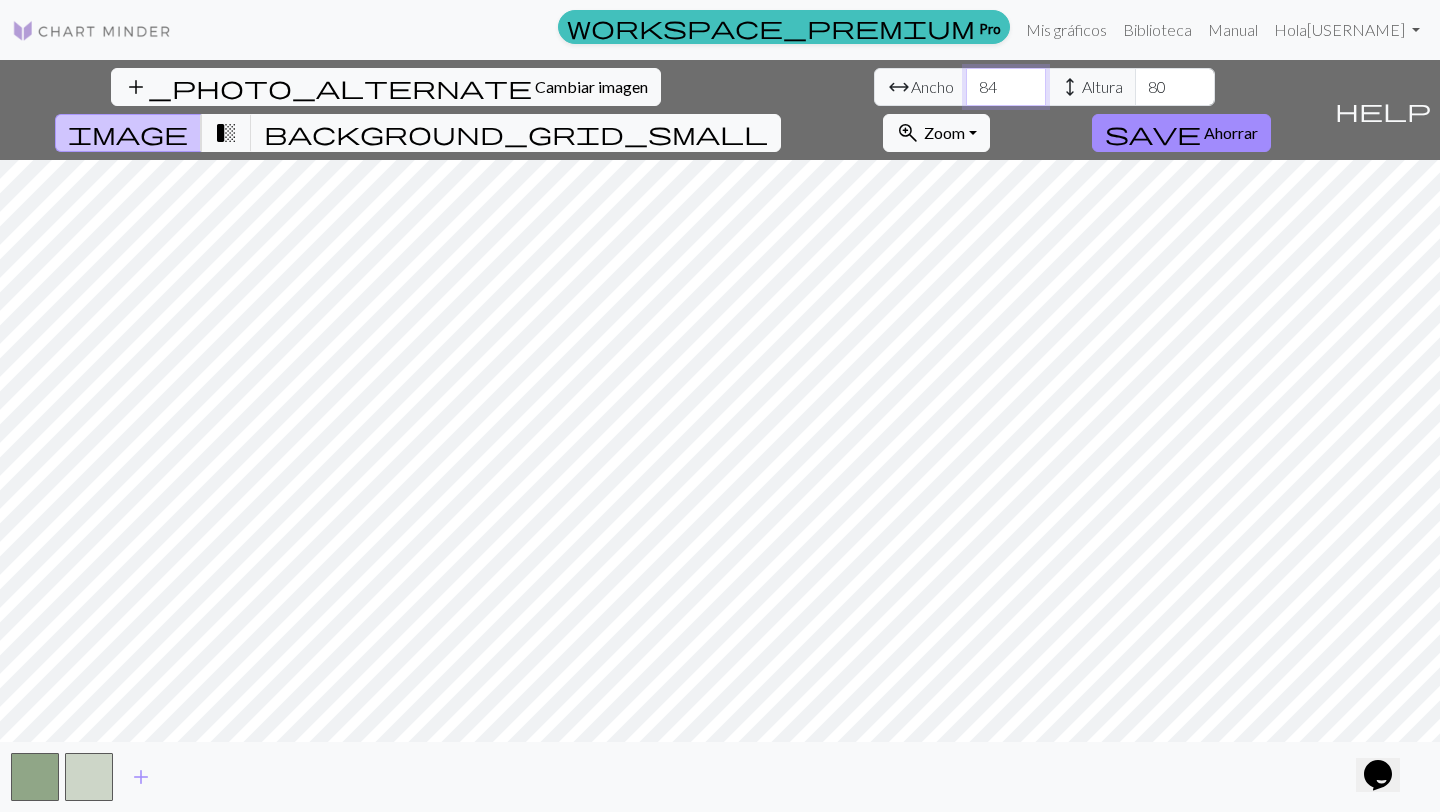 click on "85" at bounding box center [1006, 87] 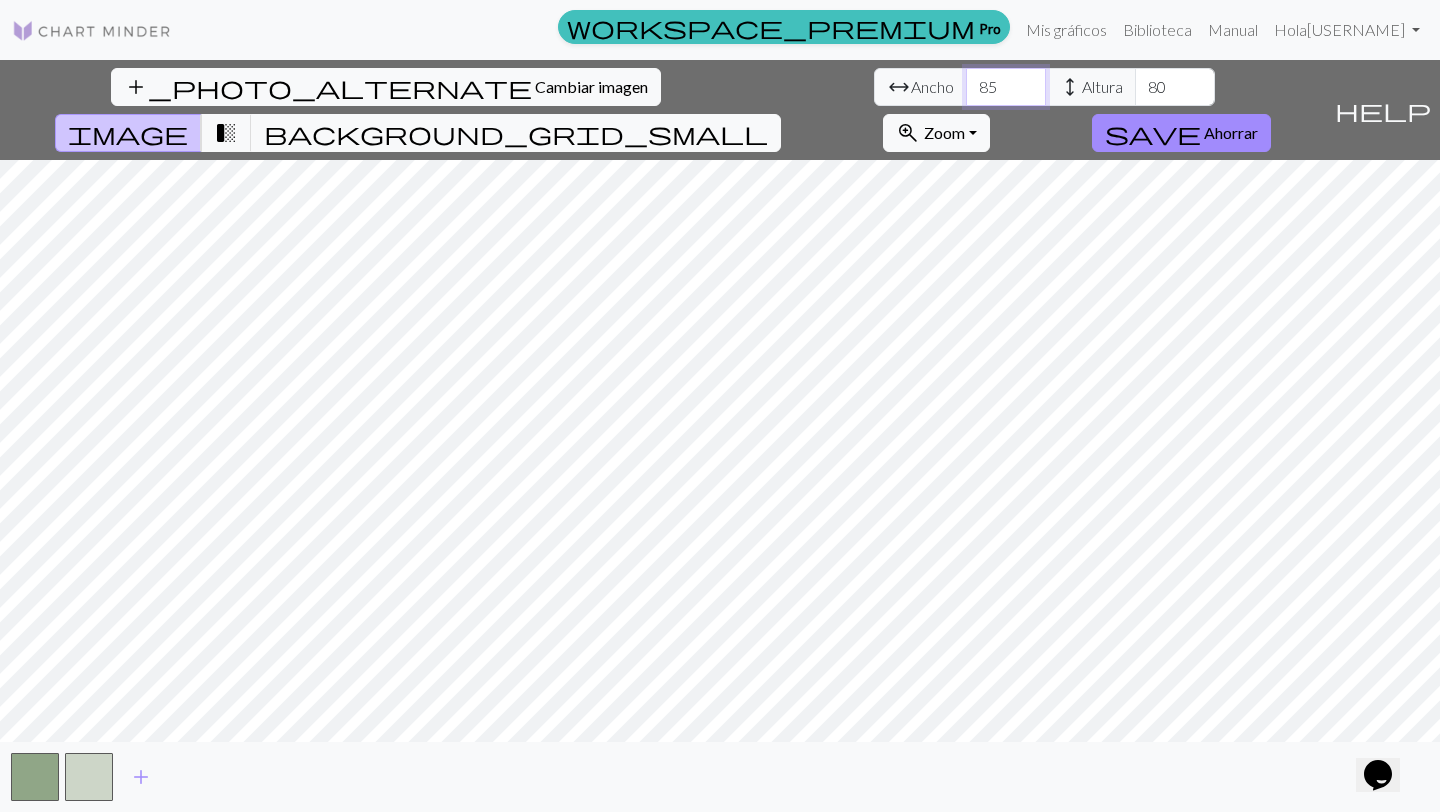 click on "86" at bounding box center [1006, 87] 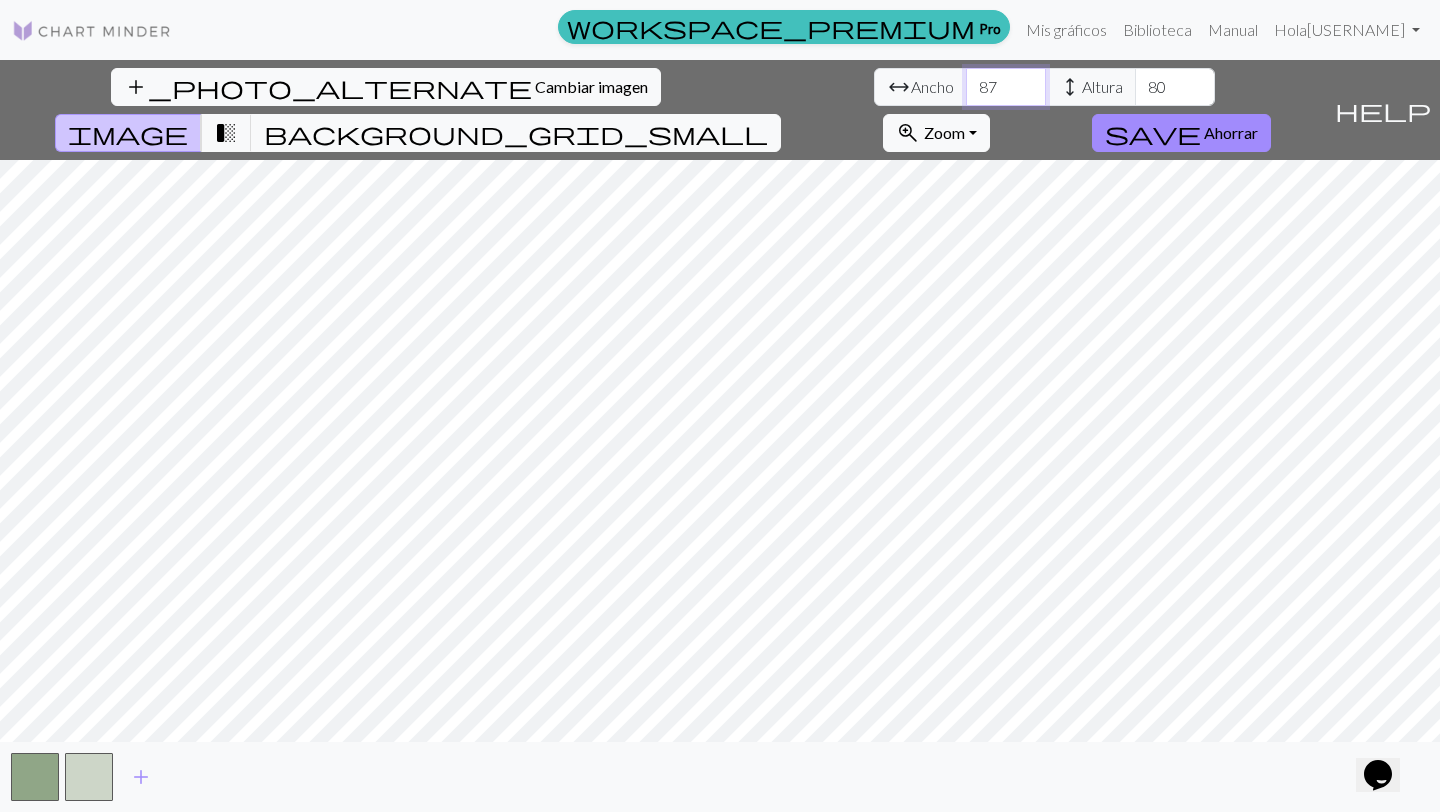click on "87" at bounding box center (1006, 87) 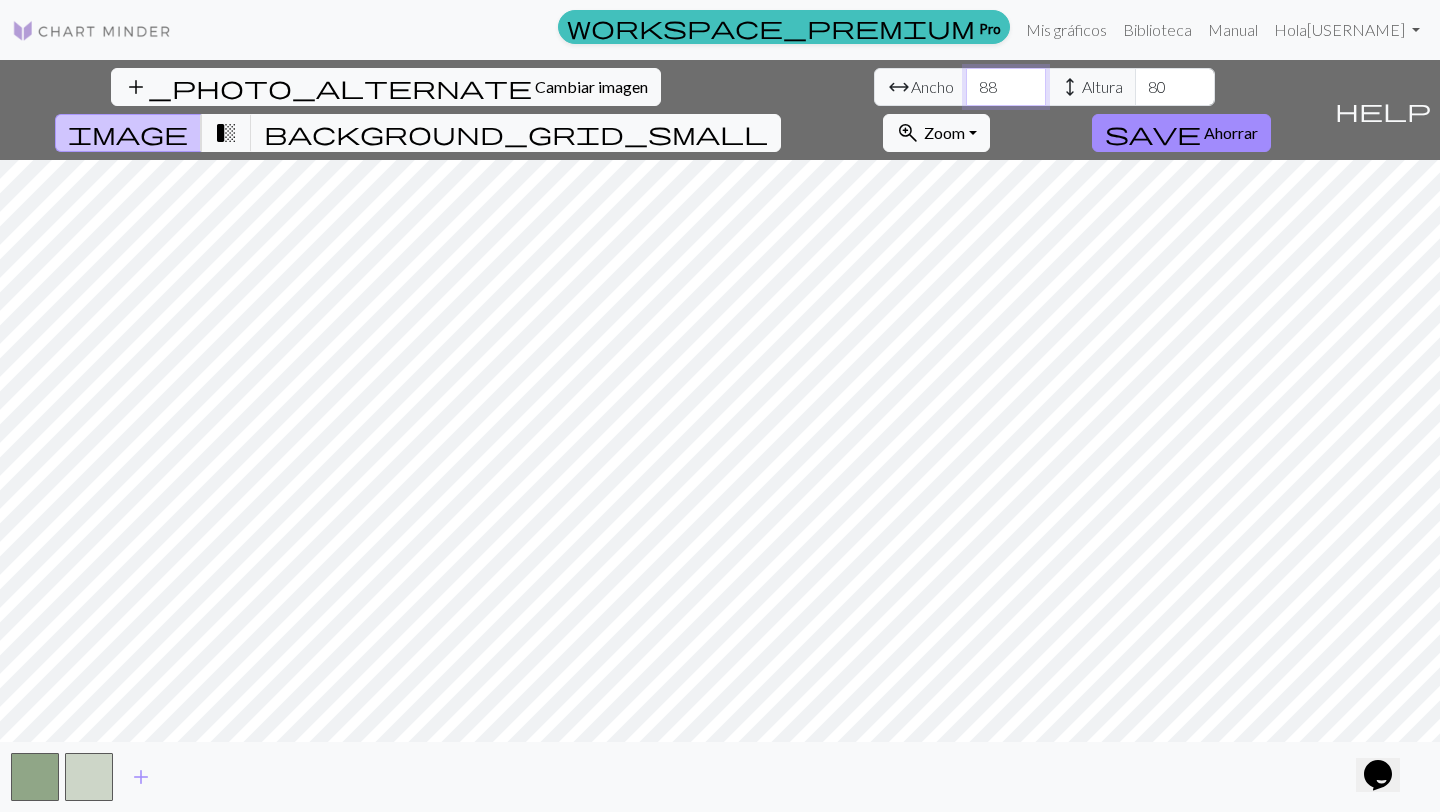 click on "88" at bounding box center (1006, 87) 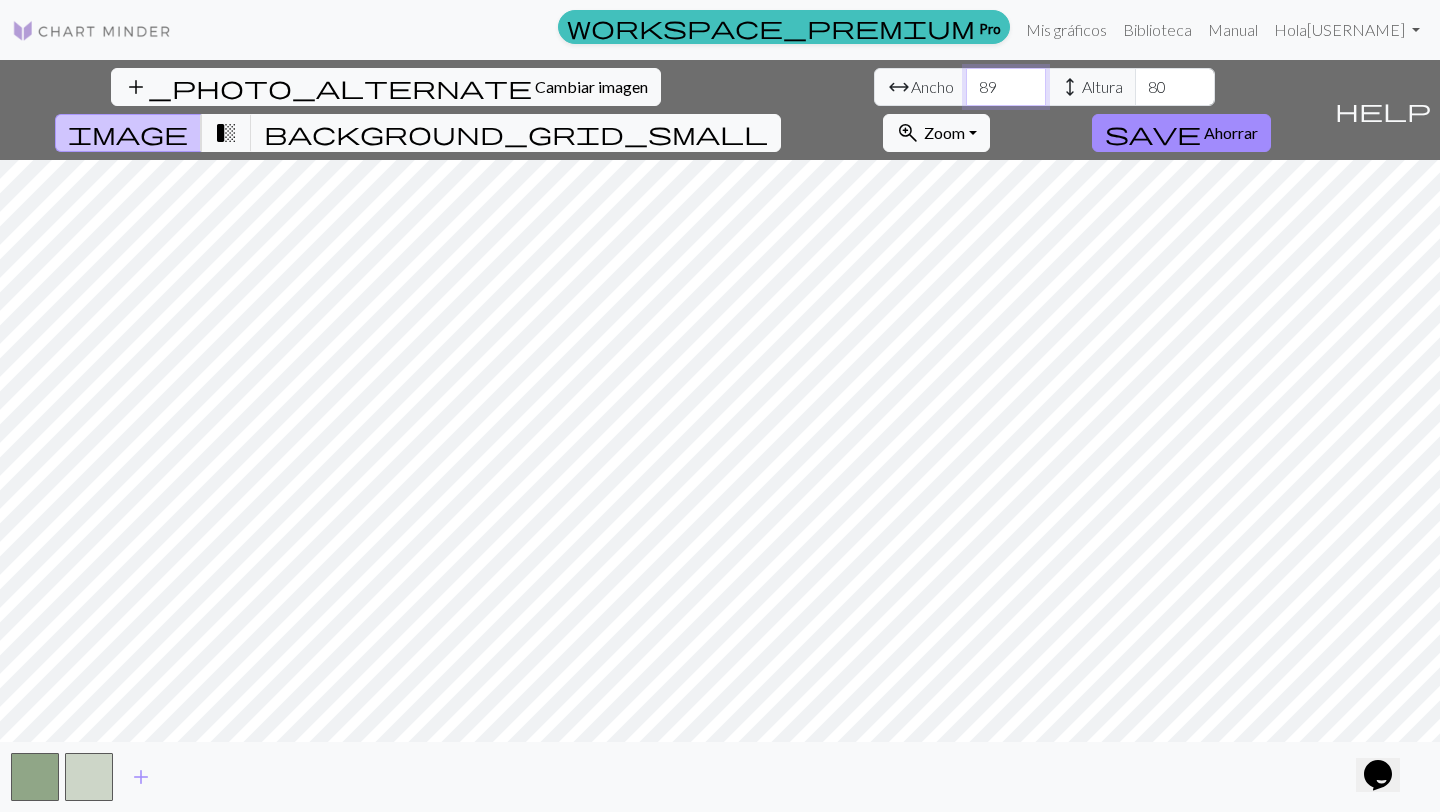 click on "89" at bounding box center [1006, 87] 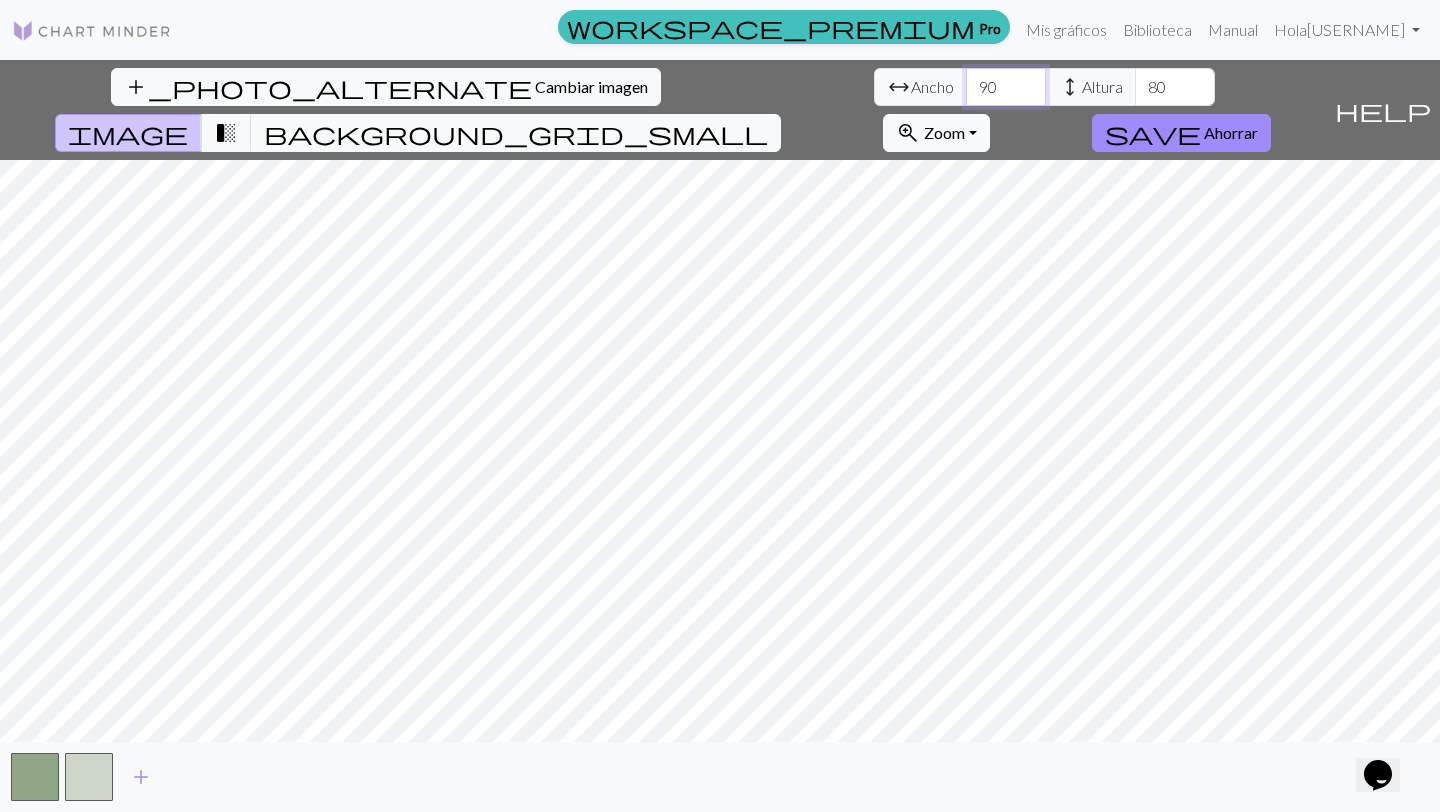 click on "90" at bounding box center [1006, 87] 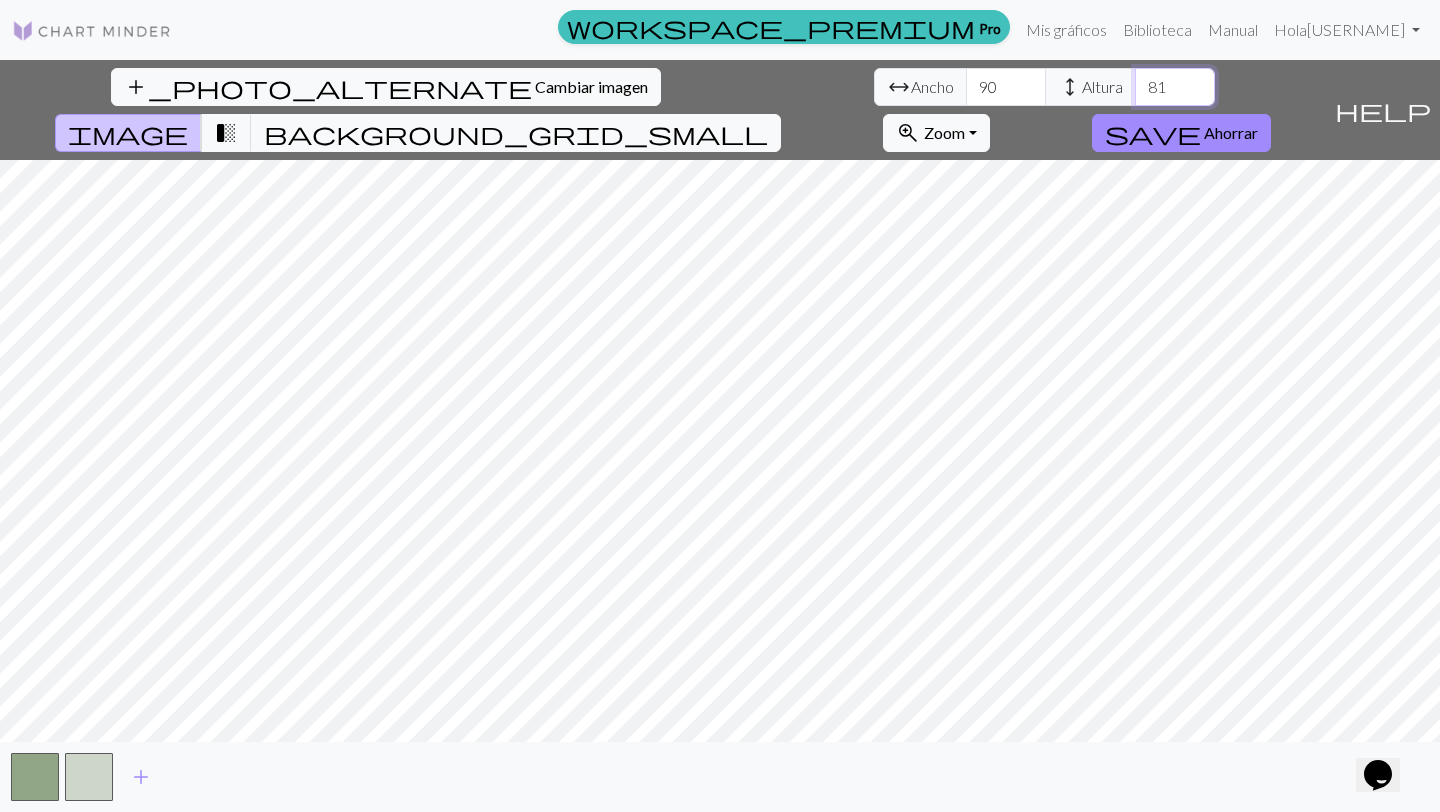 click on "81" at bounding box center (1175, 87) 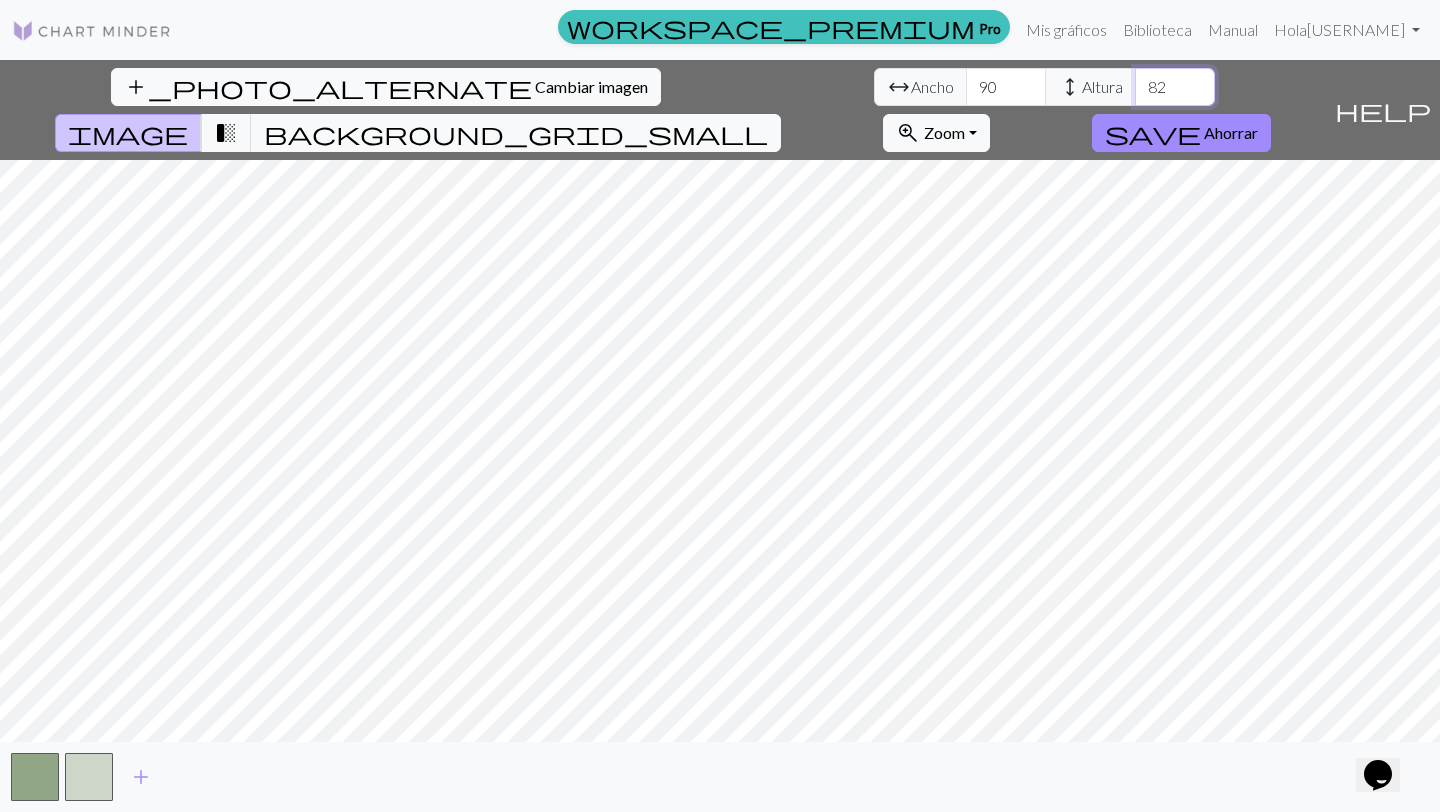 click on "82" at bounding box center (1175, 87) 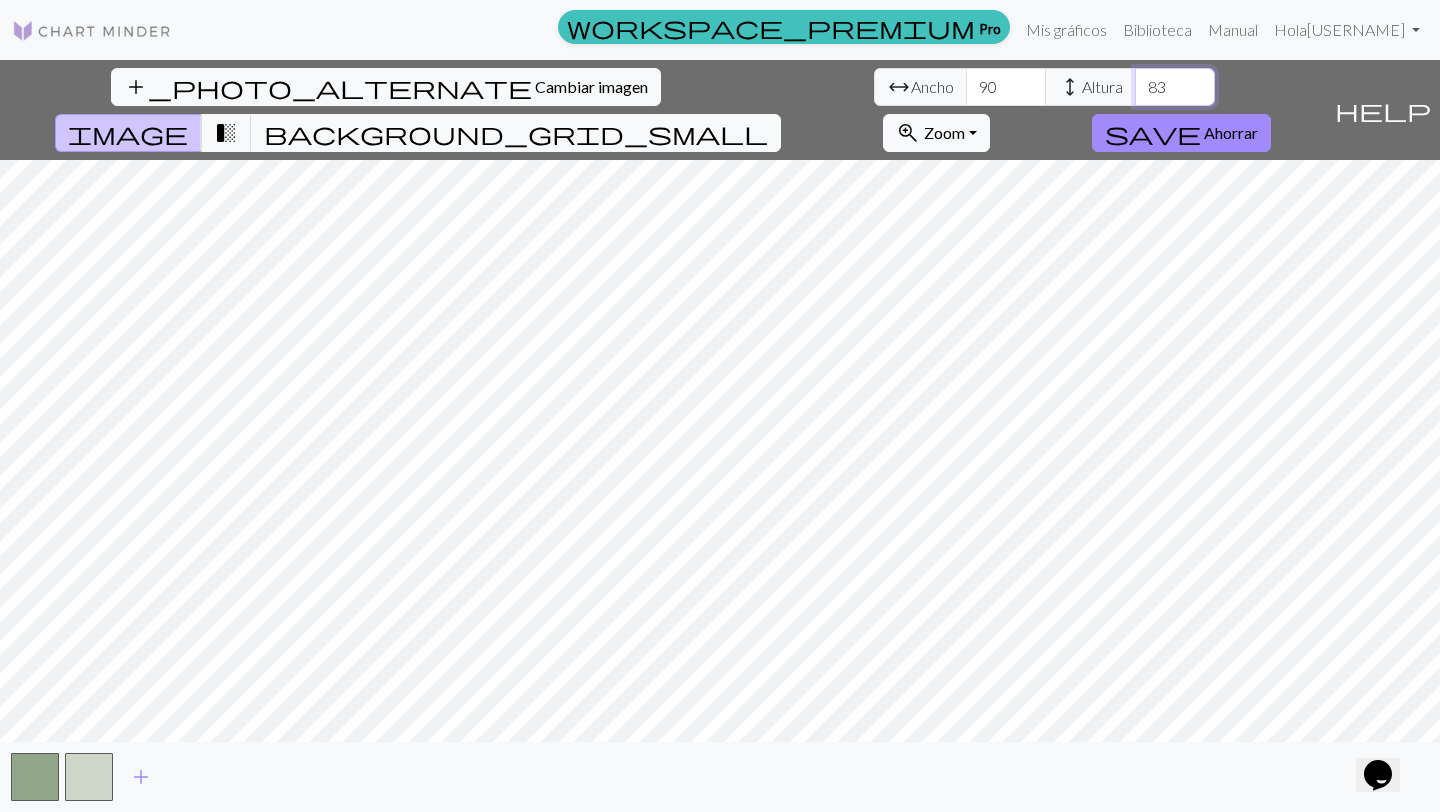 click on "83" at bounding box center (1175, 87) 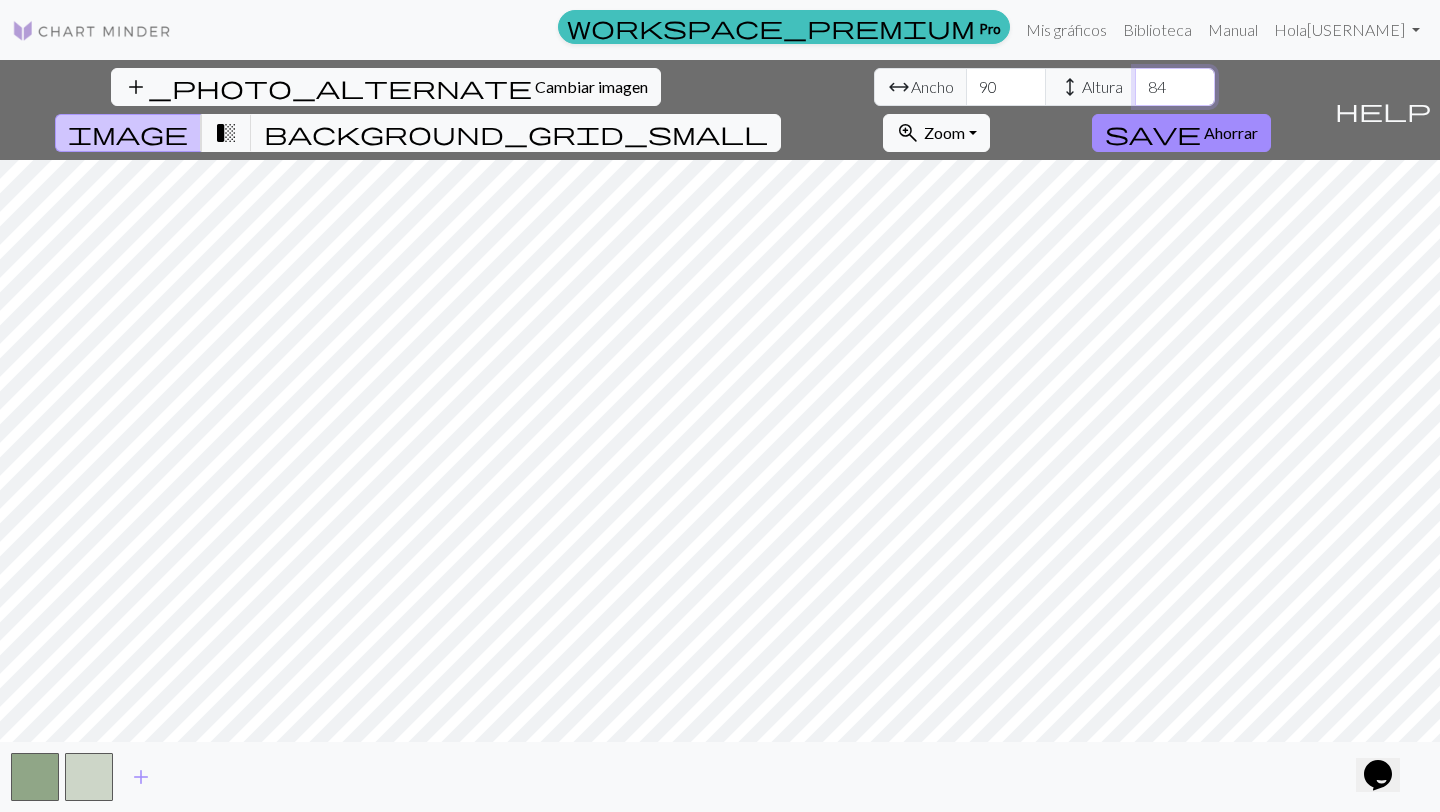 click on "84" at bounding box center (1175, 87) 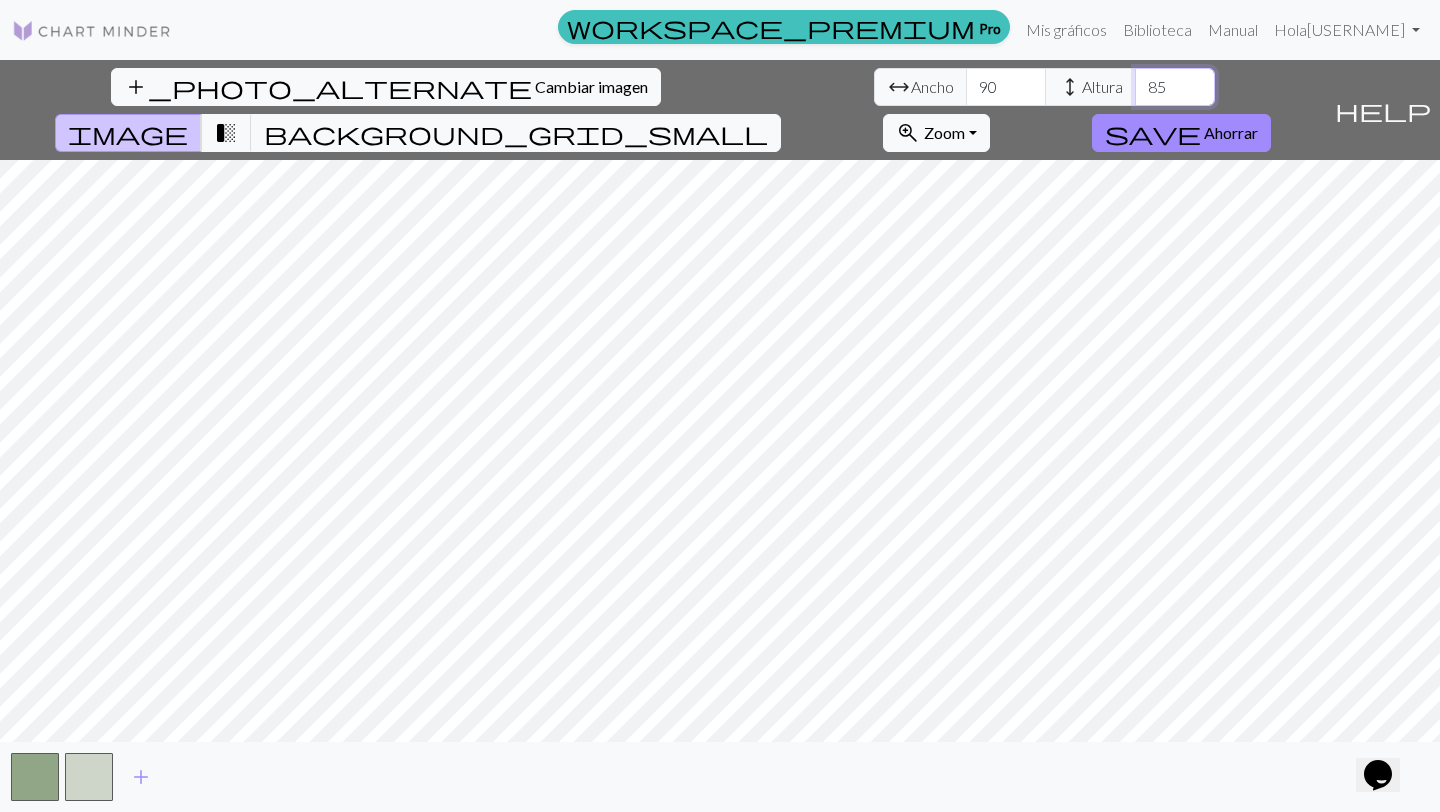 click on "85" at bounding box center [1175, 87] 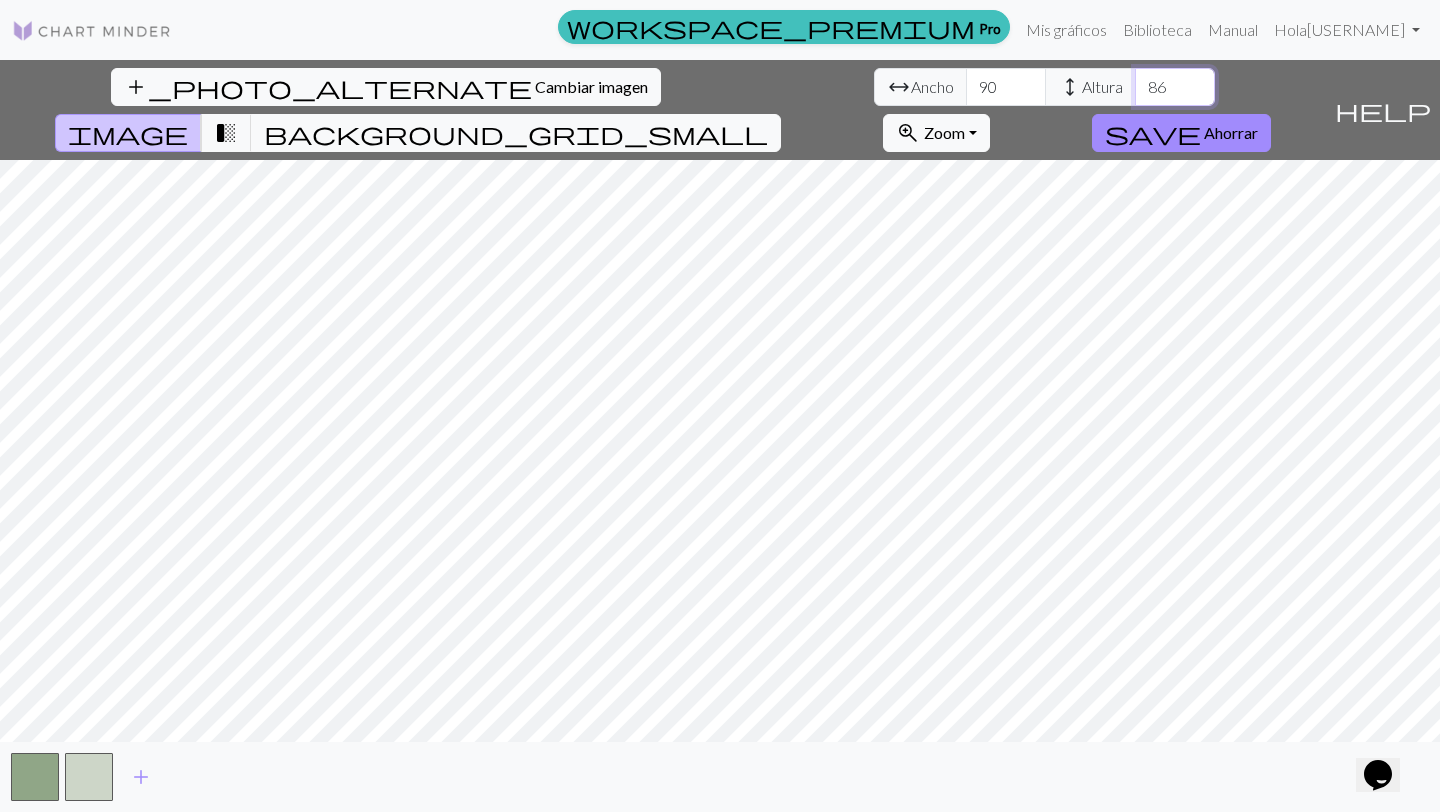 click on "86" at bounding box center [1175, 87] 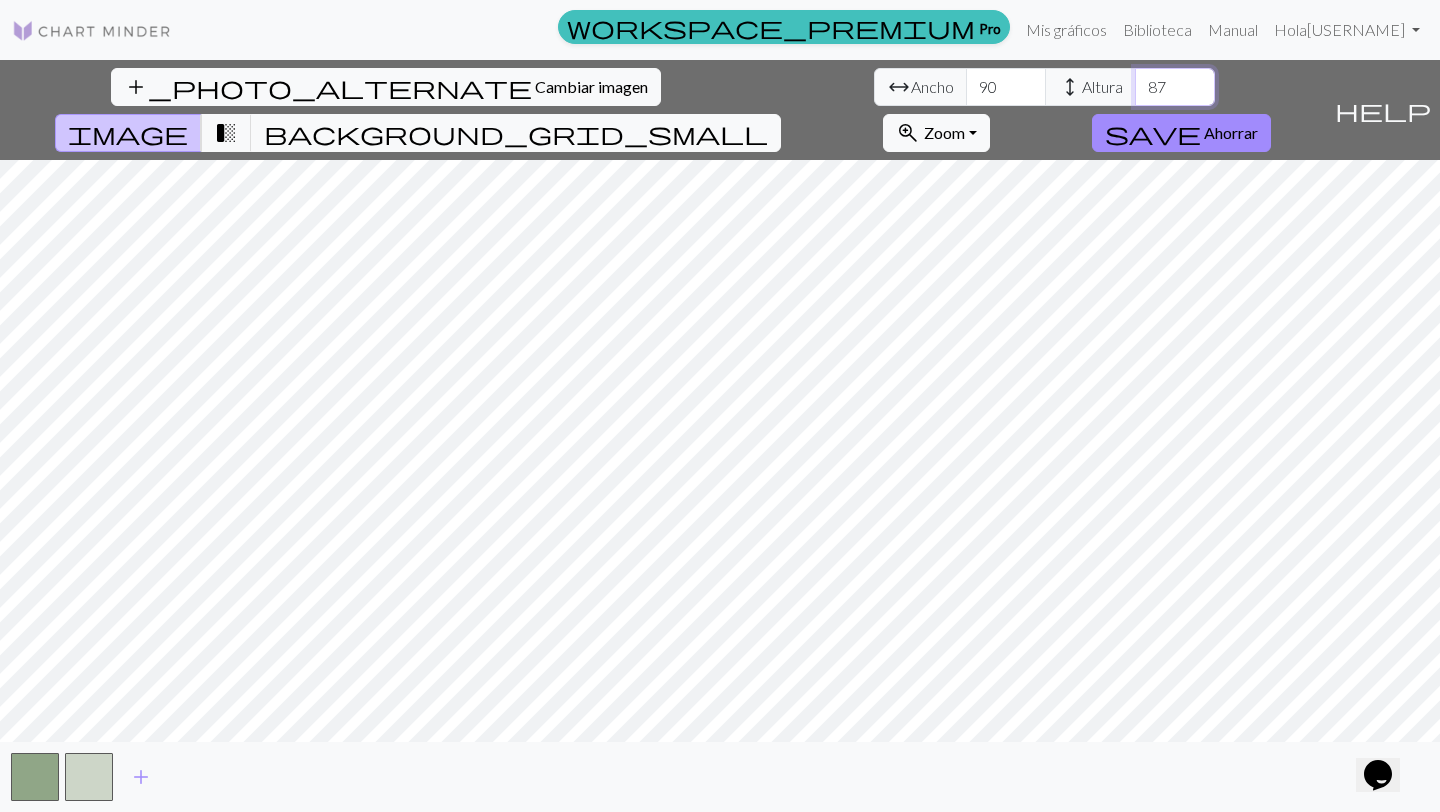 click on "87" at bounding box center (1175, 87) 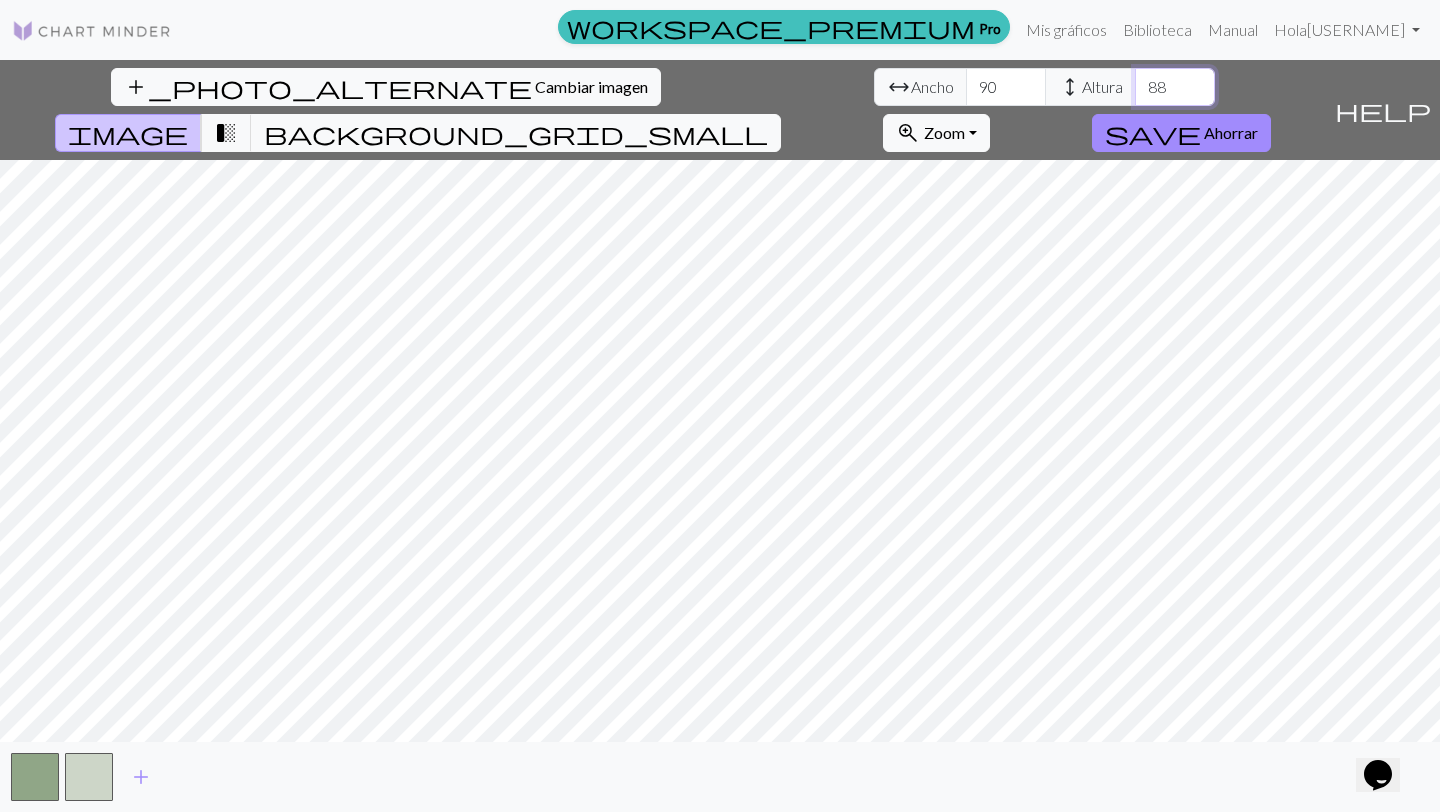 click on "88" at bounding box center [1175, 87] 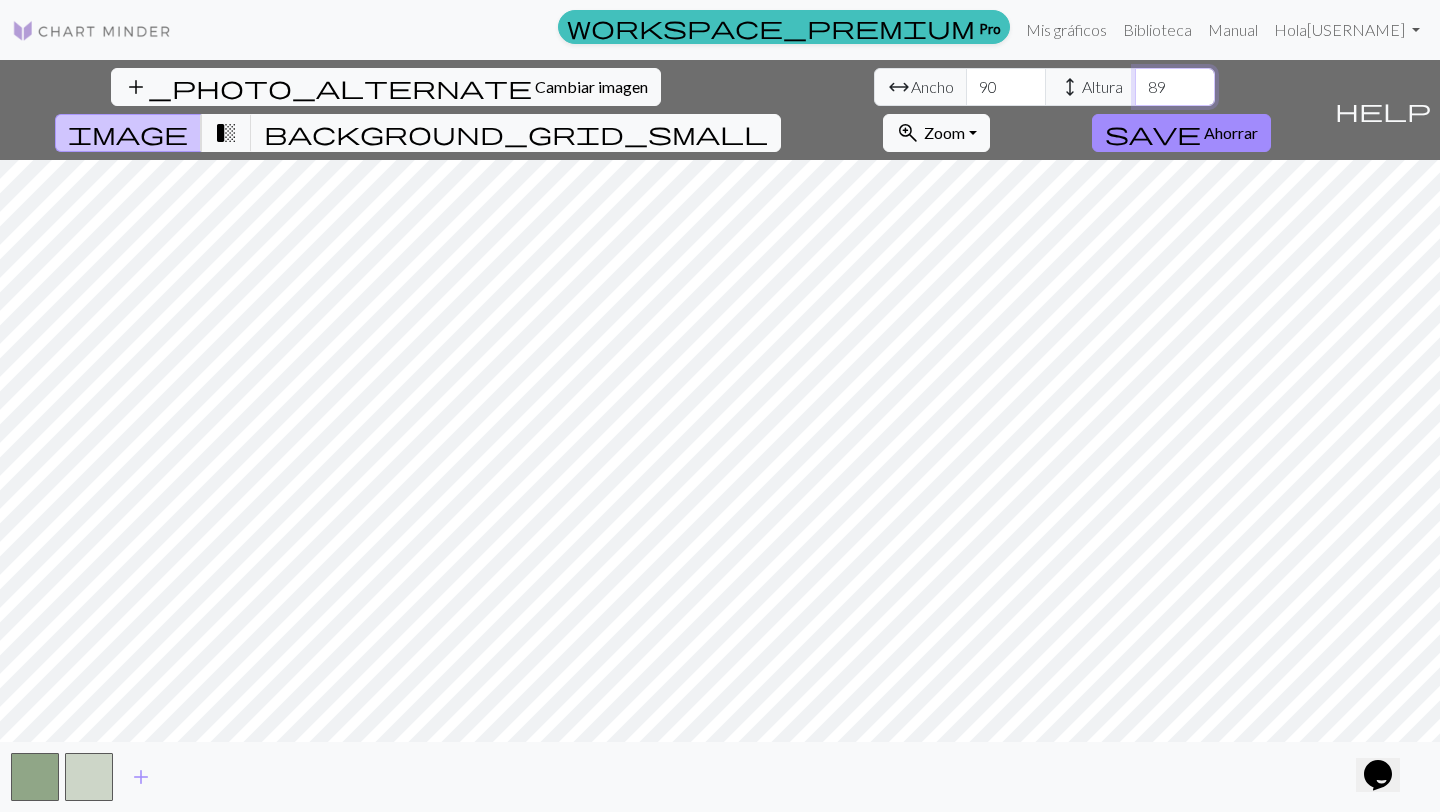 click on "89" at bounding box center (1175, 87) 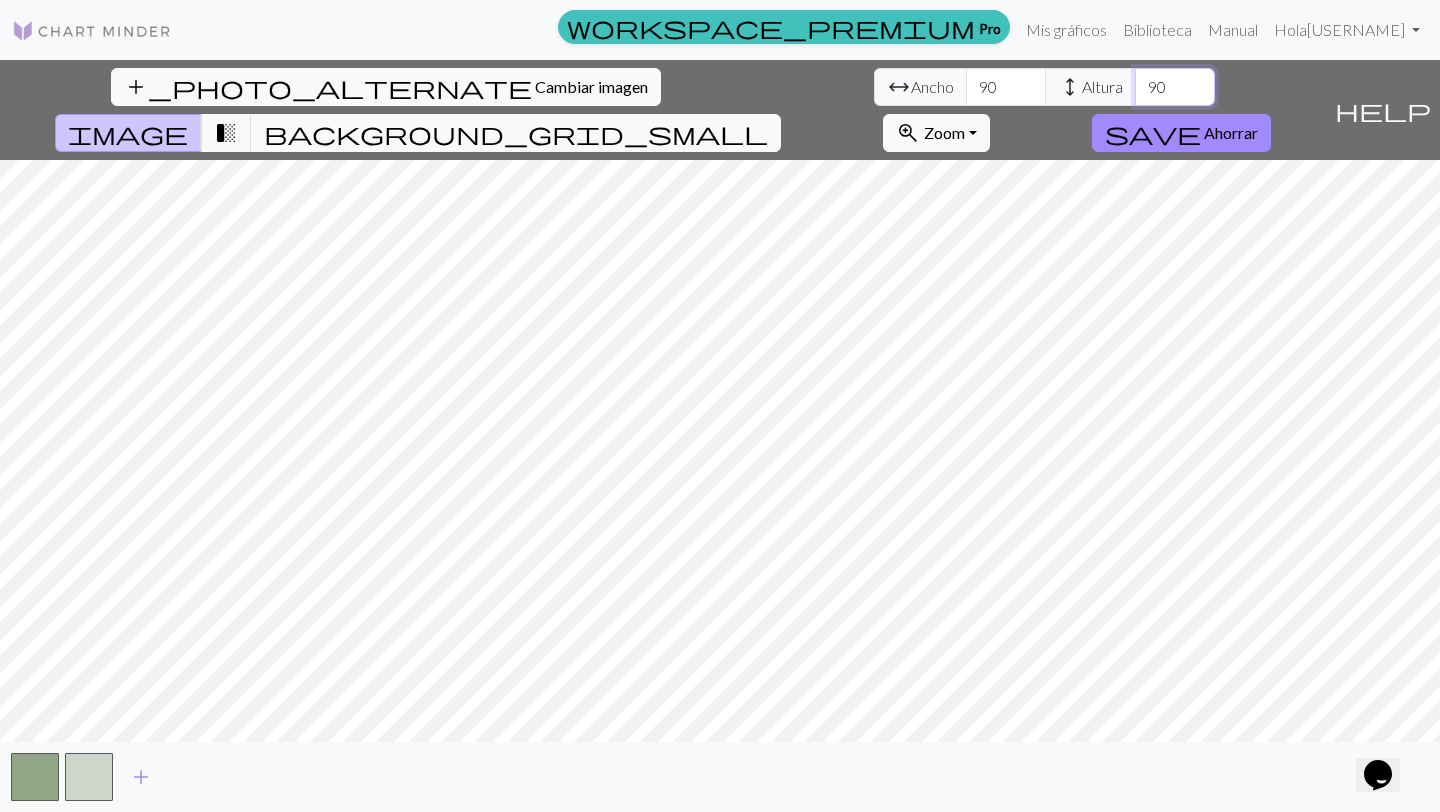type on "90" 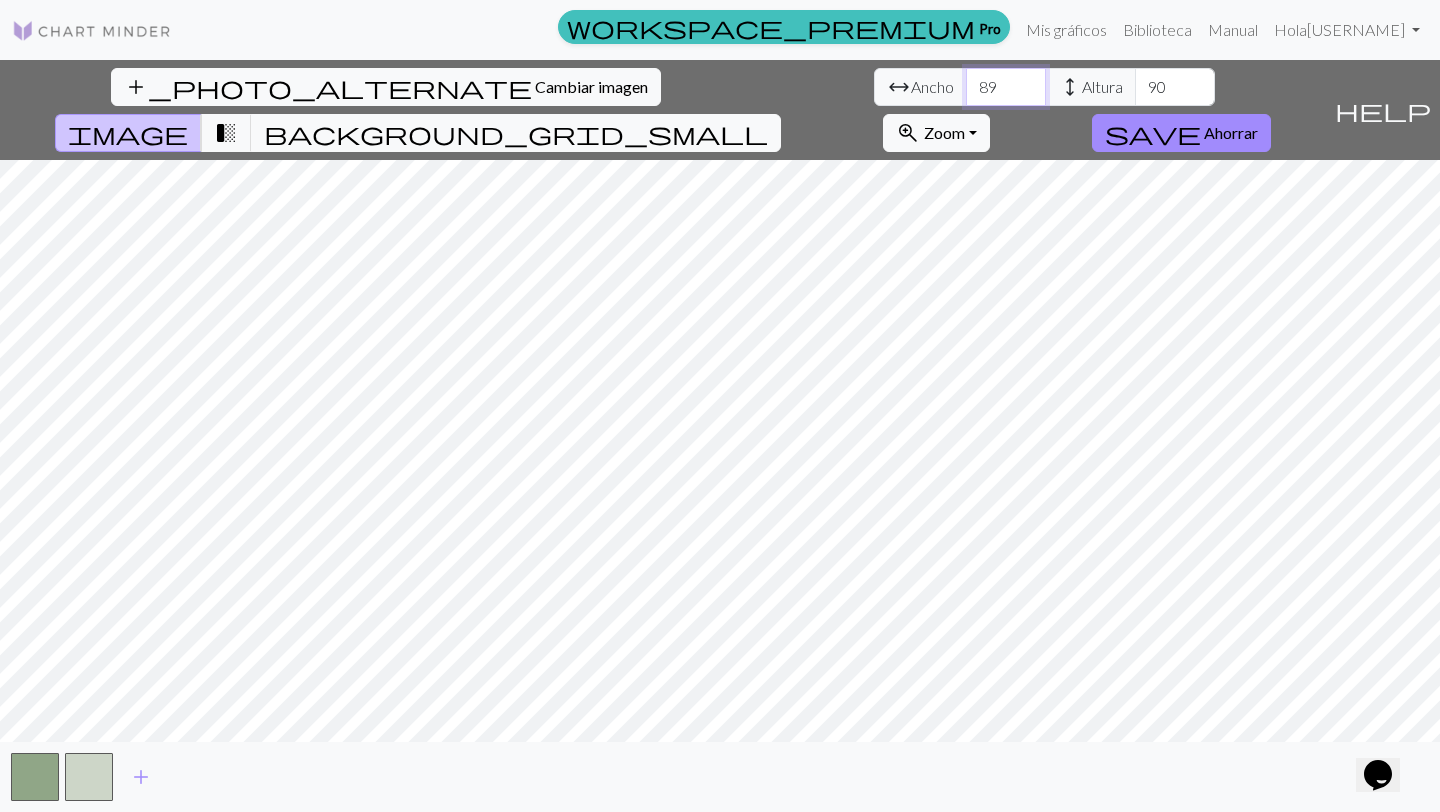 click on "89" at bounding box center (1006, 87) 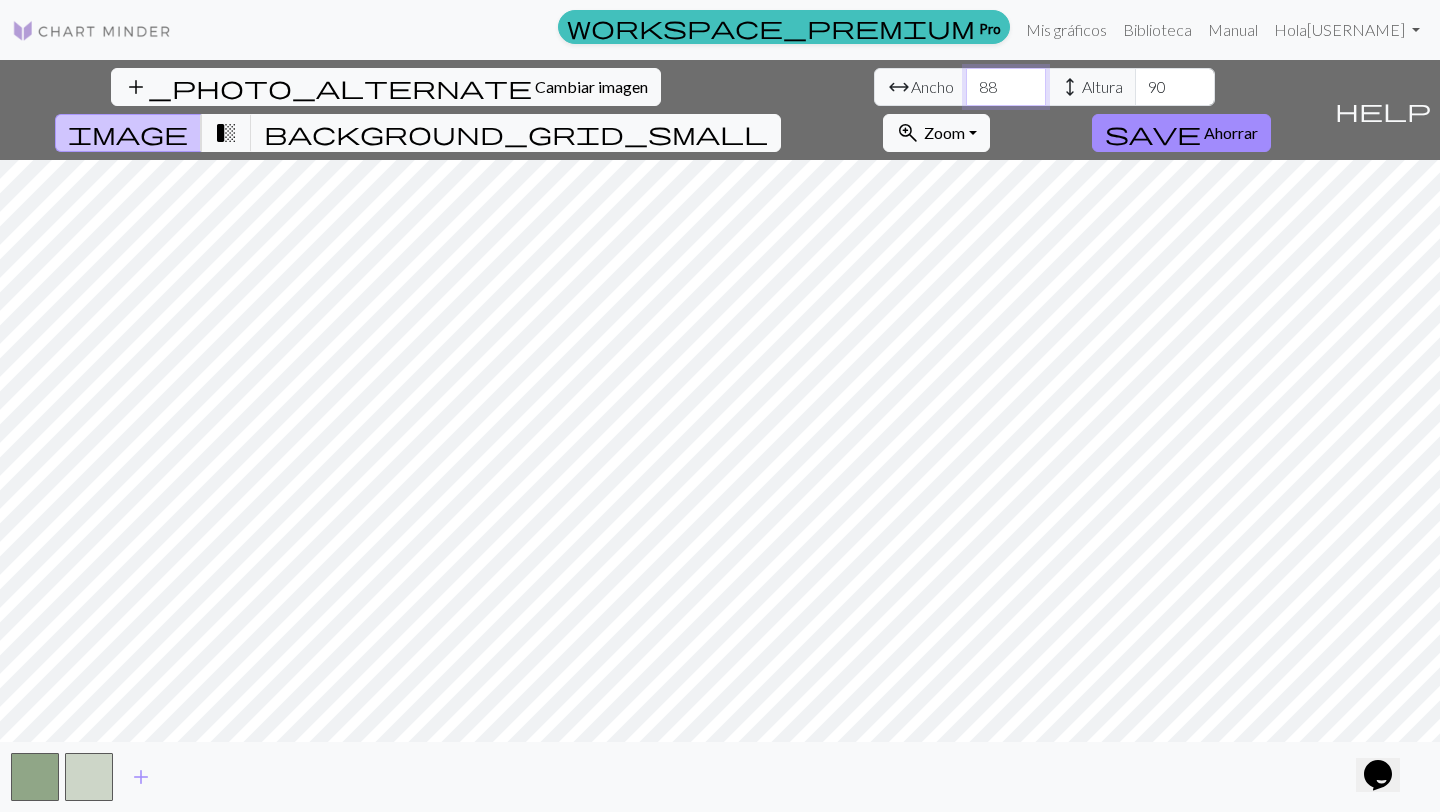 click on "88" at bounding box center (1006, 87) 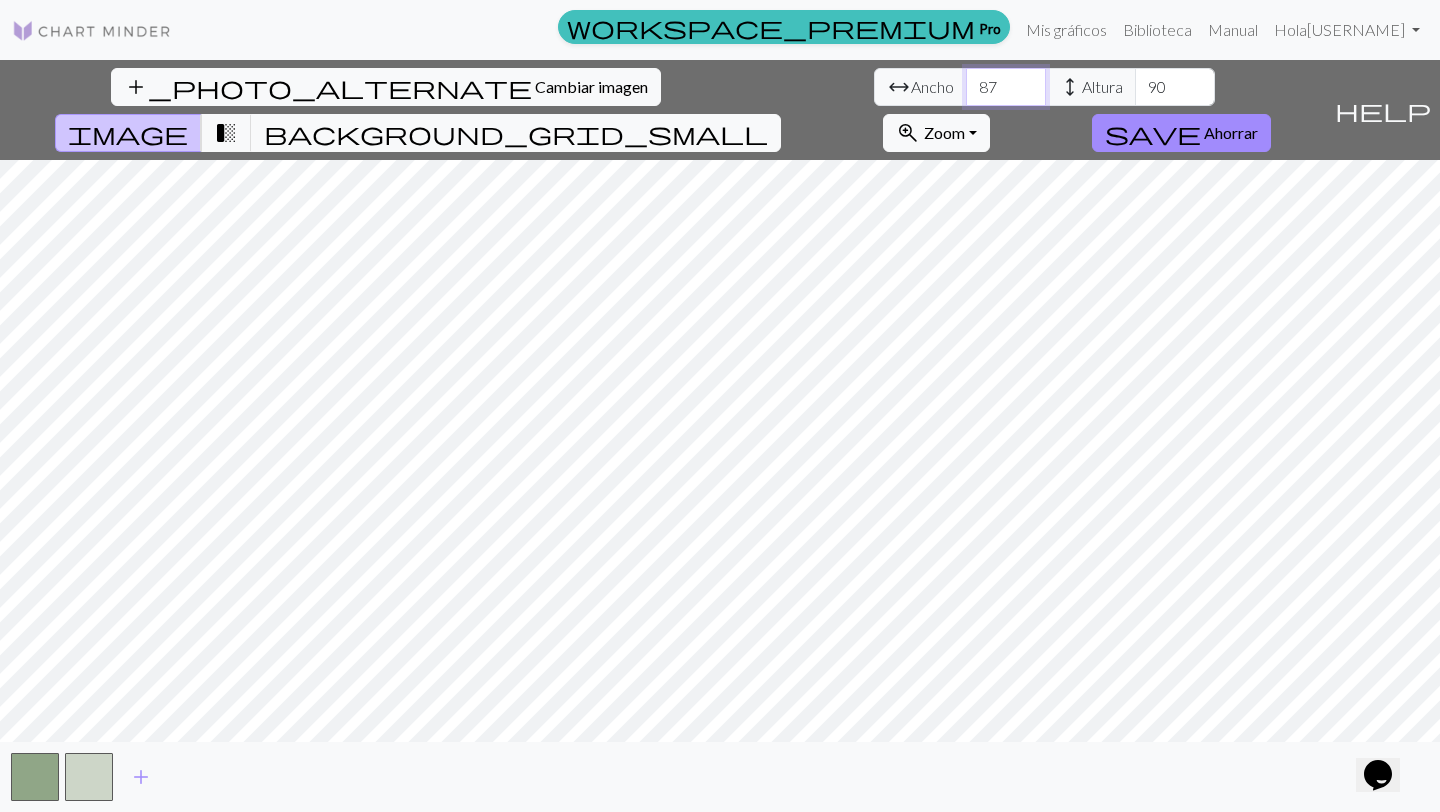 click on "87" at bounding box center [1006, 87] 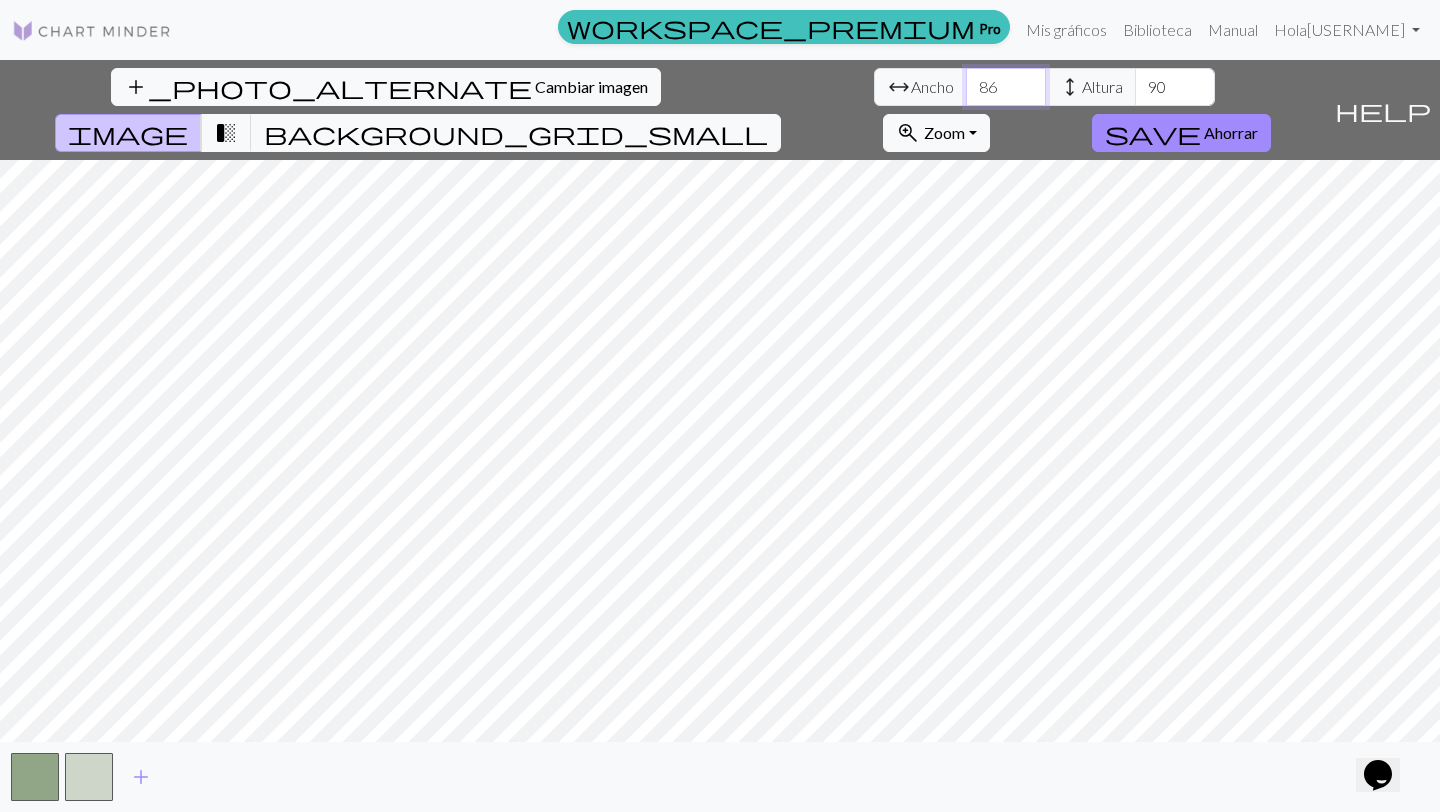 click on "86" at bounding box center [1006, 87] 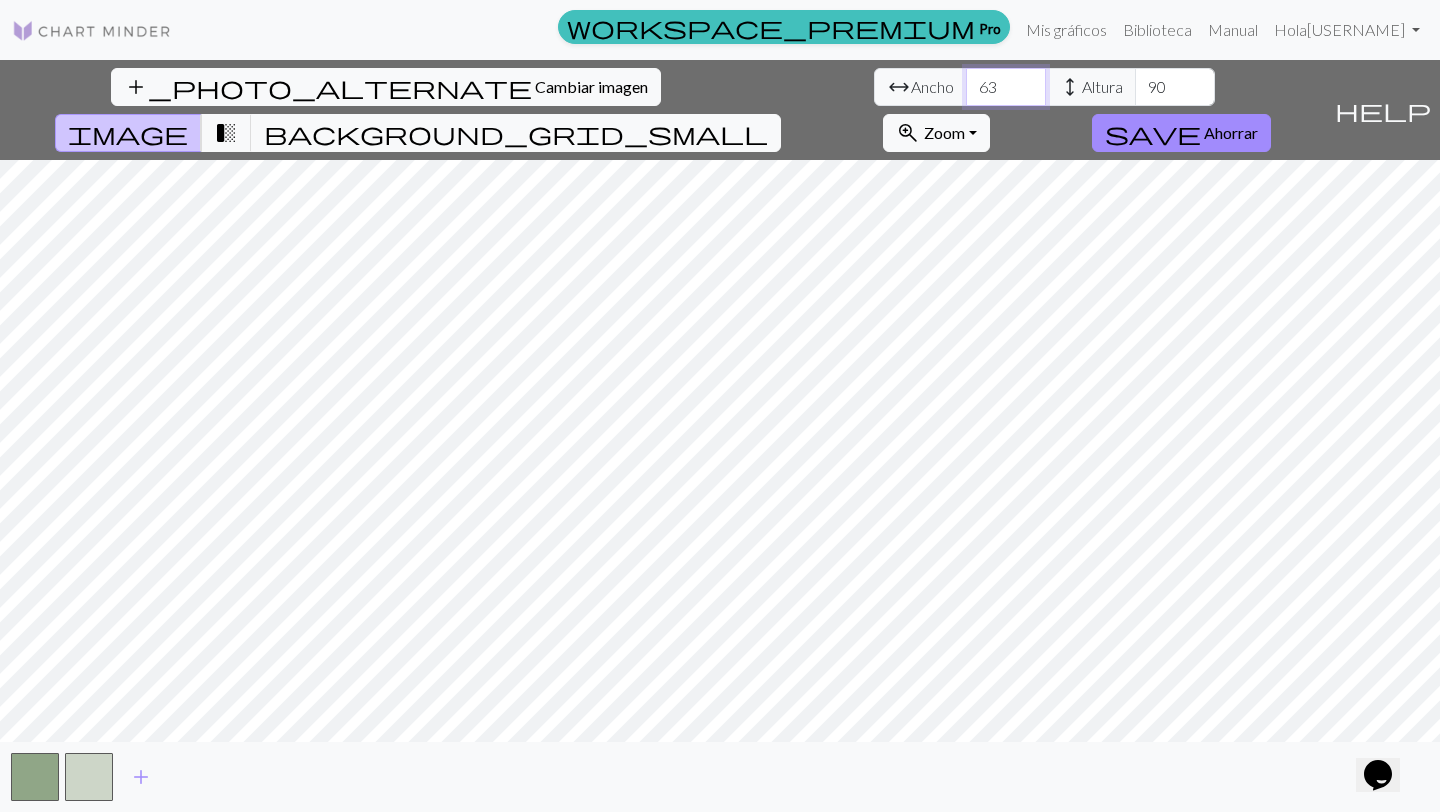 click on "63" at bounding box center [1006, 87] 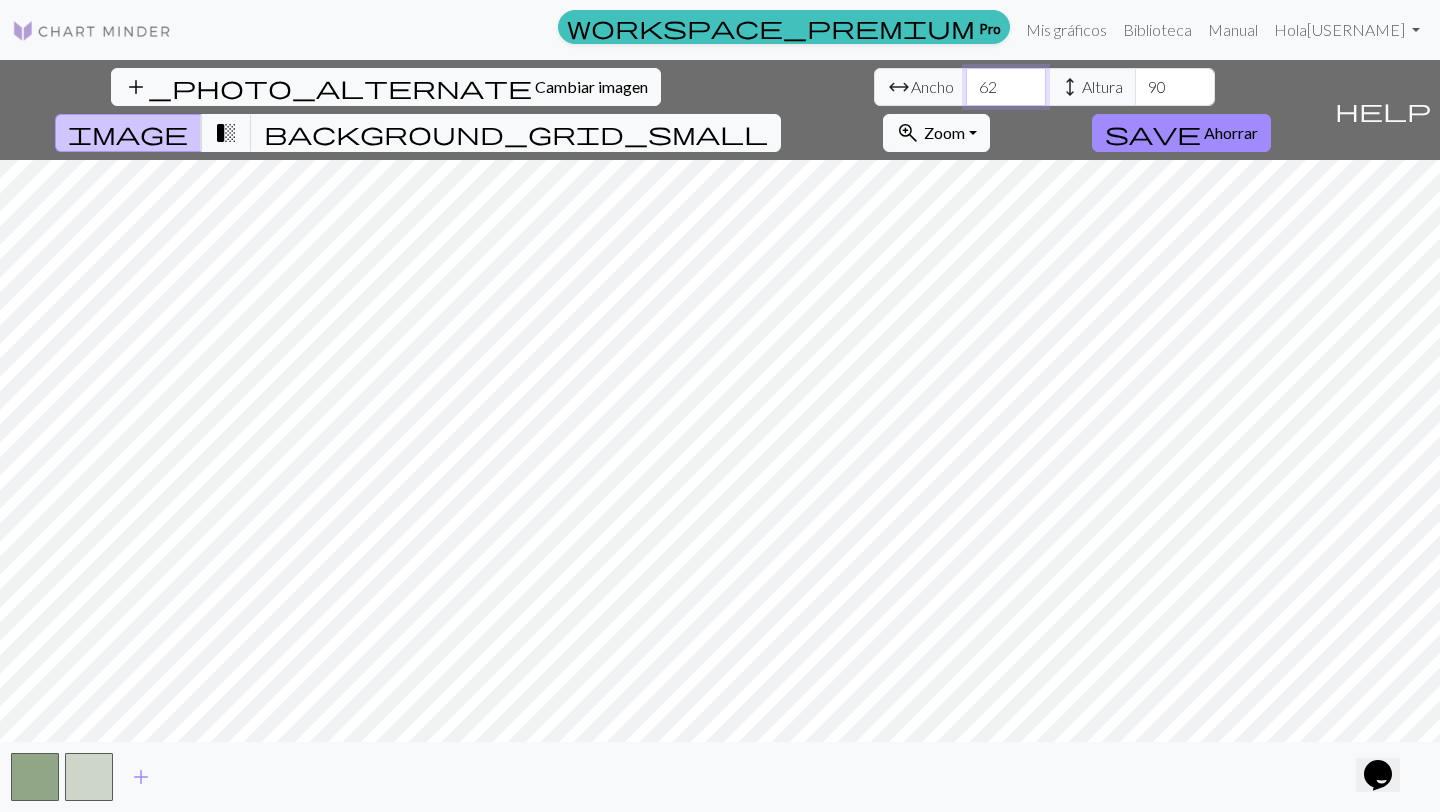 click on "62" at bounding box center (1006, 87) 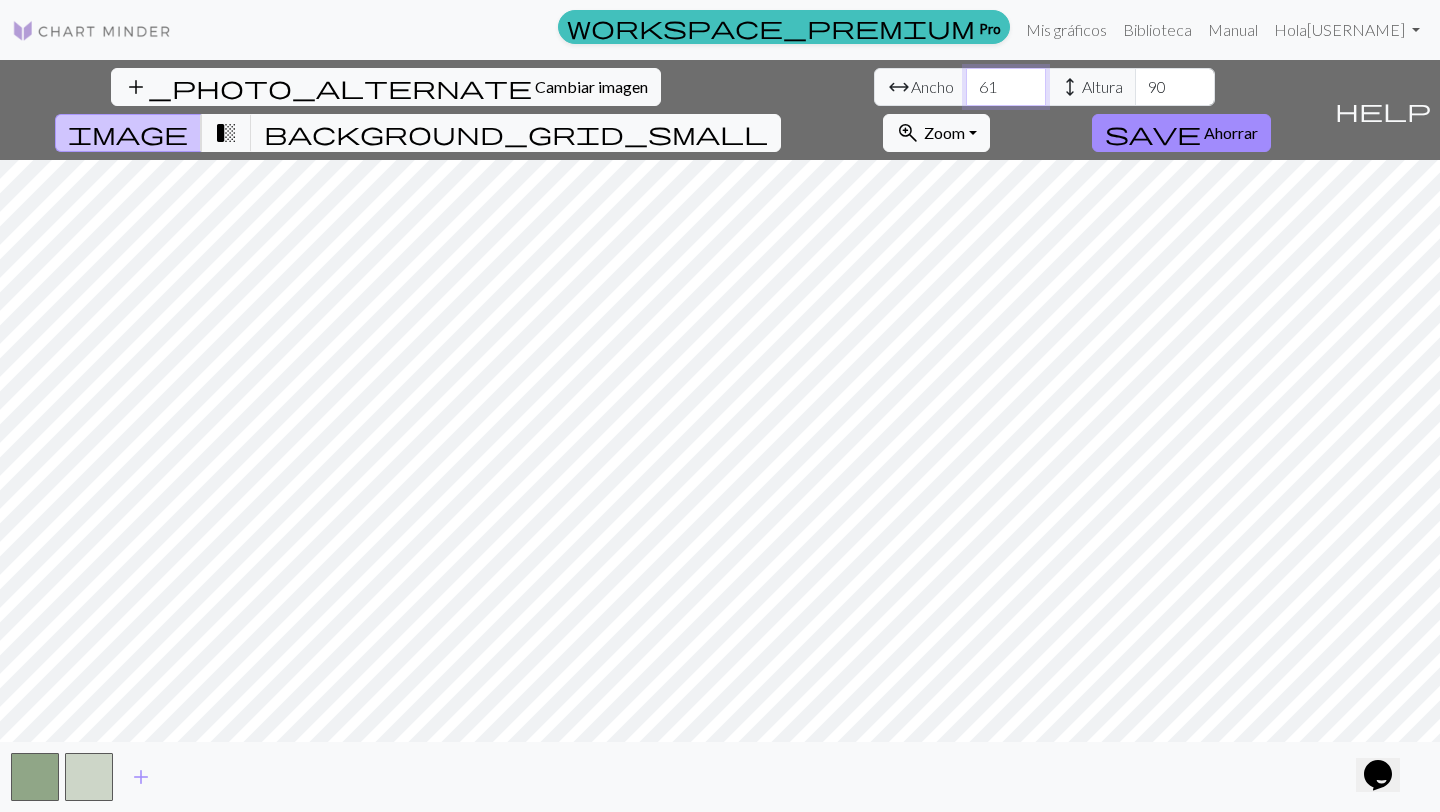 click on "61" at bounding box center [1006, 87] 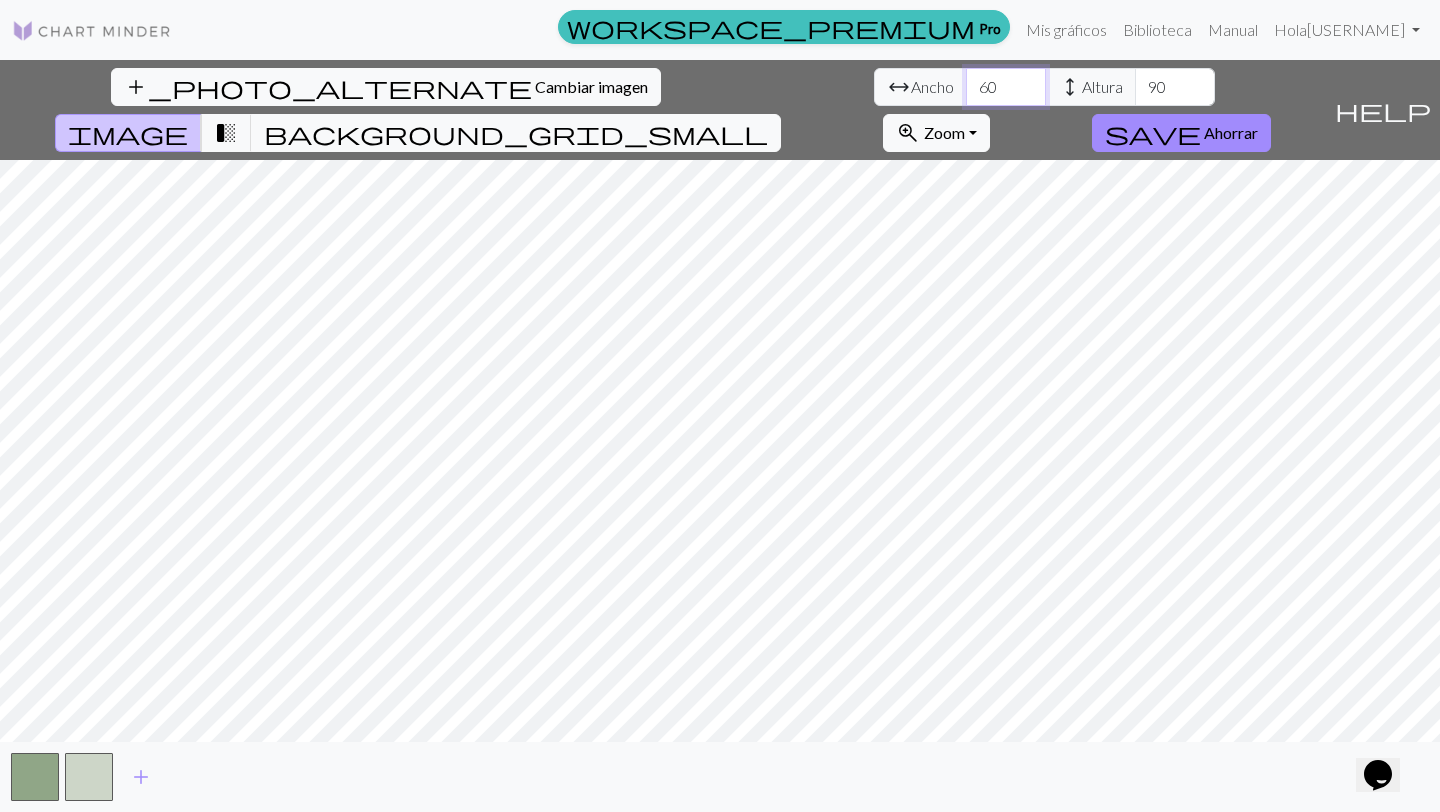 click on "60" at bounding box center (1006, 87) 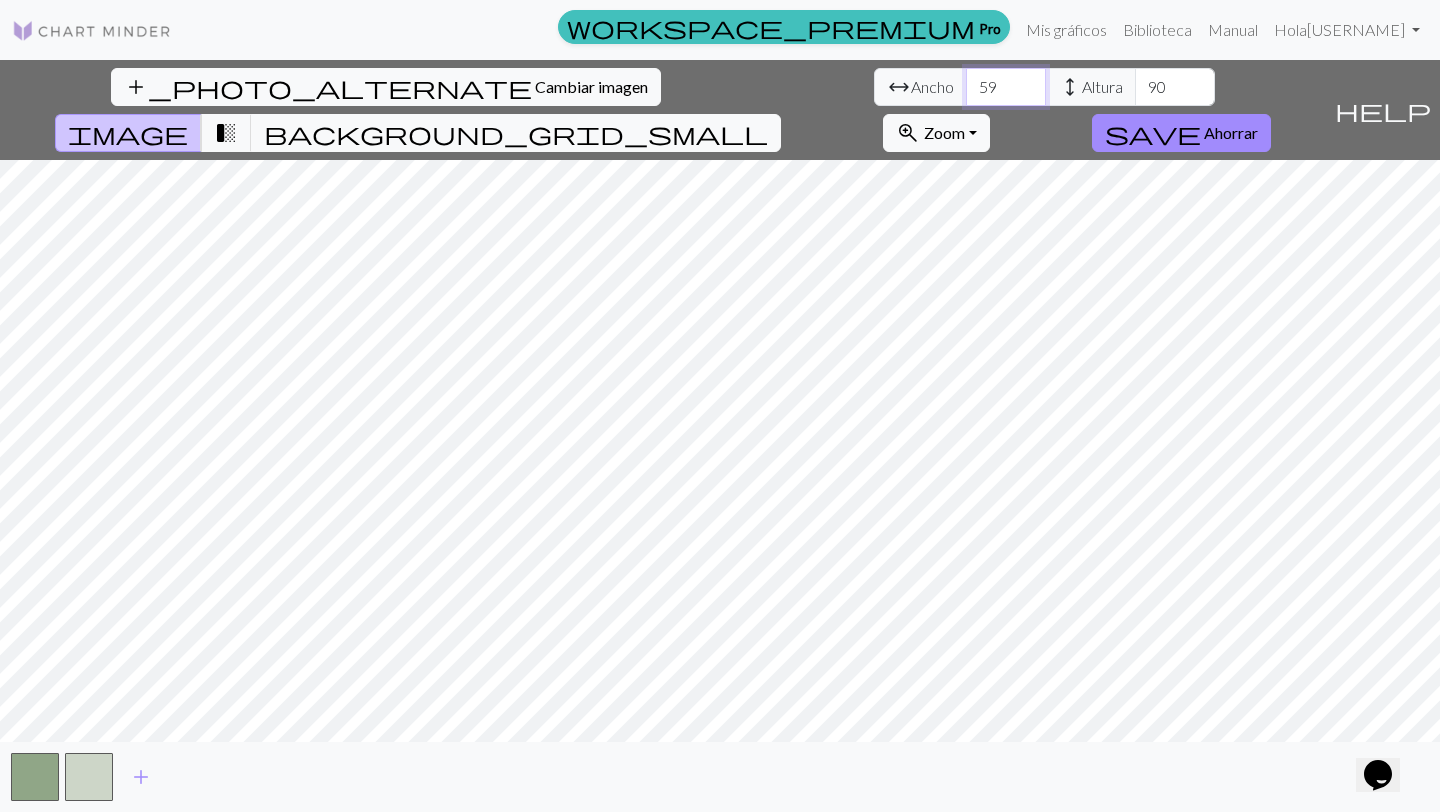 click on "59" at bounding box center (1006, 87) 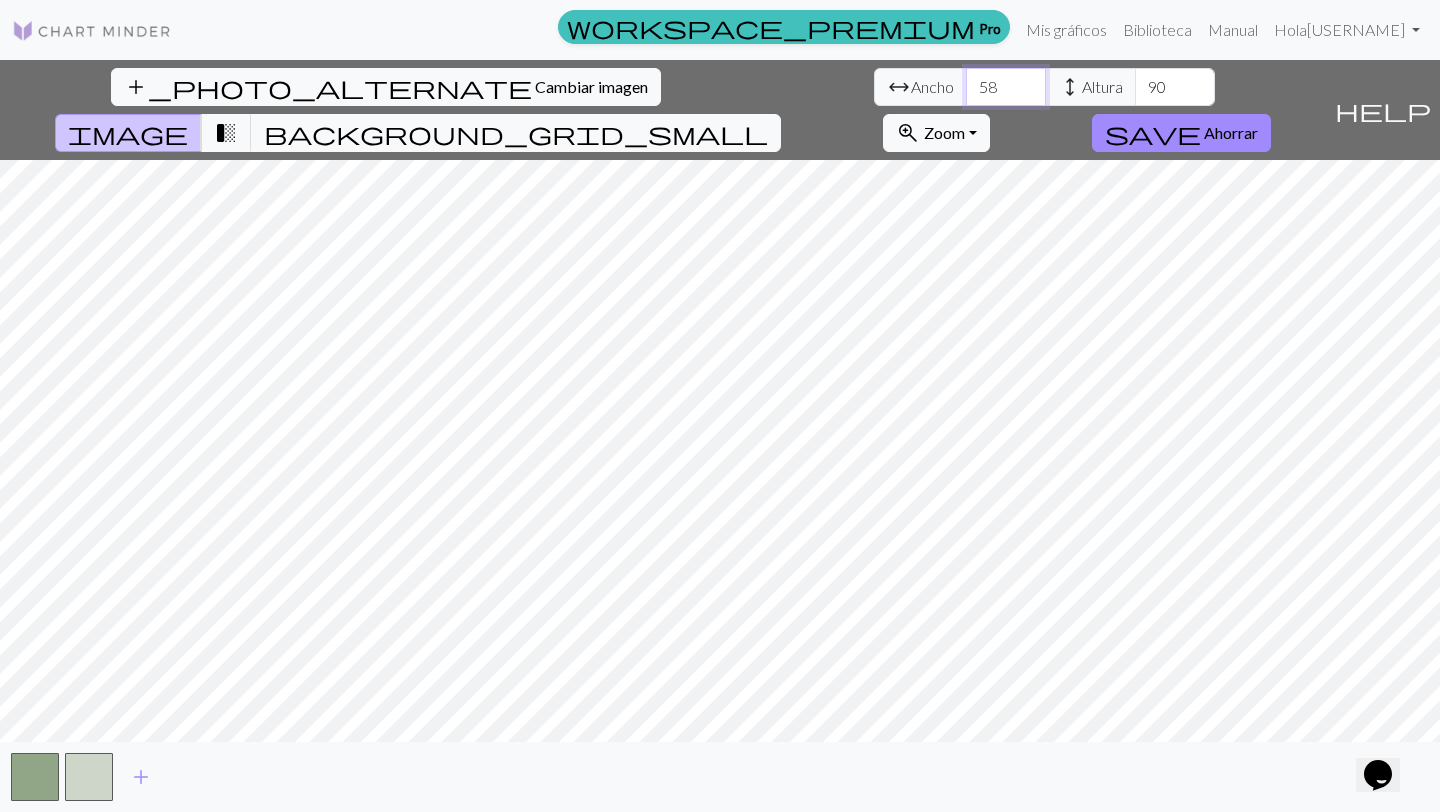 click on "58" at bounding box center [1006, 87] 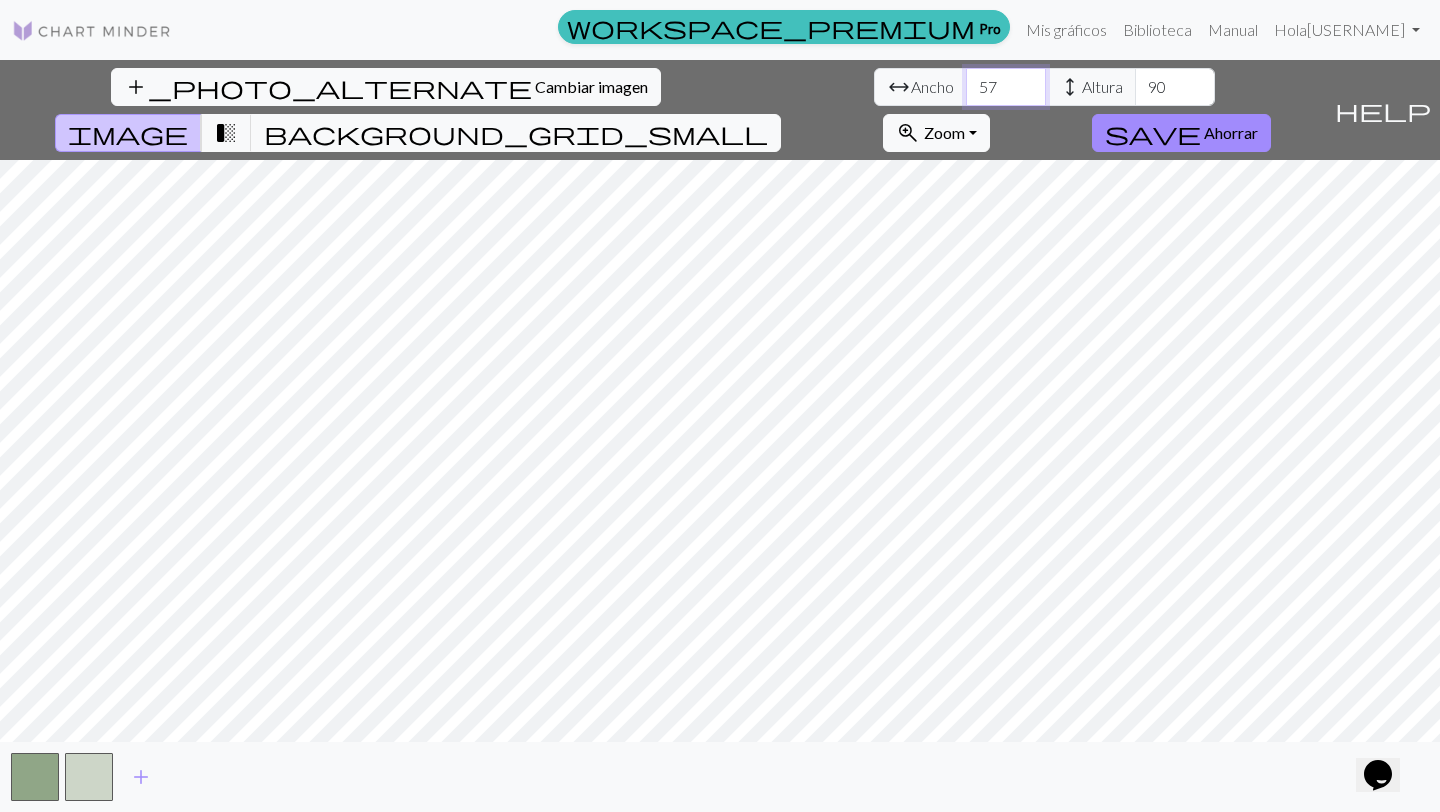 click on "57" at bounding box center (1006, 87) 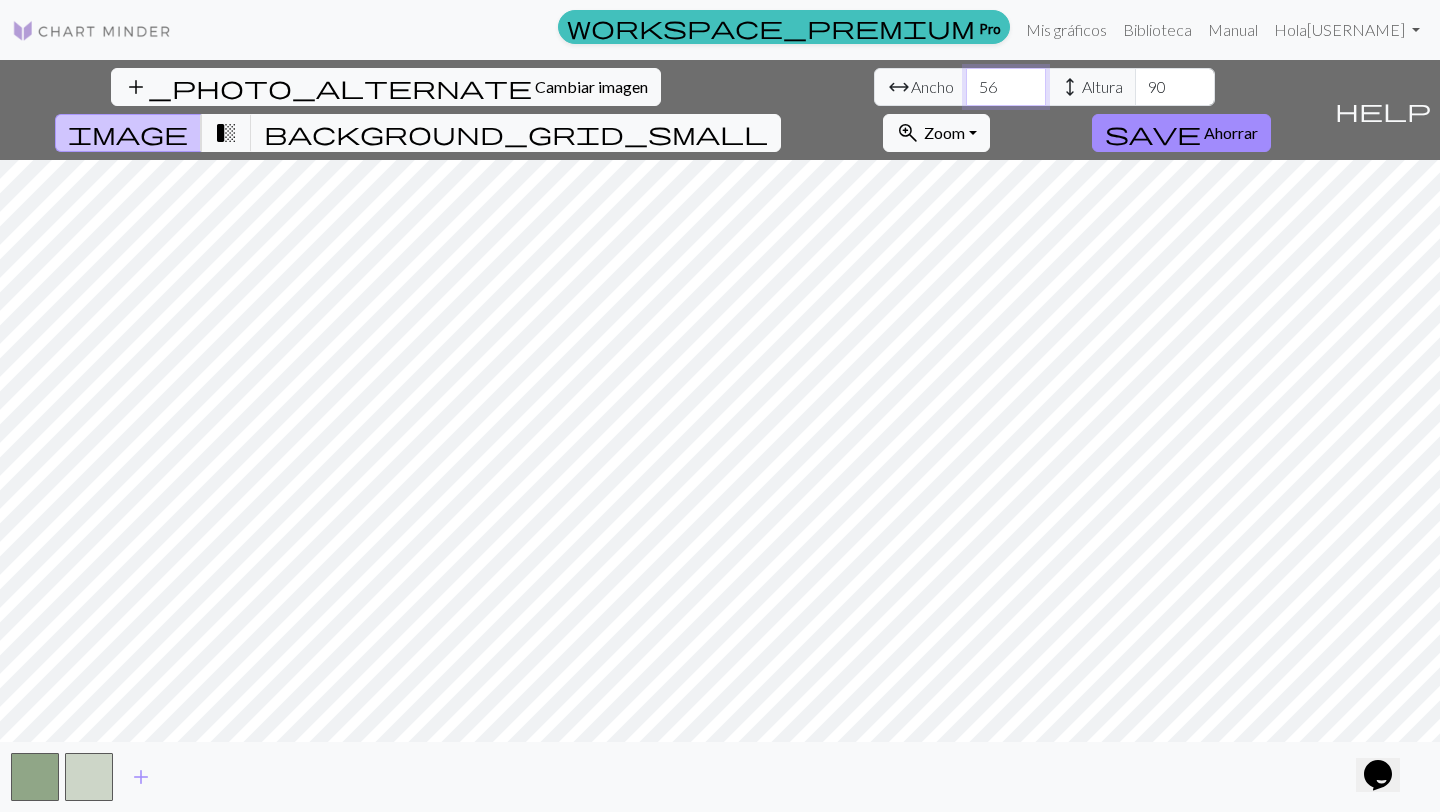 click on "56" at bounding box center (1006, 87) 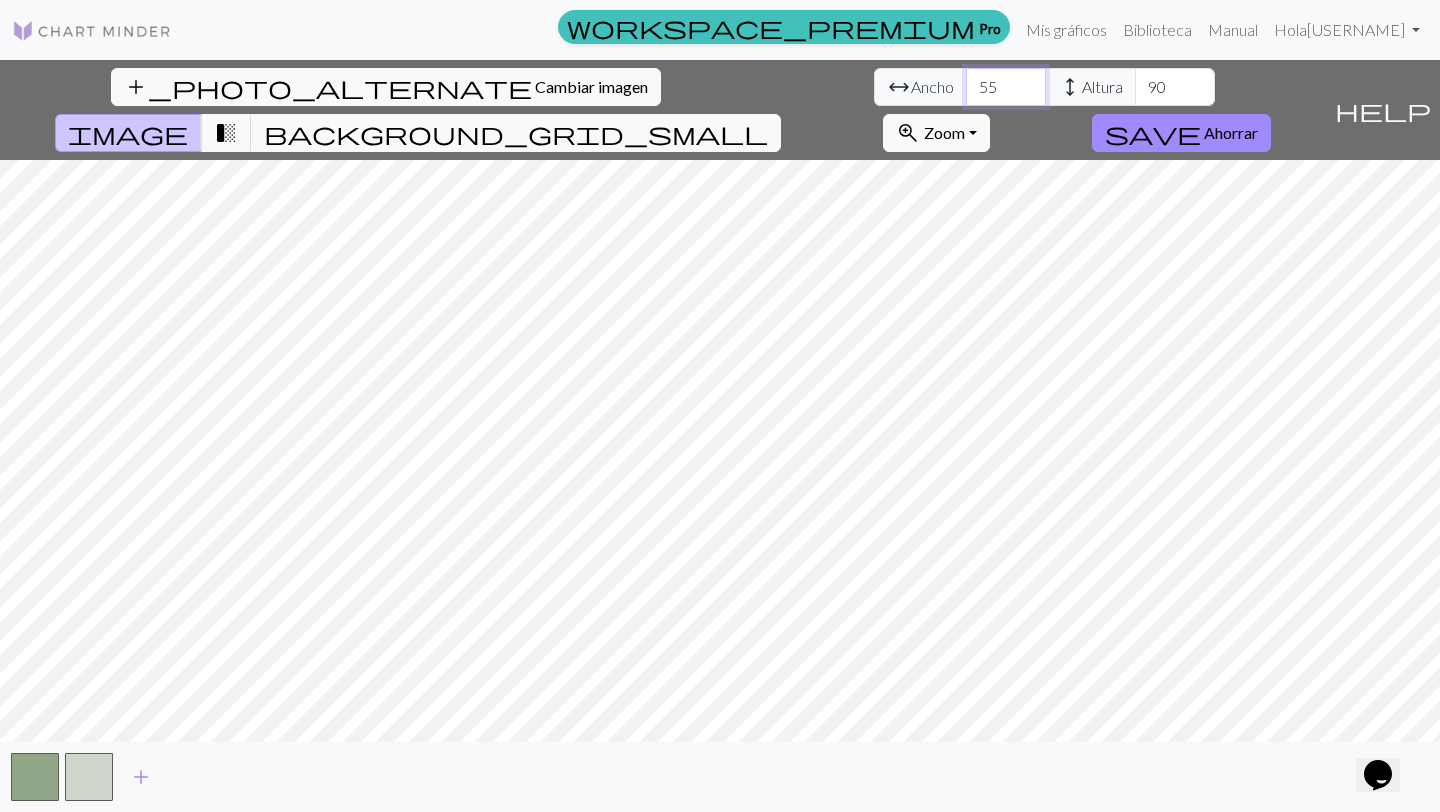 click on "55" at bounding box center [1006, 87] 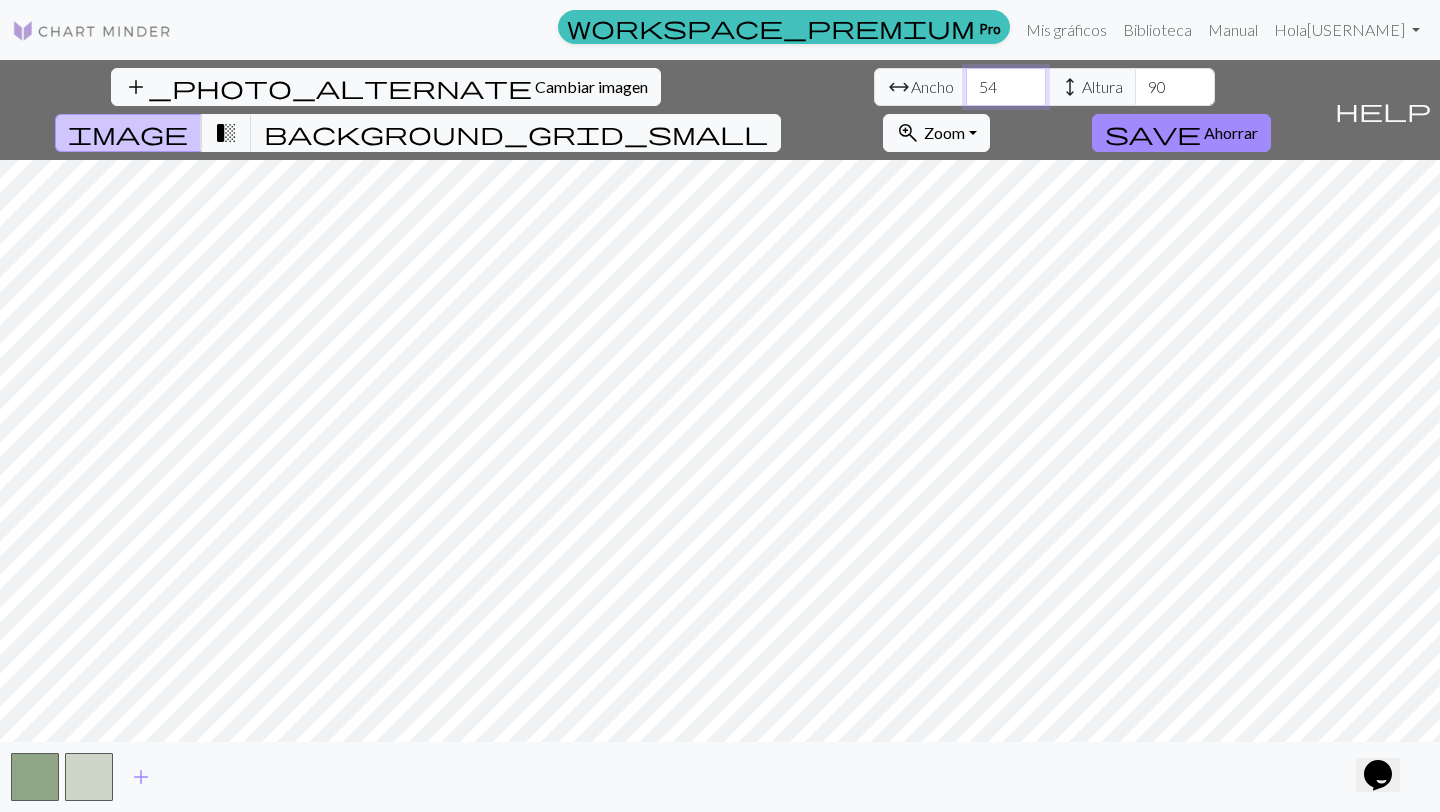 click on "54" at bounding box center [1006, 87] 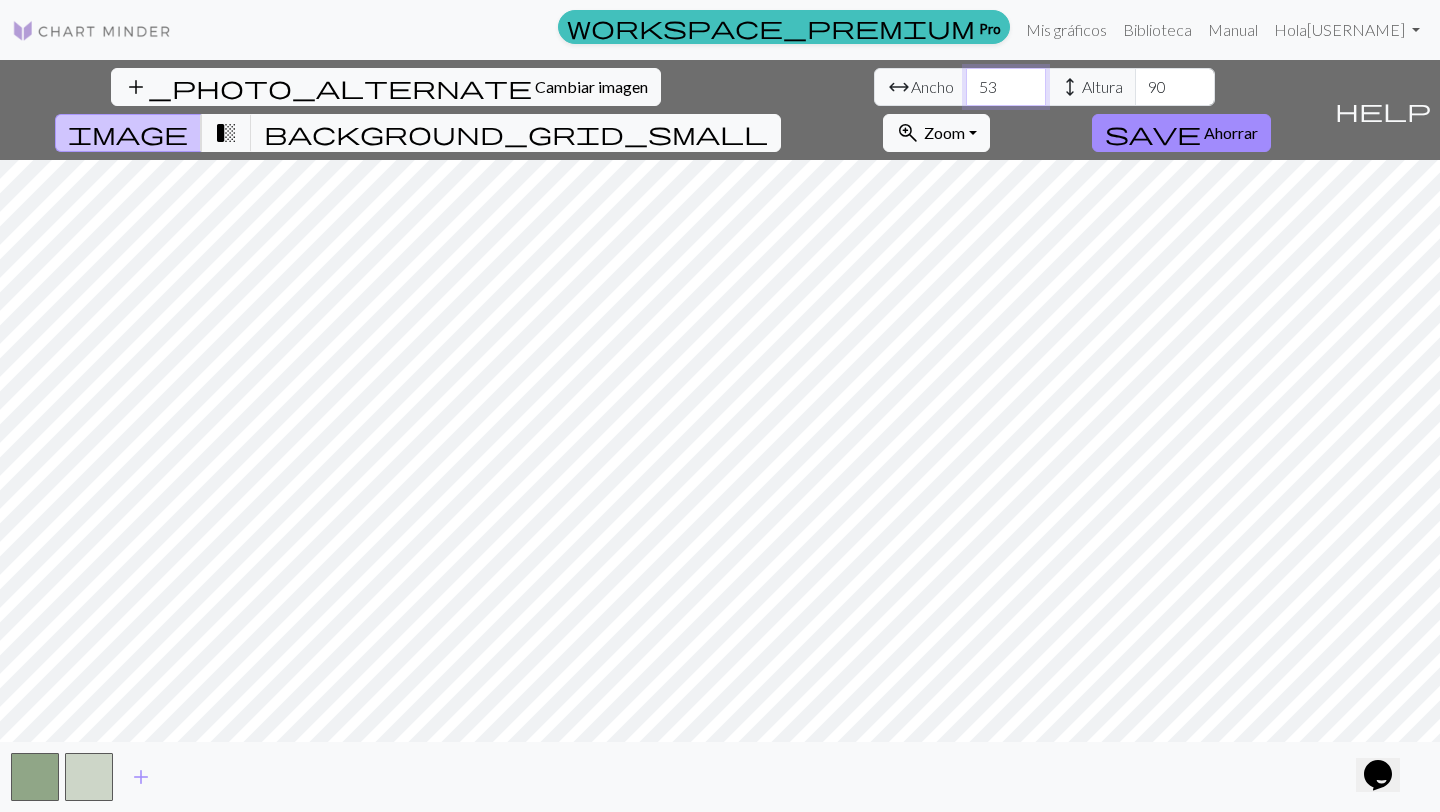 click on "53" at bounding box center (1006, 87) 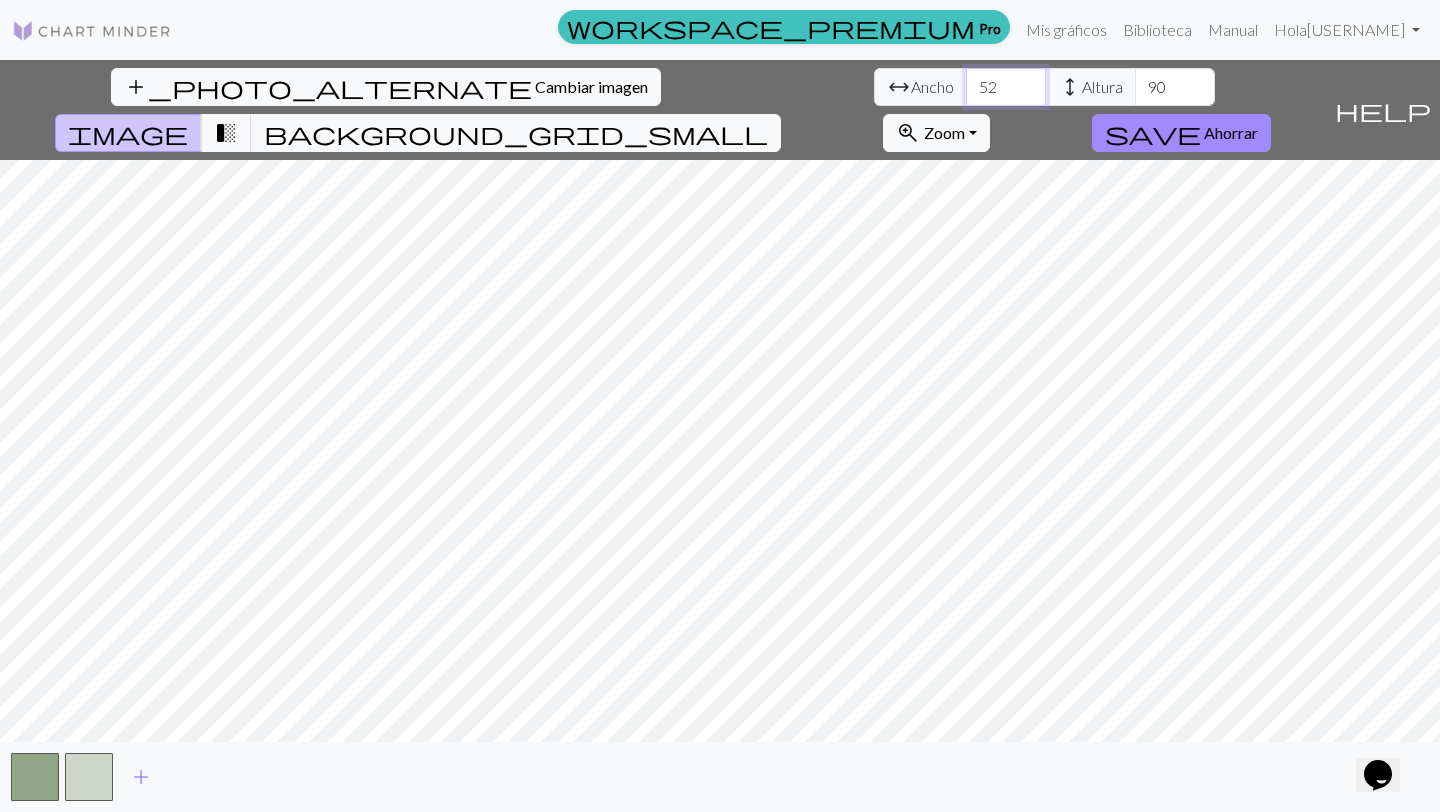 click on "52" at bounding box center (1006, 87) 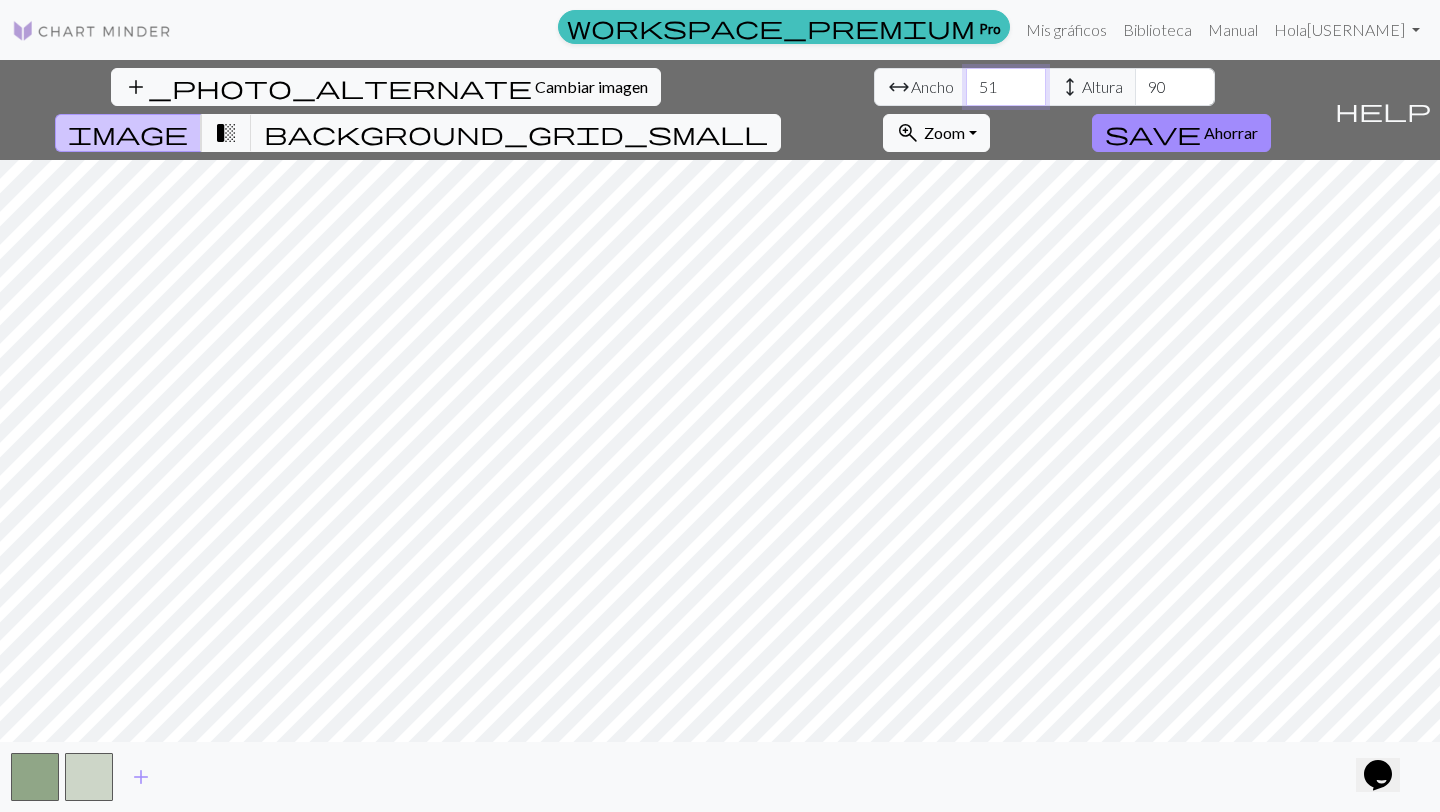 click on "51" at bounding box center (1006, 87) 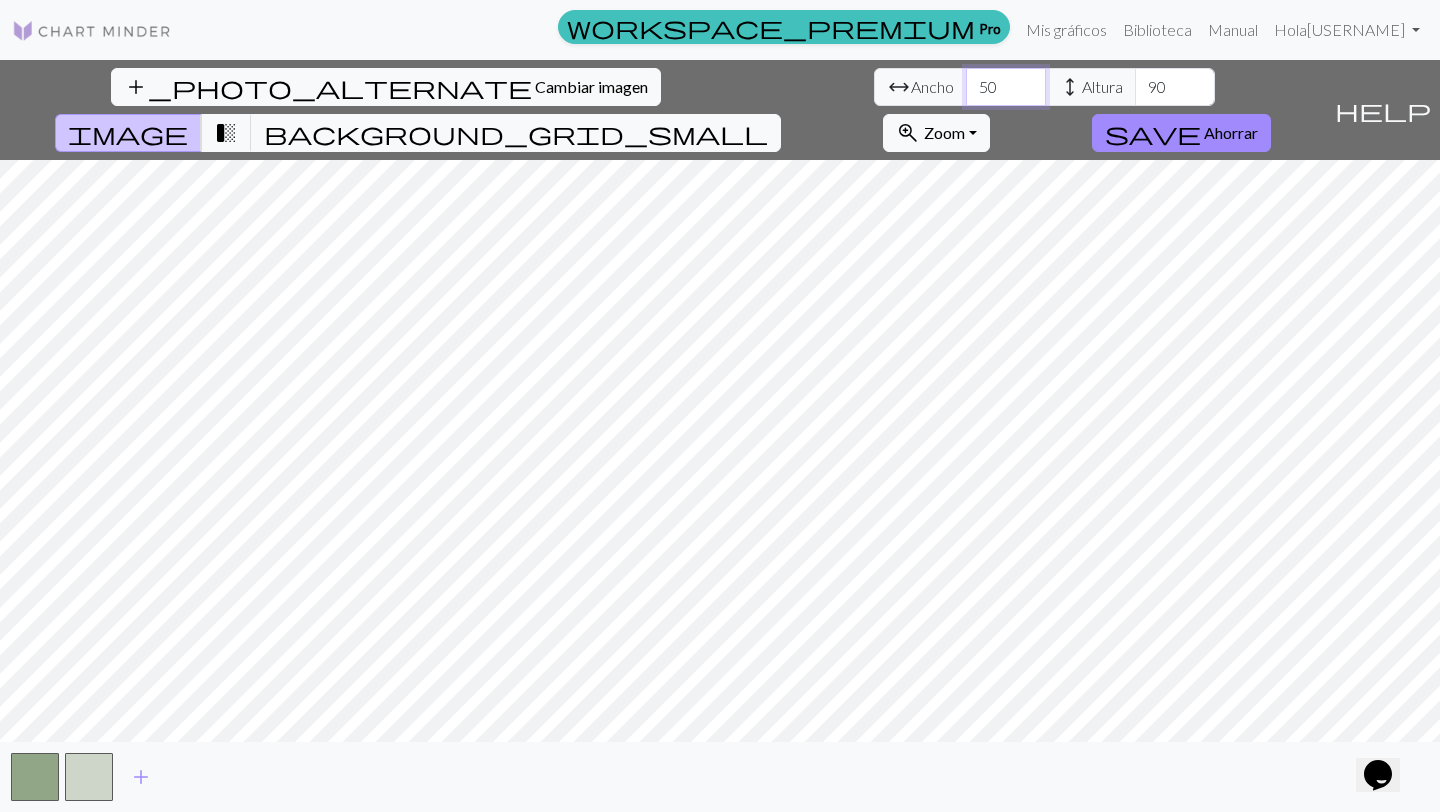 type on "50" 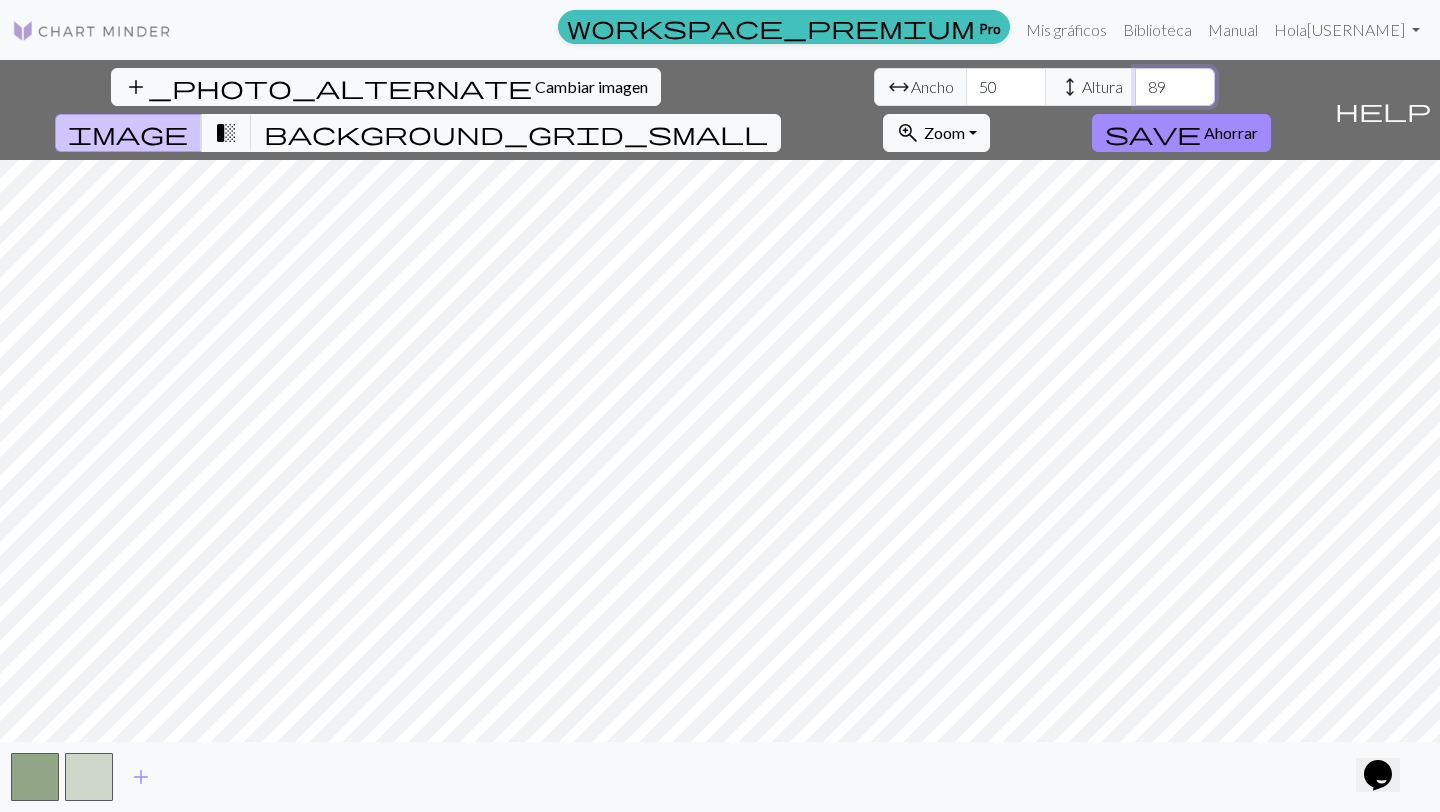 click on "89" at bounding box center (1175, 87) 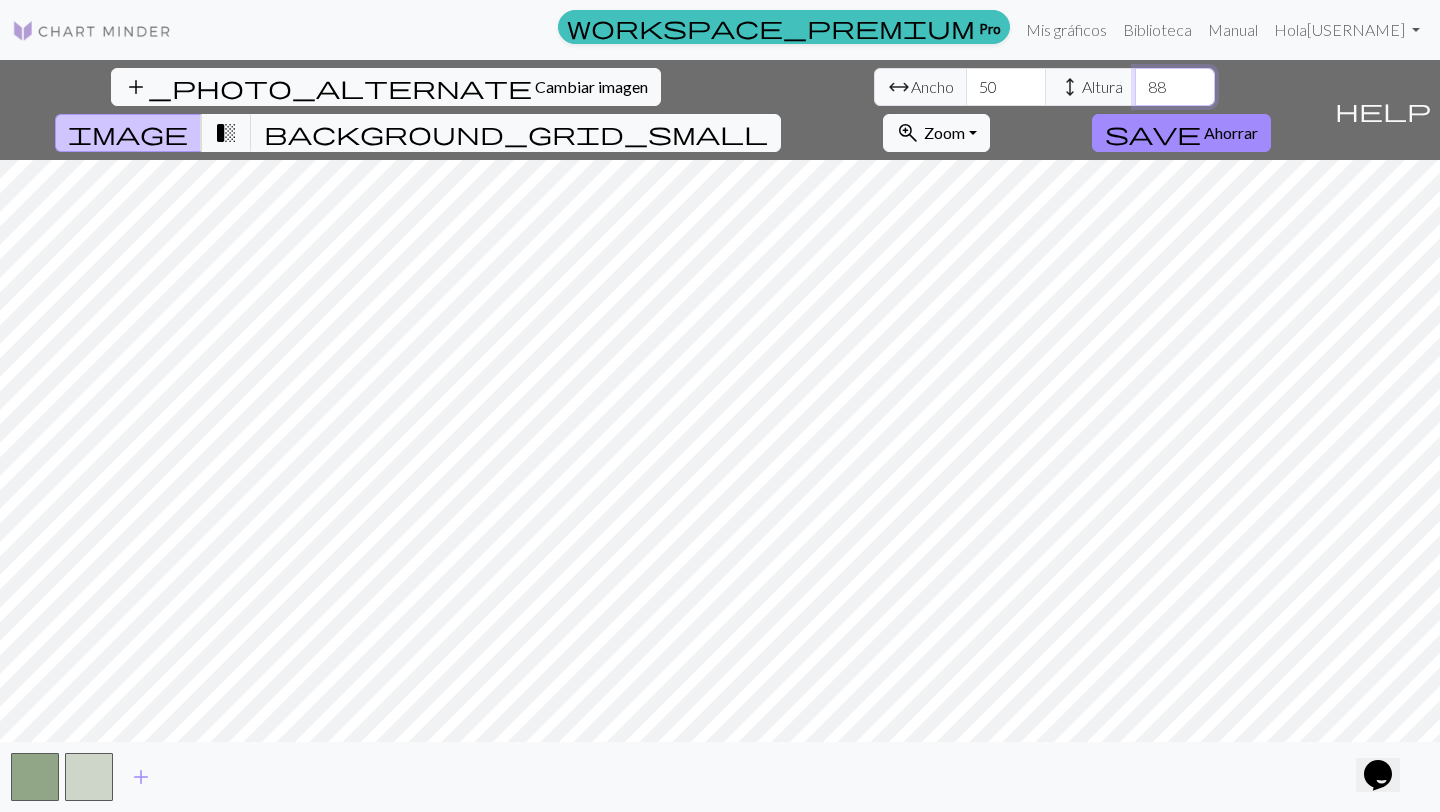 click on "88" at bounding box center [1175, 87] 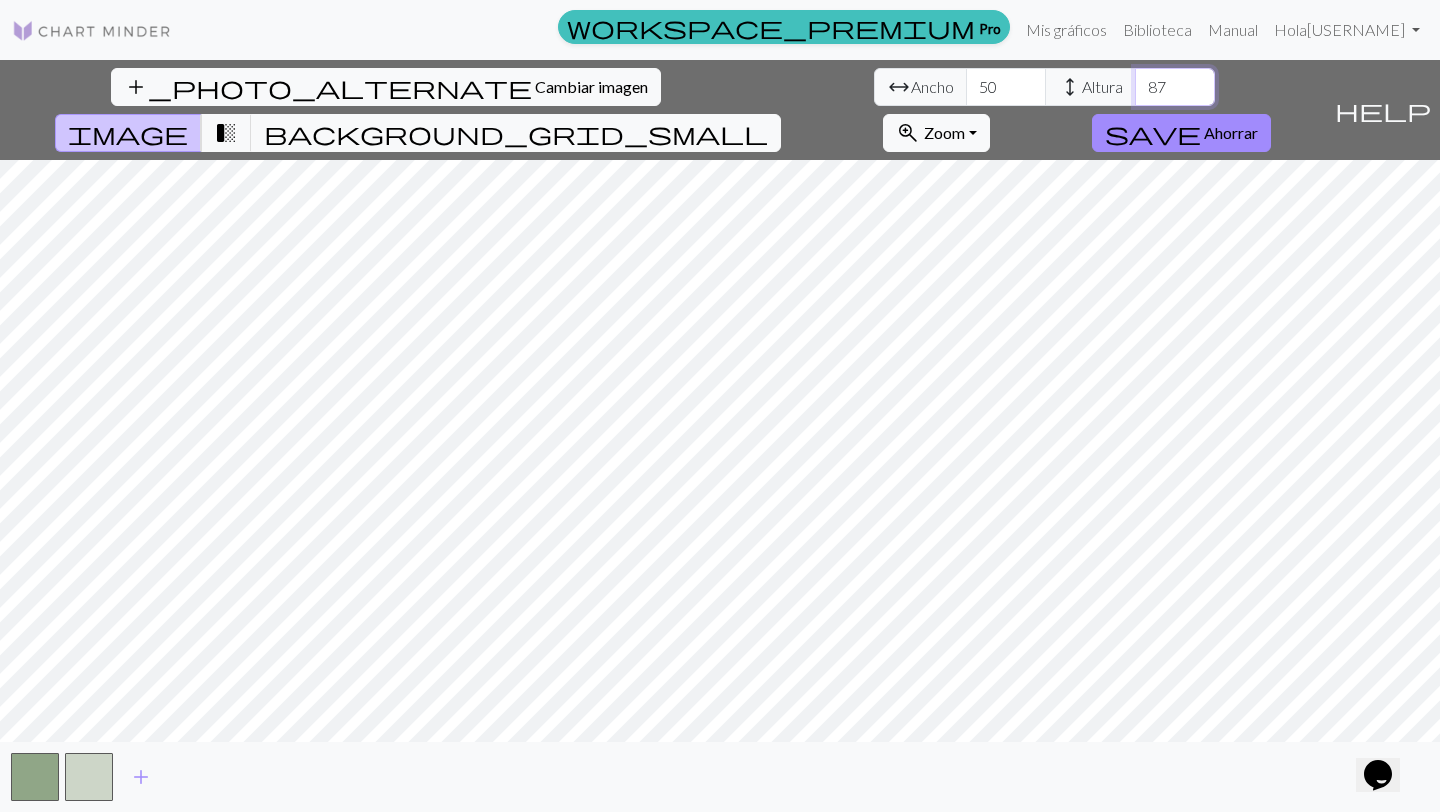 click on "87" at bounding box center (1175, 87) 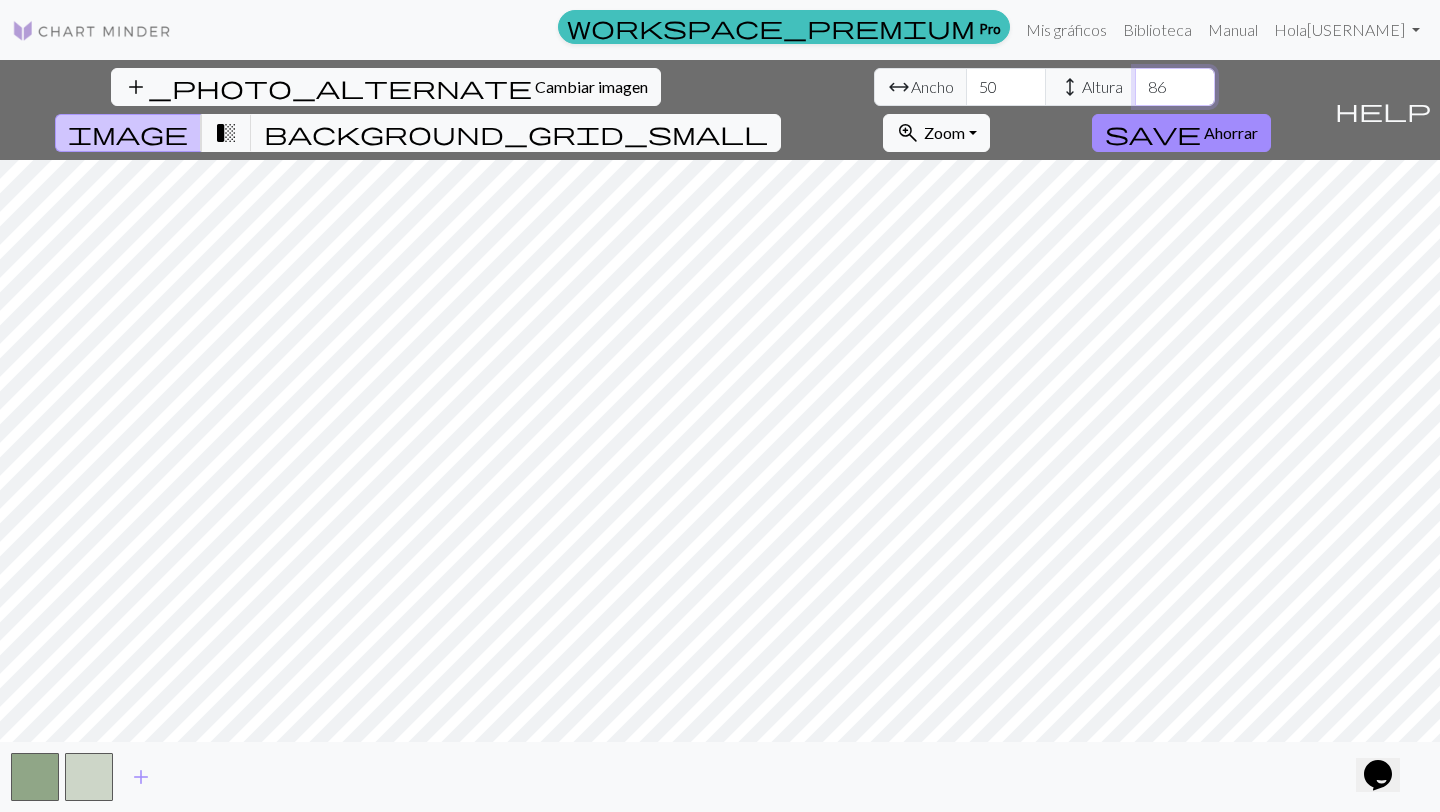 click on "86" at bounding box center (1175, 87) 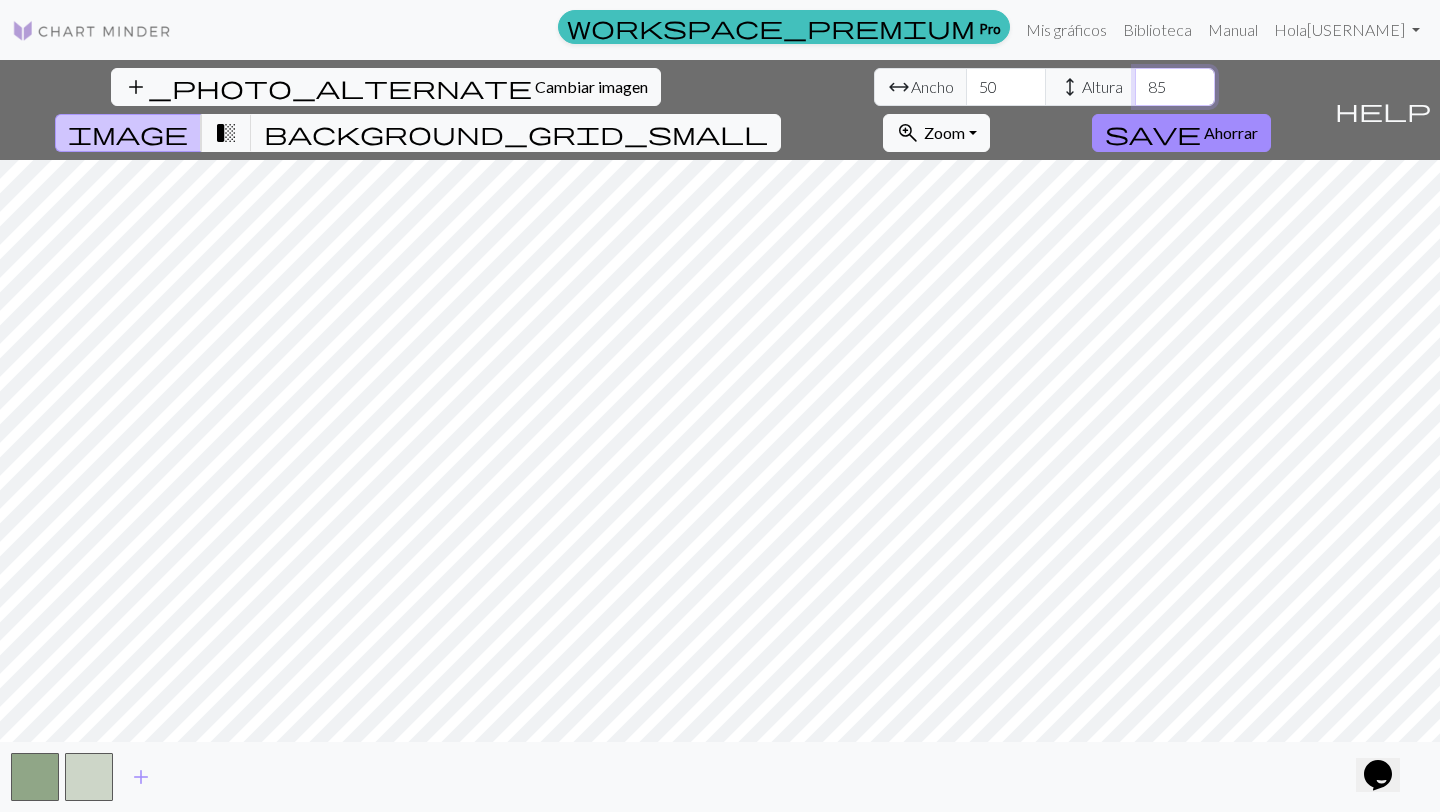 click on "85" at bounding box center (1175, 87) 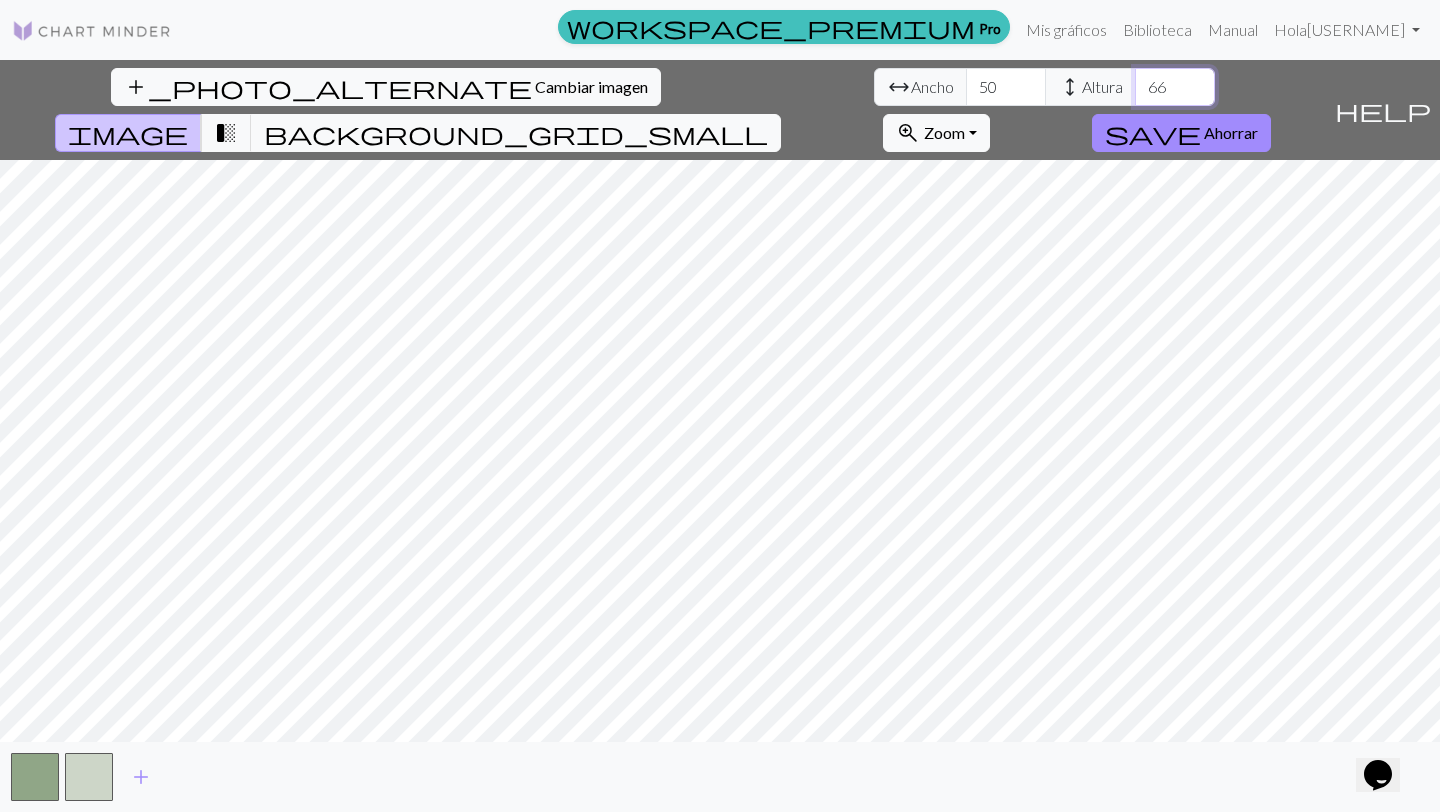 click on "65" at bounding box center [1175, 87] 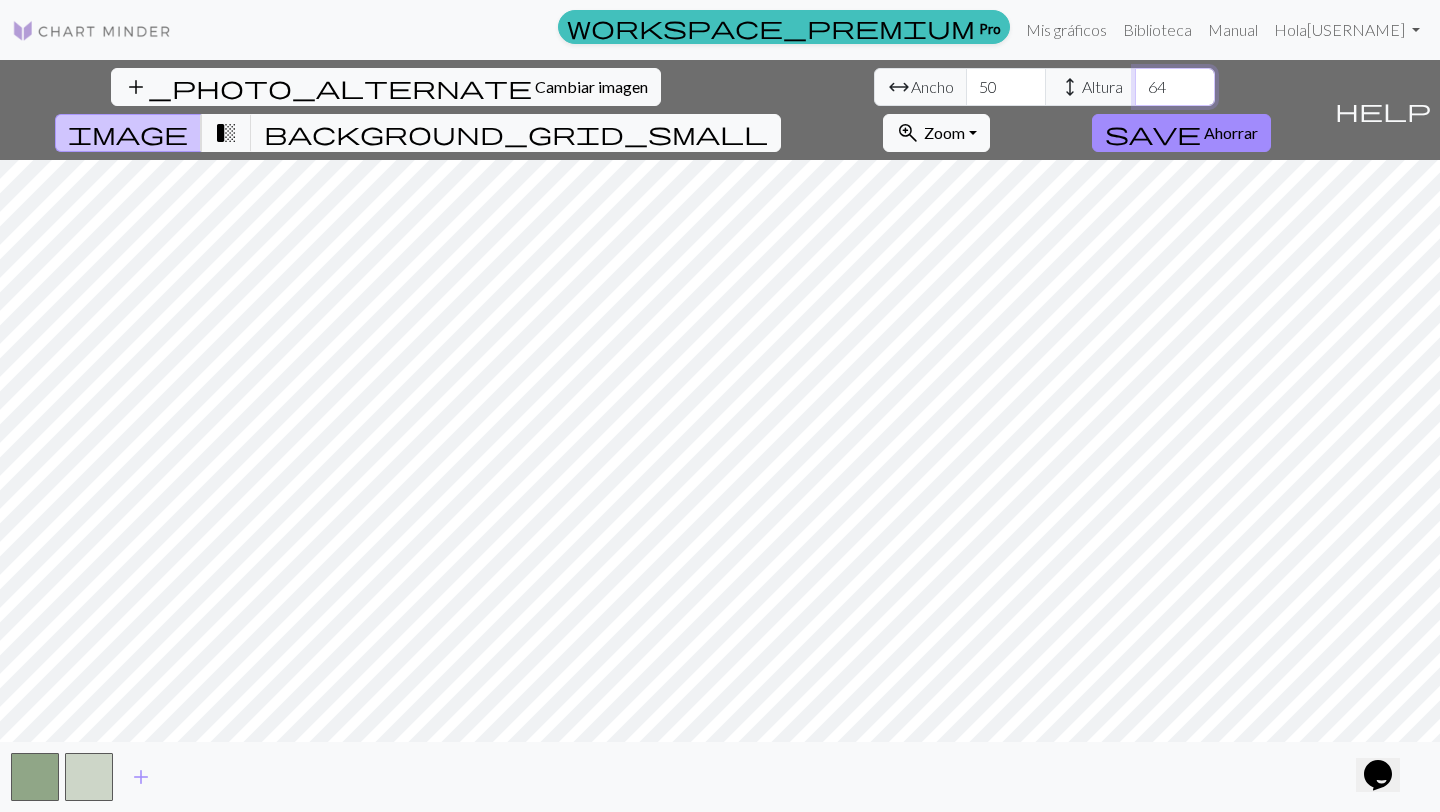 click on "64" at bounding box center (1175, 87) 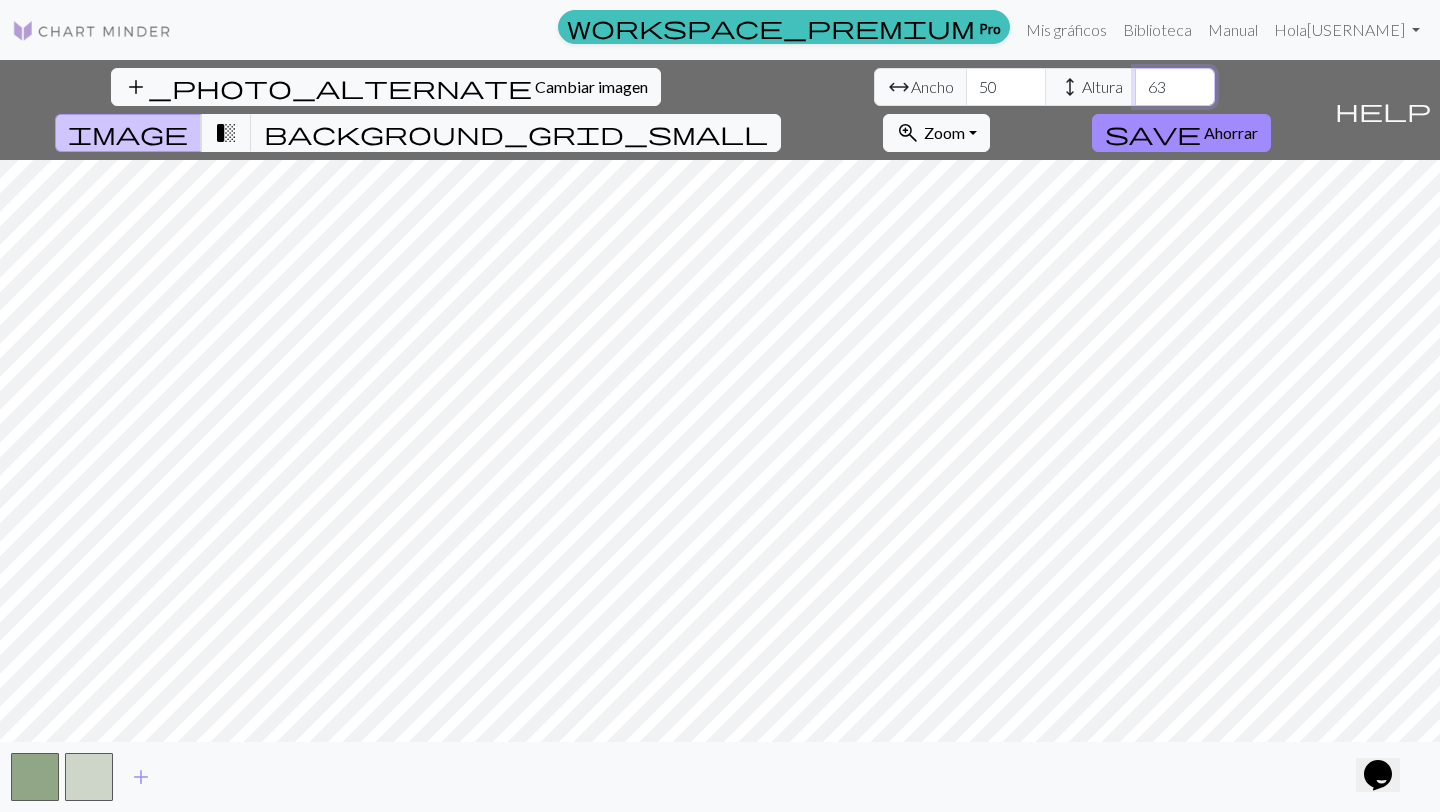 click on "63" at bounding box center (1175, 87) 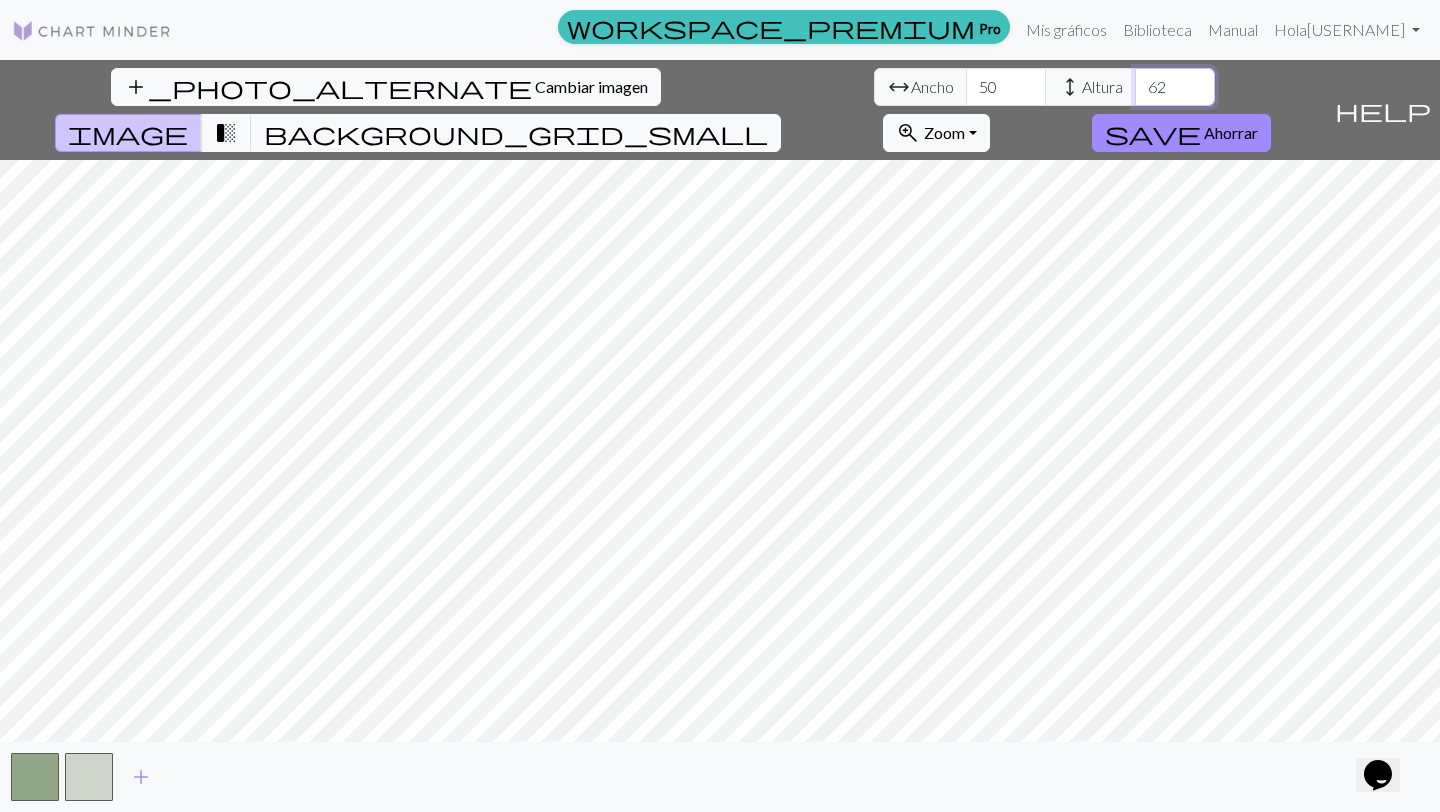 click on "62" at bounding box center [1175, 87] 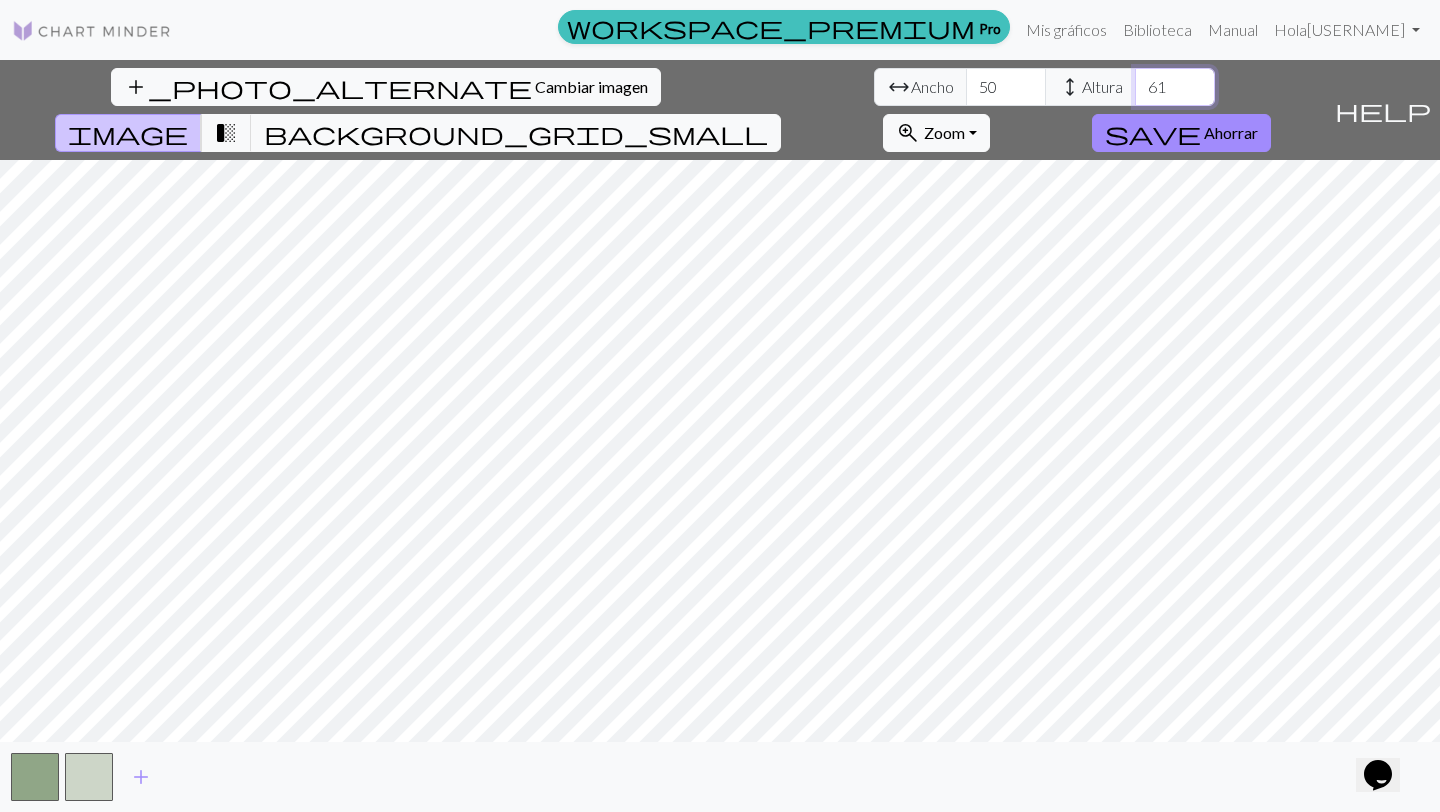 click on "61" at bounding box center [1175, 87] 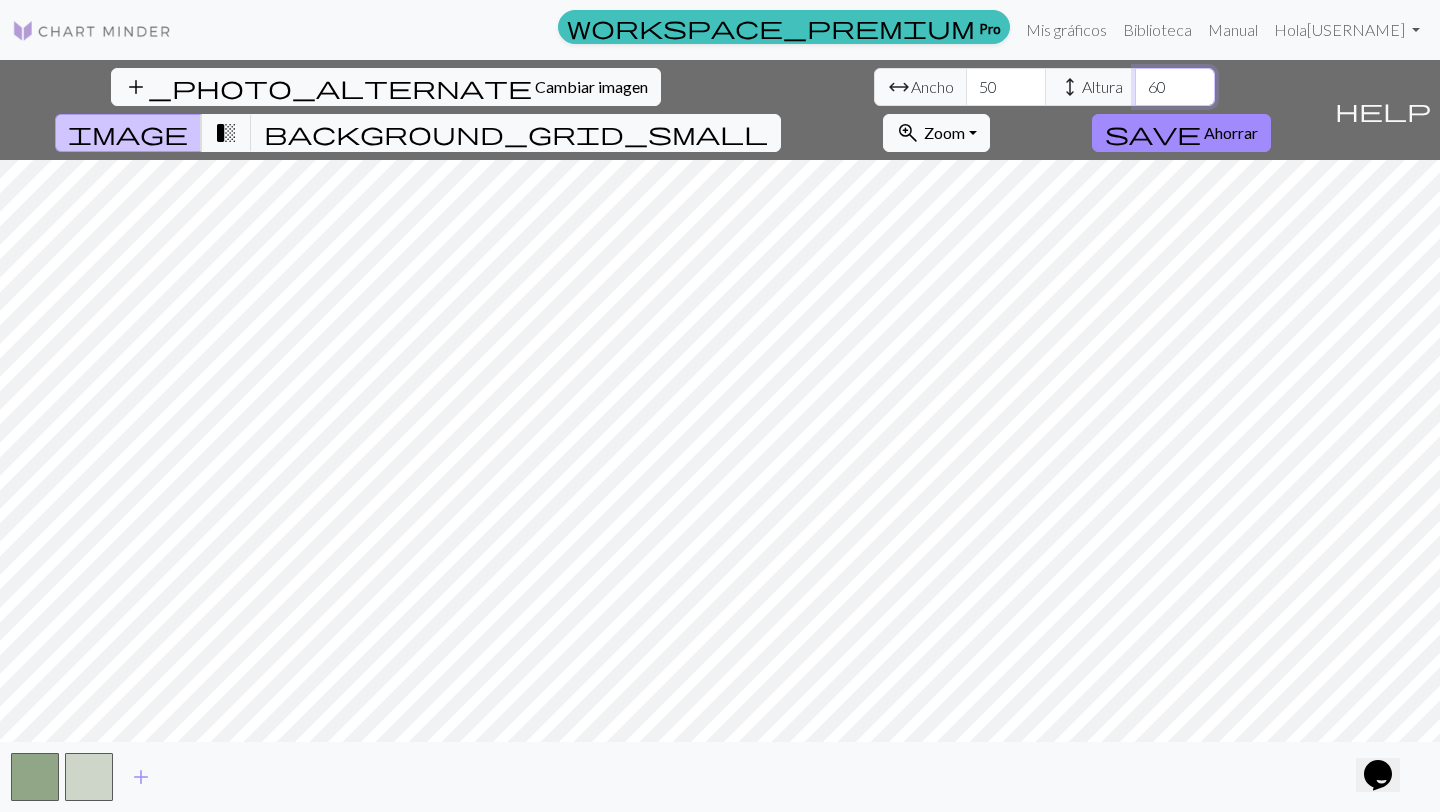 click on "60" at bounding box center [1175, 87] 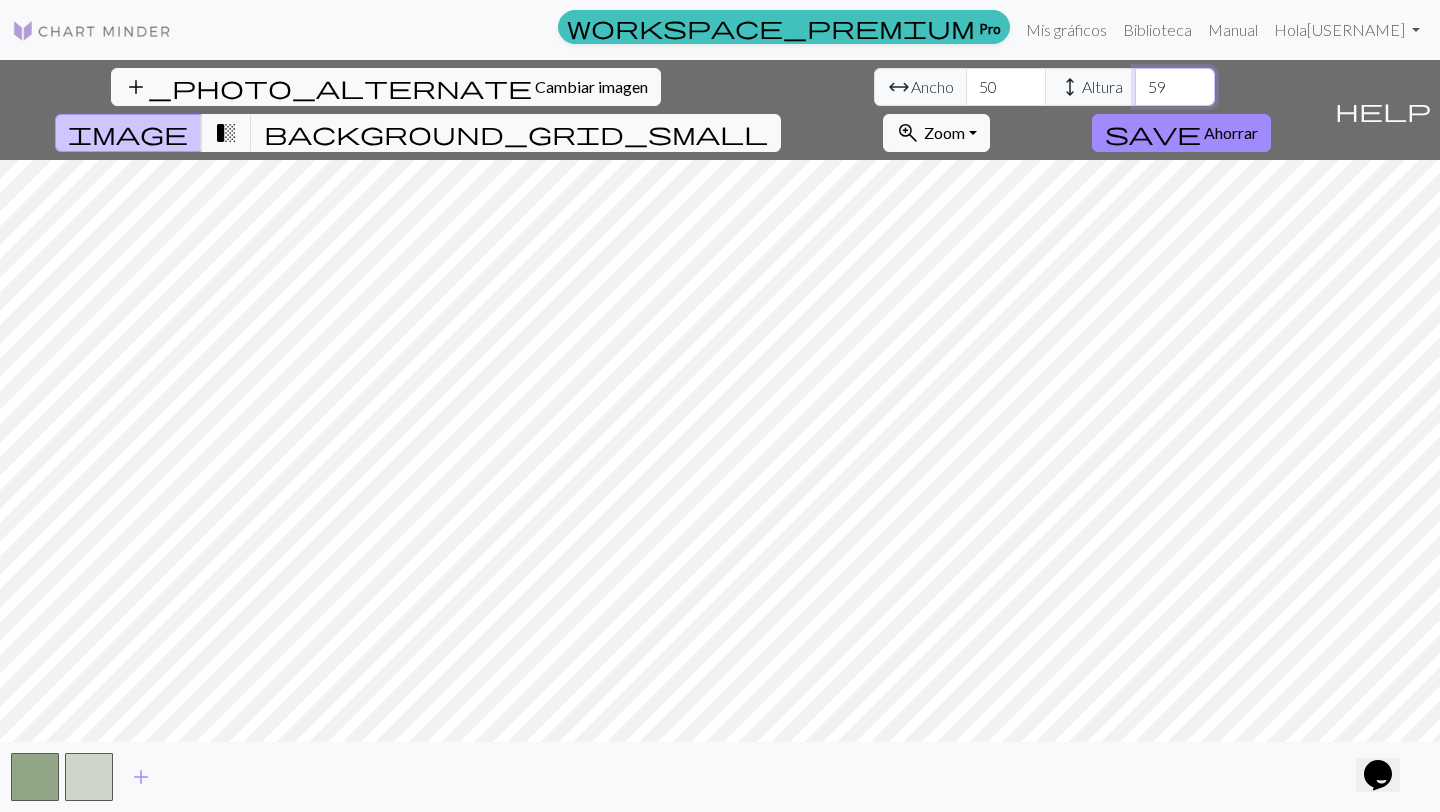 click on "59" at bounding box center (1175, 87) 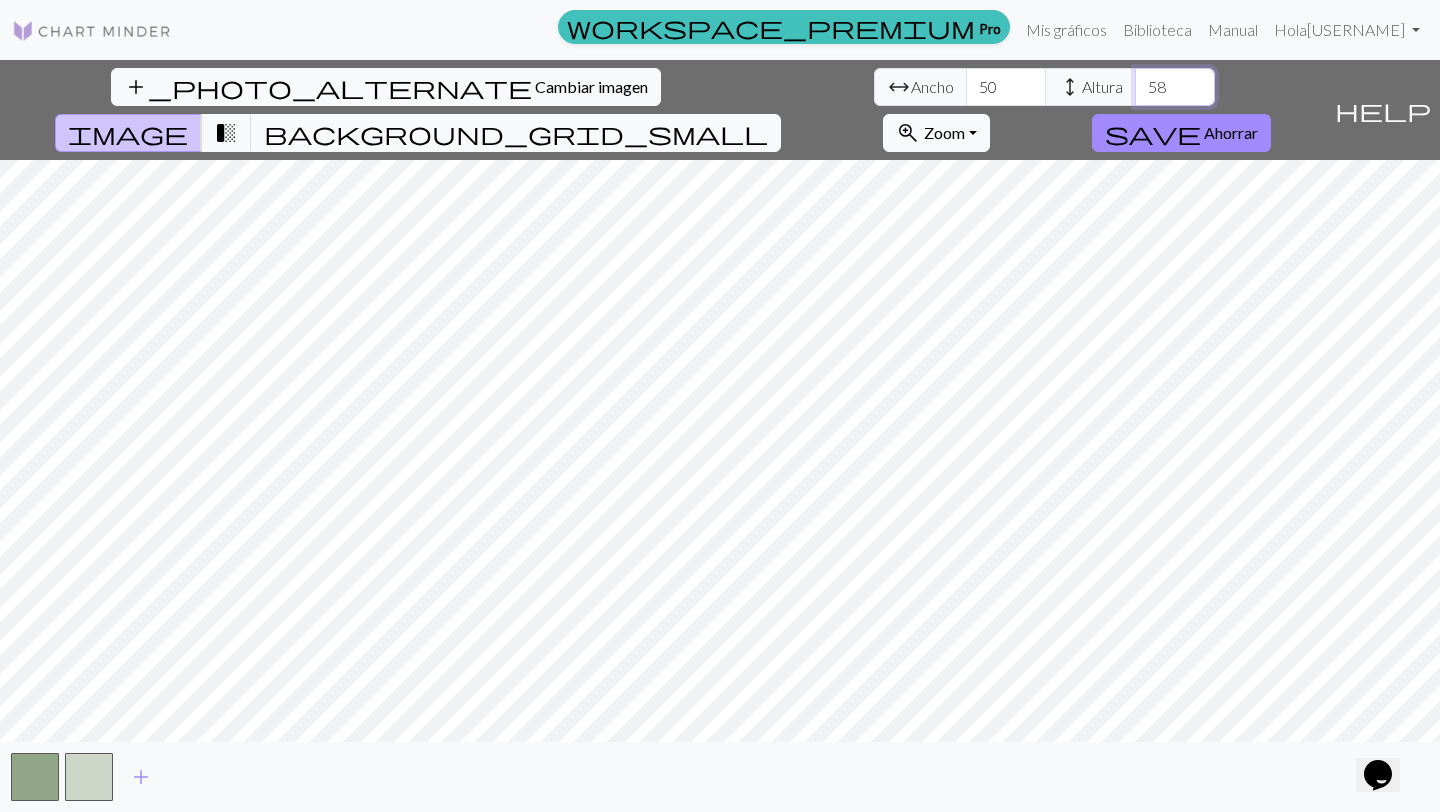 click on "58" at bounding box center [1175, 87] 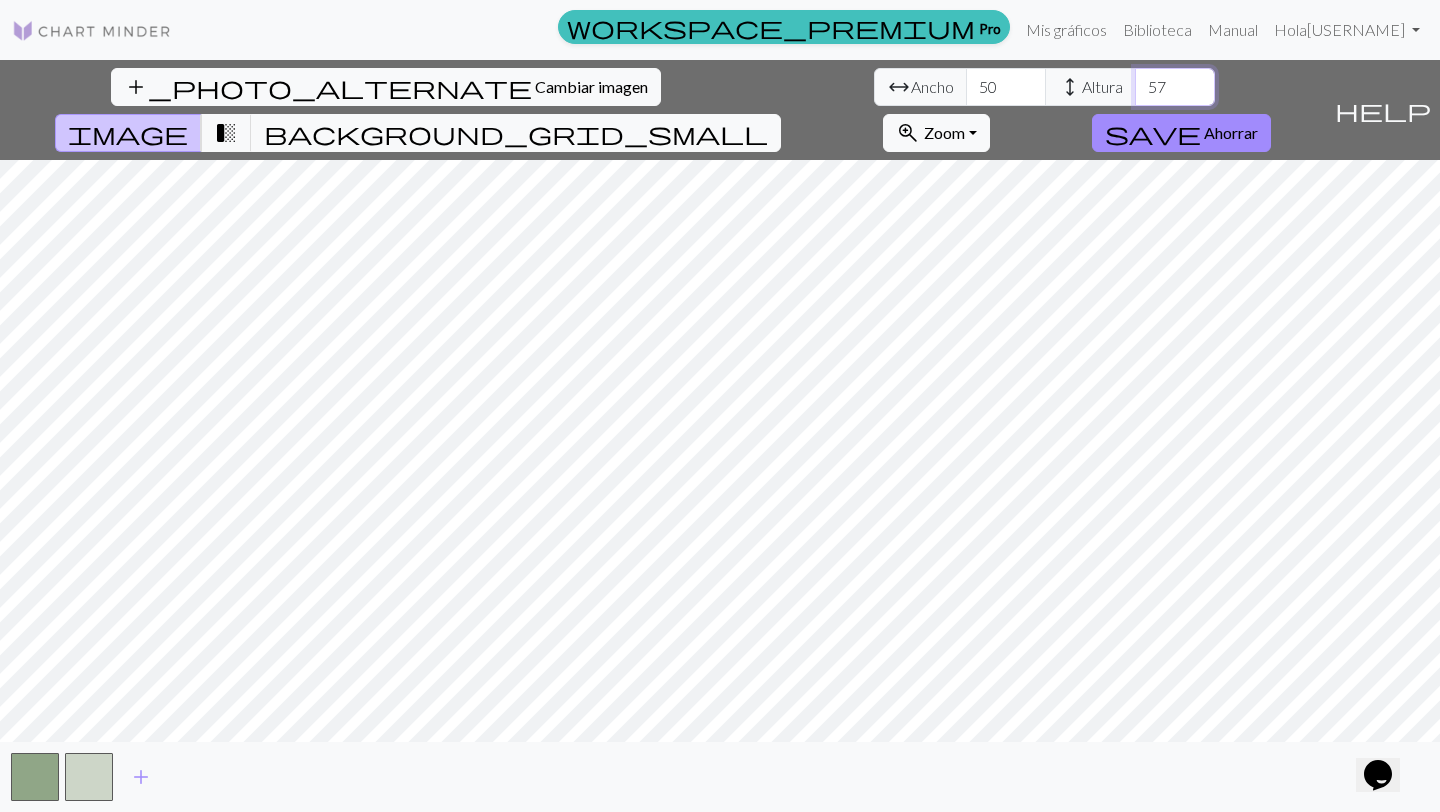 click on "57" at bounding box center [1175, 87] 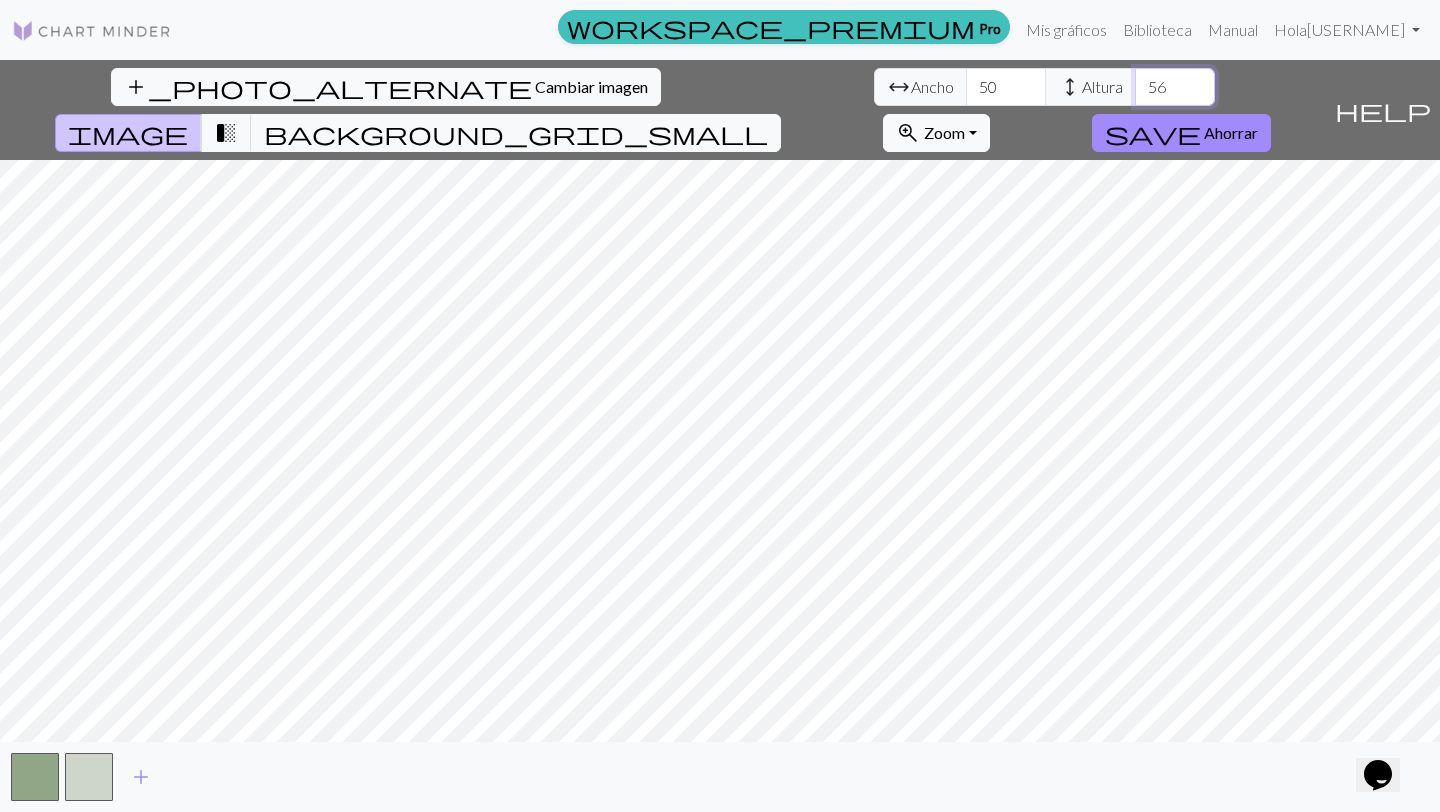 click on "56" at bounding box center (1175, 87) 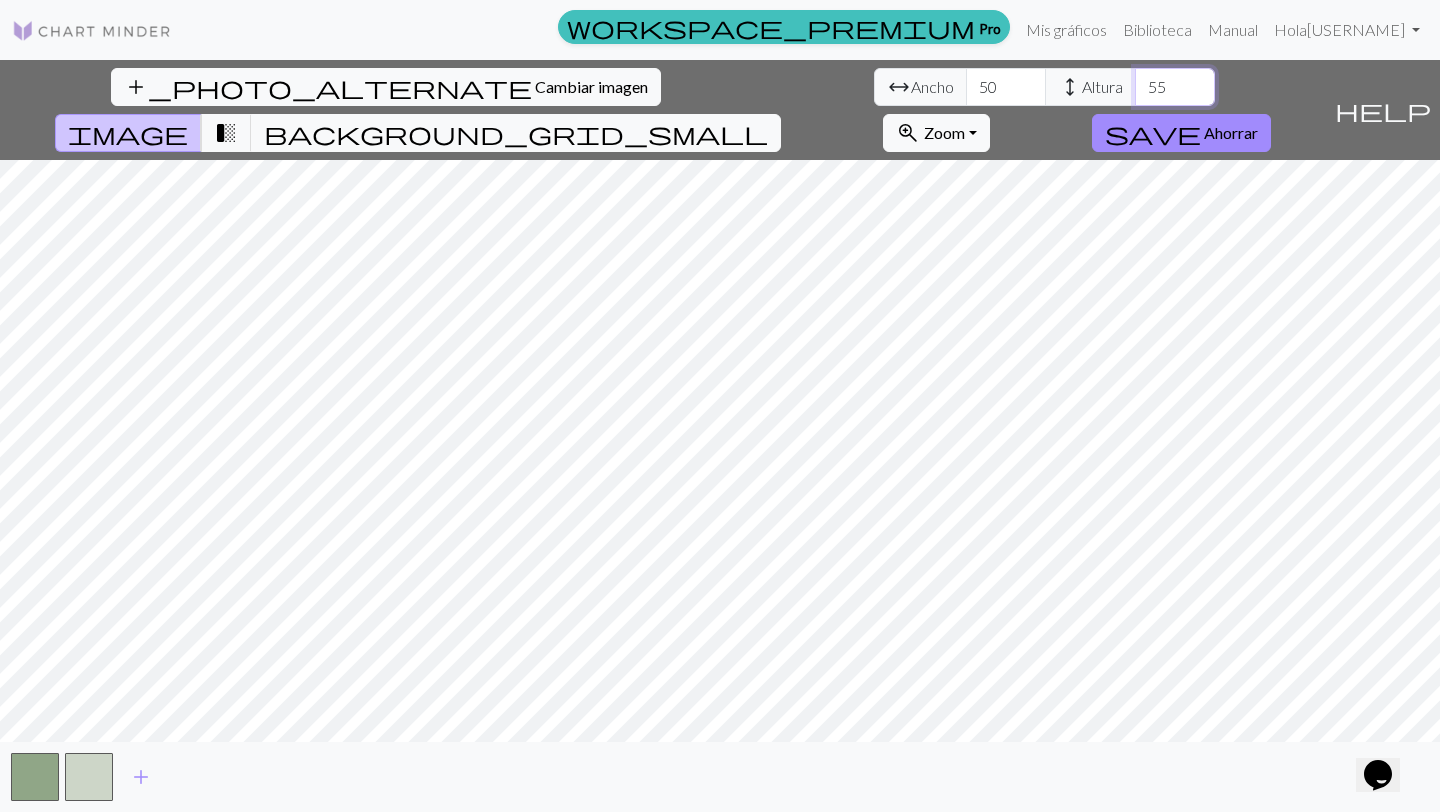 click on "55" at bounding box center [1175, 87] 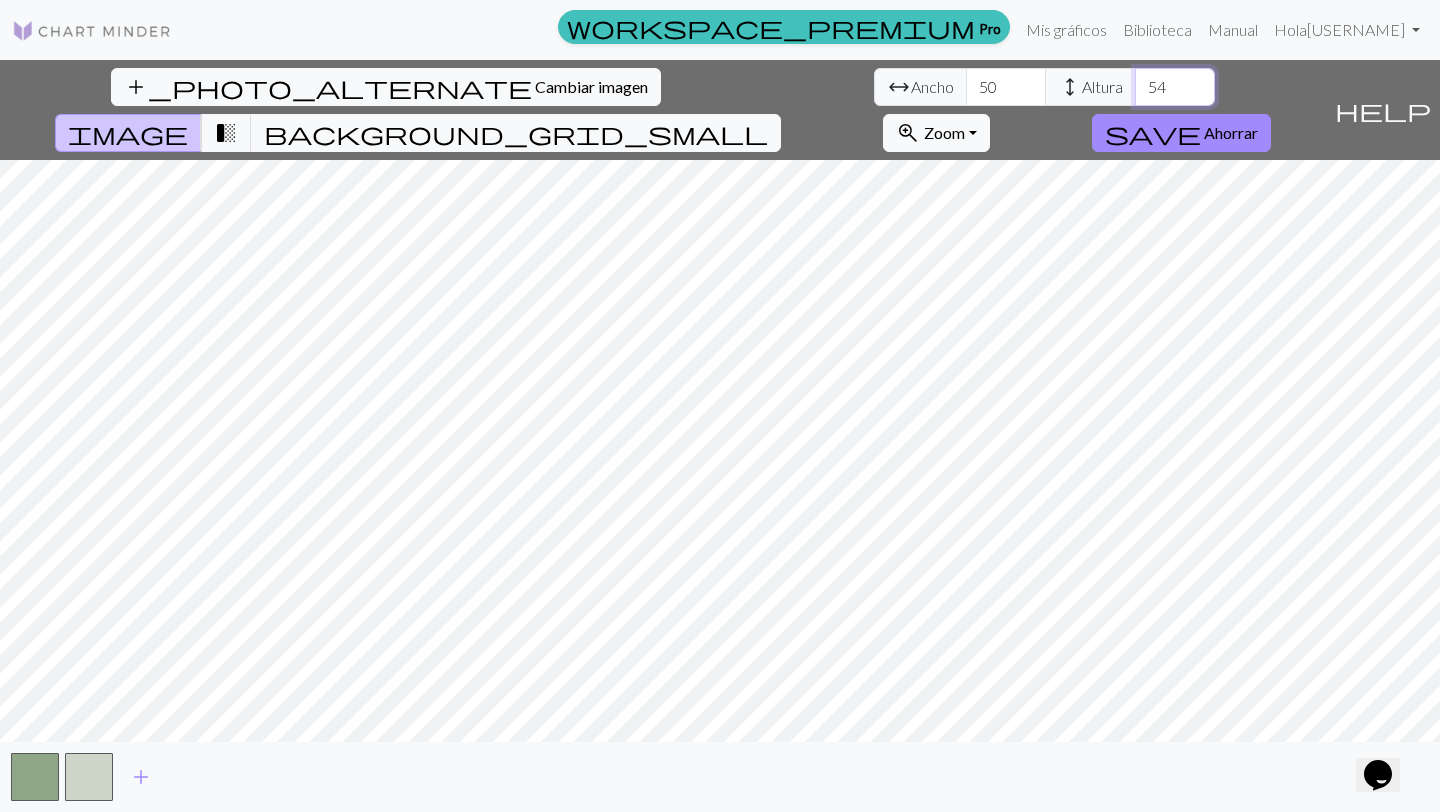 click on "54" at bounding box center [1175, 87] 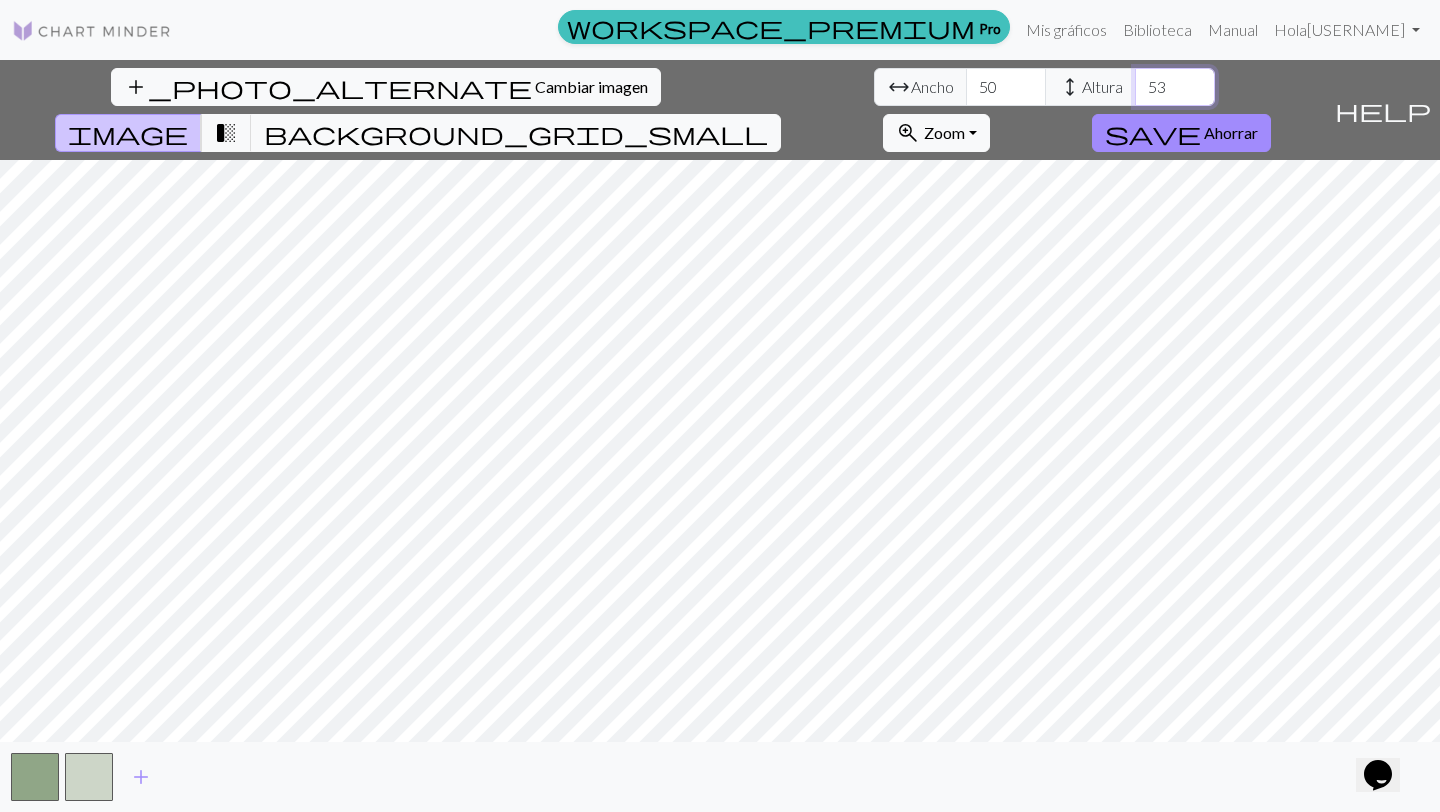 click on "53" at bounding box center (1175, 87) 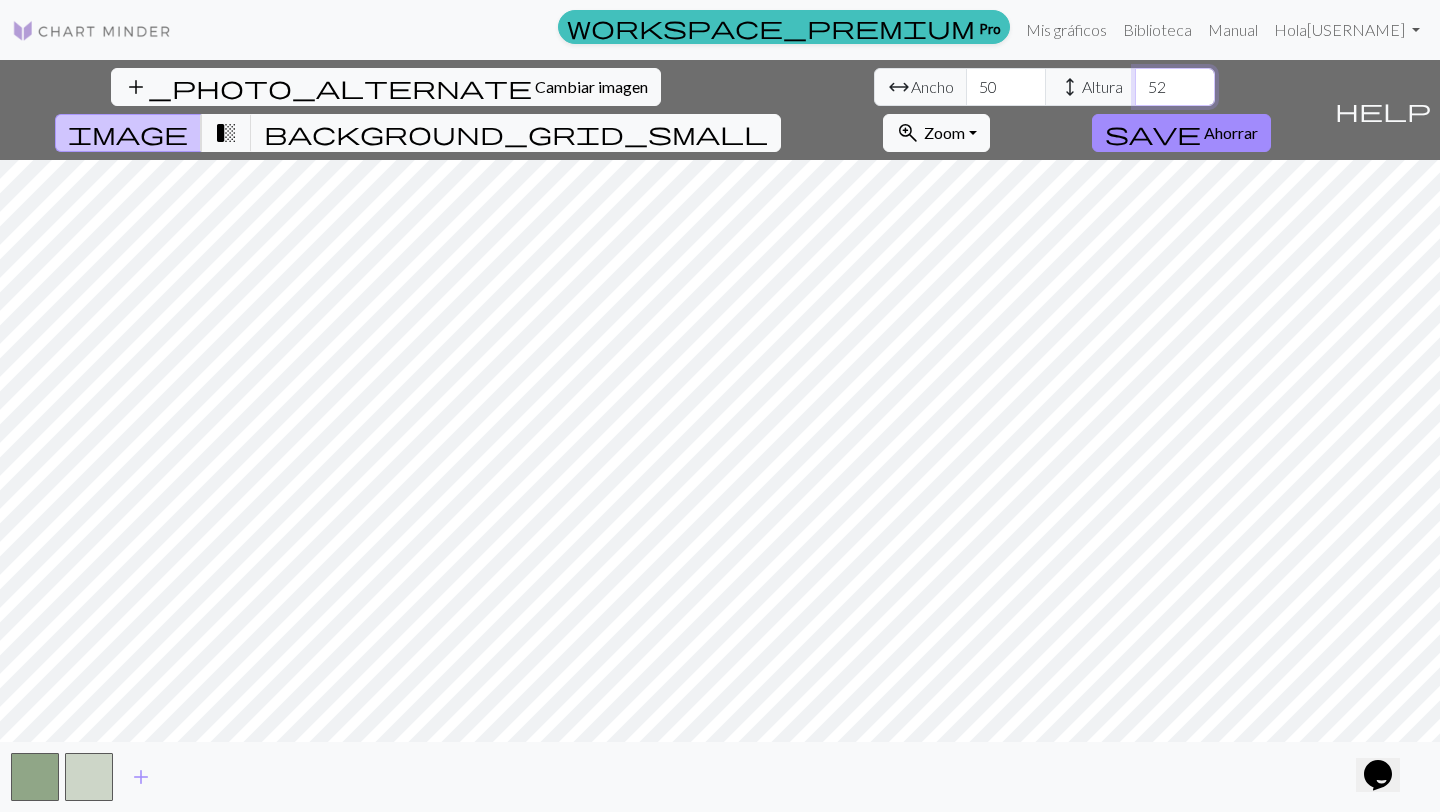 click on "52" at bounding box center (1175, 87) 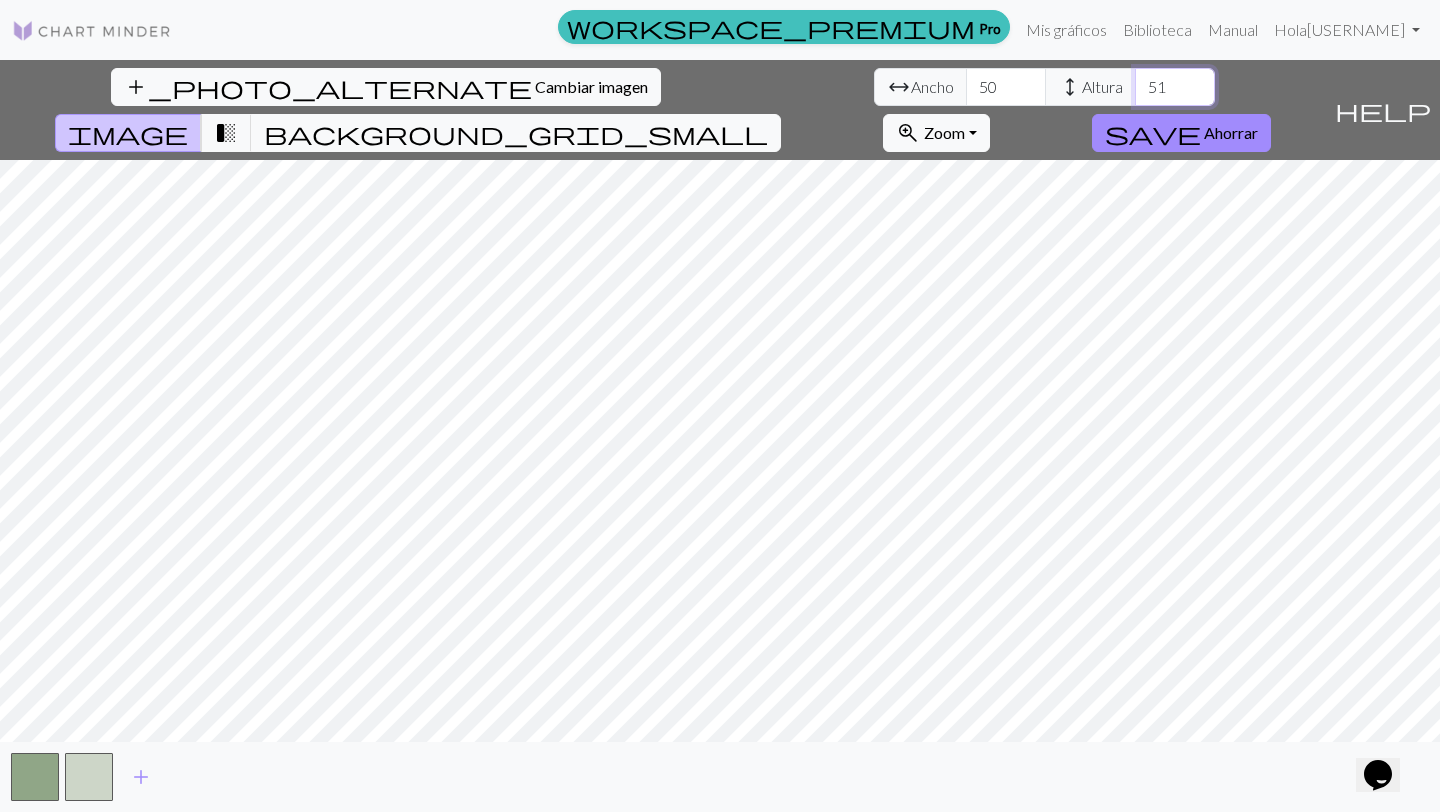 click on "51" at bounding box center [1175, 87] 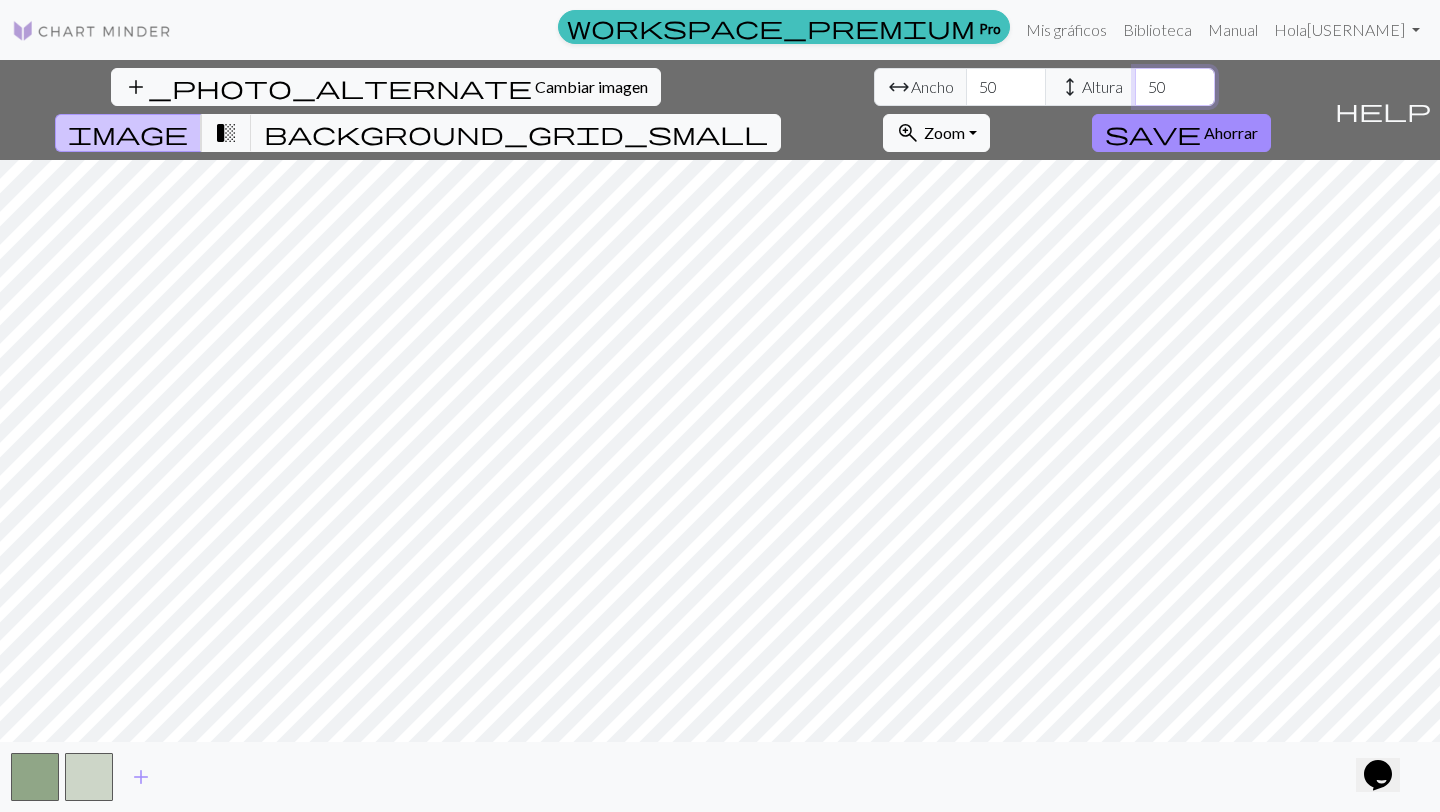 click on "50" at bounding box center [1175, 87] 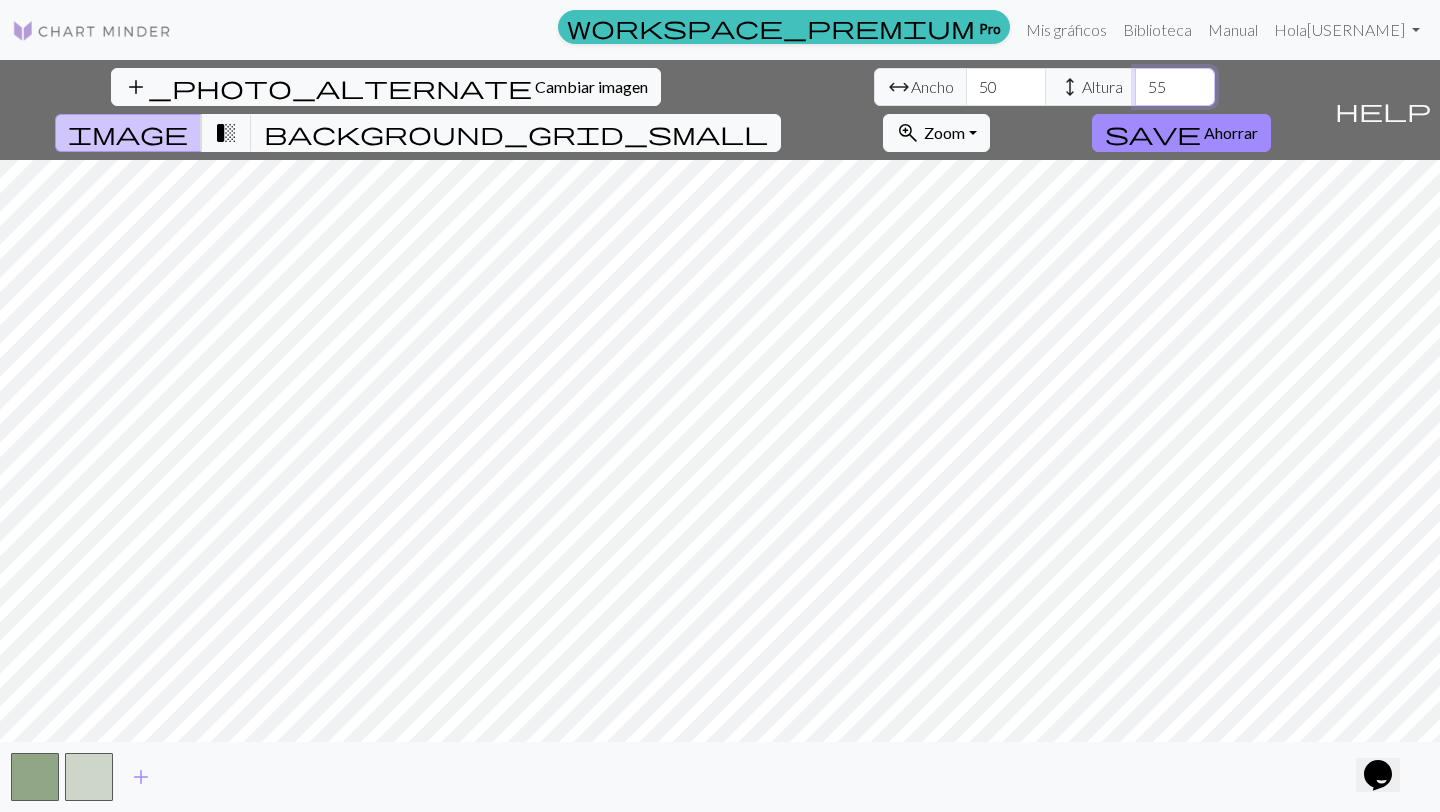 click on "55" at bounding box center [1175, 87] 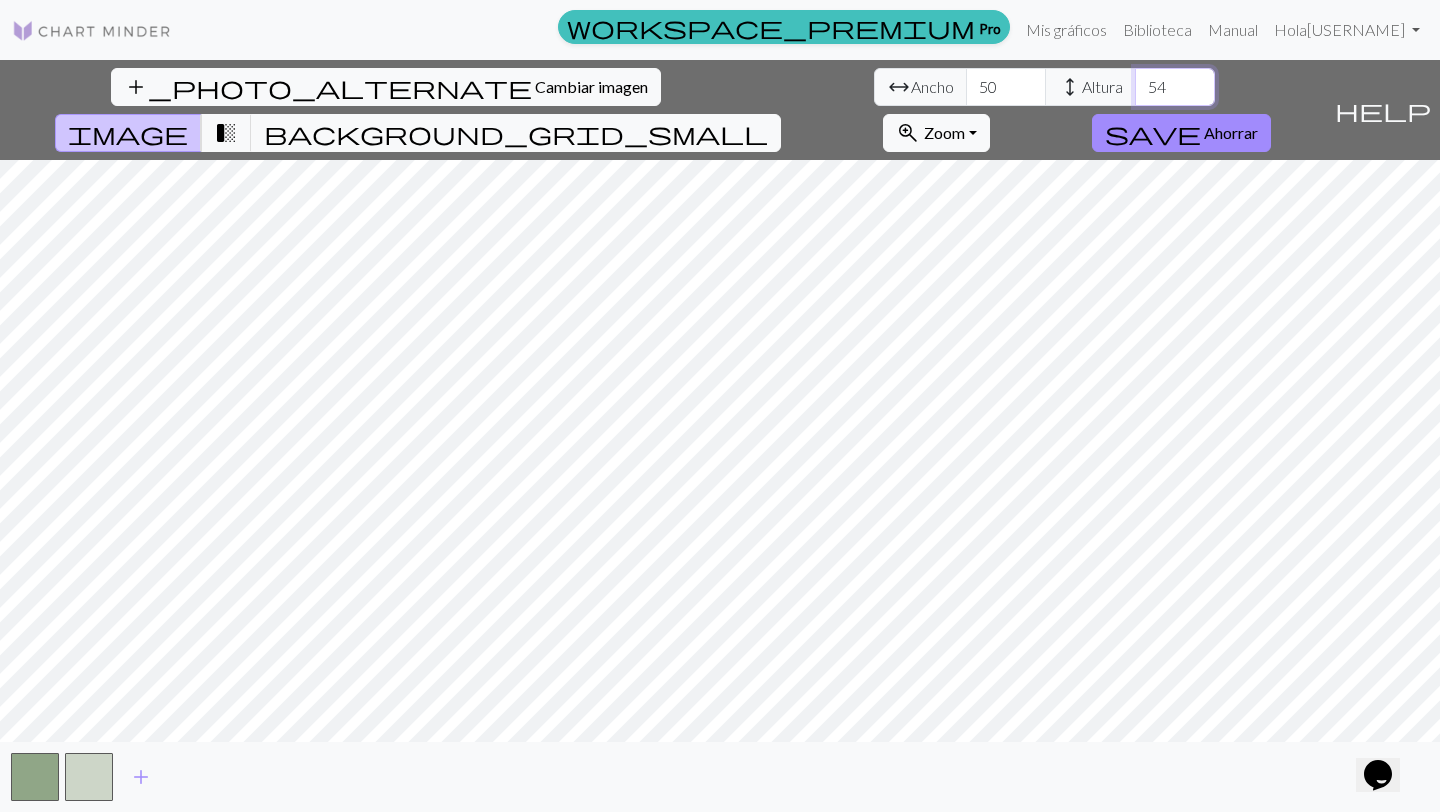click on "54" at bounding box center [1175, 87] 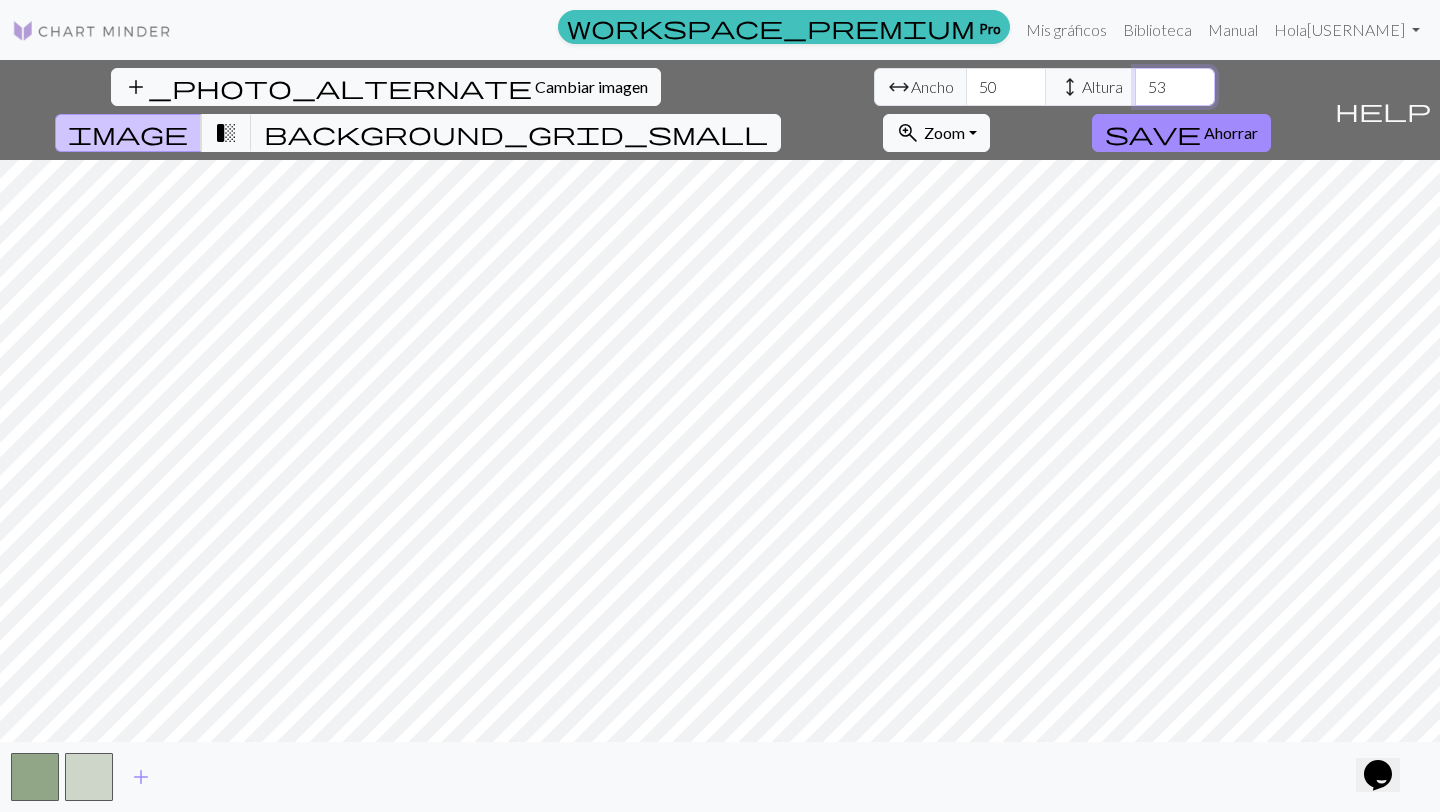click on "53" at bounding box center [1175, 87] 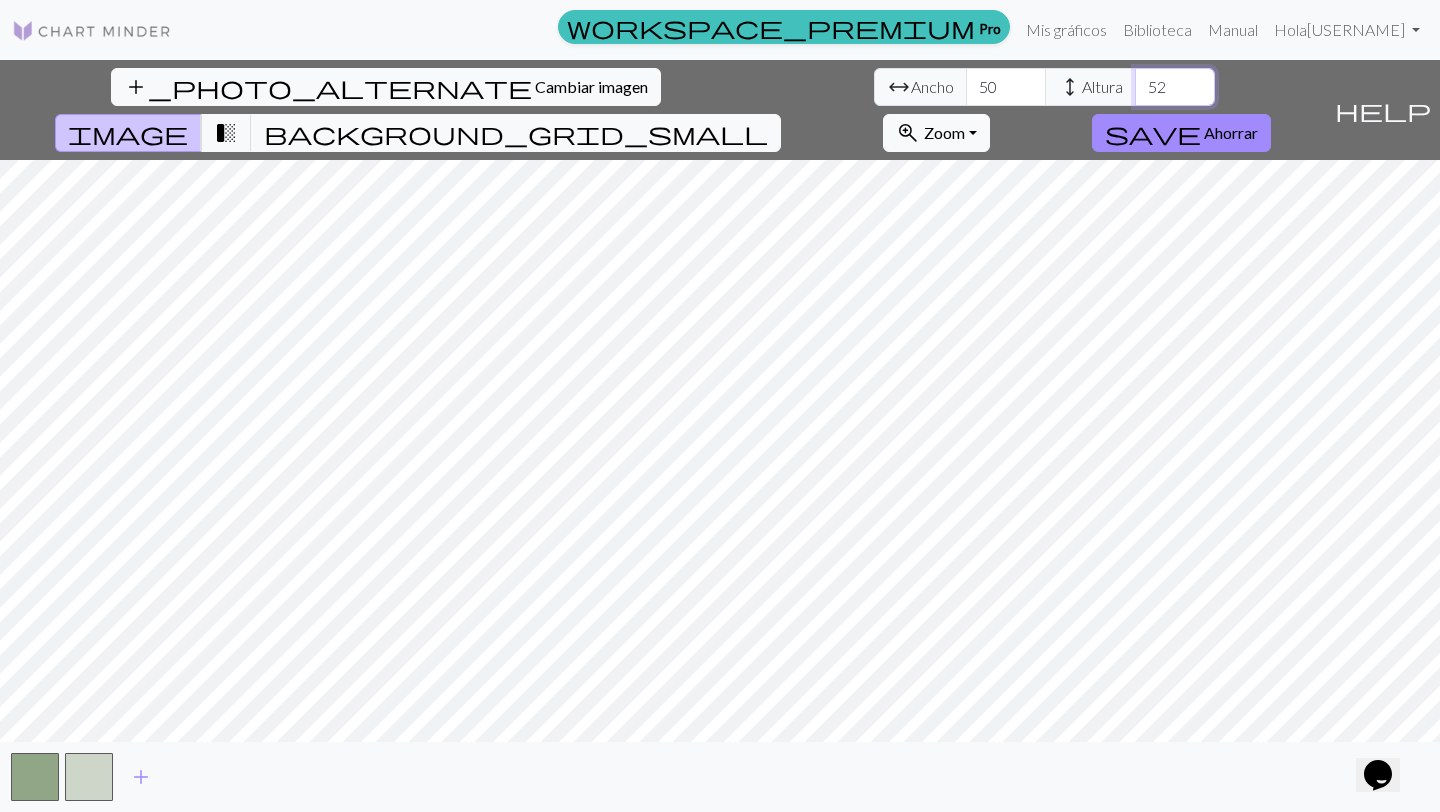 click on "52" at bounding box center (1175, 87) 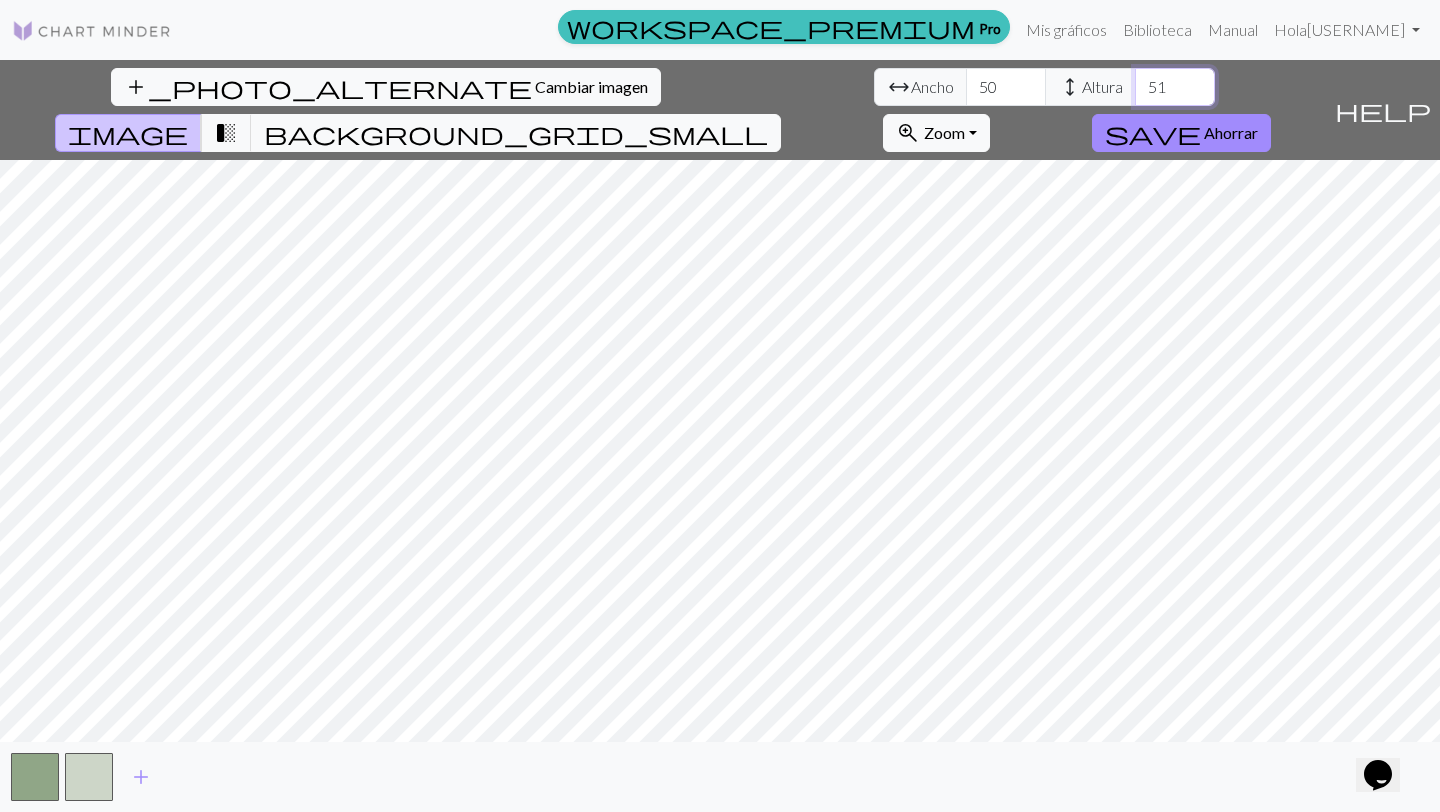 click on "51" at bounding box center [1175, 87] 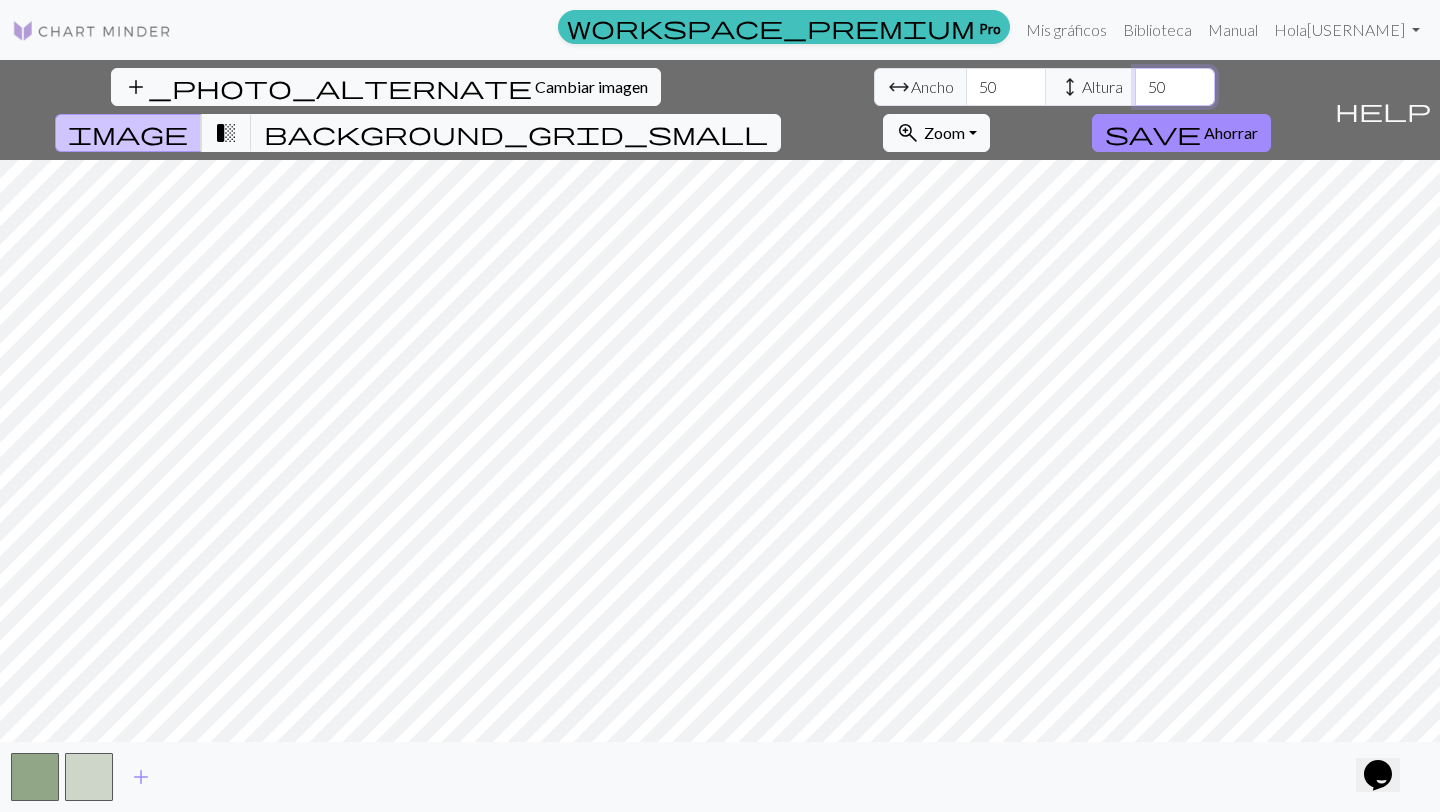 type on "50" 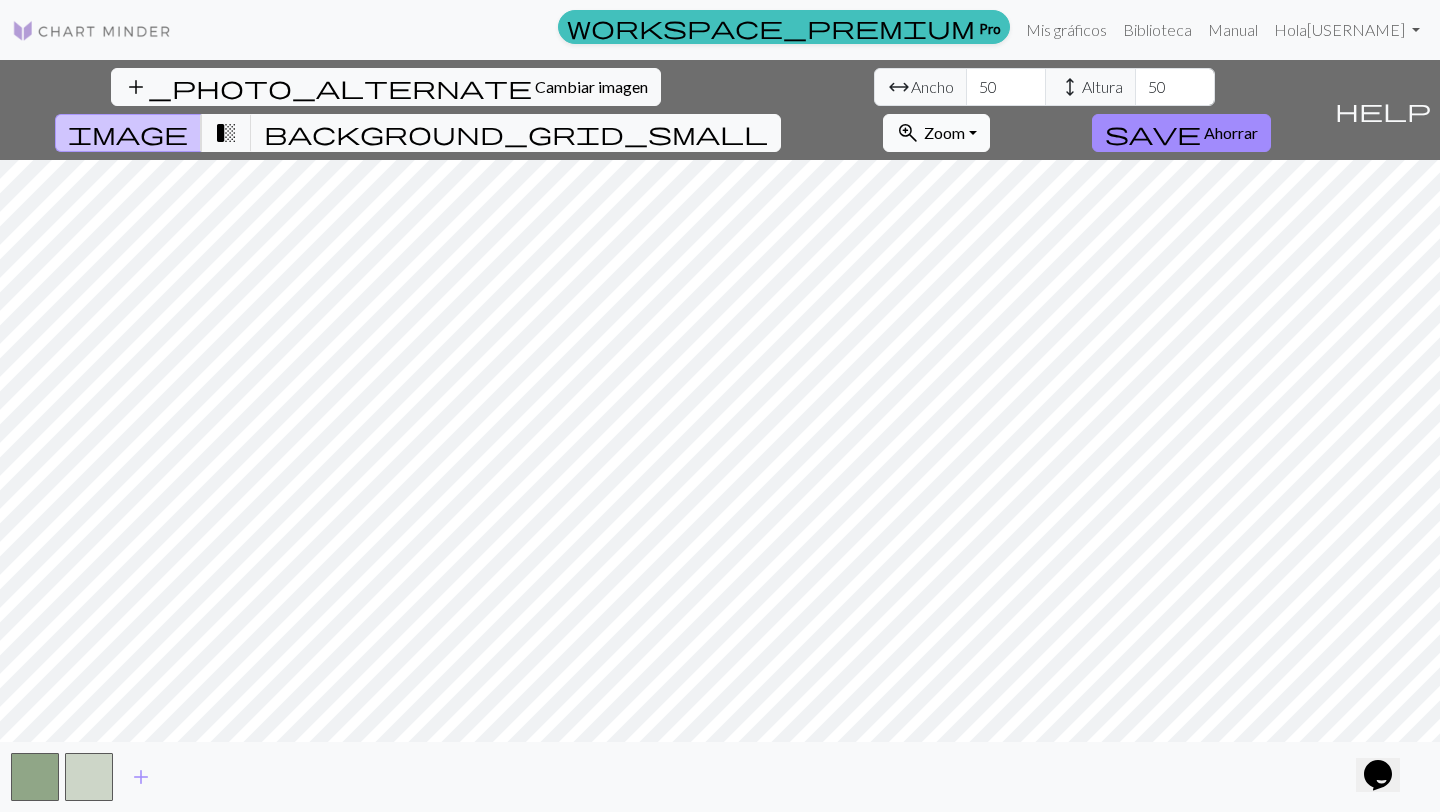 click on "Zoom" at bounding box center [944, 132] 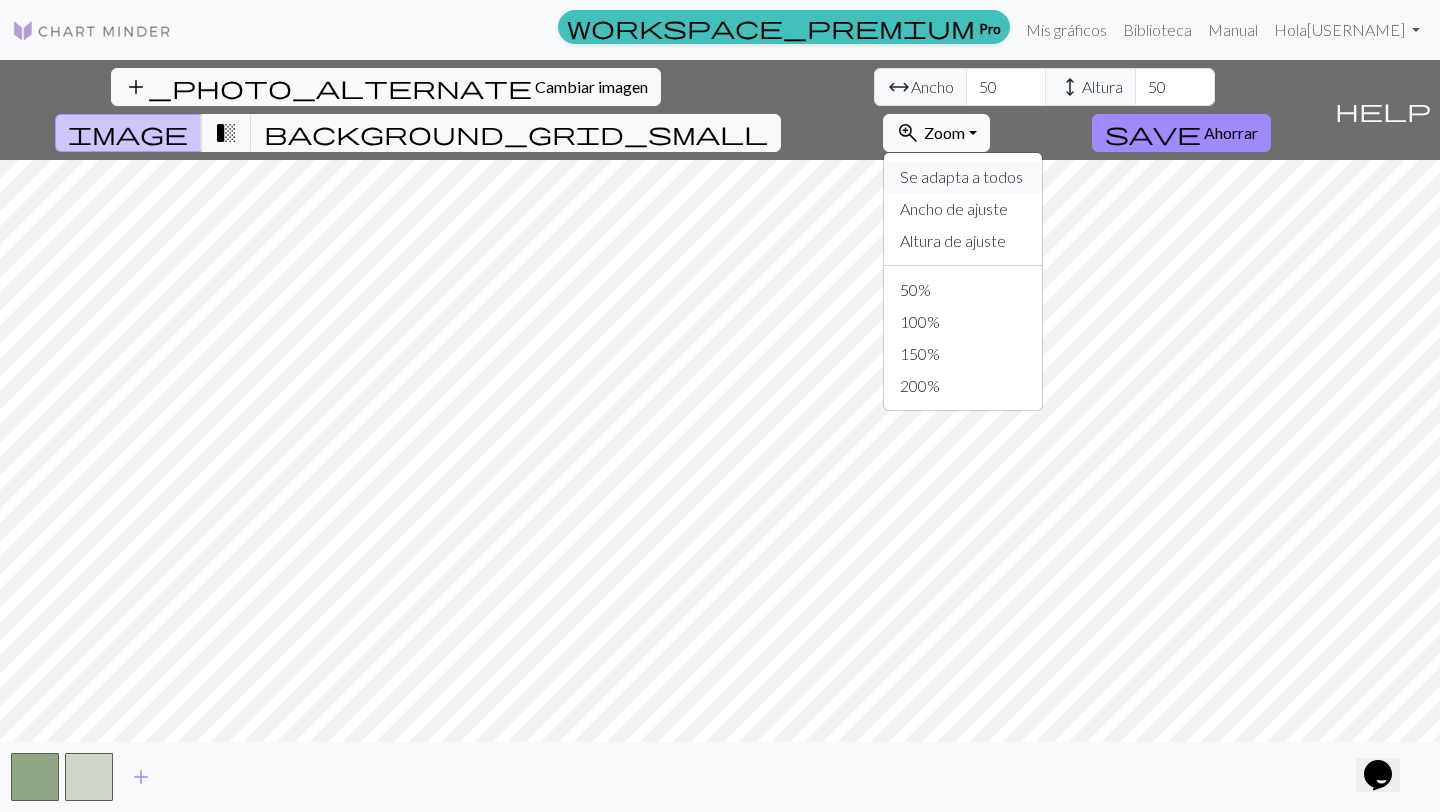 click on "Se adapta a todos" at bounding box center [961, 176] 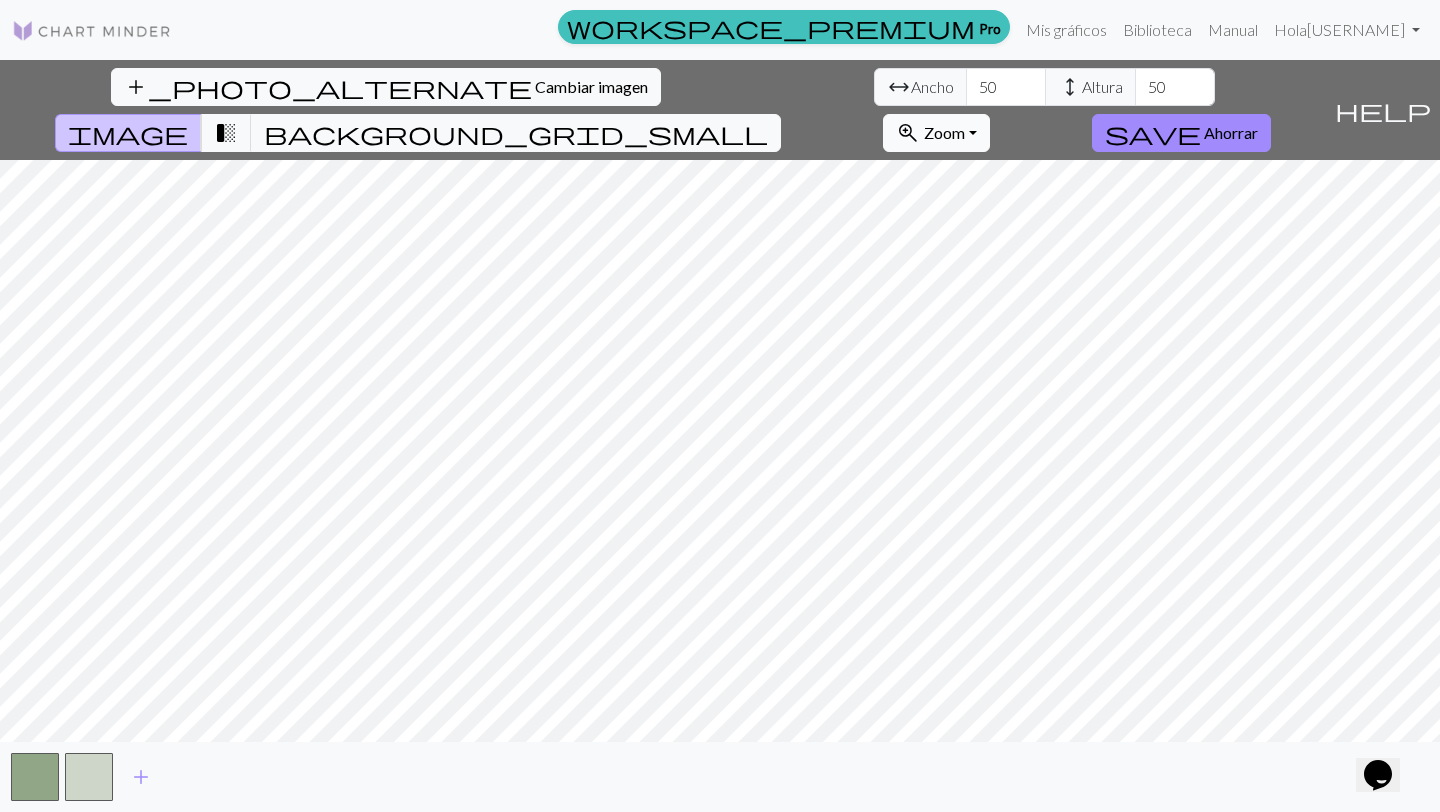 click on "Zoom" at bounding box center (944, 132) 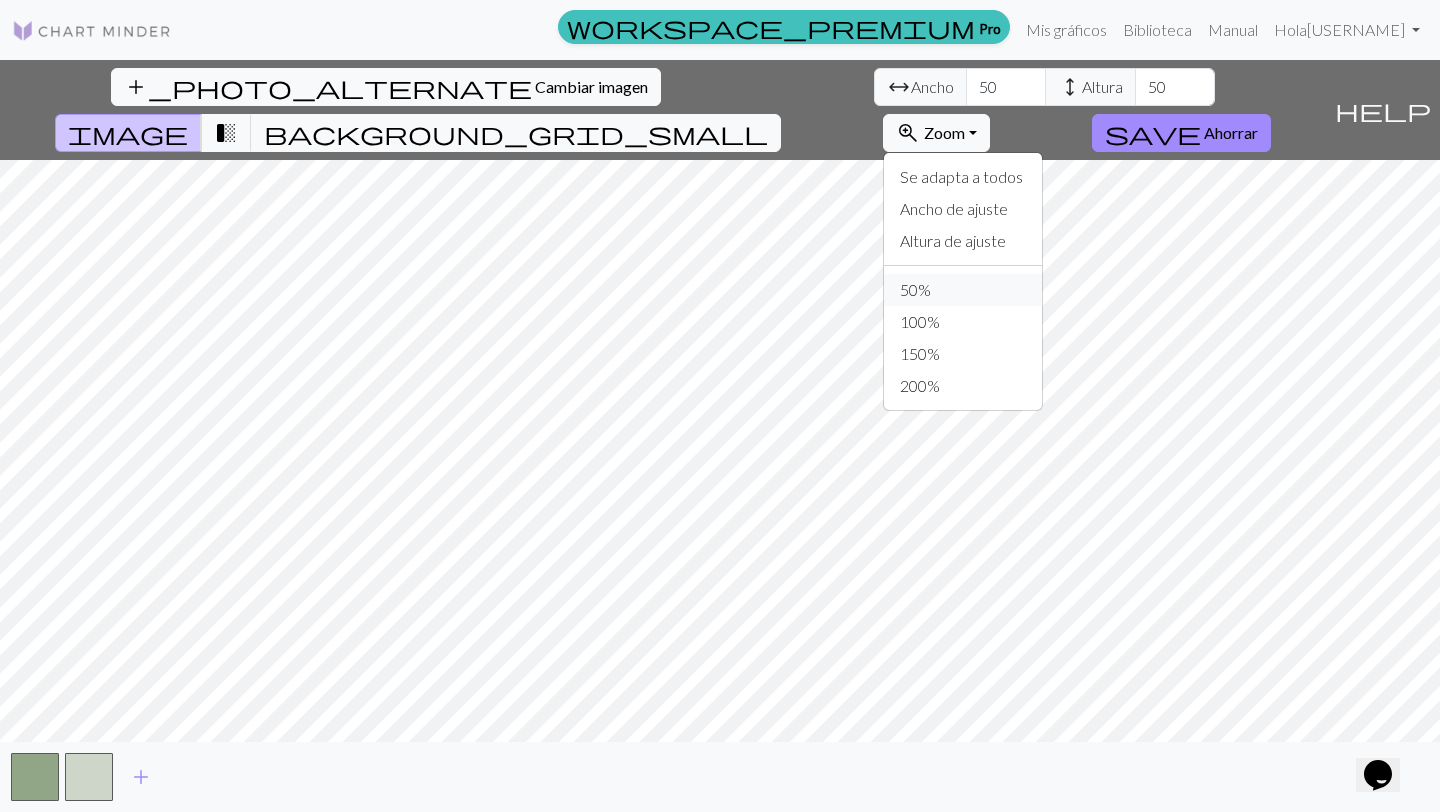click on "50%" at bounding box center [915, 289] 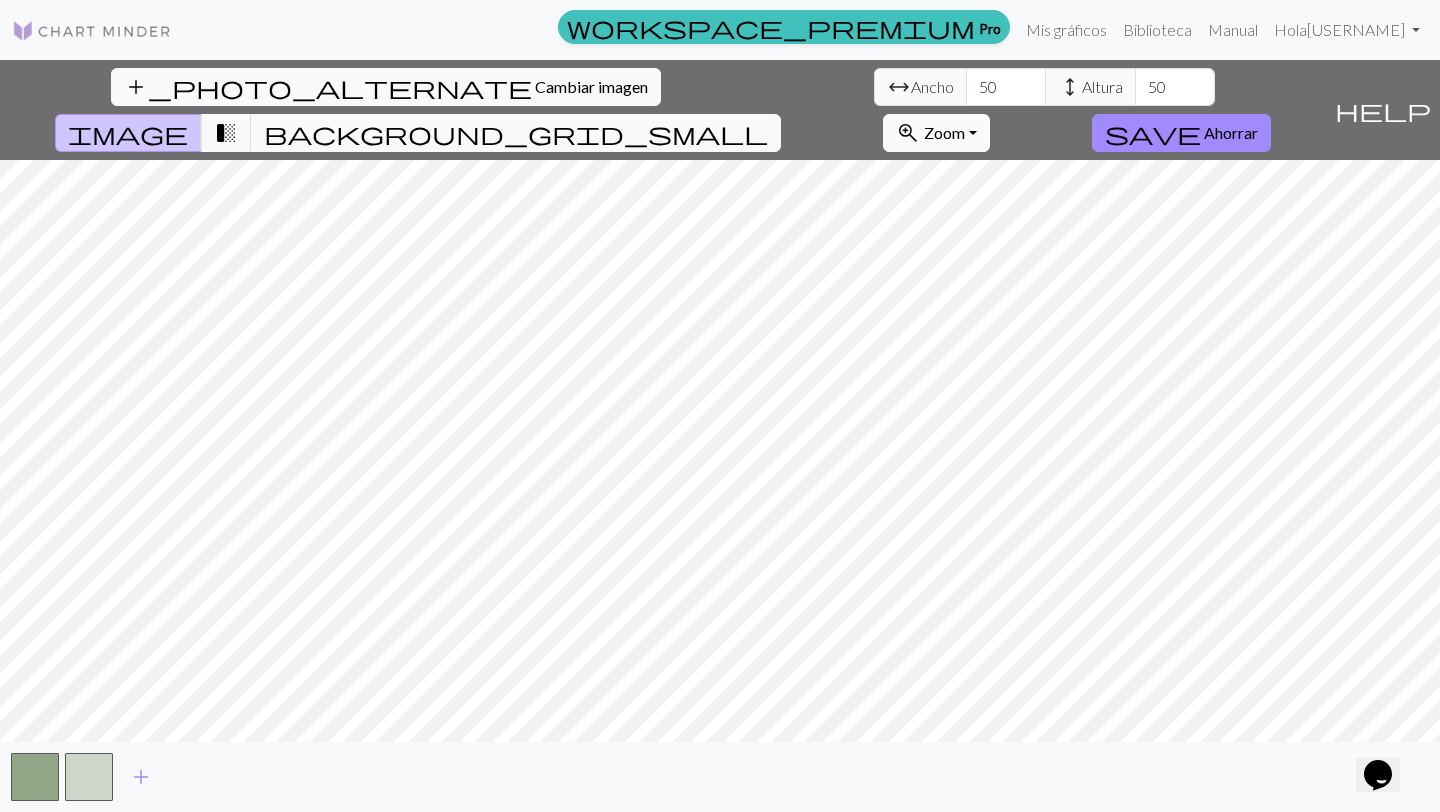 click on "zoom_in" at bounding box center [908, 133] 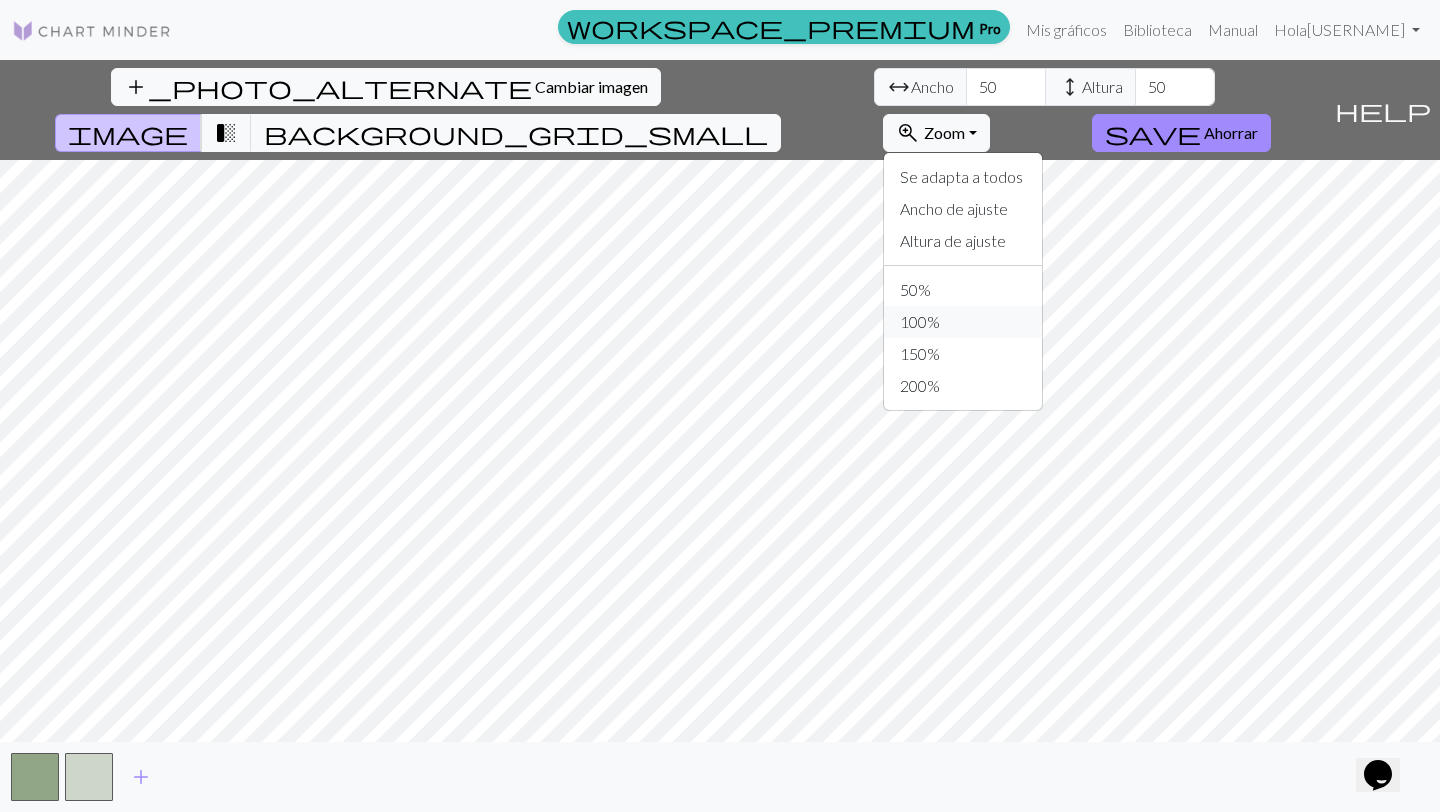 click on "100%" at bounding box center (963, 322) 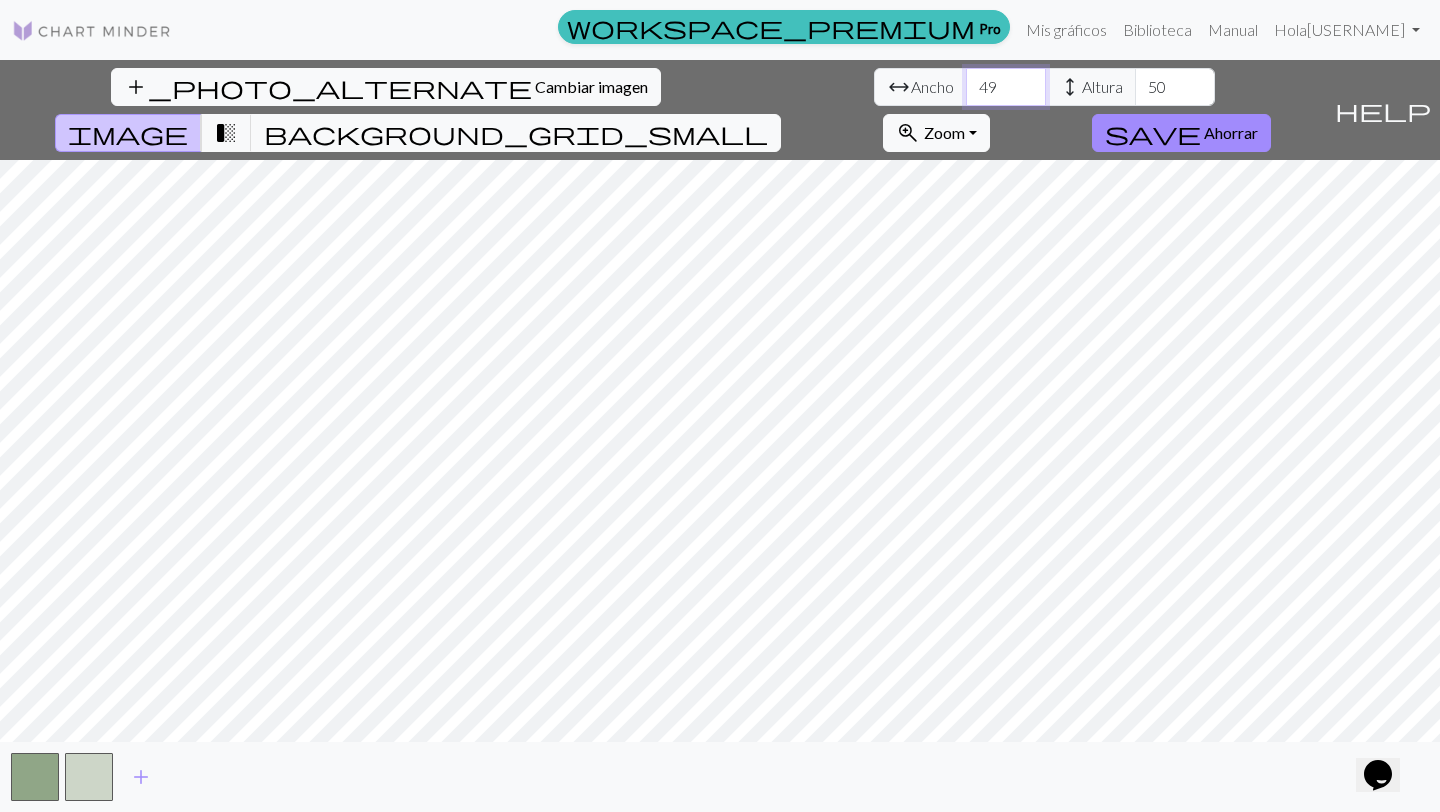 click on "49" at bounding box center [1006, 87] 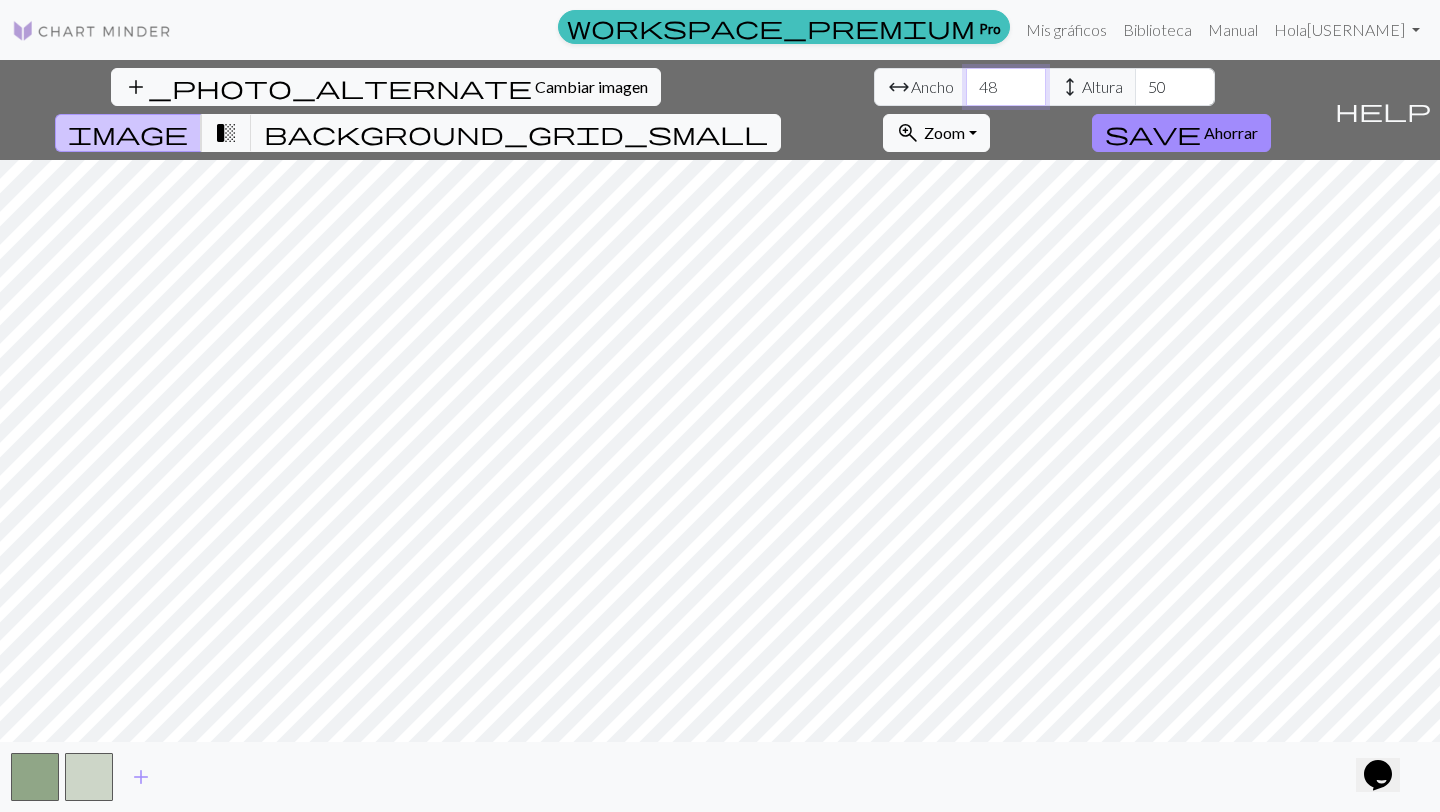 click on "48" at bounding box center [1006, 87] 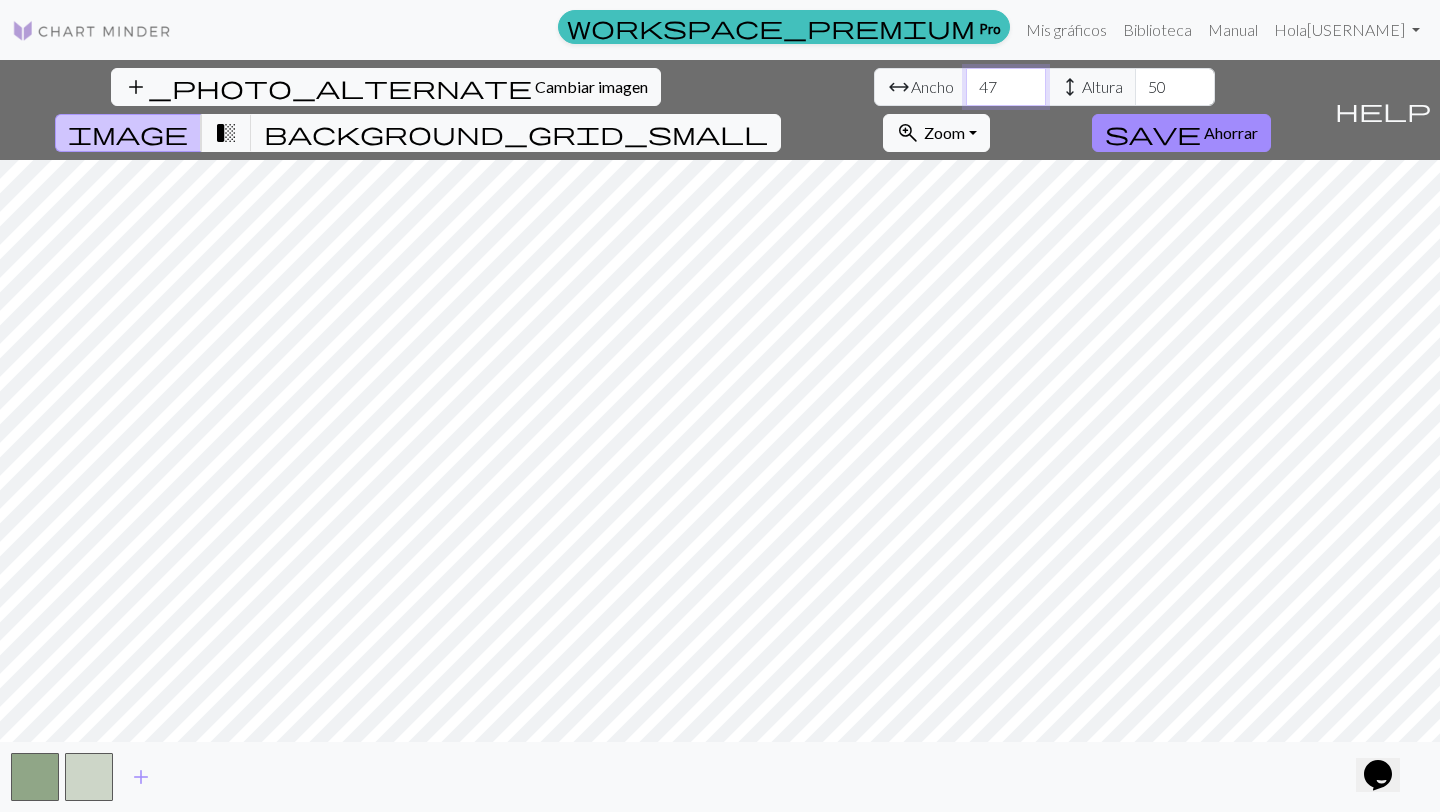 click on "47" at bounding box center (1006, 87) 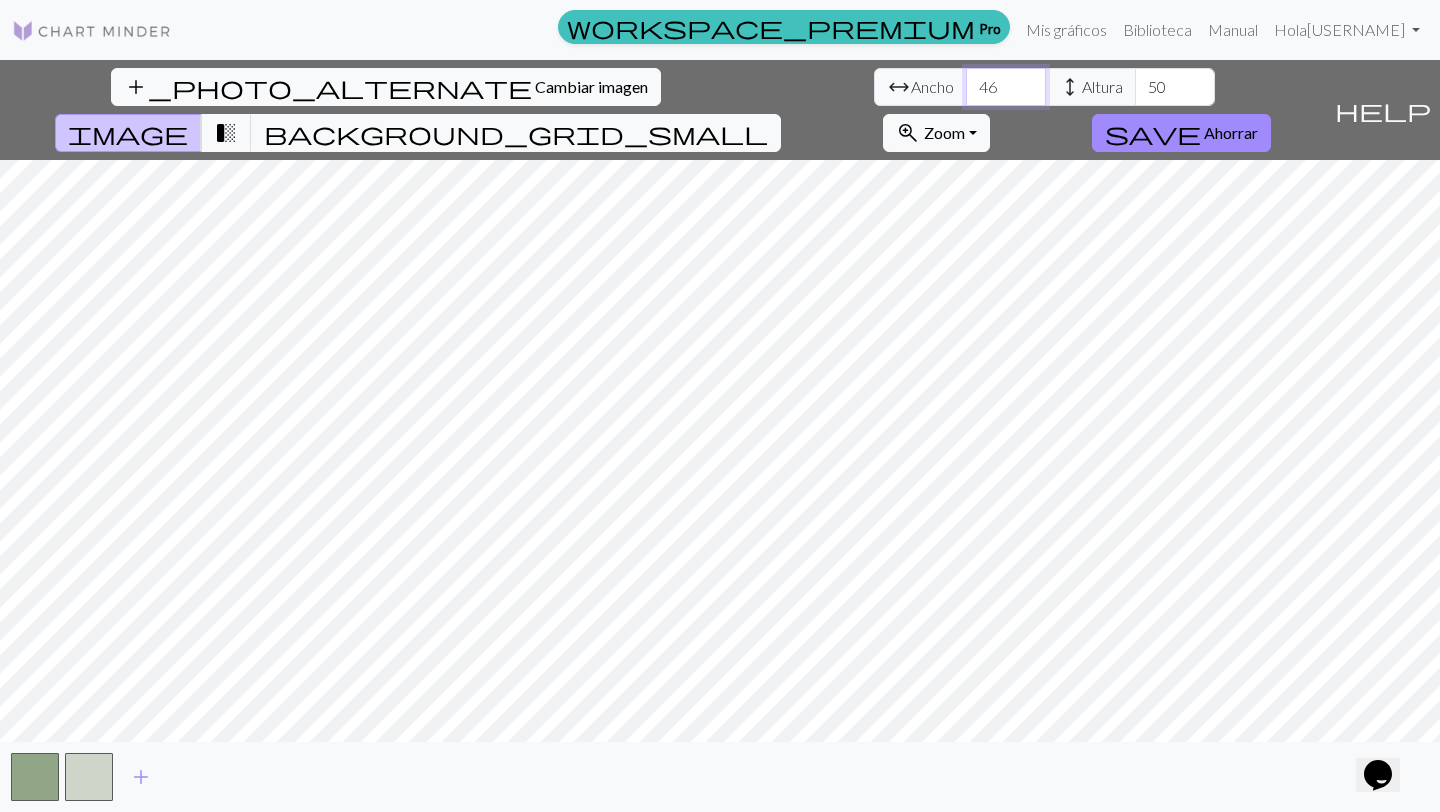 click on "46" at bounding box center [1006, 87] 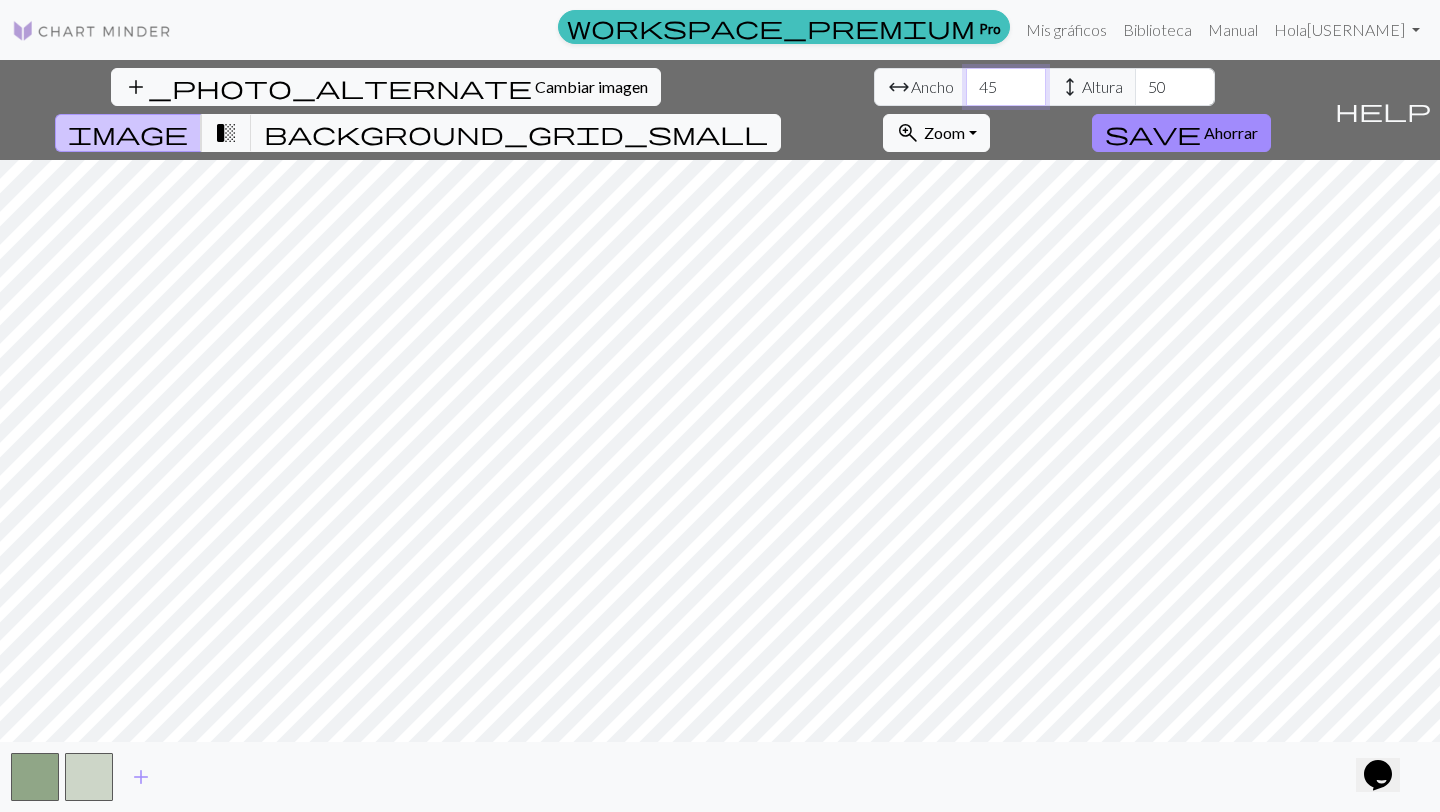 click on "45" at bounding box center [1006, 87] 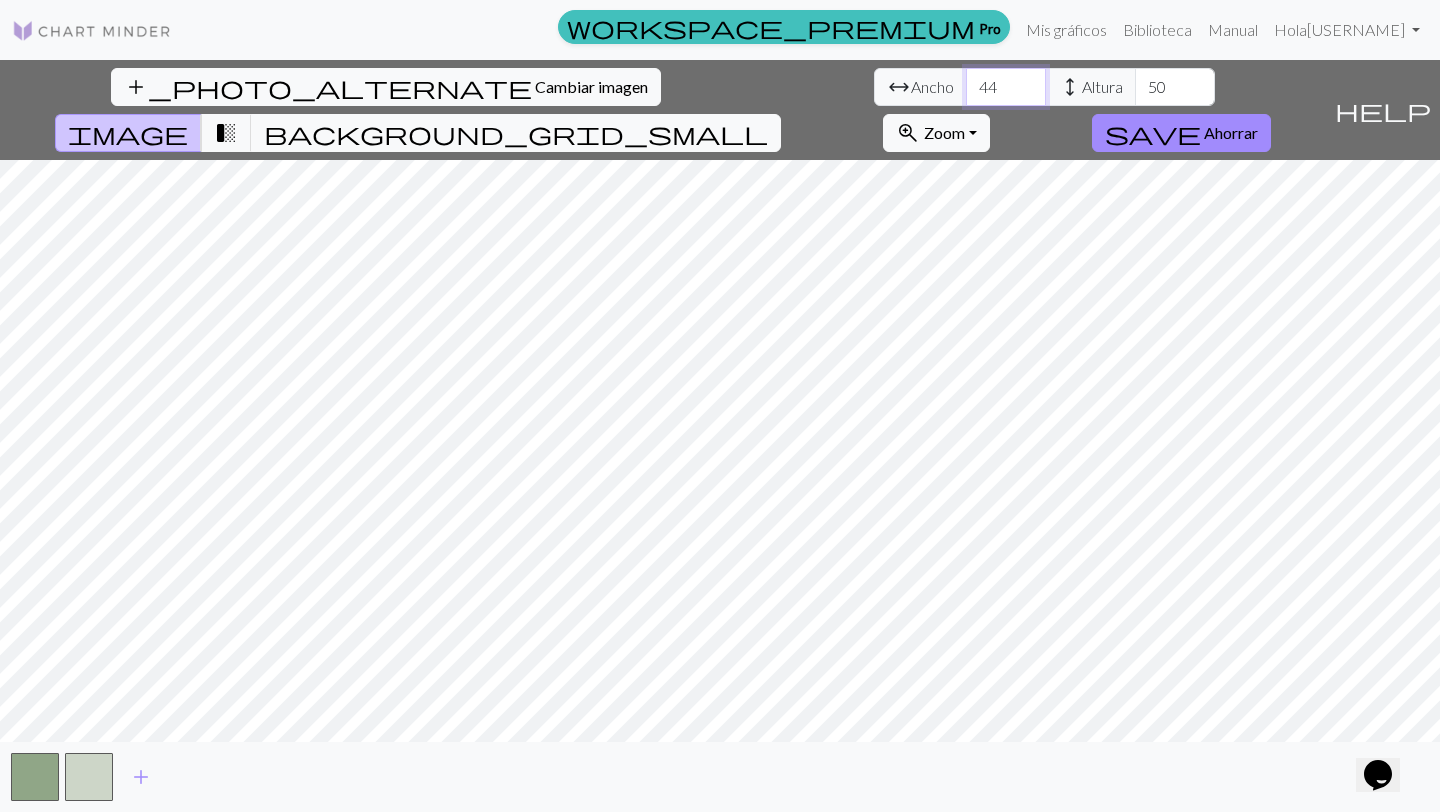 click on "44" at bounding box center [1006, 87] 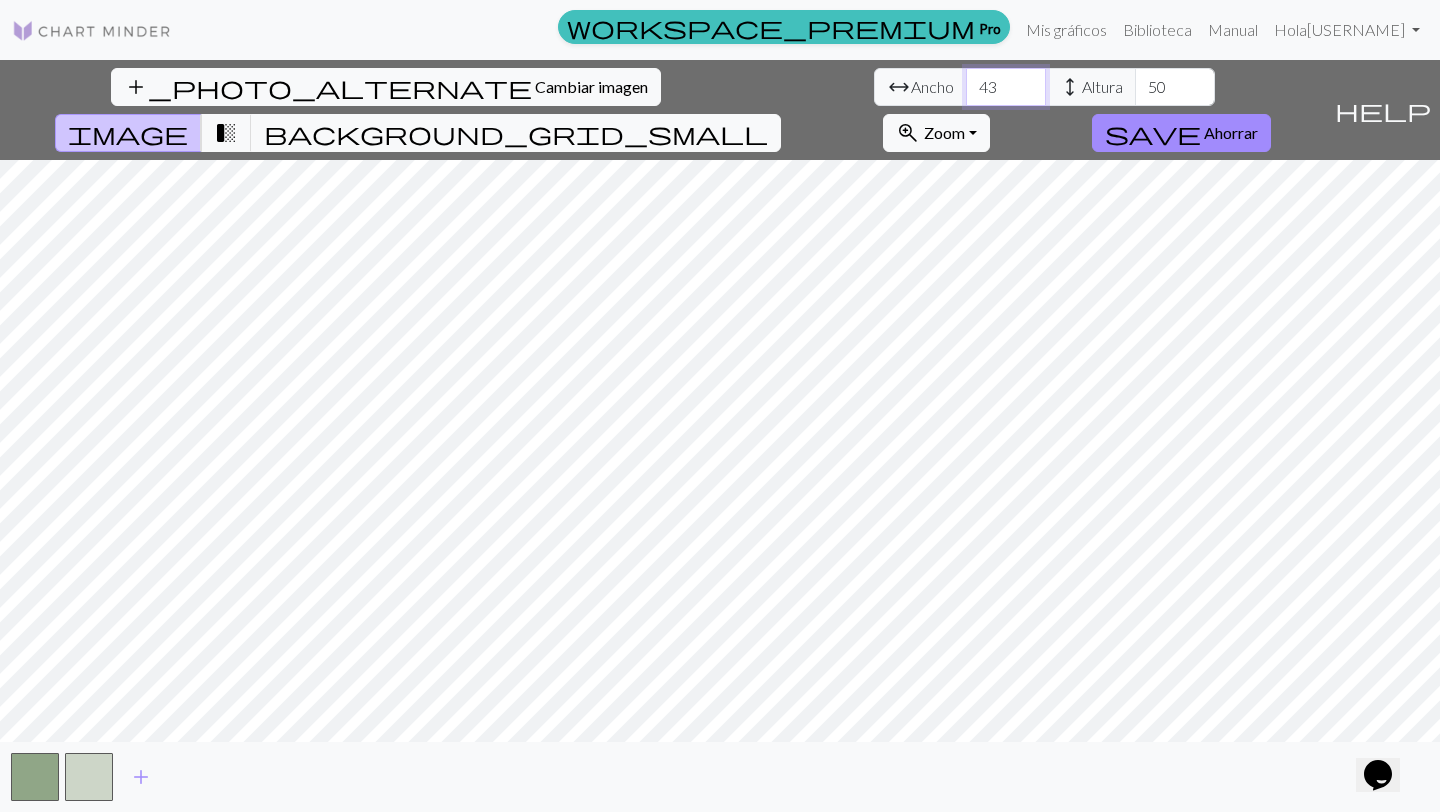 click on "43" at bounding box center (1006, 87) 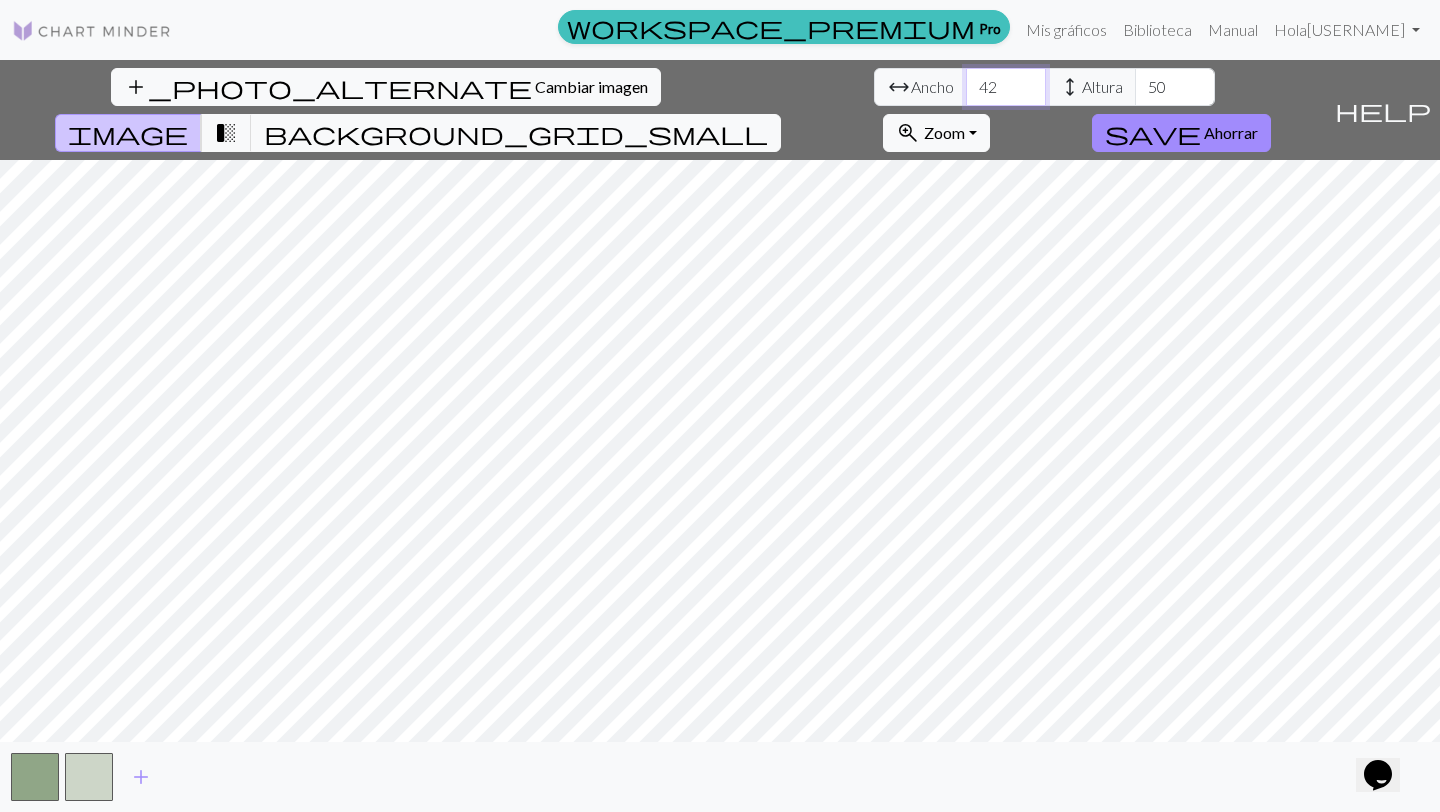 click on "42" at bounding box center (1006, 87) 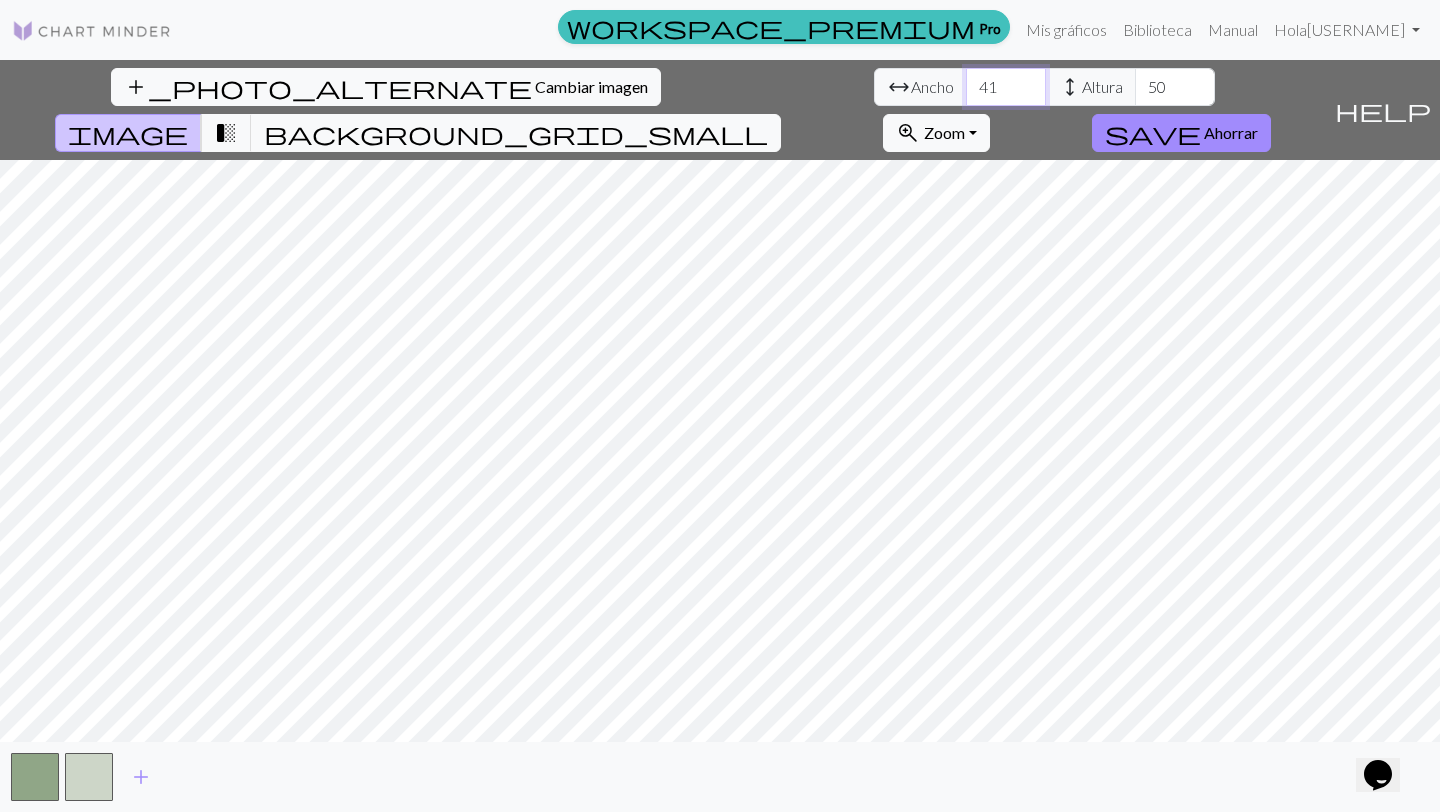click on "41" at bounding box center [1006, 87] 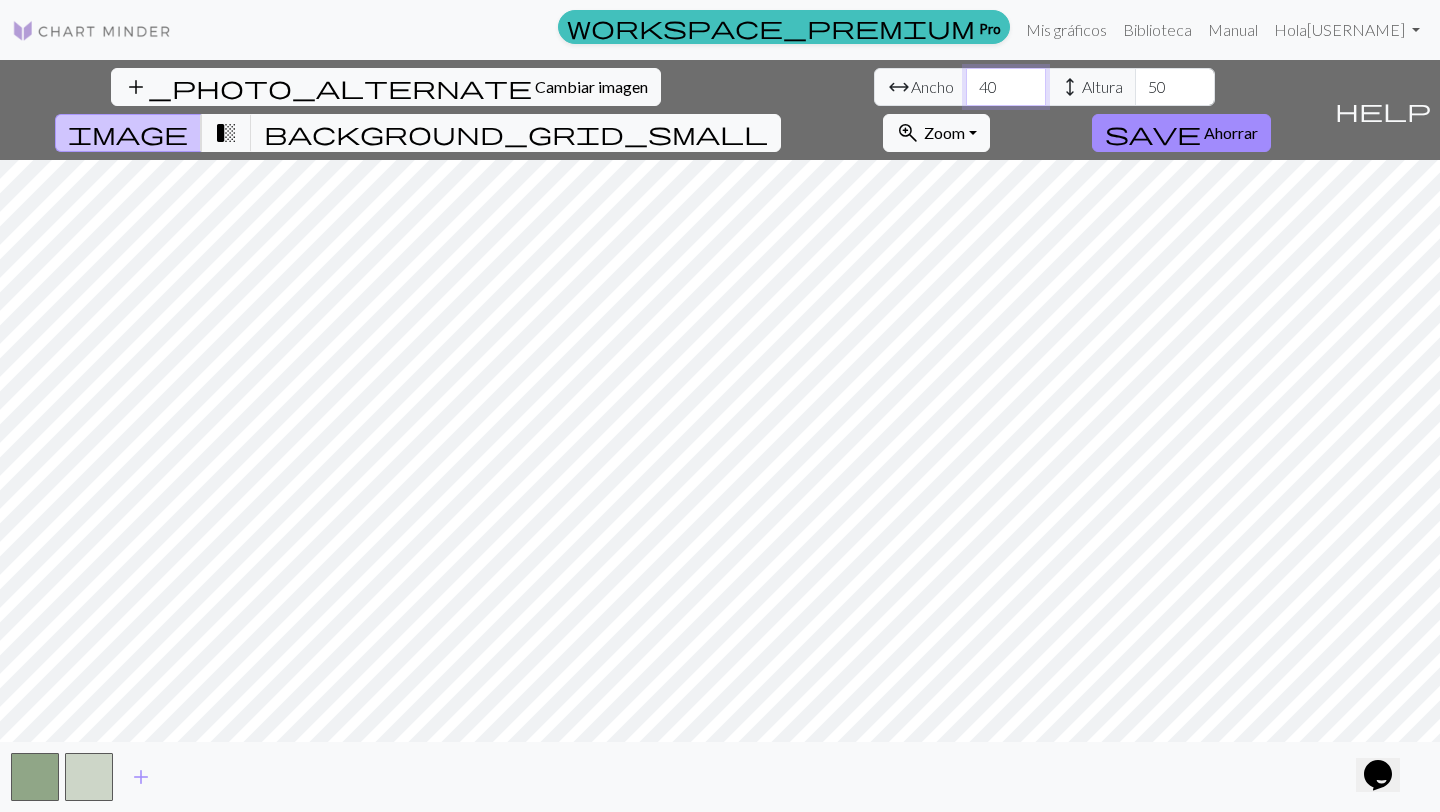 click on "40" at bounding box center [1006, 87] 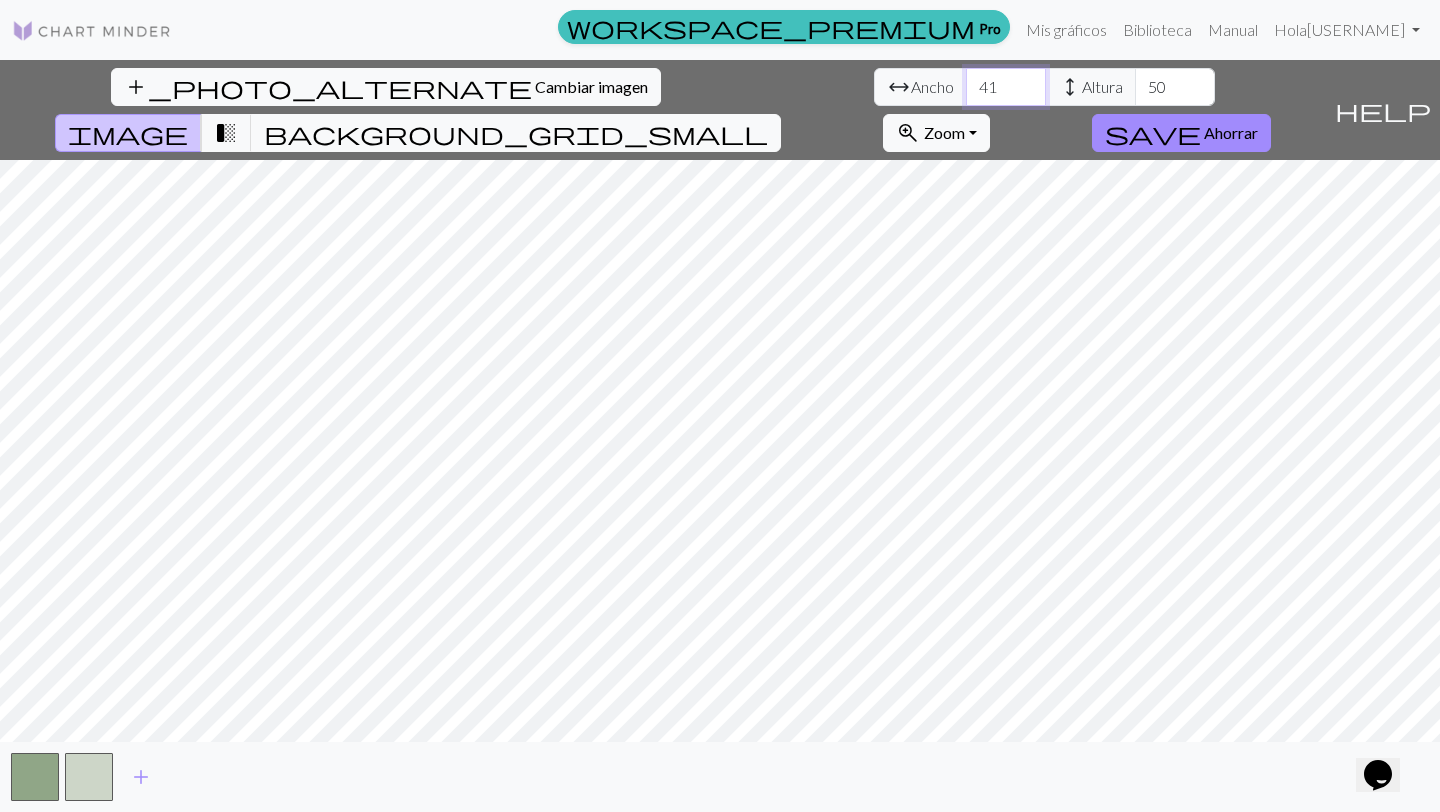 click on "41" at bounding box center [1006, 87] 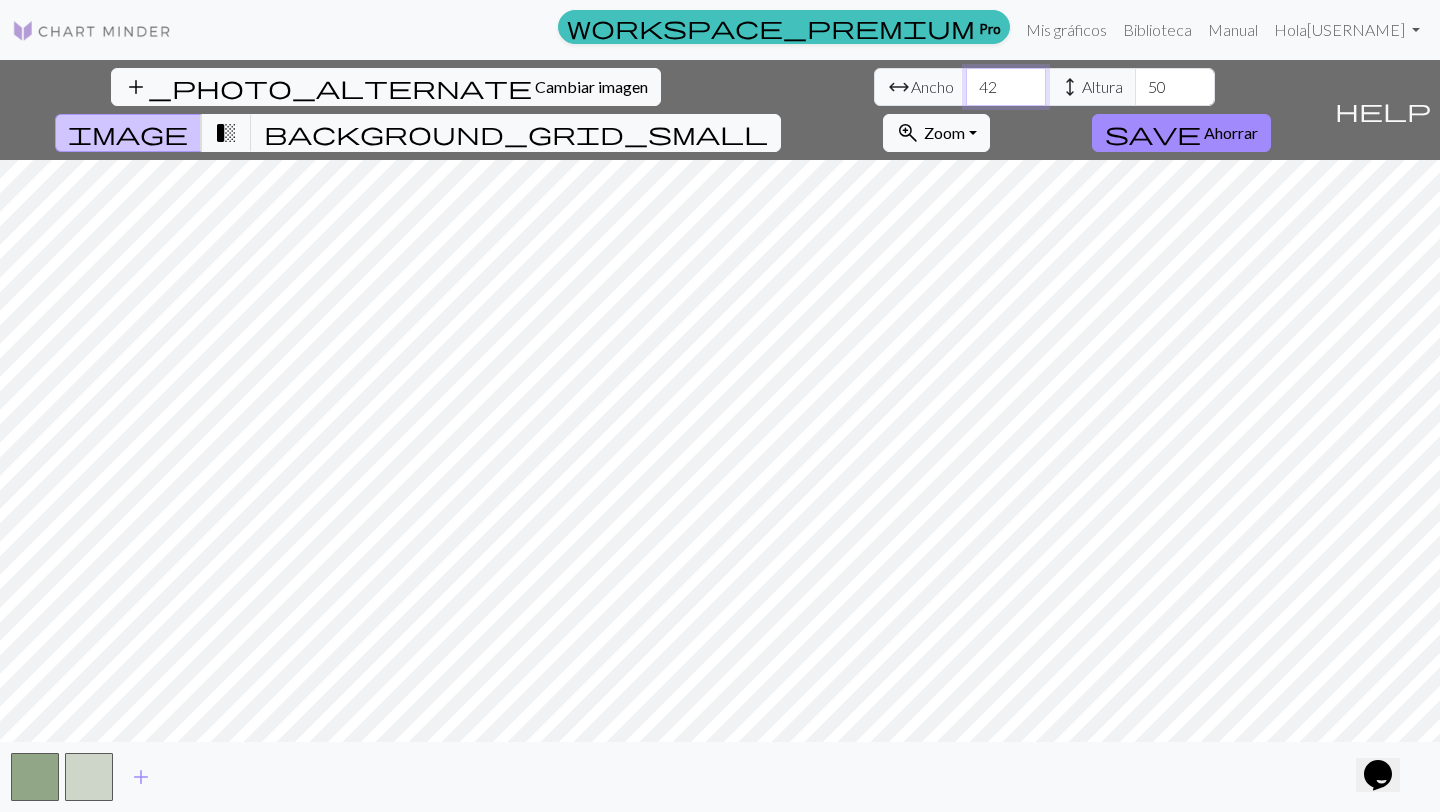 click on "42" at bounding box center (1006, 87) 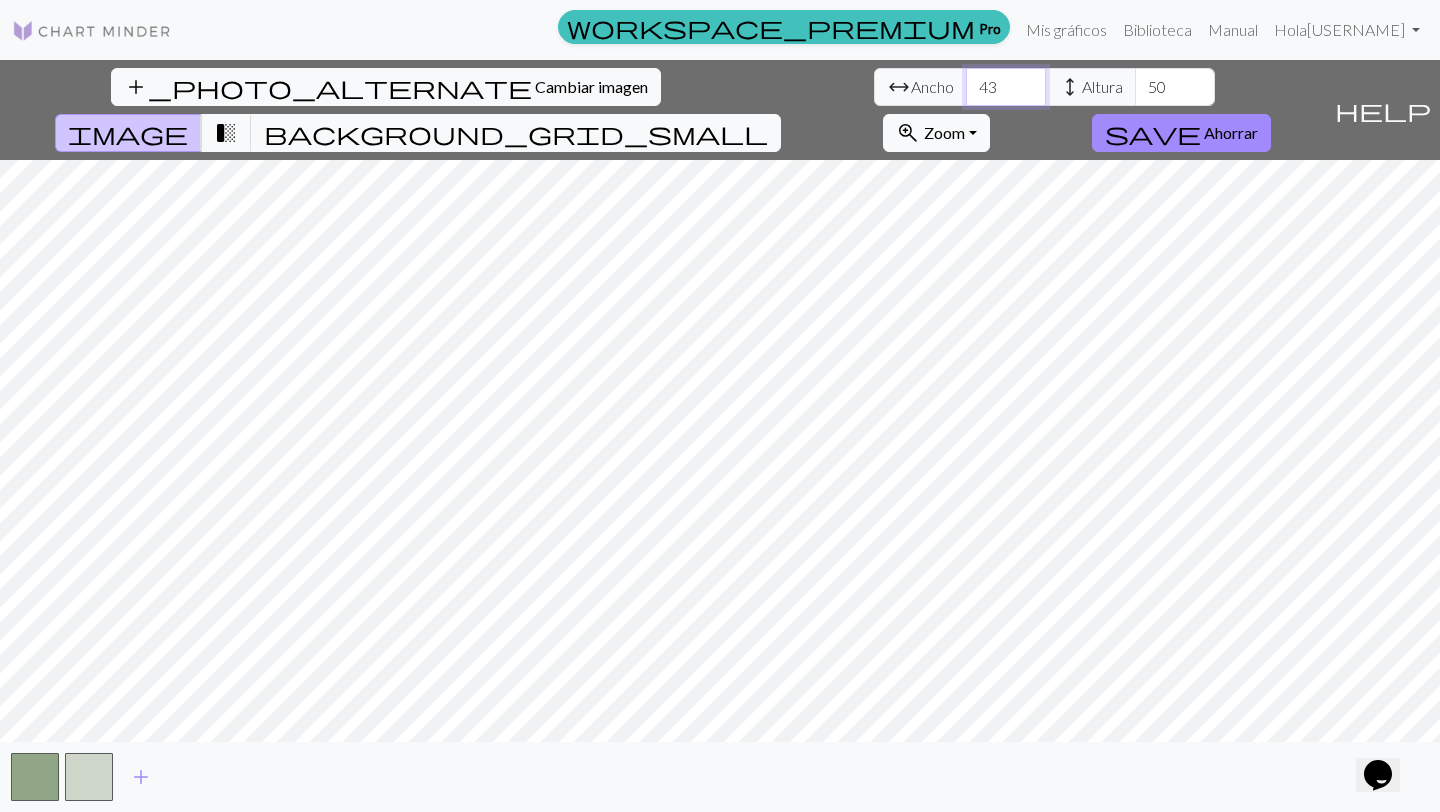 click on "43" at bounding box center [1006, 87] 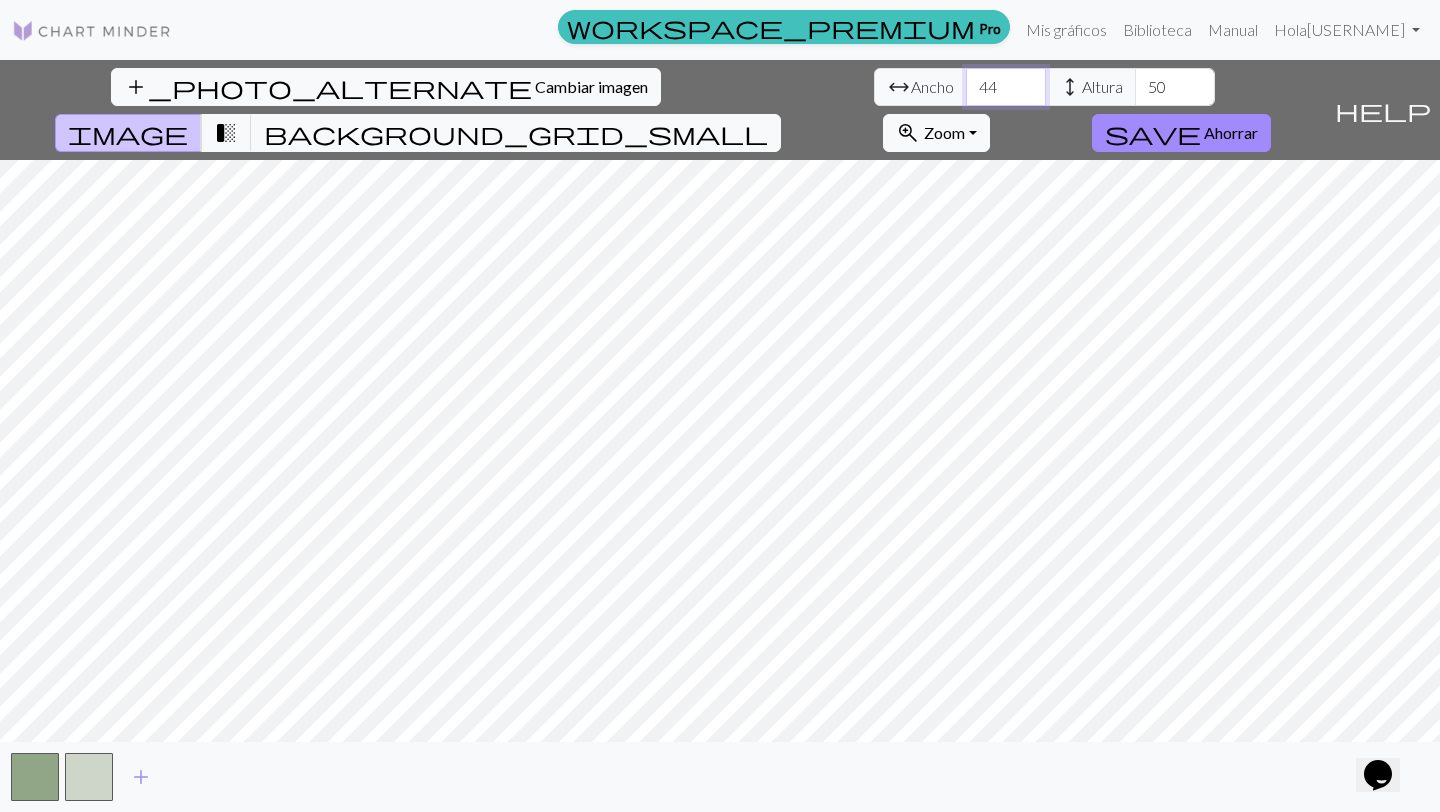 click on "44" at bounding box center [1006, 87] 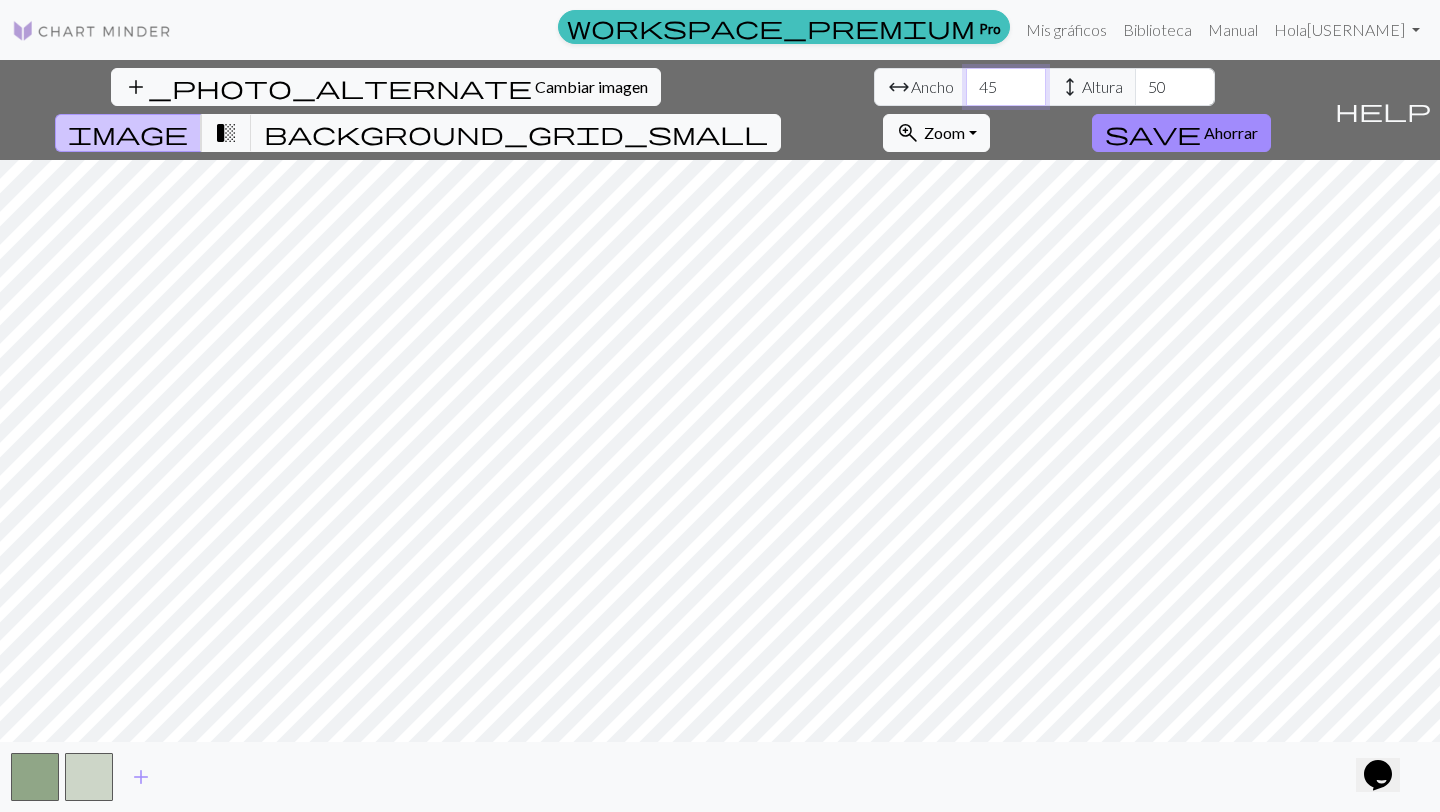 click on "45" at bounding box center (1006, 87) 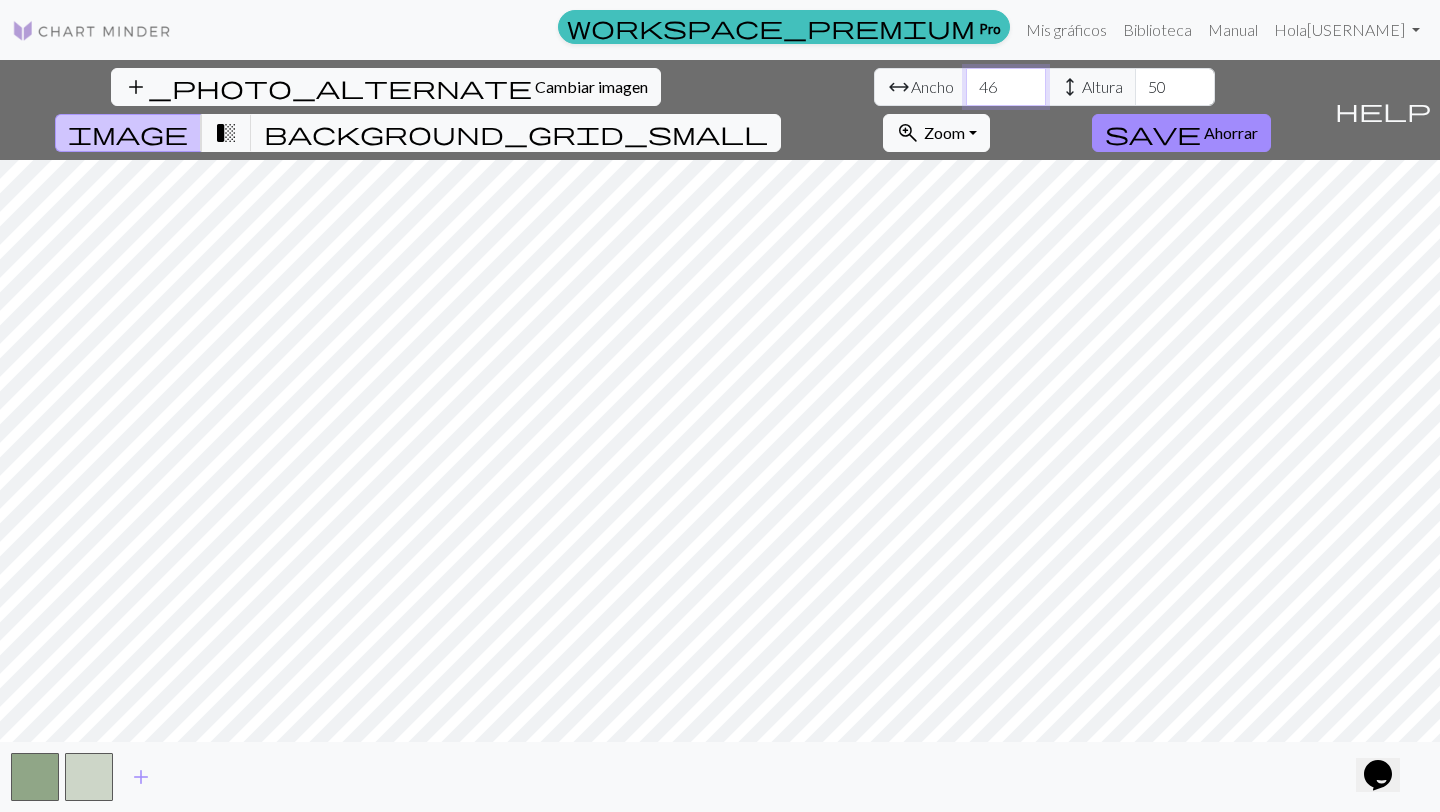 click on "46" at bounding box center [1006, 87] 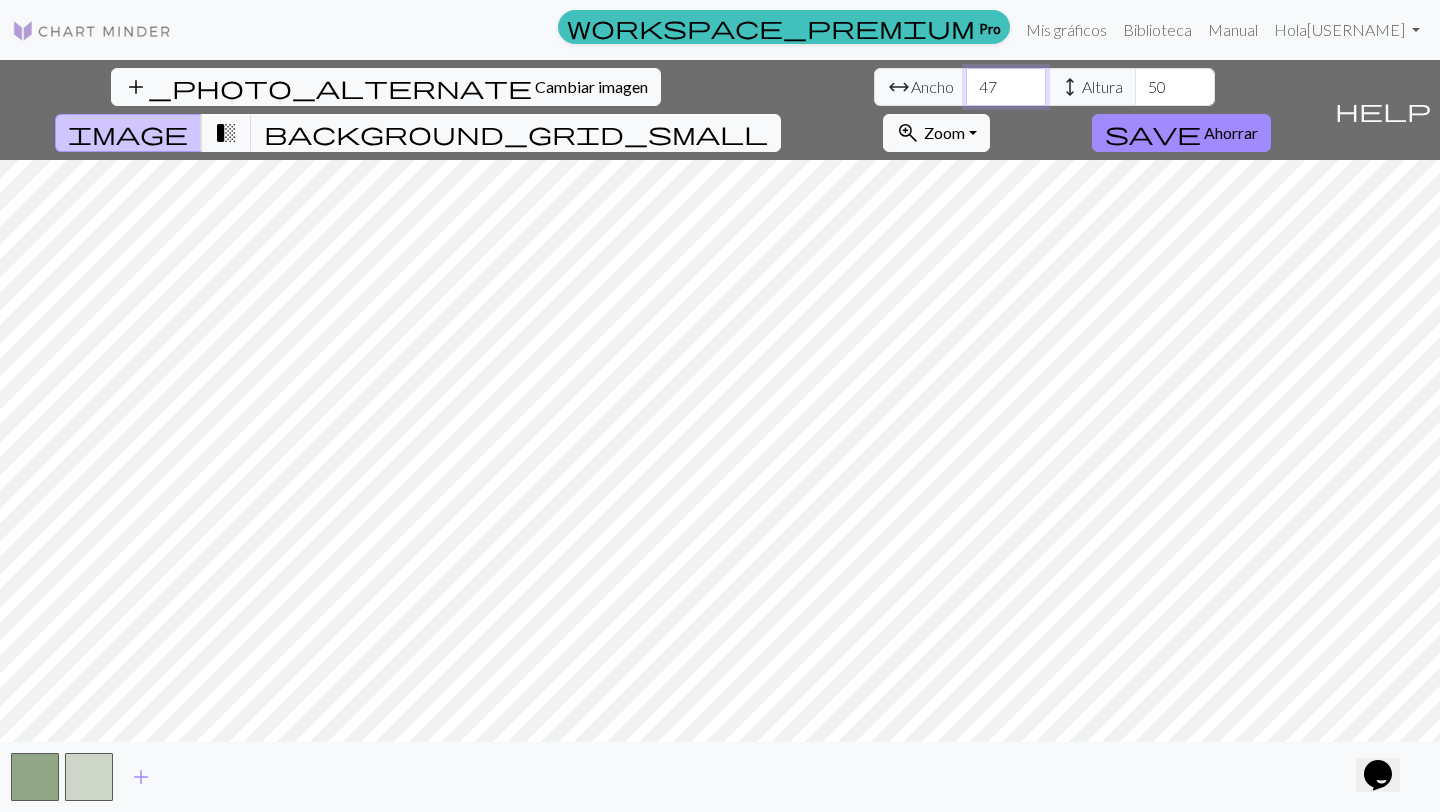 click on "47" at bounding box center [1006, 87] 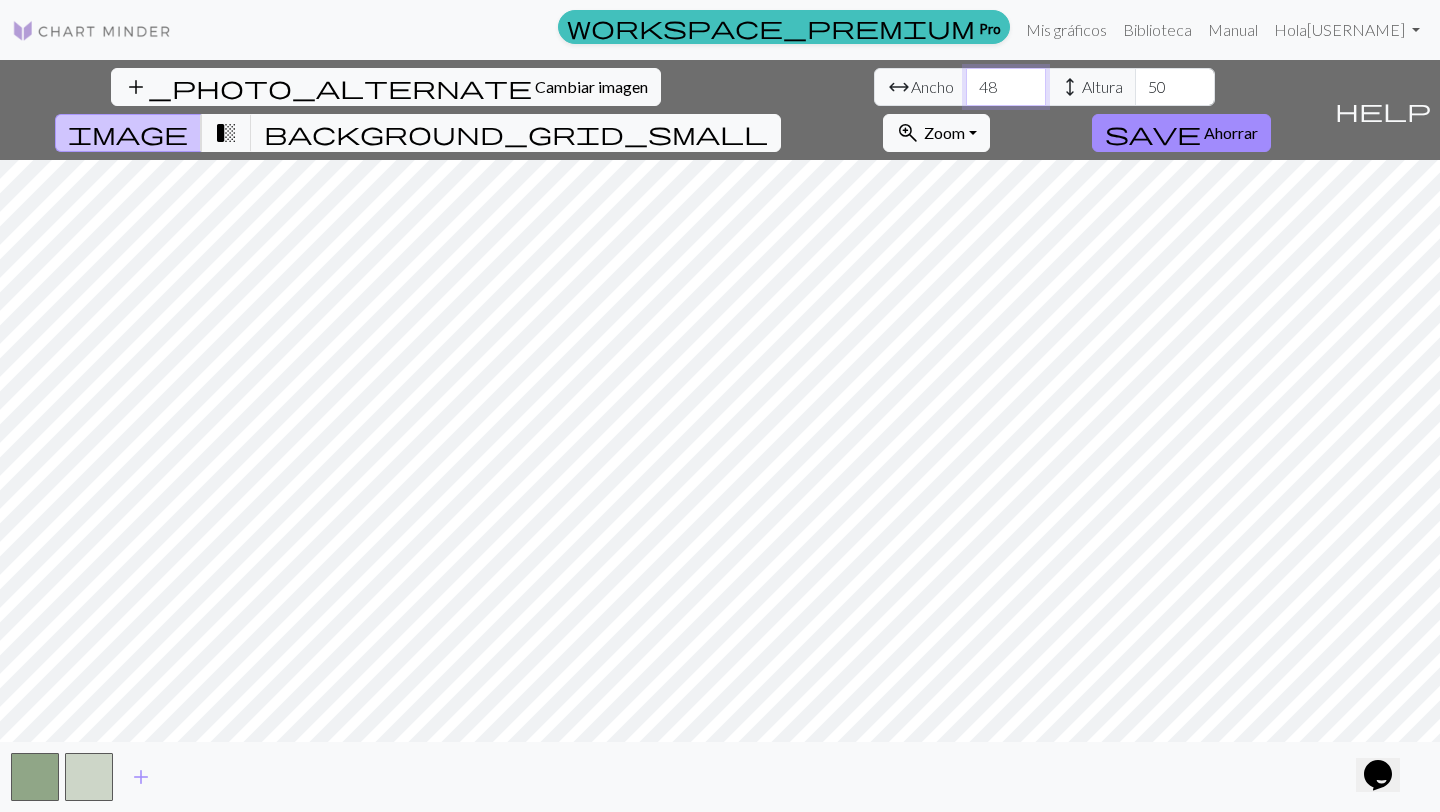 click on "48" at bounding box center [1006, 87] 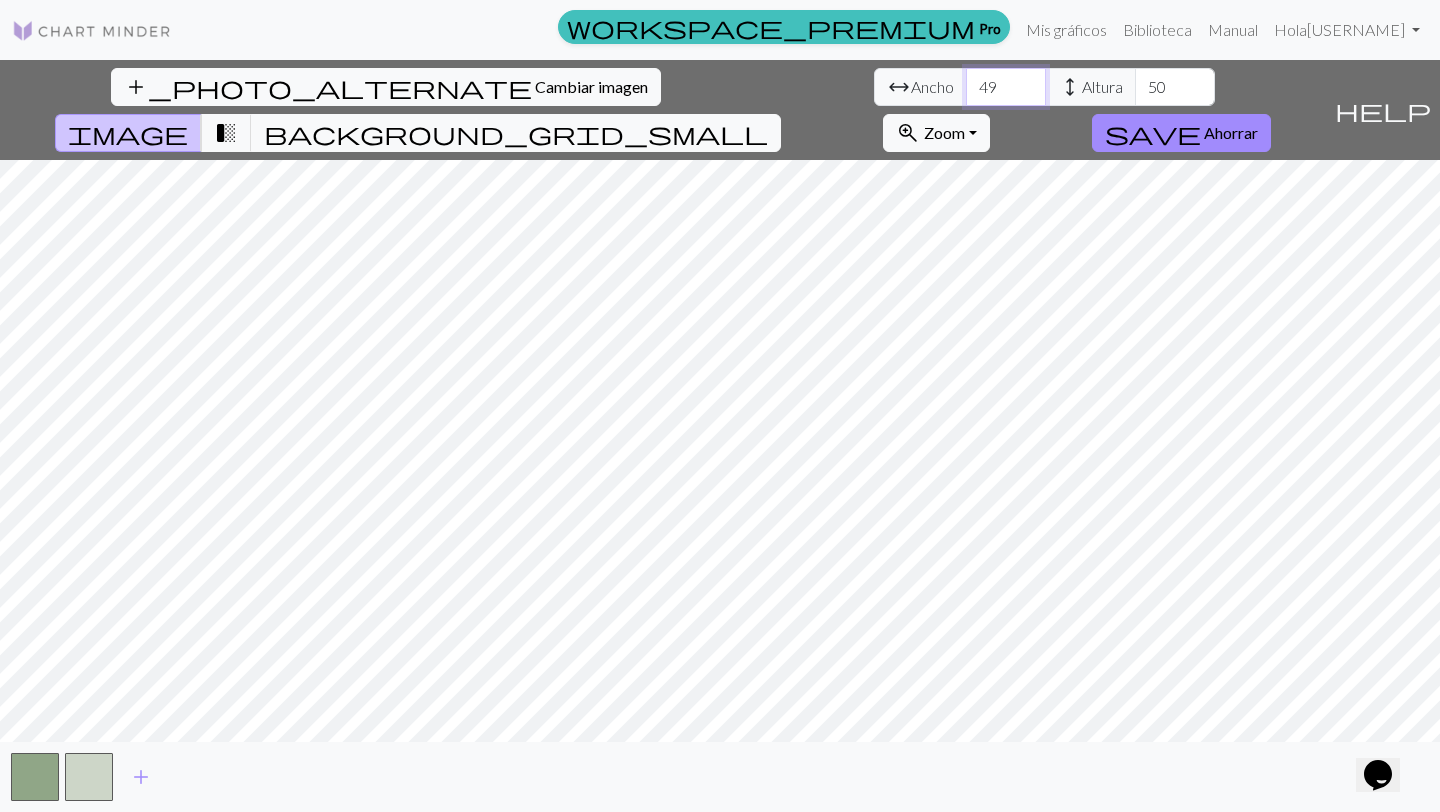 click on "49" at bounding box center [1006, 87] 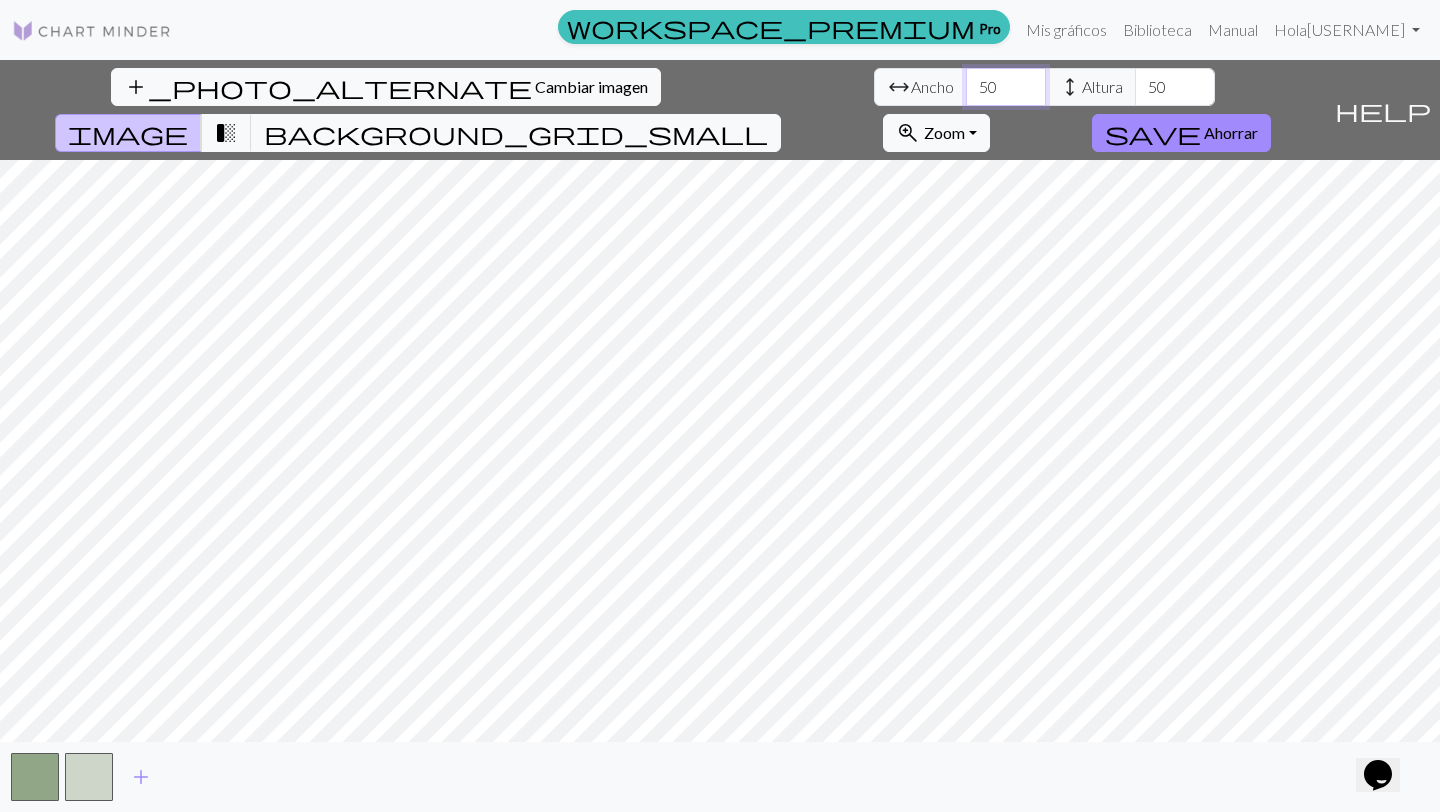 type on "50" 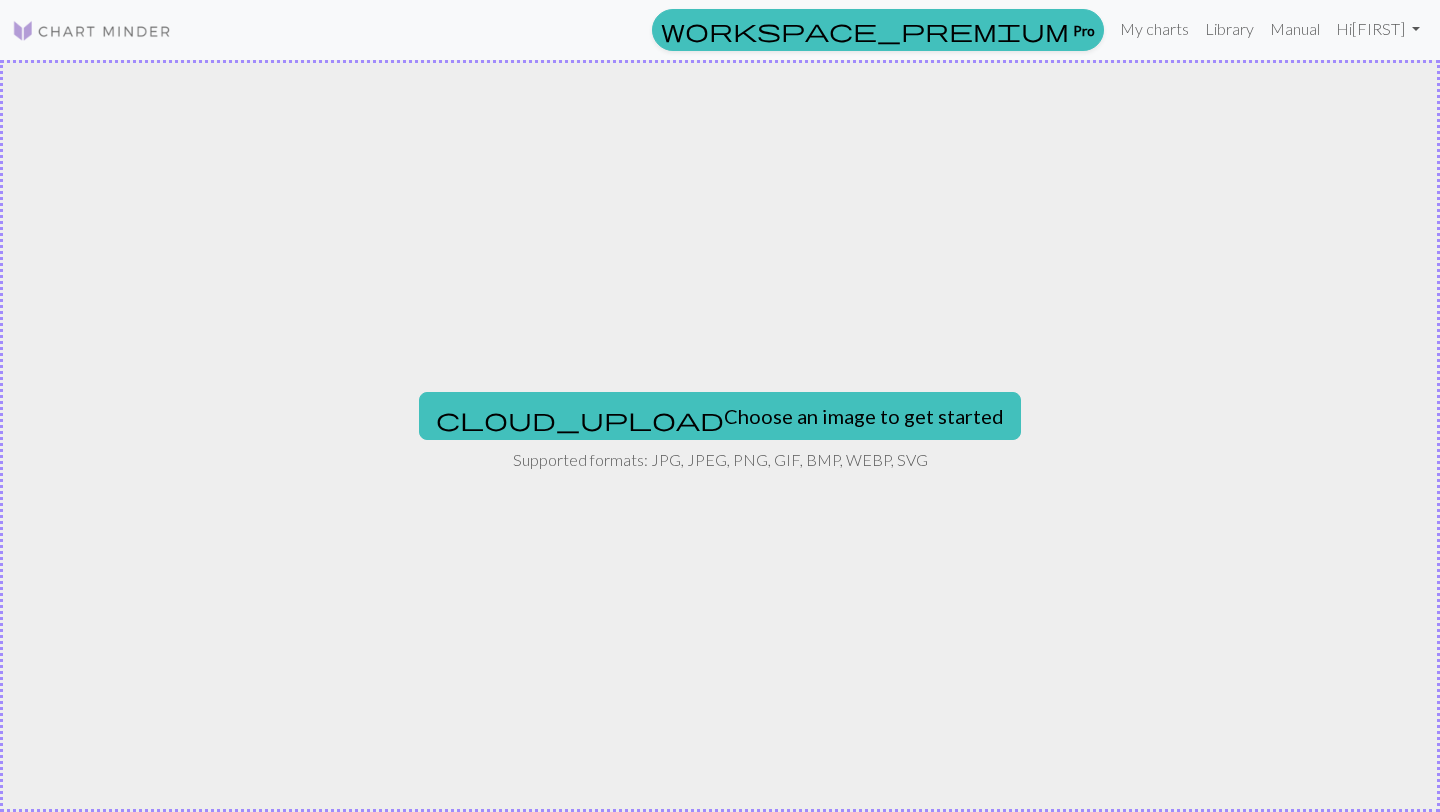 scroll, scrollTop: 0, scrollLeft: 0, axis: both 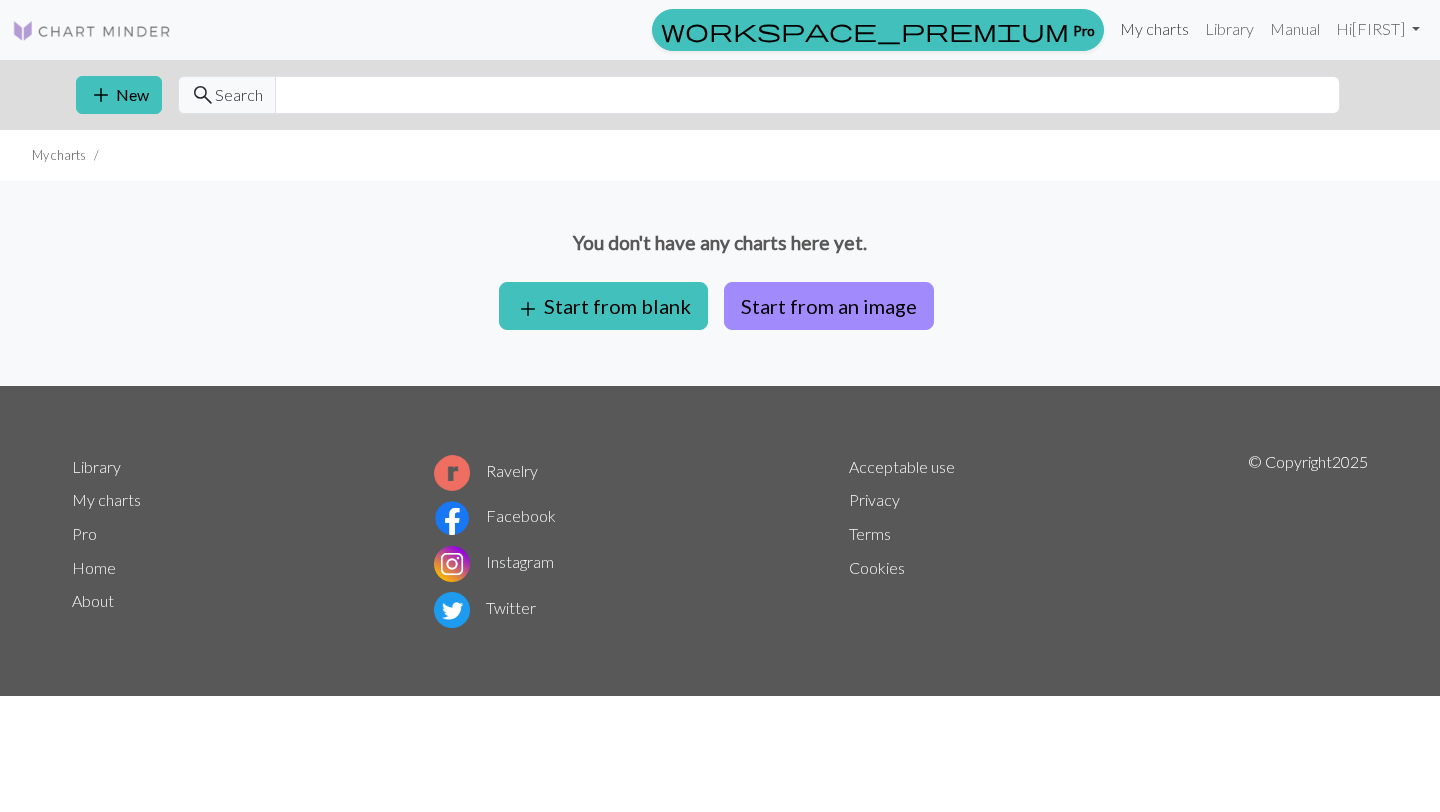 click on "My charts" at bounding box center [1154, 29] 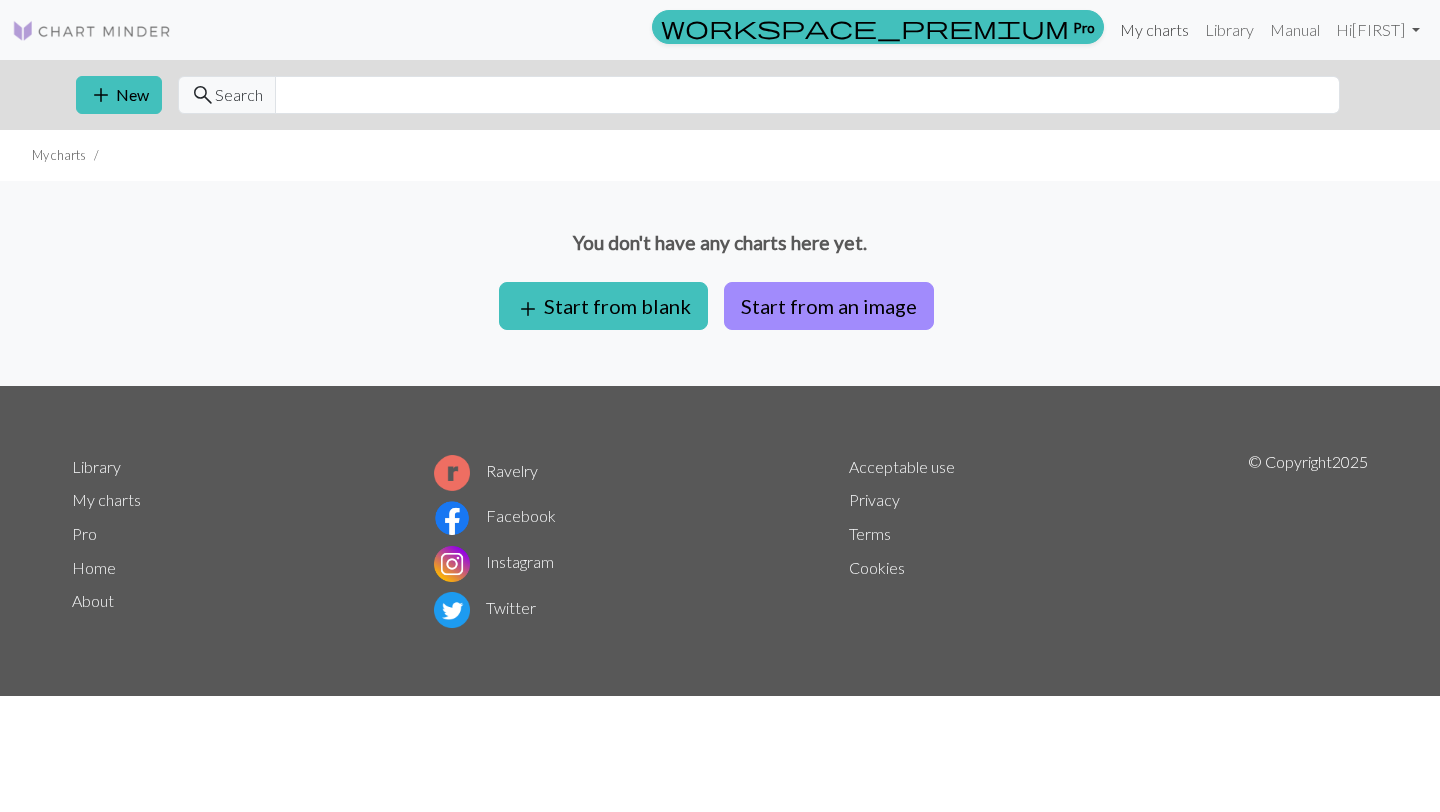 click on "My charts" at bounding box center [1154, 30] 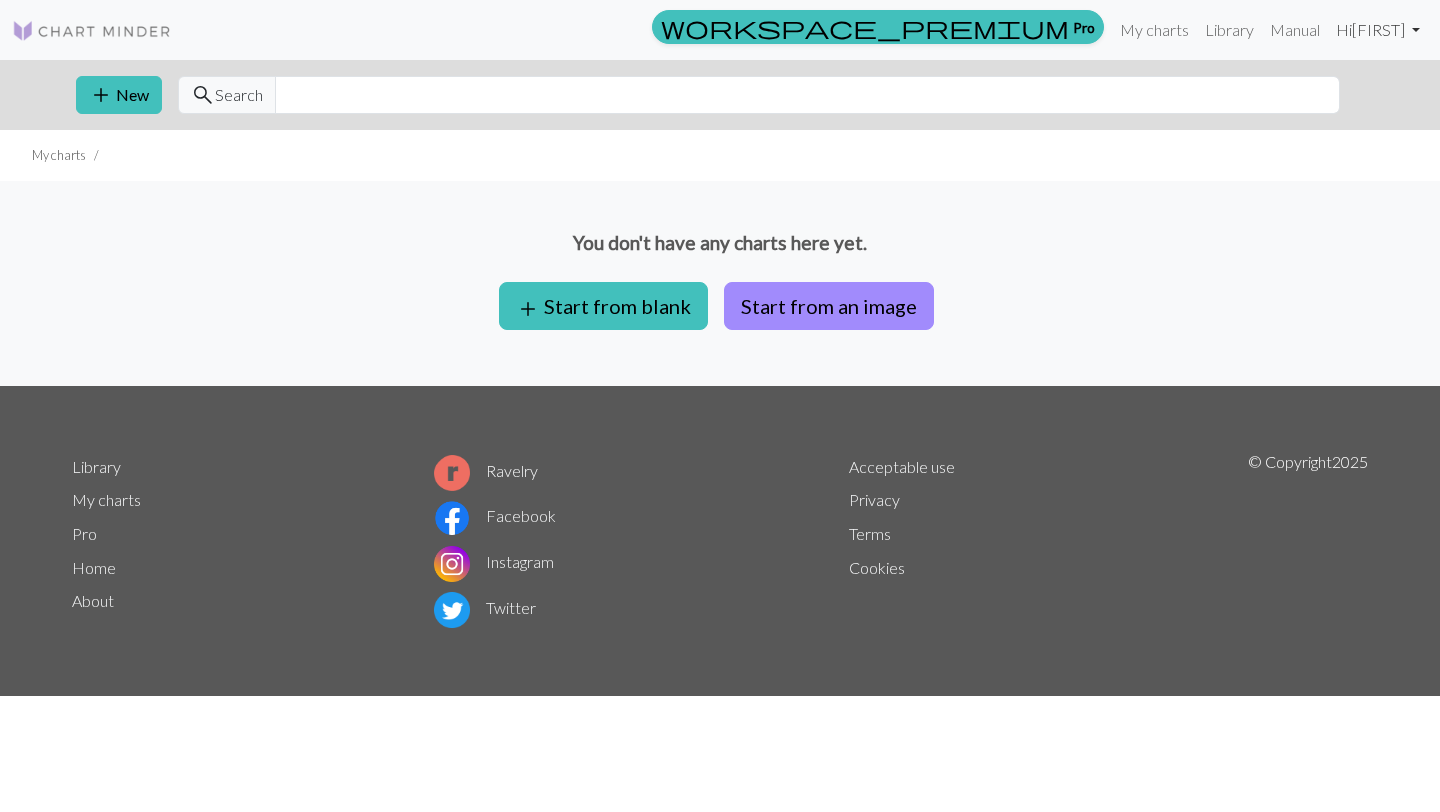 click on "Hi  vanesa" at bounding box center [1378, 30] 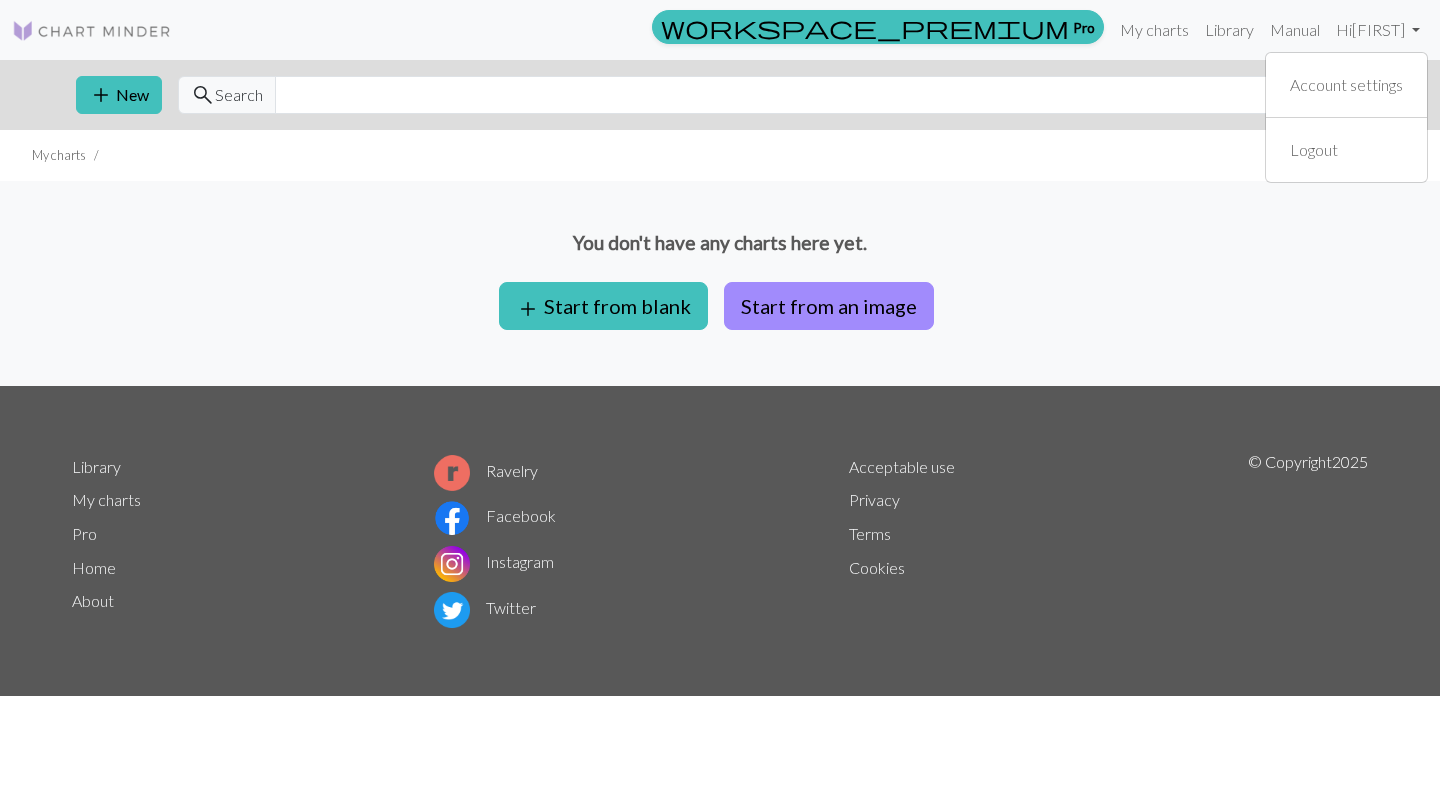 click on "You don't have any charts here yet. add   Start from blank Start from an image" at bounding box center (720, 283) 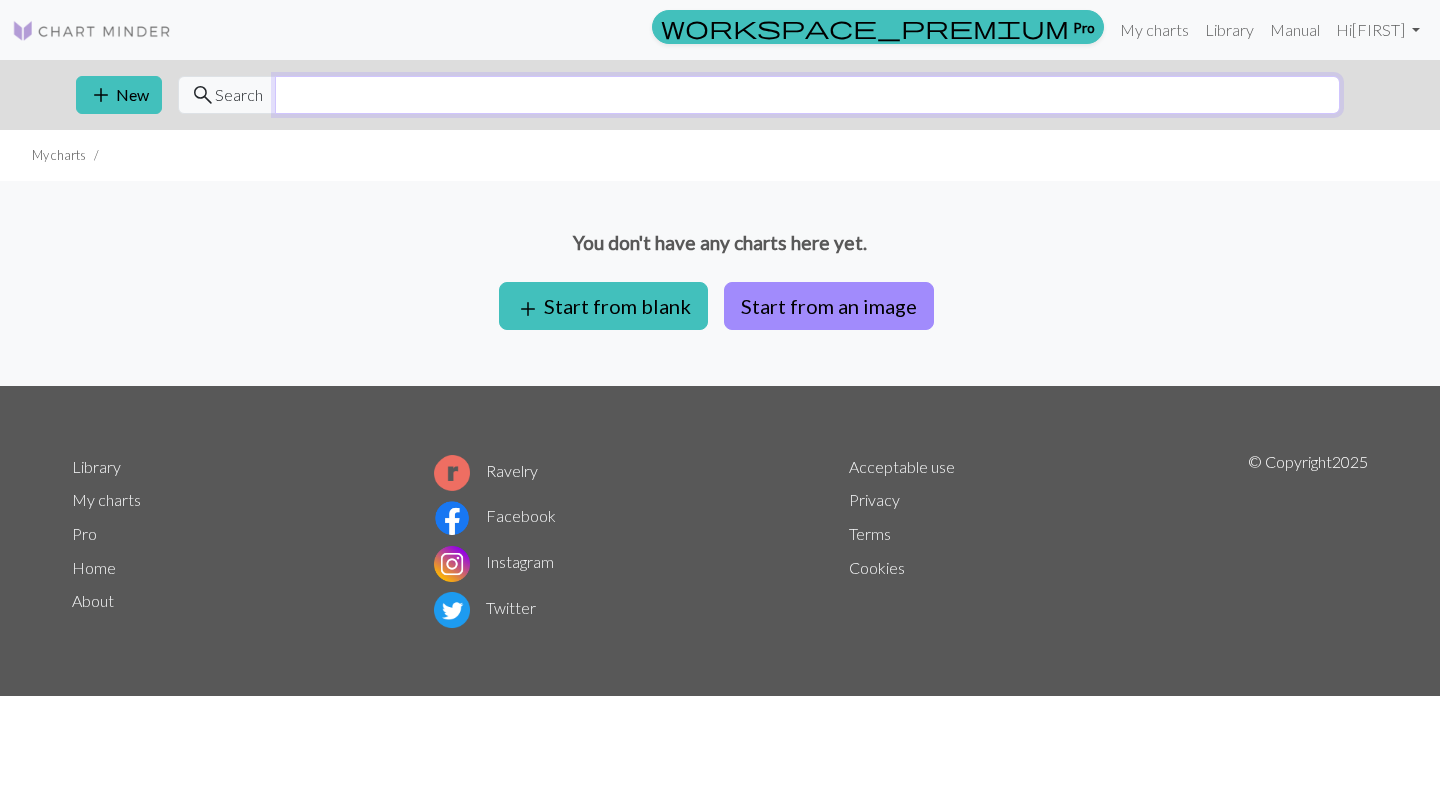 click at bounding box center [807, 95] 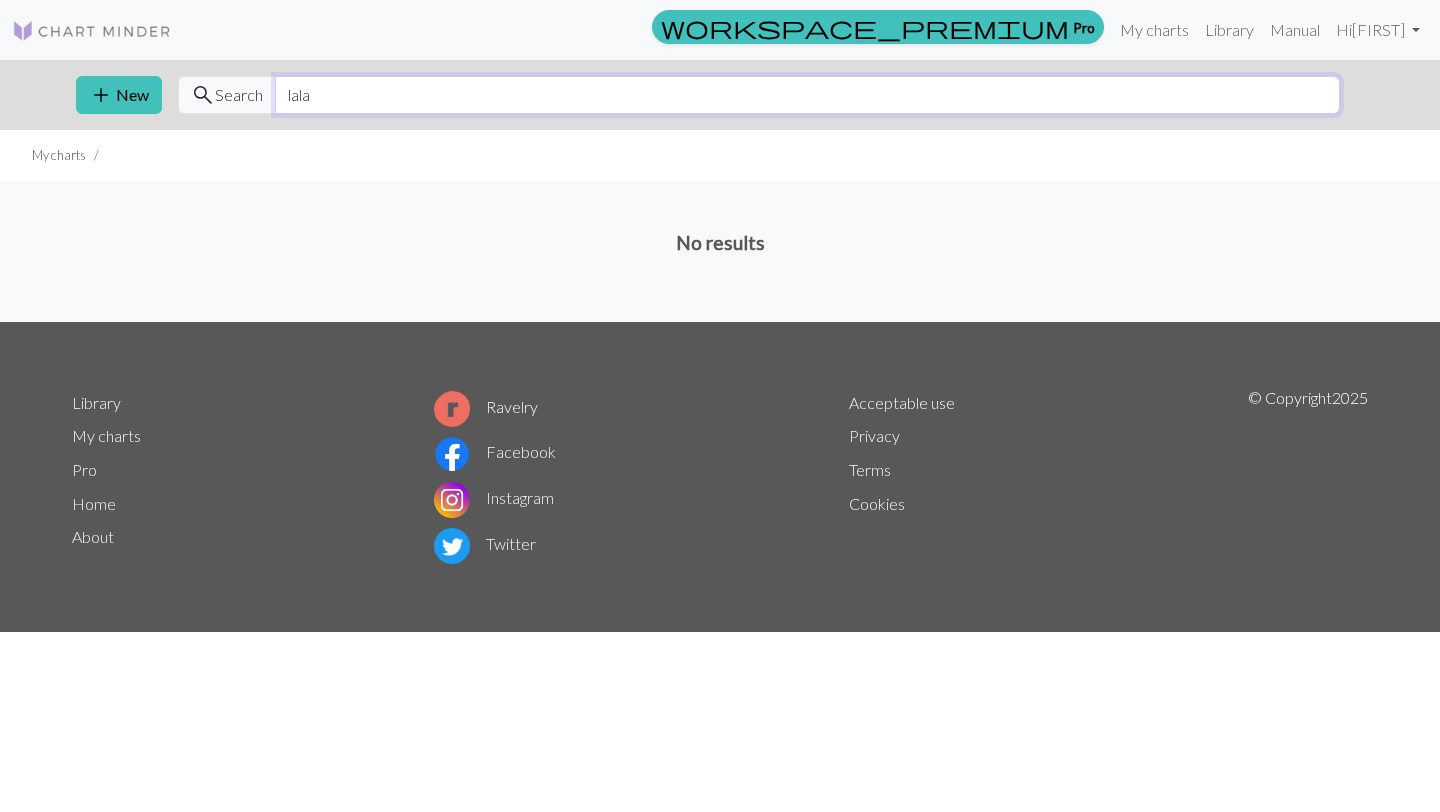 type on "lala" 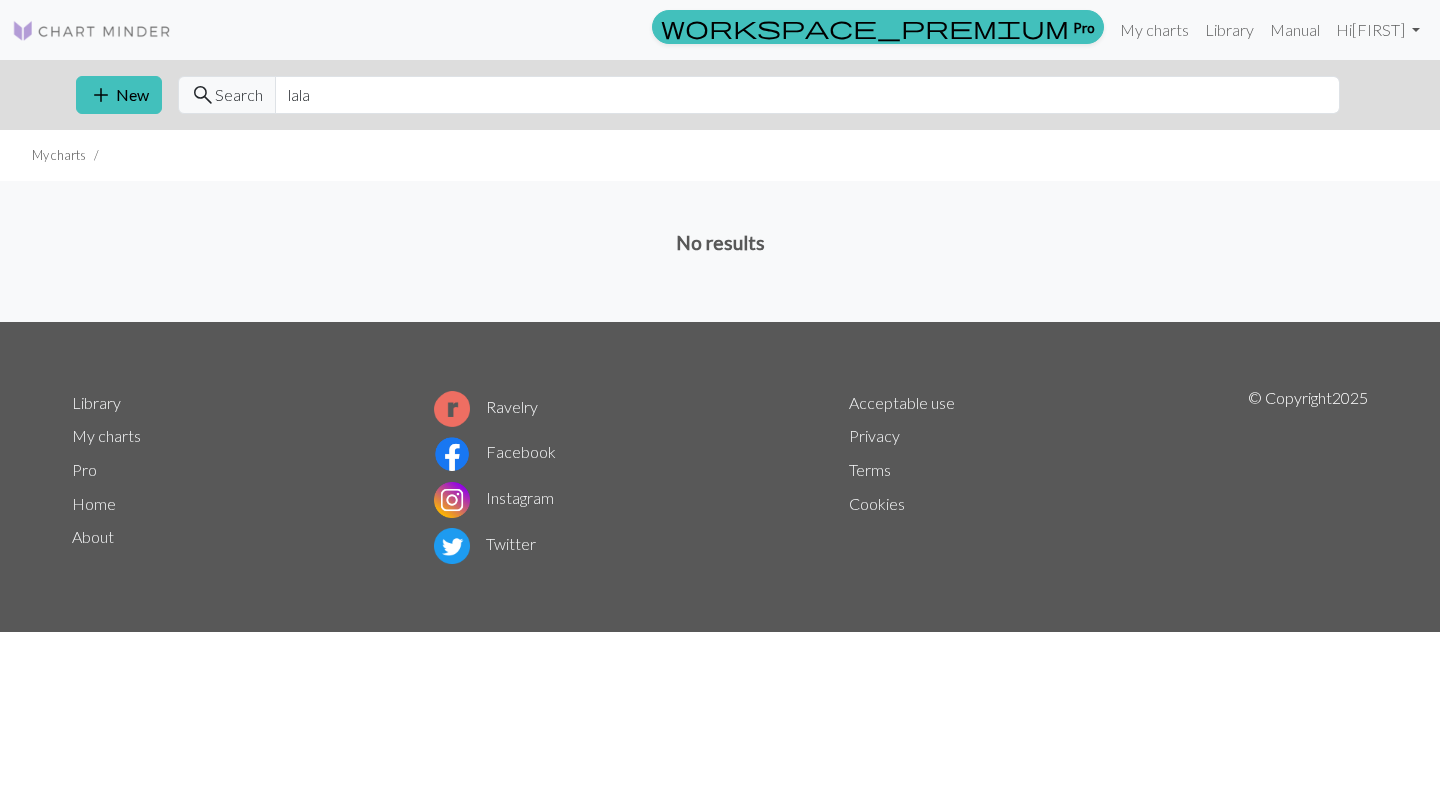 click on "My charts" at bounding box center [720, 155] 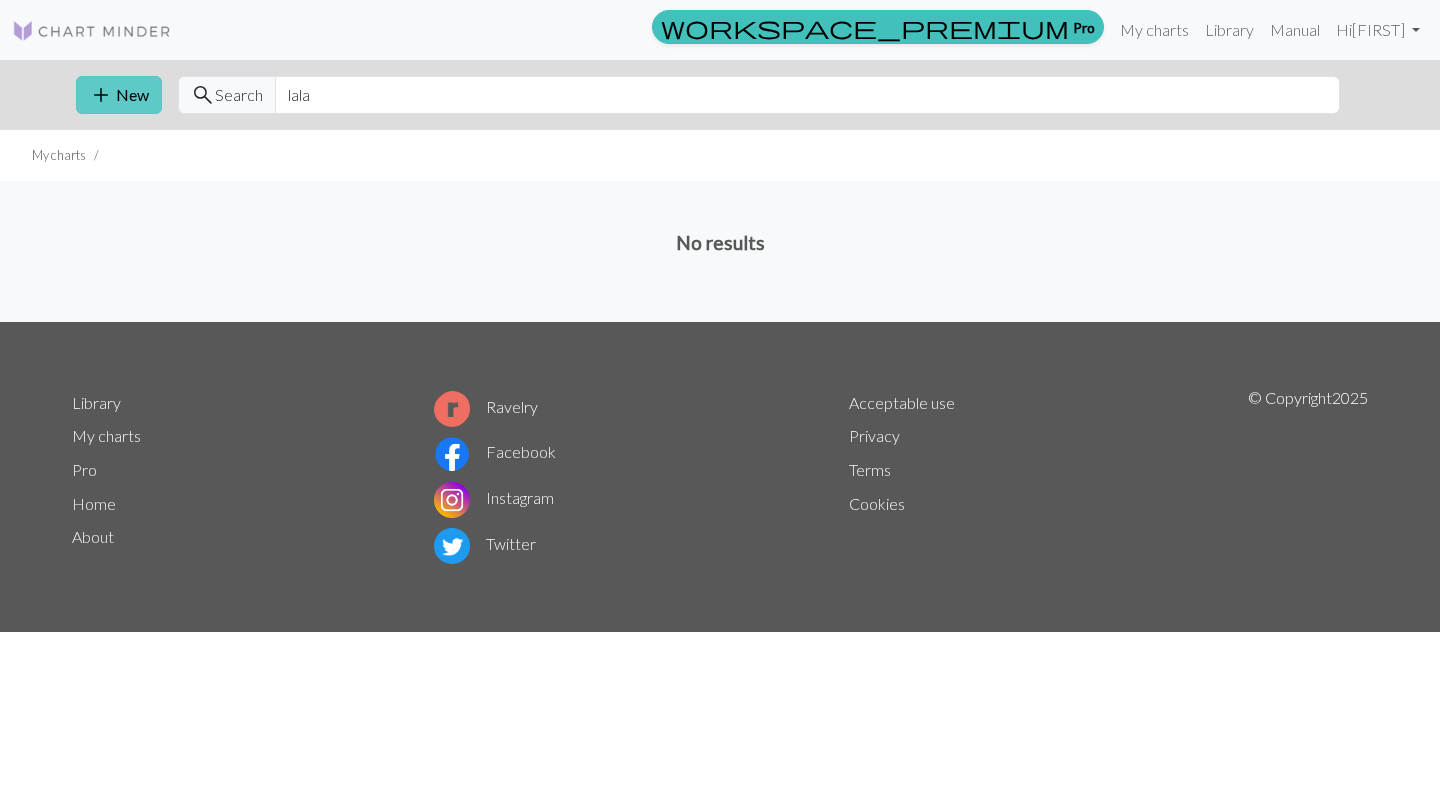 click on "add   New" at bounding box center [119, 95] 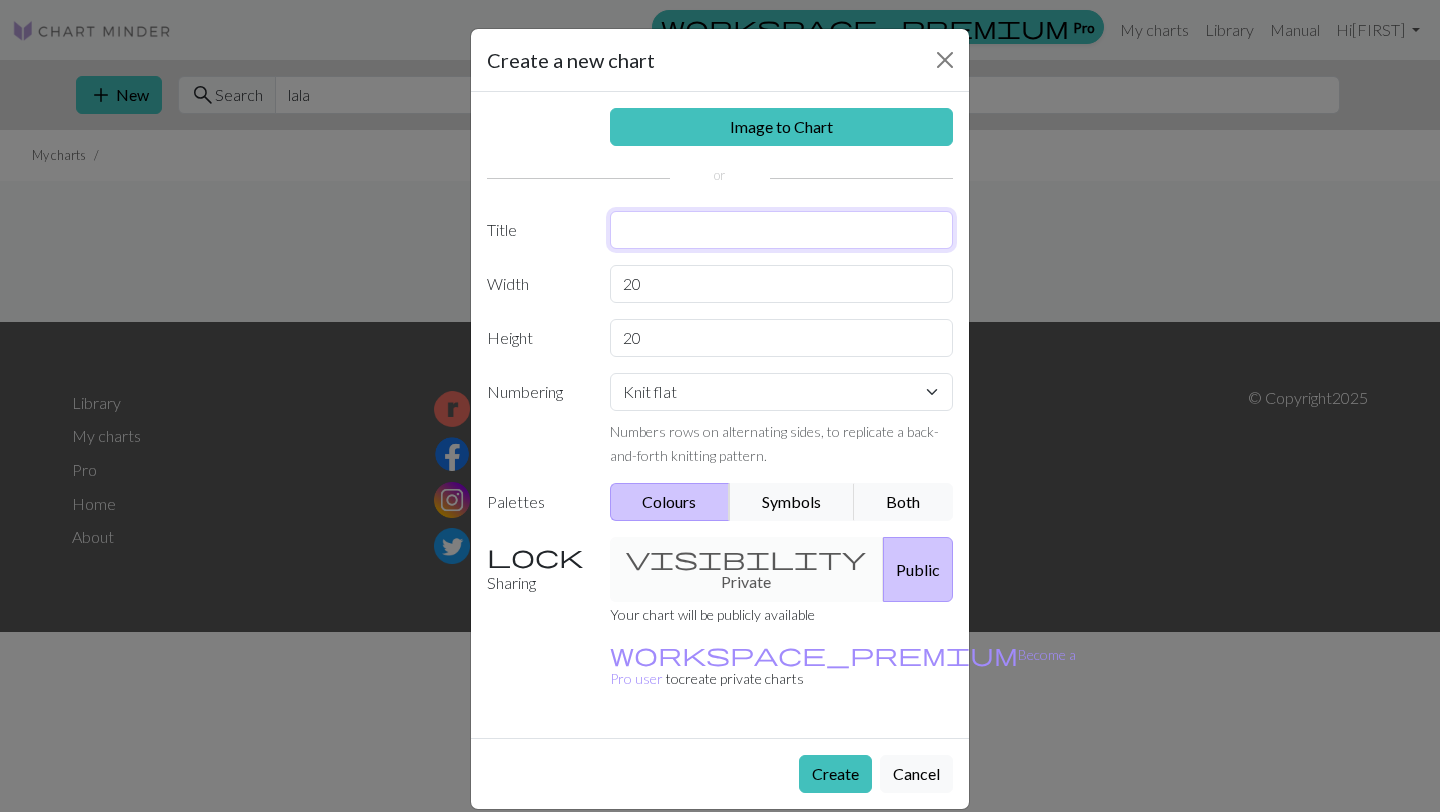 click at bounding box center [782, 230] 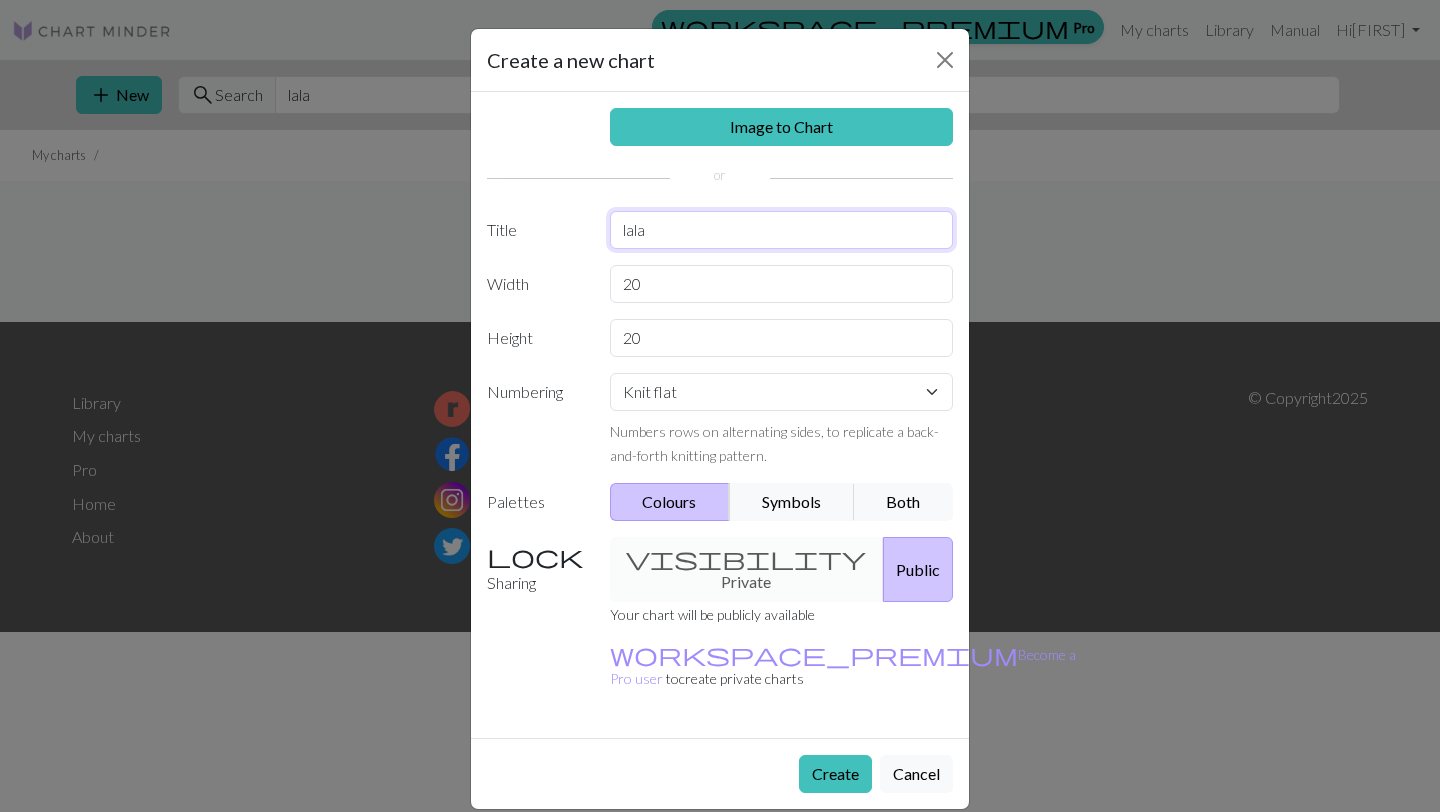 type on "lala" 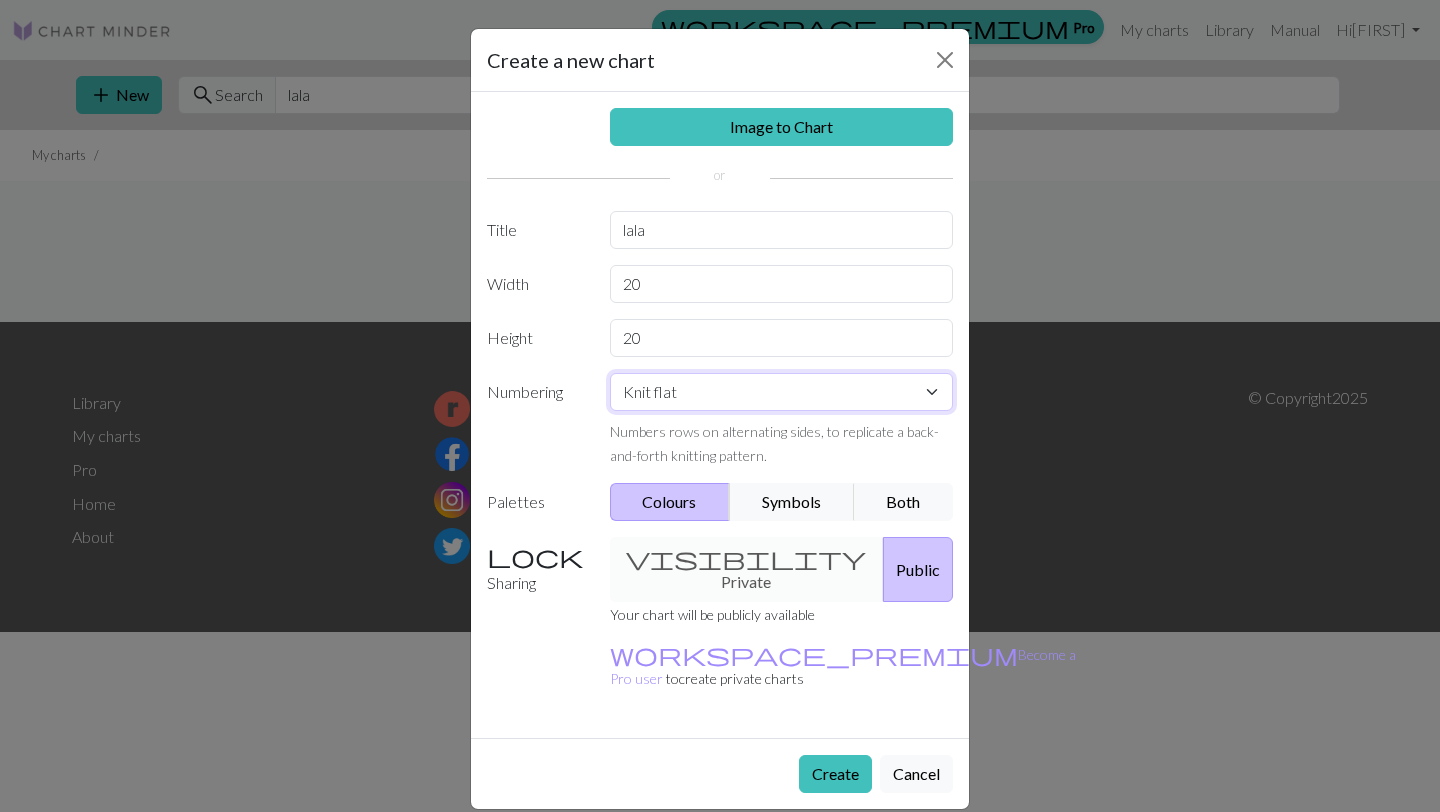 click on "Knit flat Knit in the round Lace knitting Cross stitch" at bounding box center (782, 392) 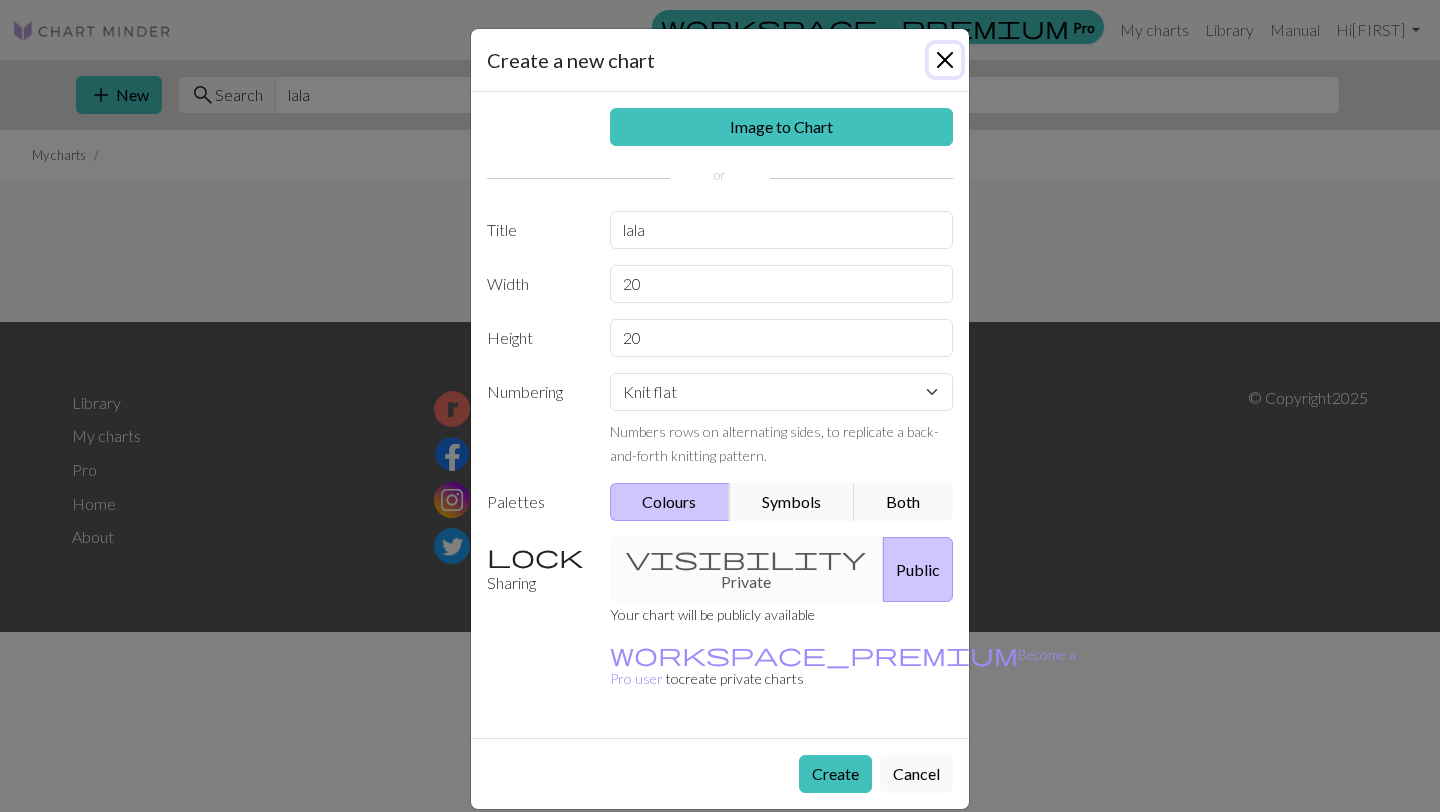 click at bounding box center (945, 60) 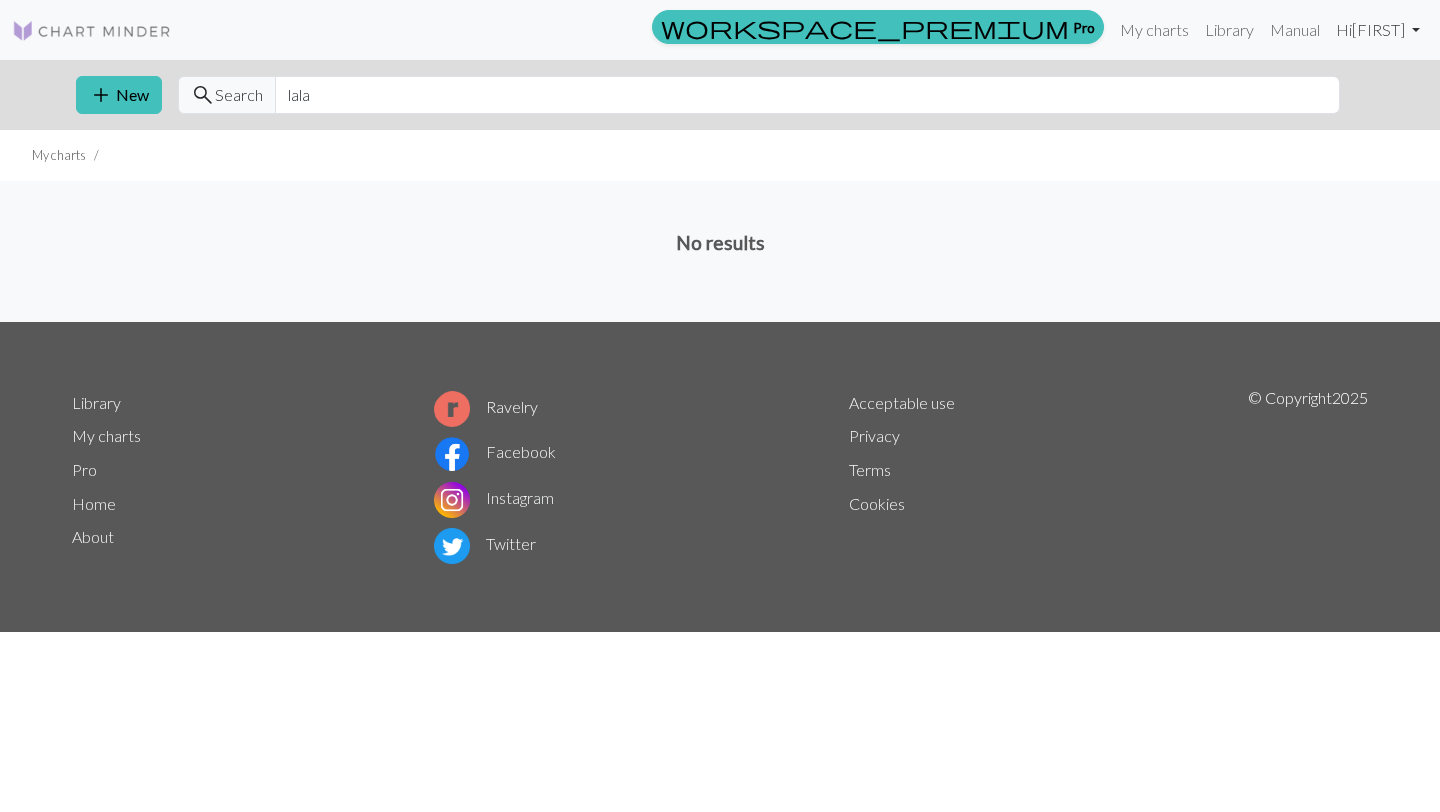 click on "Hi  vanesa" at bounding box center (1378, 30) 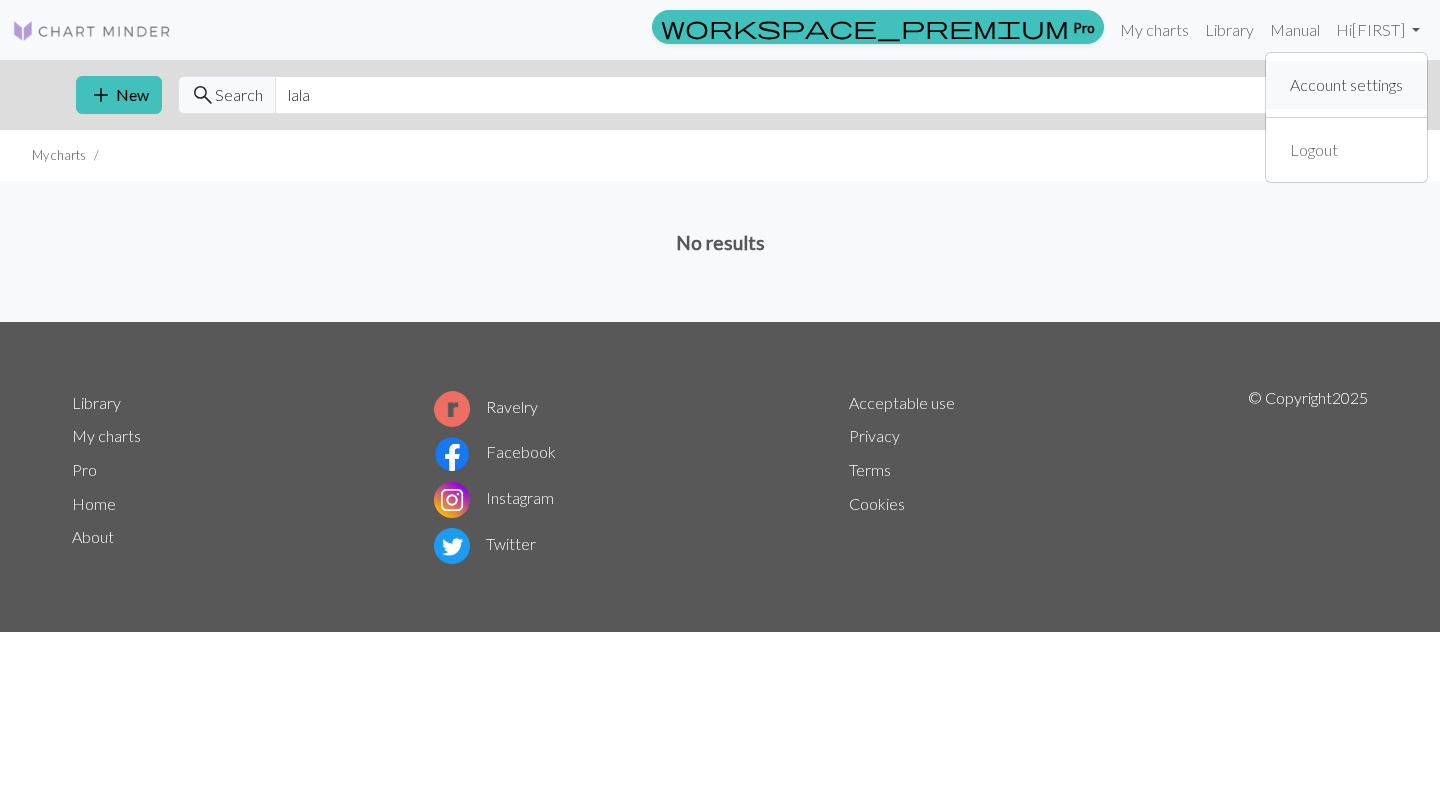 click on "Account settings" at bounding box center (1346, 85) 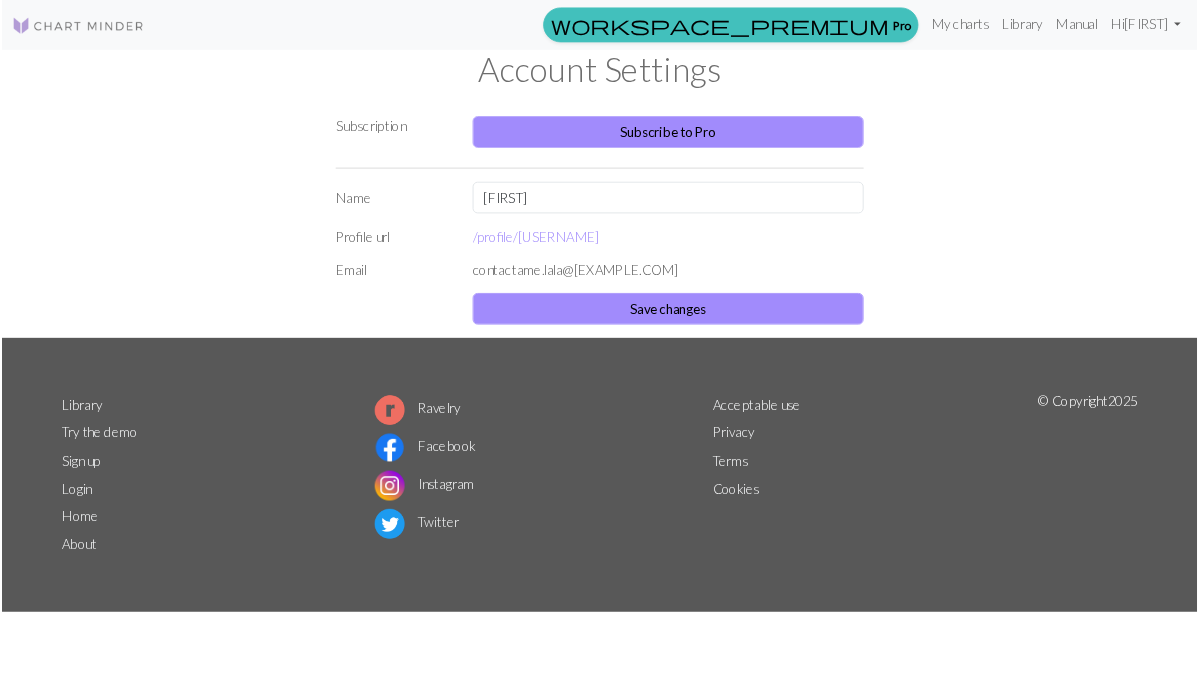 scroll, scrollTop: 0, scrollLeft: 0, axis: both 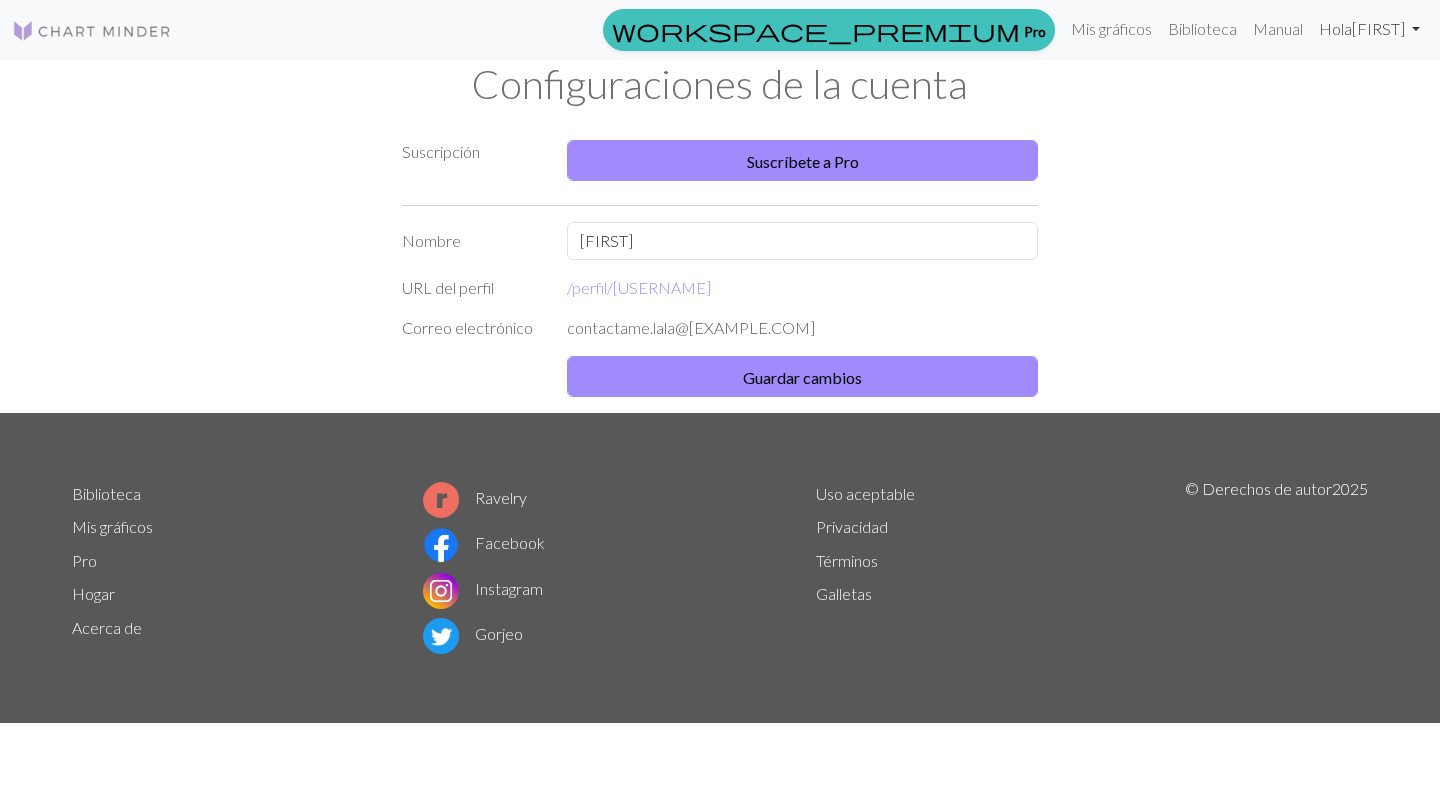 click on "[FIRST]" at bounding box center [1378, 28] 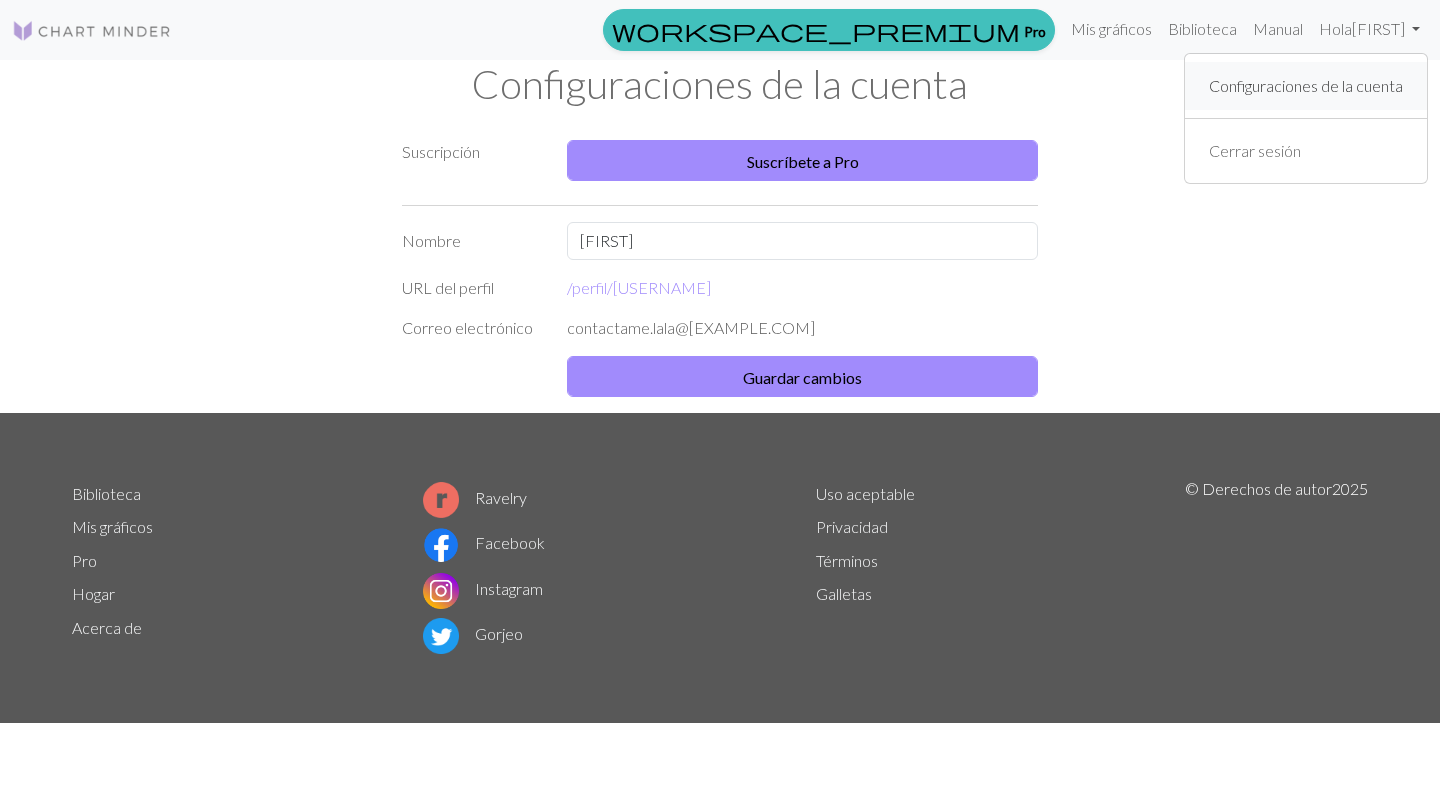 click on "Configuraciones de la cuenta" at bounding box center (1306, 85) 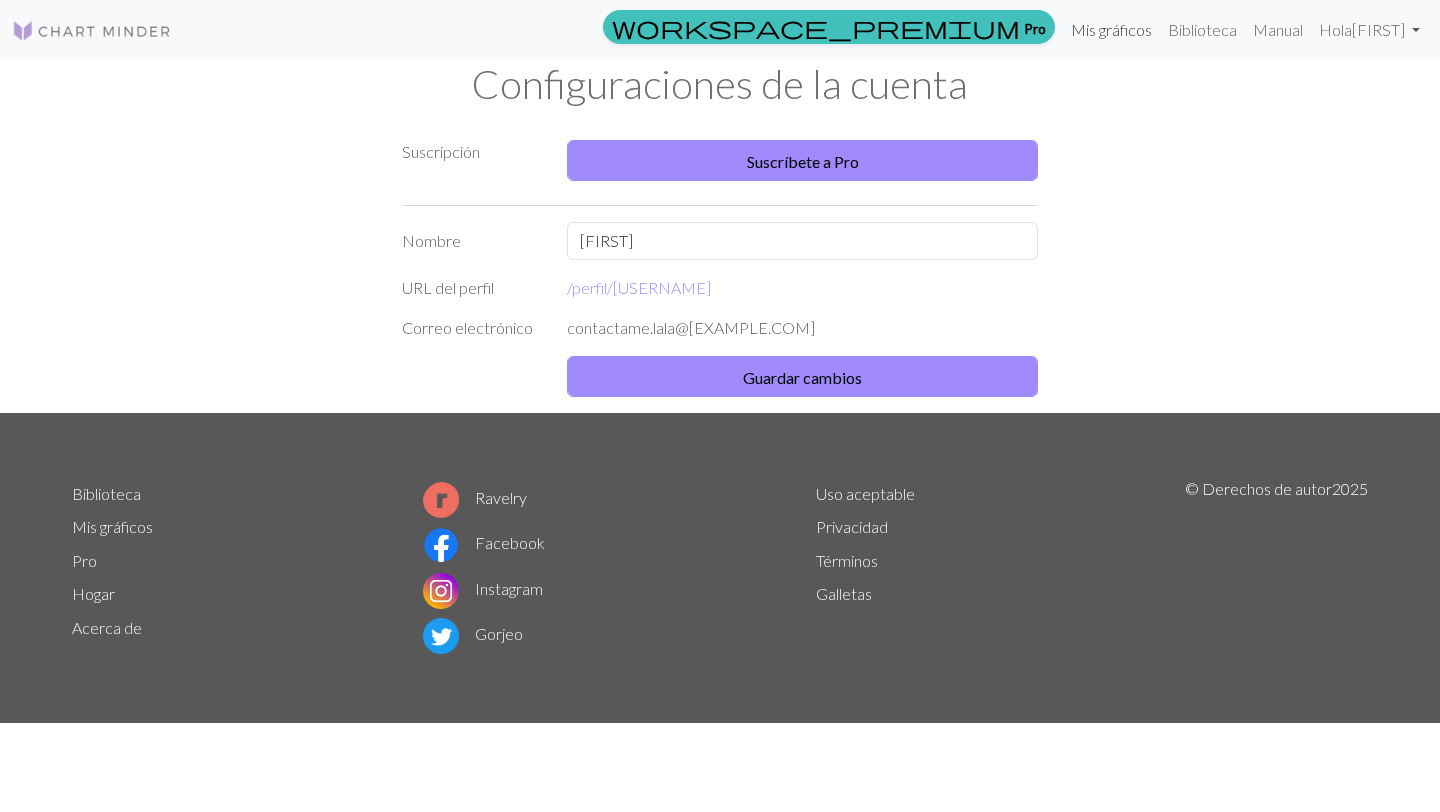 click on "Mis gráficos" at bounding box center (1111, 29) 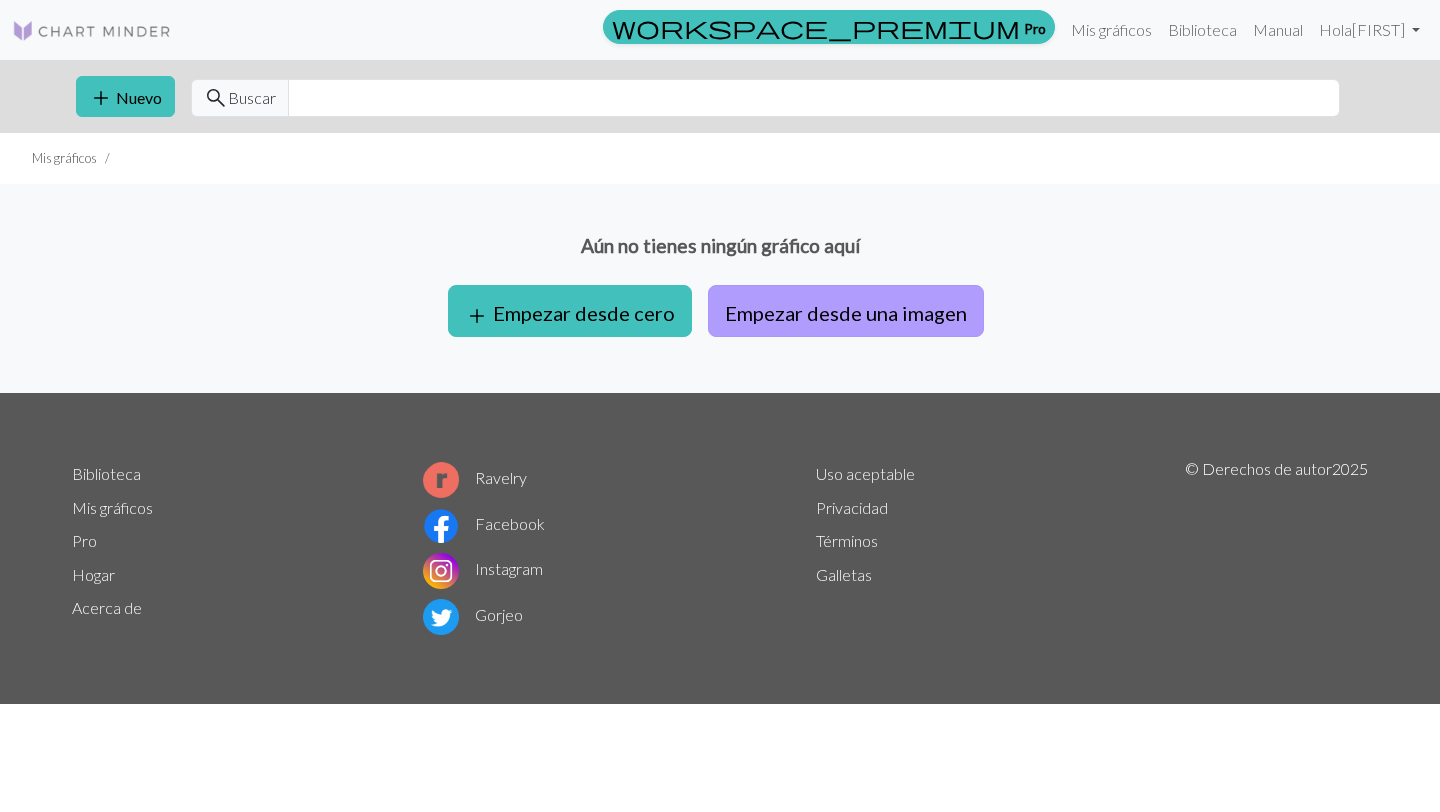 click on "Empezar desde una imagen" at bounding box center [846, 313] 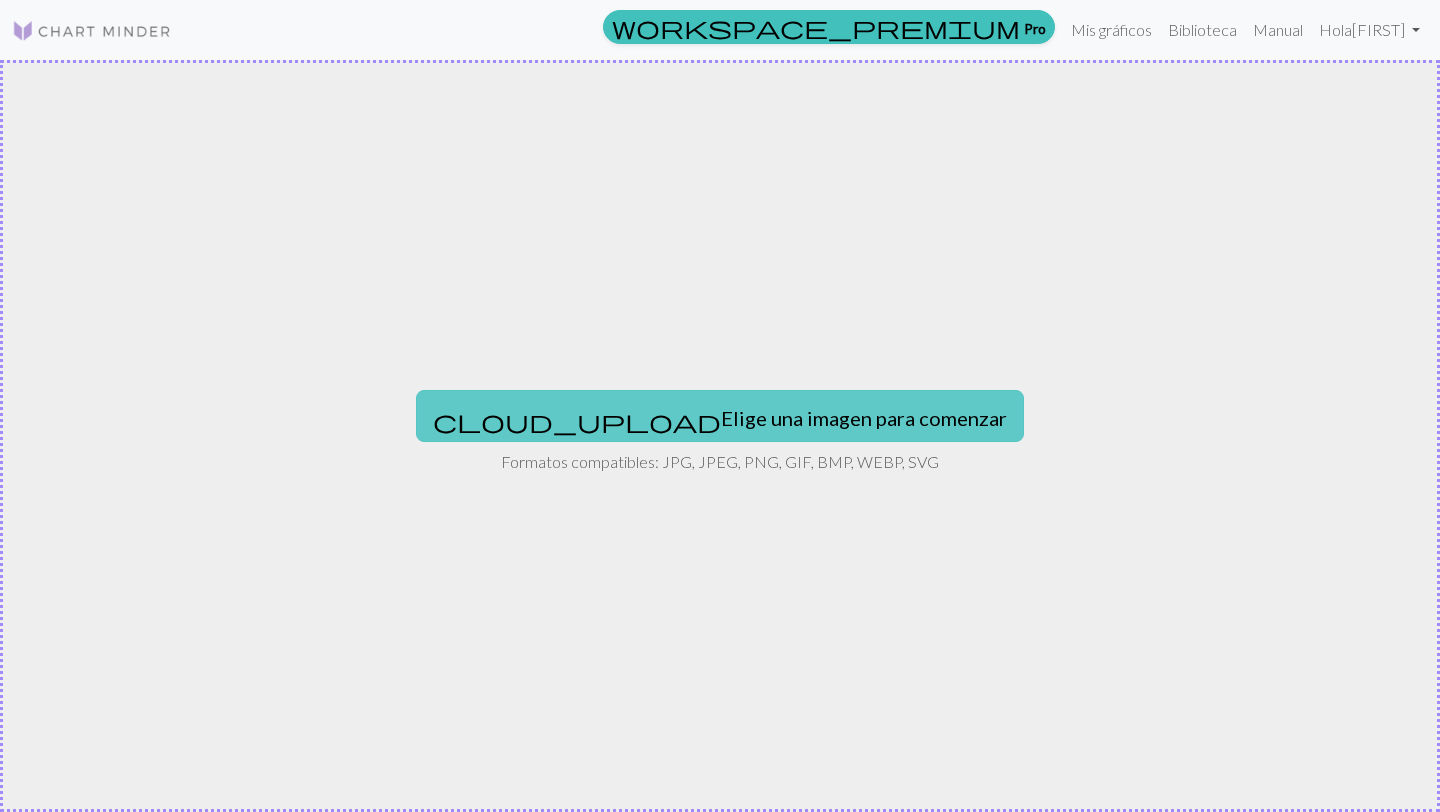 click on "Elige una imagen para comenzar" at bounding box center (864, 418) 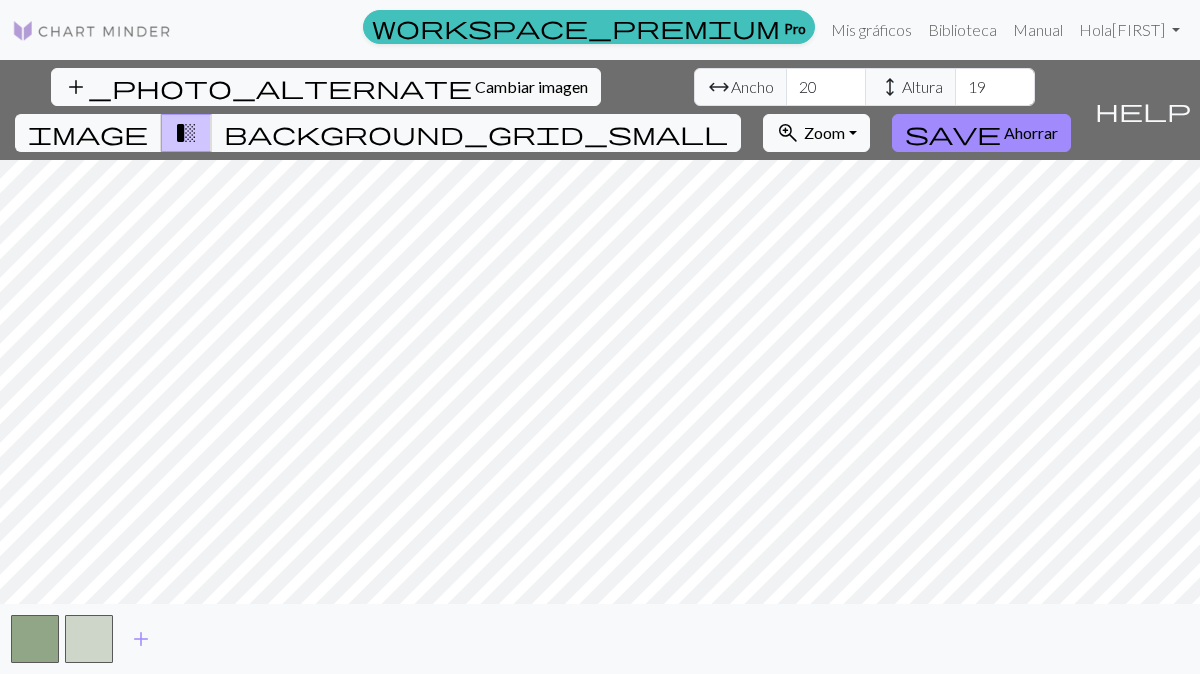 click on "transition_fade" at bounding box center [186, 133] 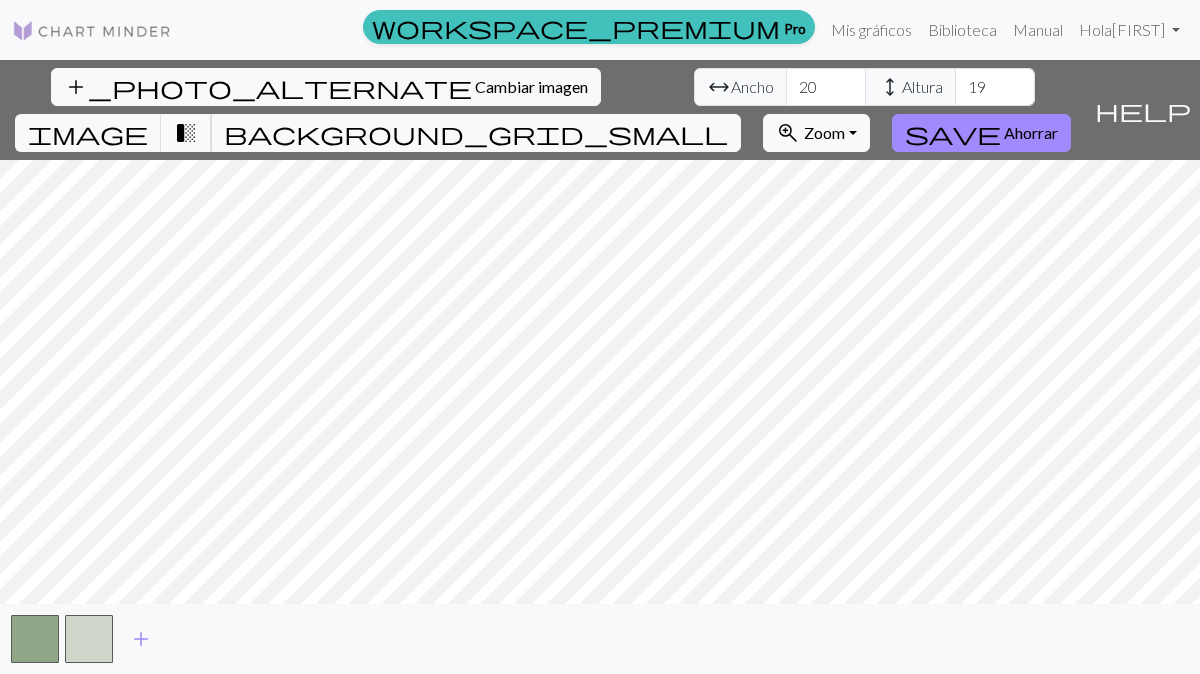 click on "transition_fade" at bounding box center [186, 133] 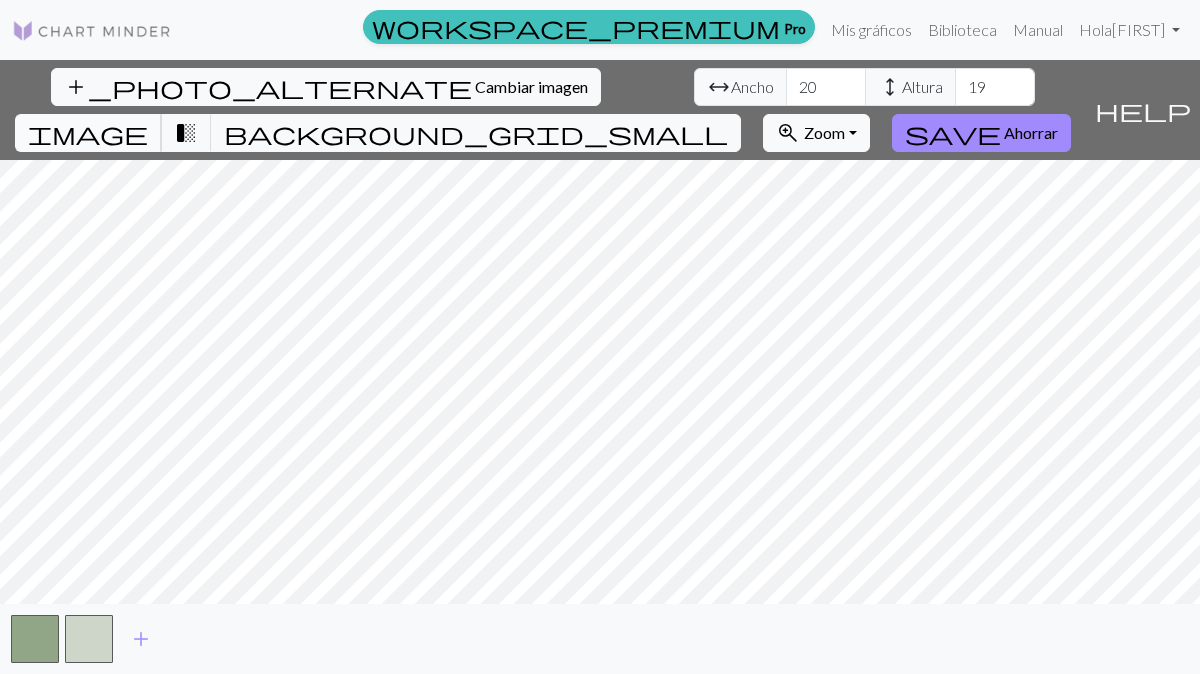click on "image" at bounding box center [88, 133] 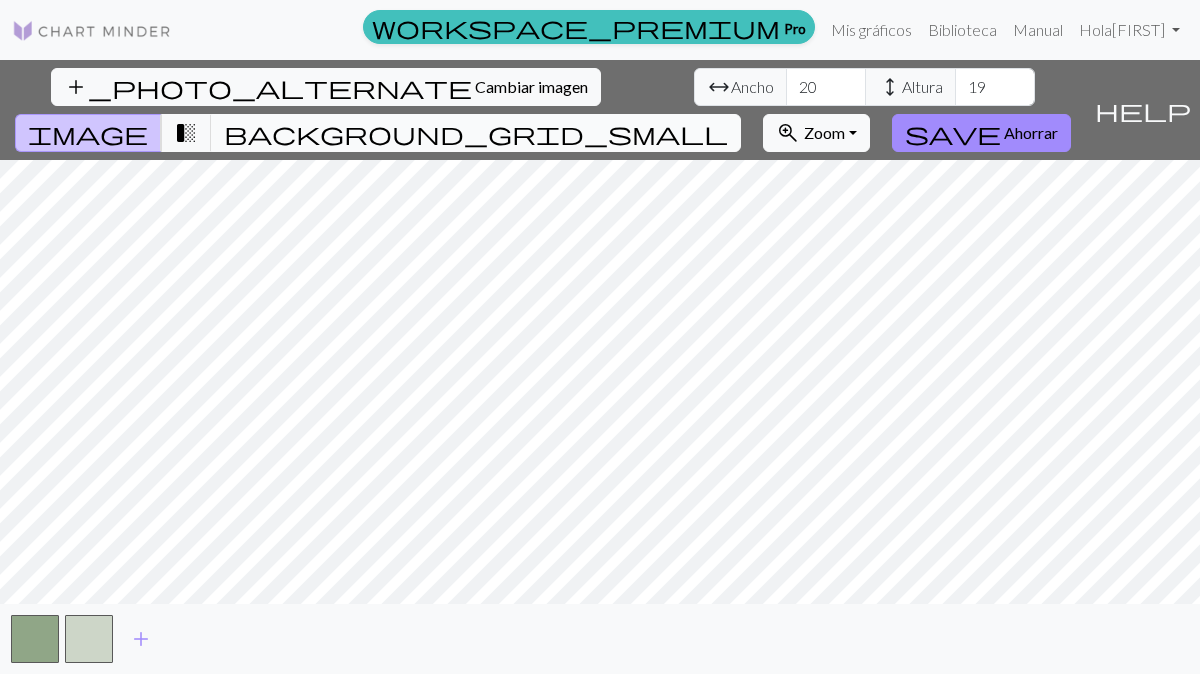 click on "background_grid_small" at bounding box center (476, 133) 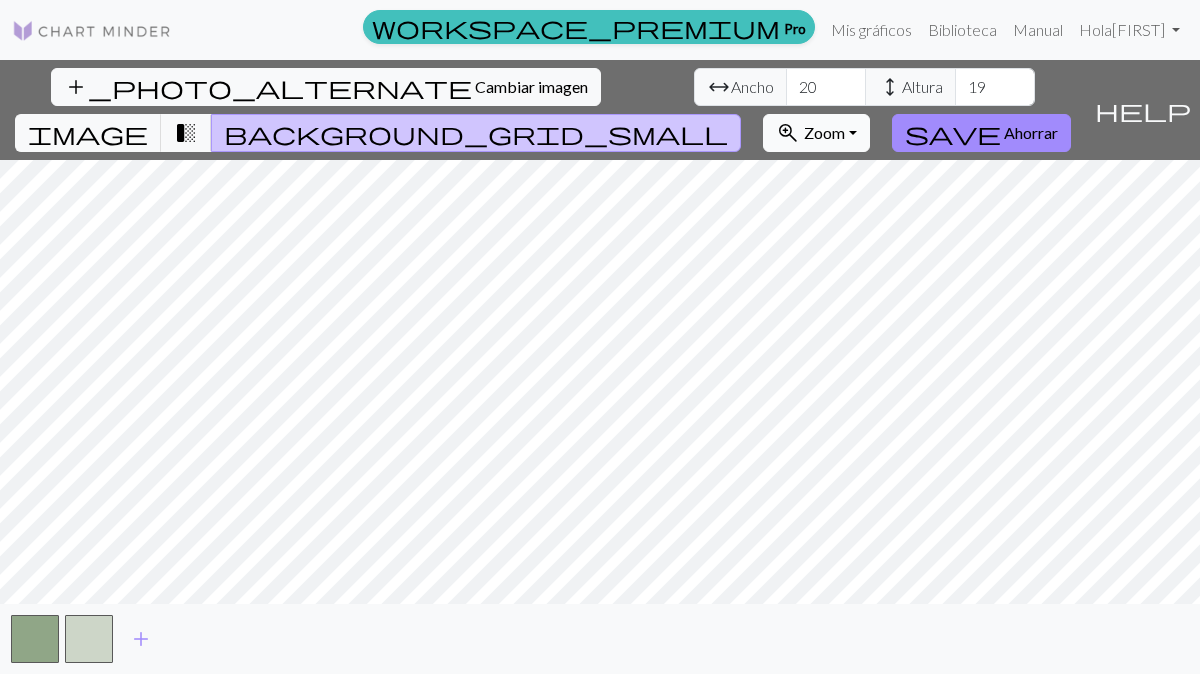 click on "zoom_in" at bounding box center [788, 133] 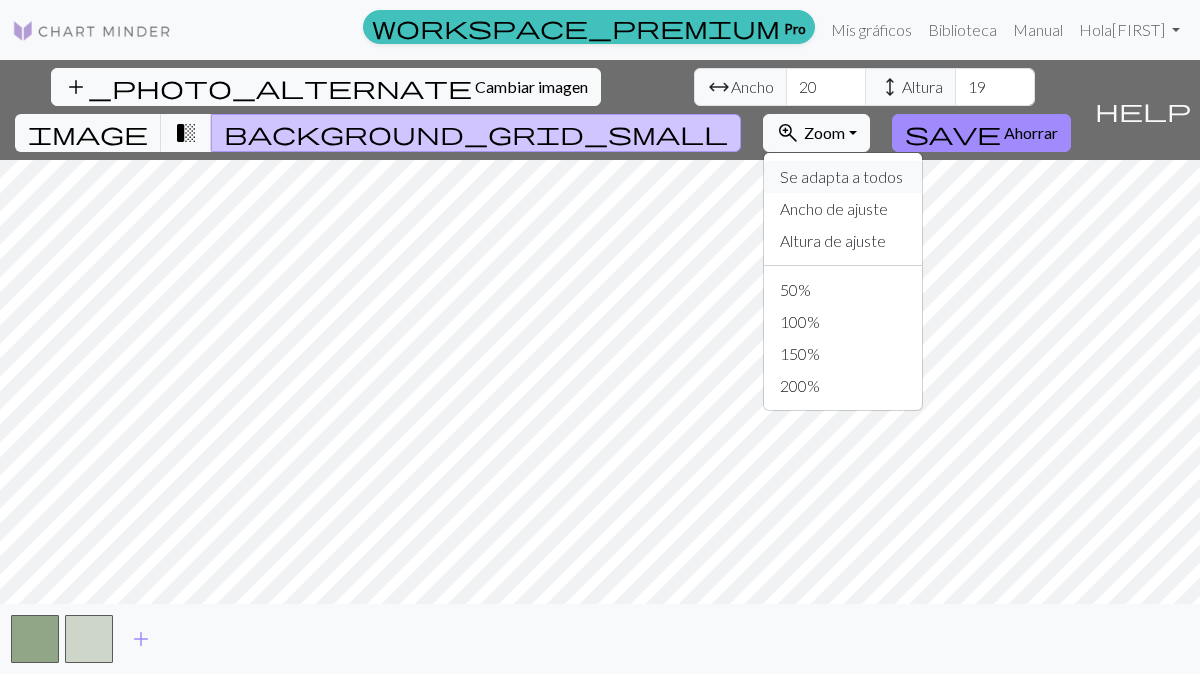 click on "Se adapta a todos" at bounding box center [841, 176] 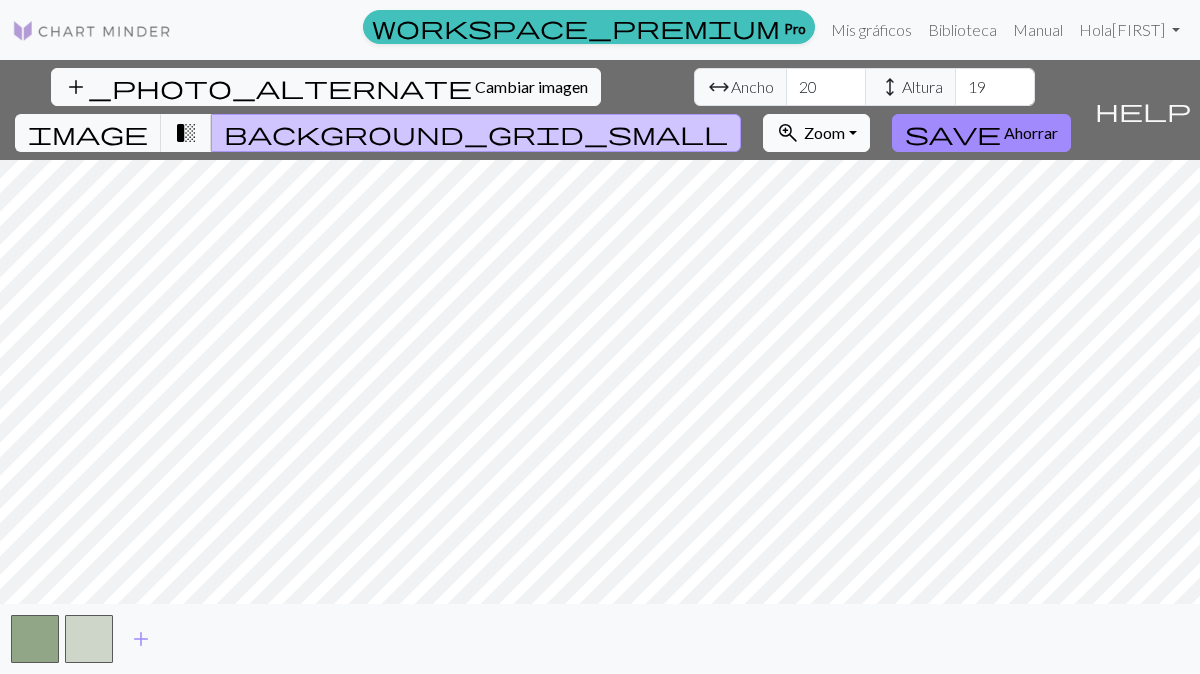 click on "zoom_in Zoom Zoom" at bounding box center (816, 133) 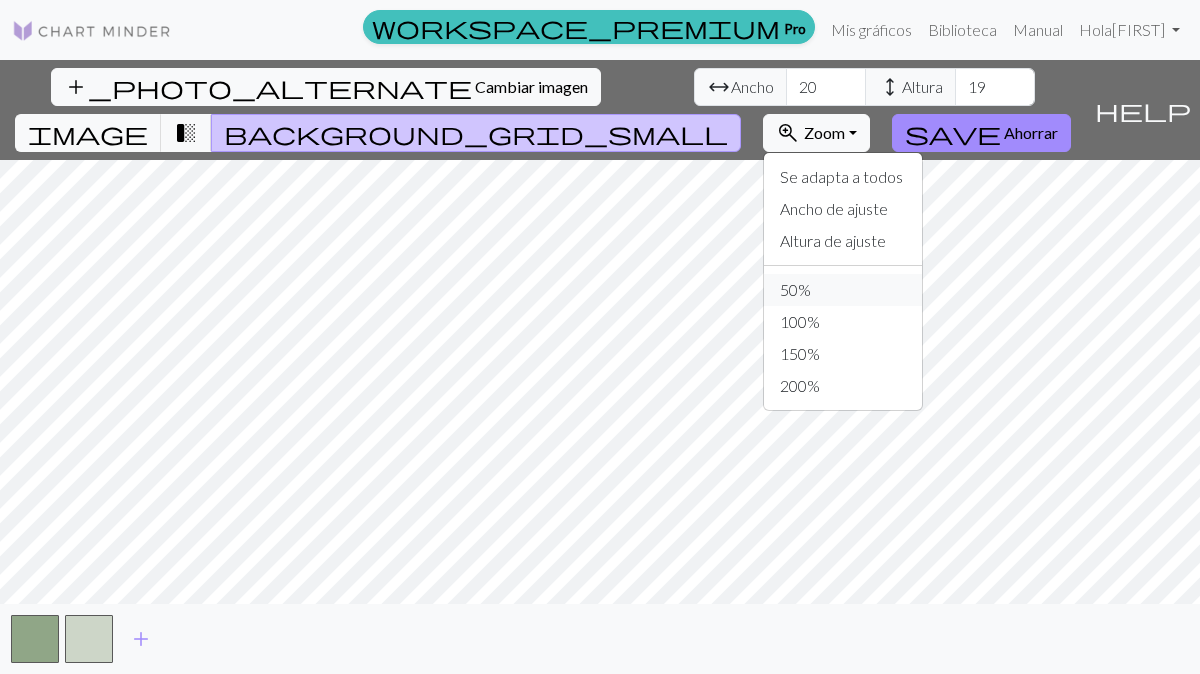 click on "50%" at bounding box center [795, 289] 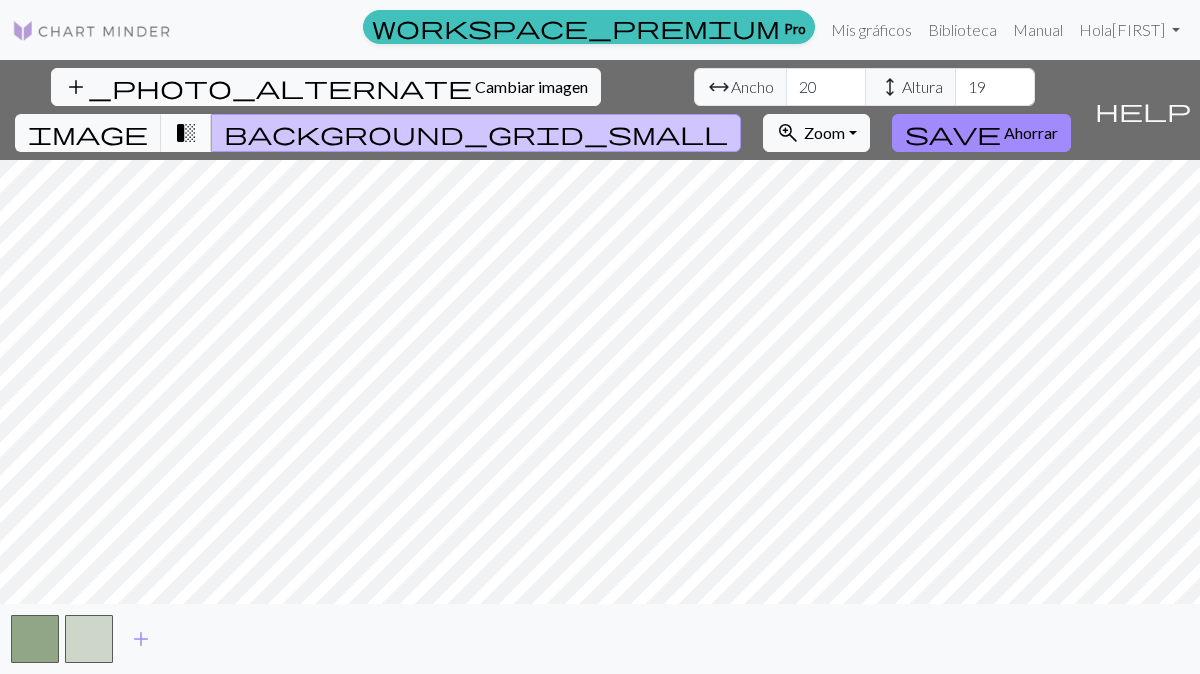 click on "transition_fade" at bounding box center (186, 133) 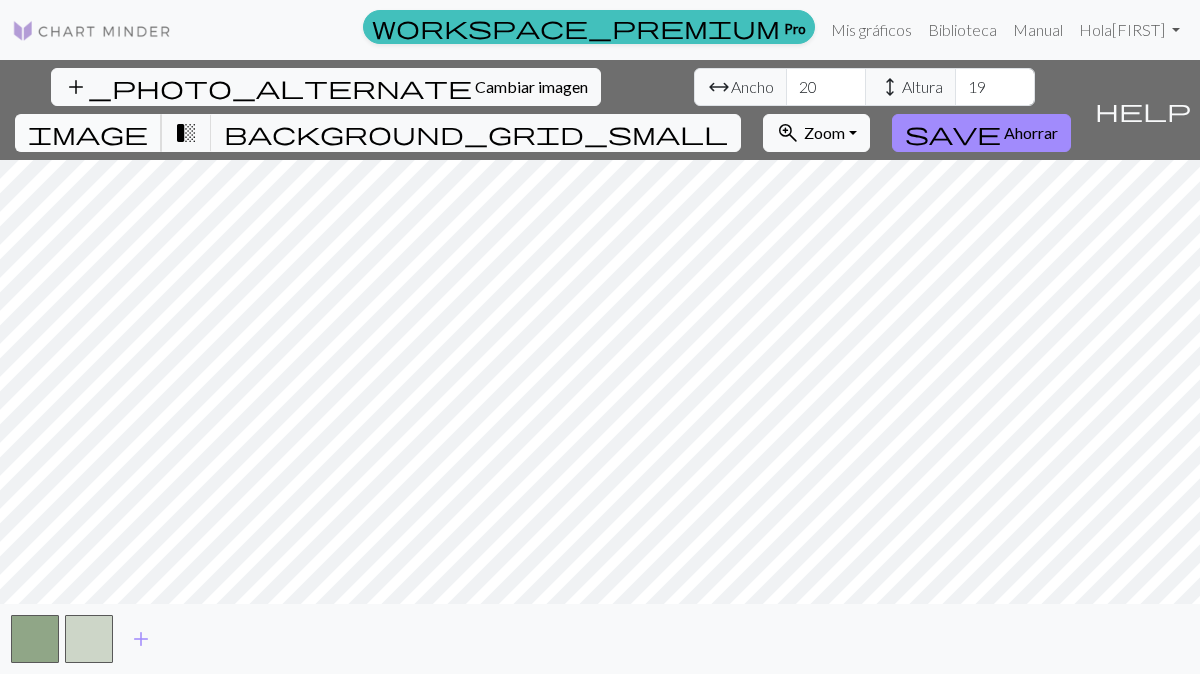 click on "image" at bounding box center [88, 133] 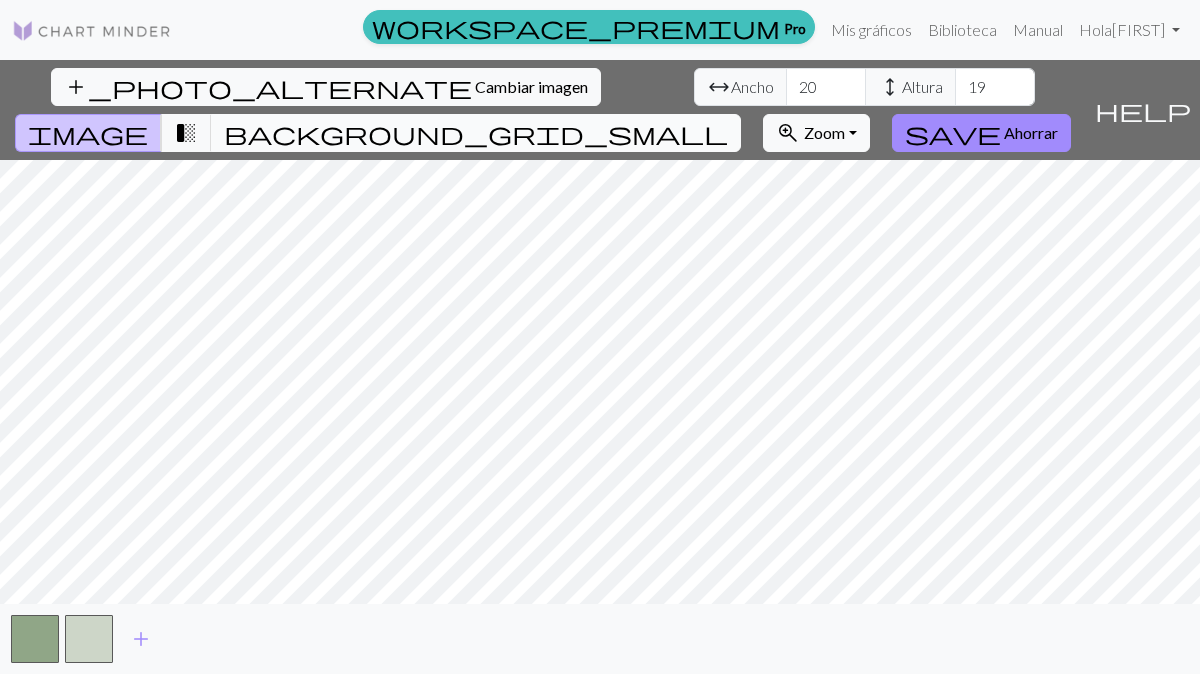 click on "background_grid_small" at bounding box center [476, 133] 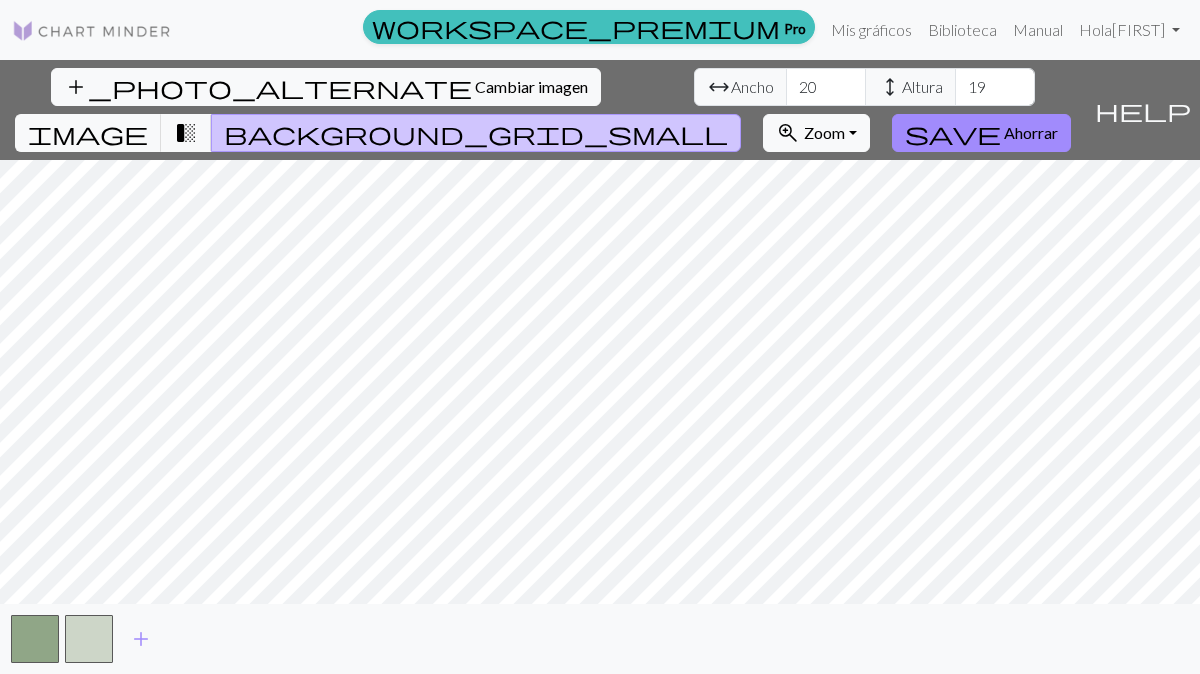 click on "background_grid_small" at bounding box center (476, 133) 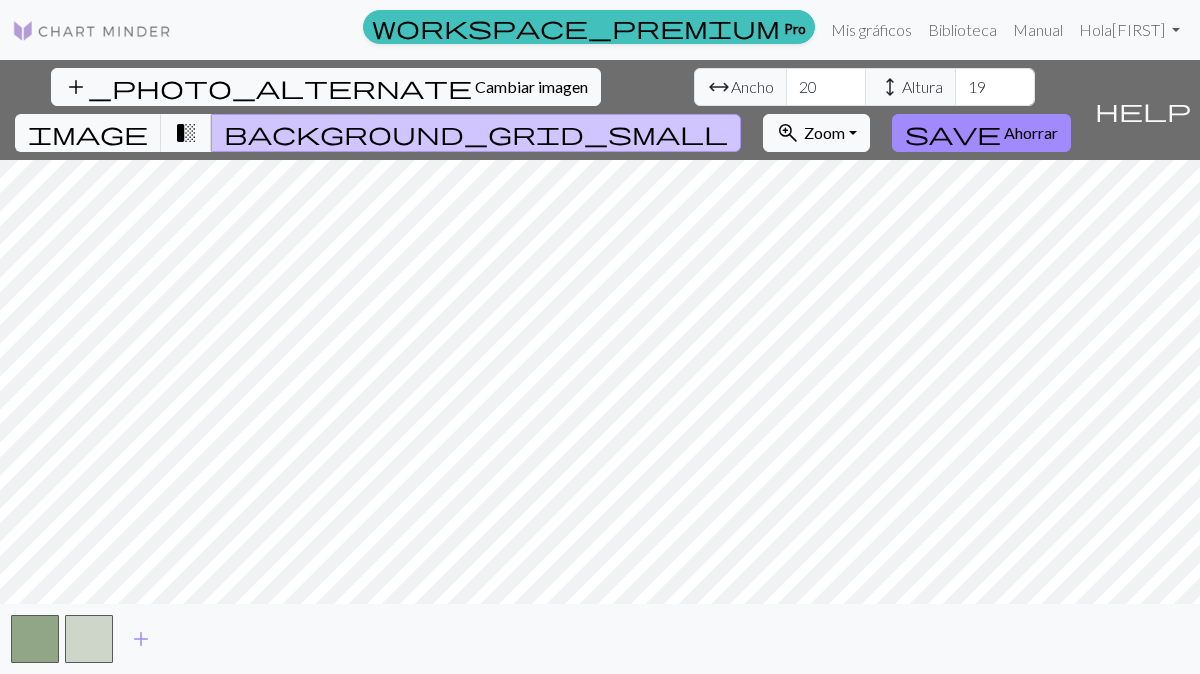 click on "background_grid_small" at bounding box center [476, 133] 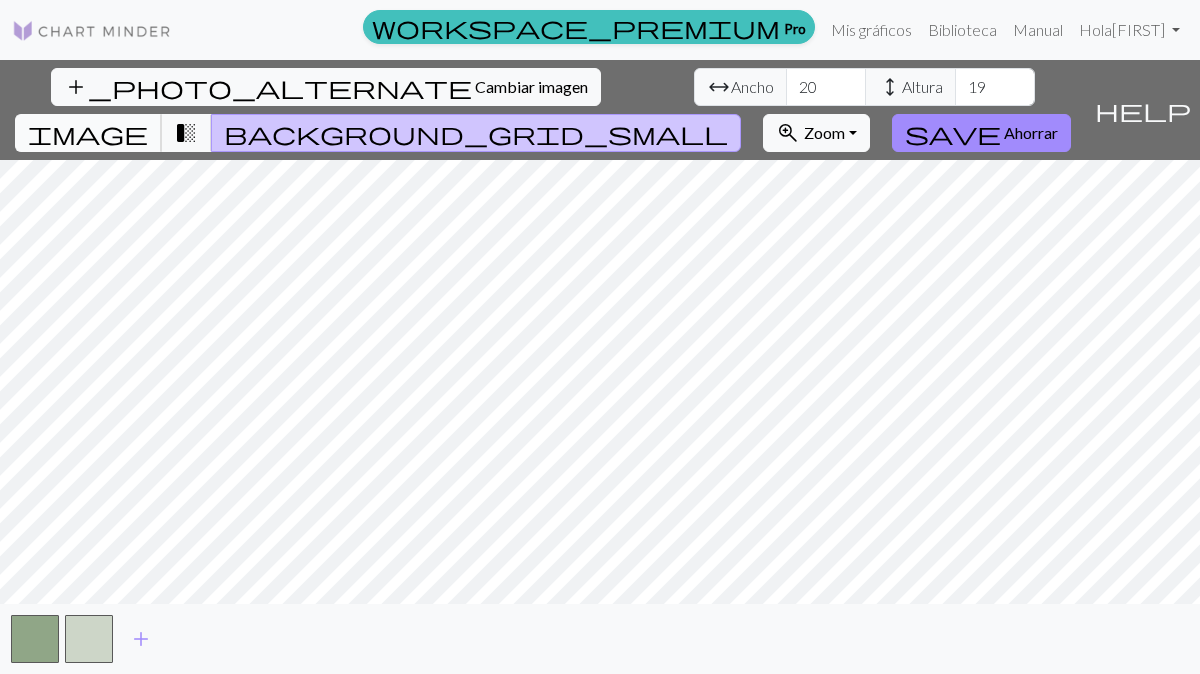 click on "image" at bounding box center [88, 133] 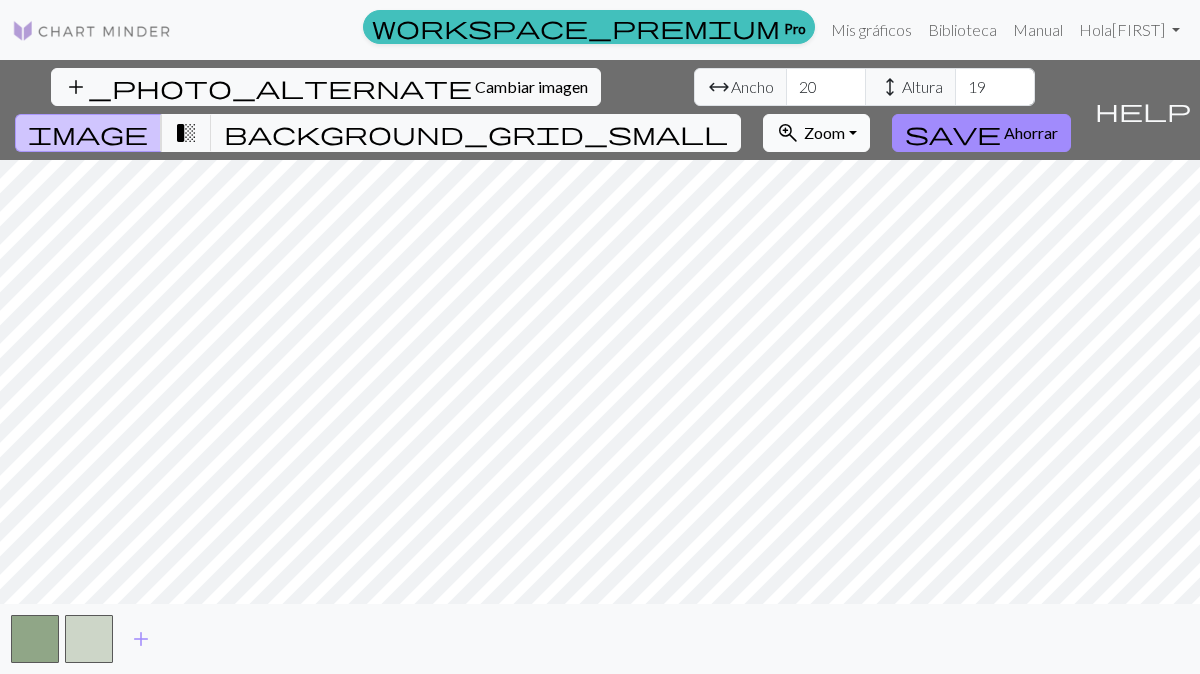 click on "zoom_in Zoom Zoom" at bounding box center [816, 133] 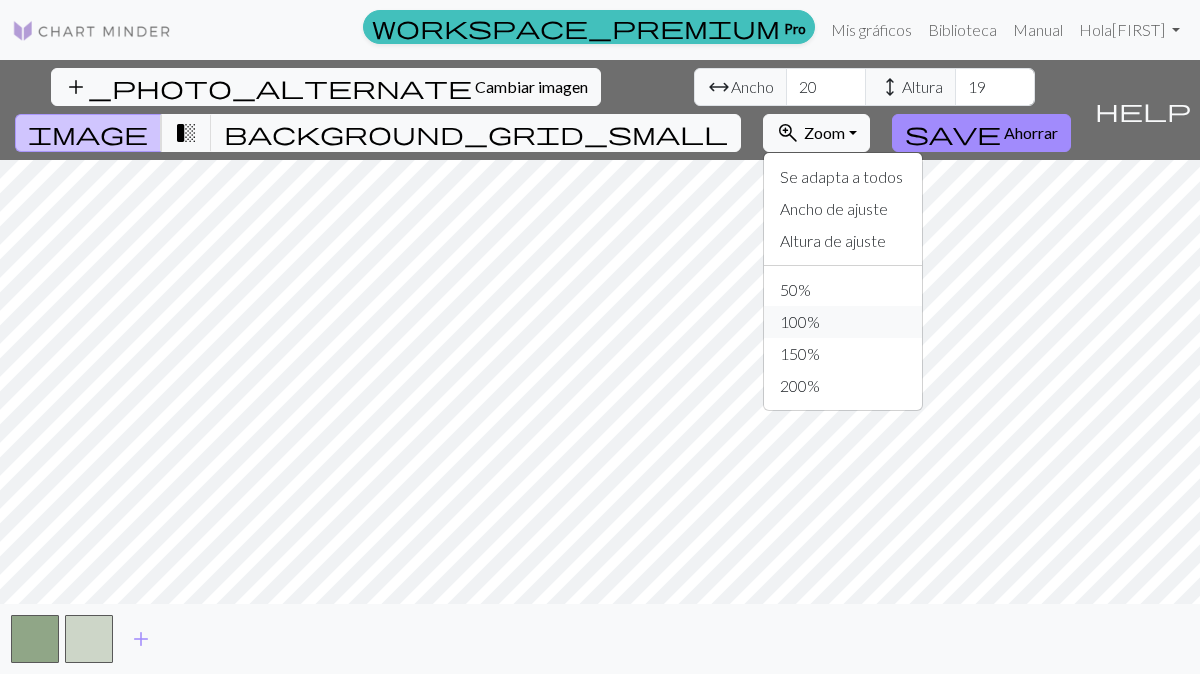 click on "100%" at bounding box center (843, 322) 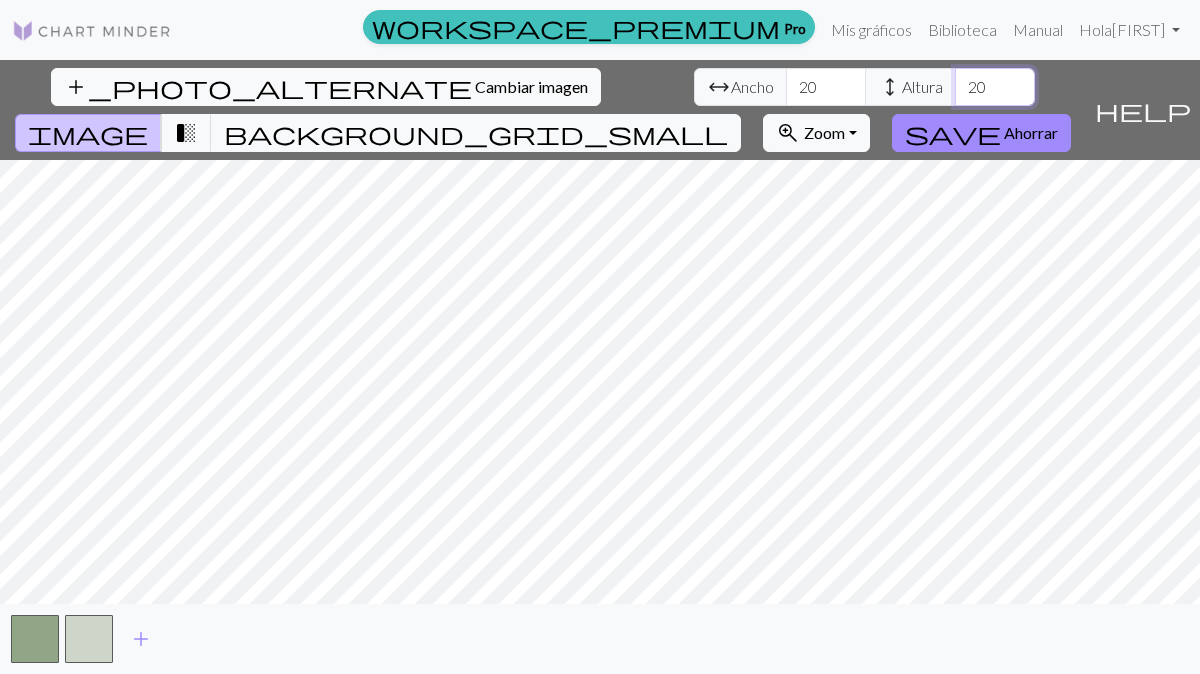 click on "20" at bounding box center (995, 87) 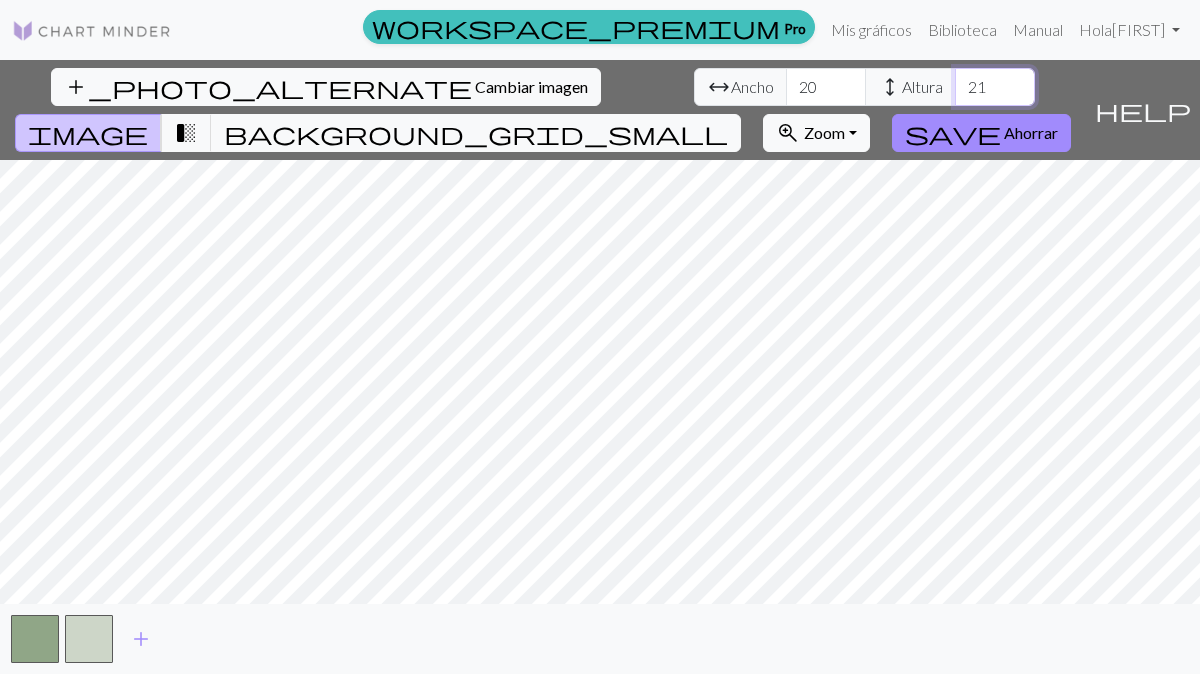 click on "21" at bounding box center (995, 87) 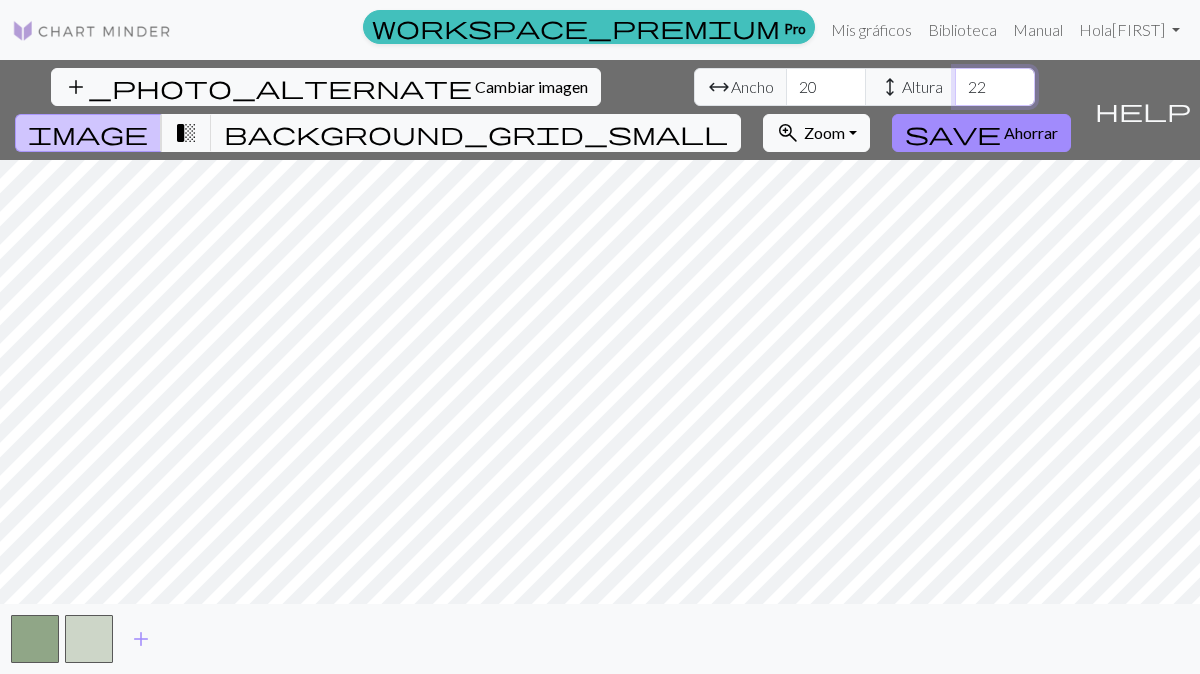 click on "22" at bounding box center [995, 87] 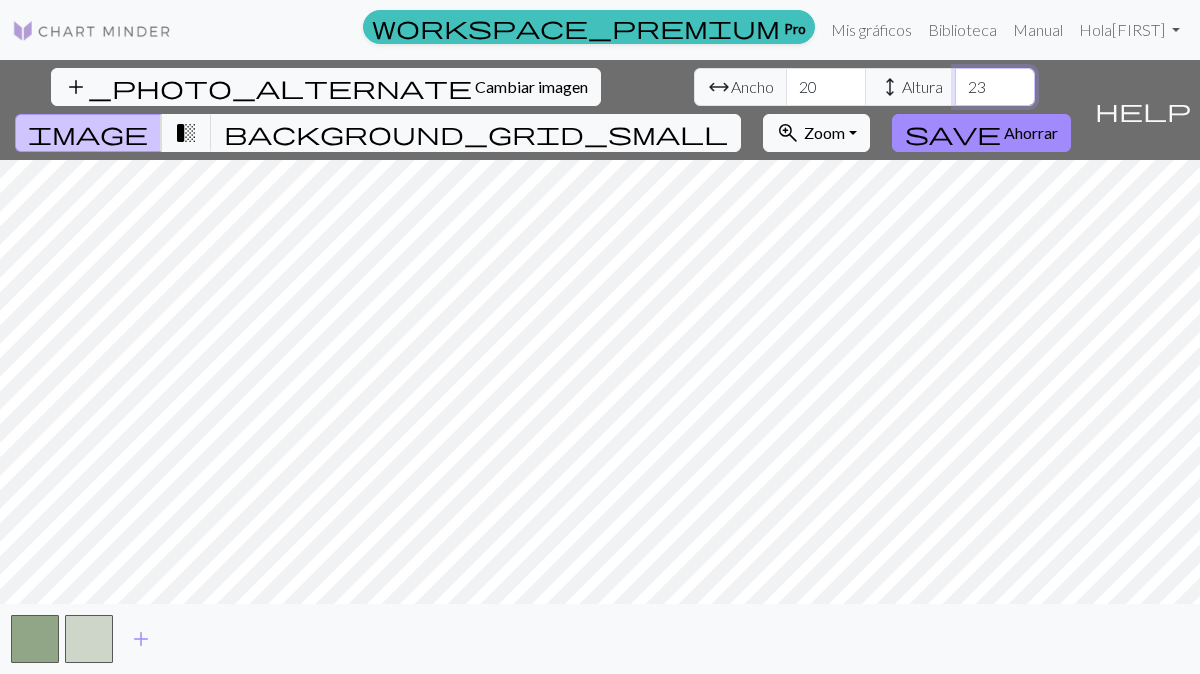 click on "23" at bounding box center (995, 87) 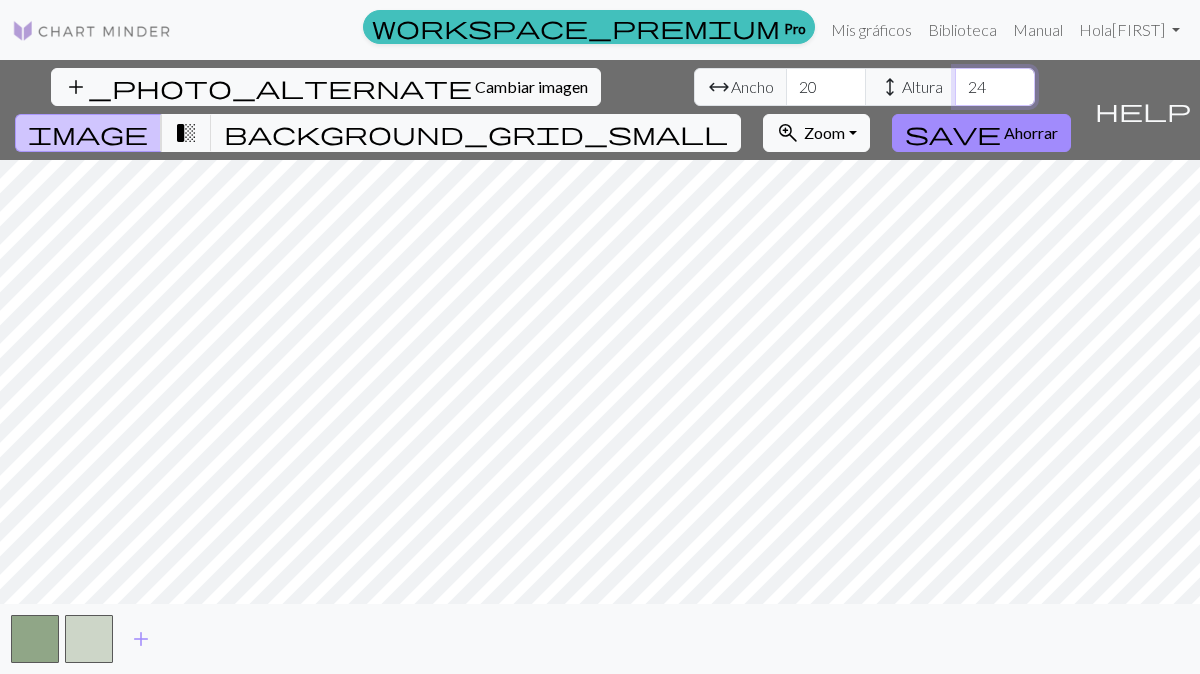 click on "24" at bounding box center (995, 87) 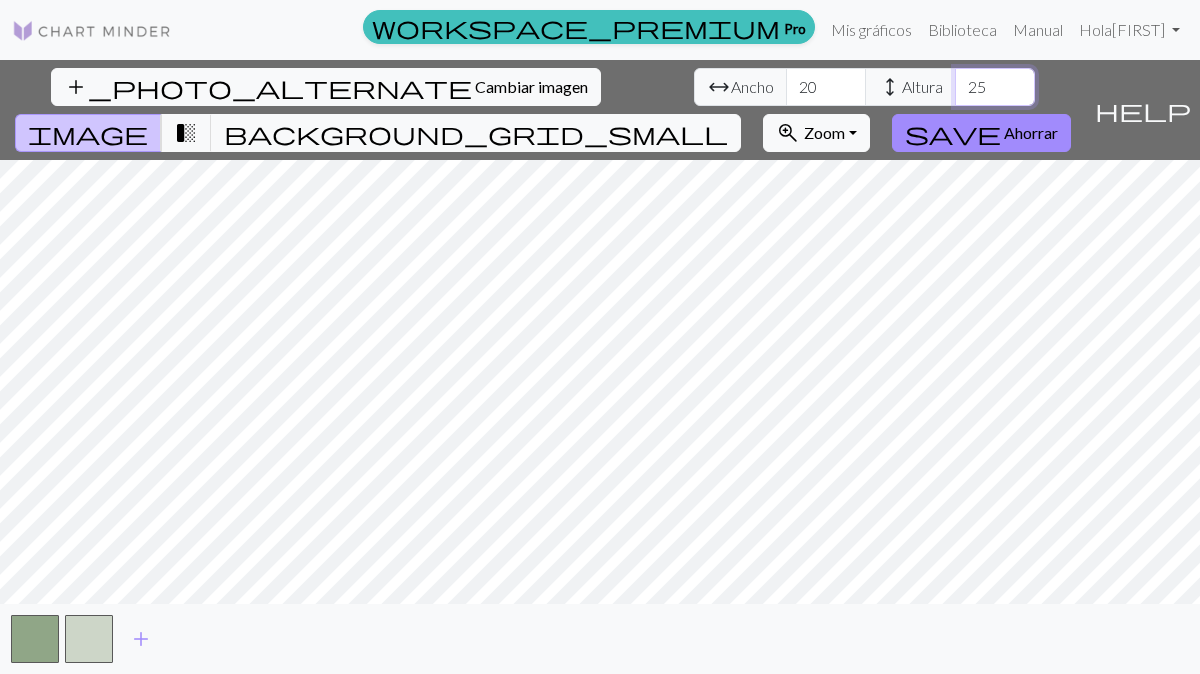 click on "25" at bounding box center (995, 87) 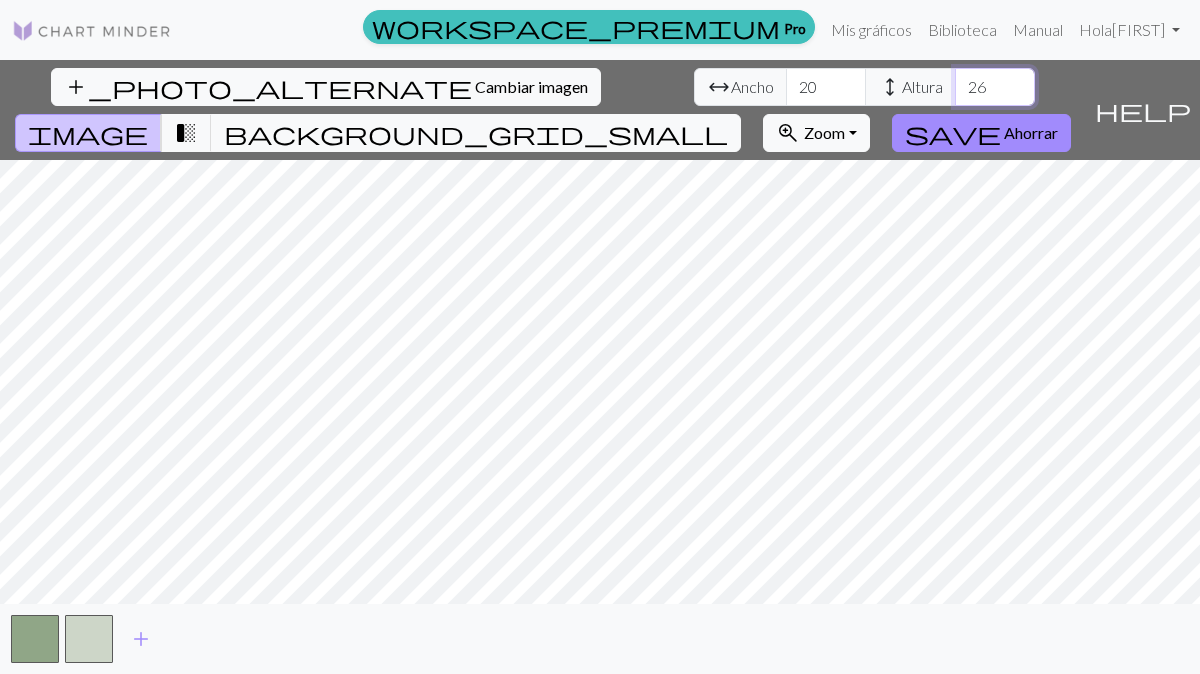 click on "26" at bounding box center (995, 87) 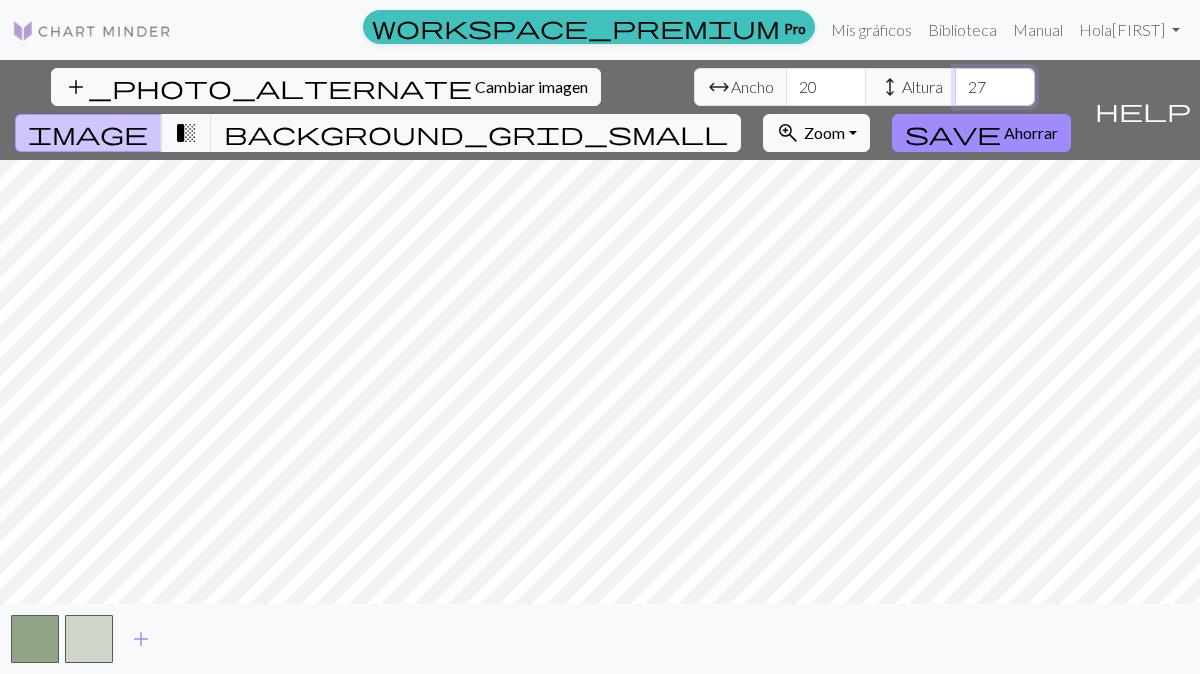 click on "27" at bounding box center [995, 87] 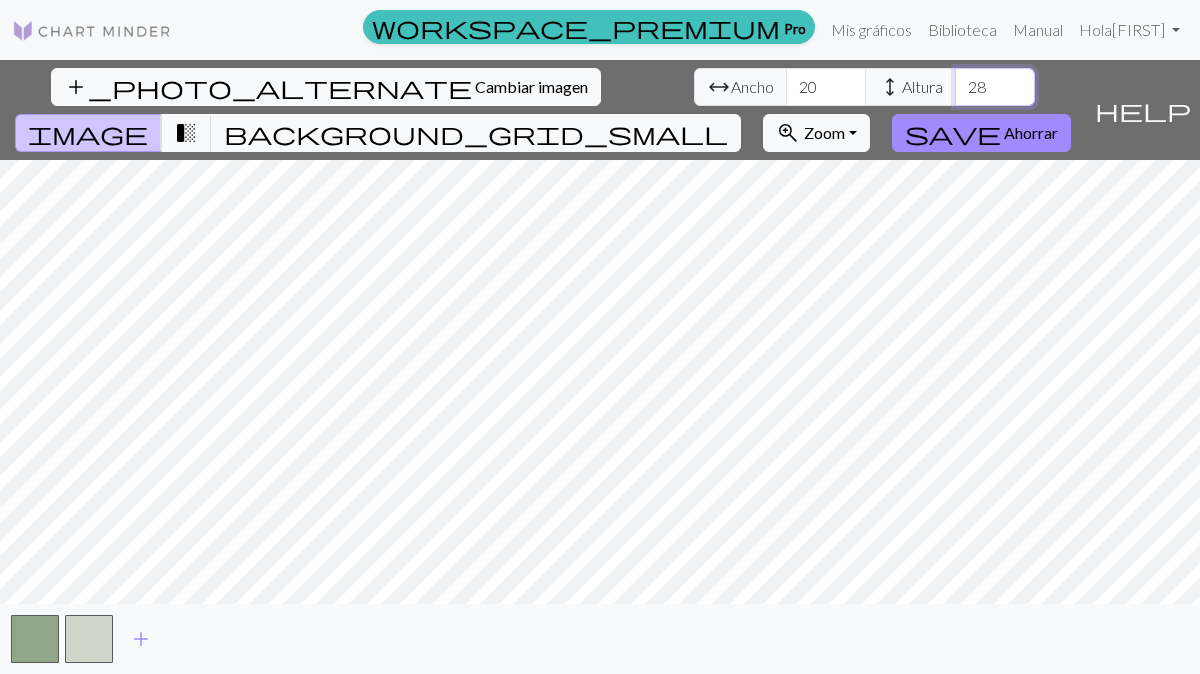 click on "28" at bounding box center (995, 87) 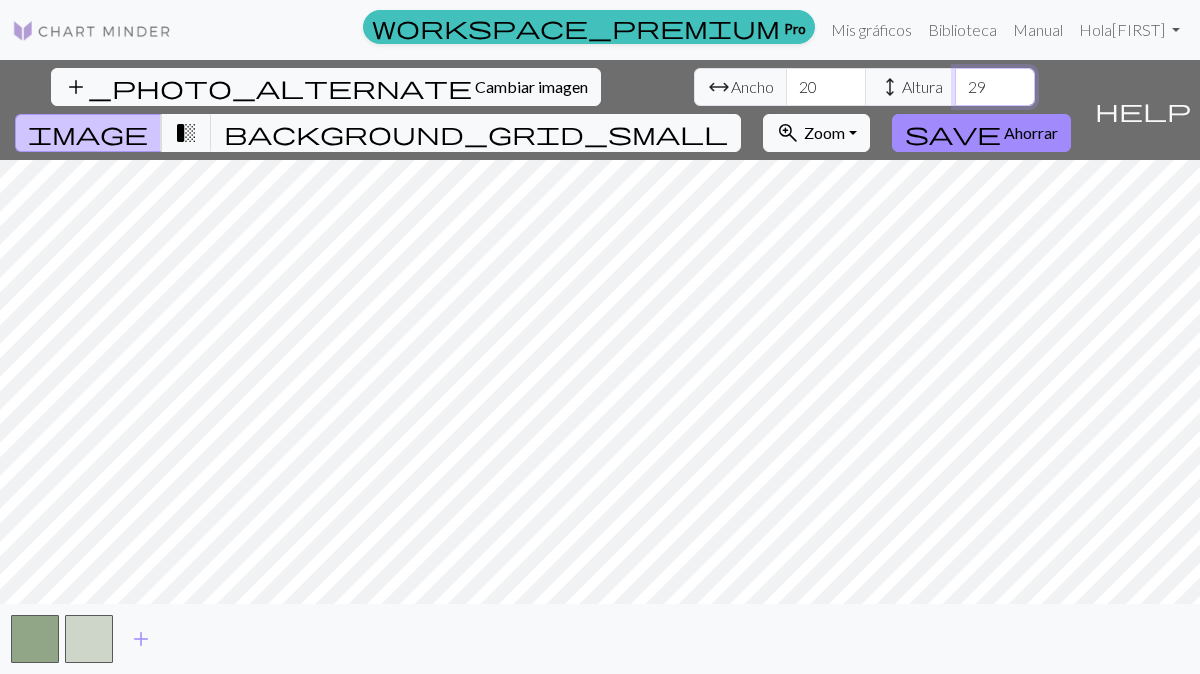 click on "29" at bounding box center [995, 87] 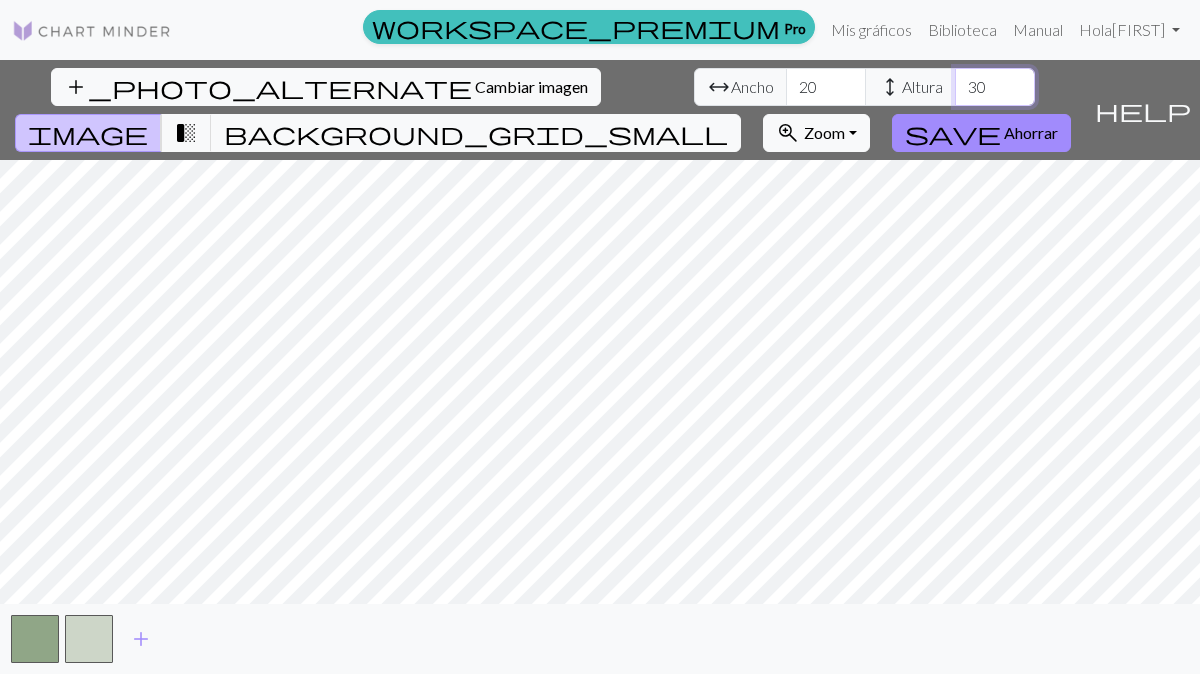 click on "30" at bounding box center [995, 87] 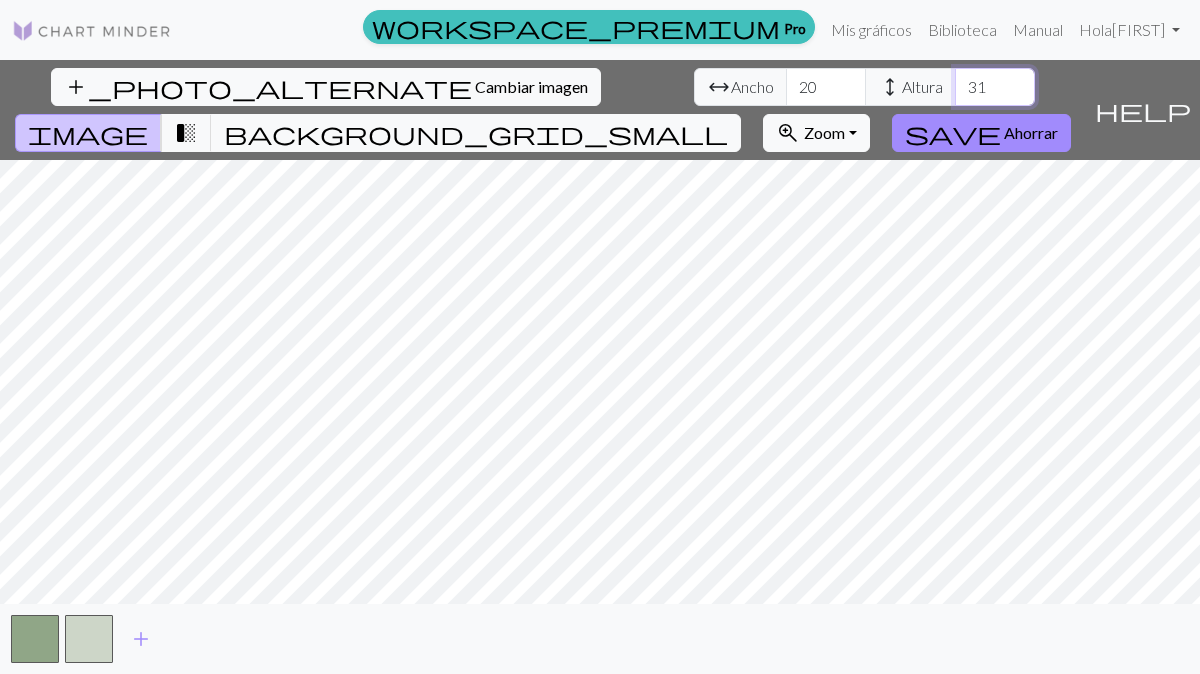 click on "31" at bounding box center [995, 87] 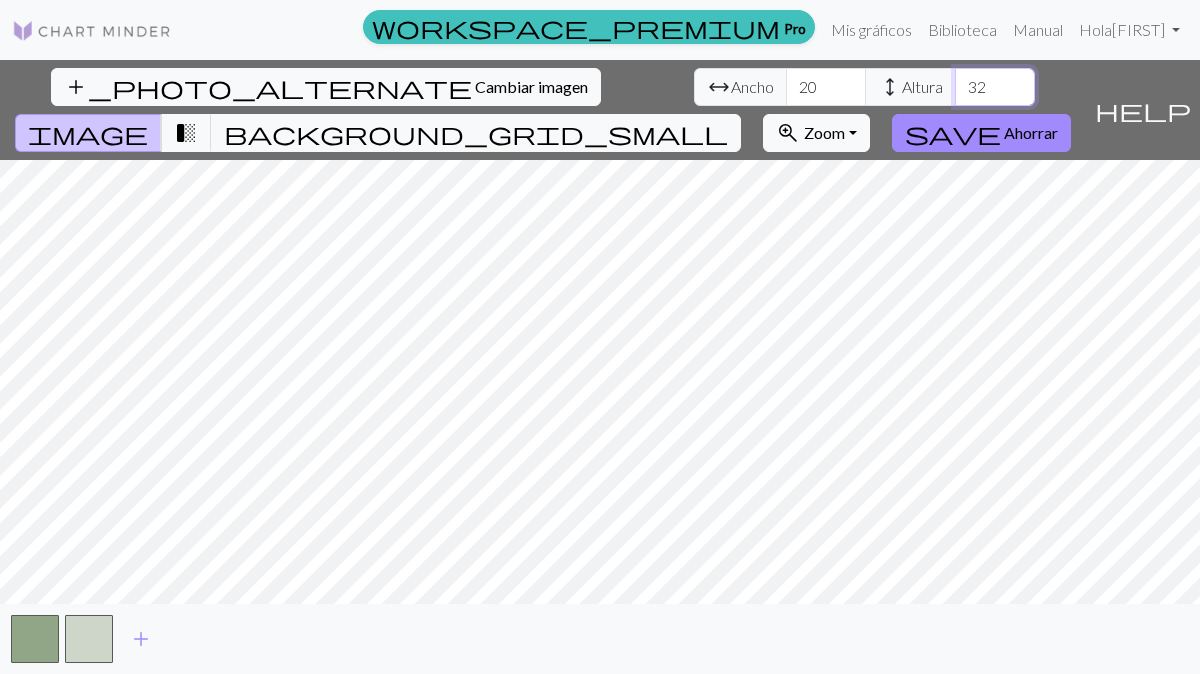 click on "32" at bounding box center [995, 87] 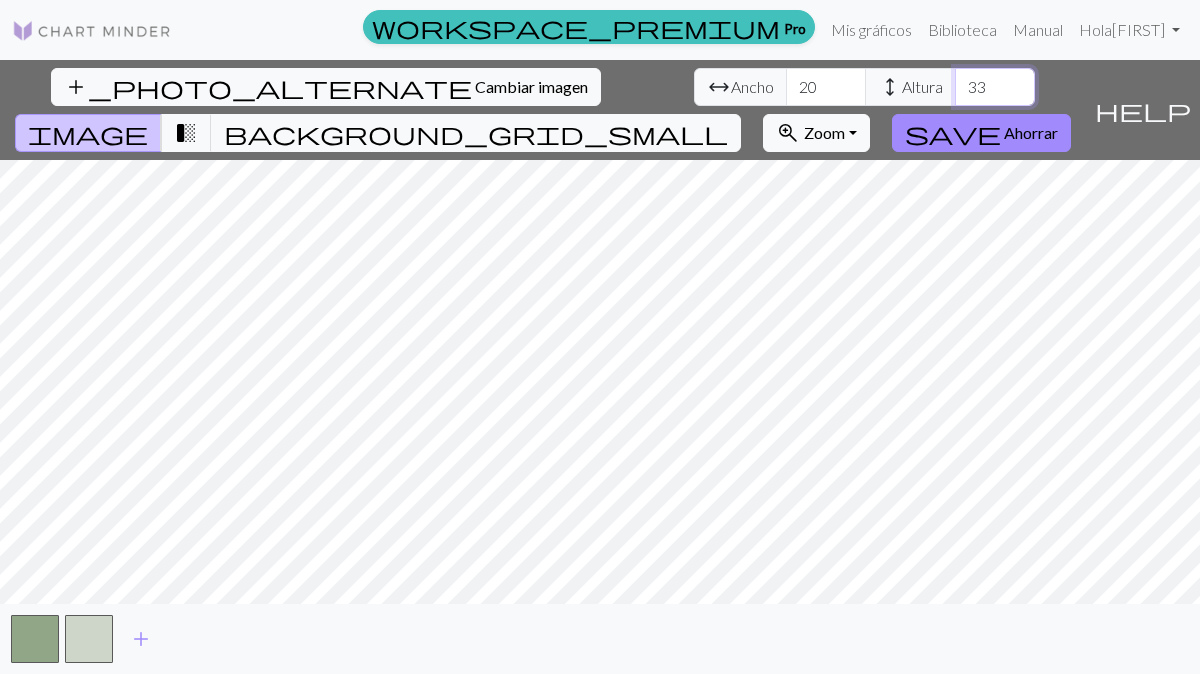 click on "33" at bounding box center [995, 87] 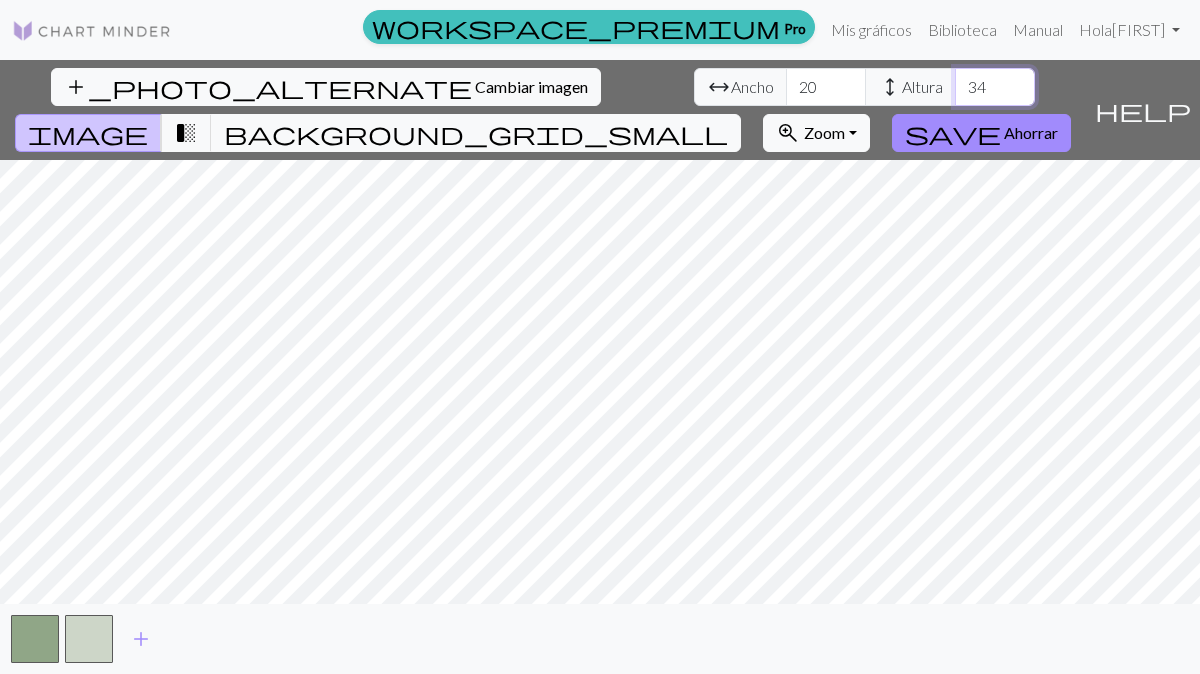 click on "34" at bounding box center (995, 87) 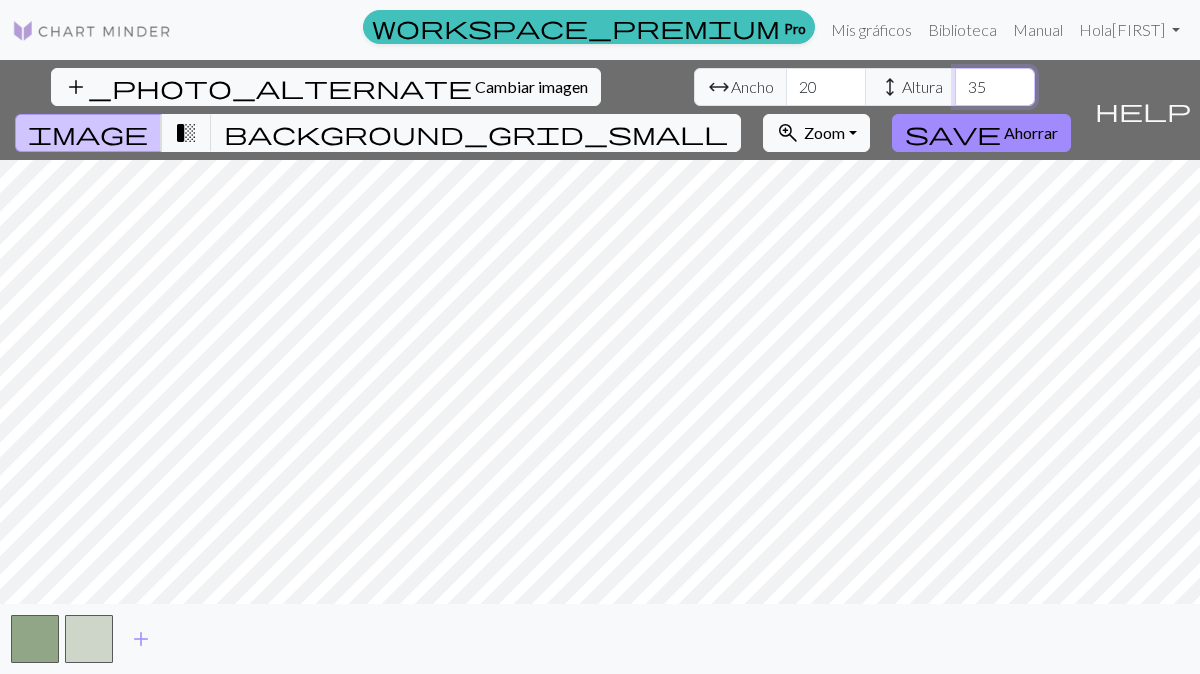 click on "35" at bounding box center (995, 87) 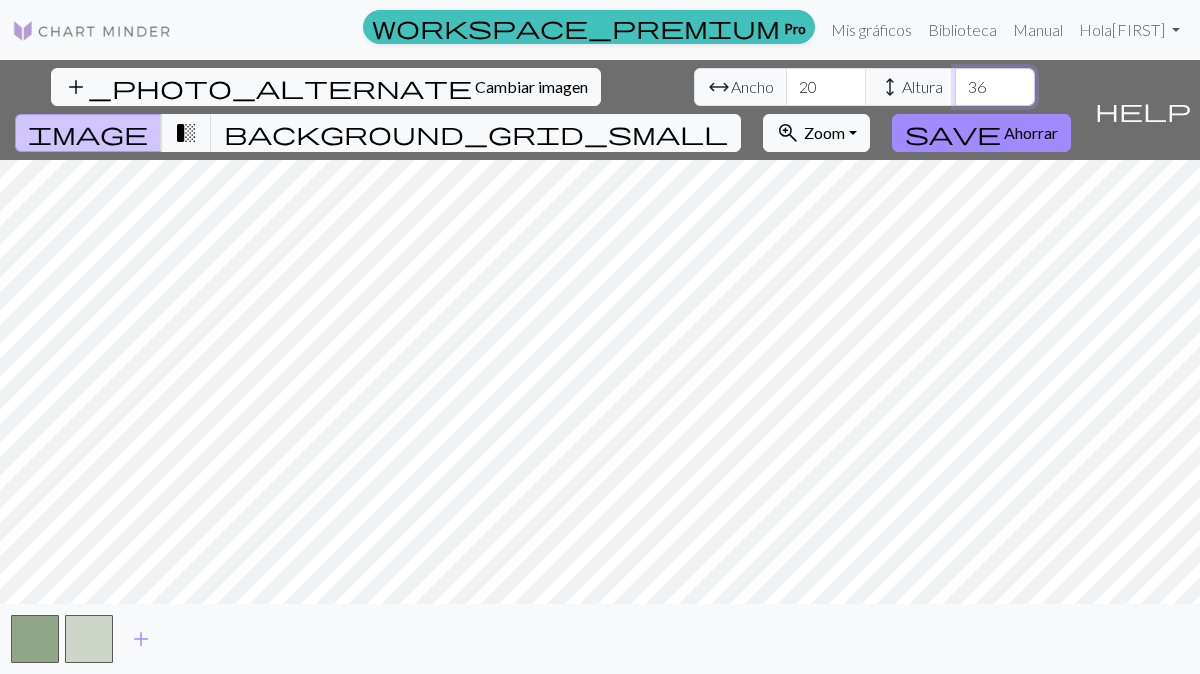 click on "36" at bounding box center [995, 87] 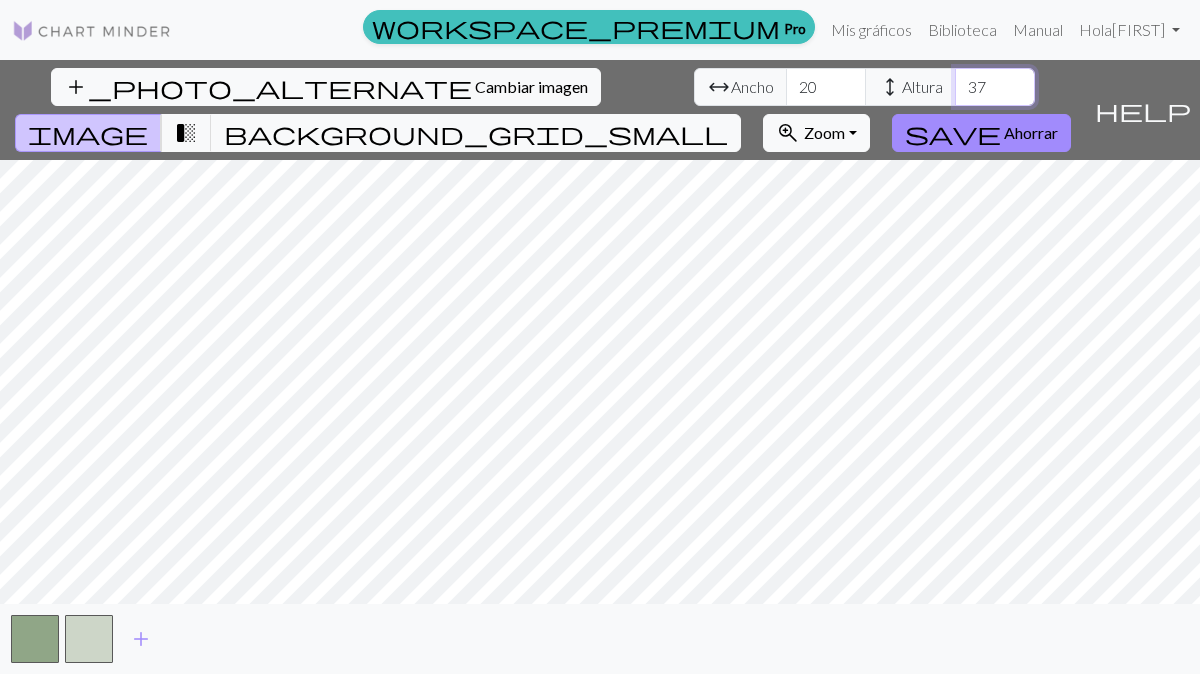 click on "37" at bounding box center (995, 87) 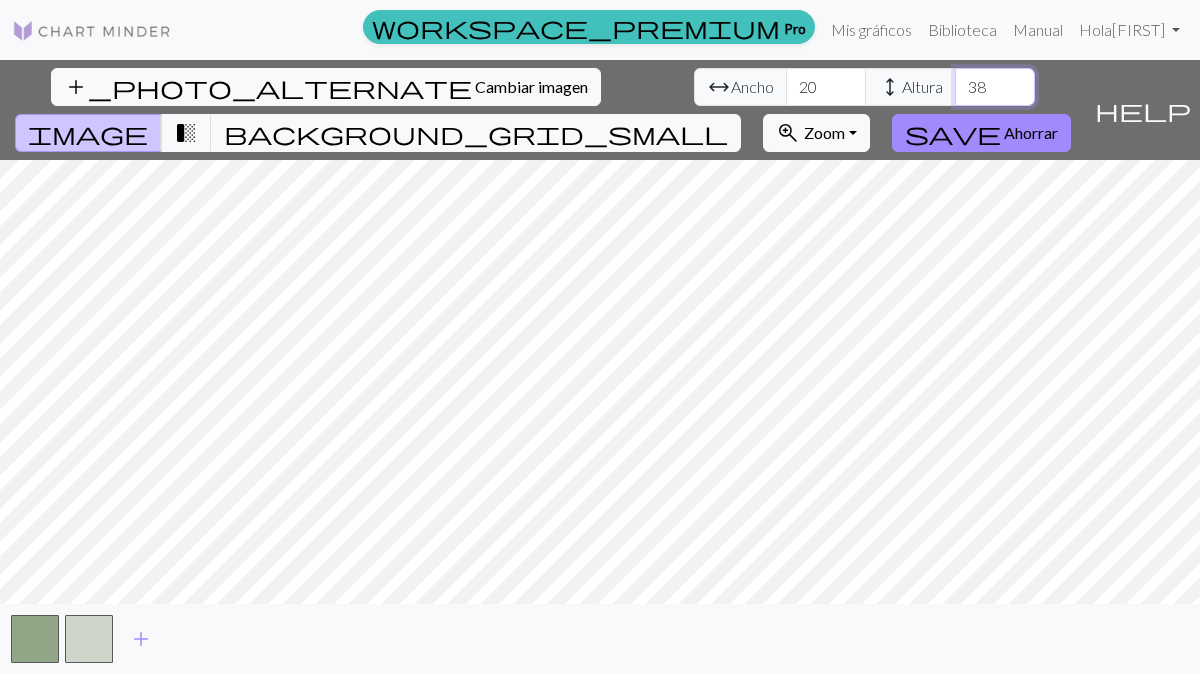 click on "38" at bounding box center (995, 87) 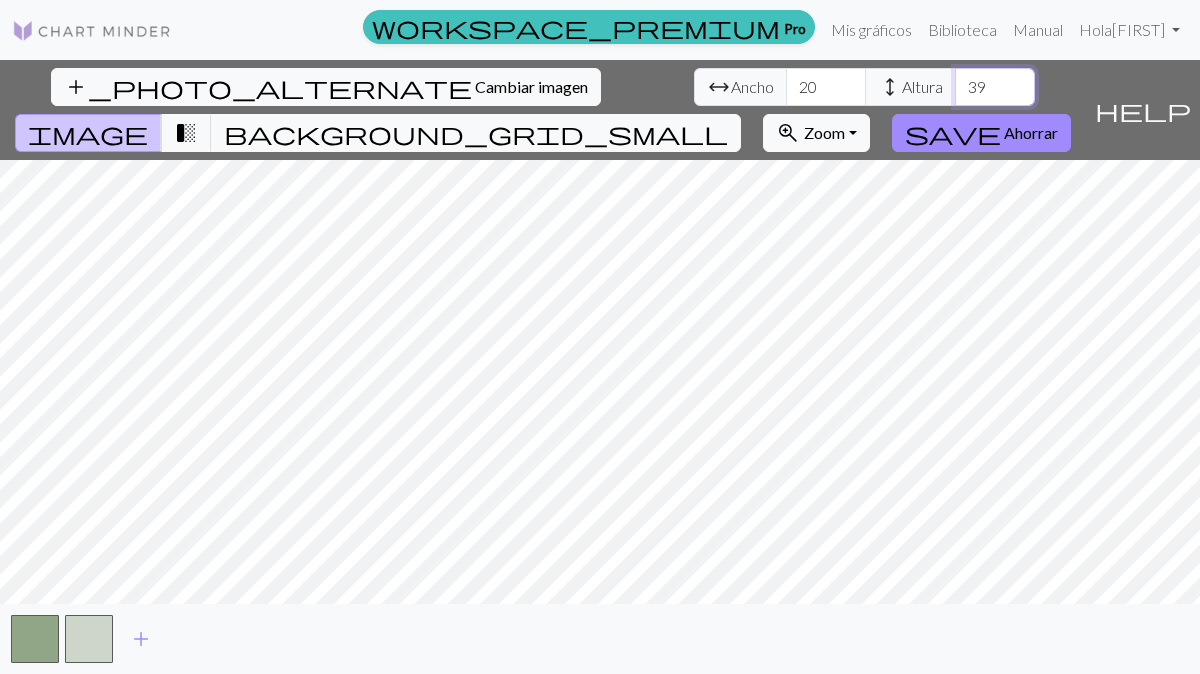 click on "39" at bounding box center [995, 87] 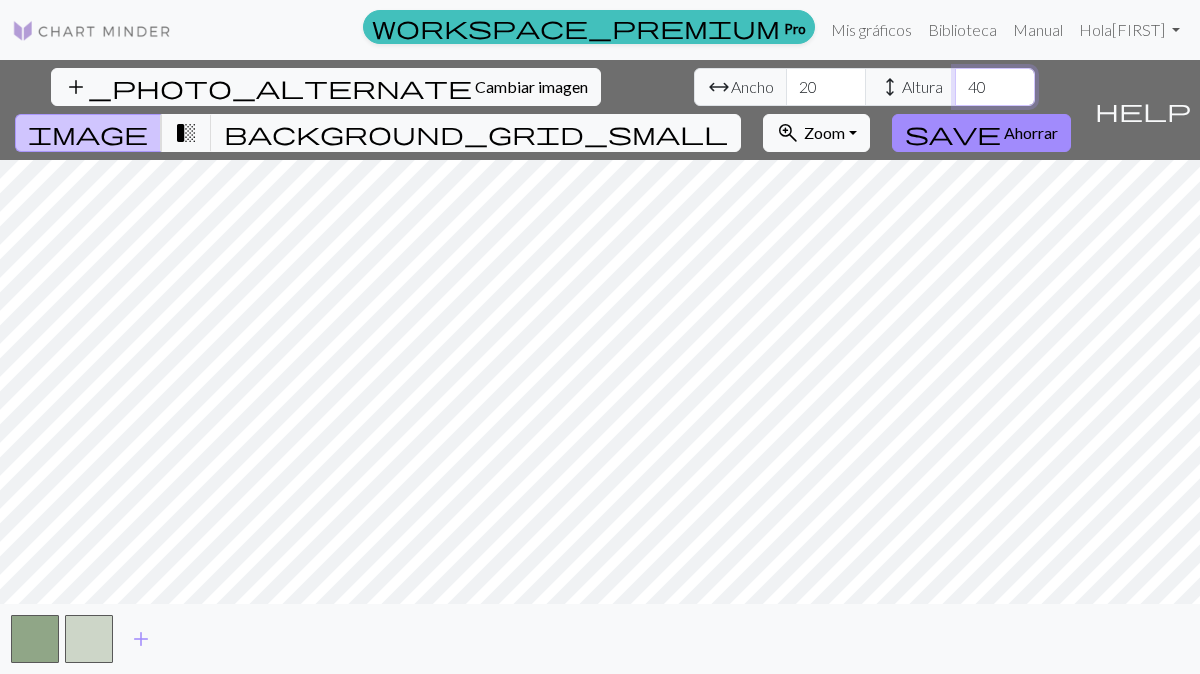 type on "40" 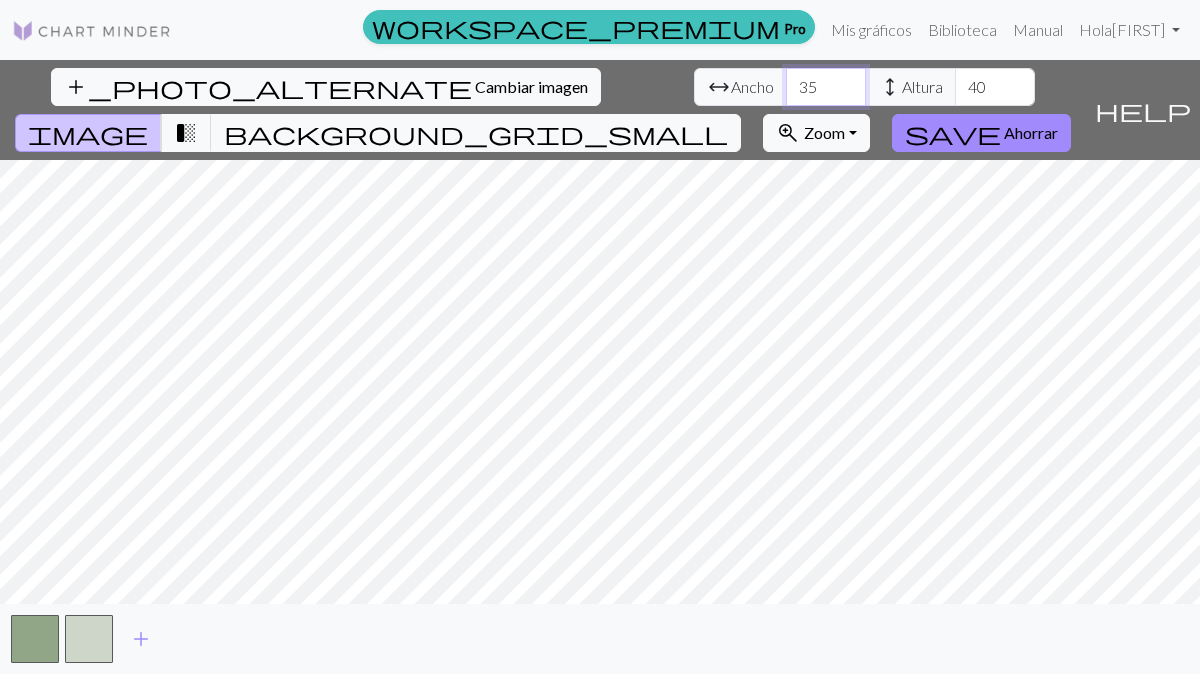 click on "35" at bounding box center [826, 87] 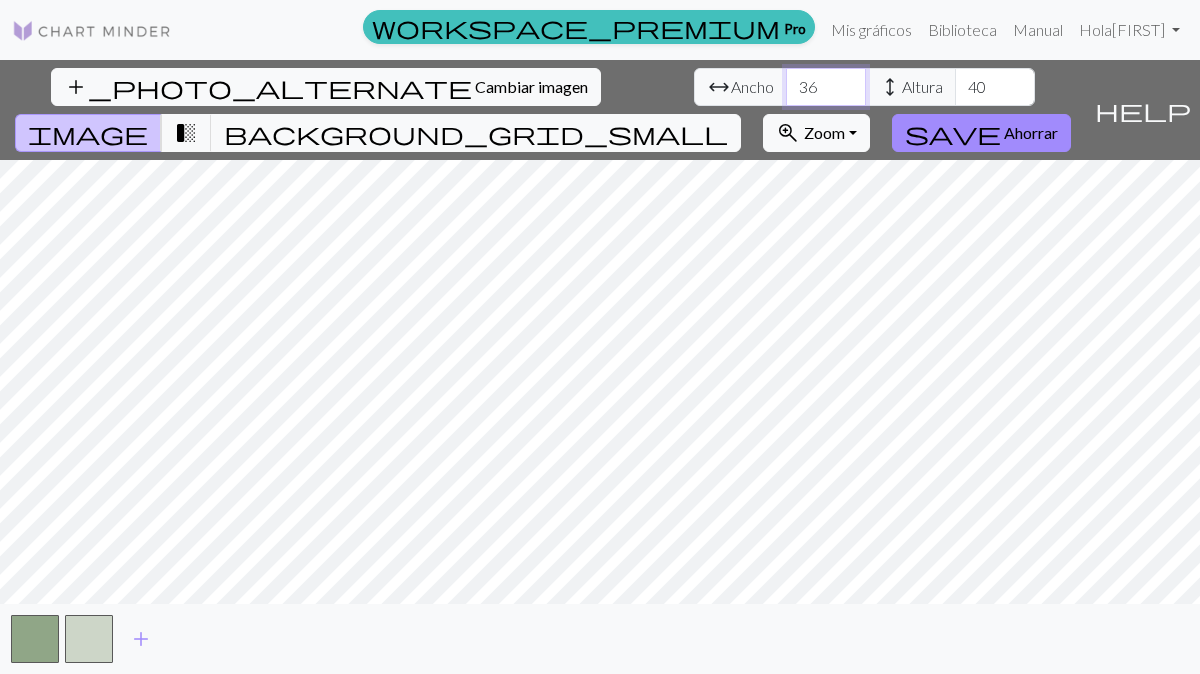 click on "36" at bounding box center [826, 87] 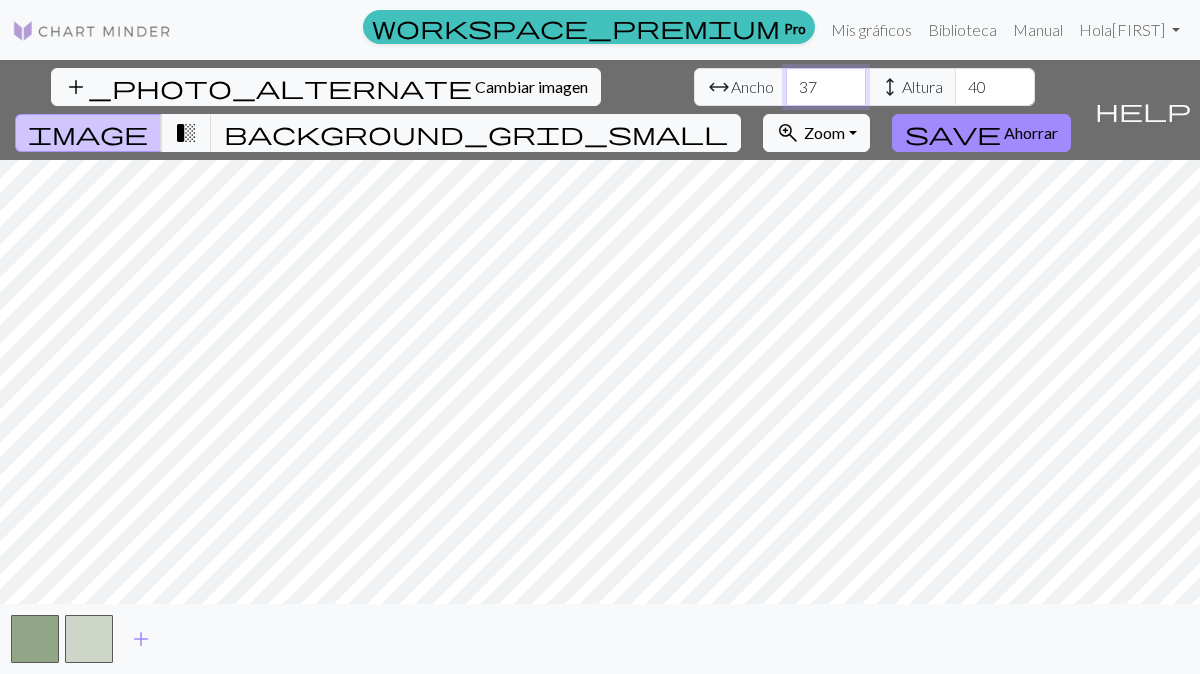 click on "37" at bounding box center [826, 87] 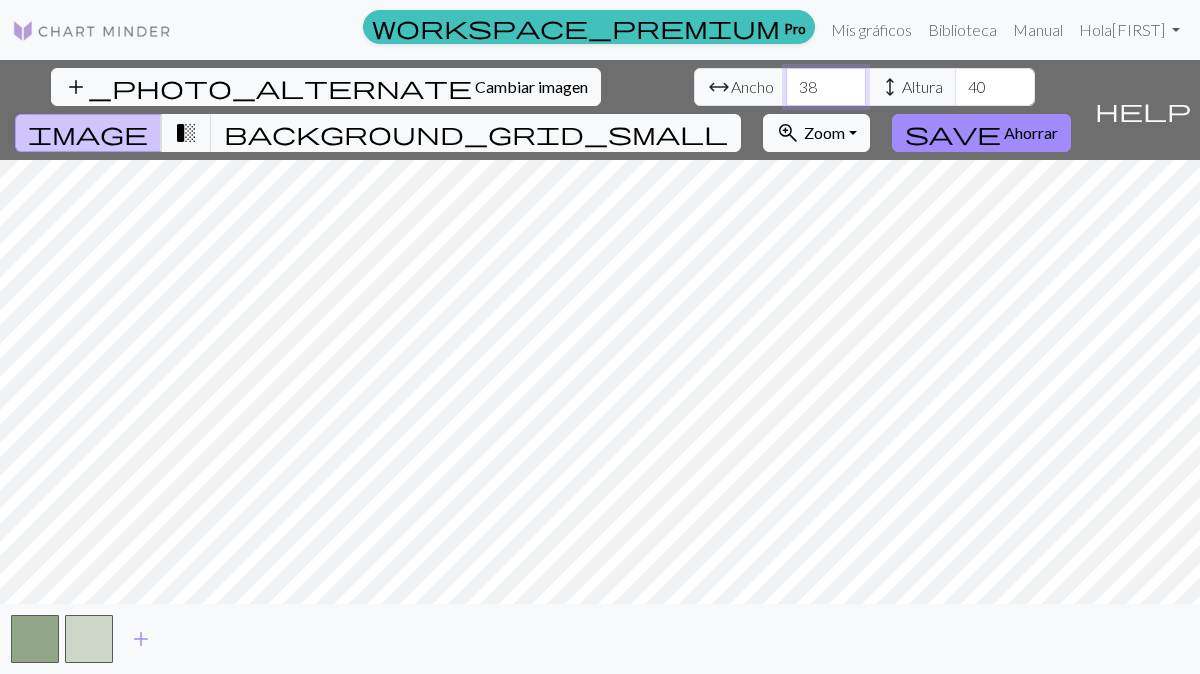click on "38" at bounding box center [826, 87] 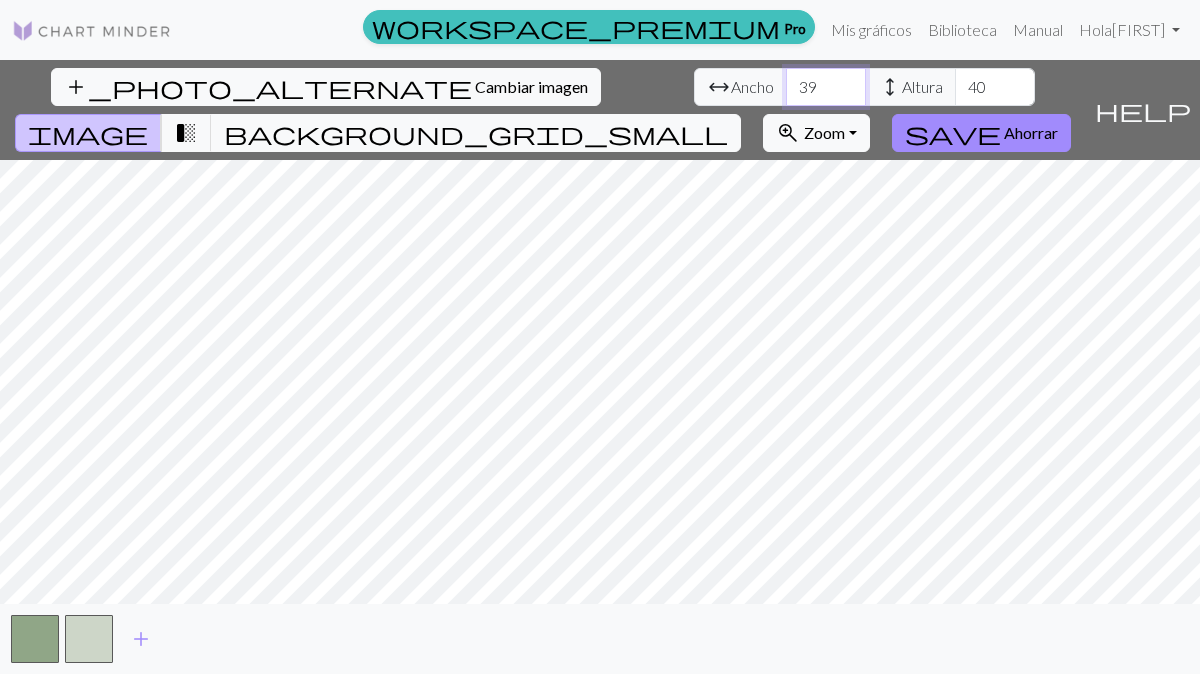 click on "39" at bounding box center [826, 87] 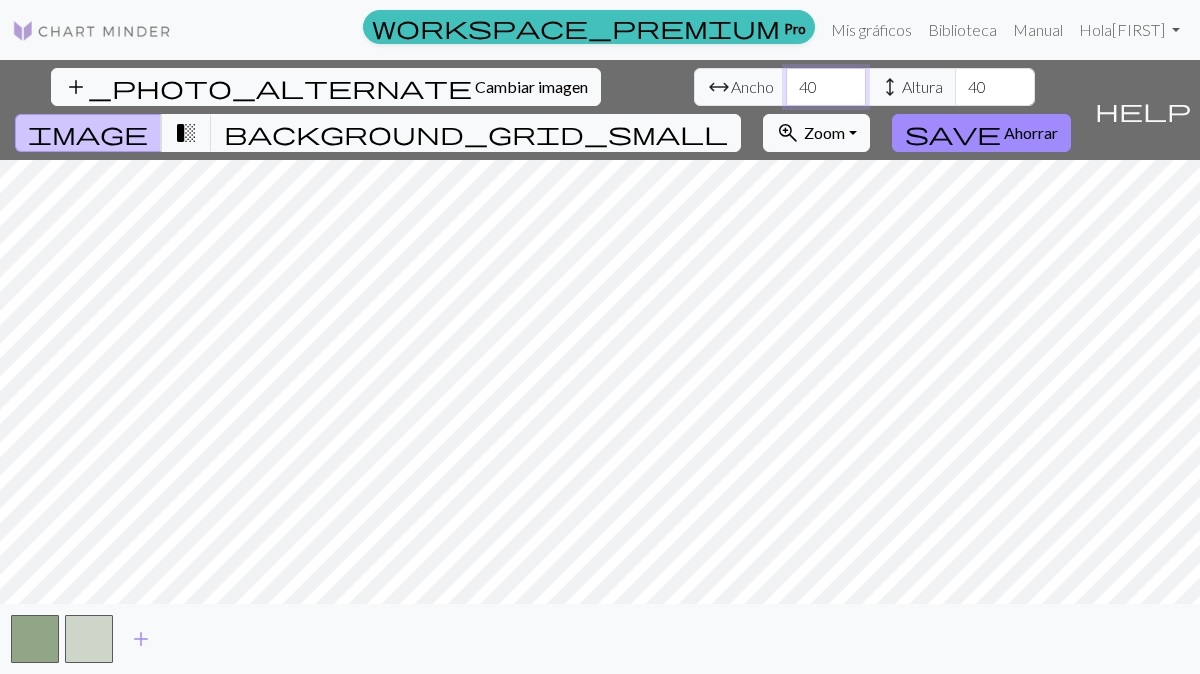 type on "40" 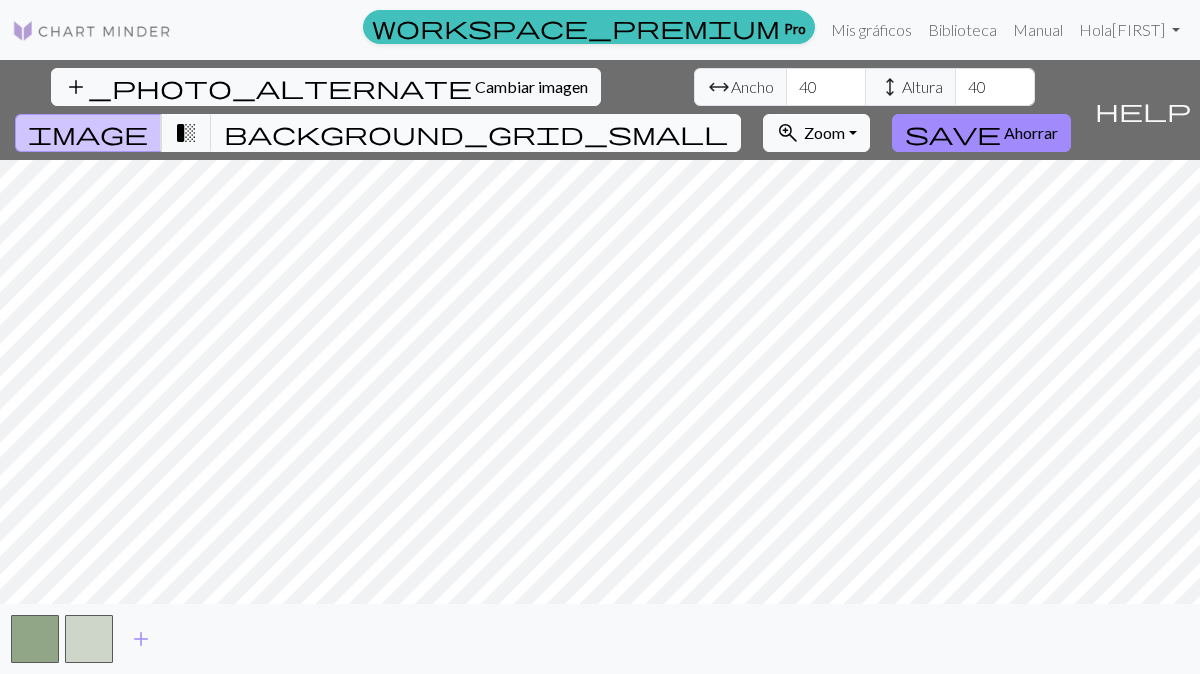 click on "background_grid_small" at bounding box center [476, 133] 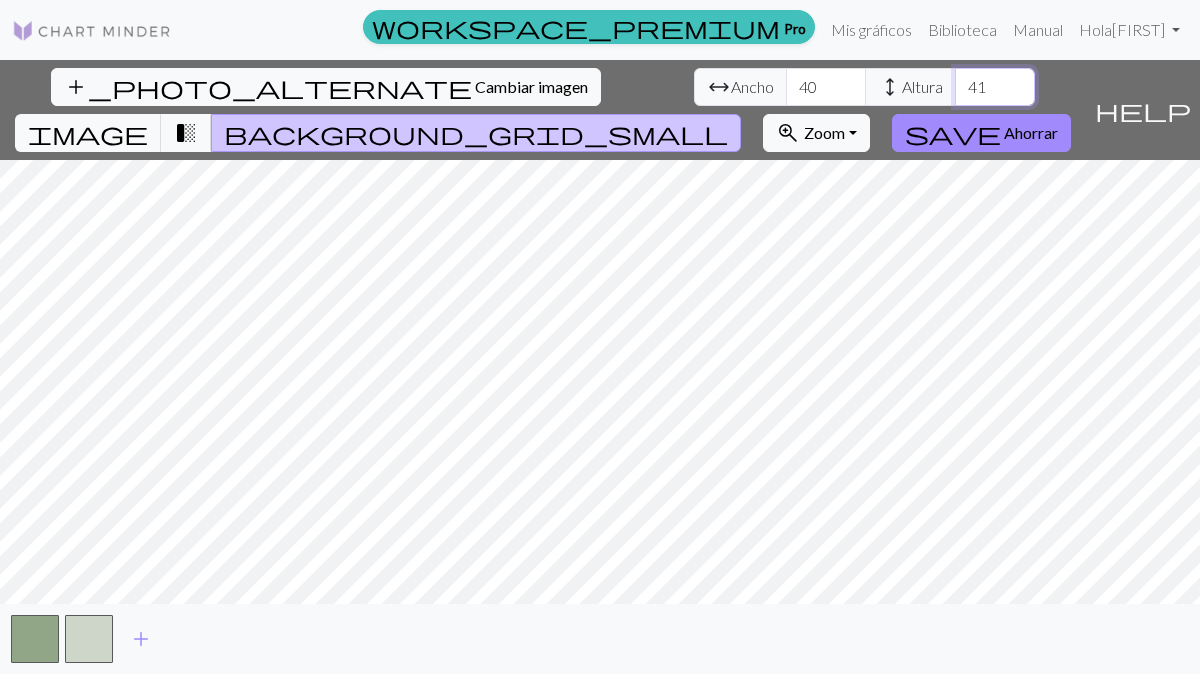 click on "41" at bounding box center (995, 87) 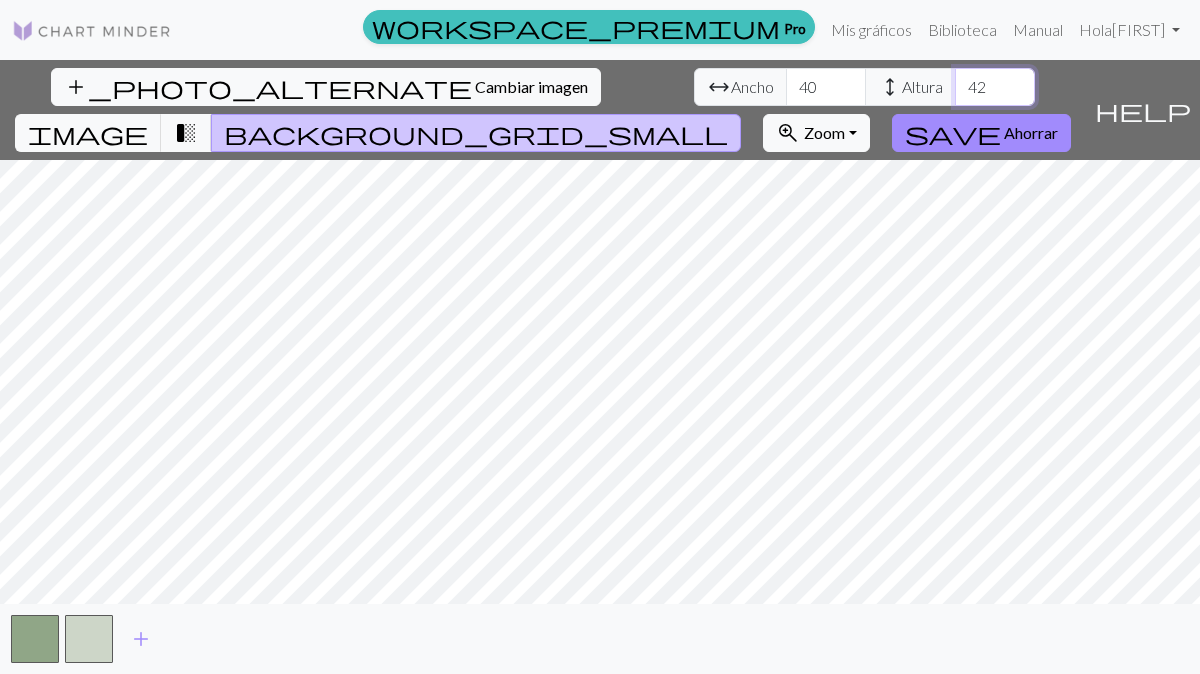 click on "42" at bounding box center [995, 87] 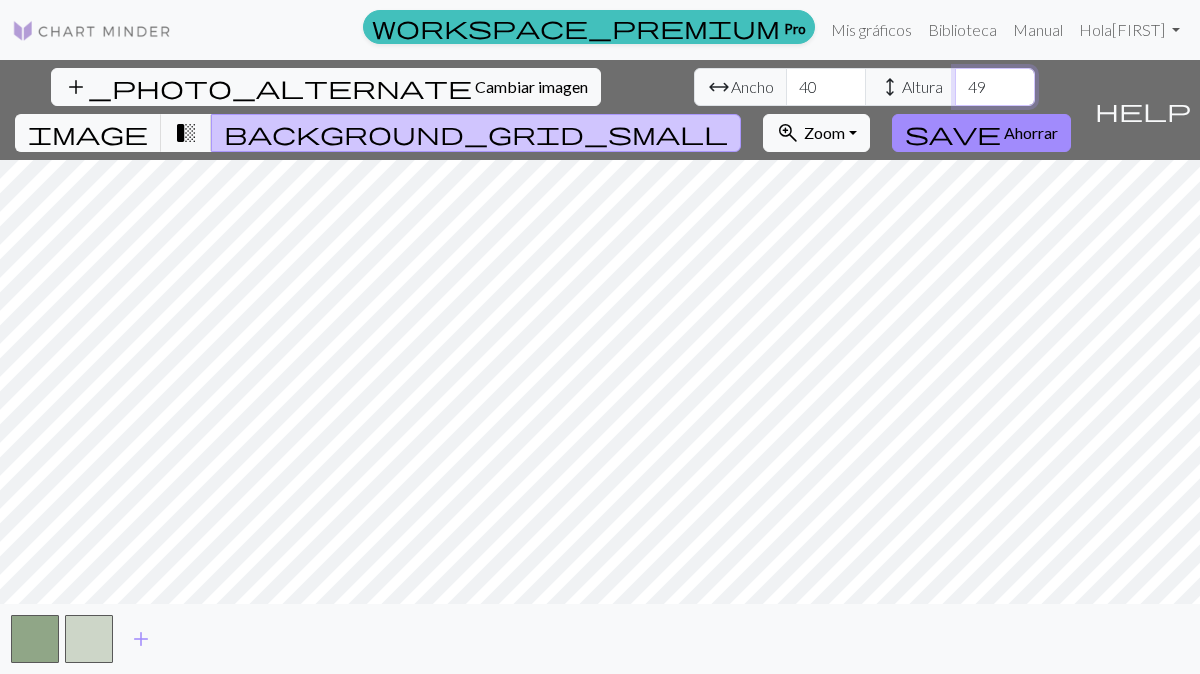 click on "49" at bounding box center [995, 87] 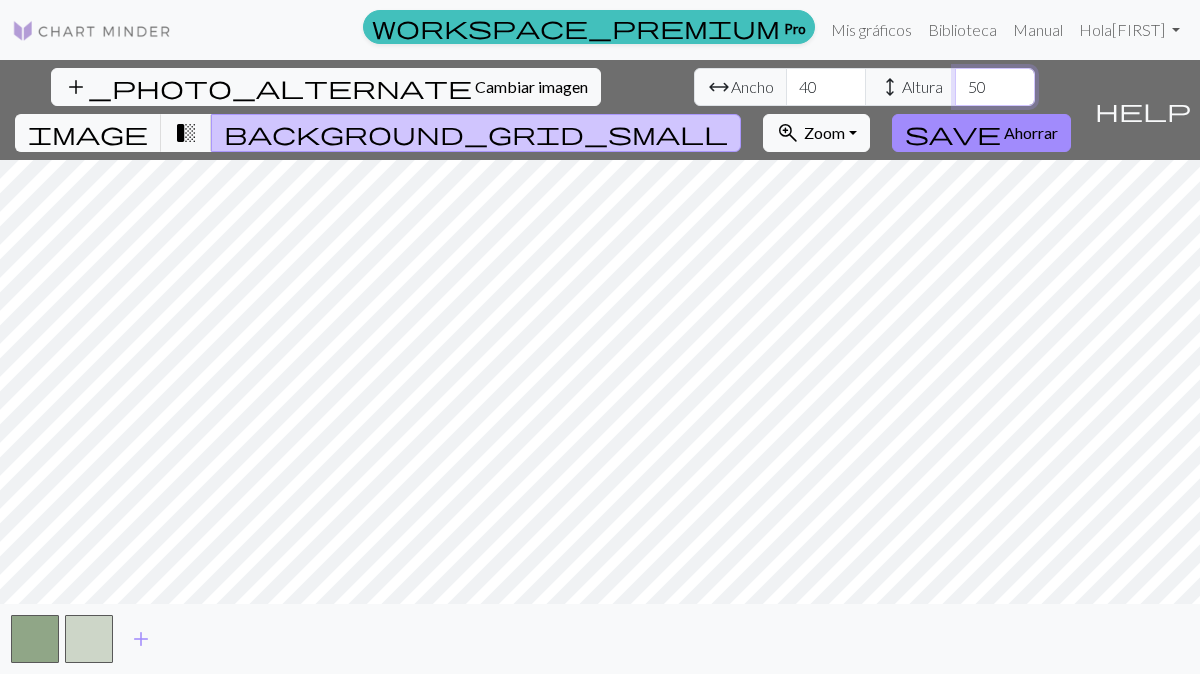click on "50" at bounding box center (995, 87) 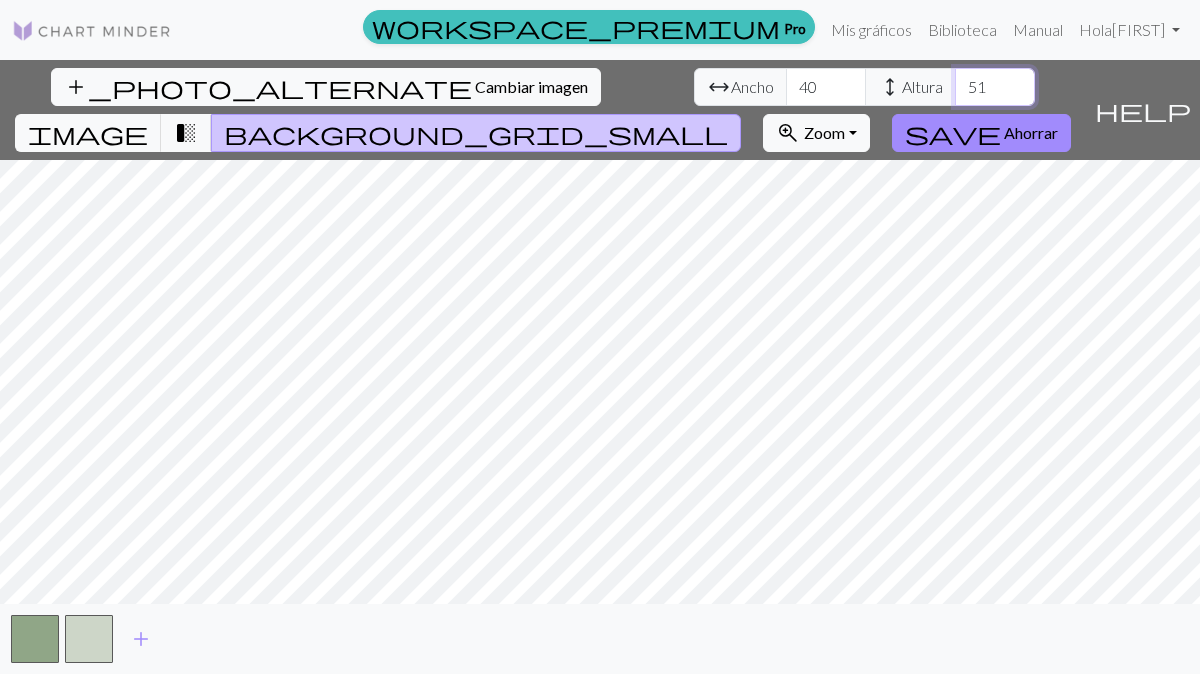click on "51" at bounding box center (995, 87) 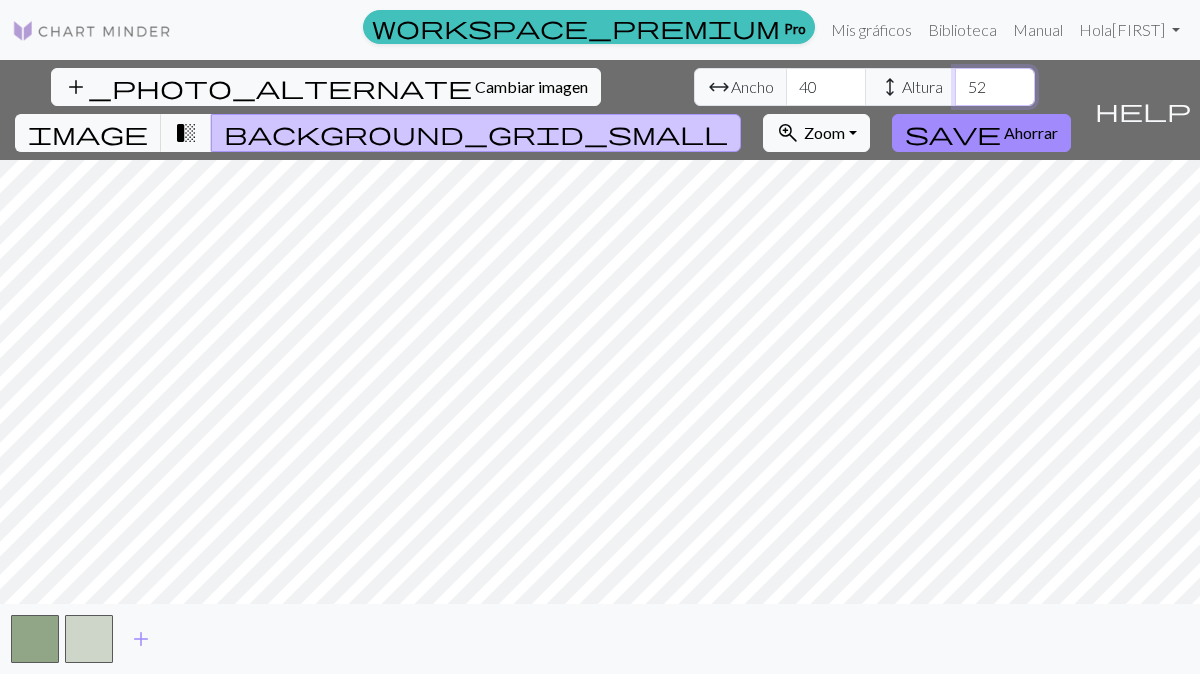 click on "52" at bounding box center (995, 87) 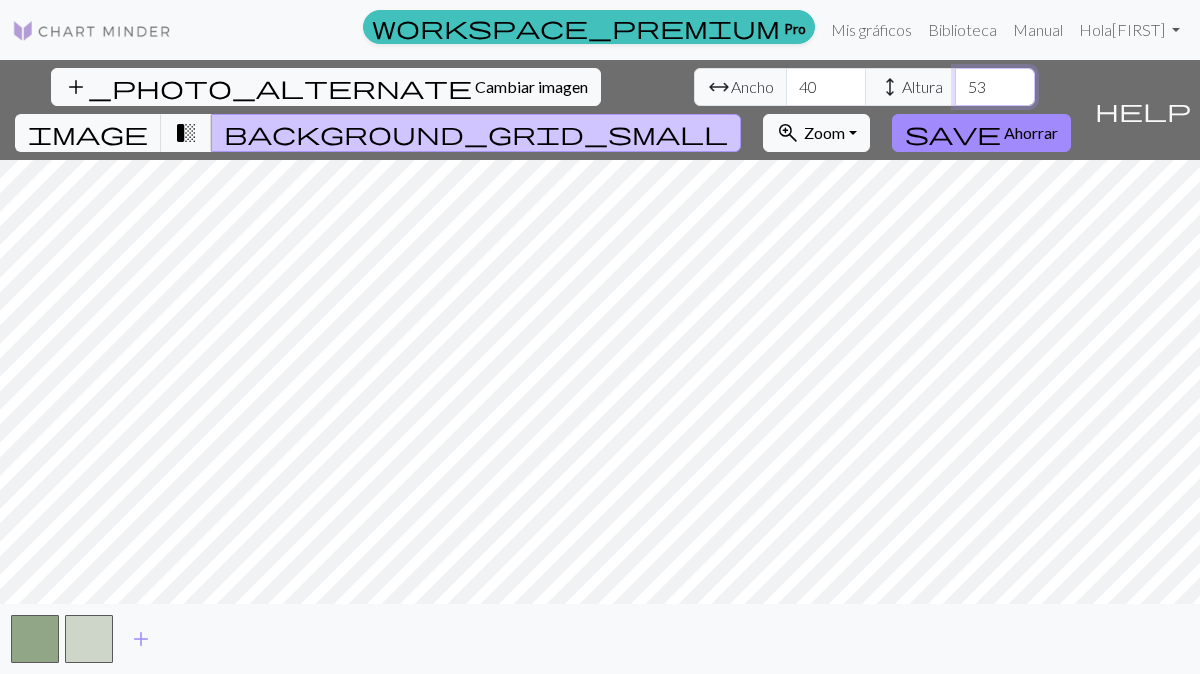 type on "53" 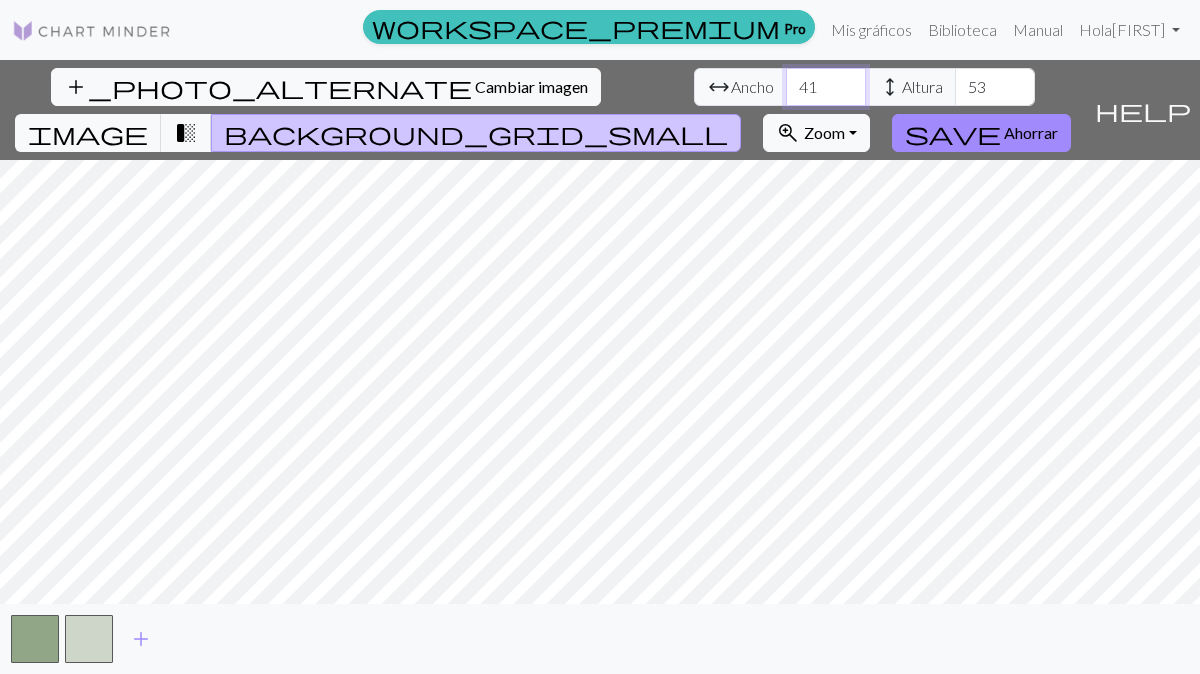 click on "41" at bounding box center (826, 87) 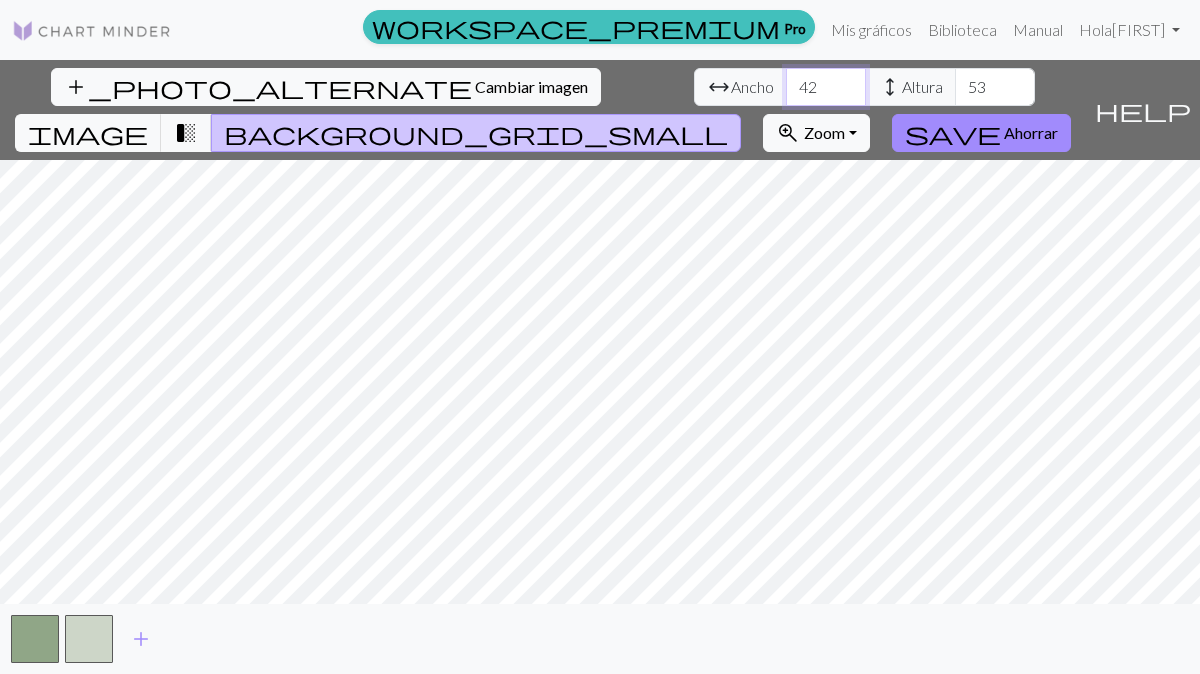 click on "42" at bounding box center [826, 87] 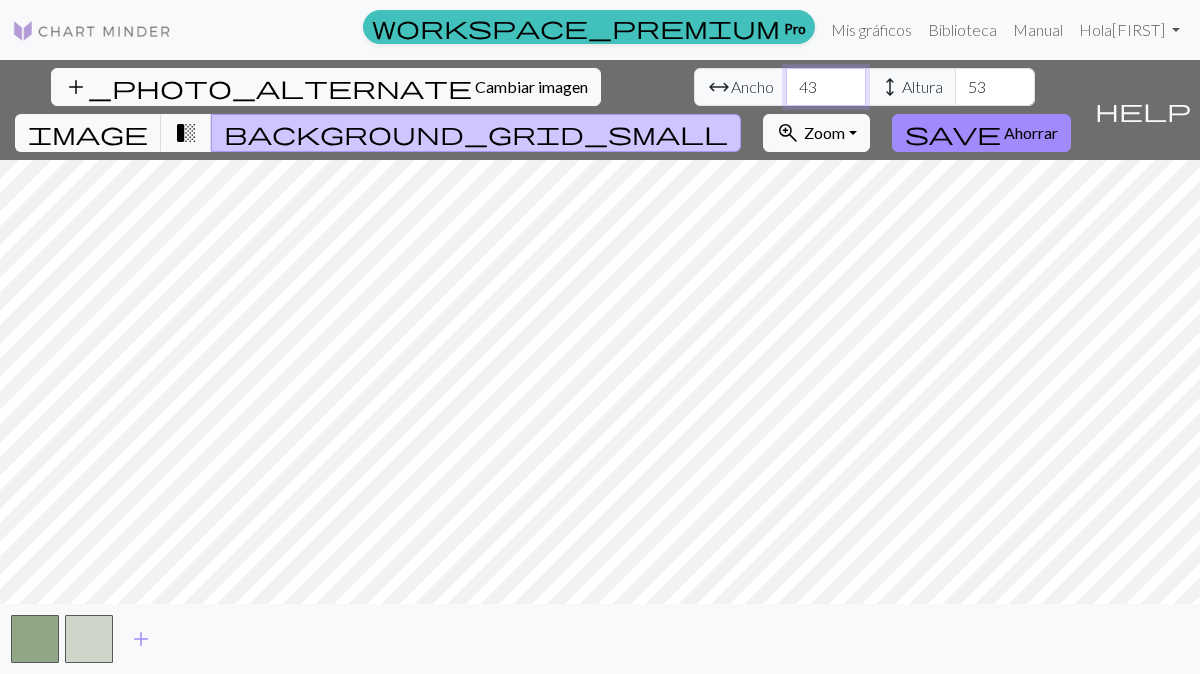 click on "43" at bounding box center [826, 87] 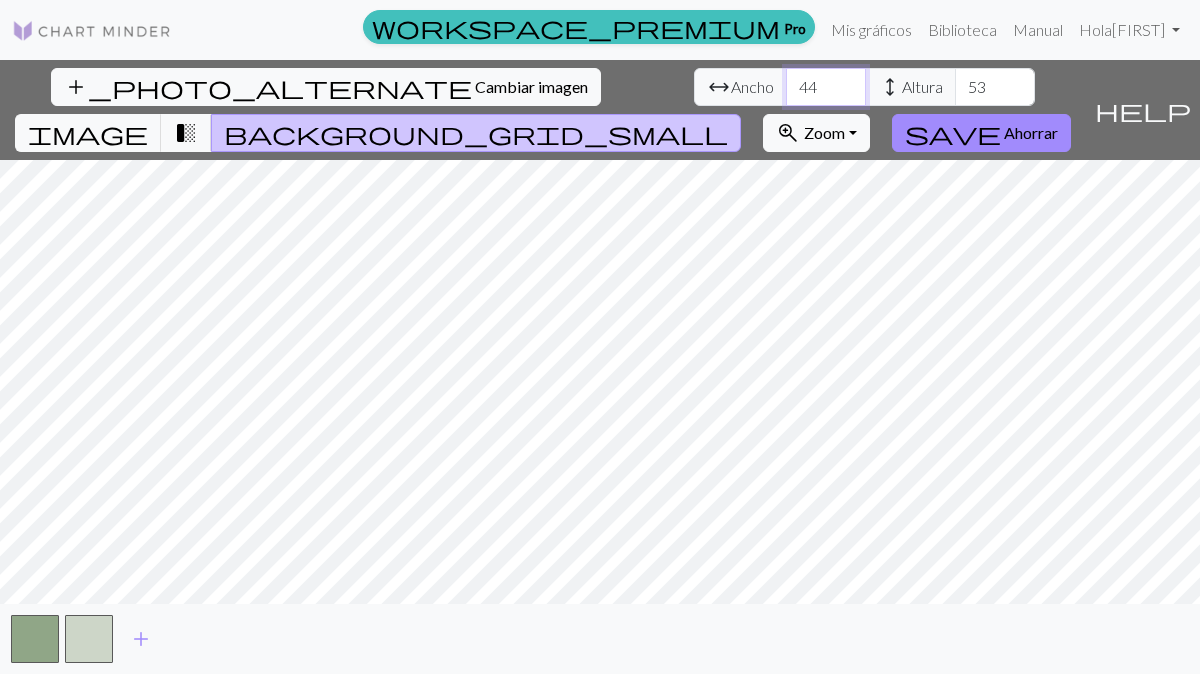 click on "44" at bounding box center [826, 87] 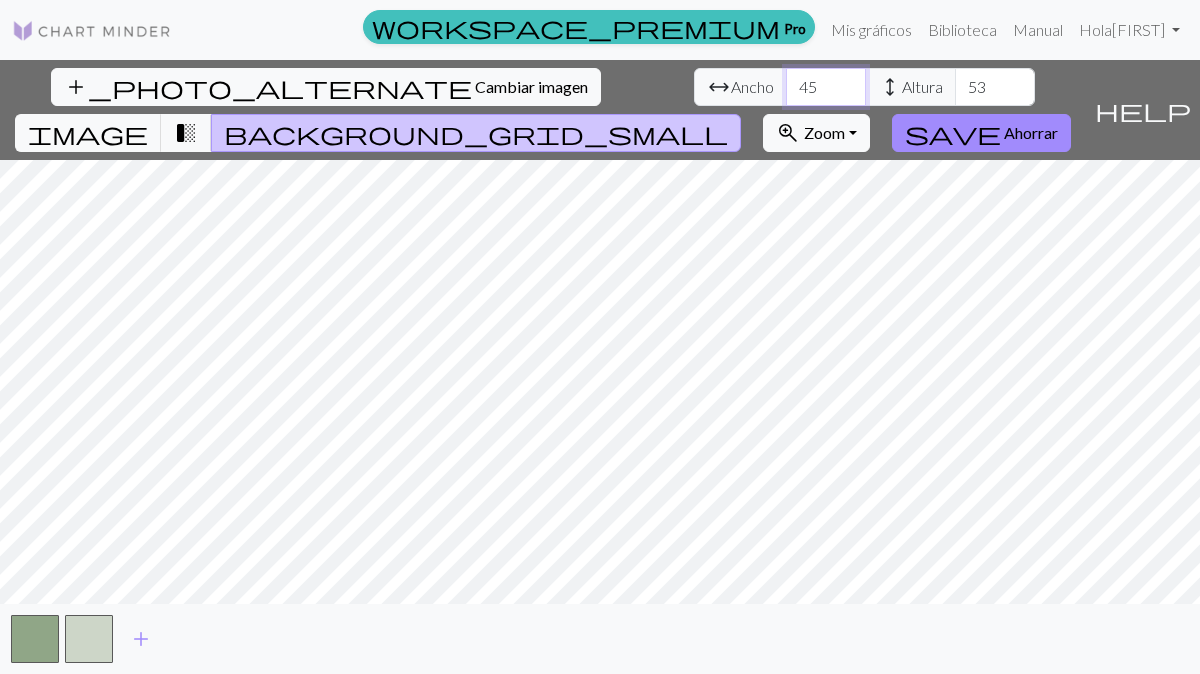 click on "45" at bounding box center [826, 87] 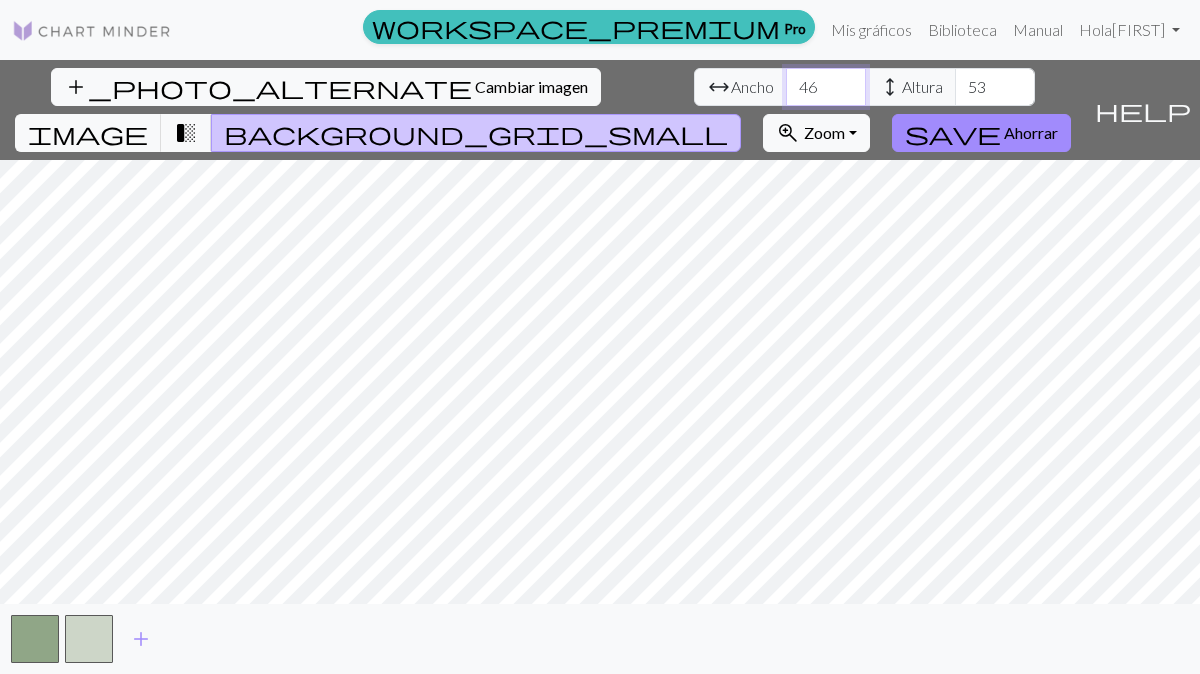 click on "46" at bounding box center (826, 87) 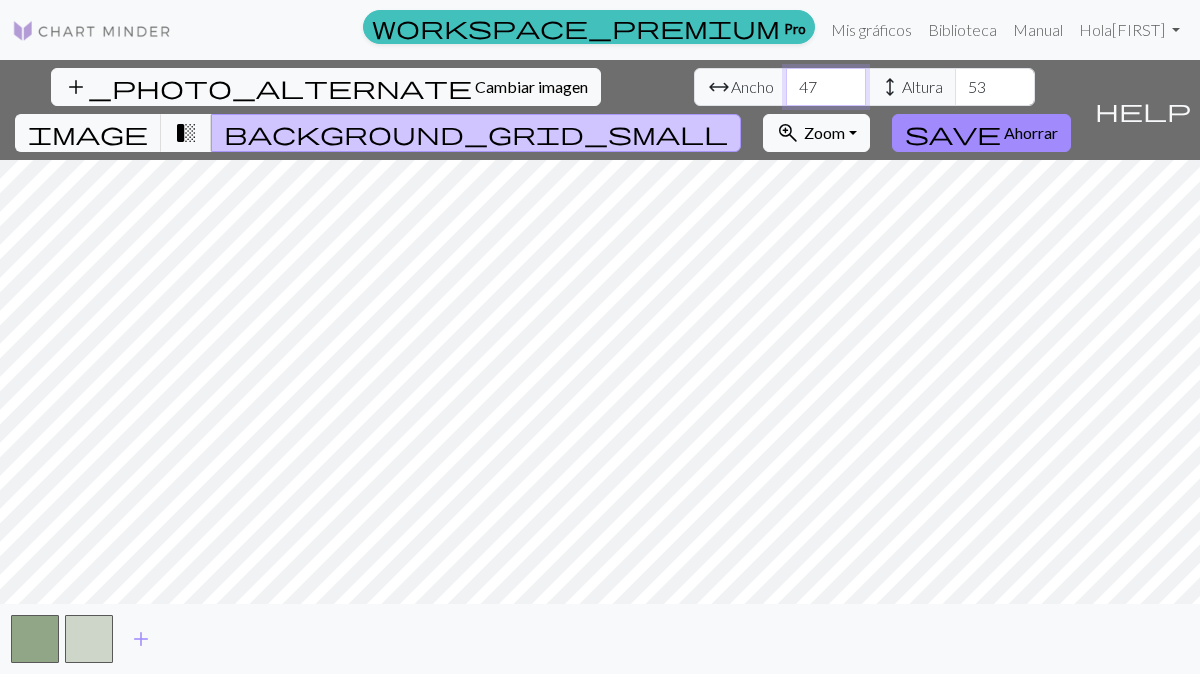 click on "47" at bounding box center [826, 87] 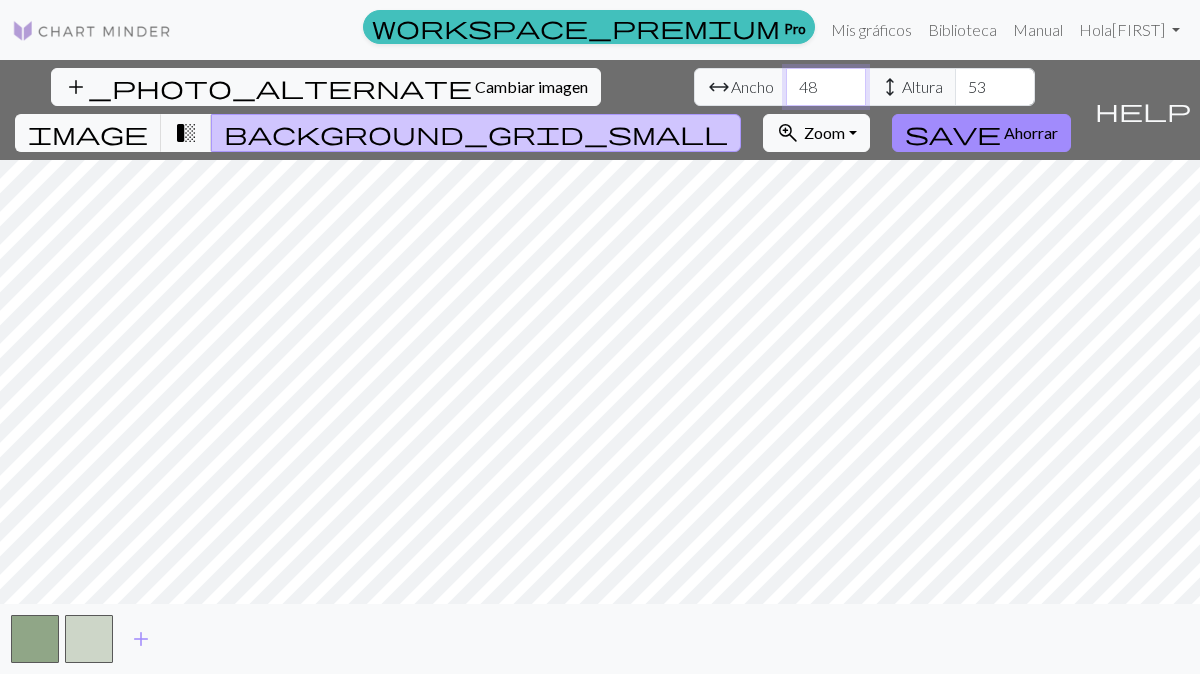 click on "48" at bounding box center (826, 87) 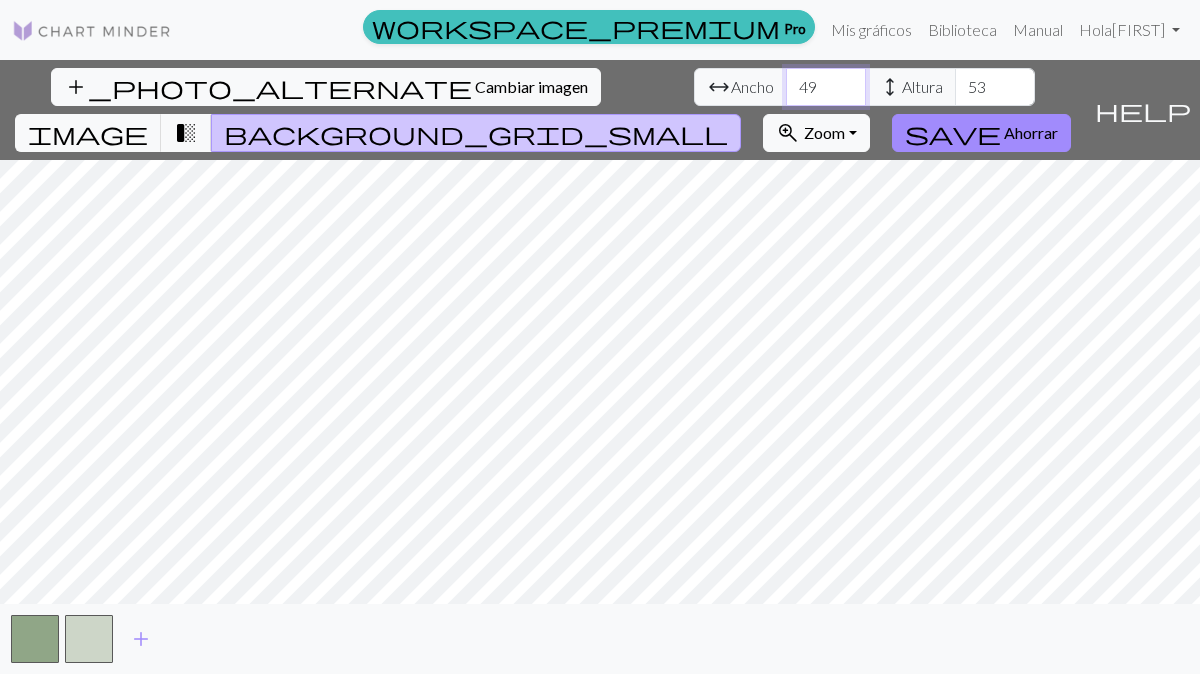 click on "49" at bounding box center (826, 87) 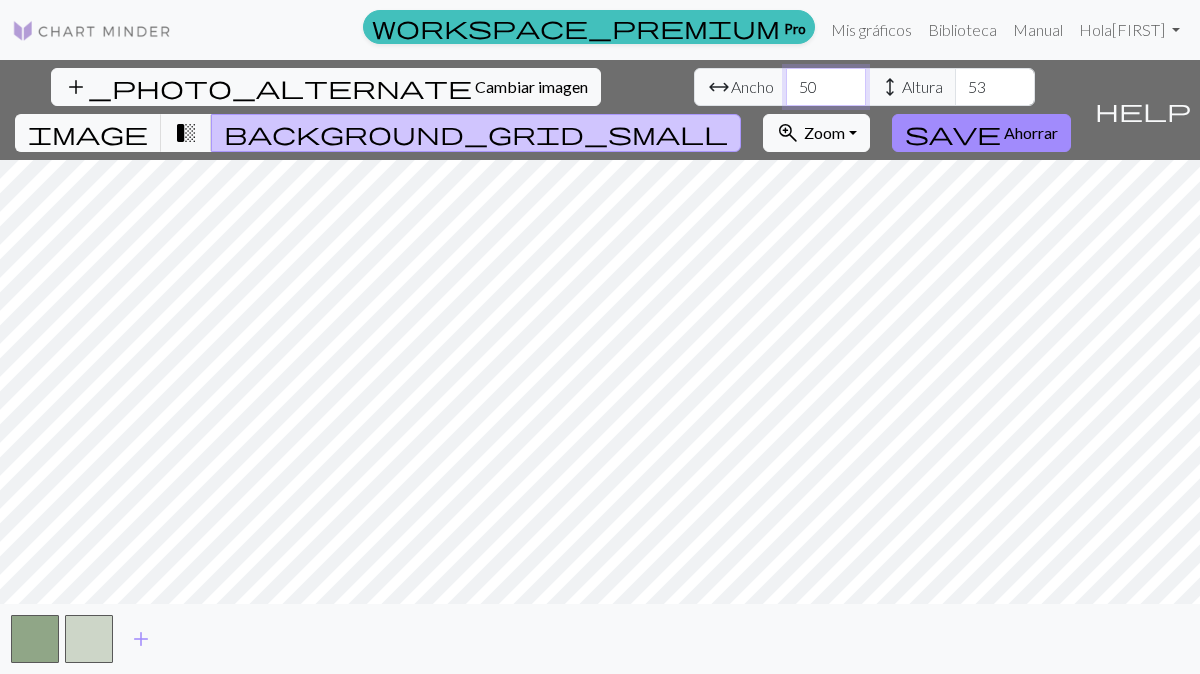 click on "50" at bounding box center [826, 87] 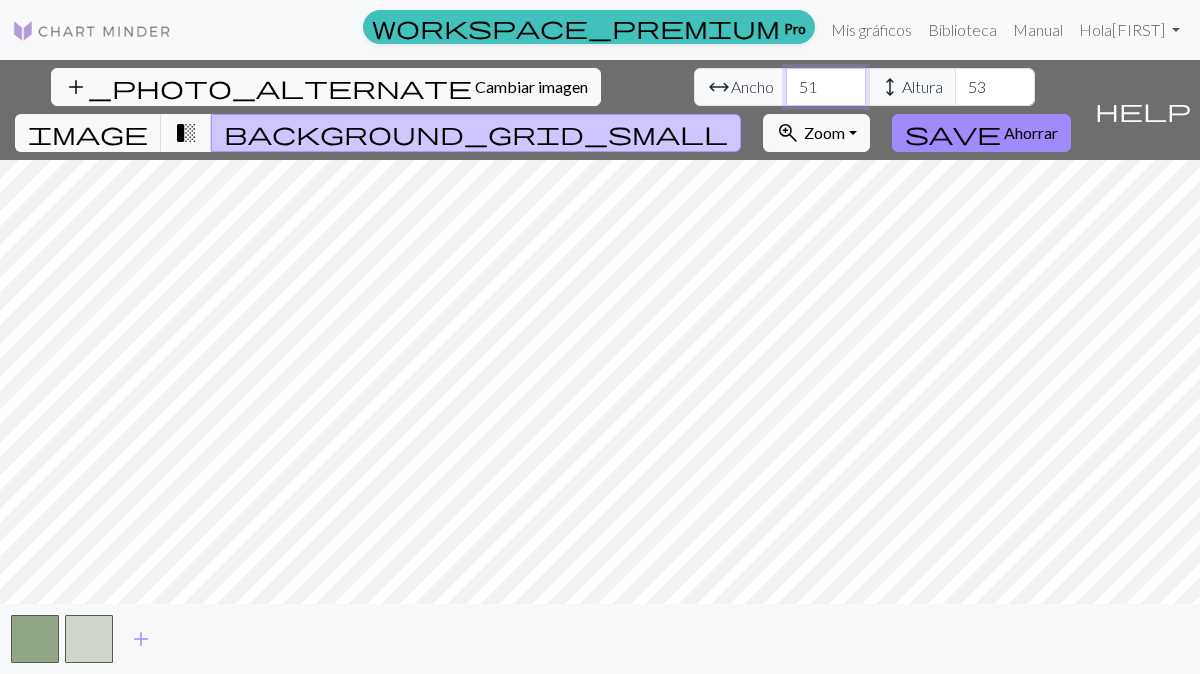 click on "51" at bounding box center (826, 87) 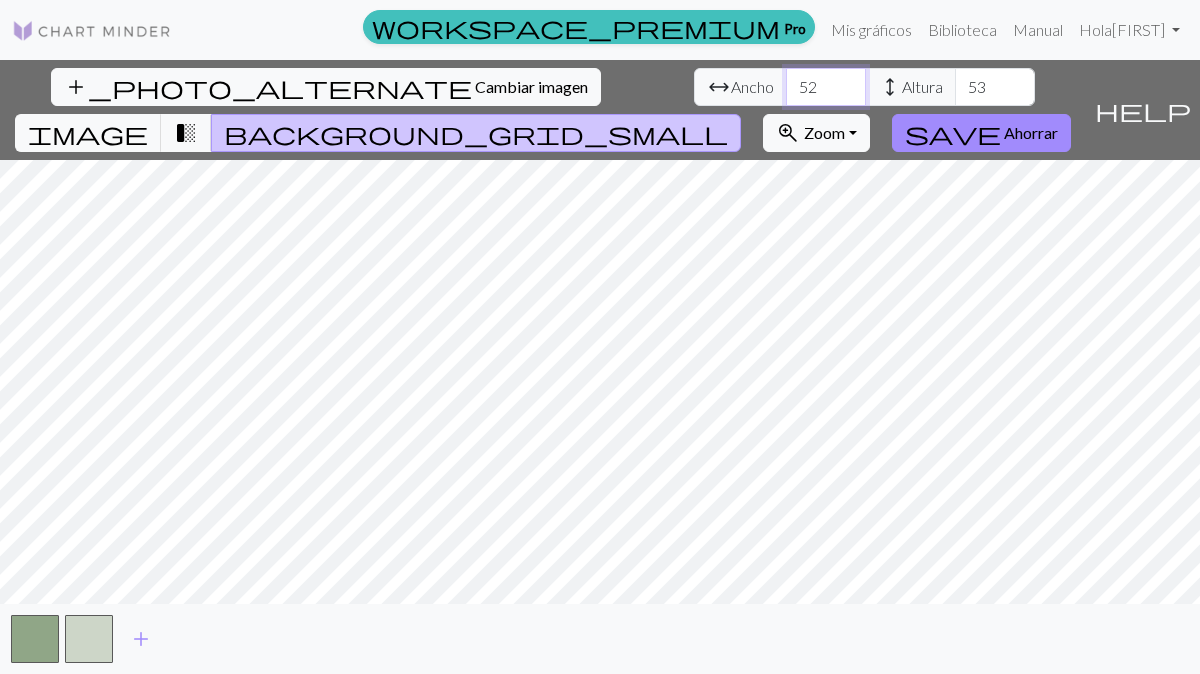 click on "52" at bounding box center [826, 87] 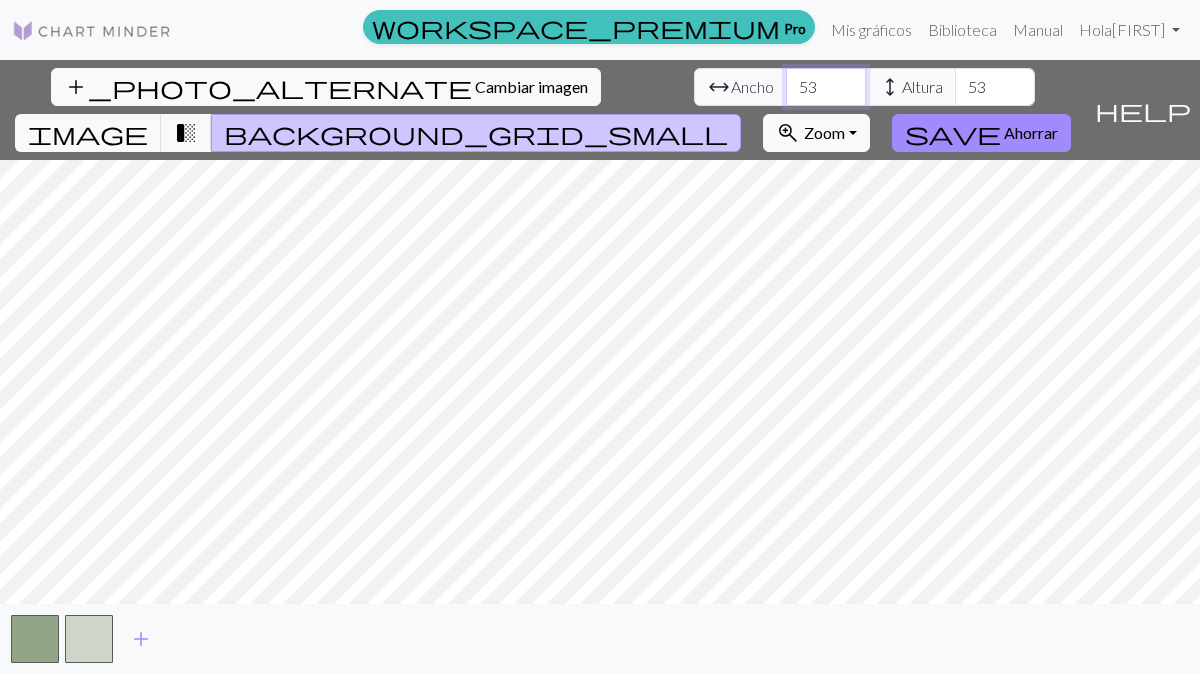 type on "53" 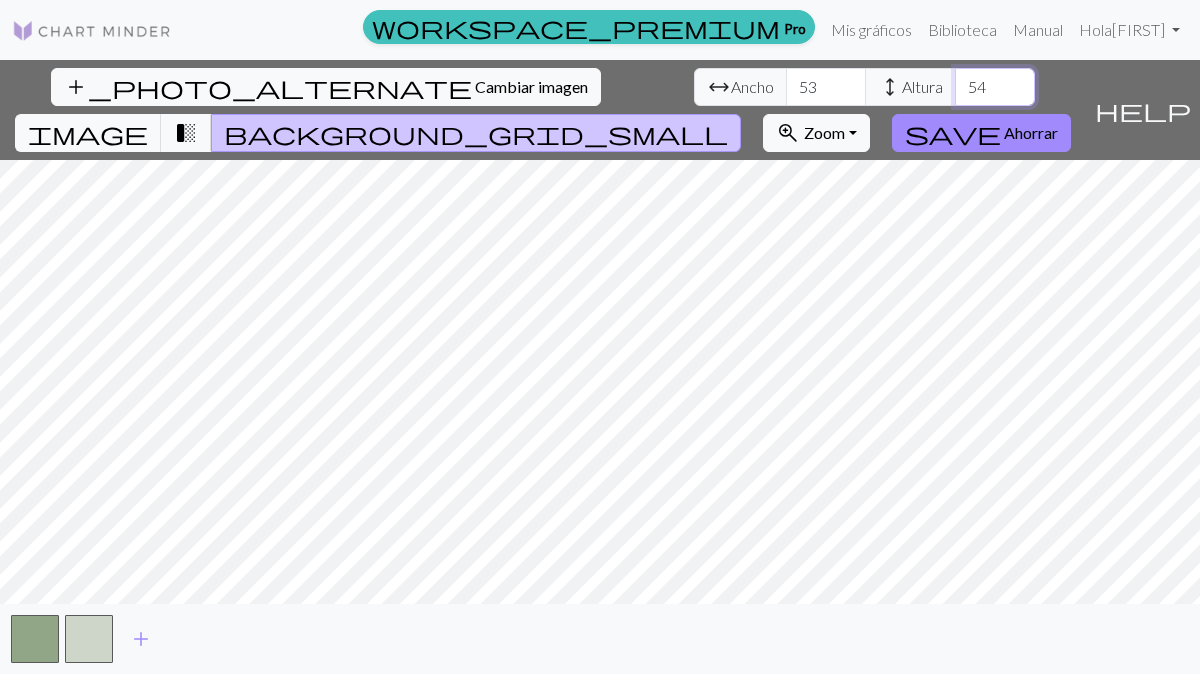 click on "54" at bounding box center [995, 87] 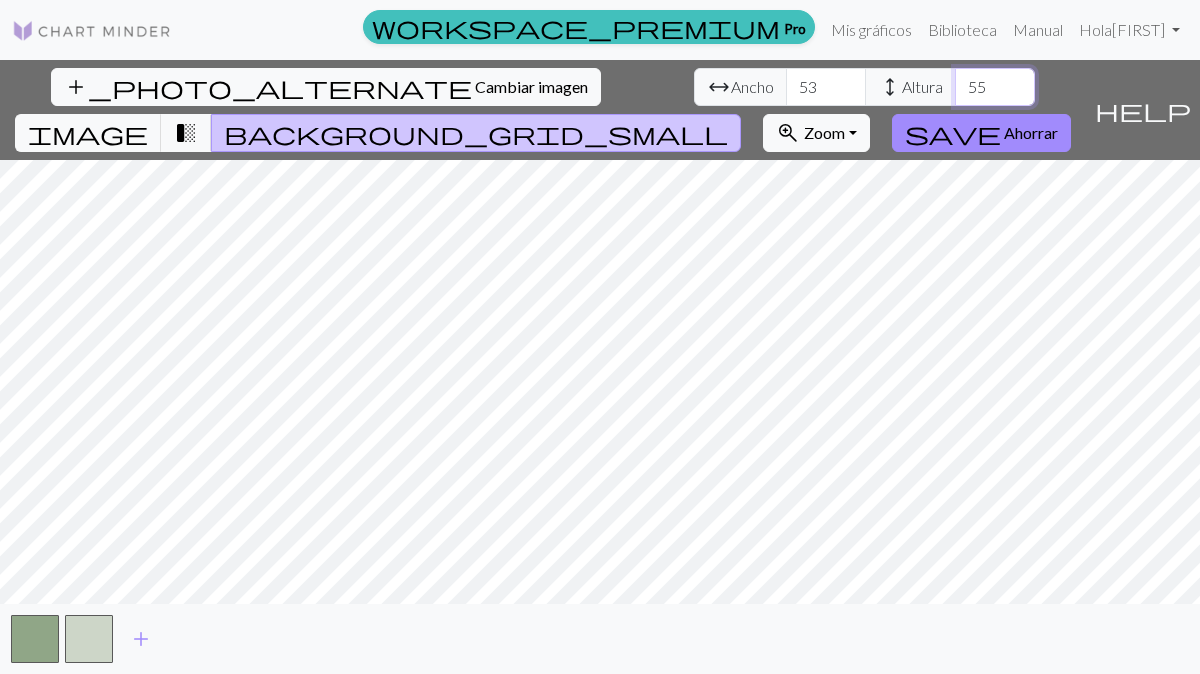click on "55" at bounding box center (995, 87) 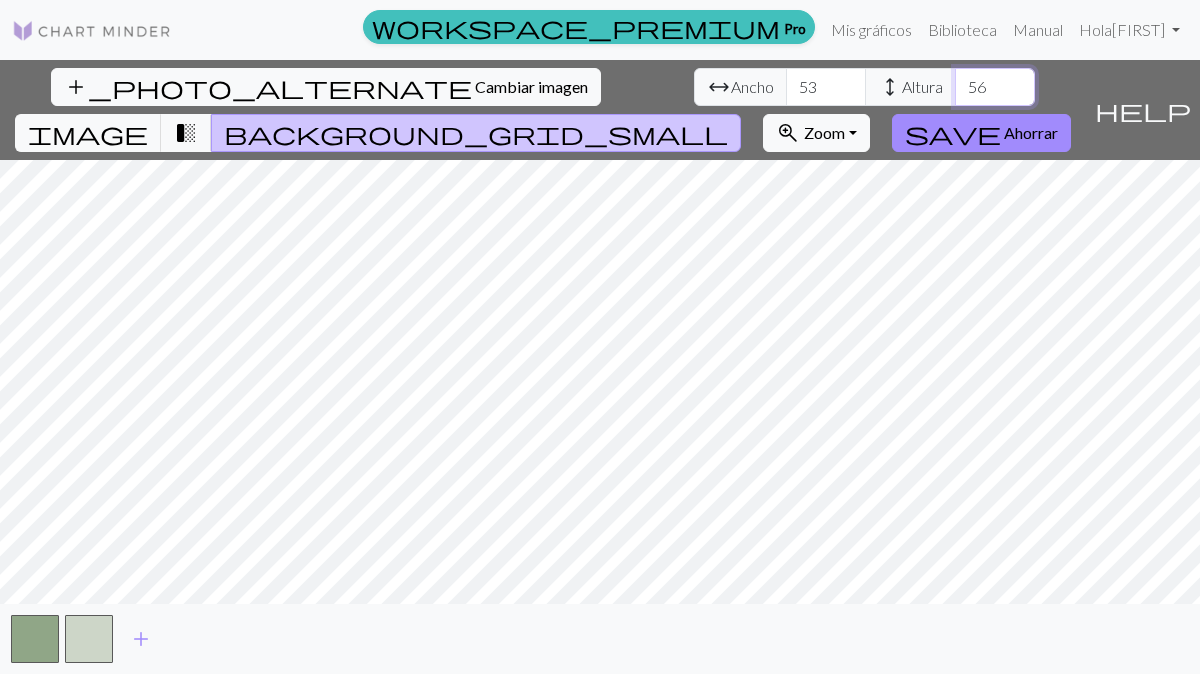 click on "56" at bounding box center [995, 87] 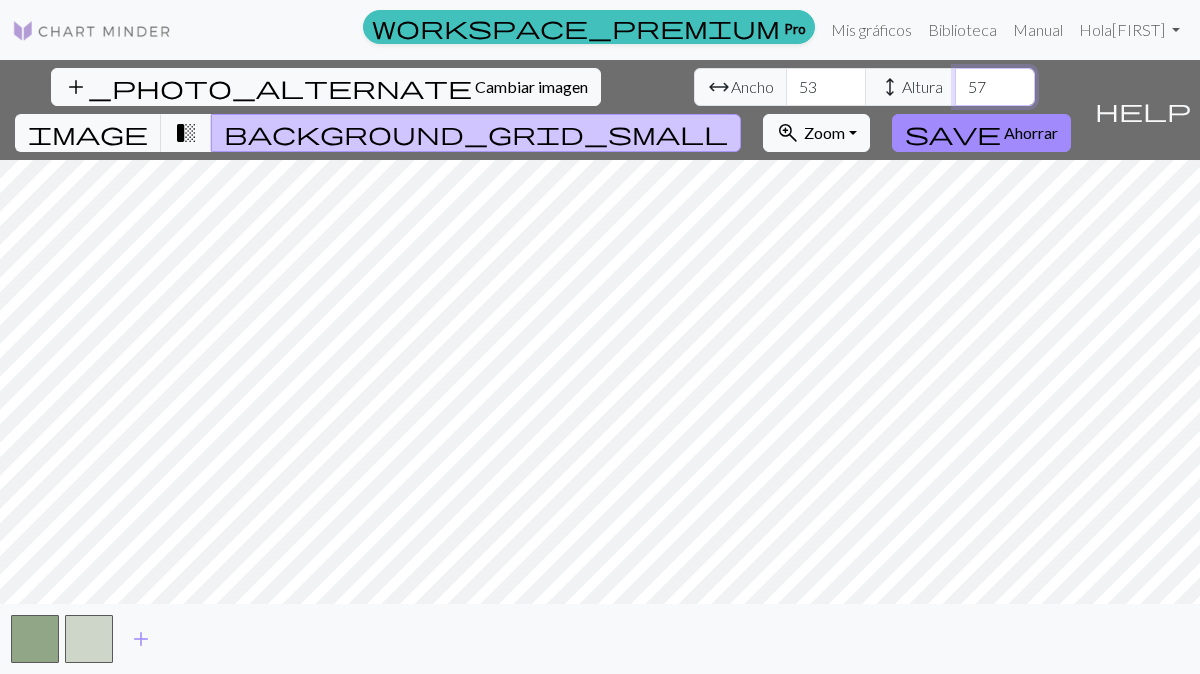 type on "57" 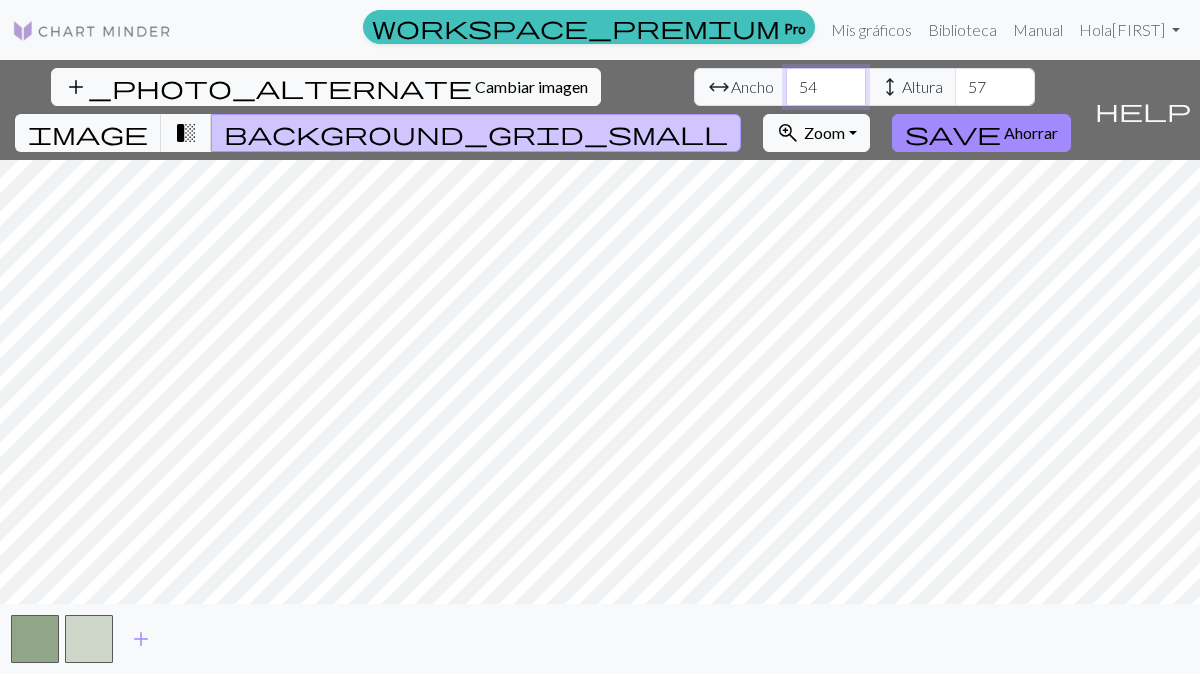click on "54" at bounding box center [826, 87] 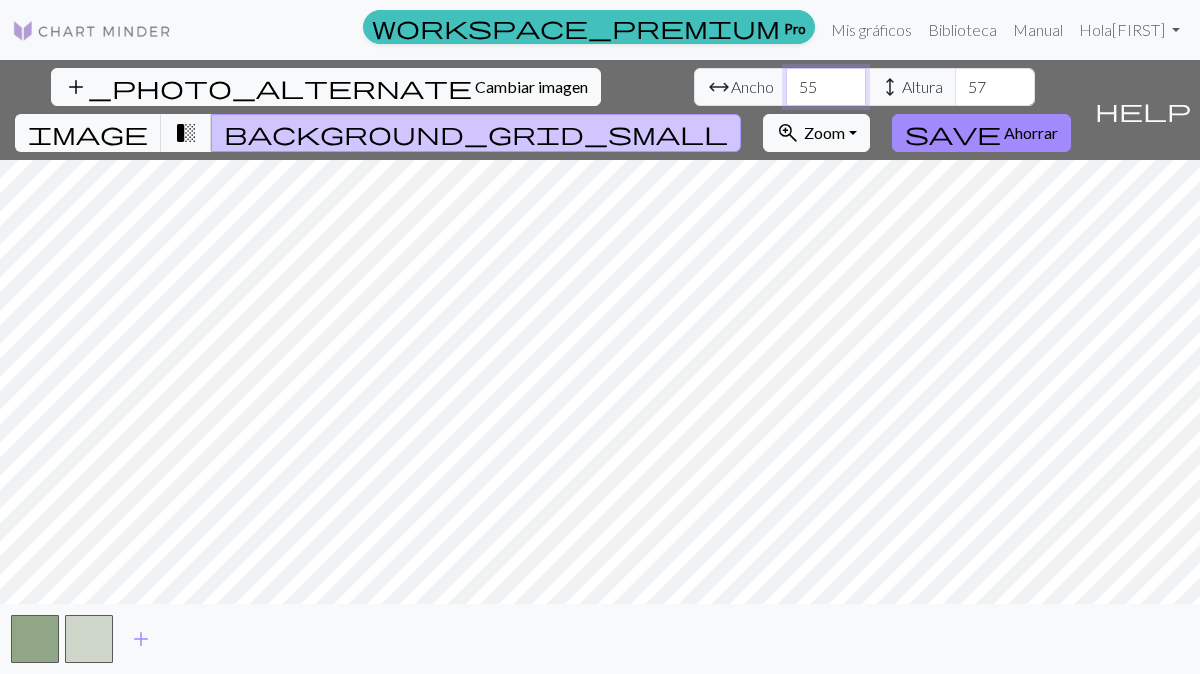 click on "55" at bounding box center [826, 87] 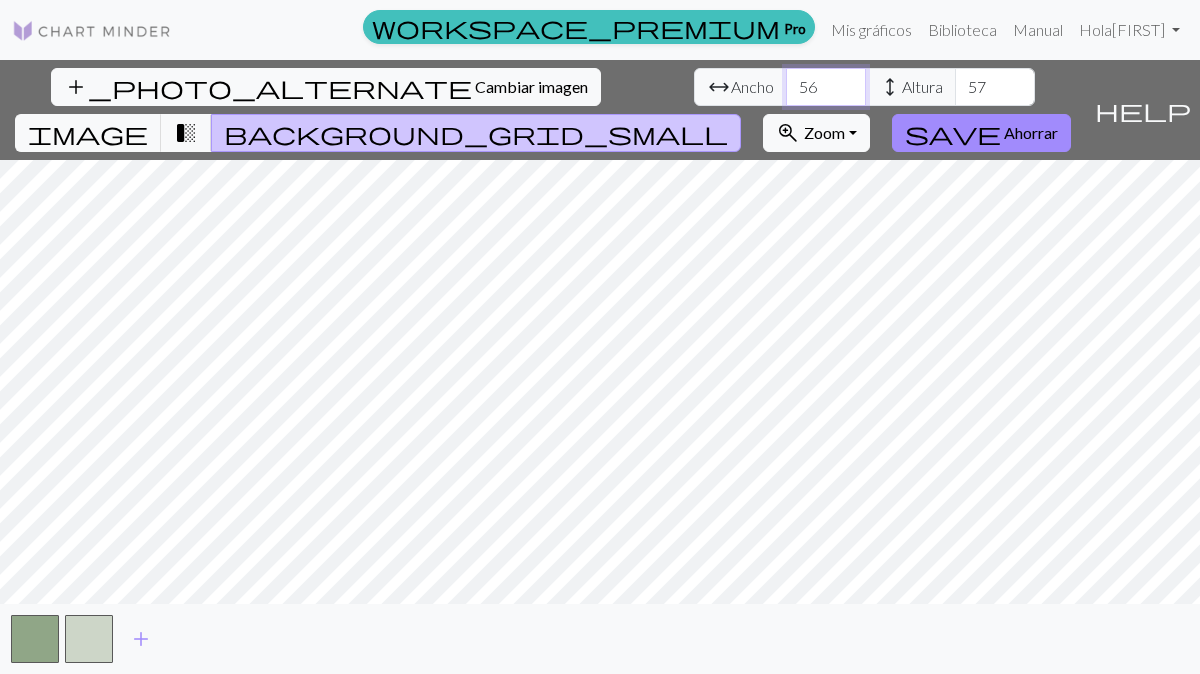 click on "56" at bounding box center [826, 87] 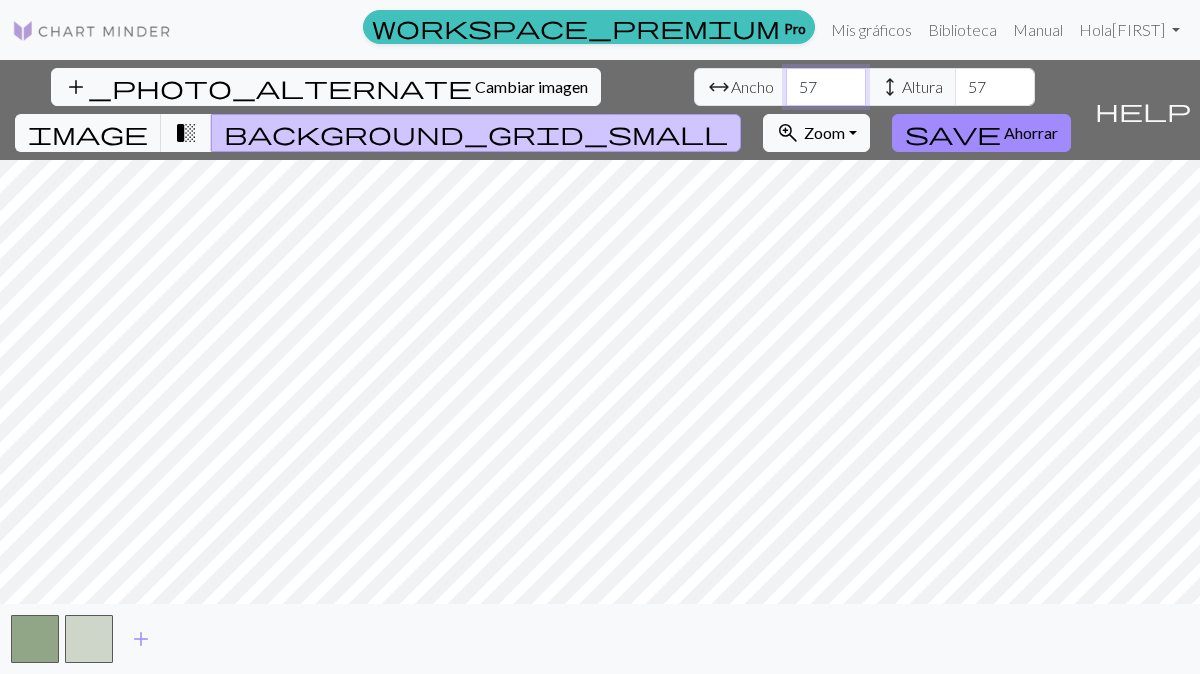 click on "57" at bounding box center [826, 87] 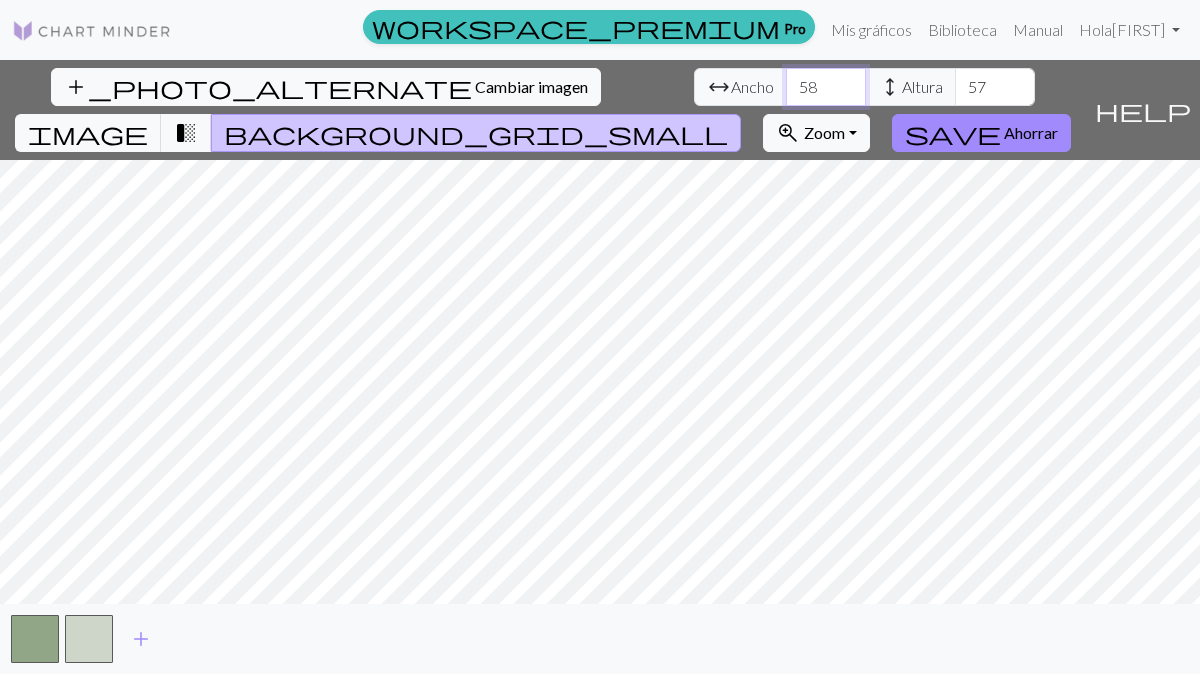 click on "58" at bounding box center (826, 87) 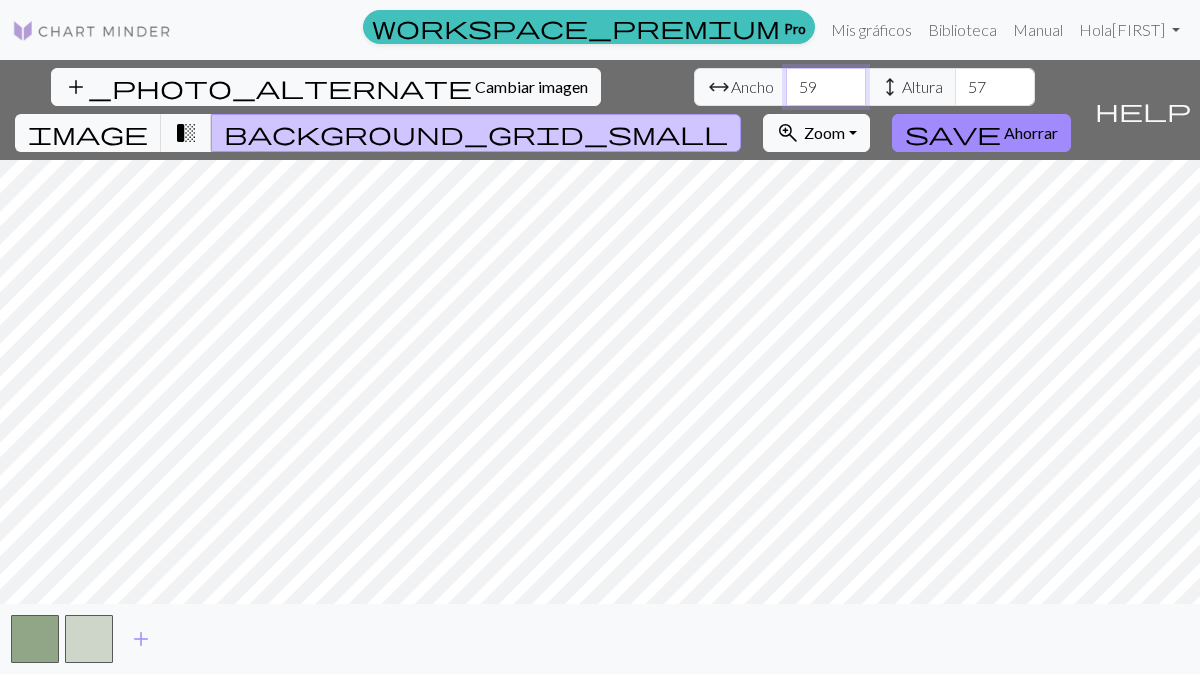 click on "59" at bounding box center [826, 87] 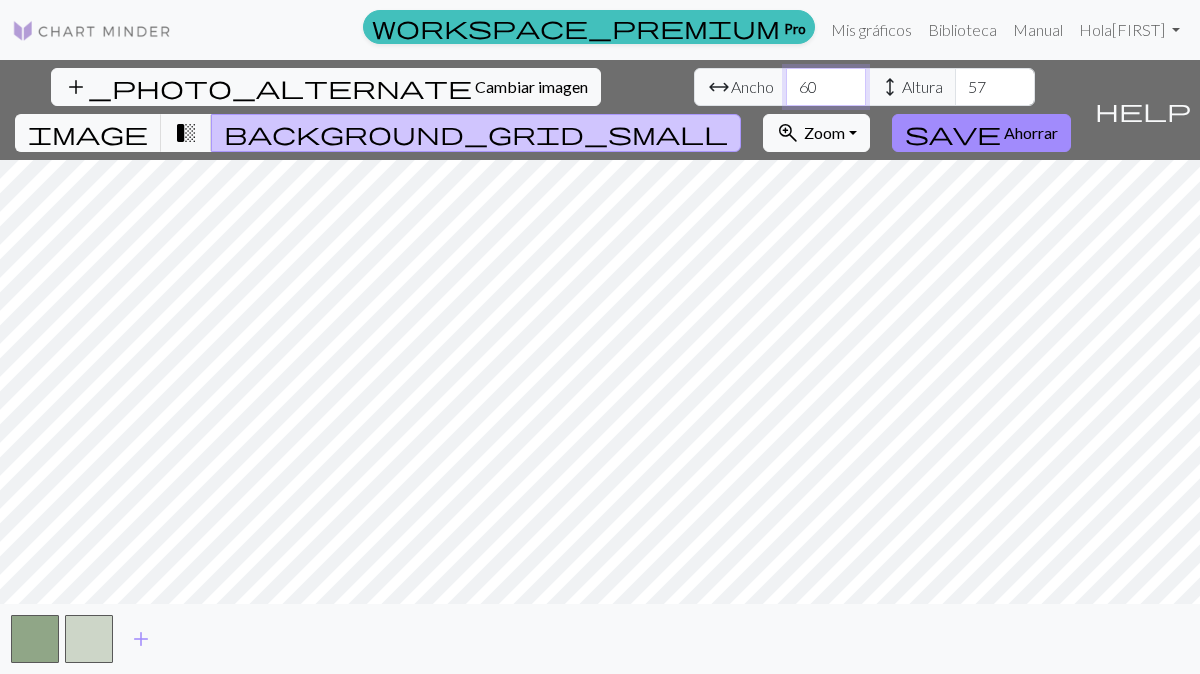 click on "60" at bounding box center (826, 87) 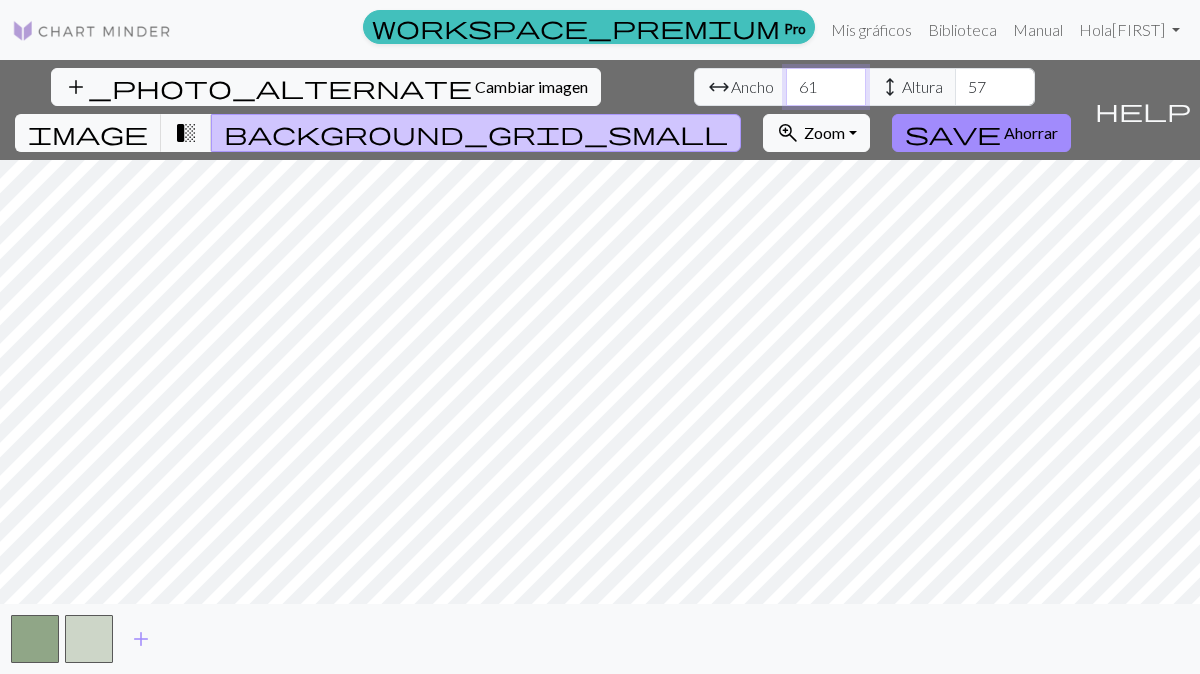 click on "61" at bounding box center [826, 87] 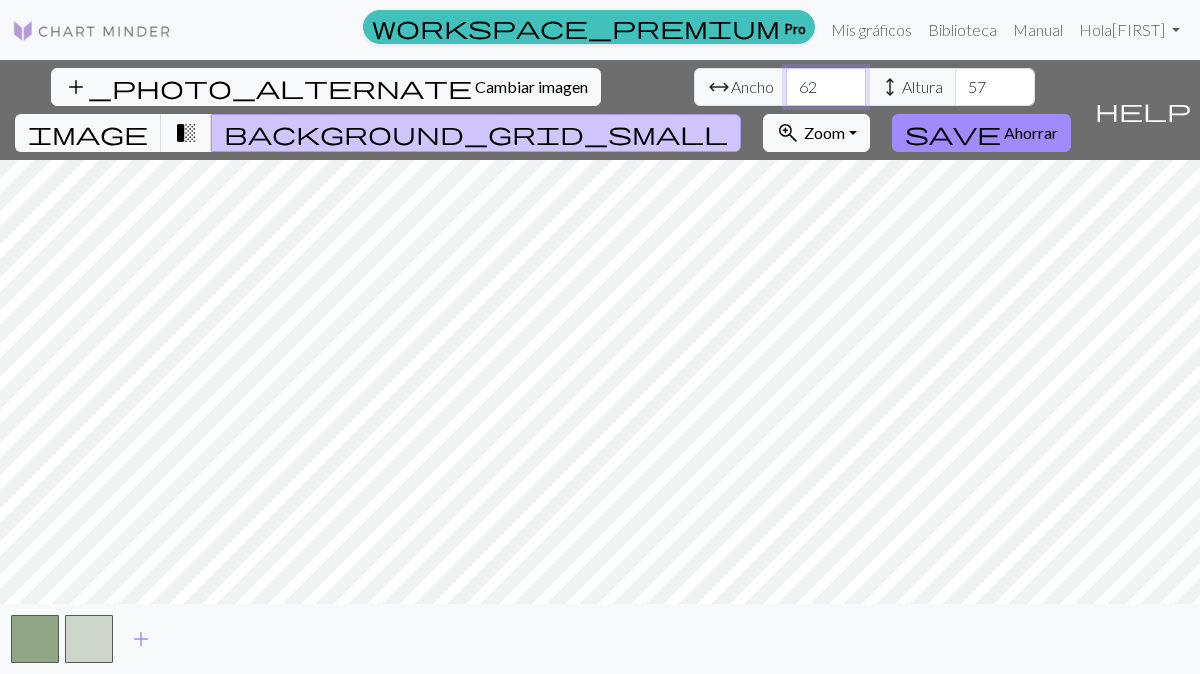 click on "62" at bounding box center [826, 87] 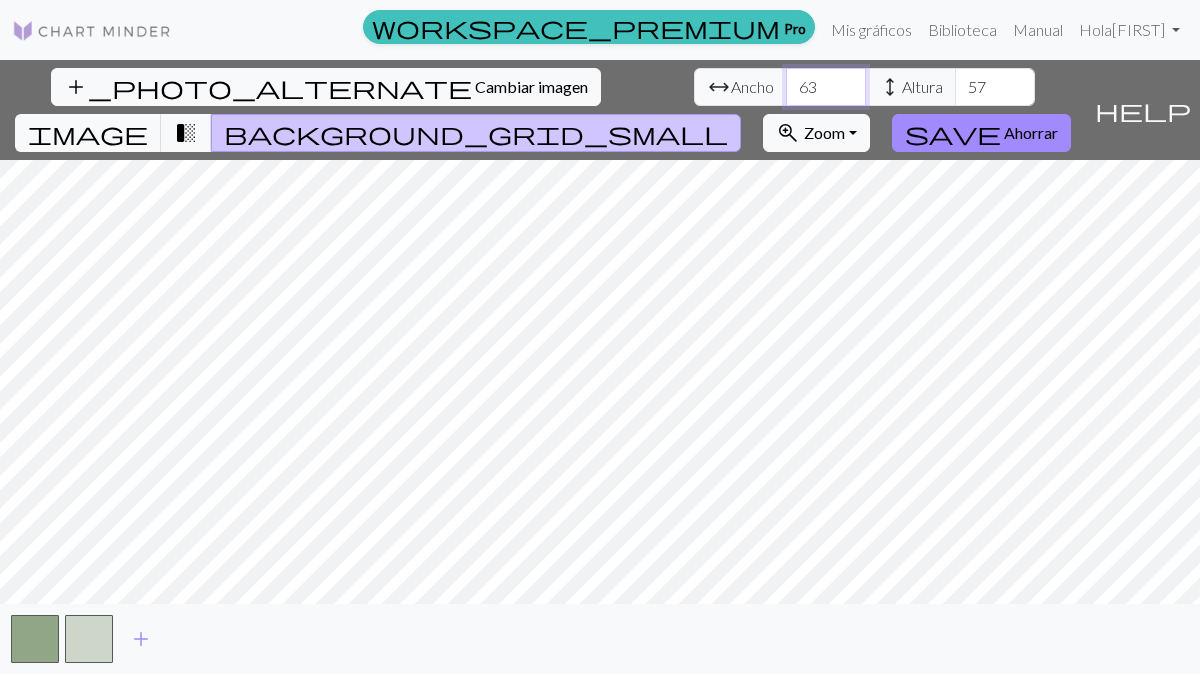 click on "63" at bounding box center (826, 87) 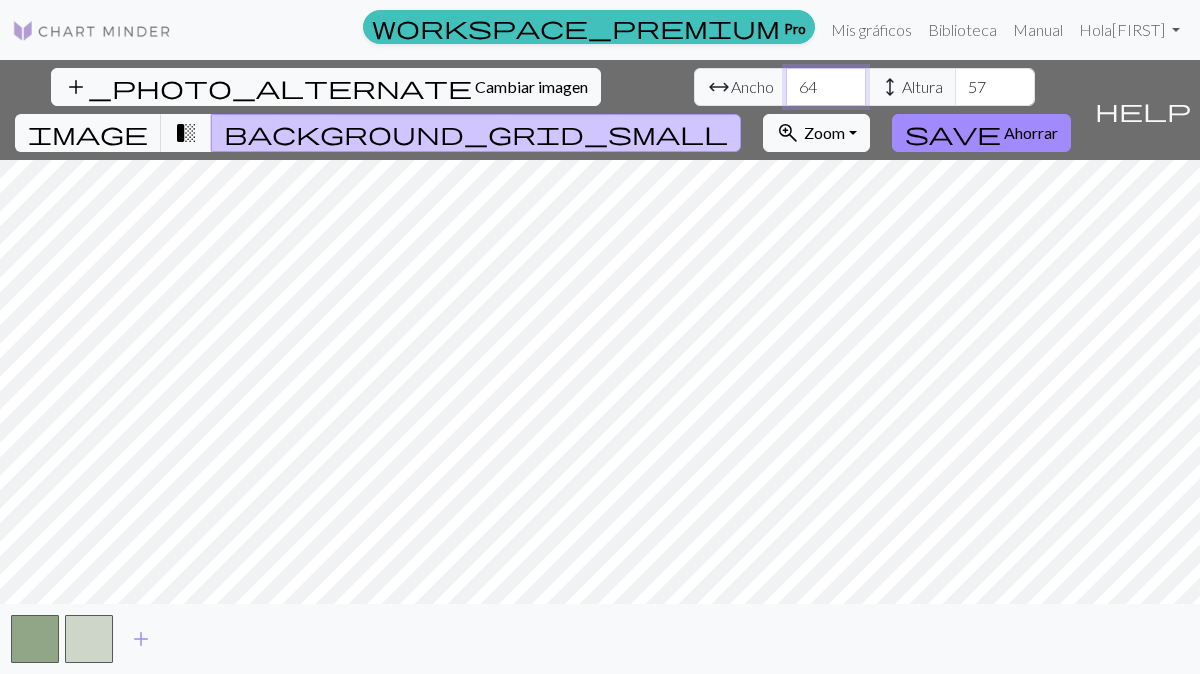 click on "64" at bounding box center [826, 87] 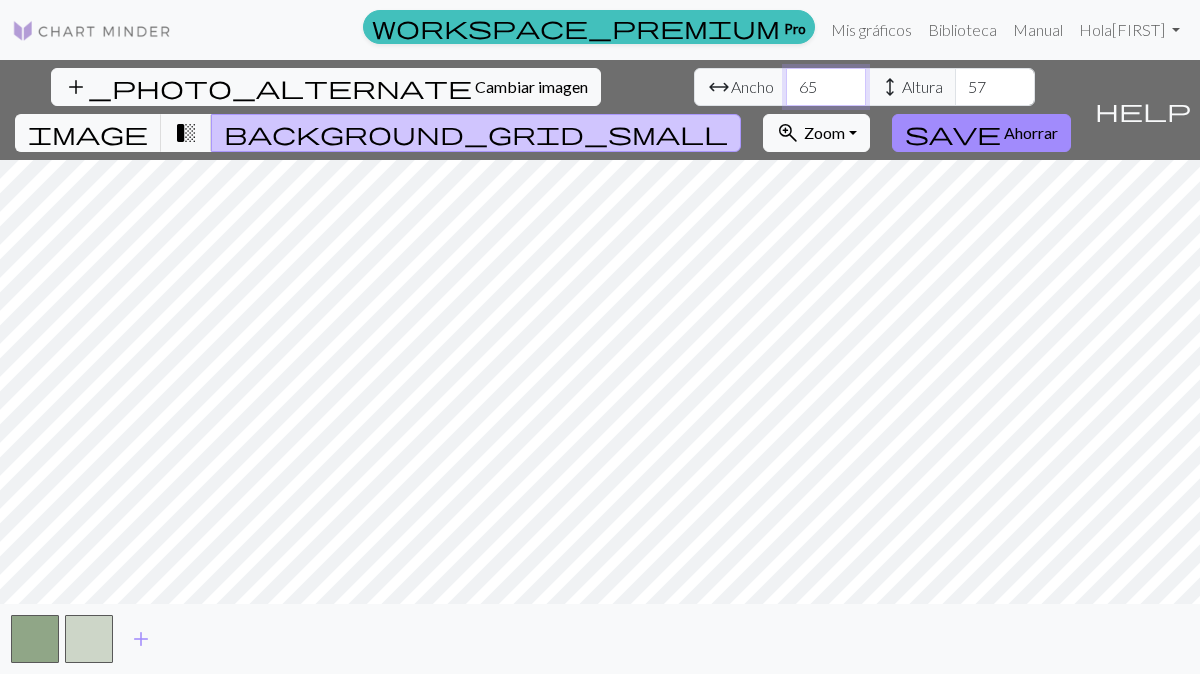 click on "65" at bounding box center (826, 87) 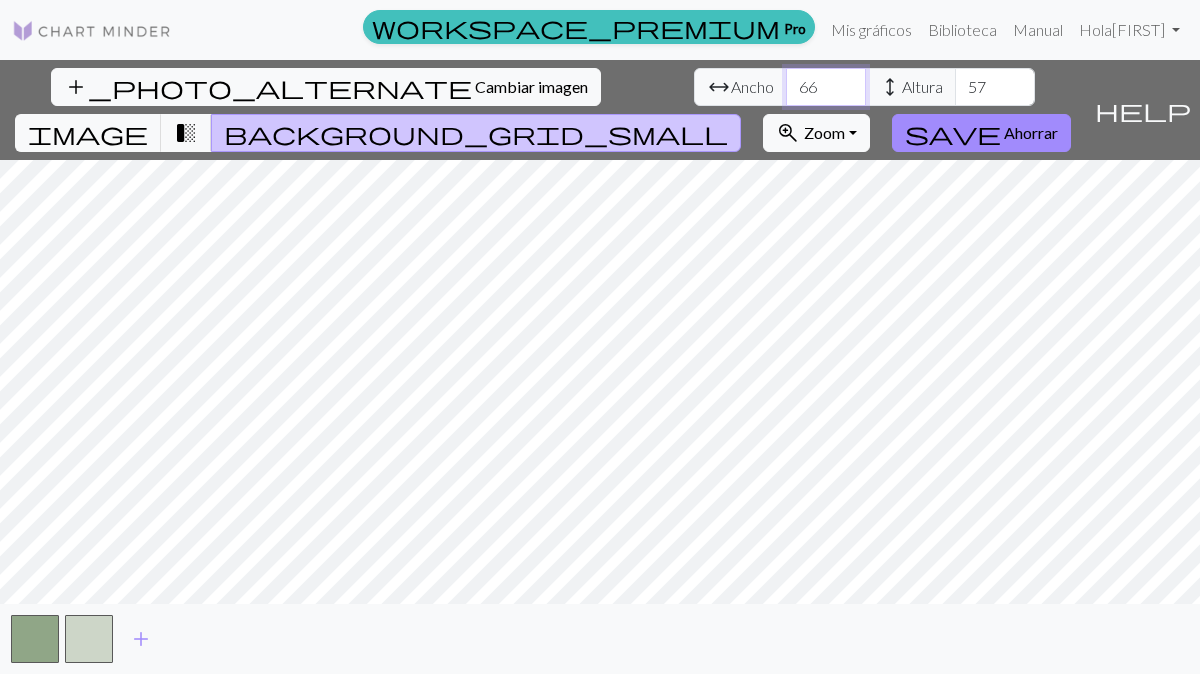 click on "66" at bounding box center (826, 87) 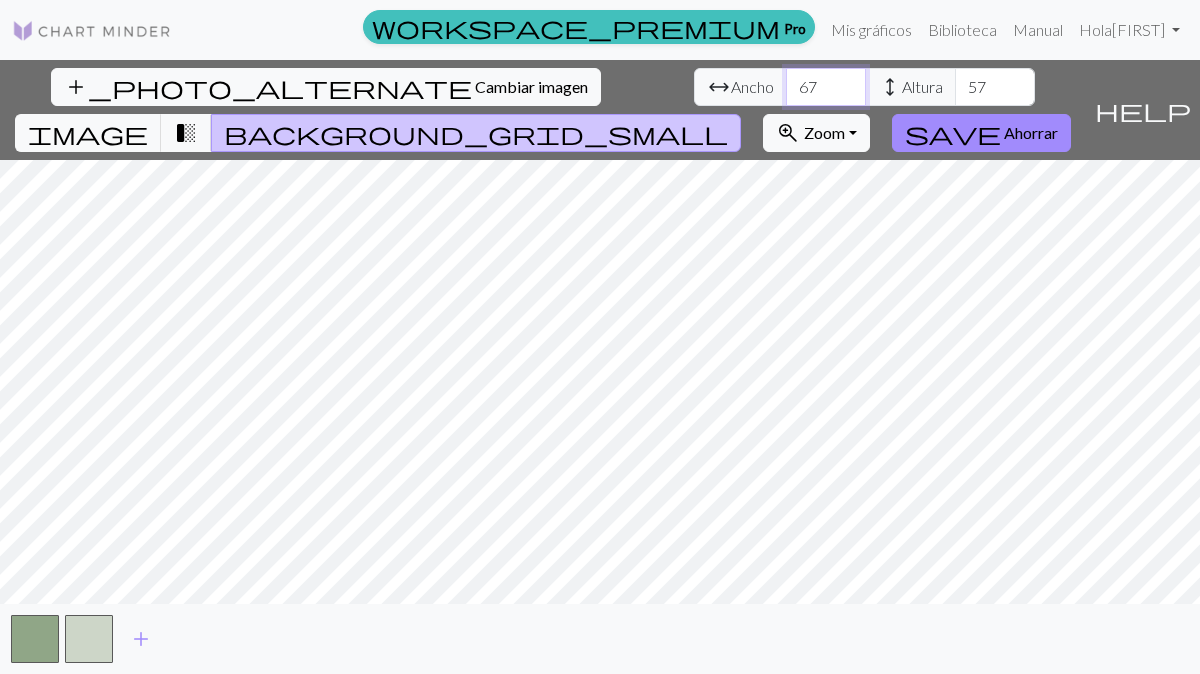 click on "67" at bounding box center [826, 87] 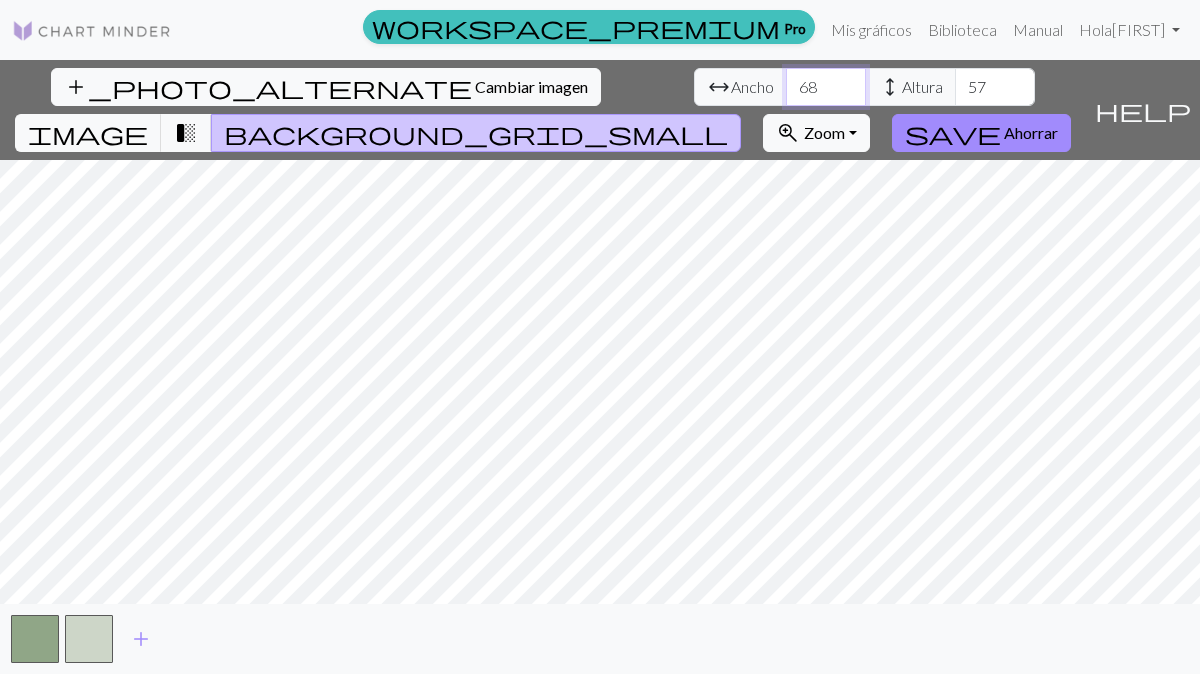 click on "68" at bounding box center [826, 87] 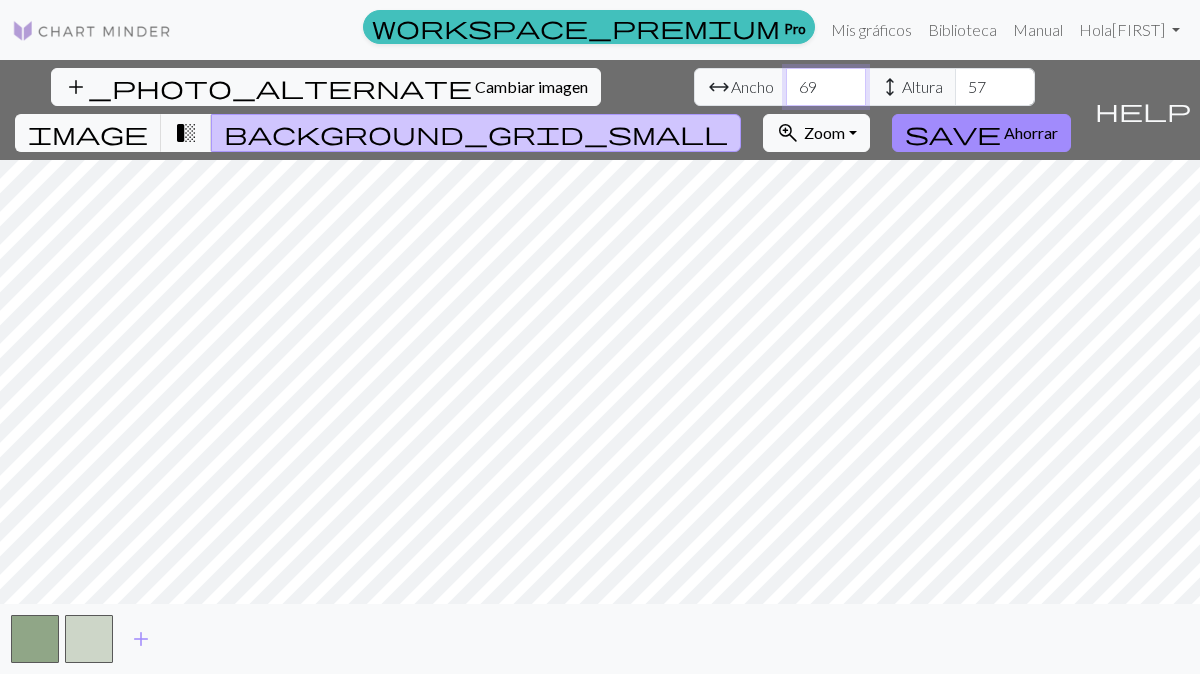 click on "69" at bounding box center (826, 87) 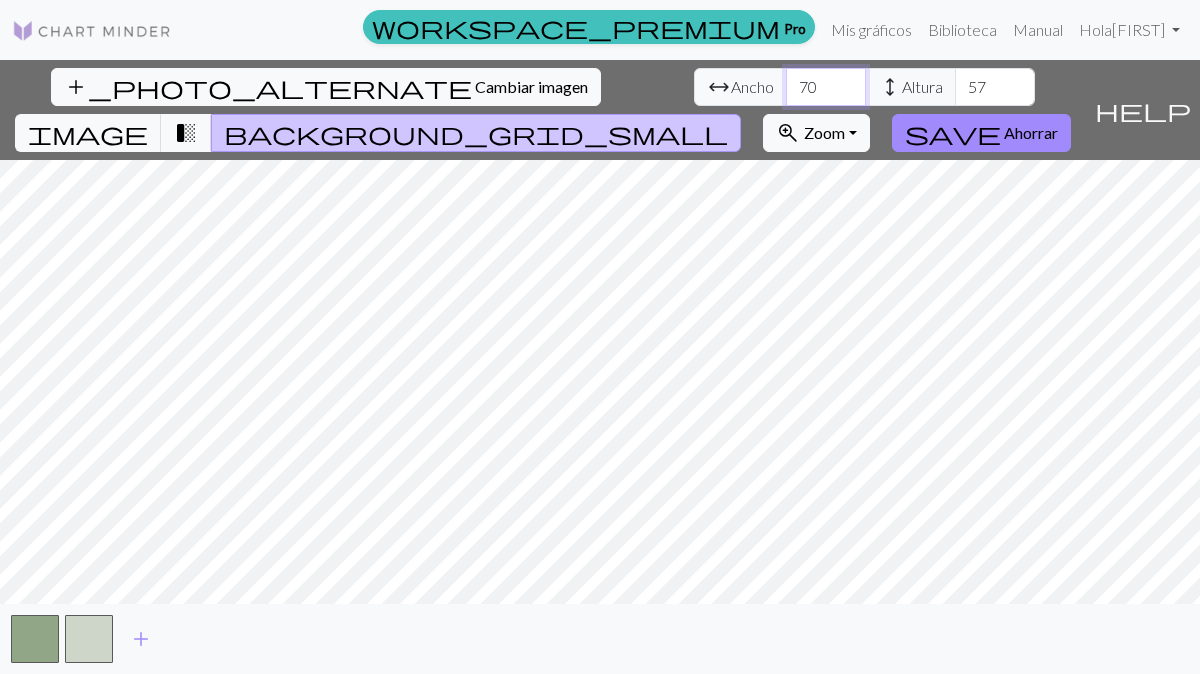type on "70" 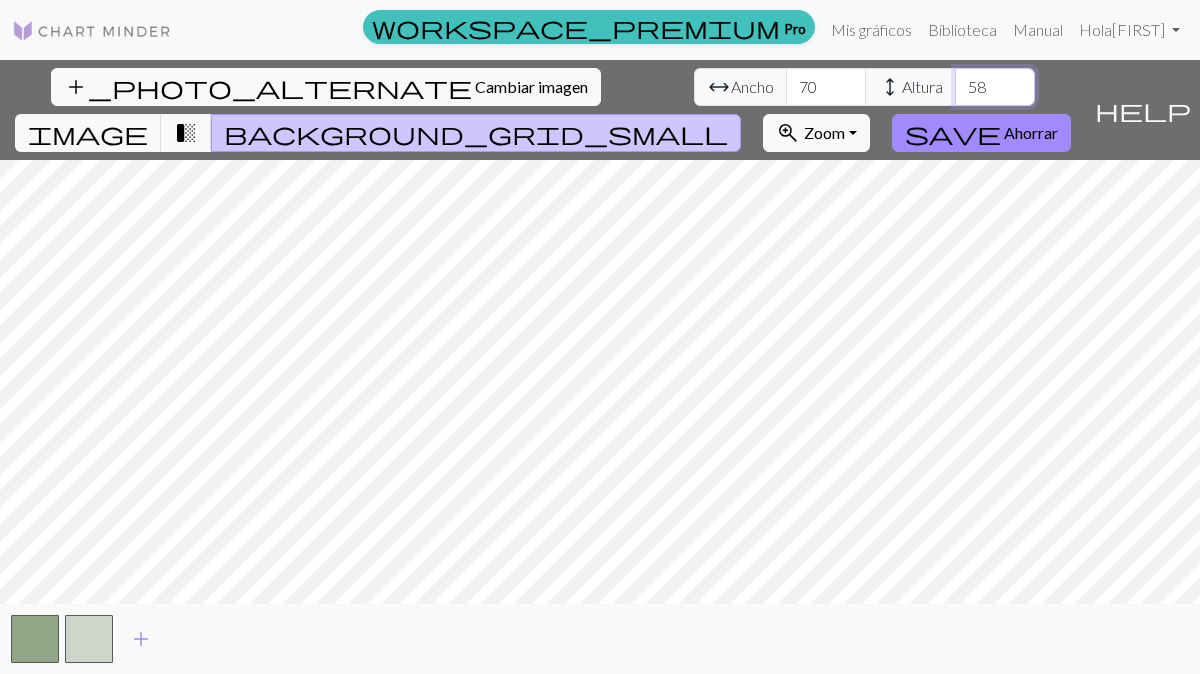 click on "58" at bounding box center (995, 87) 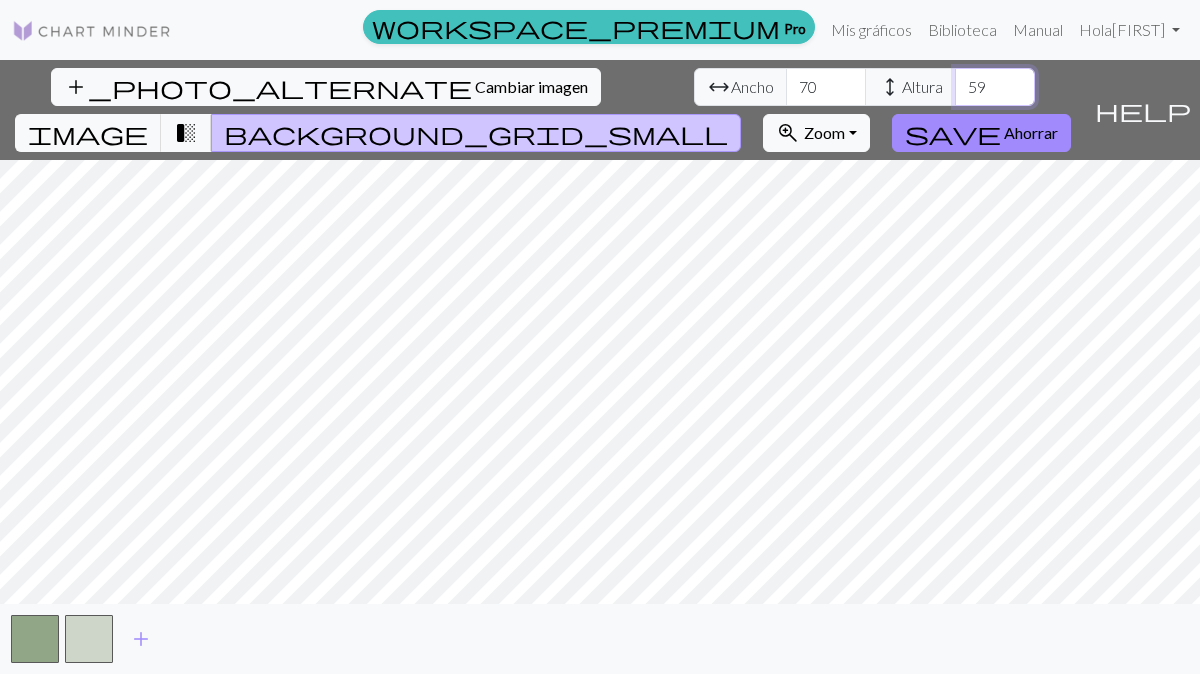 click on "59" at bounding box center (995, 87) 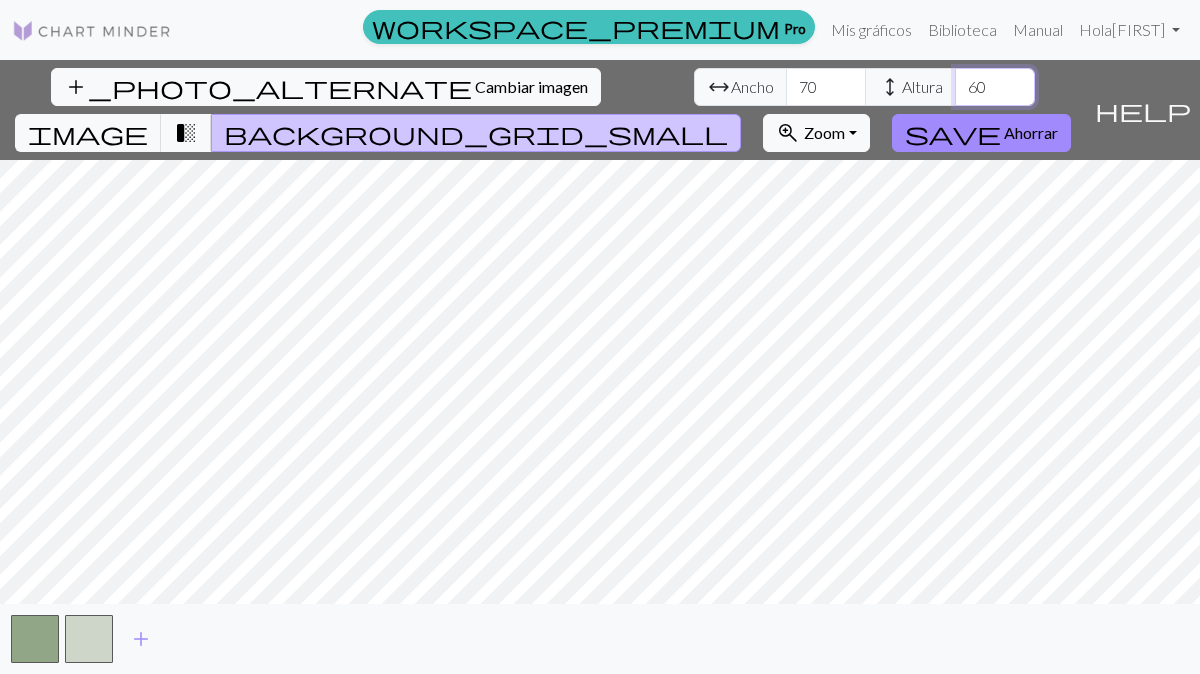 click on "60" at bounding box center (995, 87) 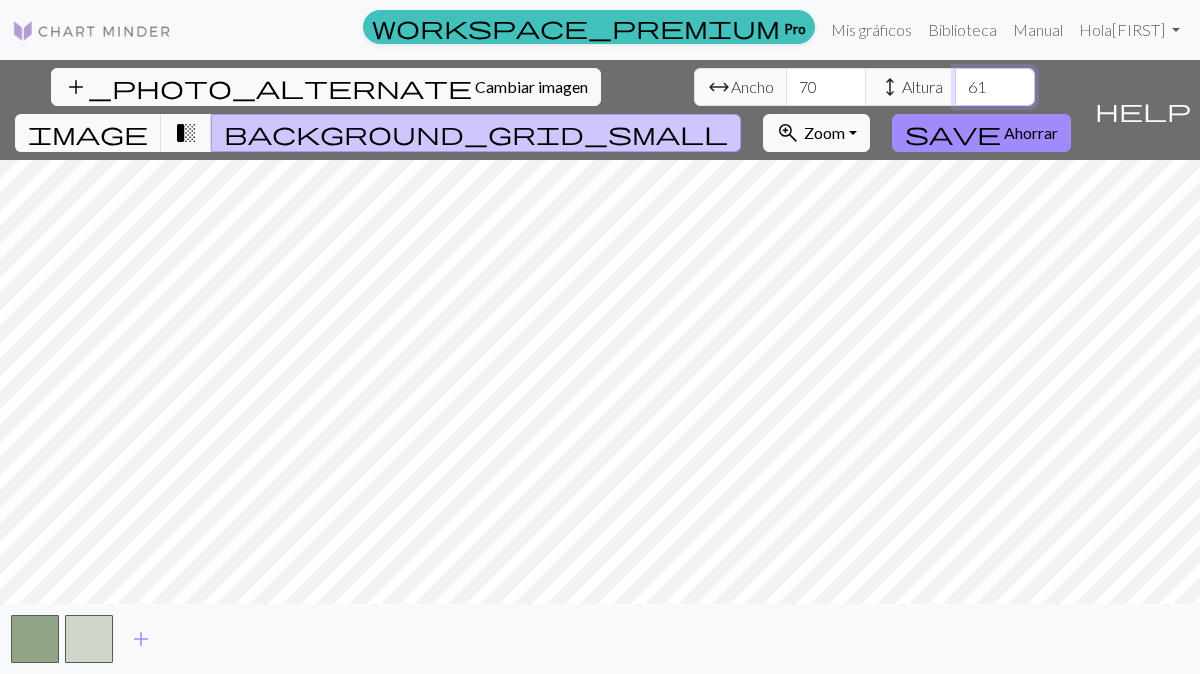 click on "61" at bounding box center (995, 87) 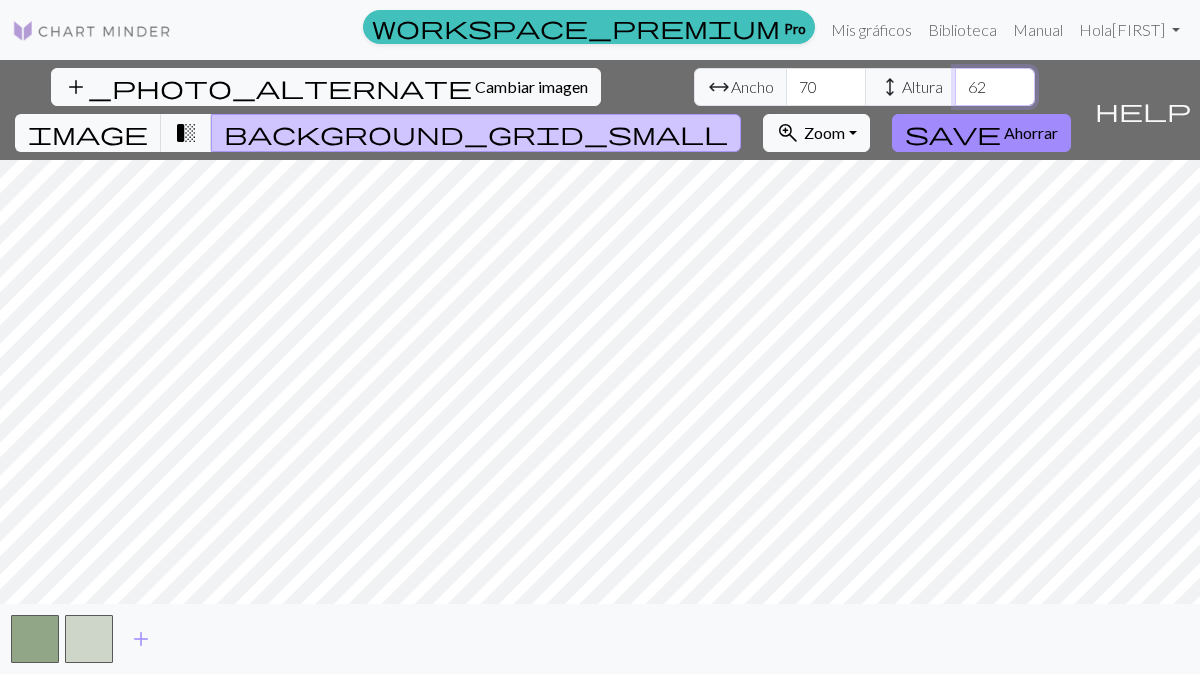 click on "62" at bounding box center [995, 87] 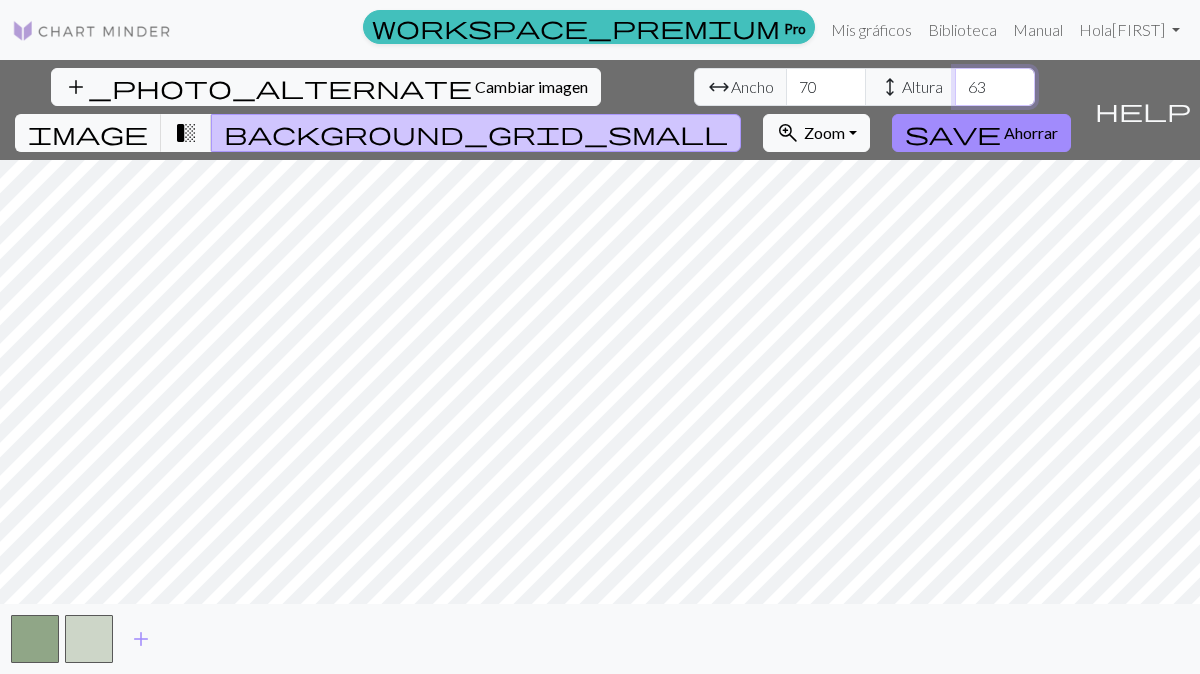 click on "63" at bounding box center [995, 87] 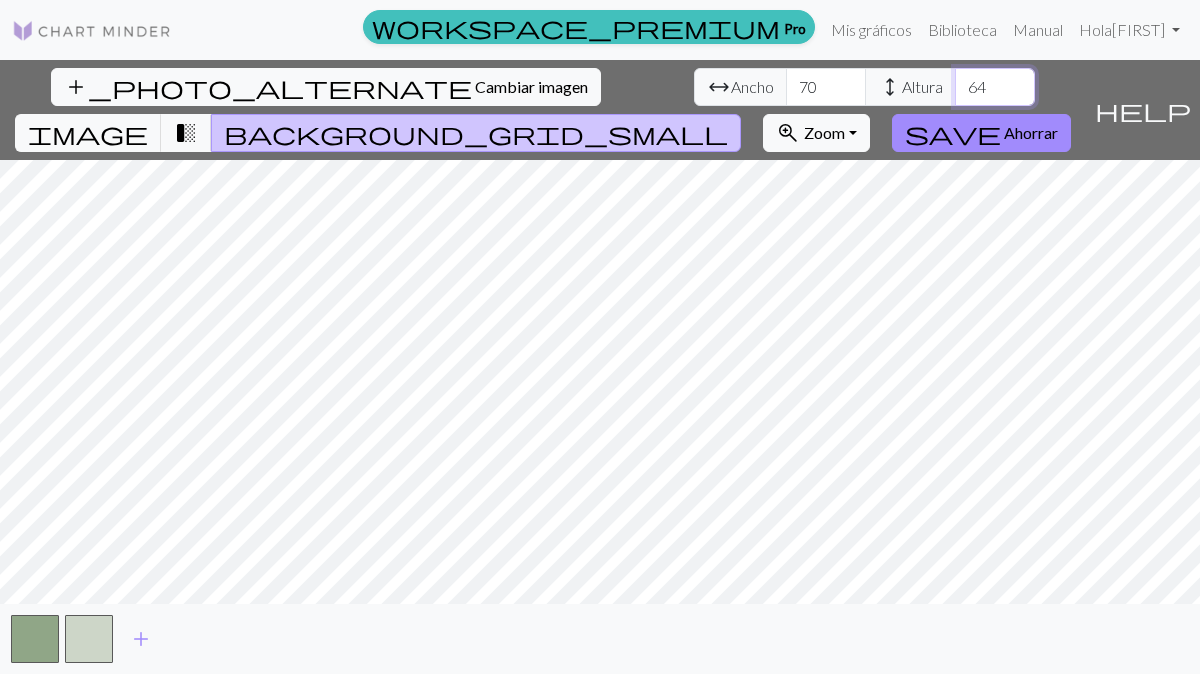 click on "64" at bounding box center (995, 87) 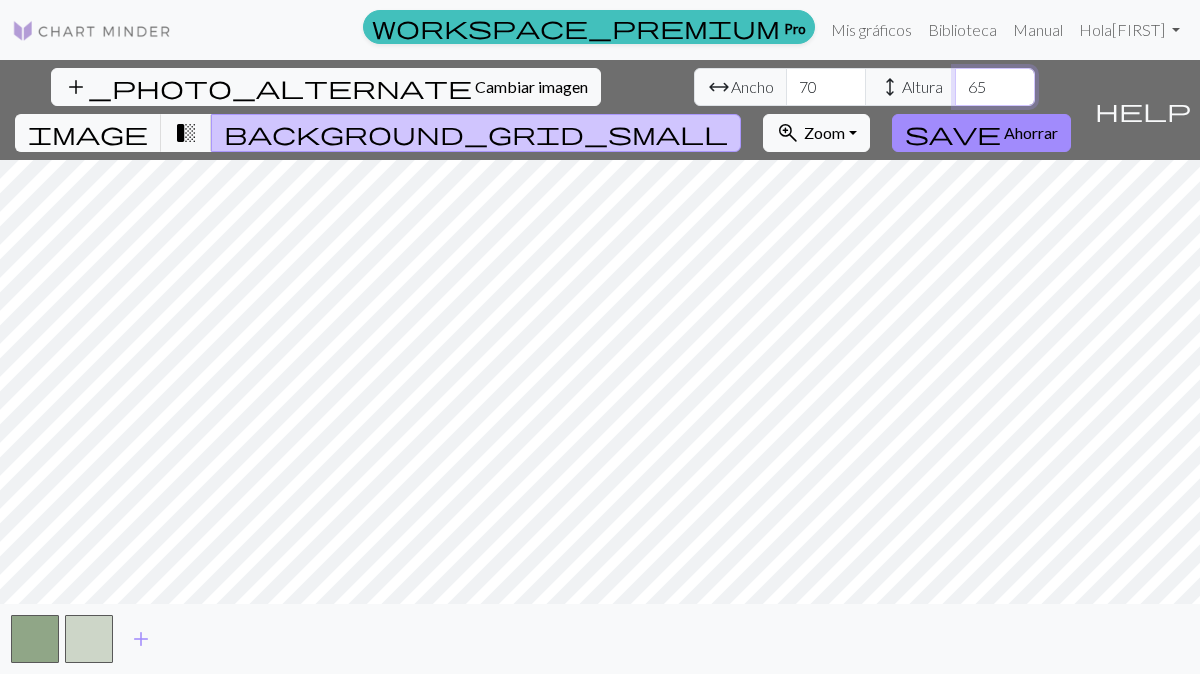 click on "65" at bounding box center [995, 87] 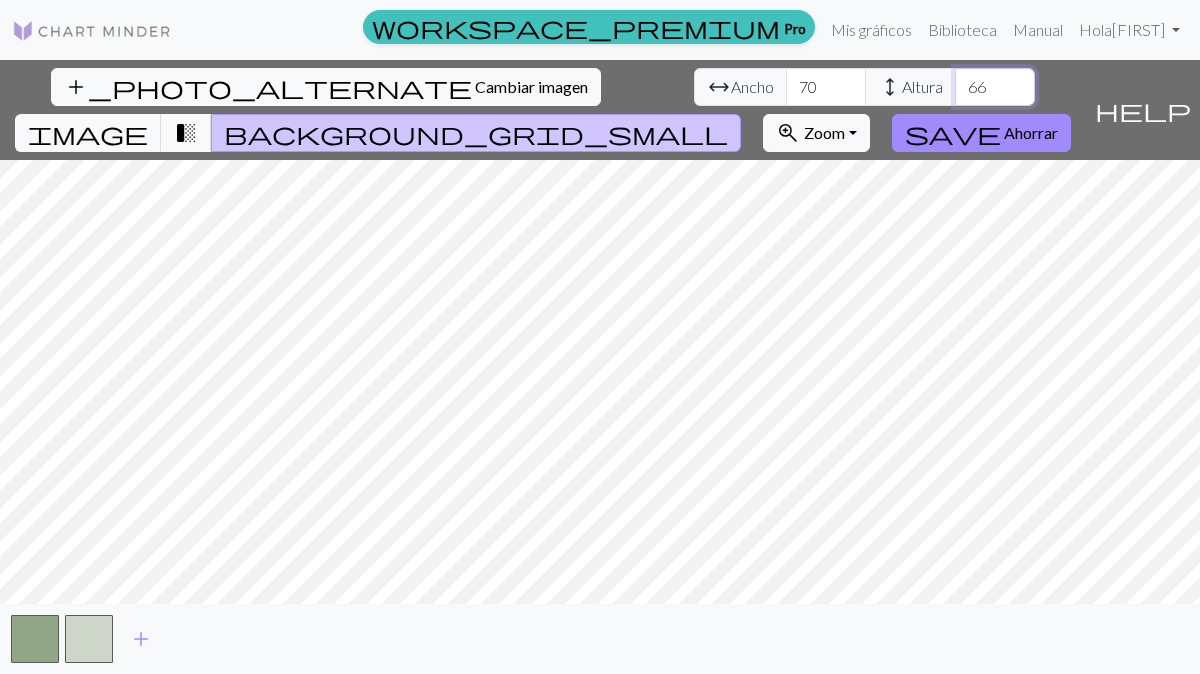 click on "66" at bounding box center [995, 87] 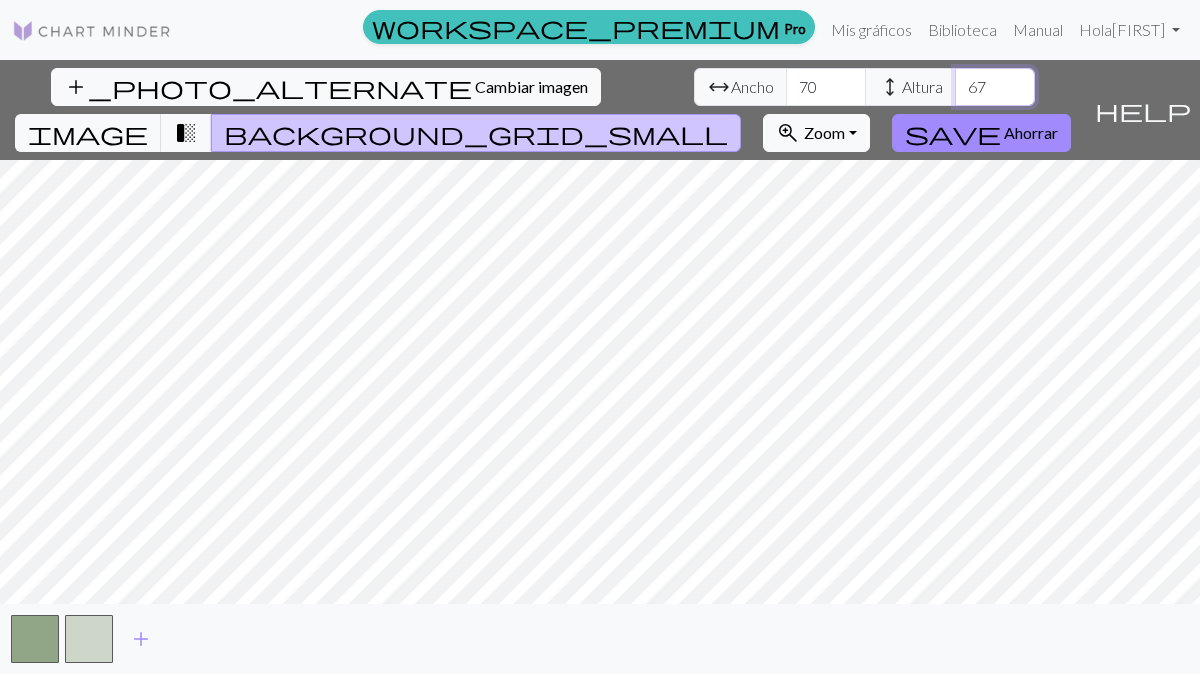 click on "67" at bounding box center [995, 87] 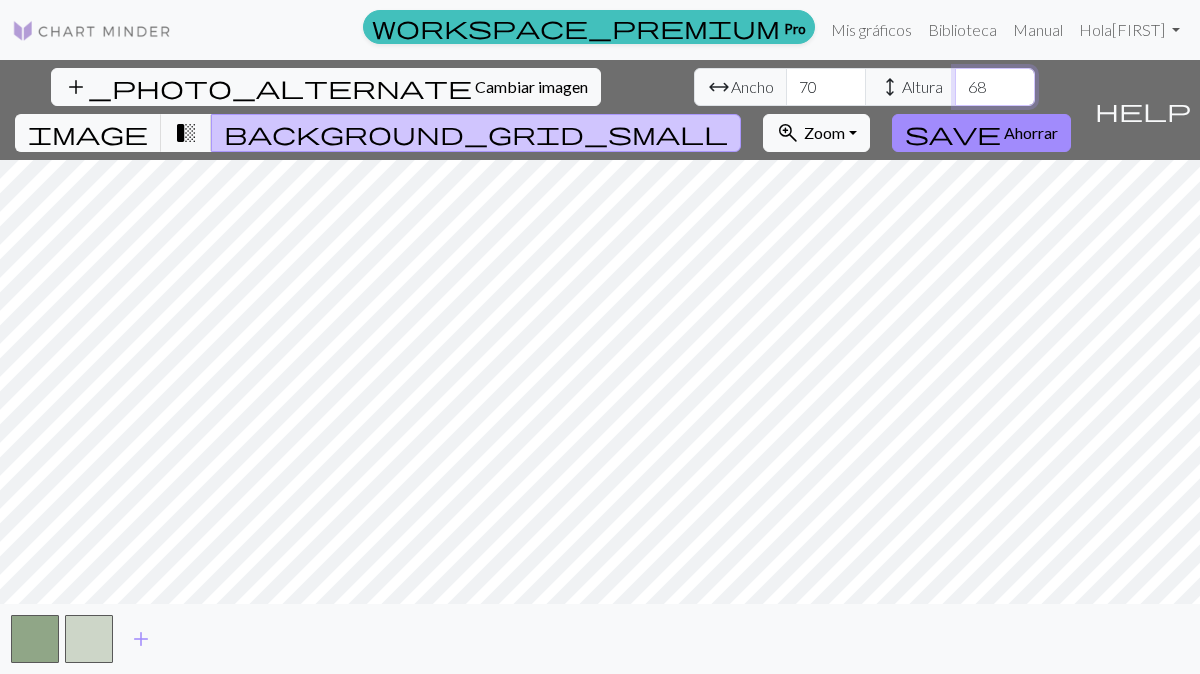 click on "68" at bounding box center (995, 87) 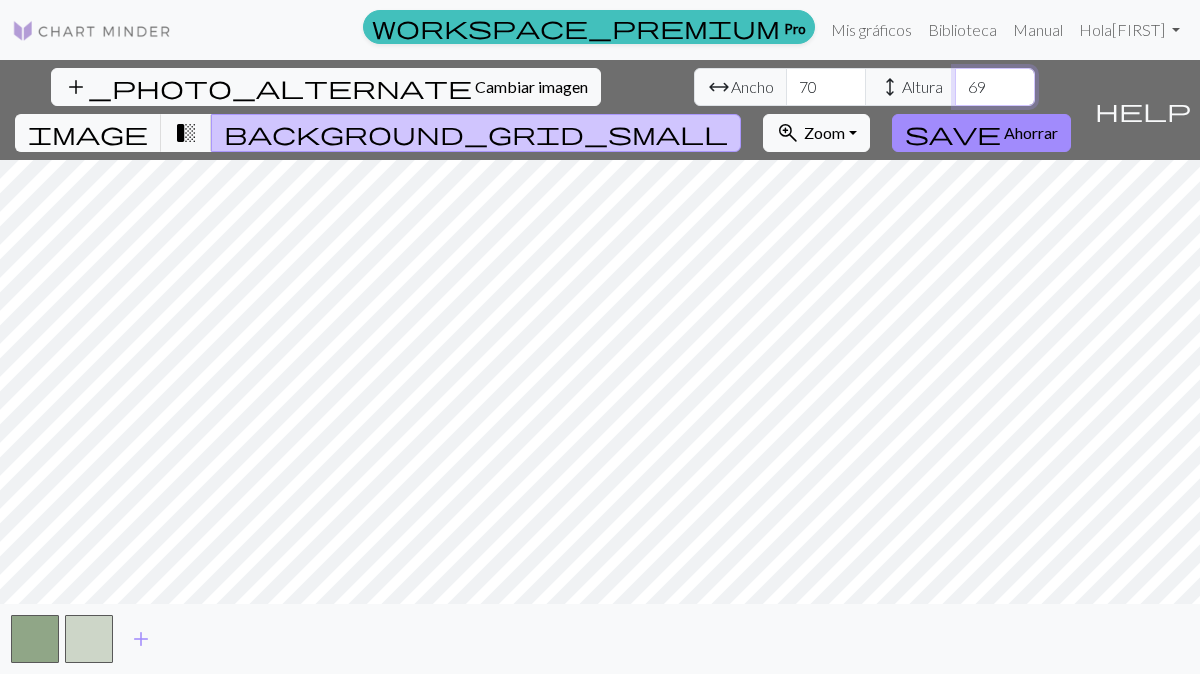 click on "69" at bounding box center [995, 87] 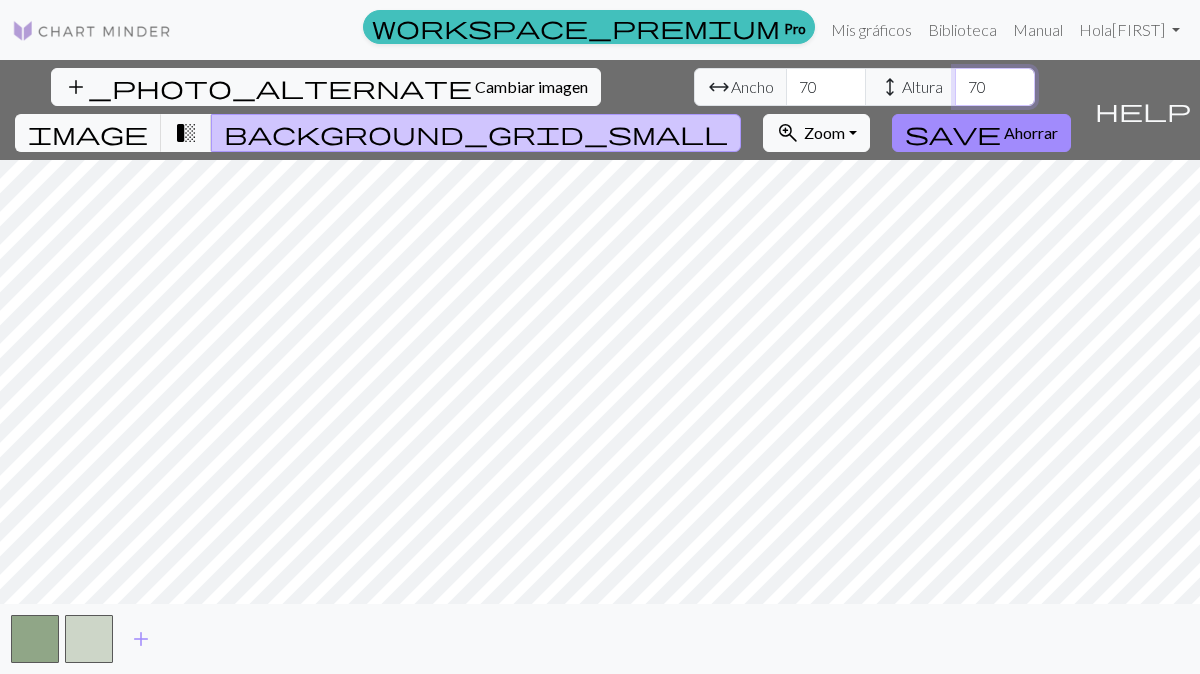 click on "70" at bounding box center (995, 87) 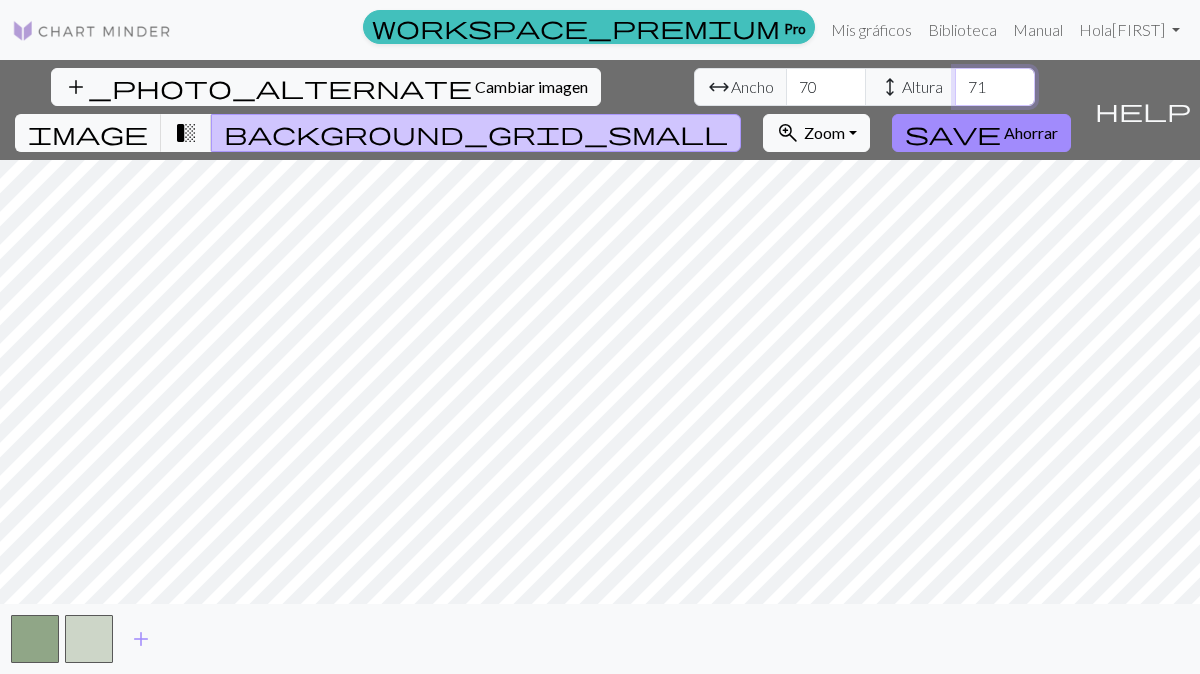click on "71" at bounding box center (995, 87) 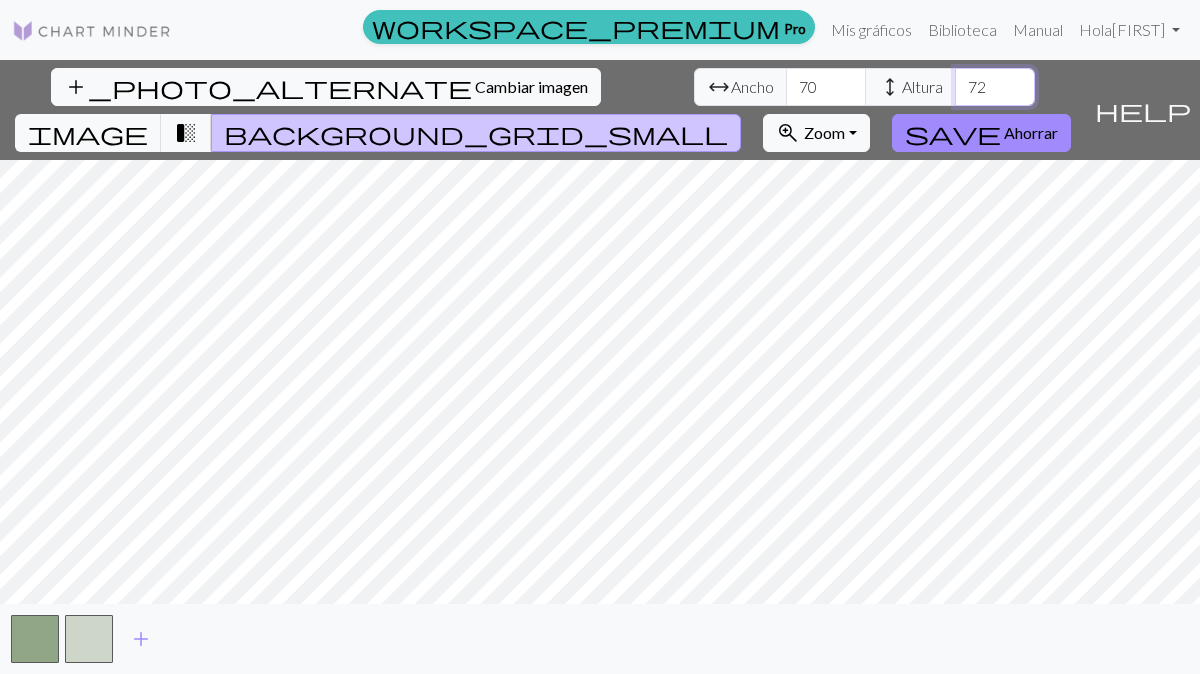 click on "72" at bounding box center (995, 87) 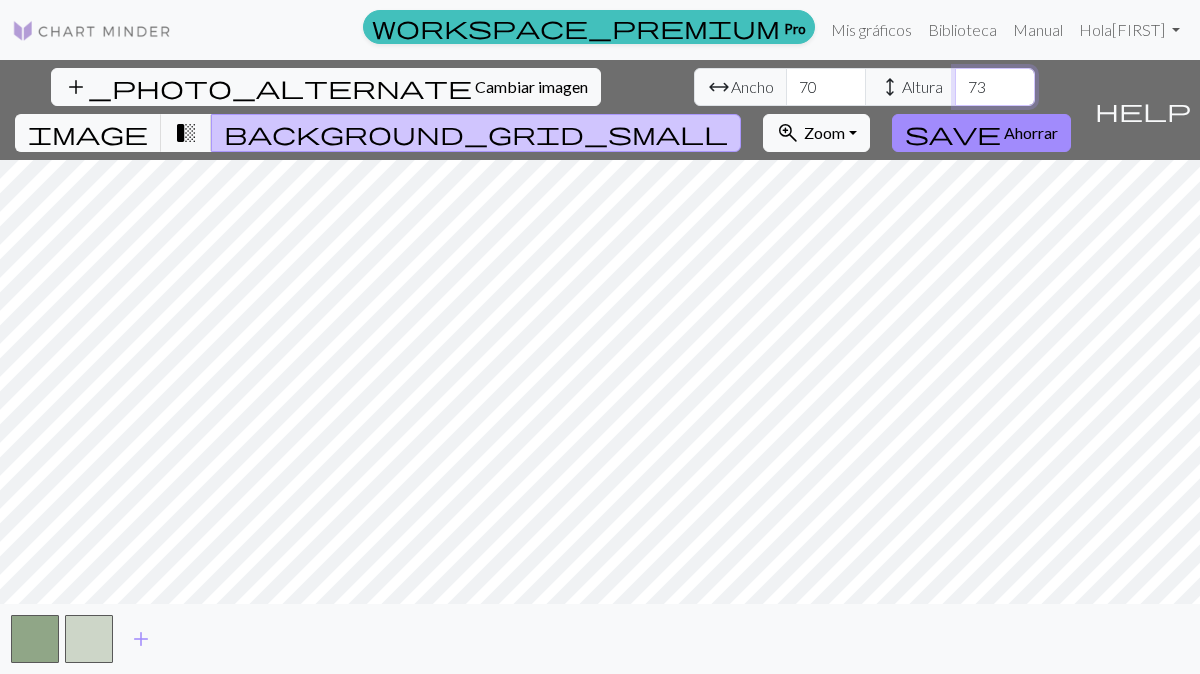 click on "73" at bounding box center [995, 87] 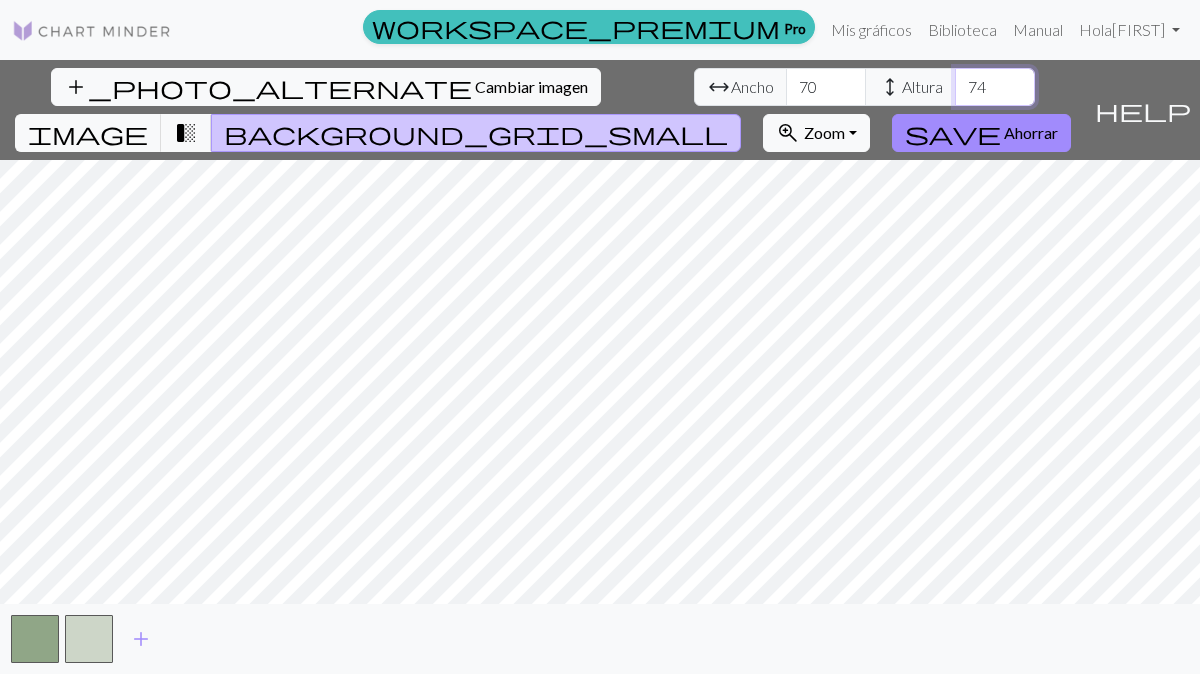 click on "74" at bounding box center [995, 87] 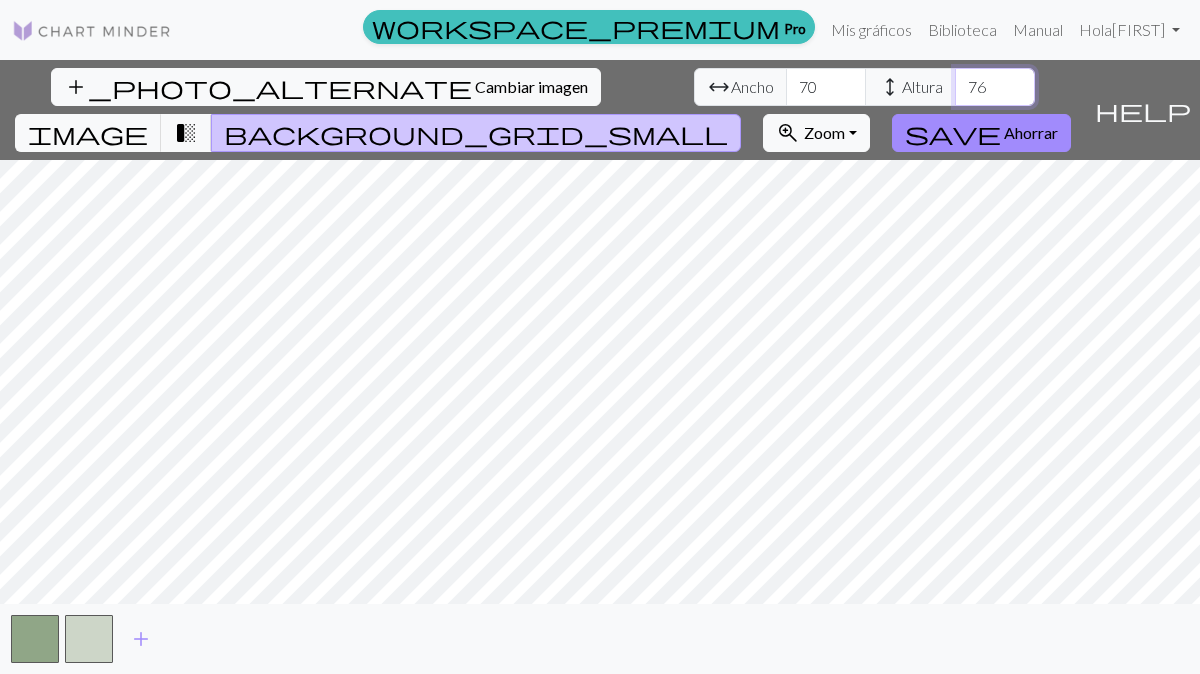 click on "76" at bounding box center (995, 87) 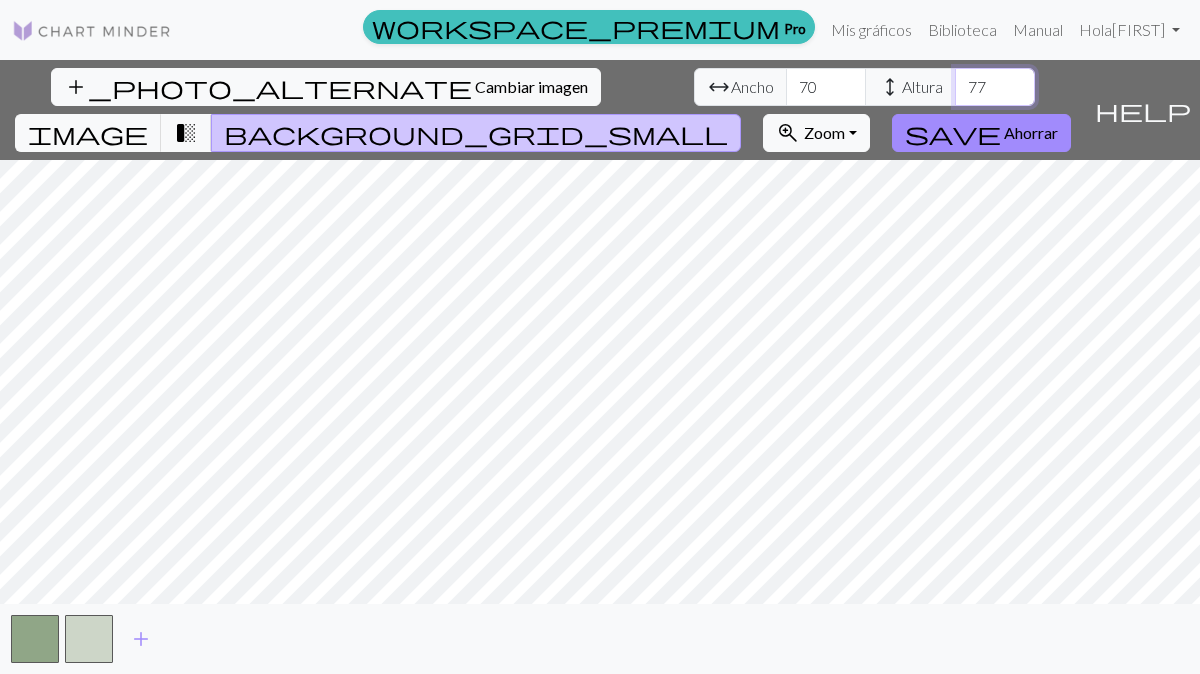 click on "77" at bounding box center (995, 87) 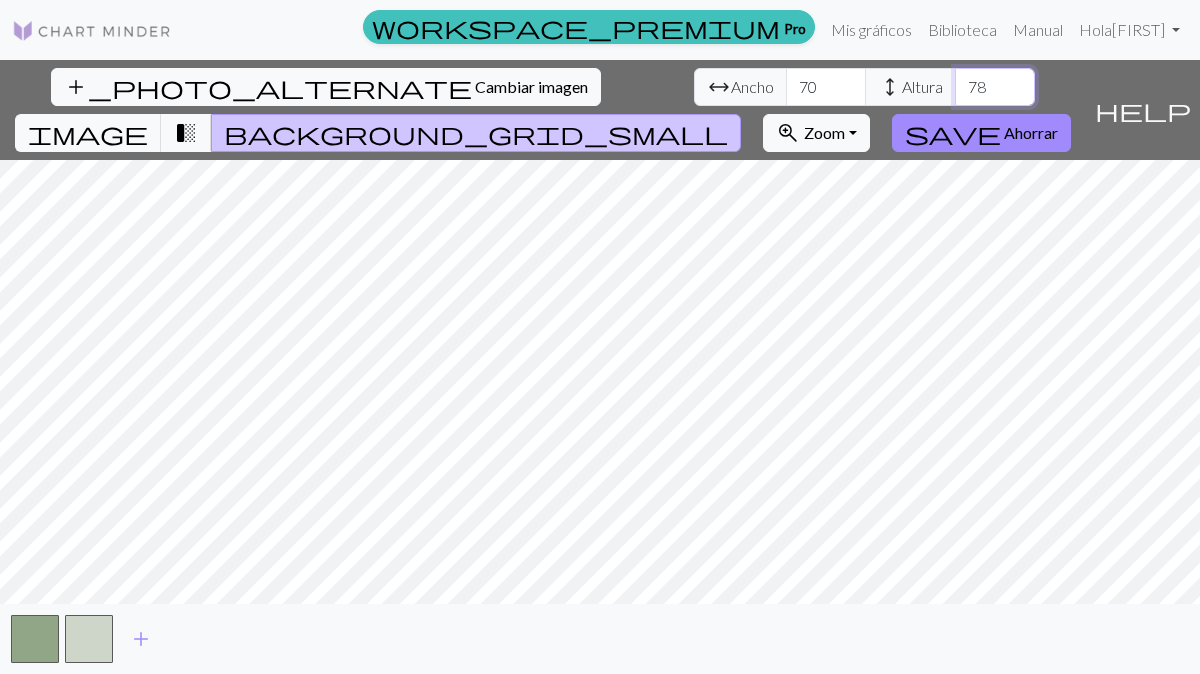 click on "78" at bounding box center [995, 87] 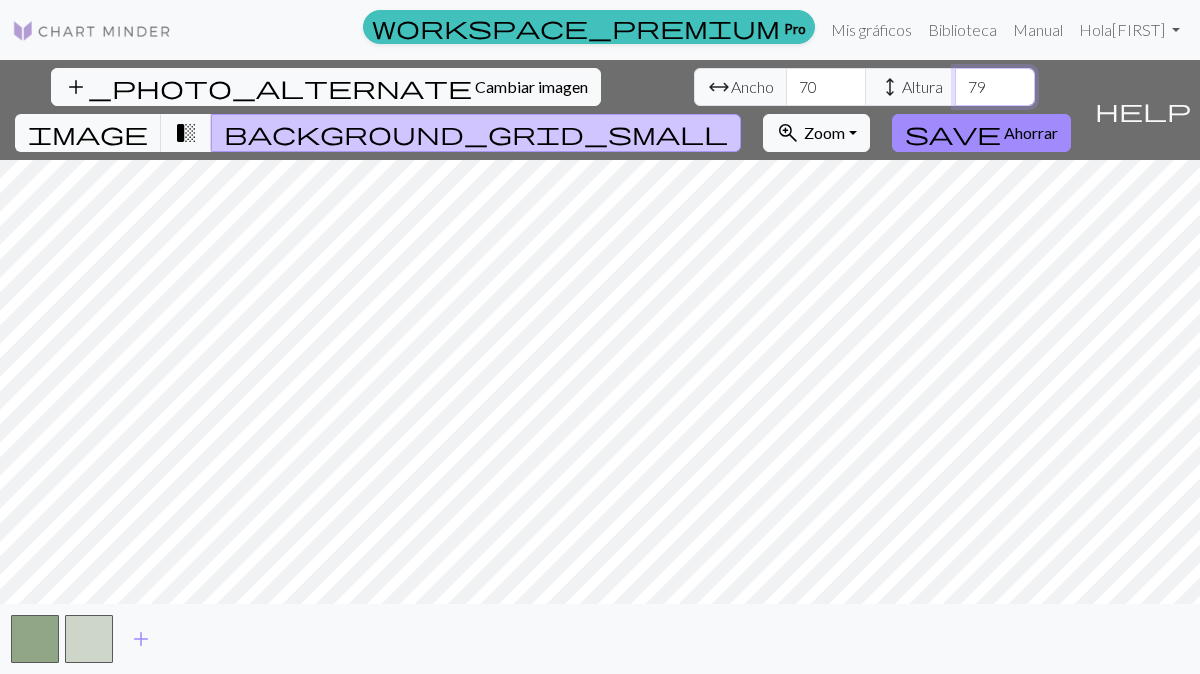 click on "79" at bounding box center [995, 87] 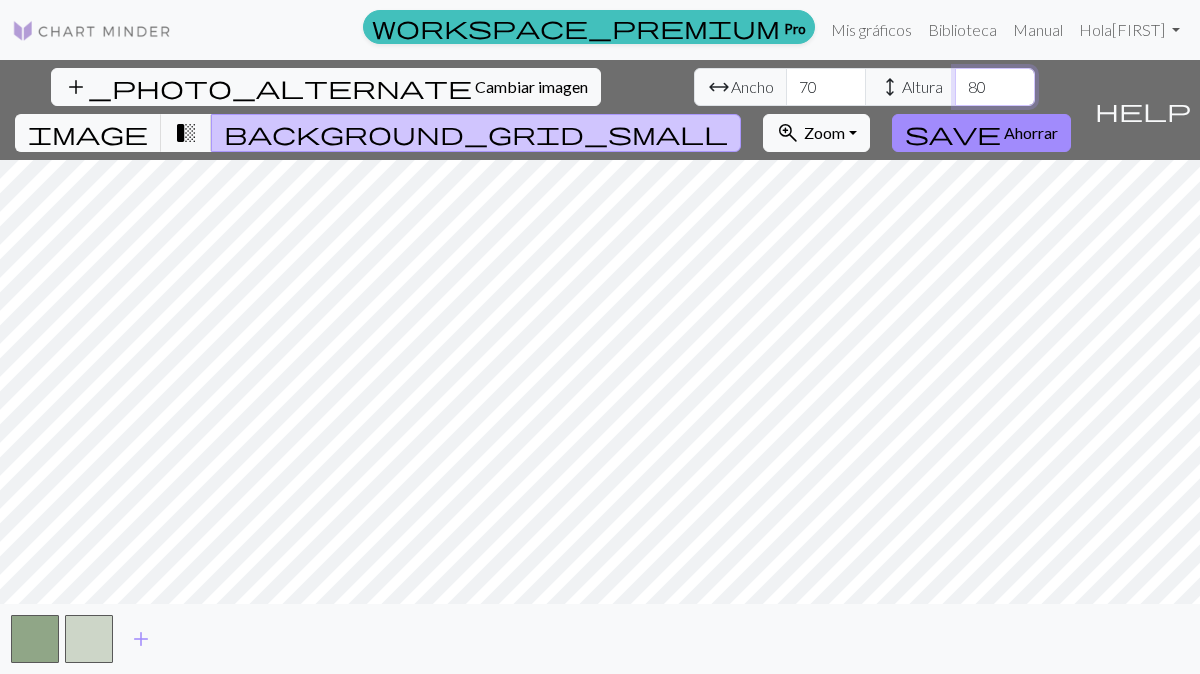 type on "80" 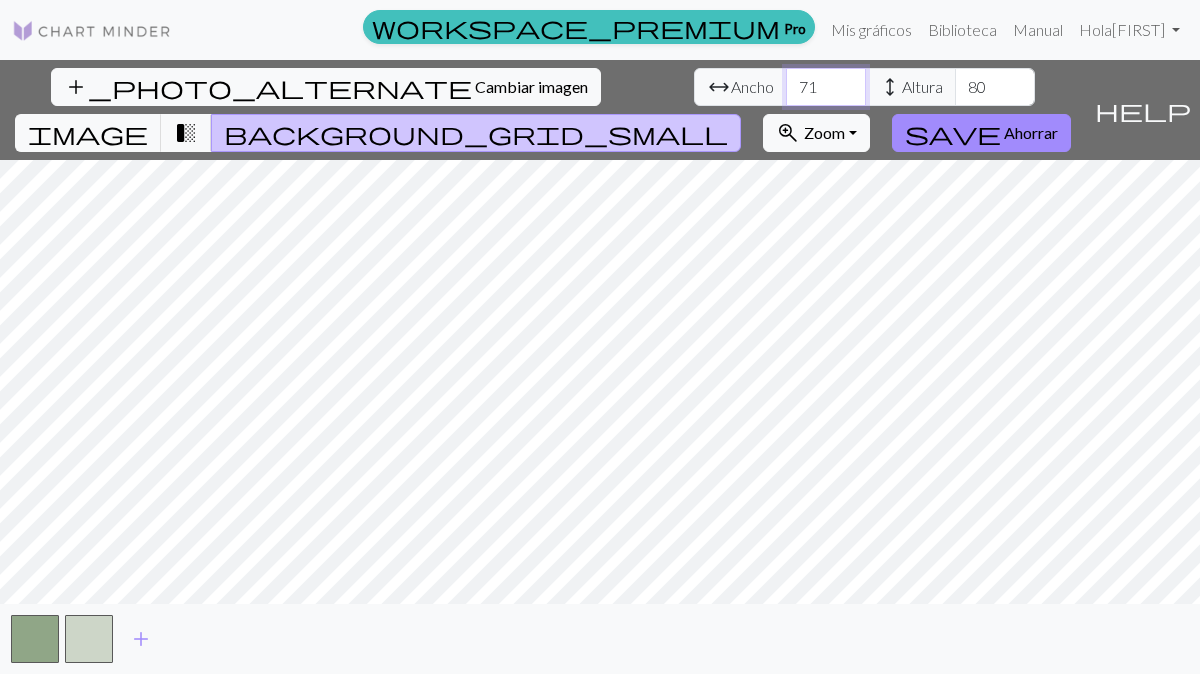 click on "71" at bounding box center [826, 87] 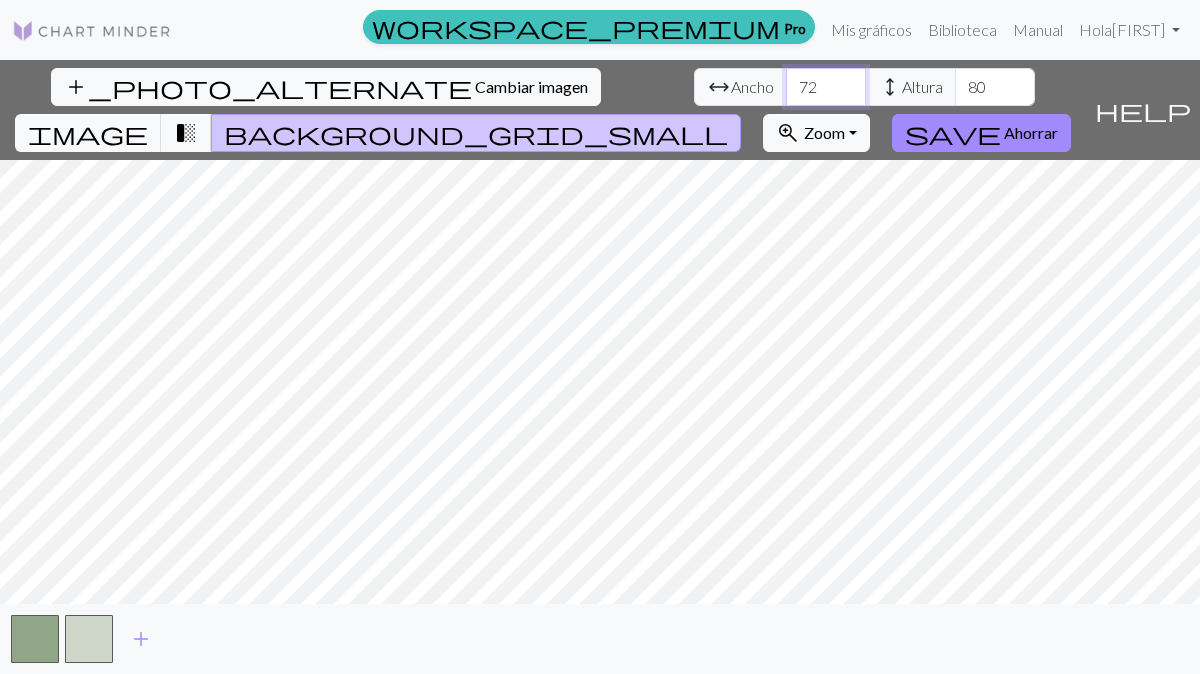 click on "72" at bounding box center [826, 87] 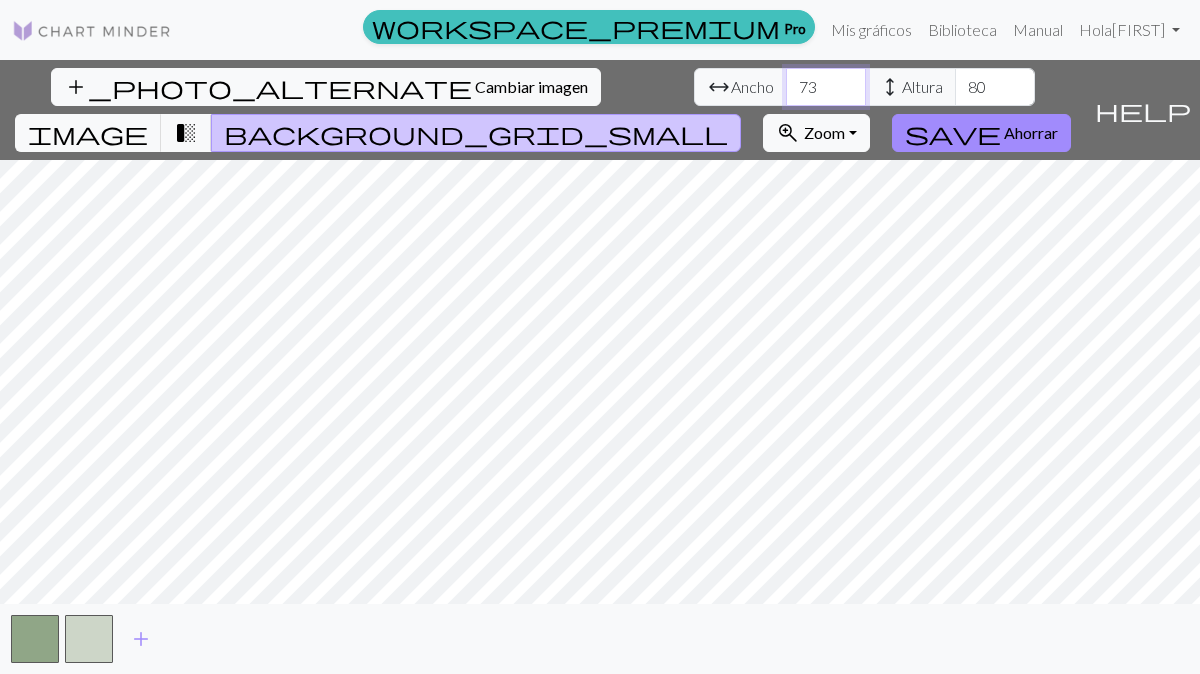 click on "73" at bounding box center (826, 87) 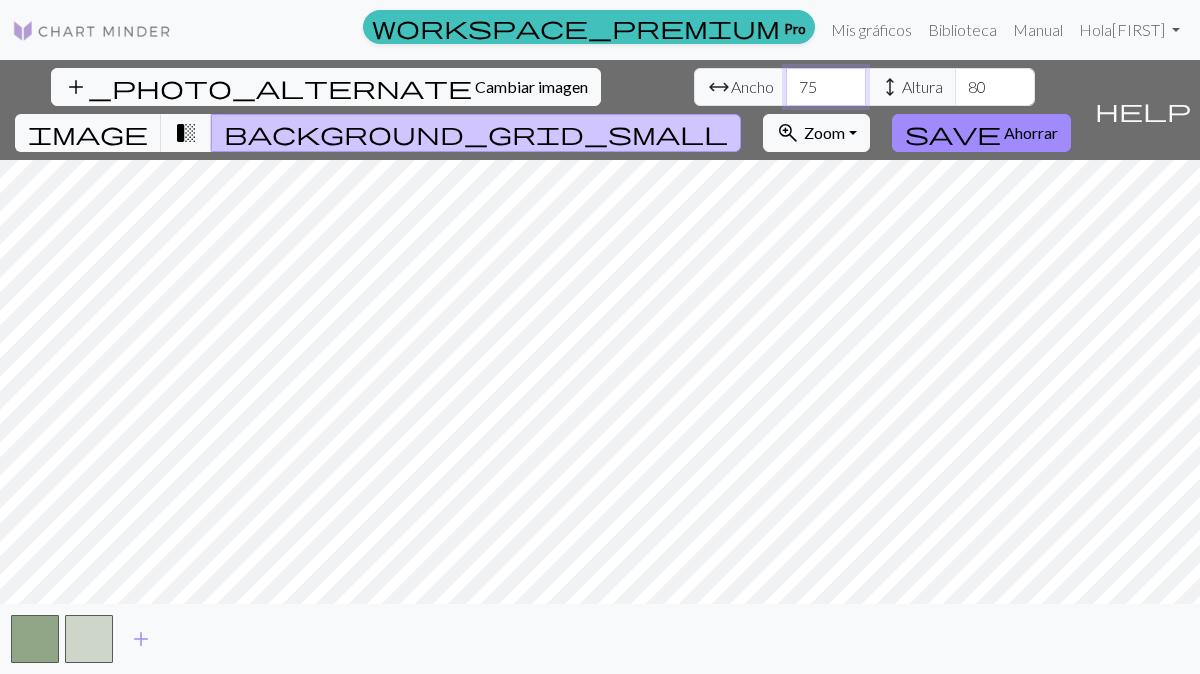 click on "75" at bounding box center [826, 87] 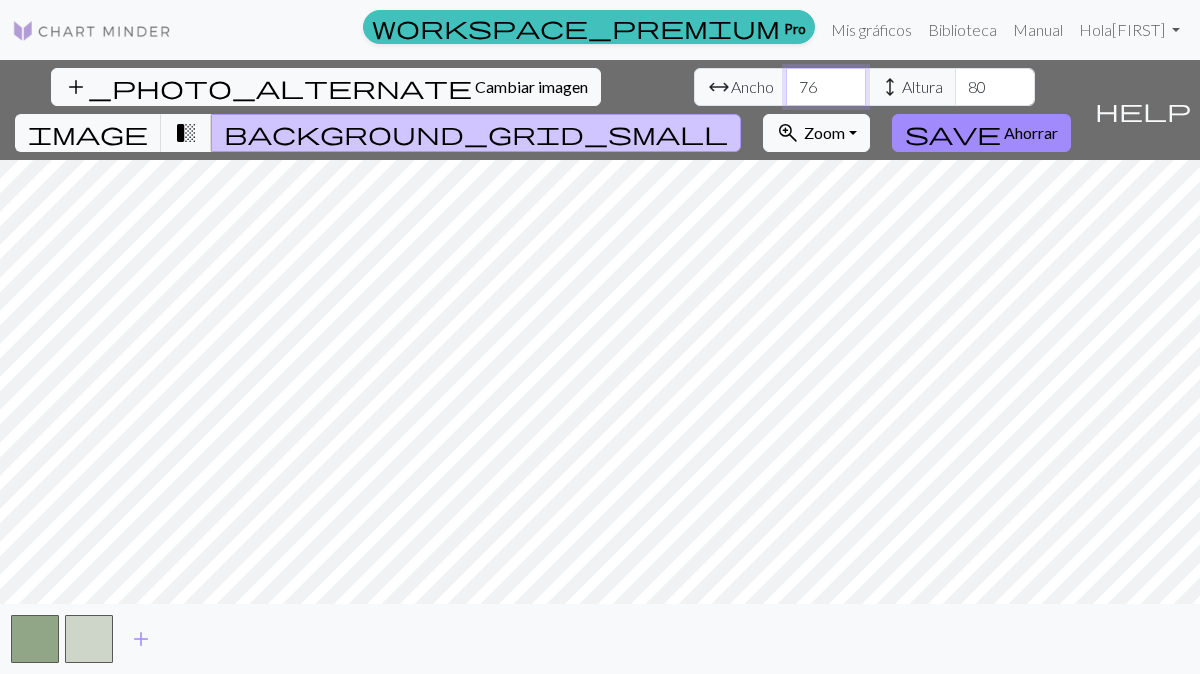 click on "76" at bounding box center [826, 87] 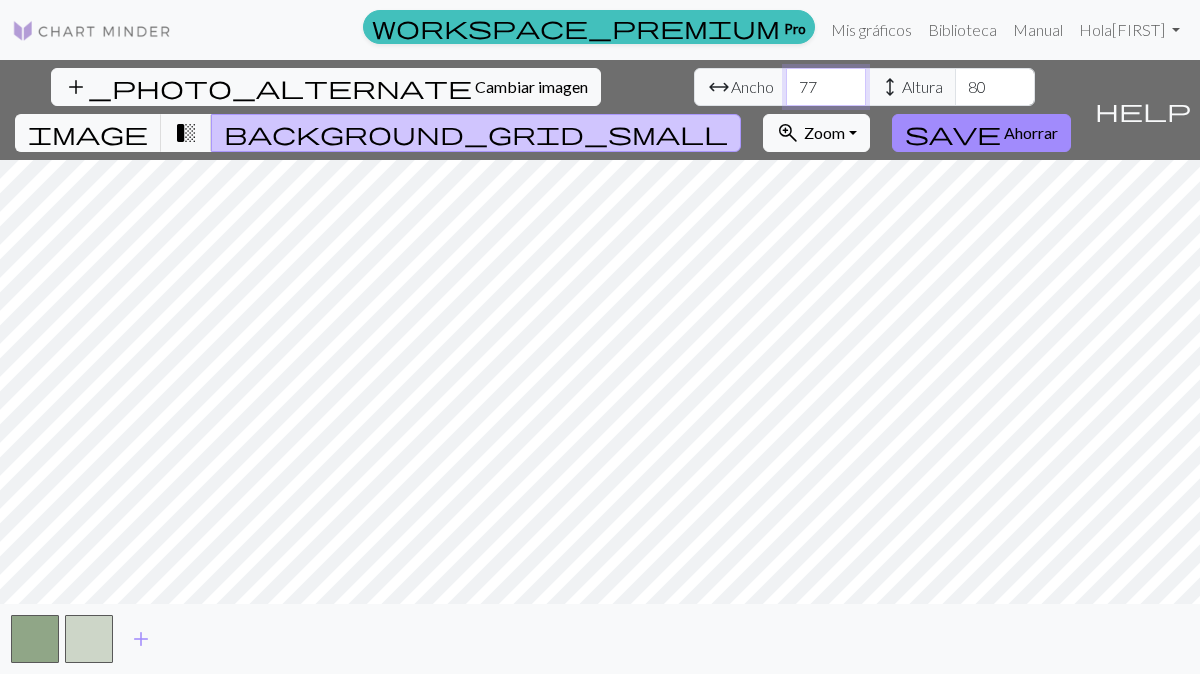 click on "77" at bounding box center (826, 87) 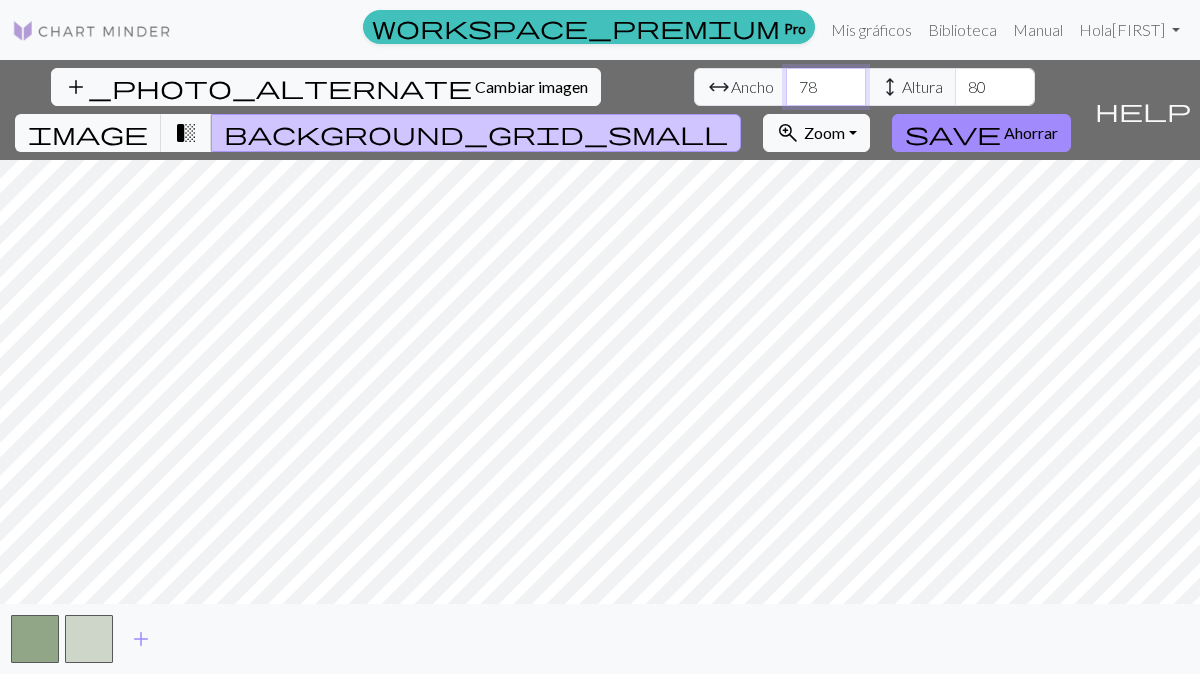click on "78" at bounding box center [826, 87] 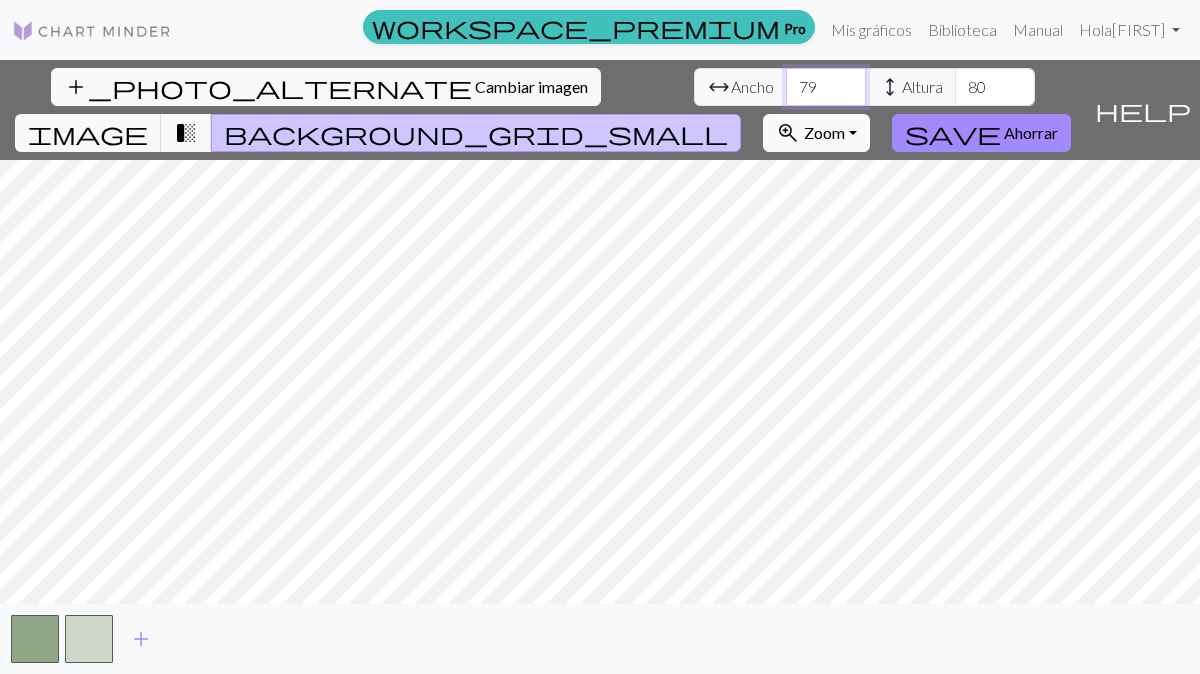 click on "79" at bounding box center [826, 87] 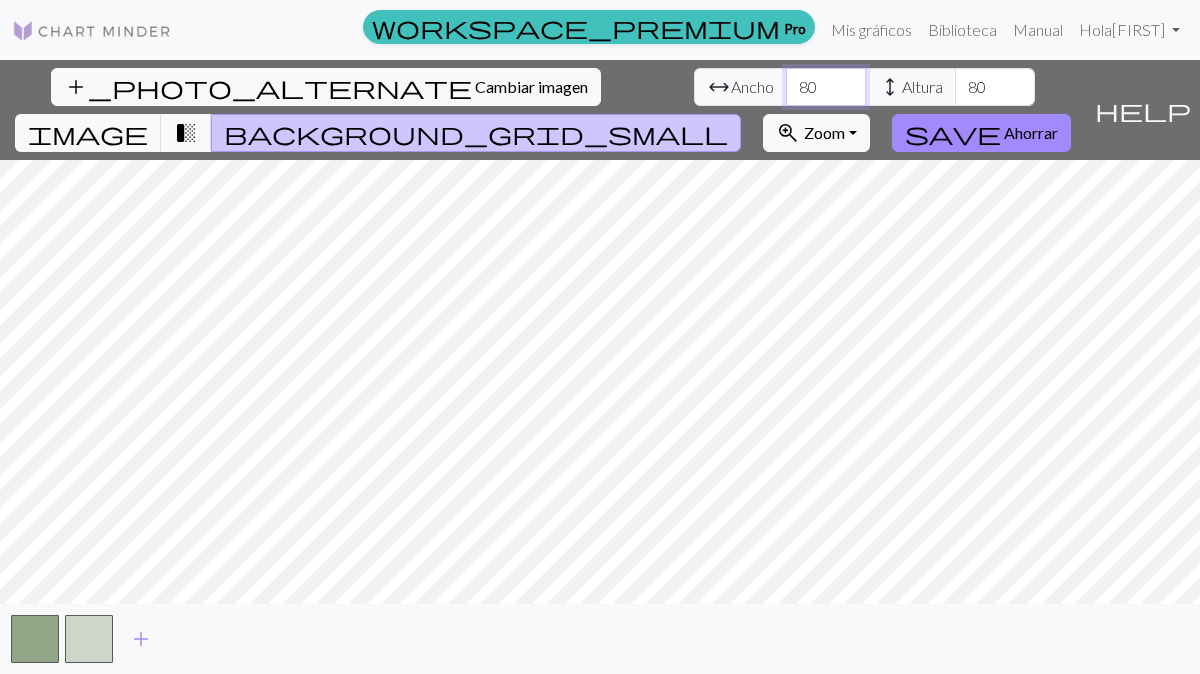 click on "80" at bounding box center [826, 87] 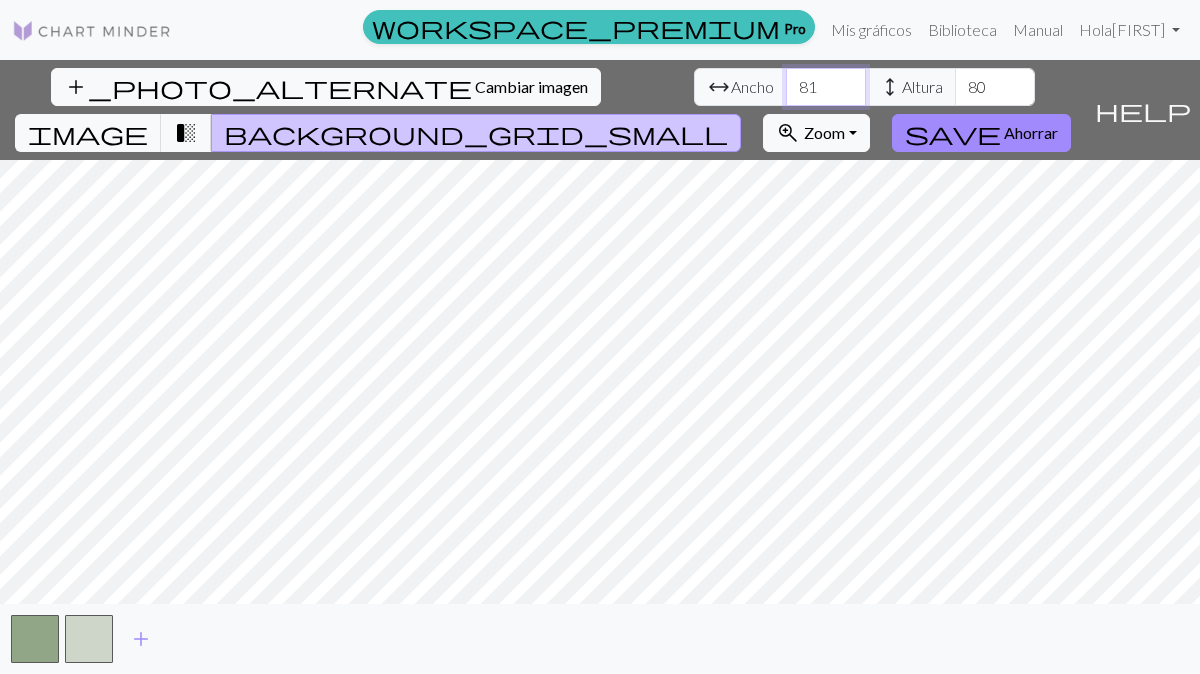 click on "81" at bounding box center (826, 87) 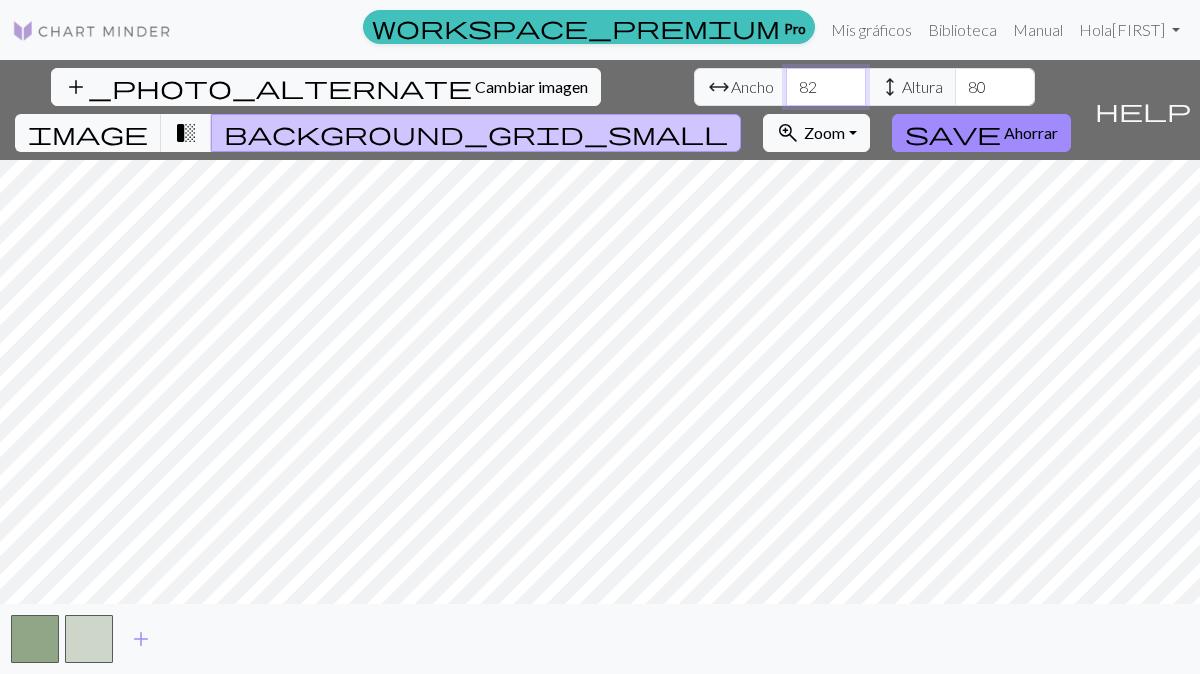 type on "82" 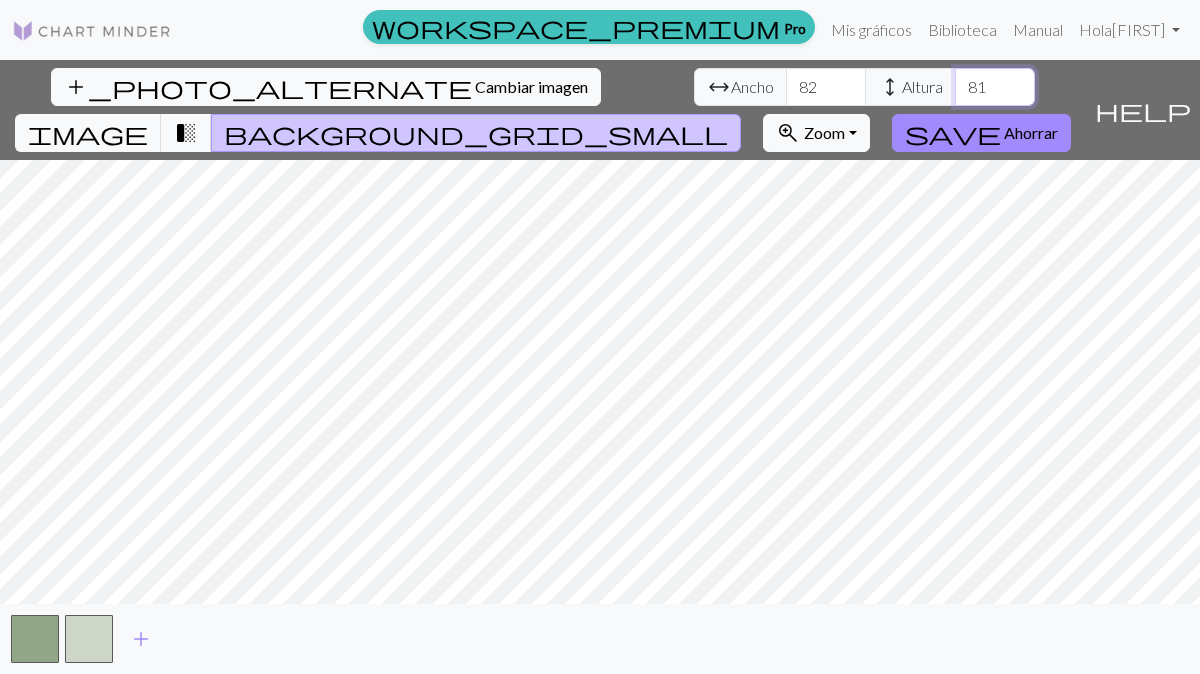 click on "81" at bounding box center (995, 87) 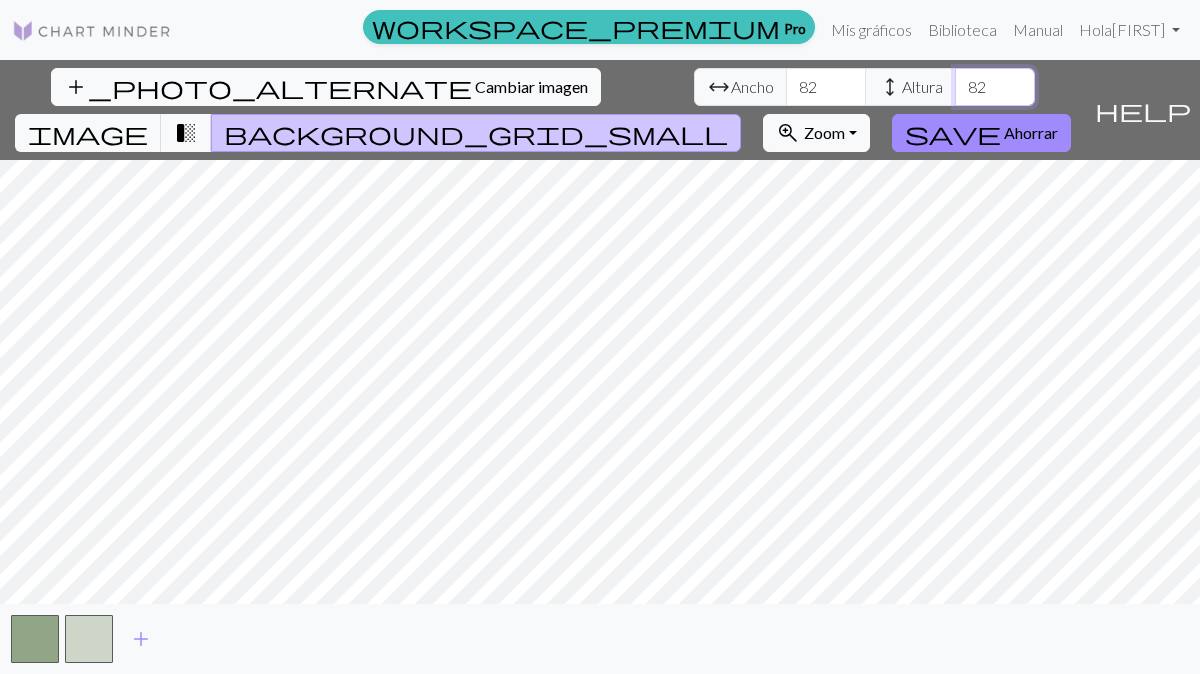 click on "82" at bounding box center [995, 87] 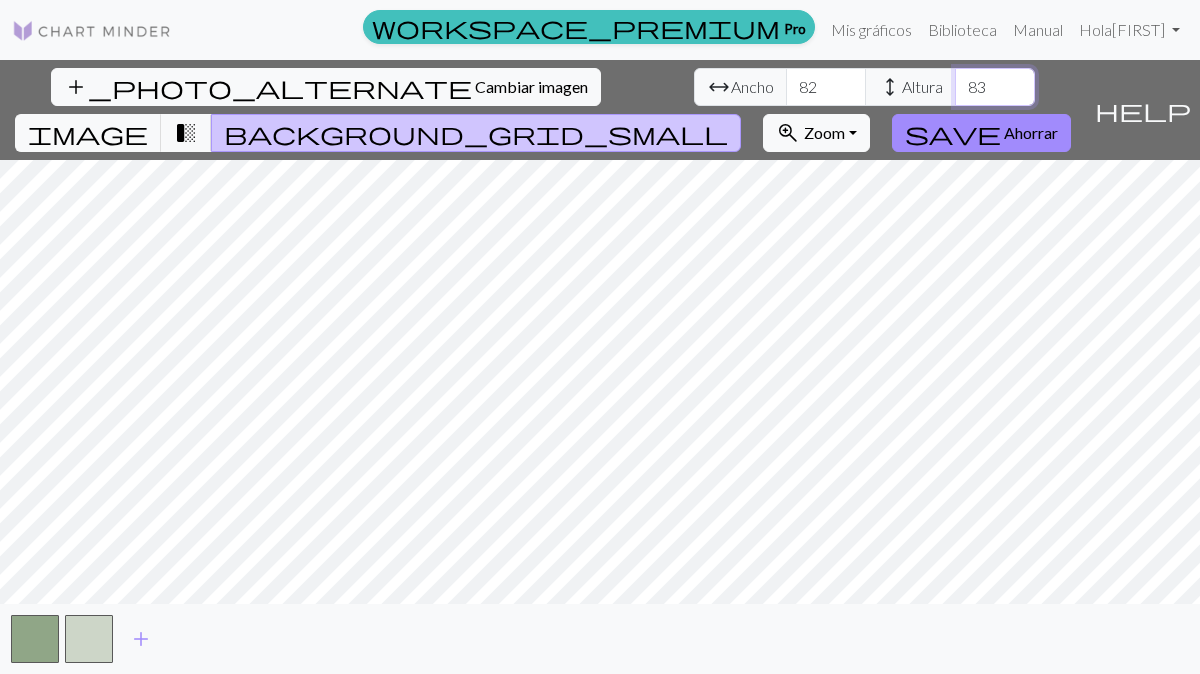 click on "83" at bounding box center (995, 87) 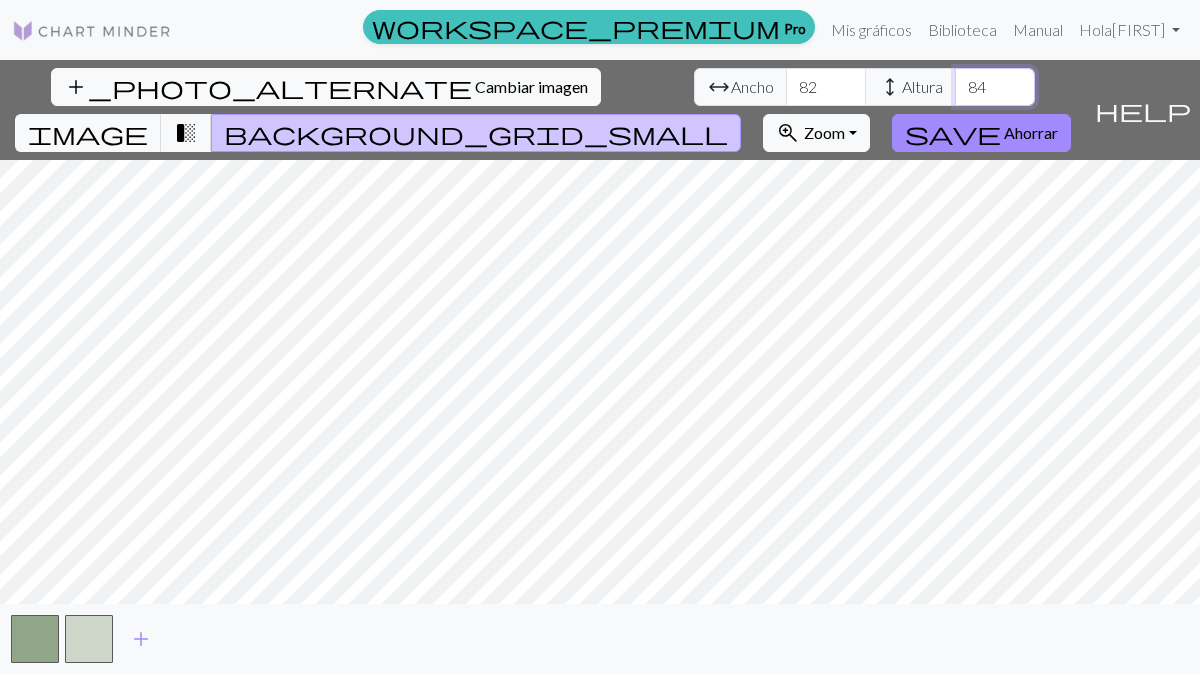 click on "85" at bounding box center (995, 87) 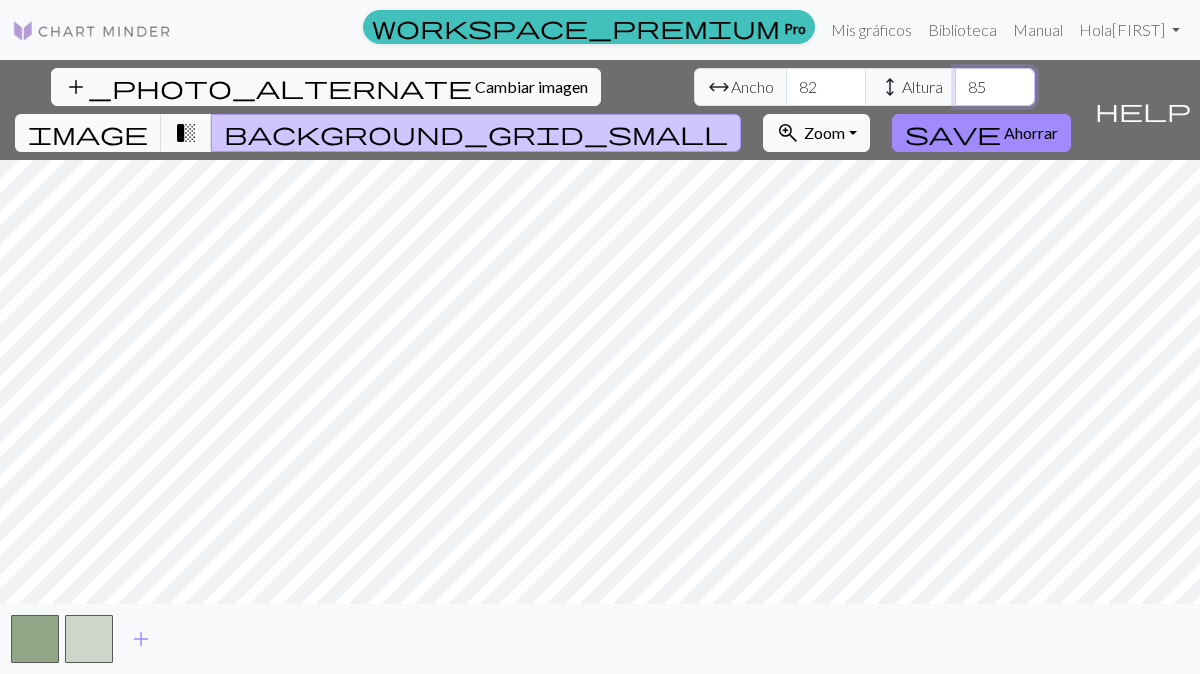 click on "86" at bounding box center (995, 87) 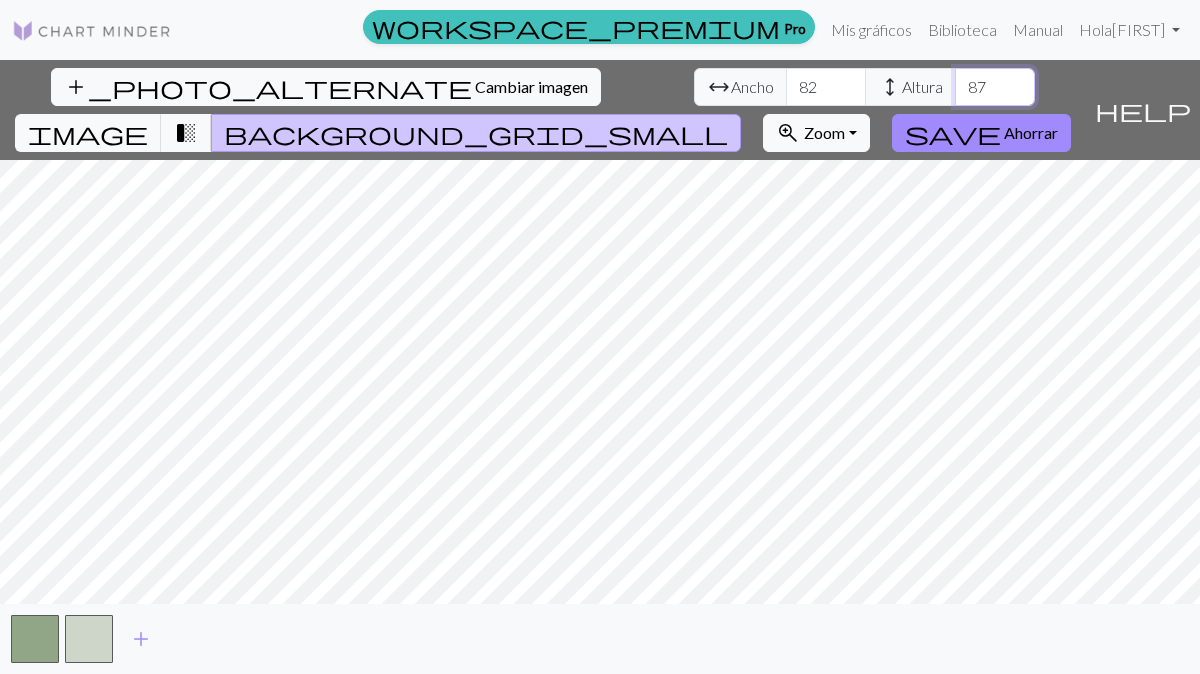 click on "87" at bounding box center [995, 87] 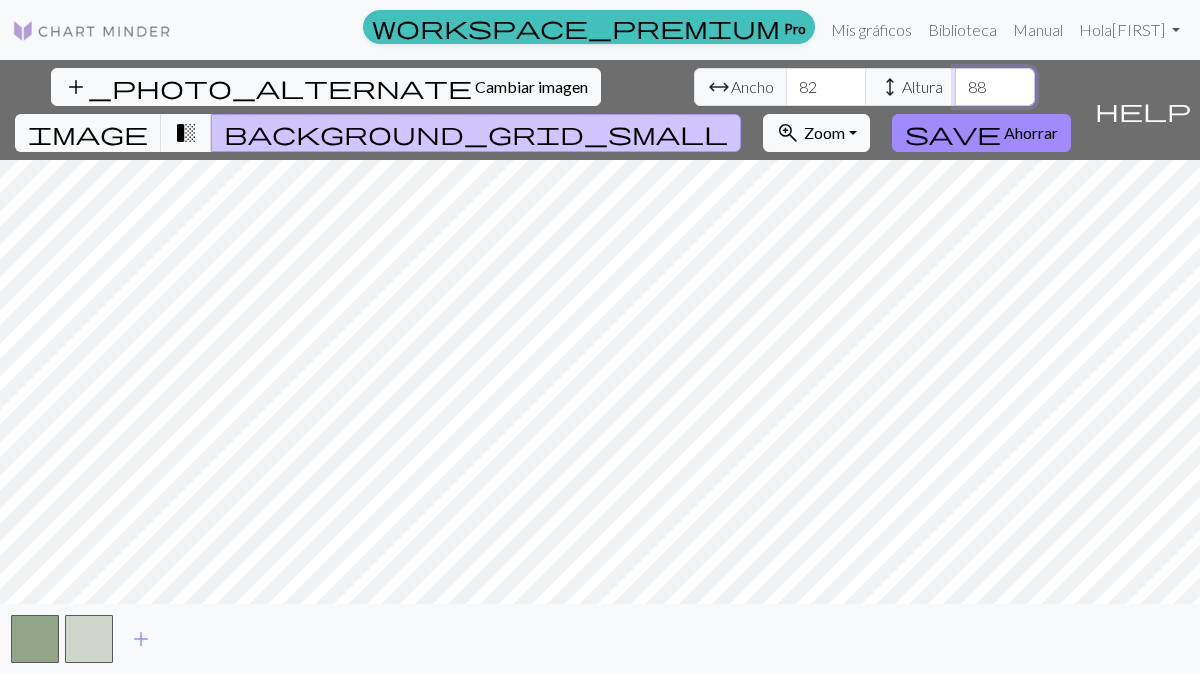 click on "88" at bounding box center [995, 87] 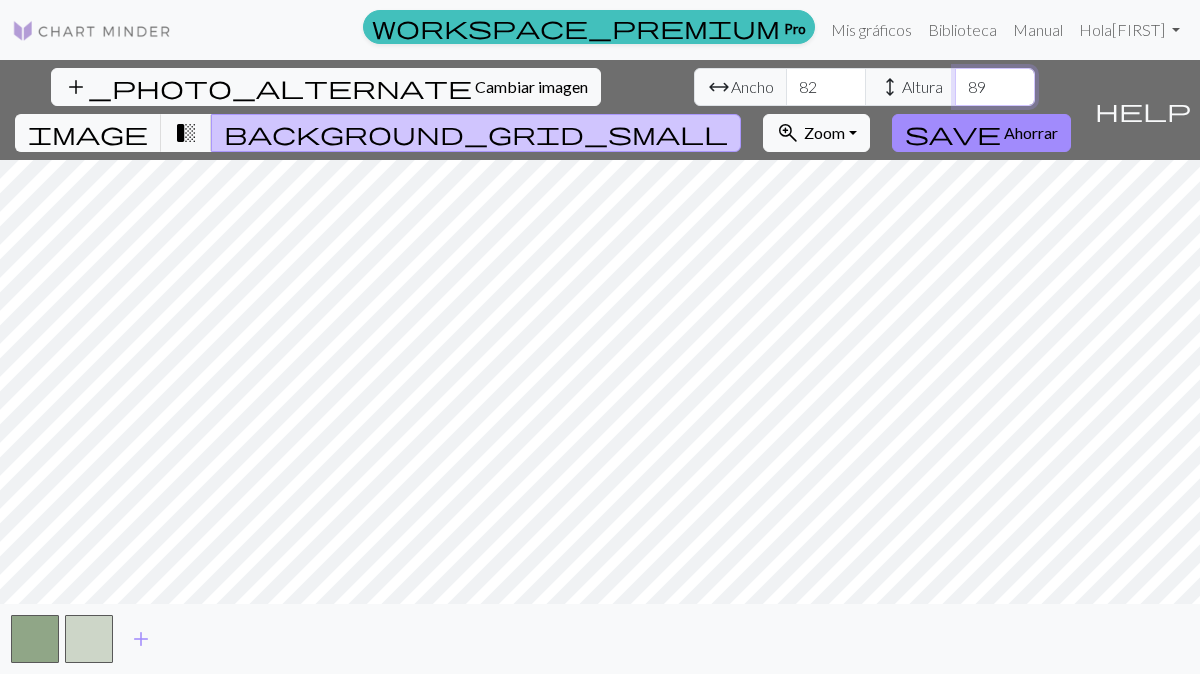 click on "89" at bounding box center [995, 87] 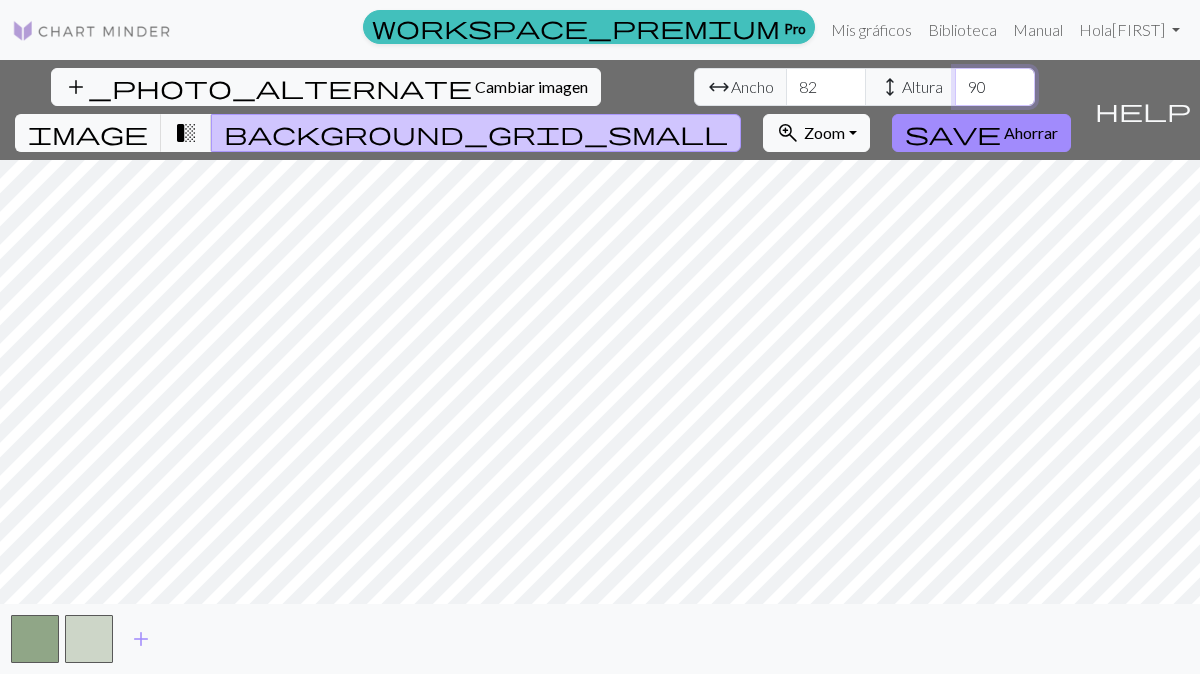 type on "90" 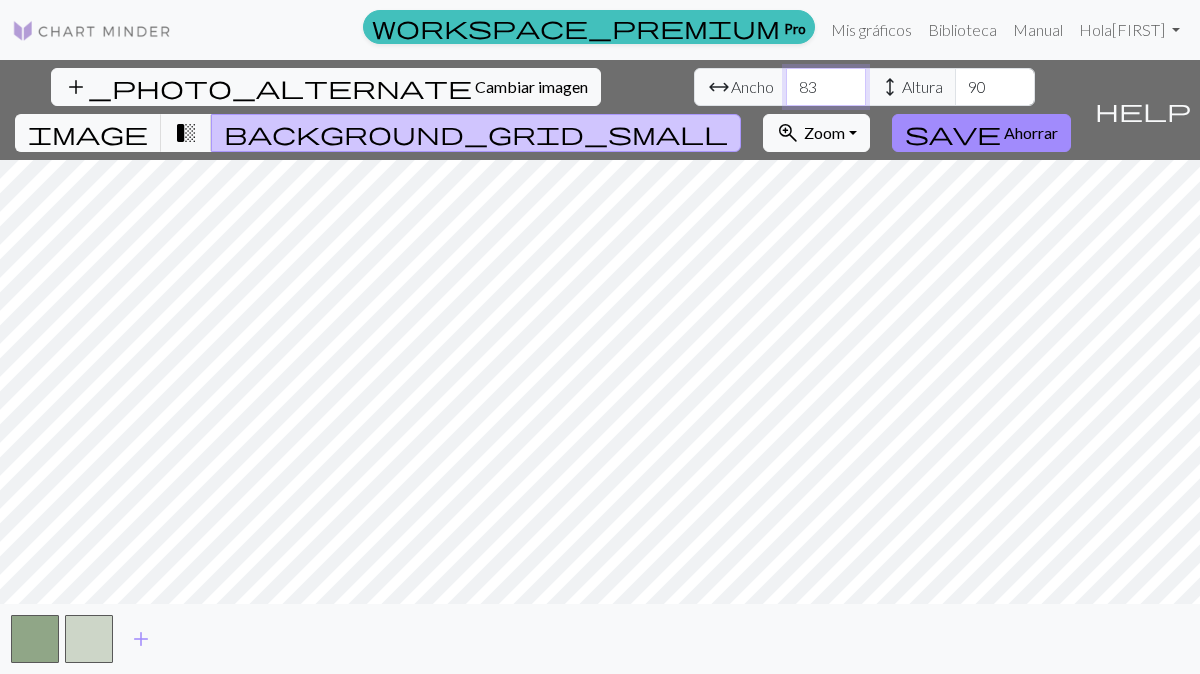 click on "83" at bounding box center [826, 87] 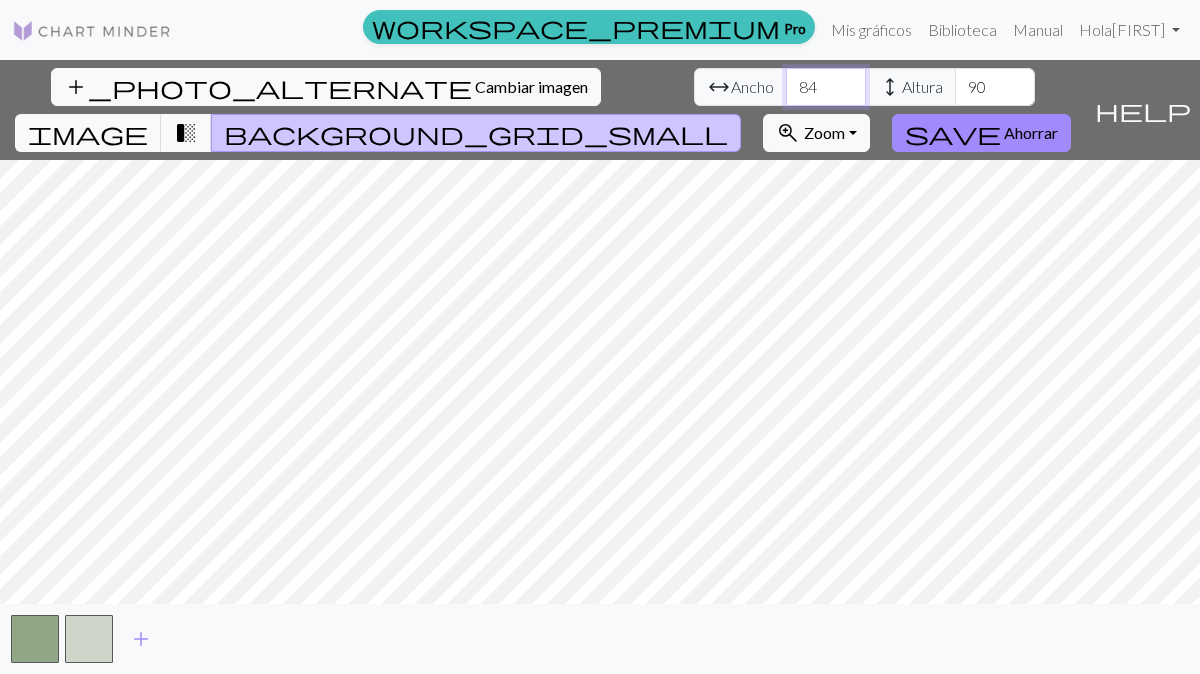 click on "84" at bounding box center (826, 87) 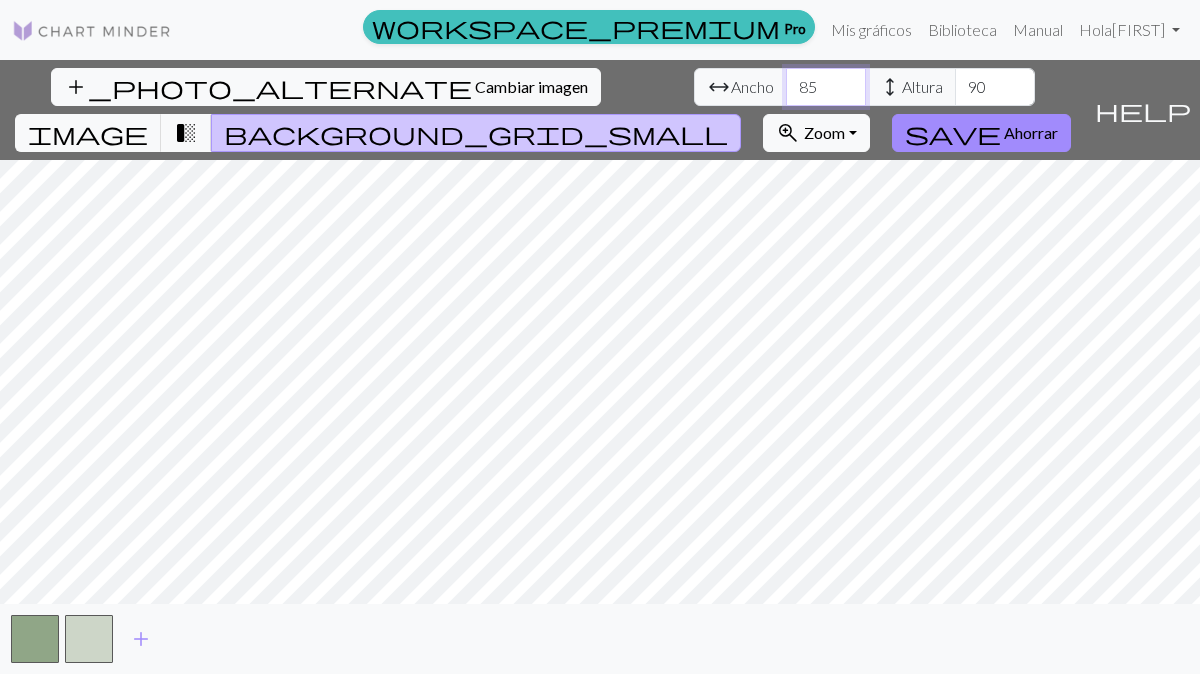 click on "85" at bounding box center (826, 87) 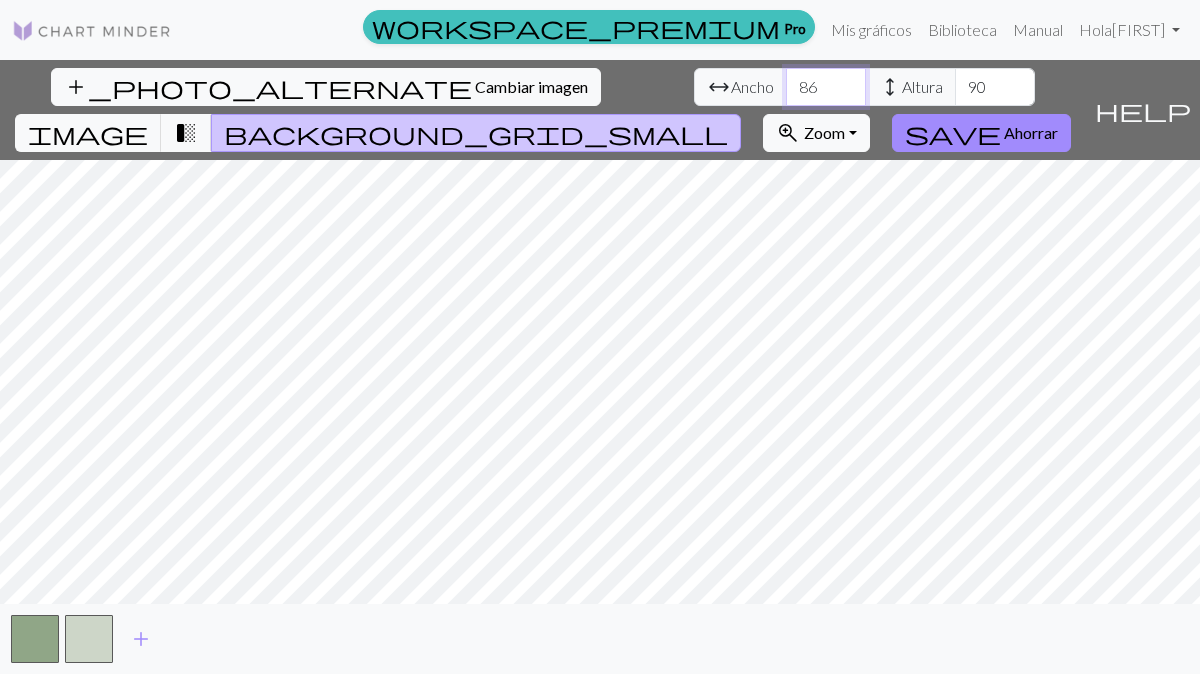 click on "86" at bounding box center (826, 87) 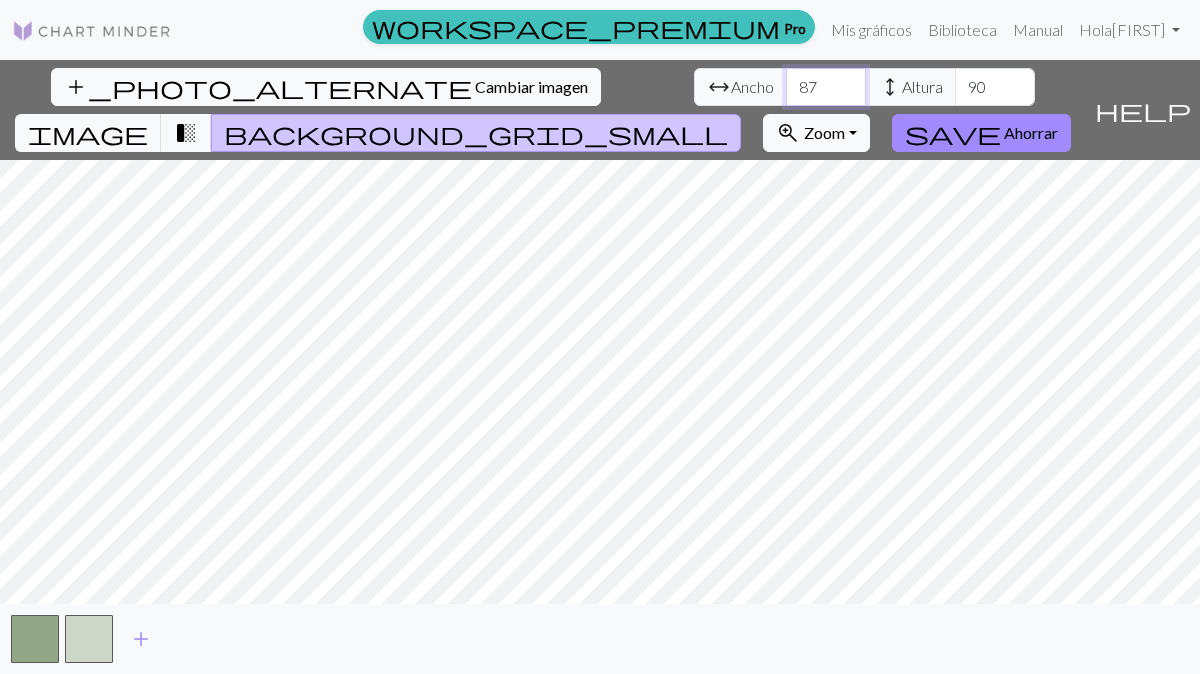 click on "87" at bounding box center (826, 87) 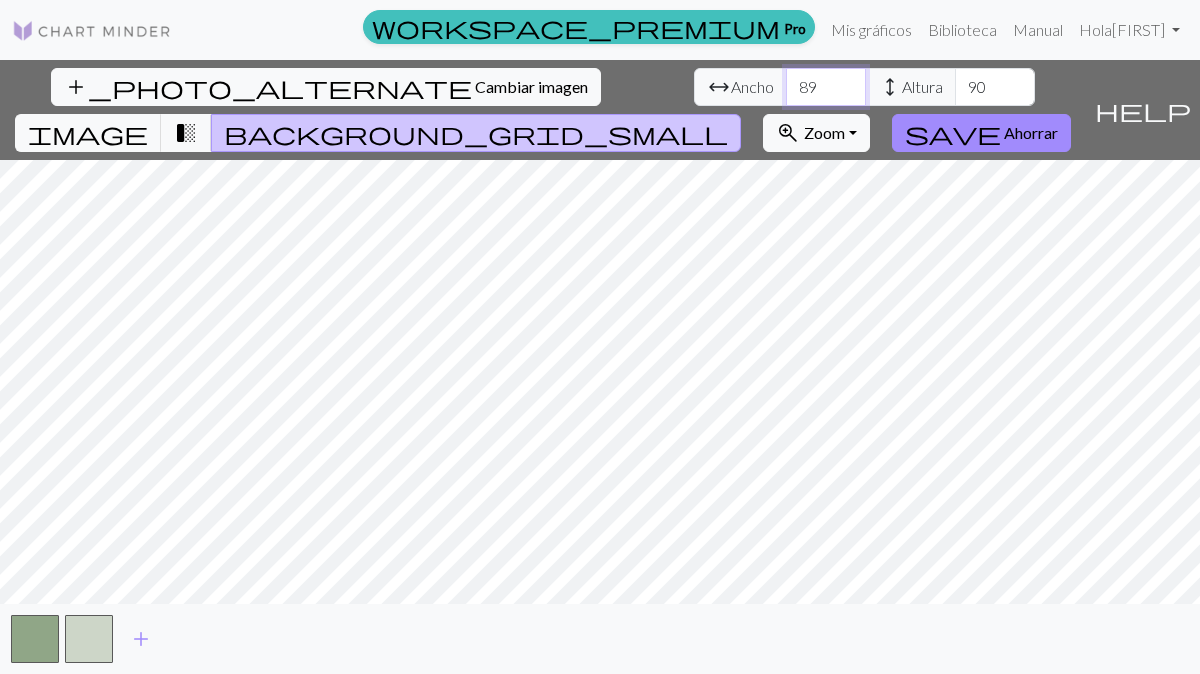 click on "89" at bounding box center [826, 87] 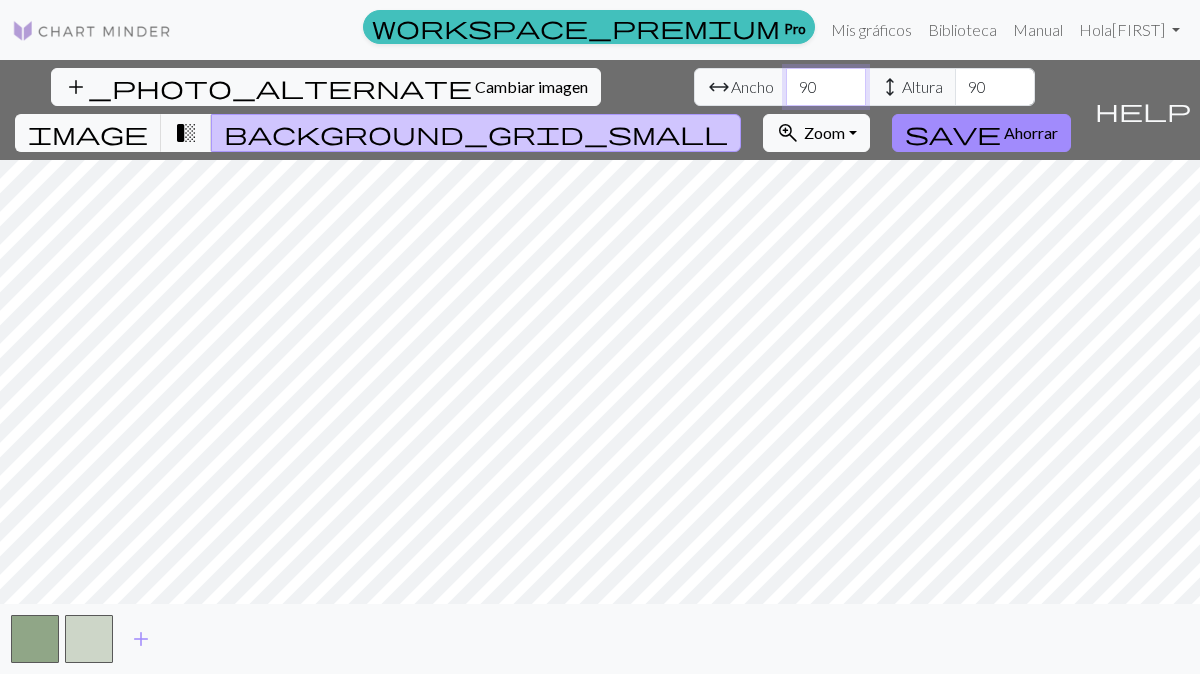 click on "90" at bounding box center [826, 87] 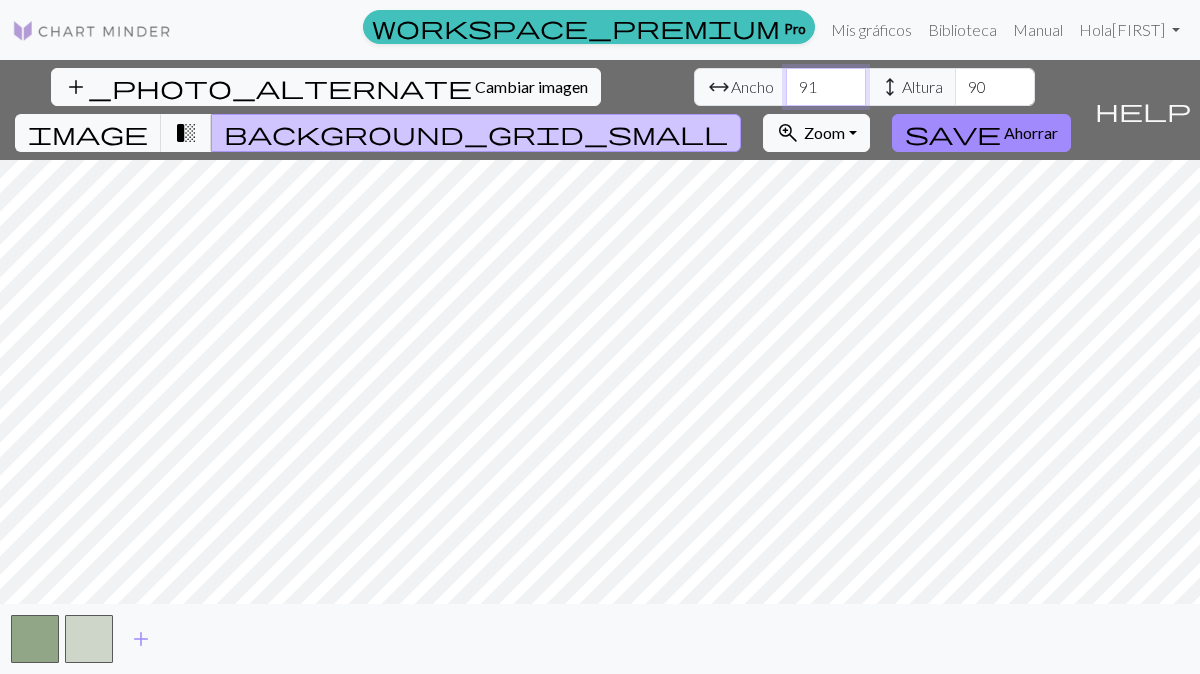 click on "91" at bounding box center (826, 87) 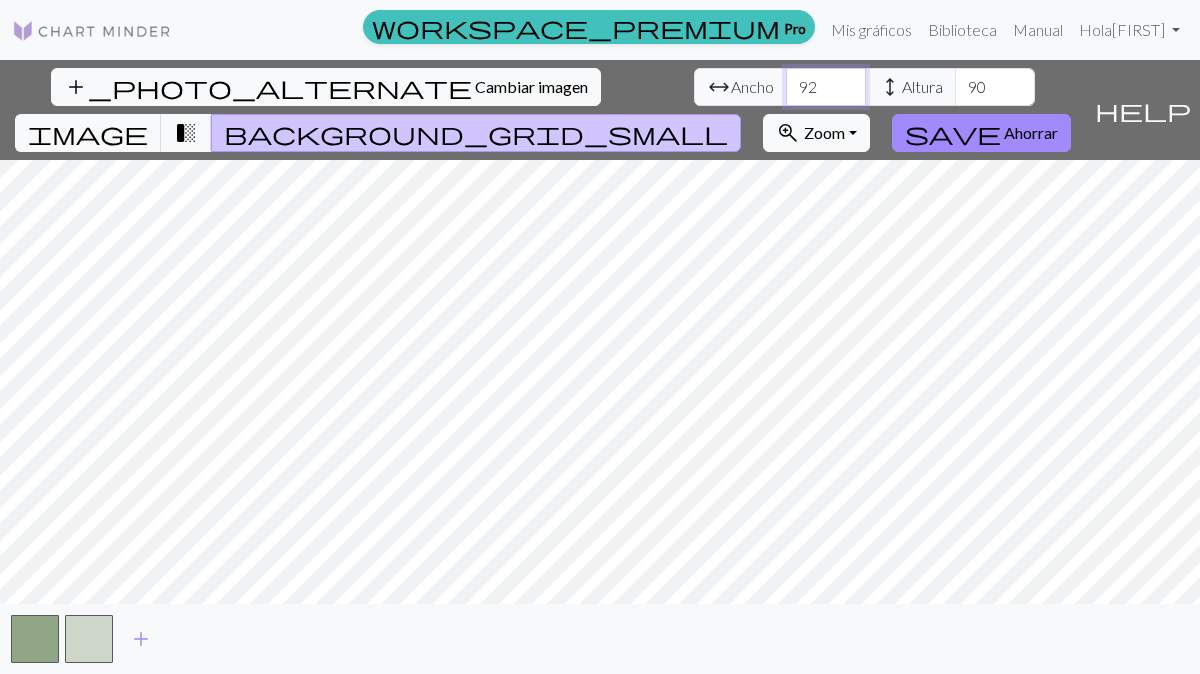click on "92" at bounding box center [826, 87] 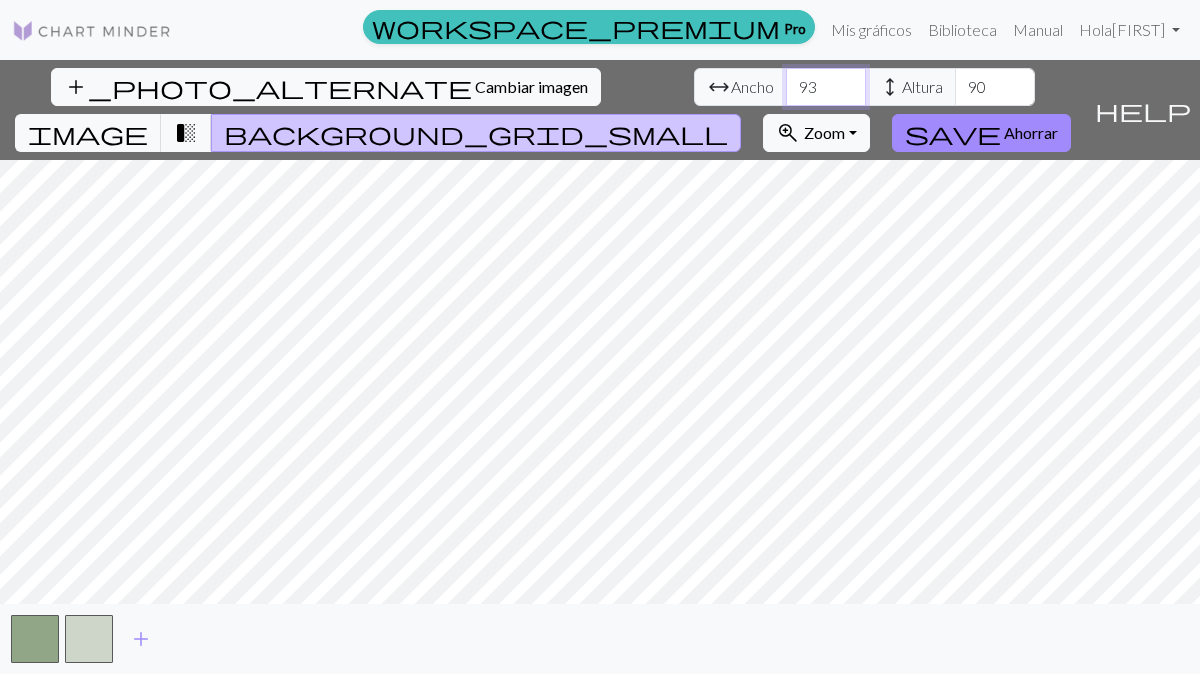 click on "93" at bounding box center (826, 87) 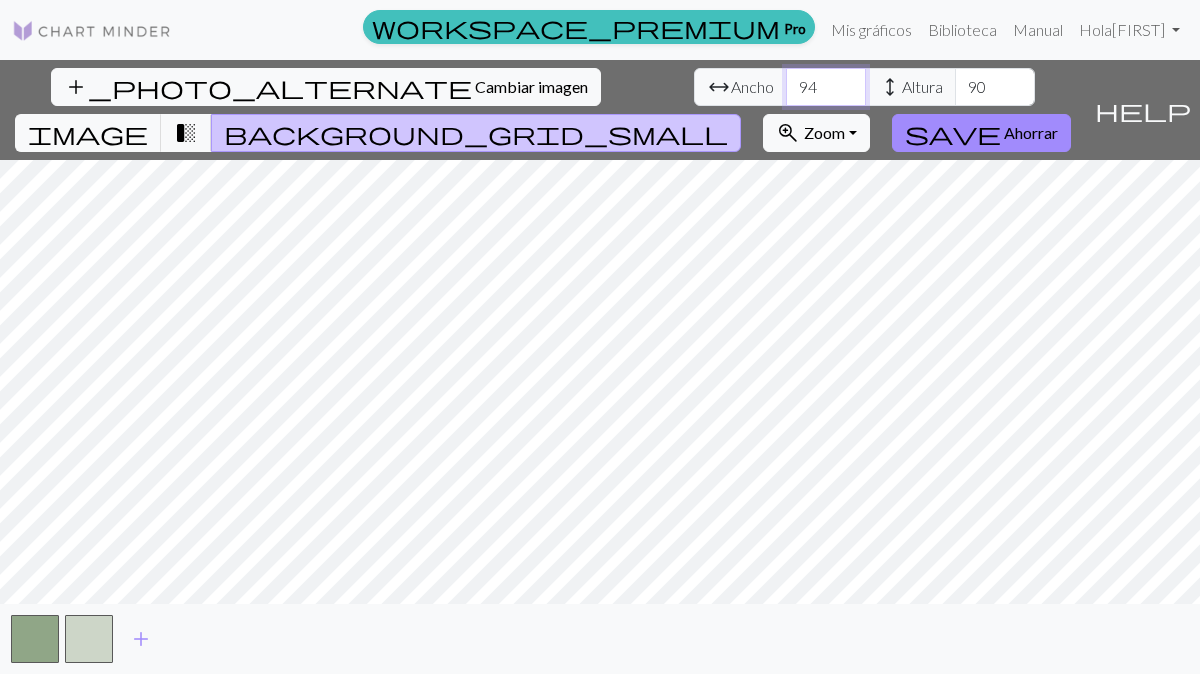click on "95" at bounding box center [826, 87] 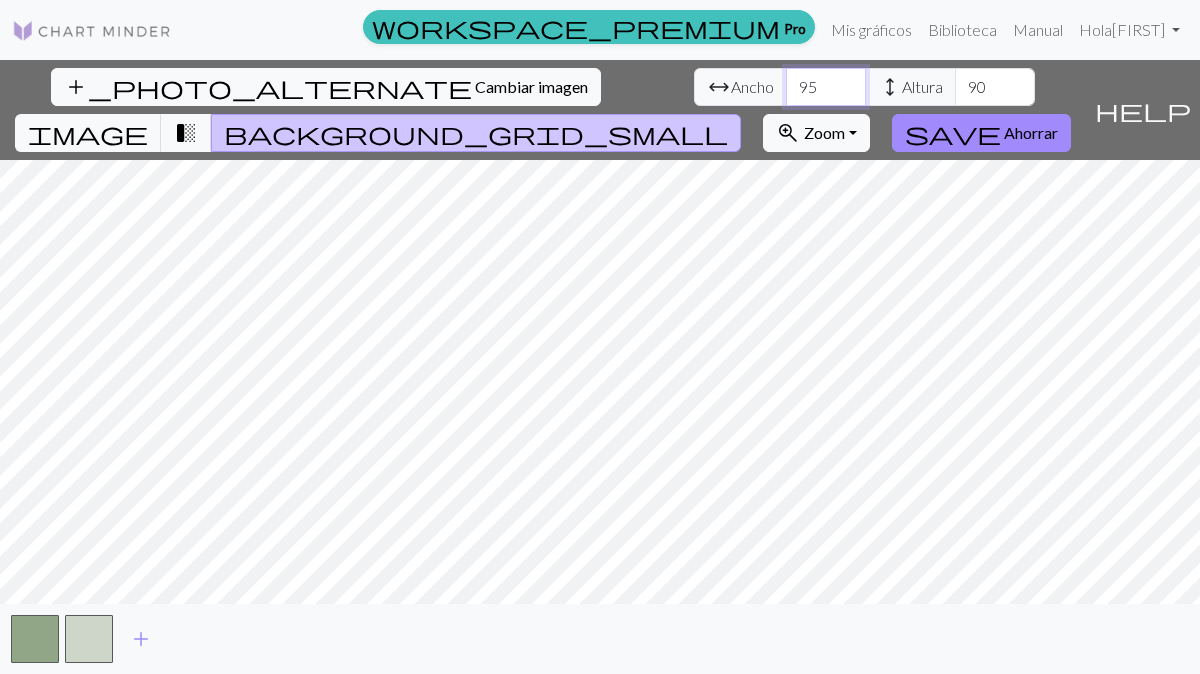 click on "96" at bounding box center (826, 87) 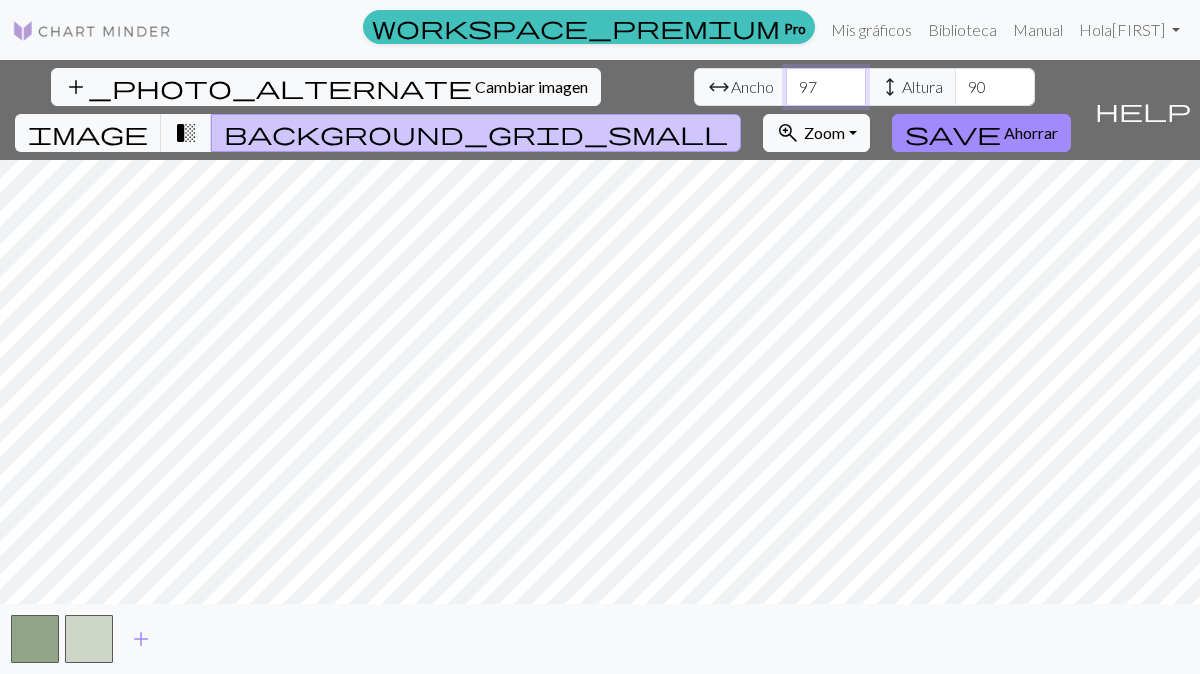 click on "97" at bounding box center (826, 87) 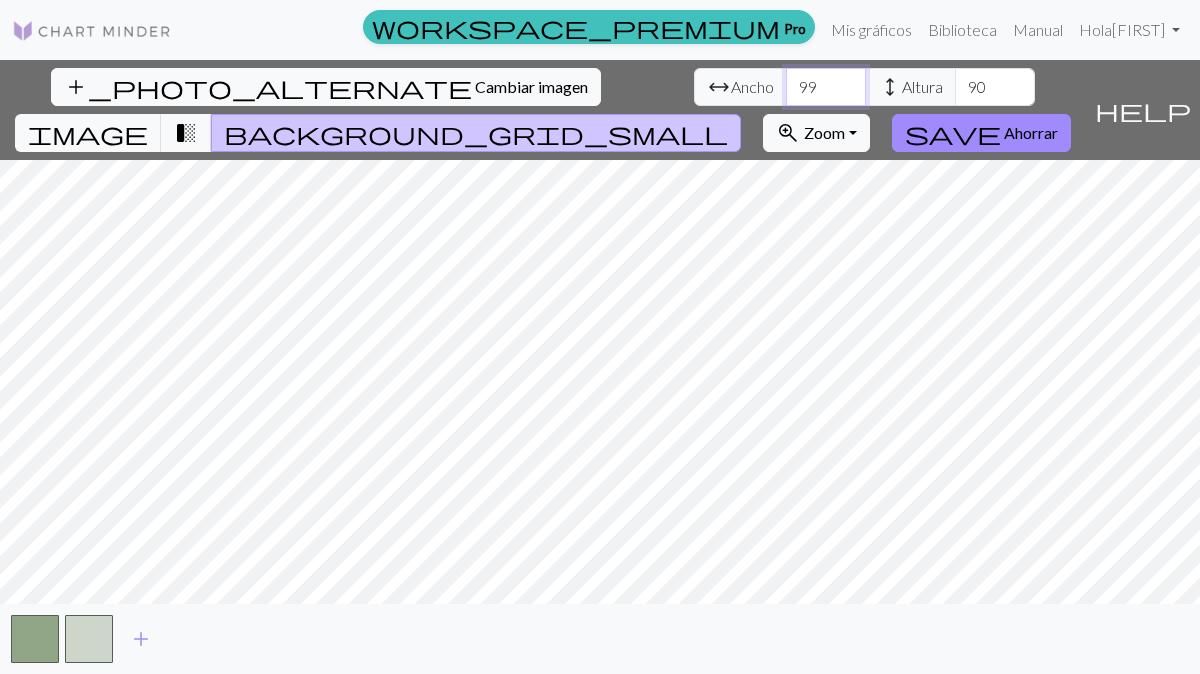 click on "99" at bounding box center [826, 87] 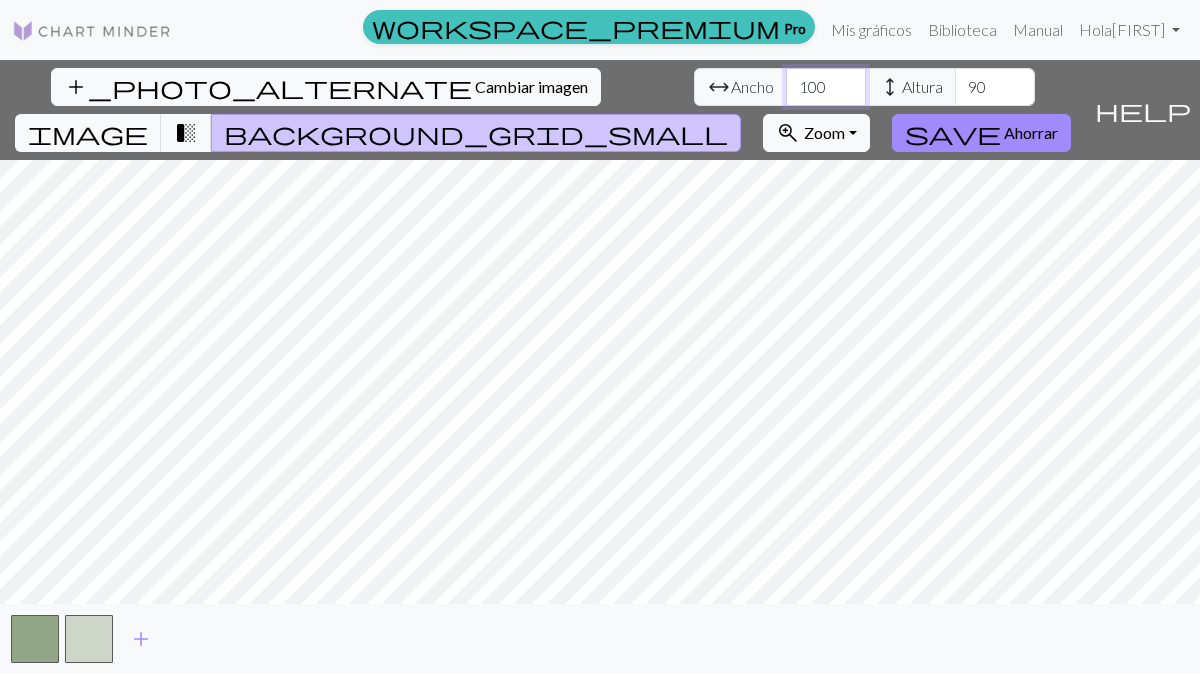 click on "100" at bounding box center (826, 87) 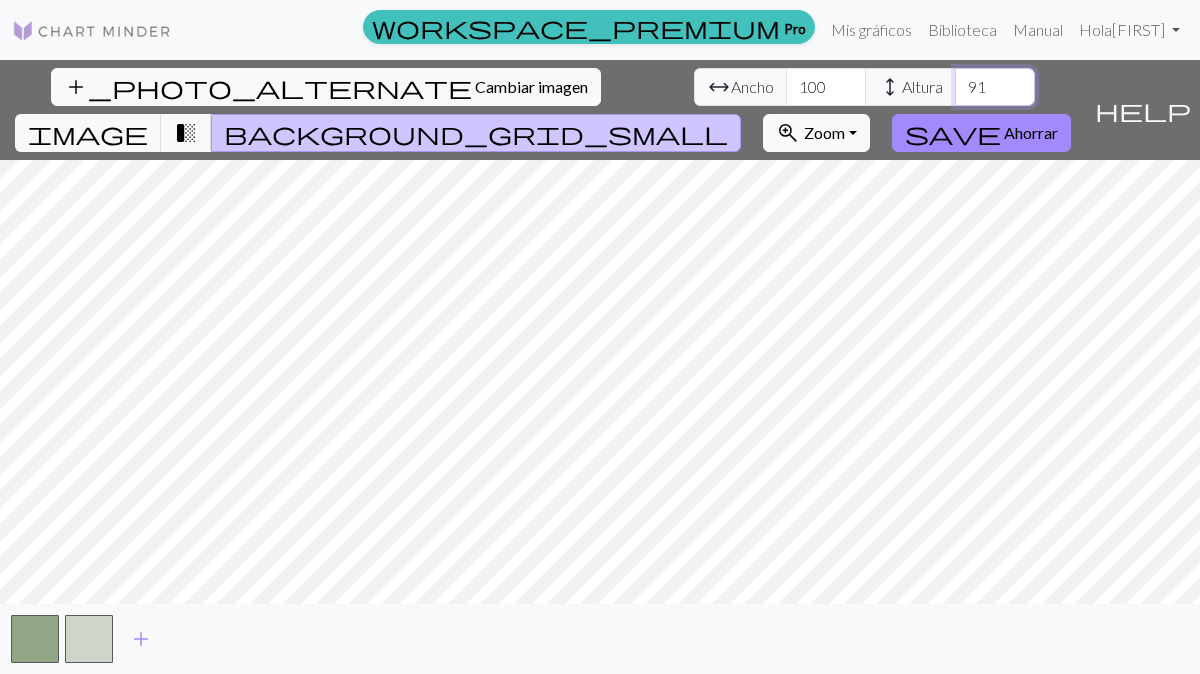 click on "91" at bounding box center [995, 87] 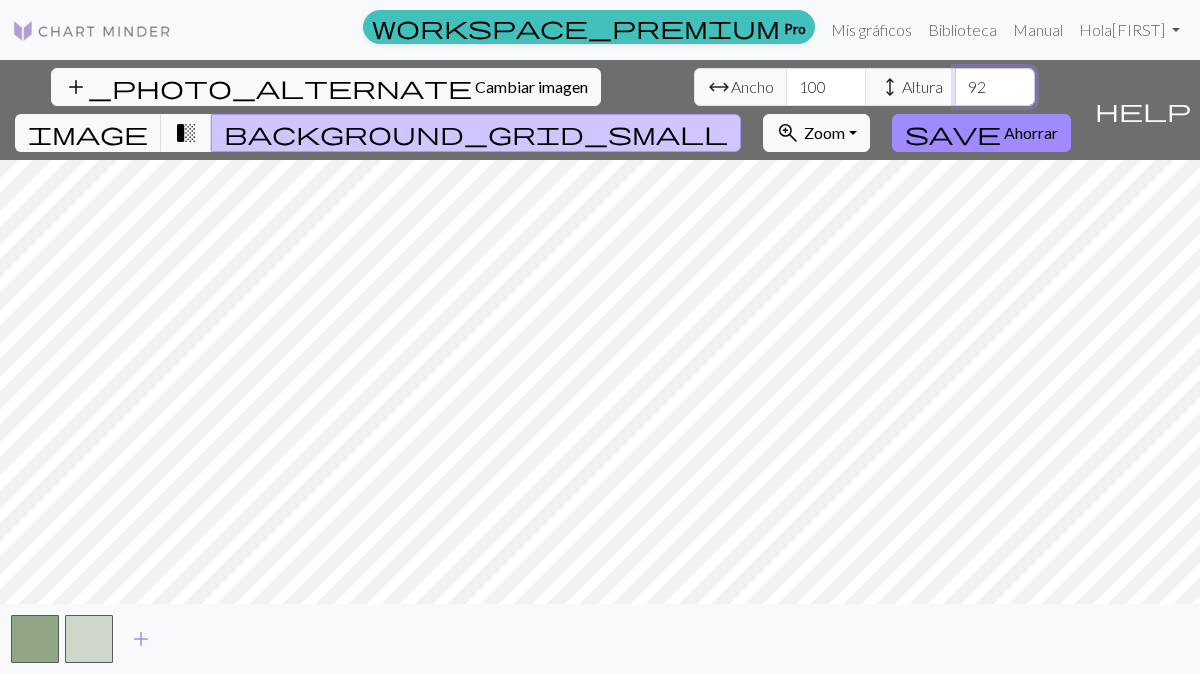 click on "92" at bounding box center [995, 87] 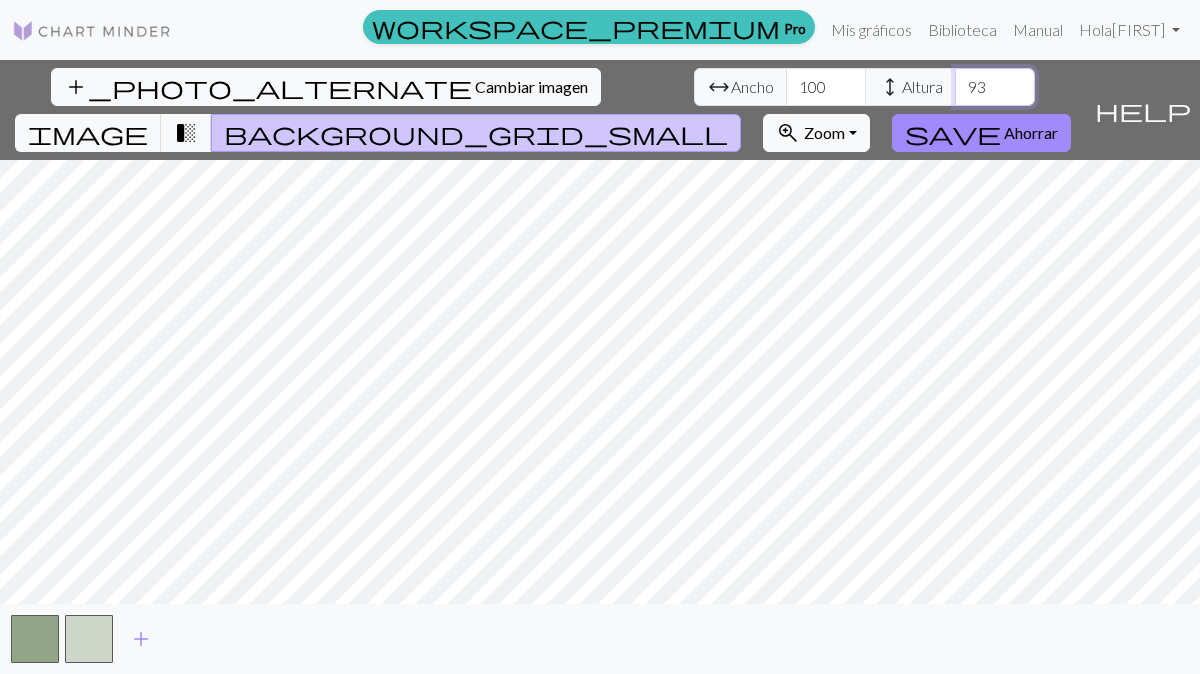 click on "93" at bounding box center [995, 87] 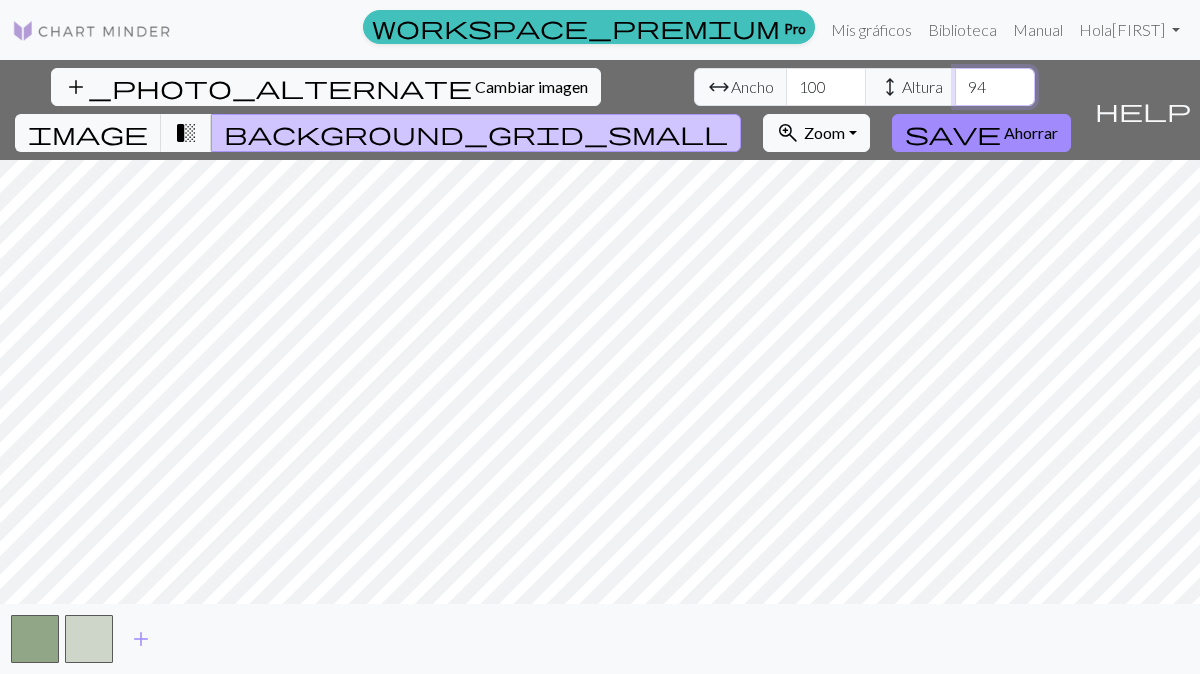 click on "94" at bounding box center (995, 87) 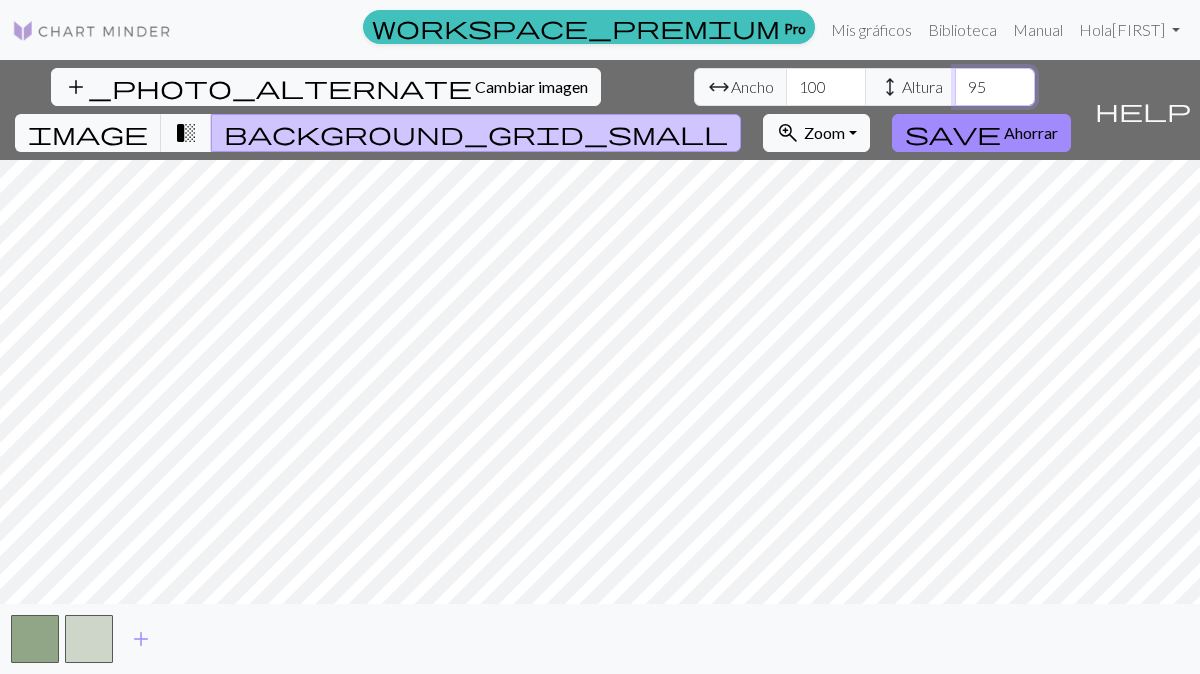 click on "95" at bounding box center [995, 87] 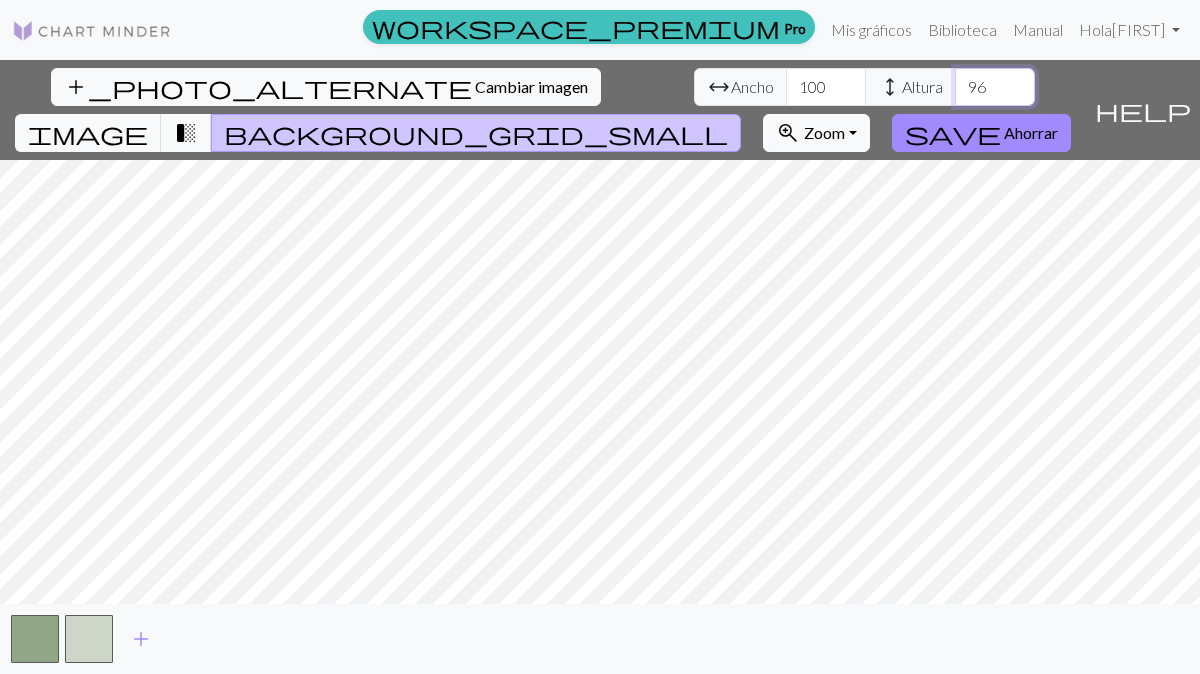 click on "96" at bounding box center (995, 87) 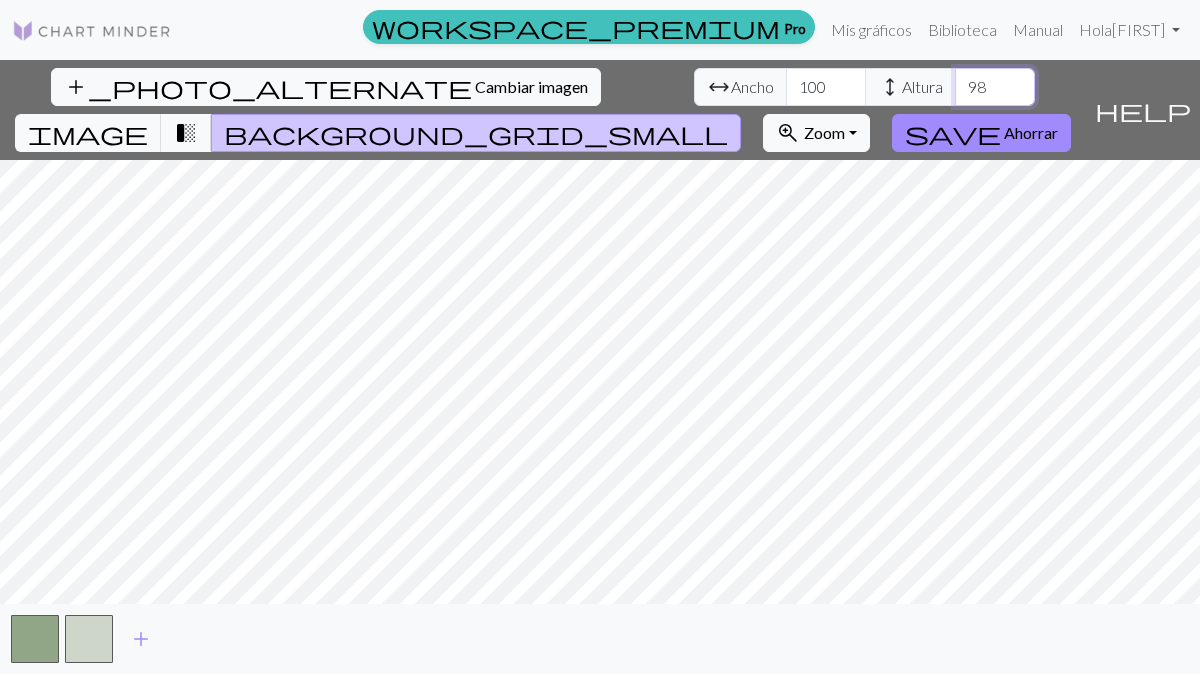 click on "98" at bounding box center (995, 87) 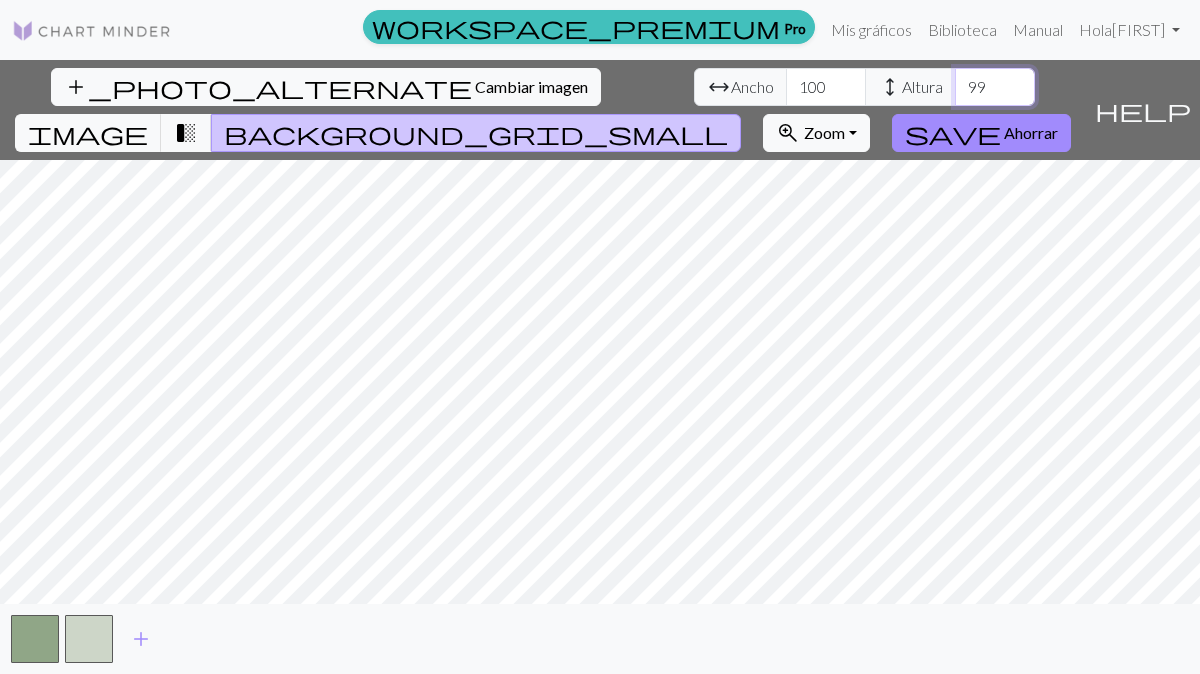 click on "99" at bounding box center [995, 87] 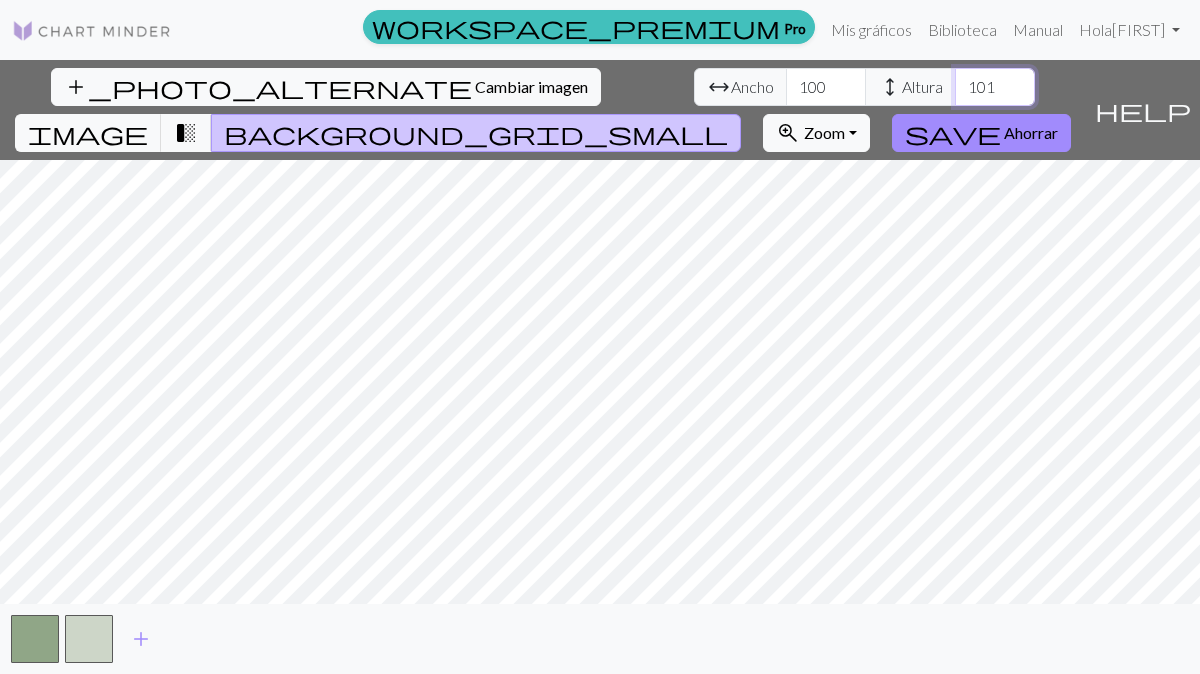 click on "101" at bounding box center [995, 87] 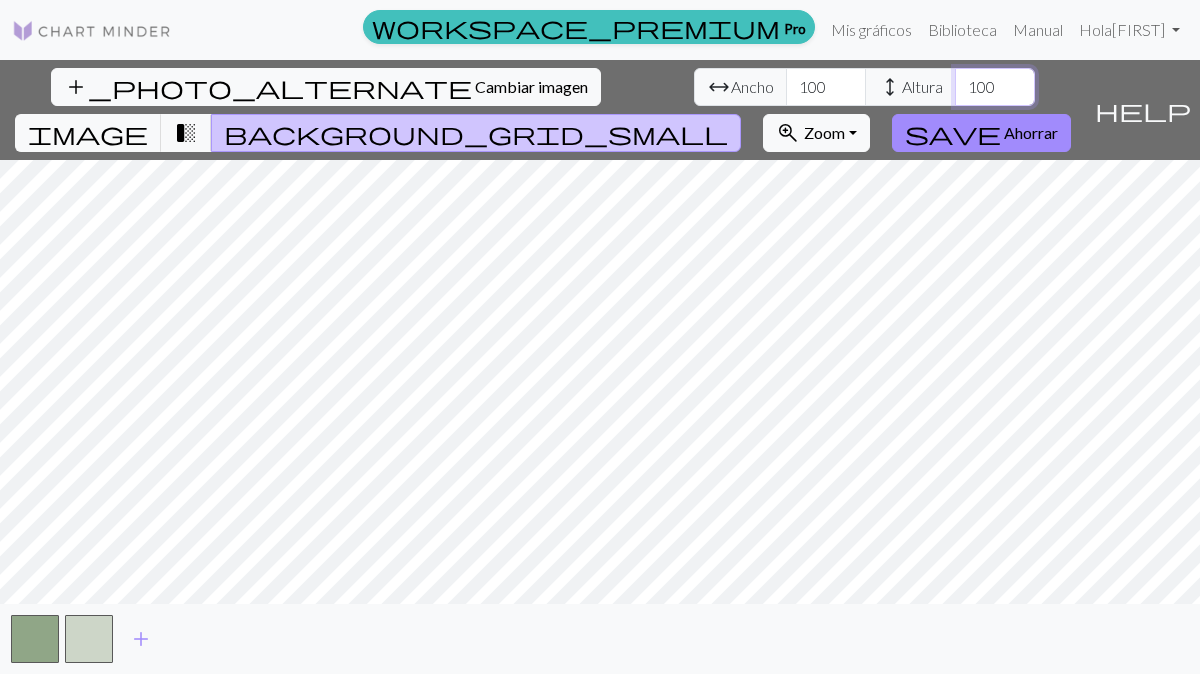 type on "100" 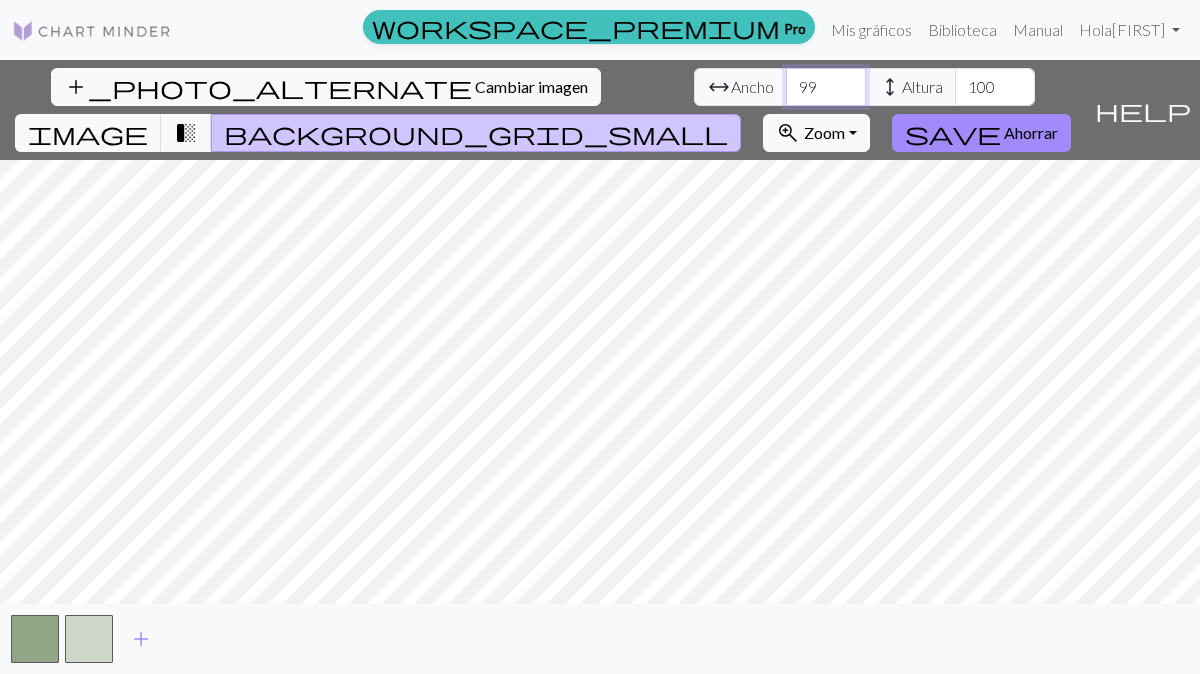 click on "99" at bounding box center (826, 87) 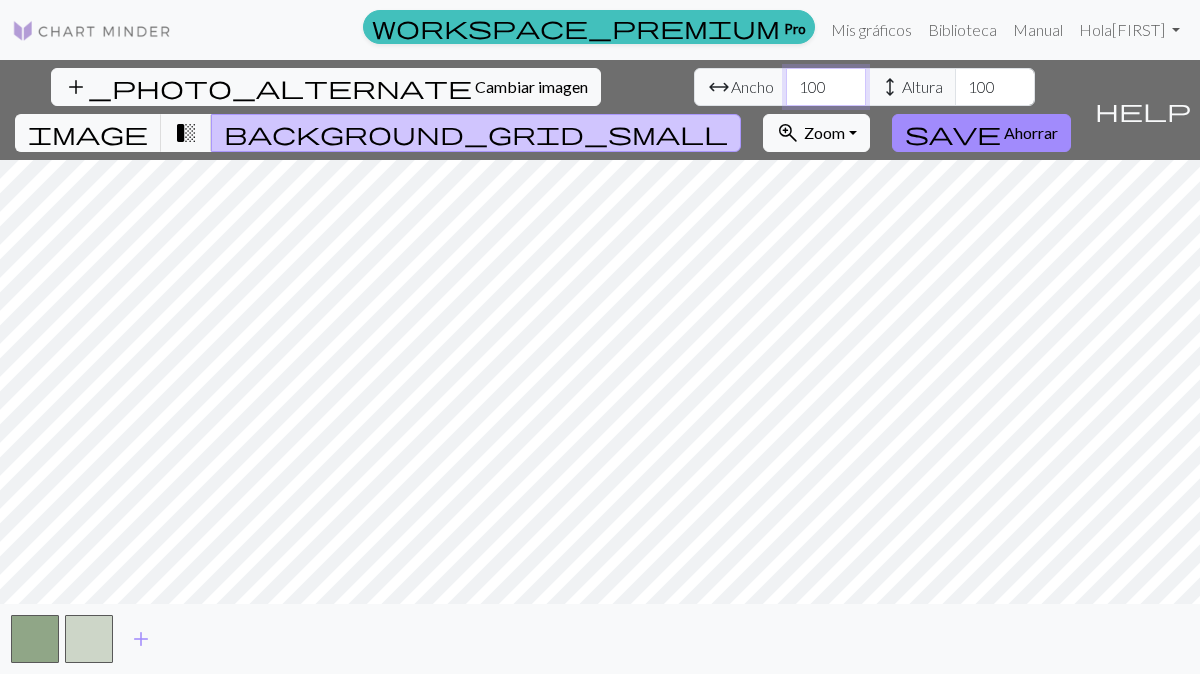 click on "100" at bounding box center (826, 87) 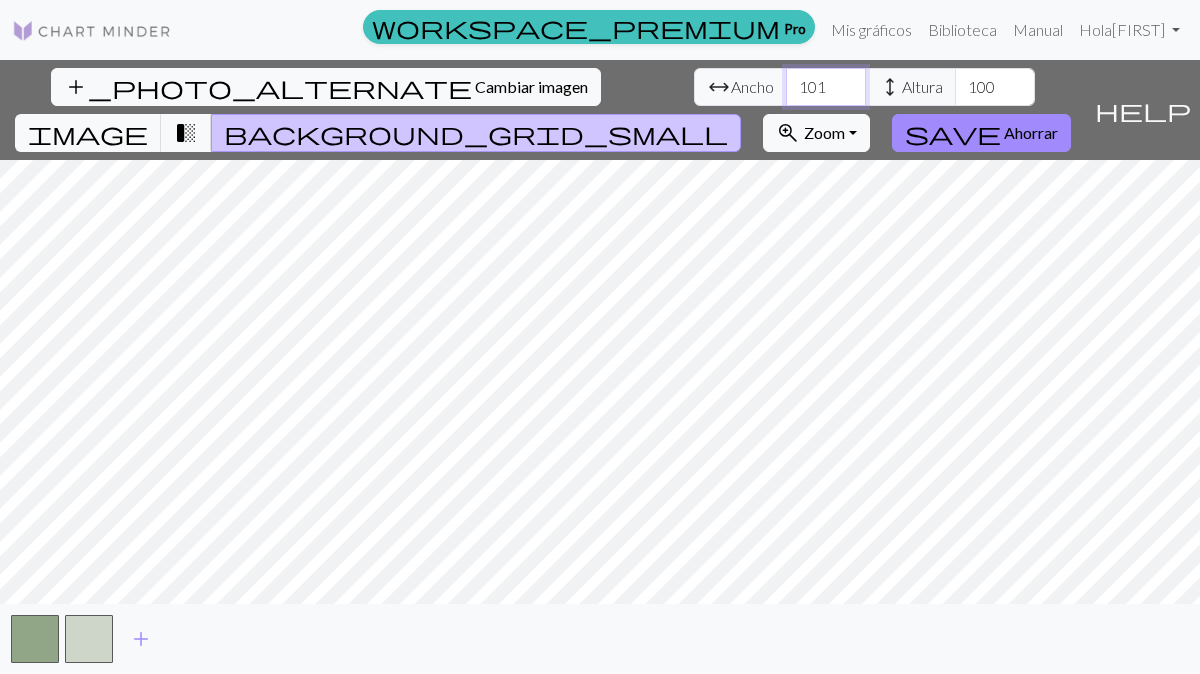 click on "101" at bounding box center [826, 87] 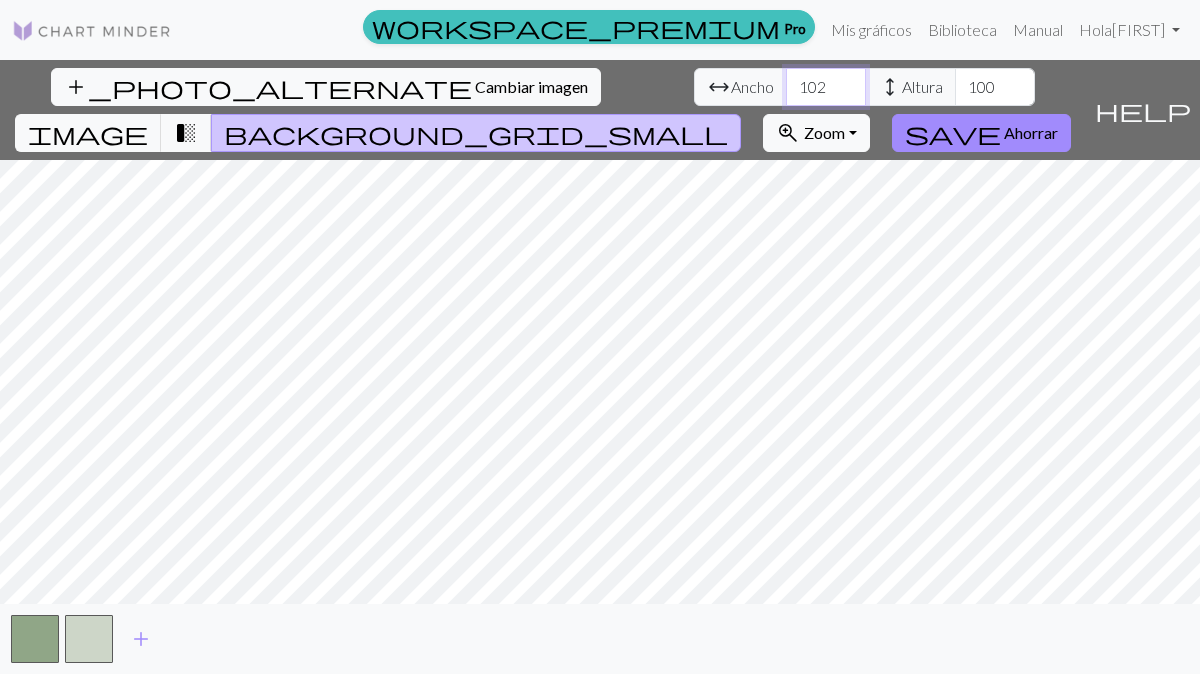 click on "102" at bounding box center (826, 87) 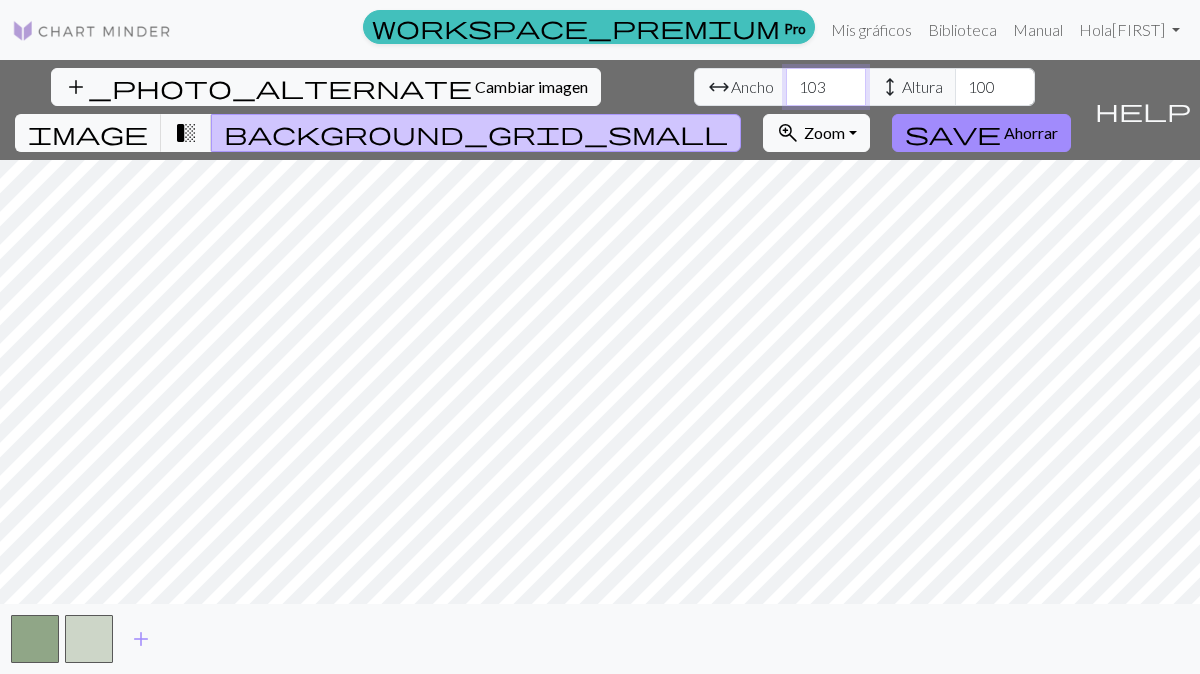 click on "103" at bounding box center [826, 87] 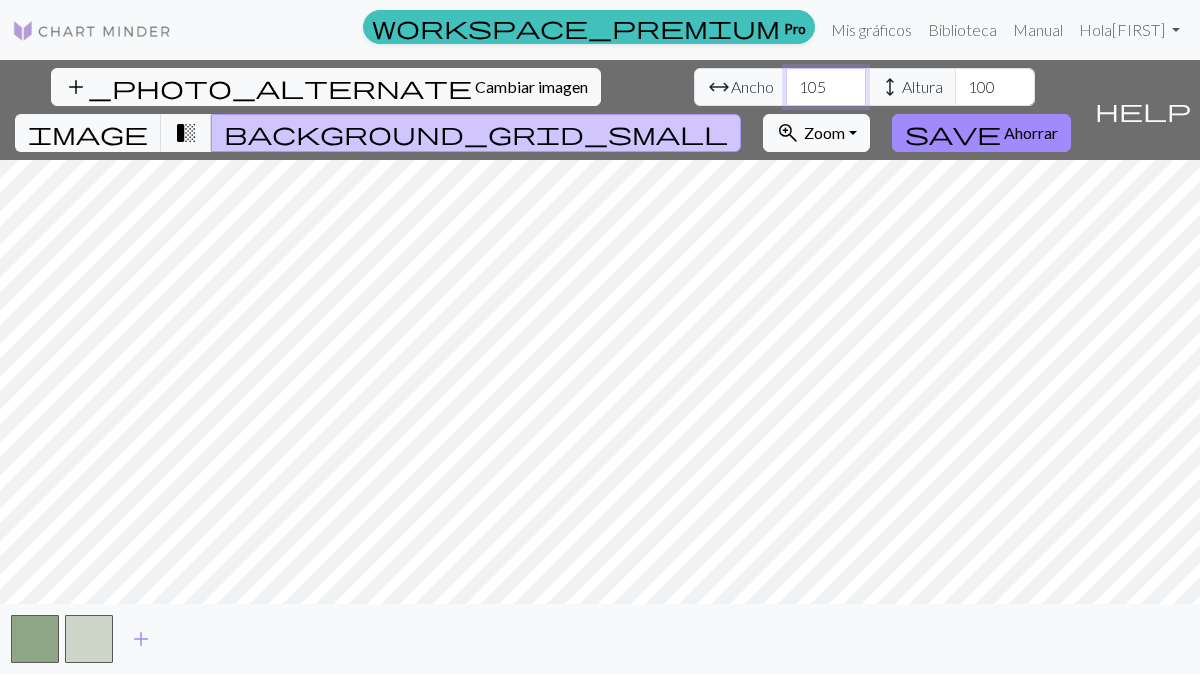 click on "105" at bounding box center (826, 87) 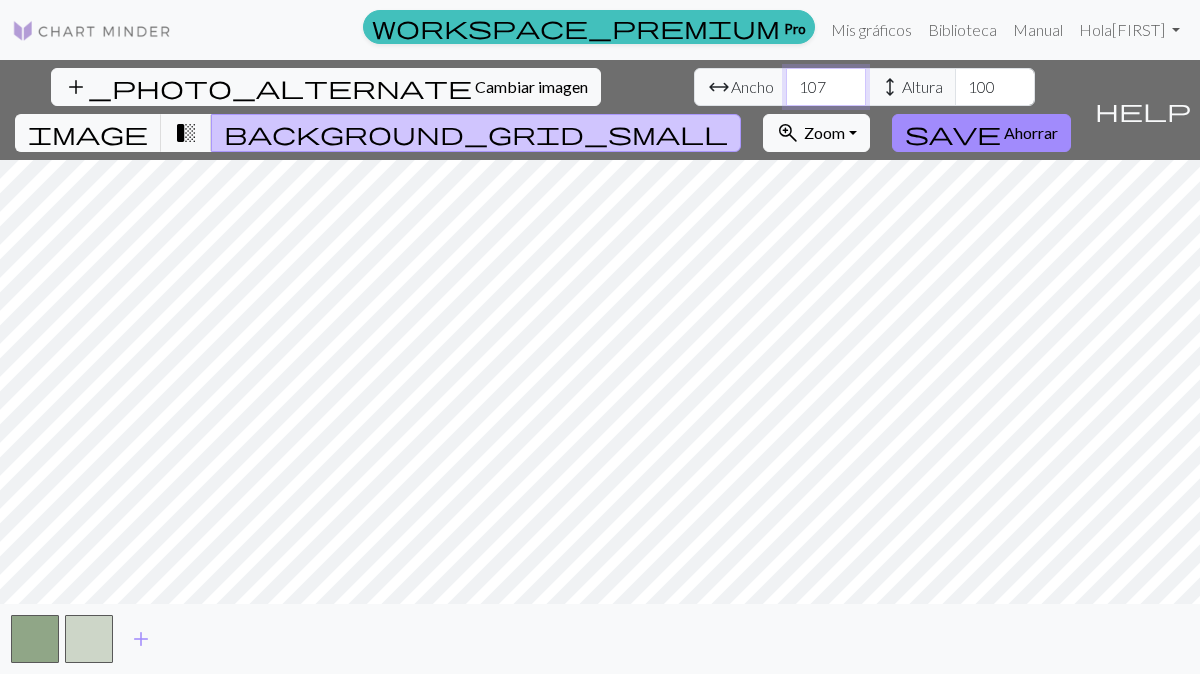 click on "107" at bounding box center [826, 87] 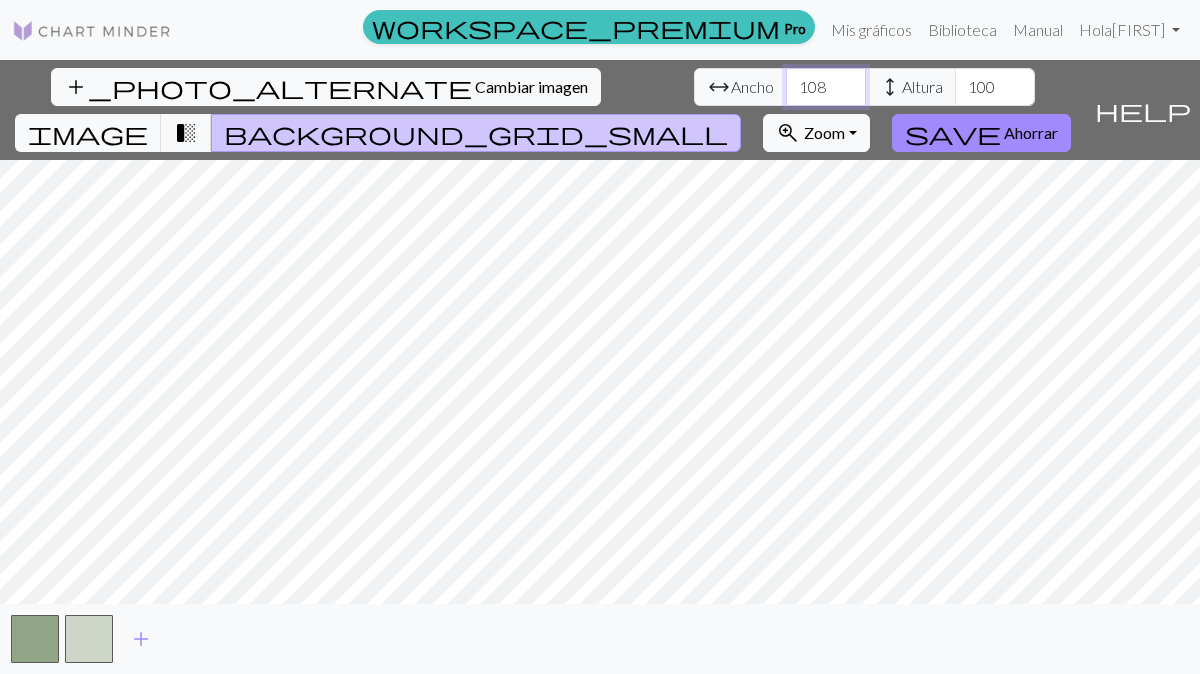 click on "108" at bounding box center (826, 87) 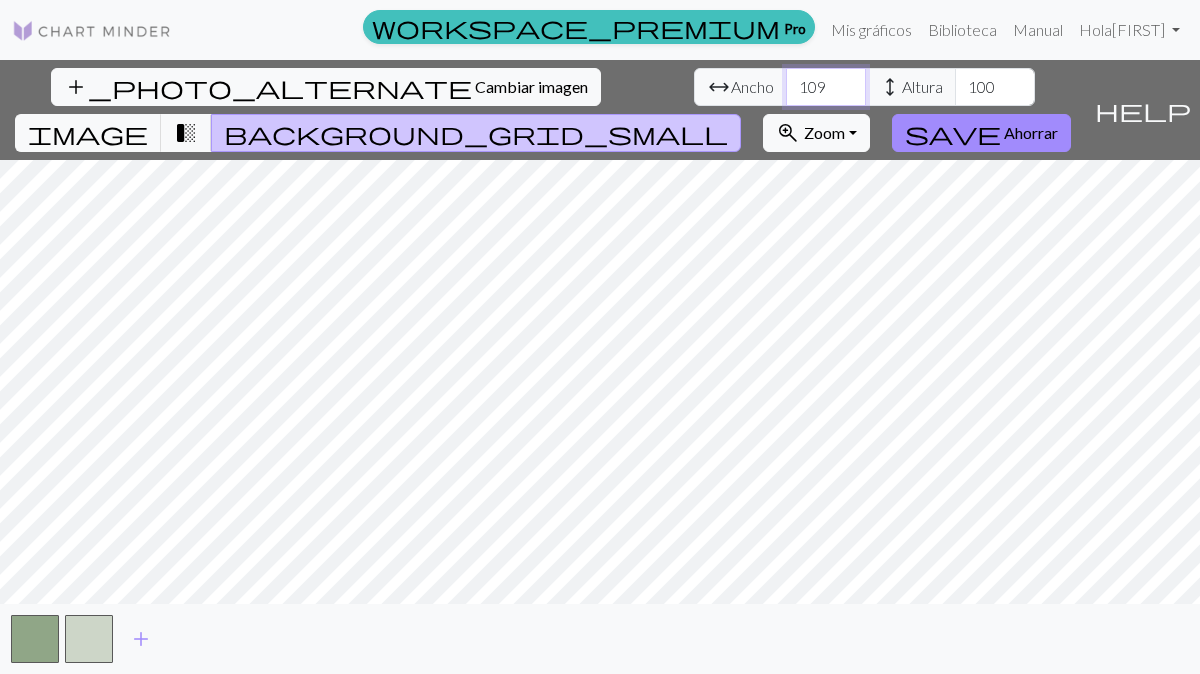 click on "109" at bounding box center [826, 87] 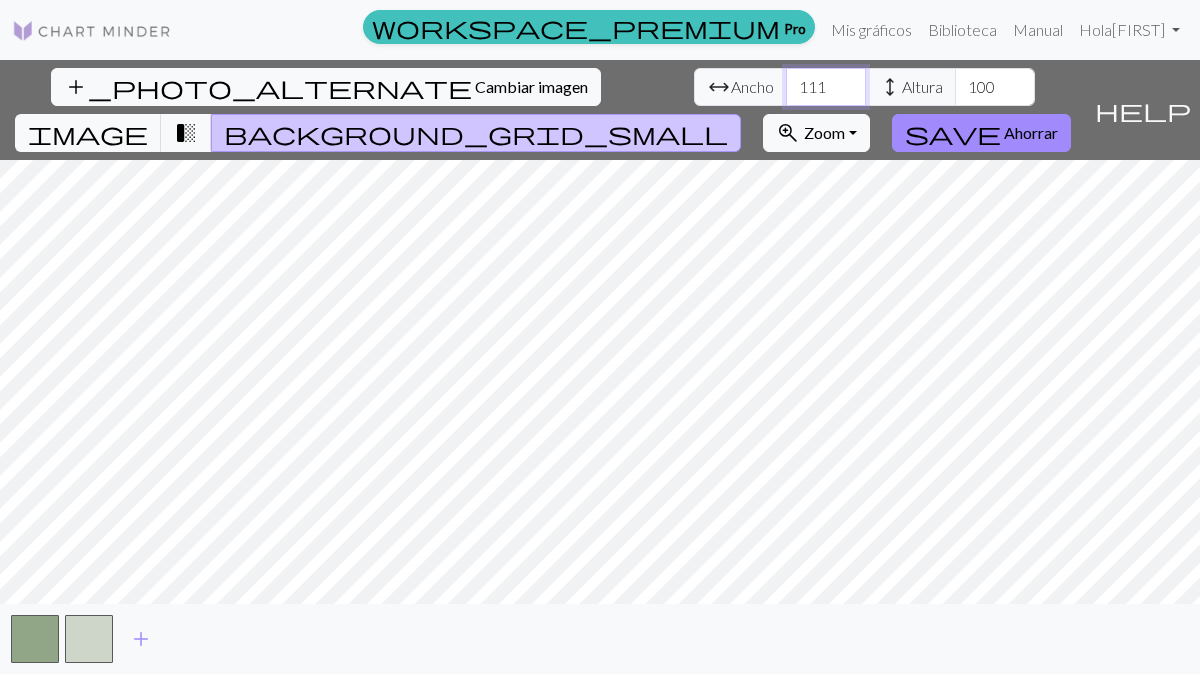 click on "111" at bounding box center [826, 87] 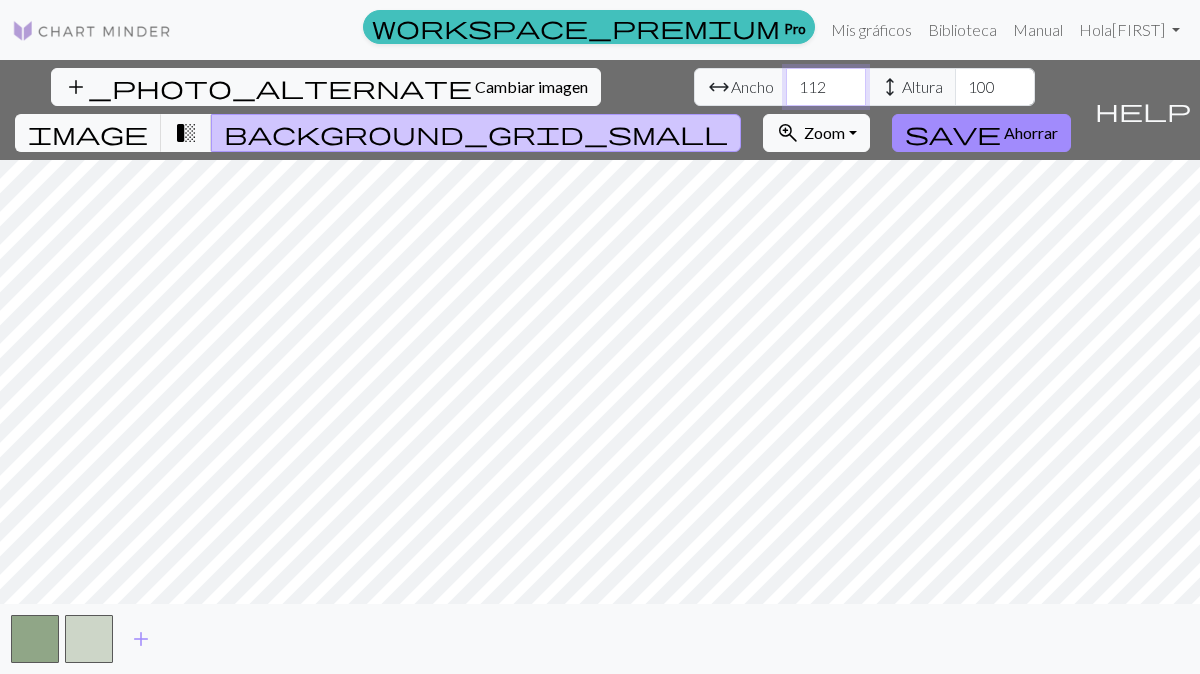 click on "112" at bounding box center (826, 87) 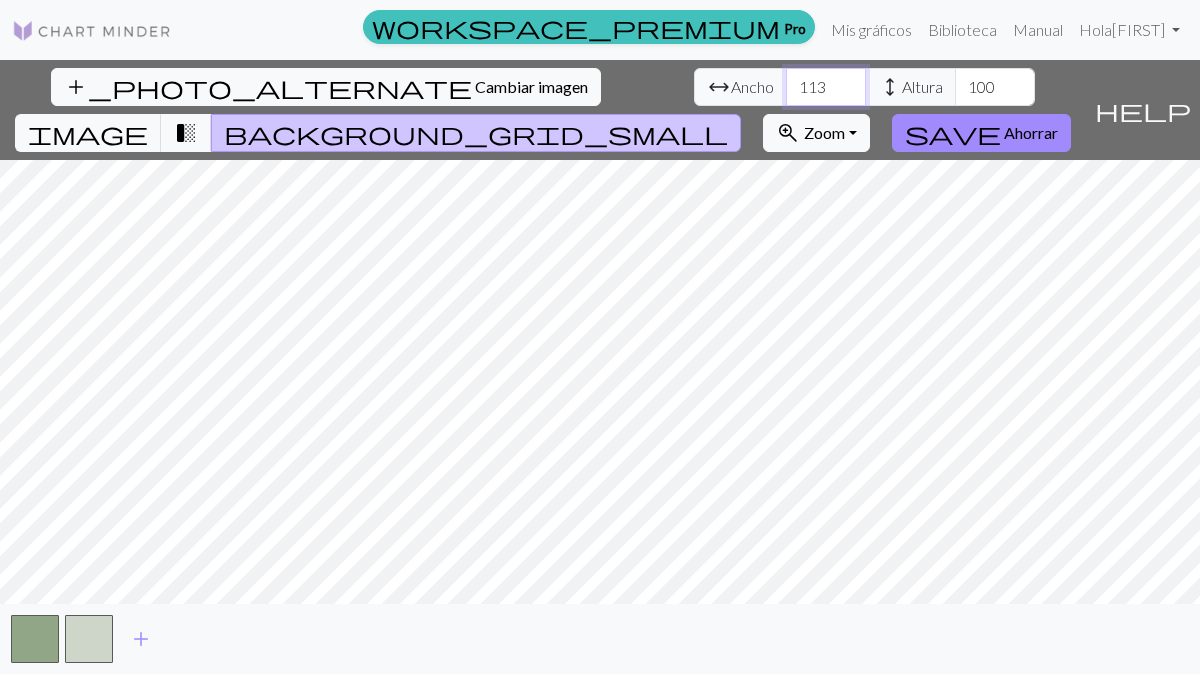 click on "113" at bounding box center (826, 87) 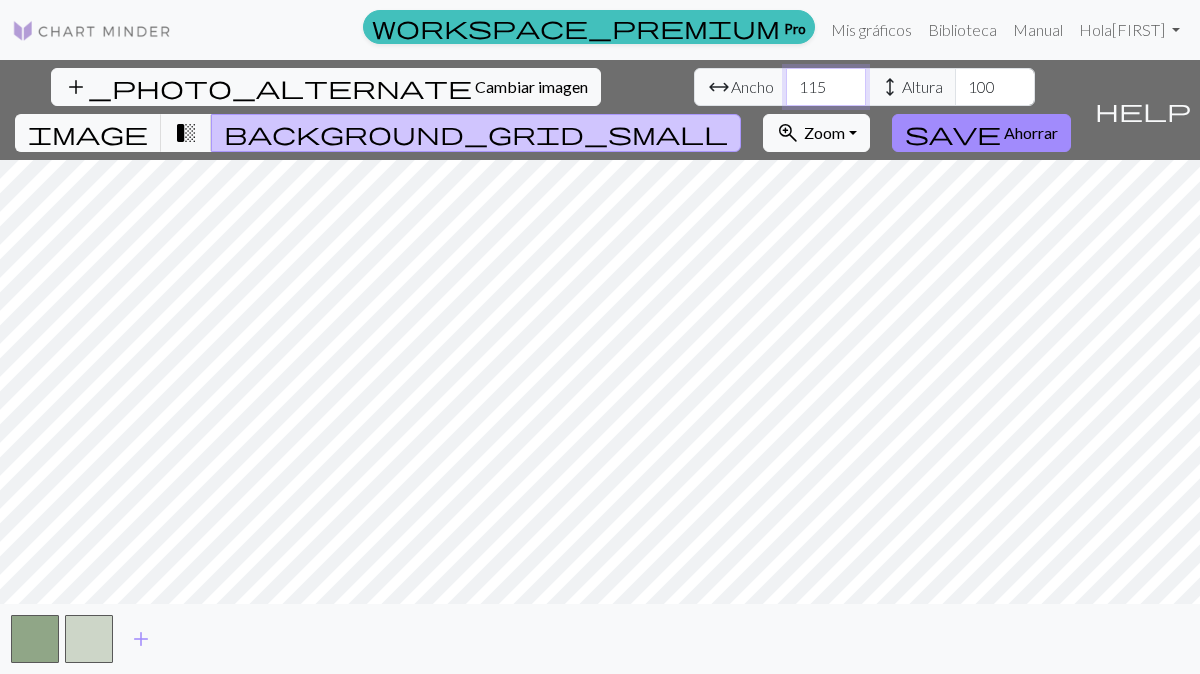 click on "115" at bounding box center (826, 87) 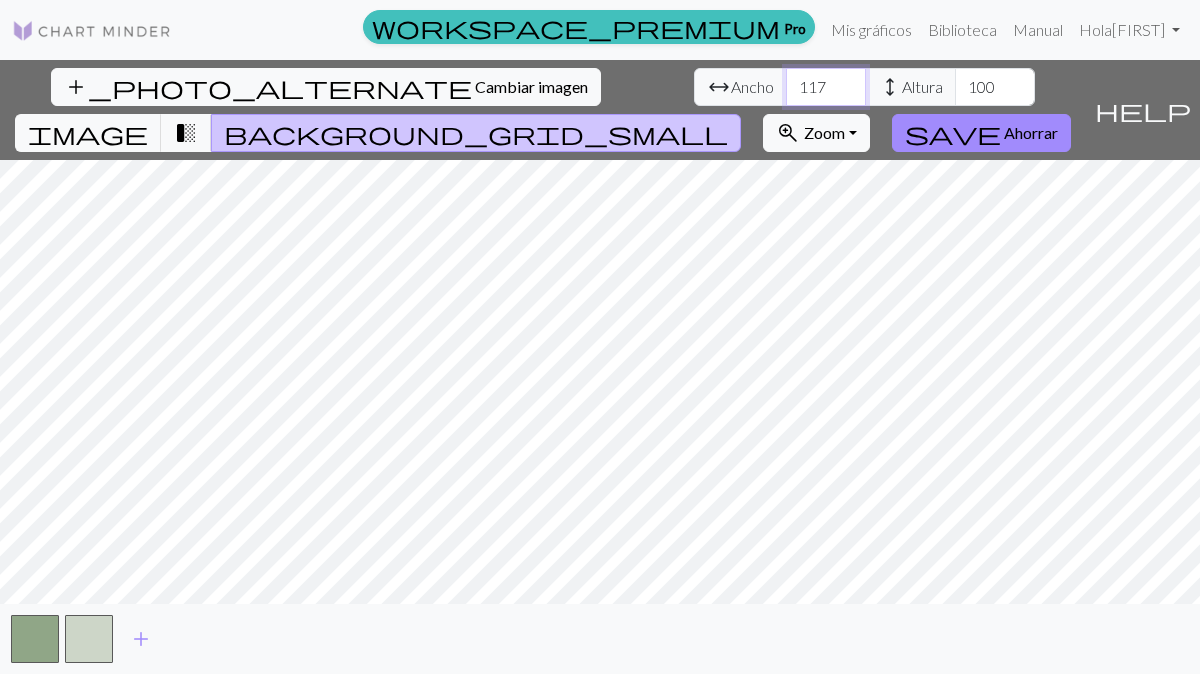 click on "117" at bounding box center [826, 87] 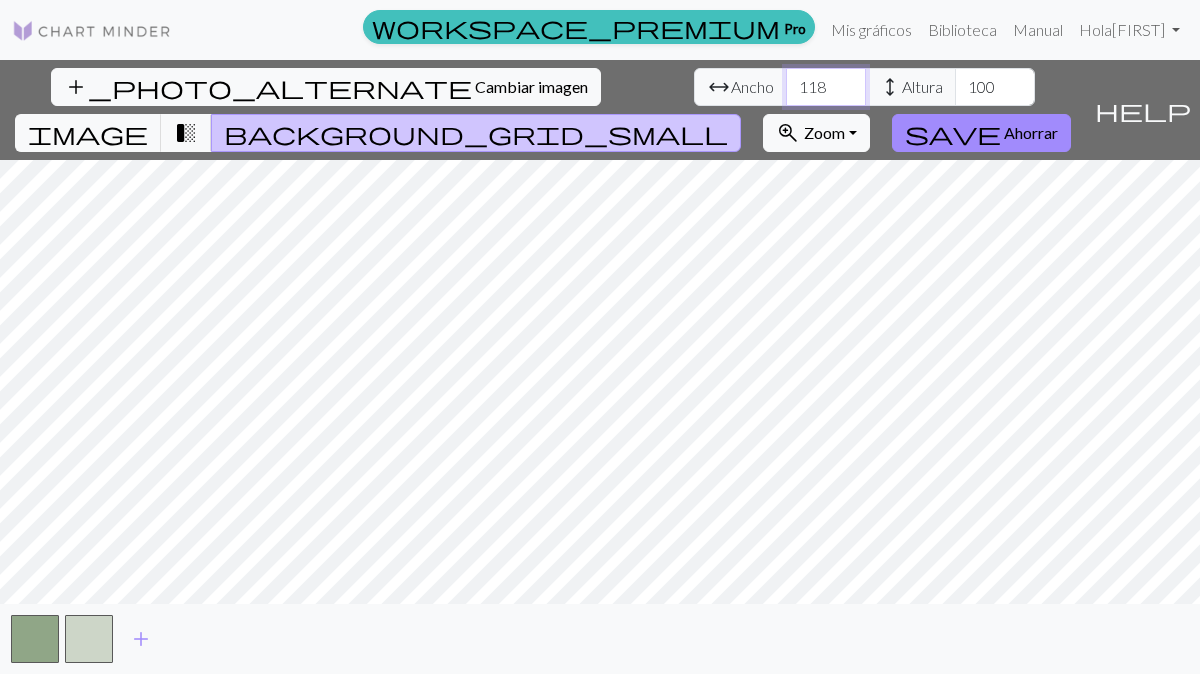 click on "118" at bounding box center [826, 87] 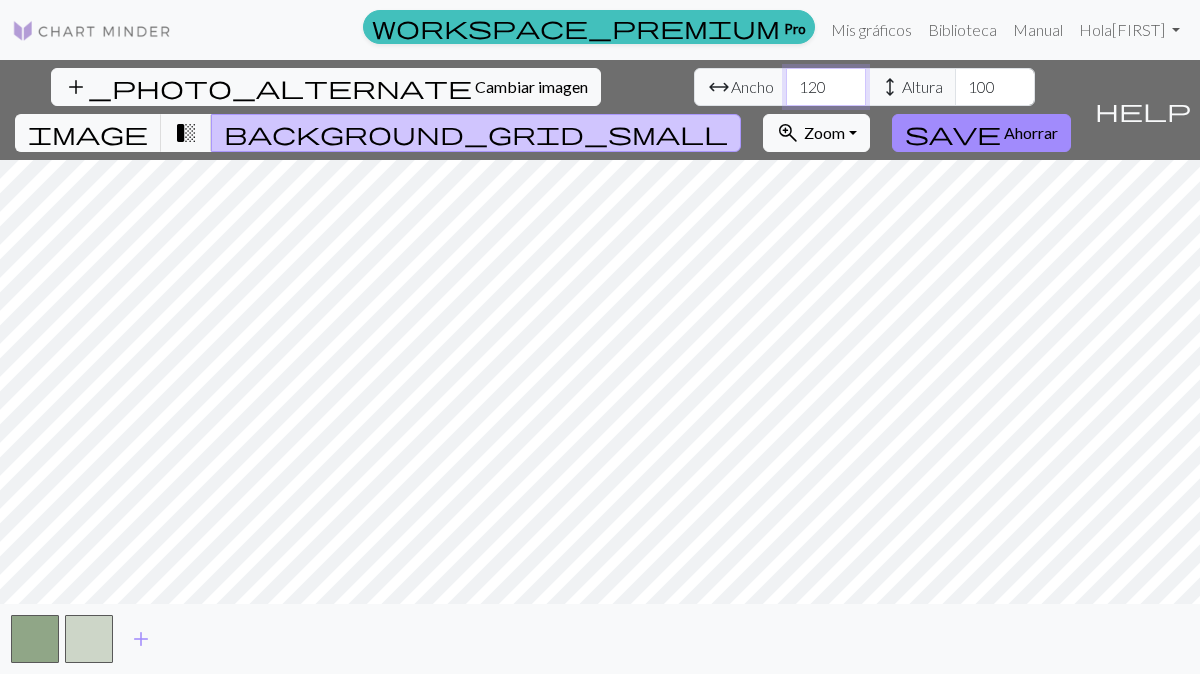 type on "120" 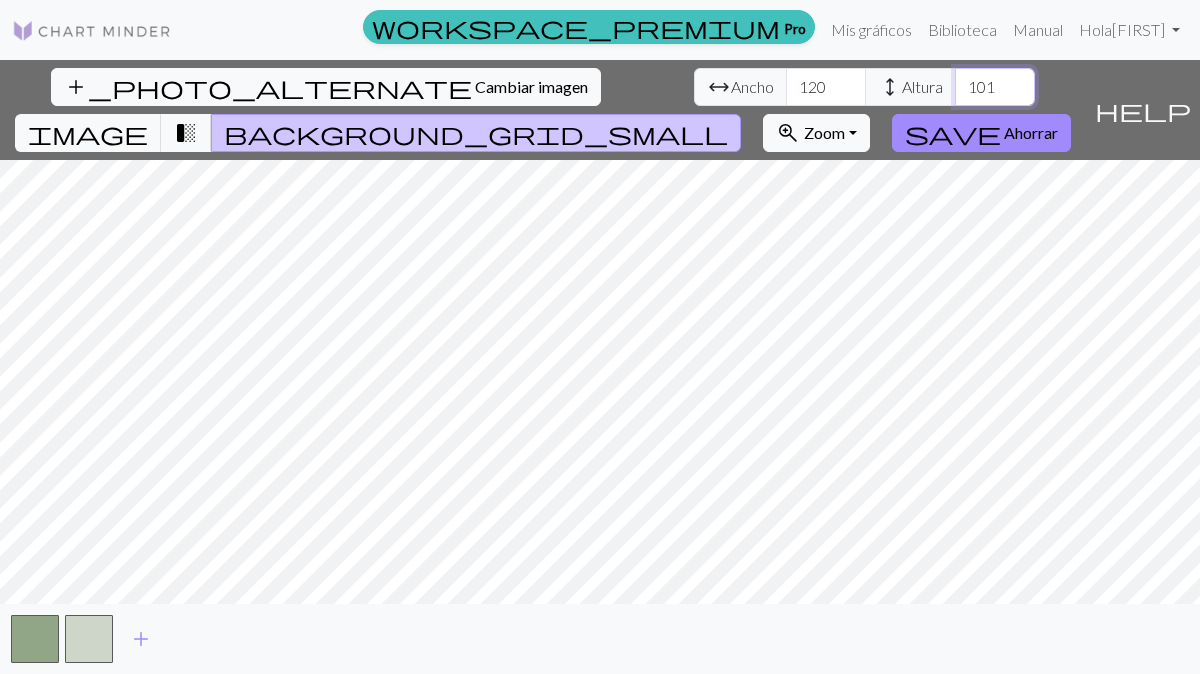 click on "101" at bounding box center [995, 87] 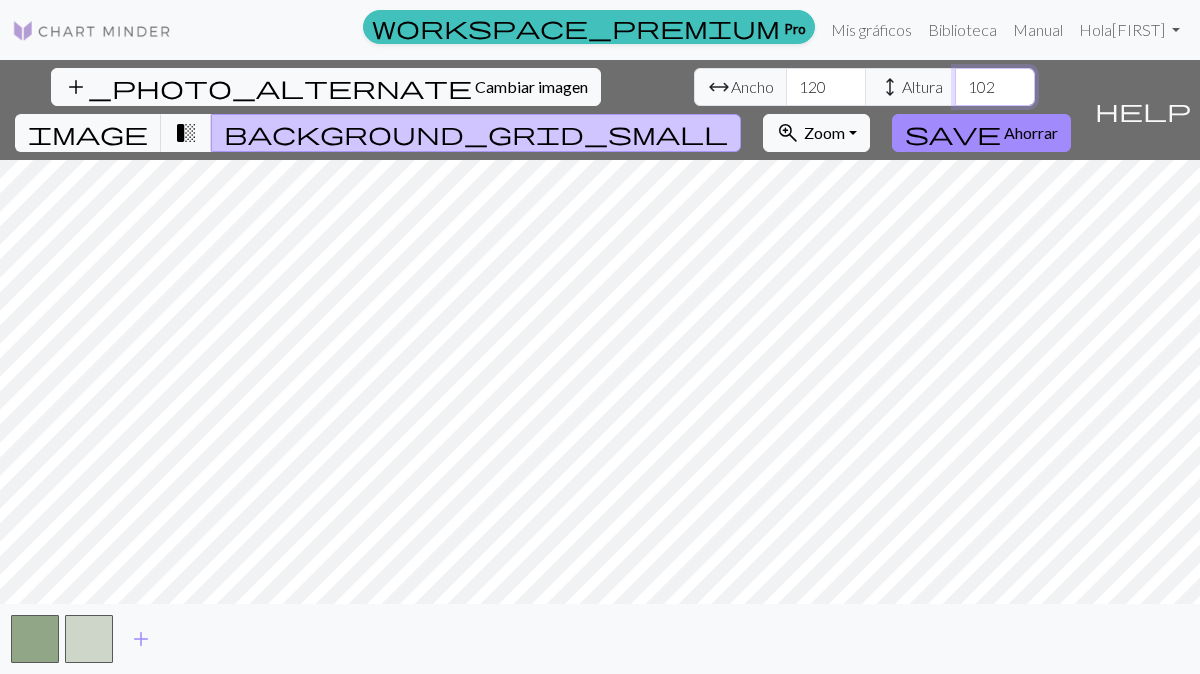 click on "102" at bounding box center (995, 87) 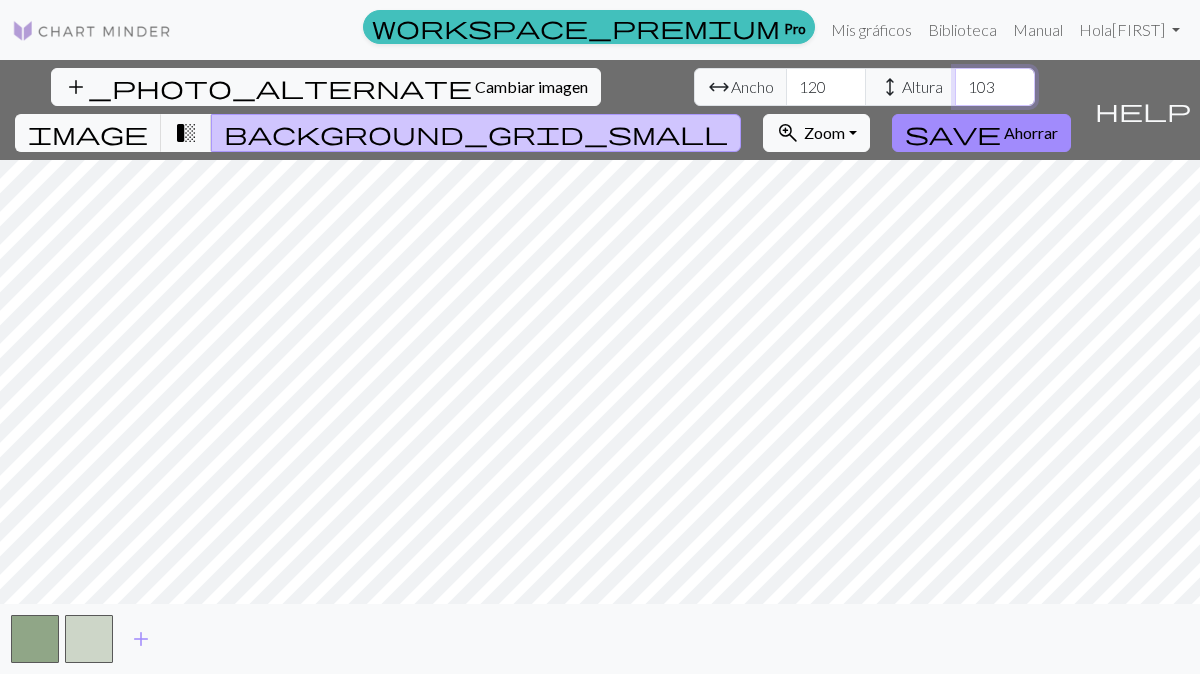 click on "103" at bounding box center [995, 87] 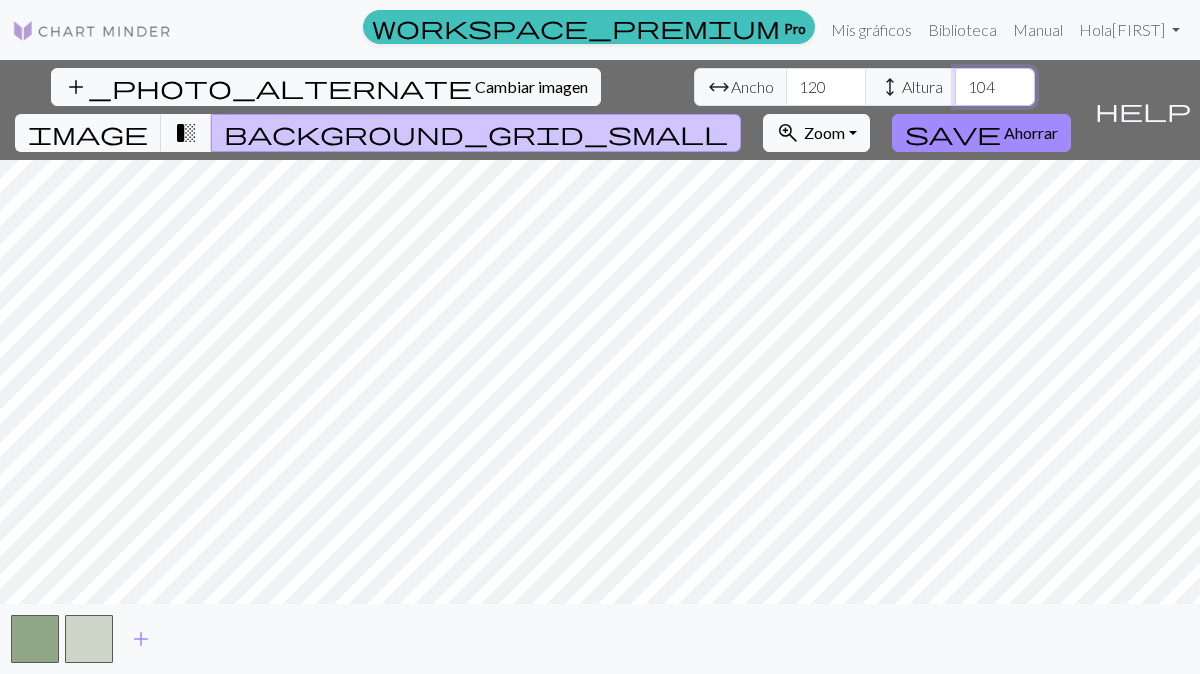 click on "104" at bounding box center [995, 87] 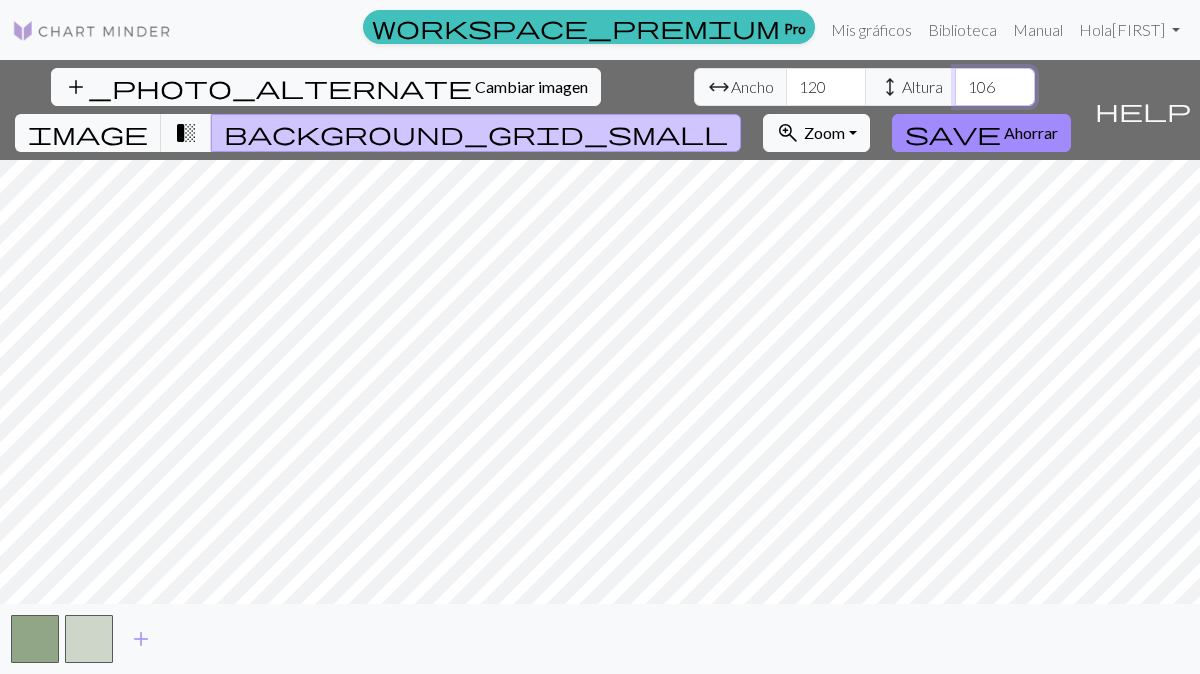 click on "106" at bounding box center [995, 87] 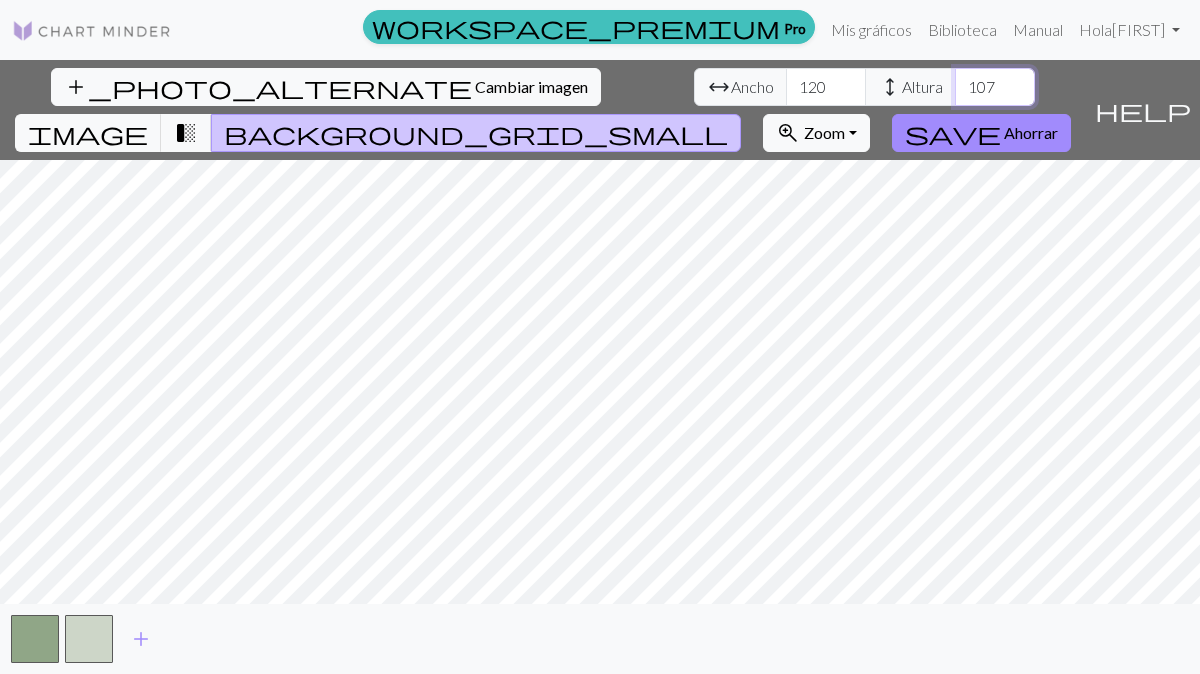 click on "107" at bounding box center [995, 87] 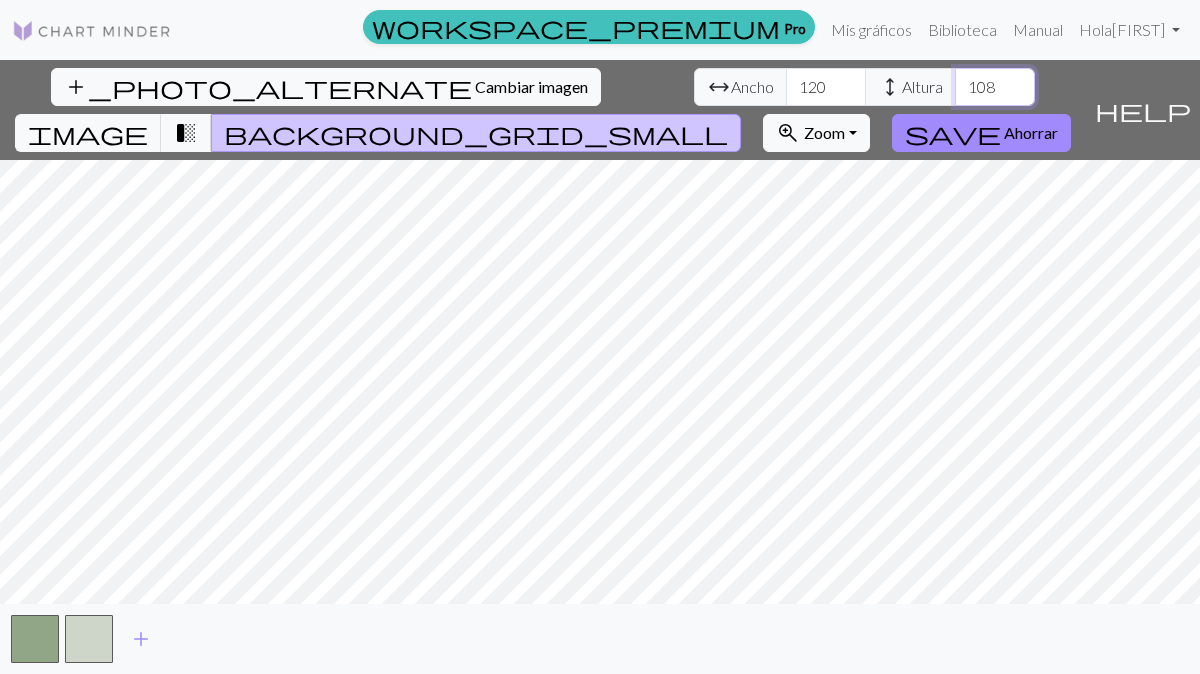 click on "108" at bounding box center [995, 87] 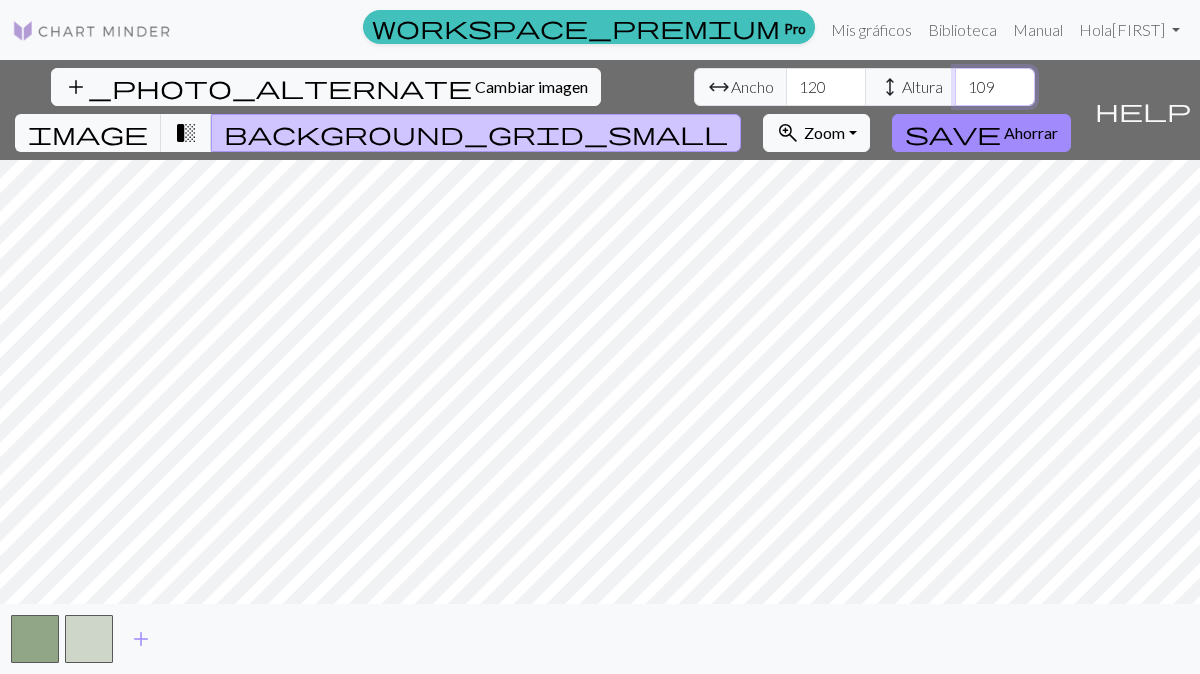 click on "109" at bounding box center [995, 87] 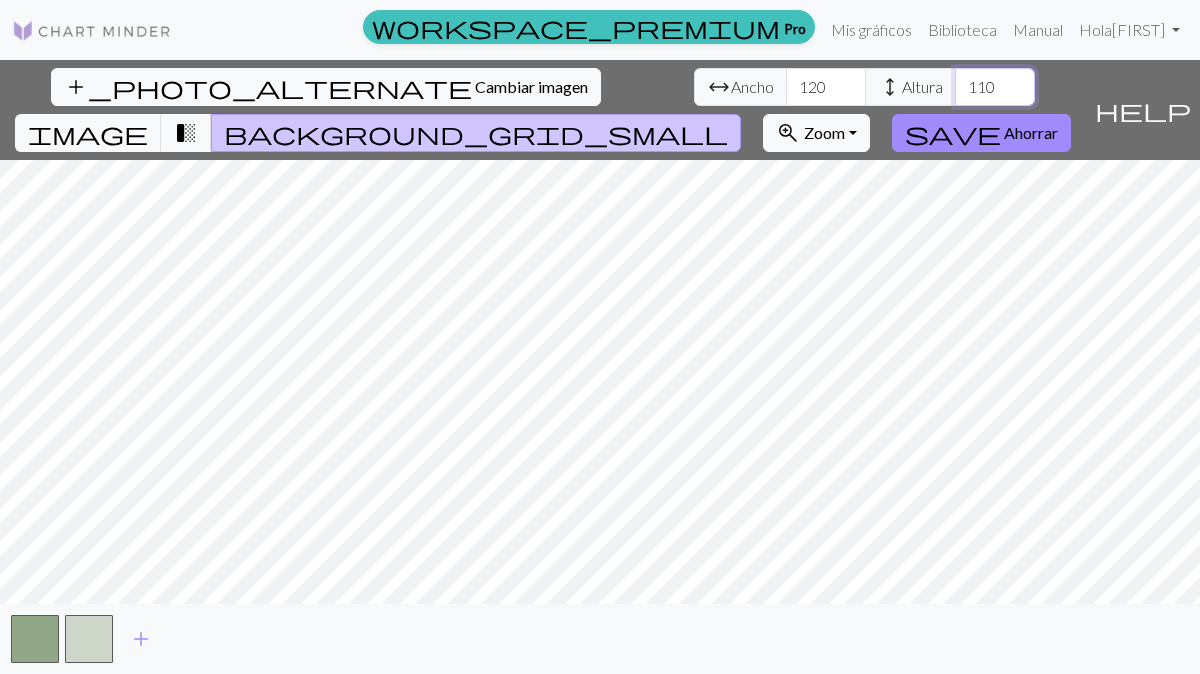 click on "110" at bounding box center [995, 87] 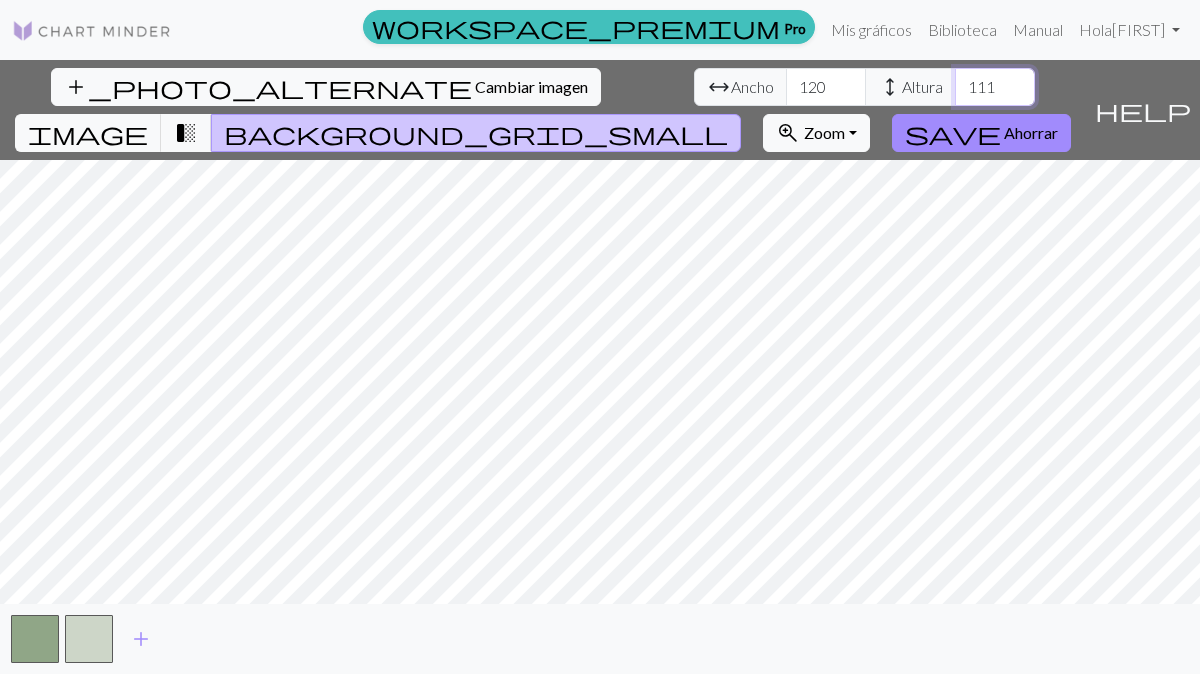 click on "111" at bounding box center (995, 87) 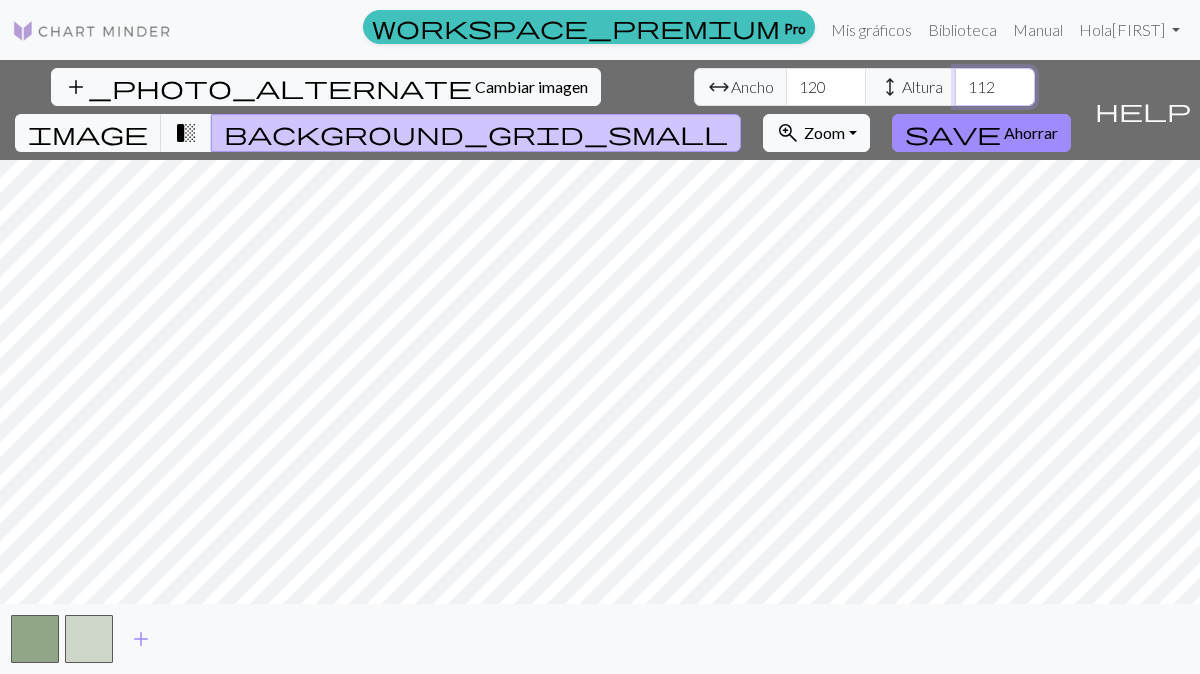 click on "112" at bounding box center (995, 87) 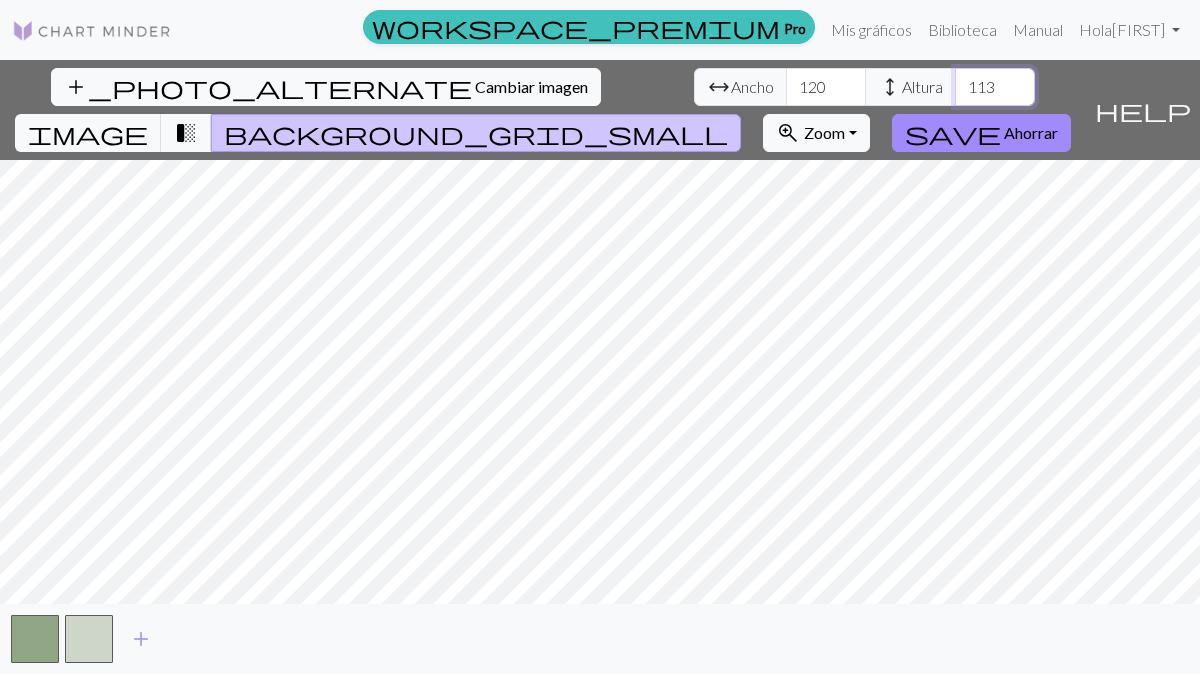 click on "113" at bounding box center [995, 87] 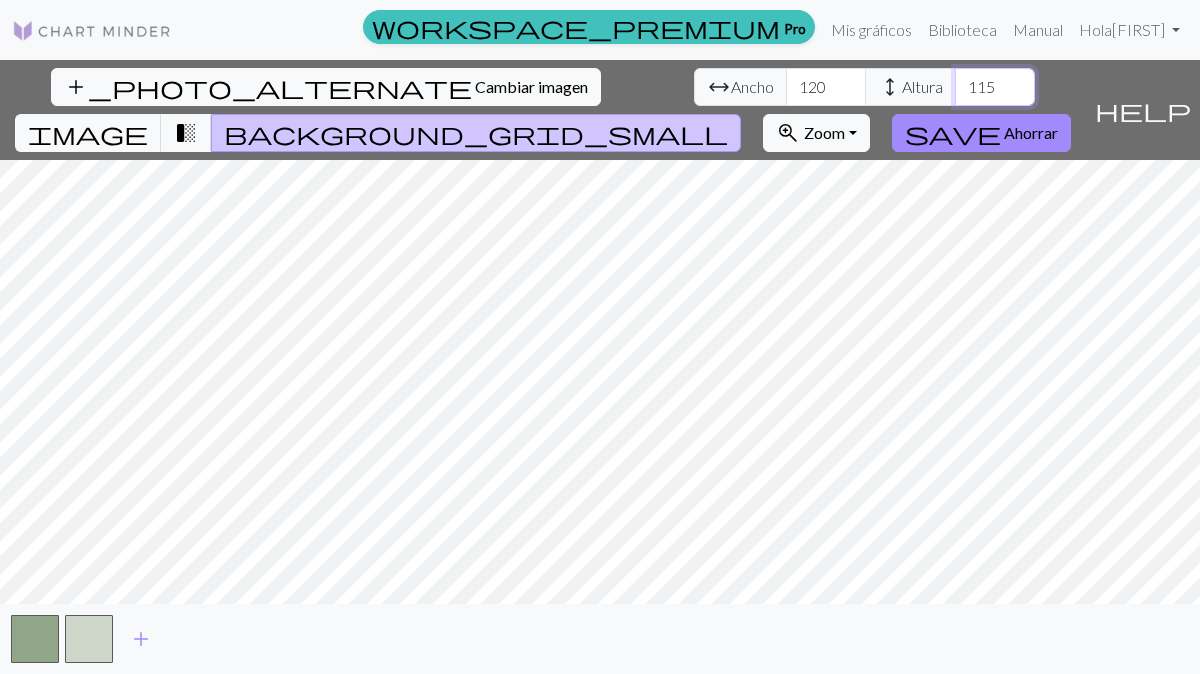 click on "115" at bounding box center (995, 87) 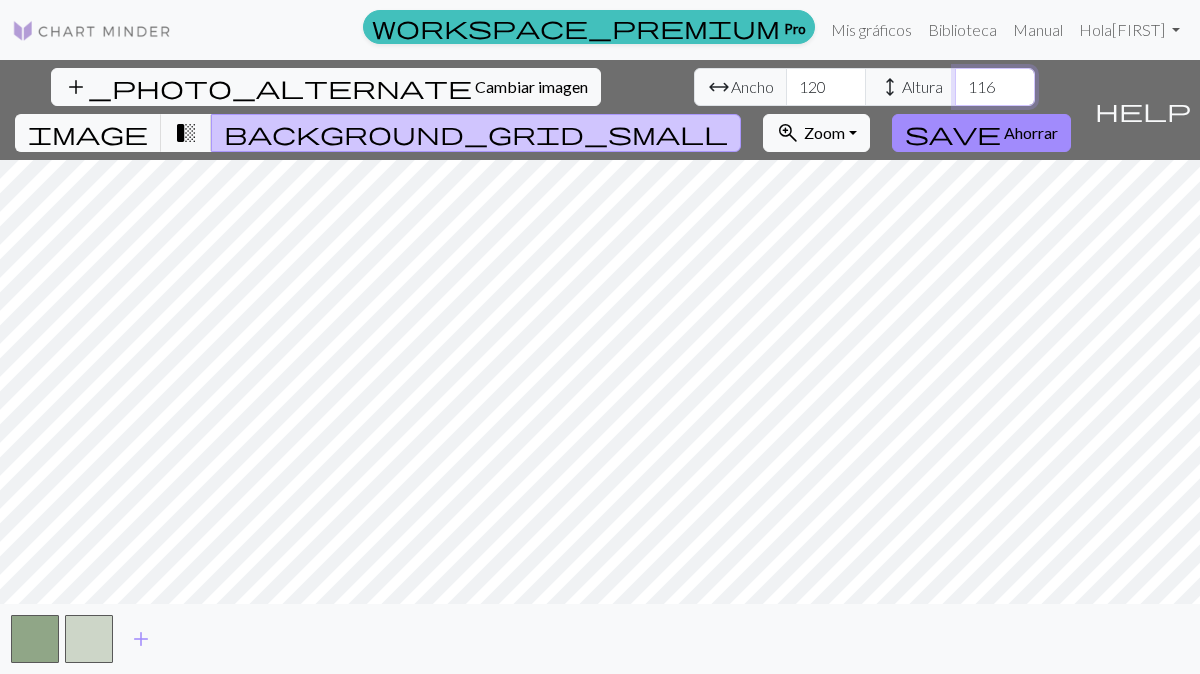 click on "116" at bounding box center [995, 87] 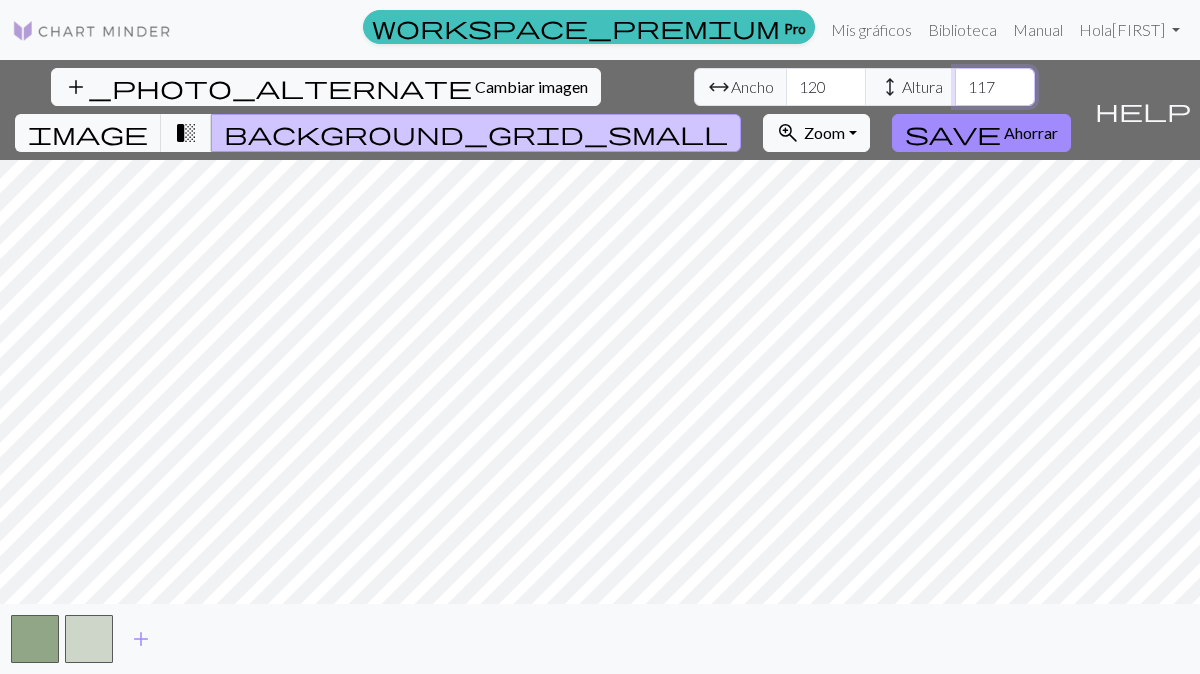 click on "117" at bounding box center (995, 87) 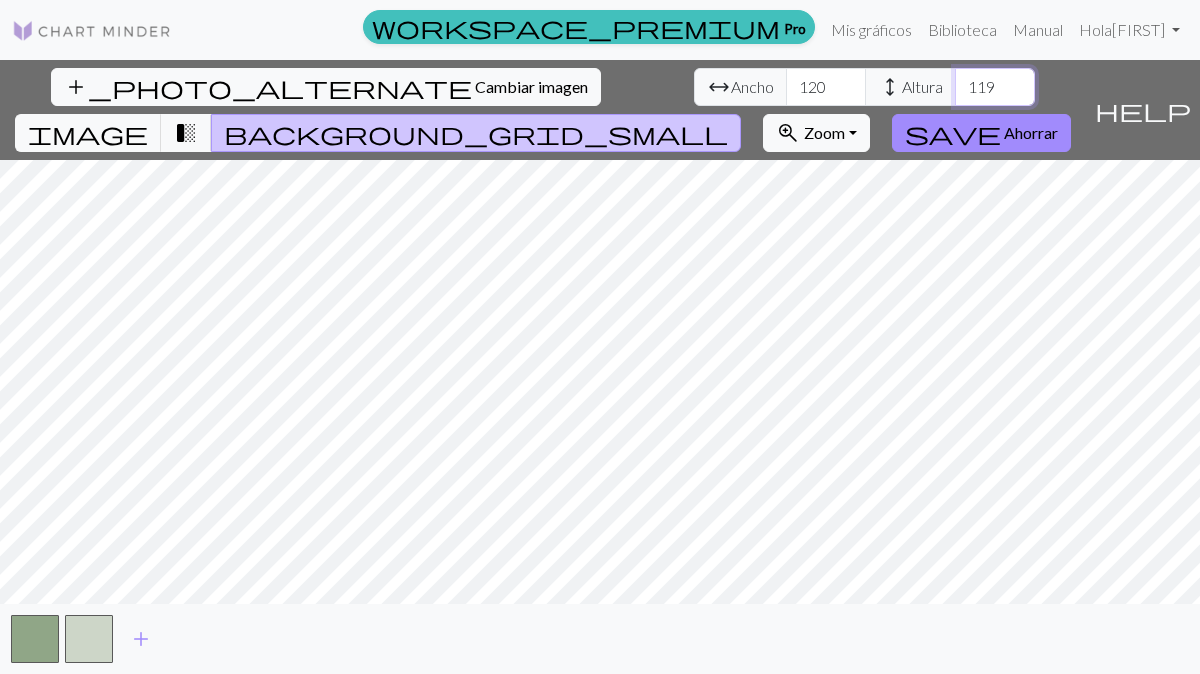 click on "119" at bounding box center (995, 87) 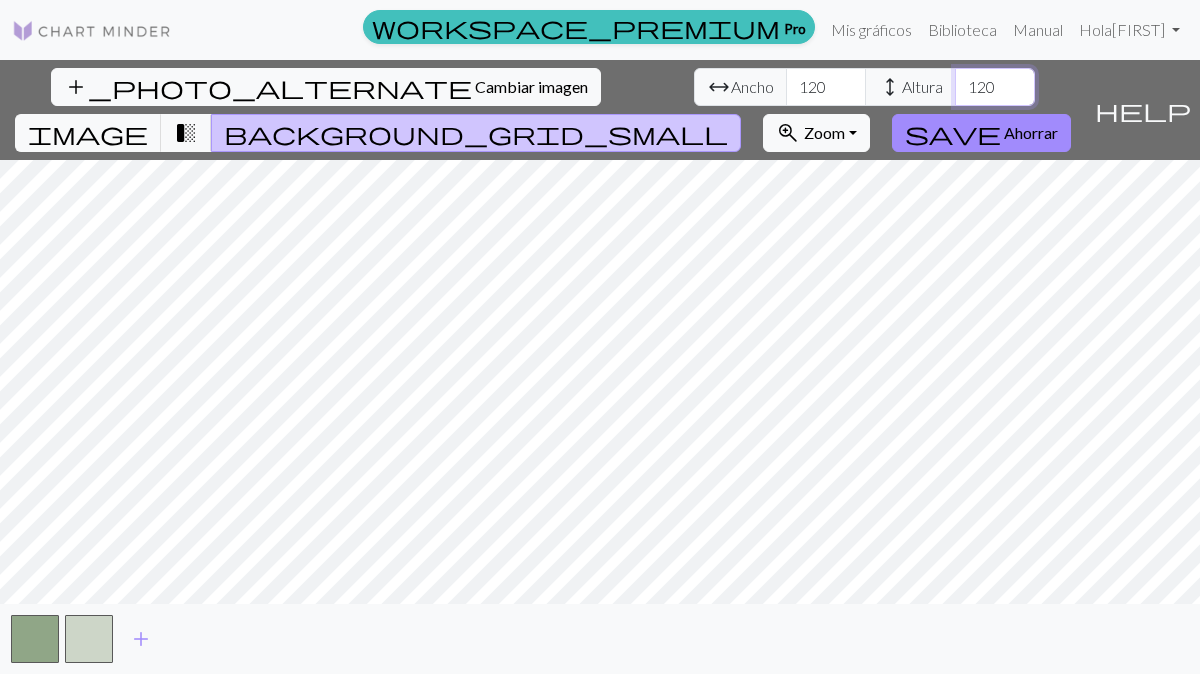 click on "120" at bounding box center (995, 87) 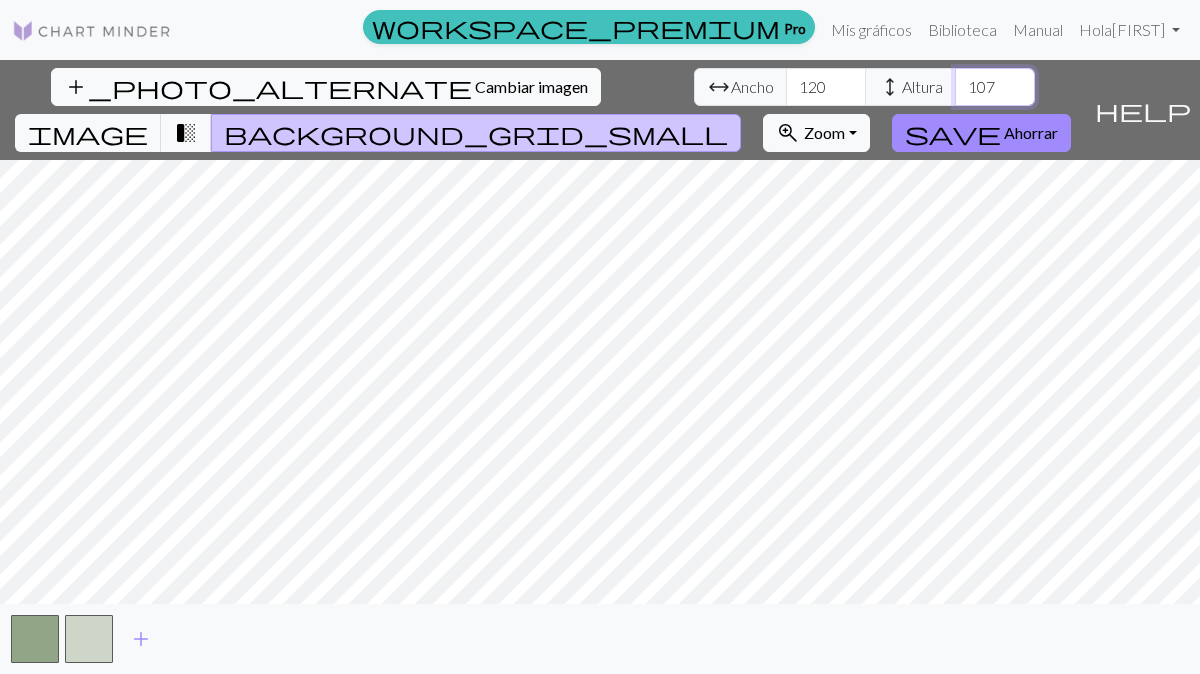 click on "107" at bounding box center [995, 87] 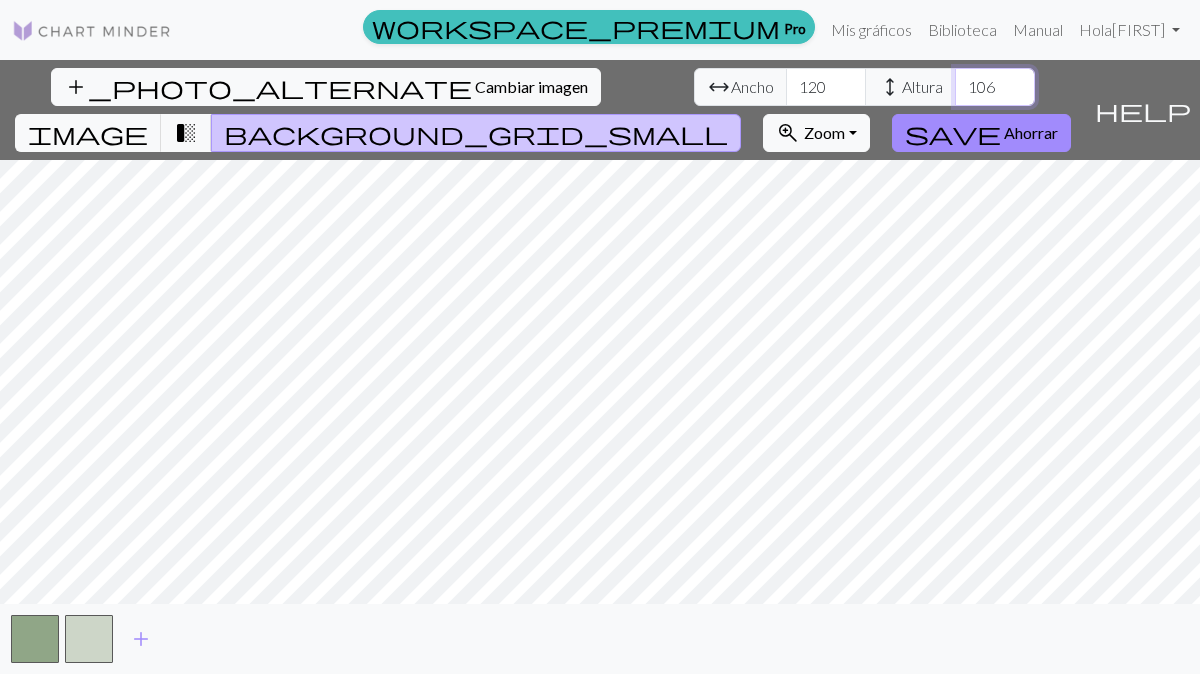 click on "106" at bounding box center (995, 87) 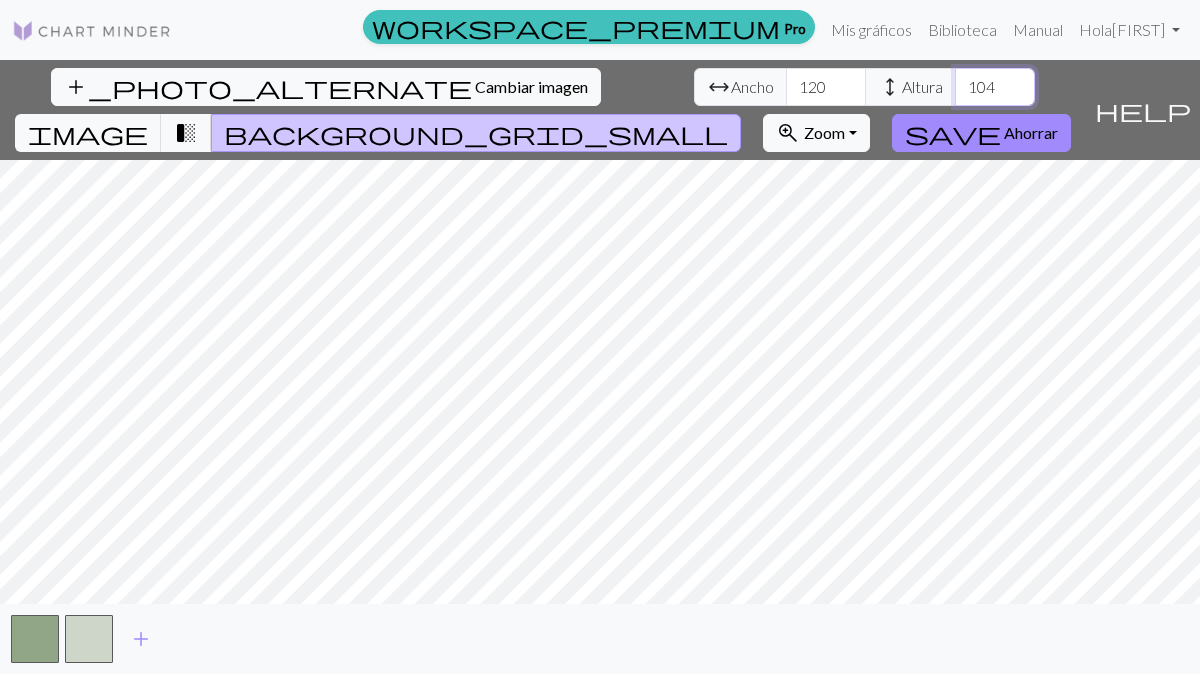 click on "104" at bounding box center [995, 87] 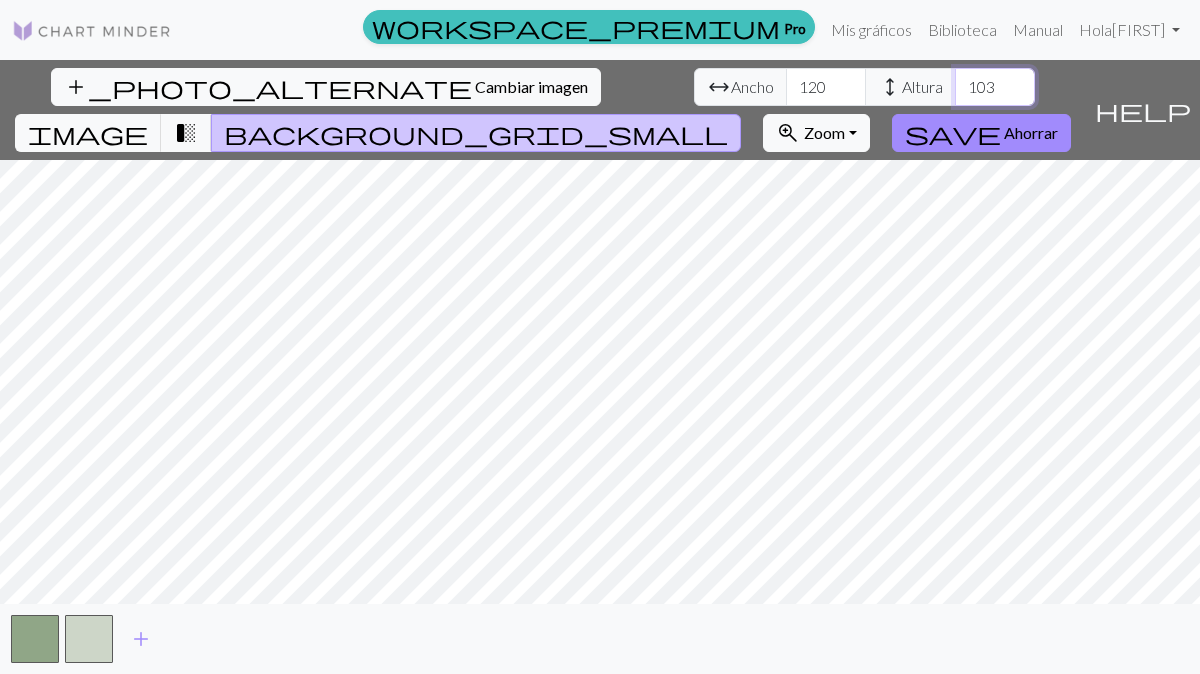 click on "103" at bounding box center (995, 87) 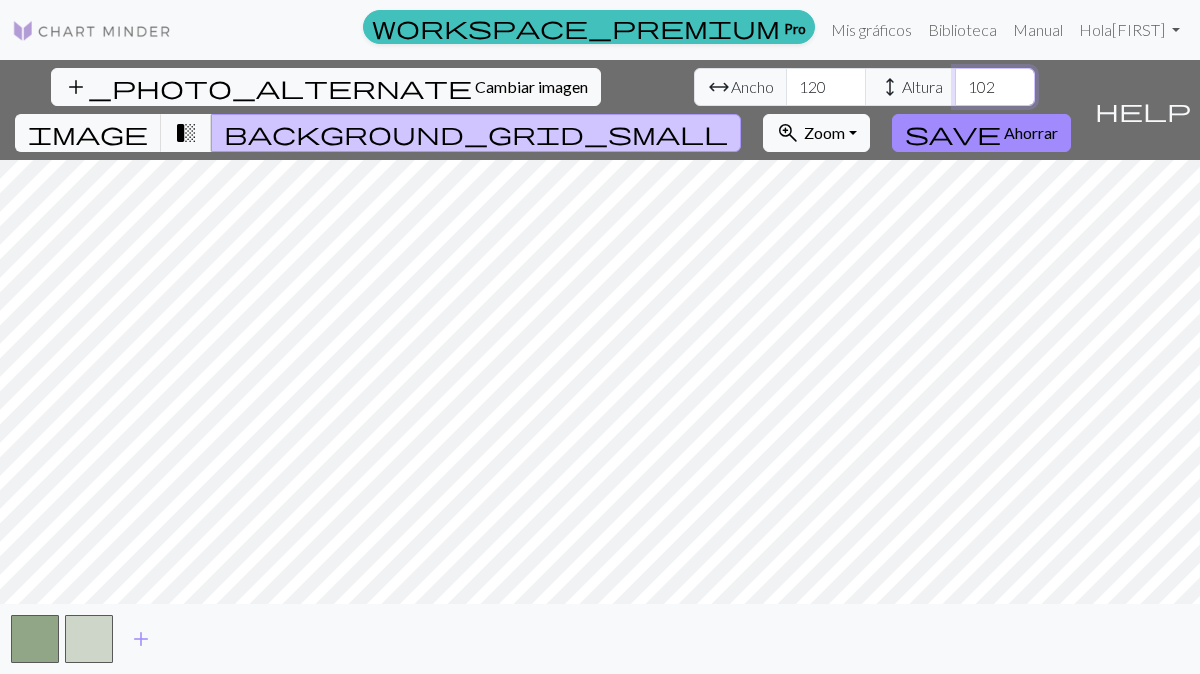 click on "102" at bounding box center [995, 87] 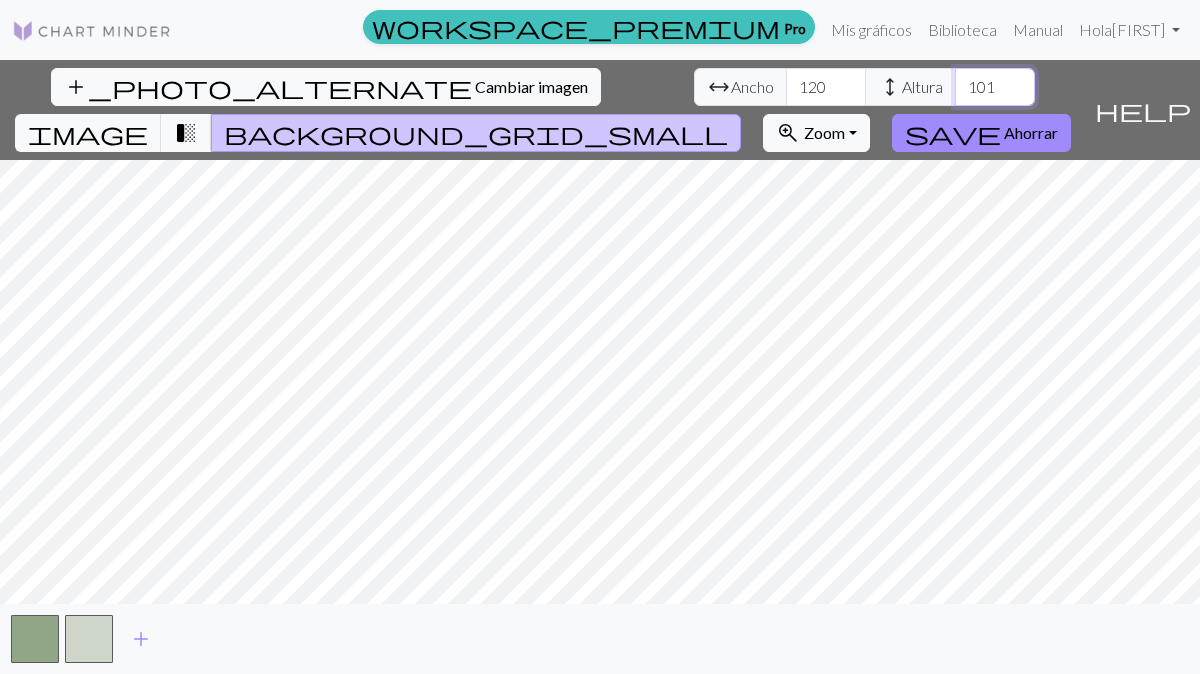 click on "101" at bounding box center (995, 87) 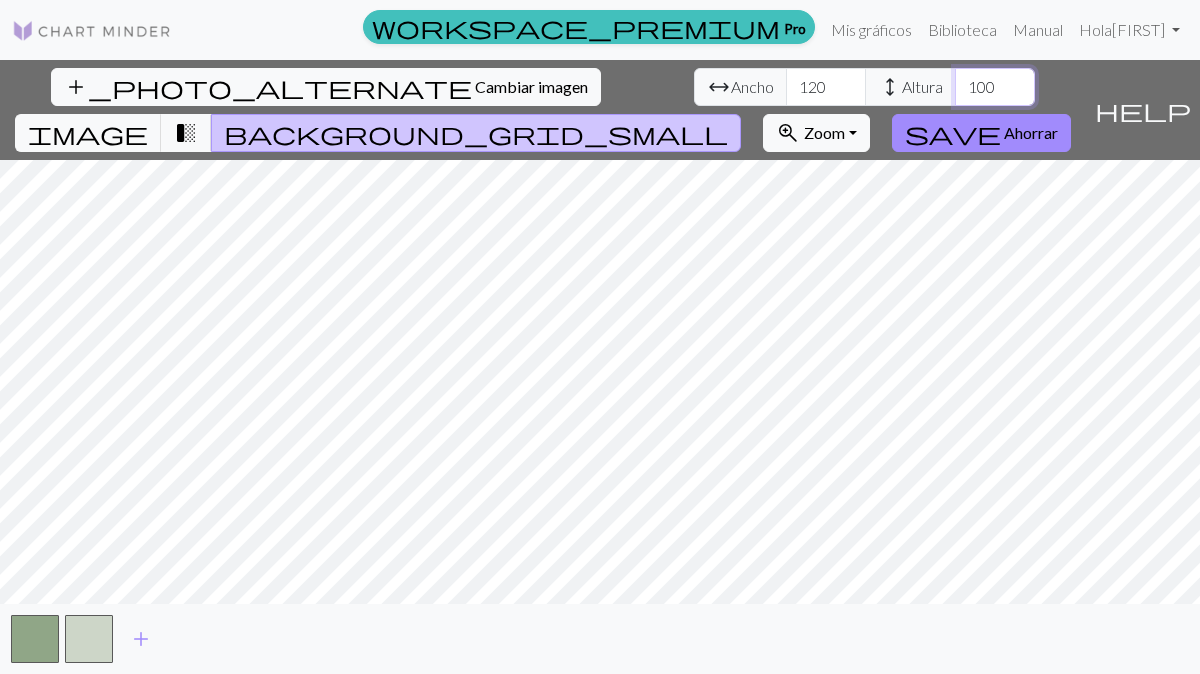 type on "100" 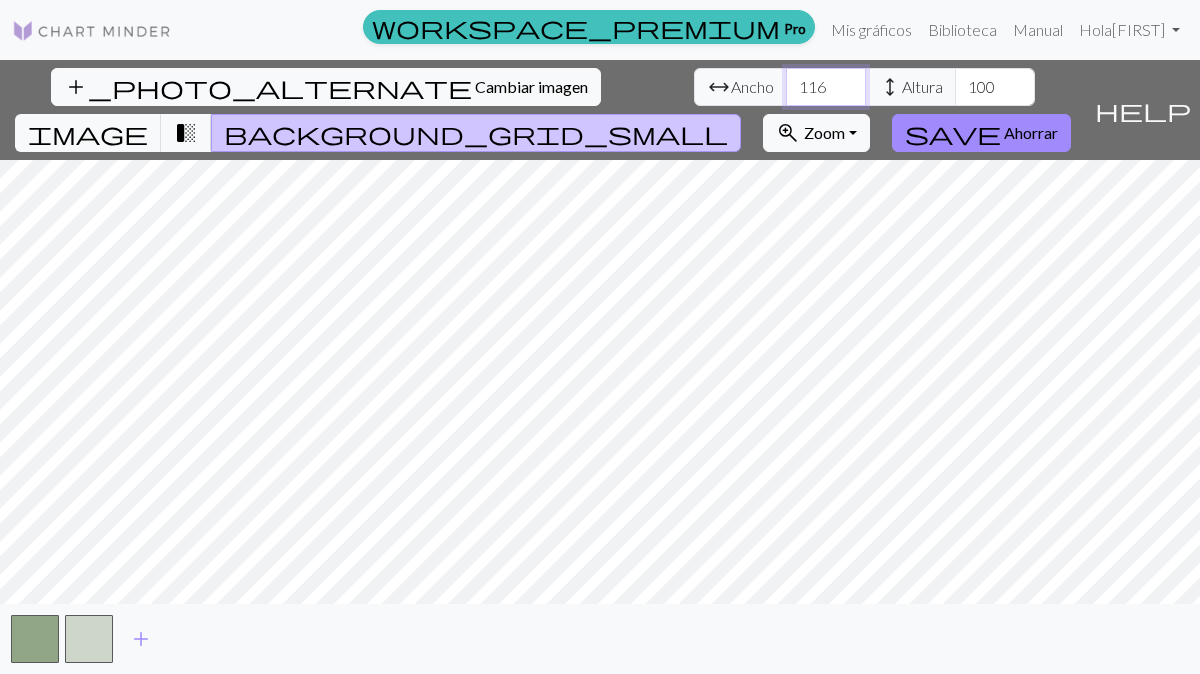 click on "116" at bounding box center (826, 87) 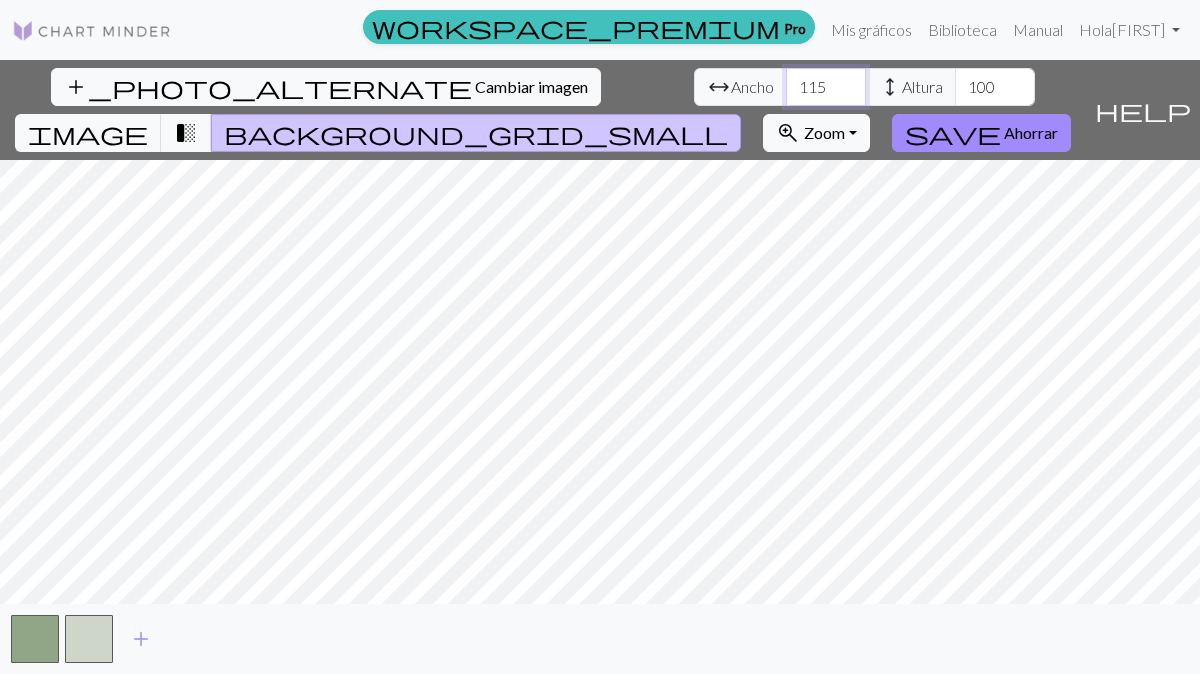 click on "115" at bounding box center (826, 87) 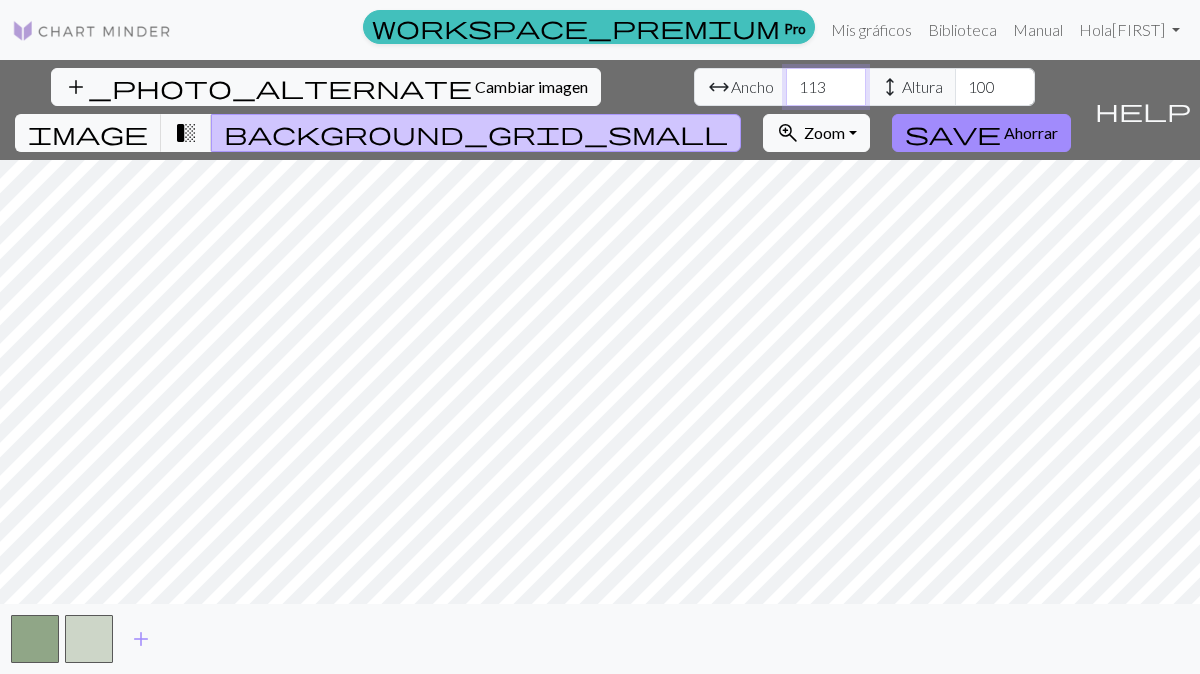 click on "113" at bounding box center (826, 87) 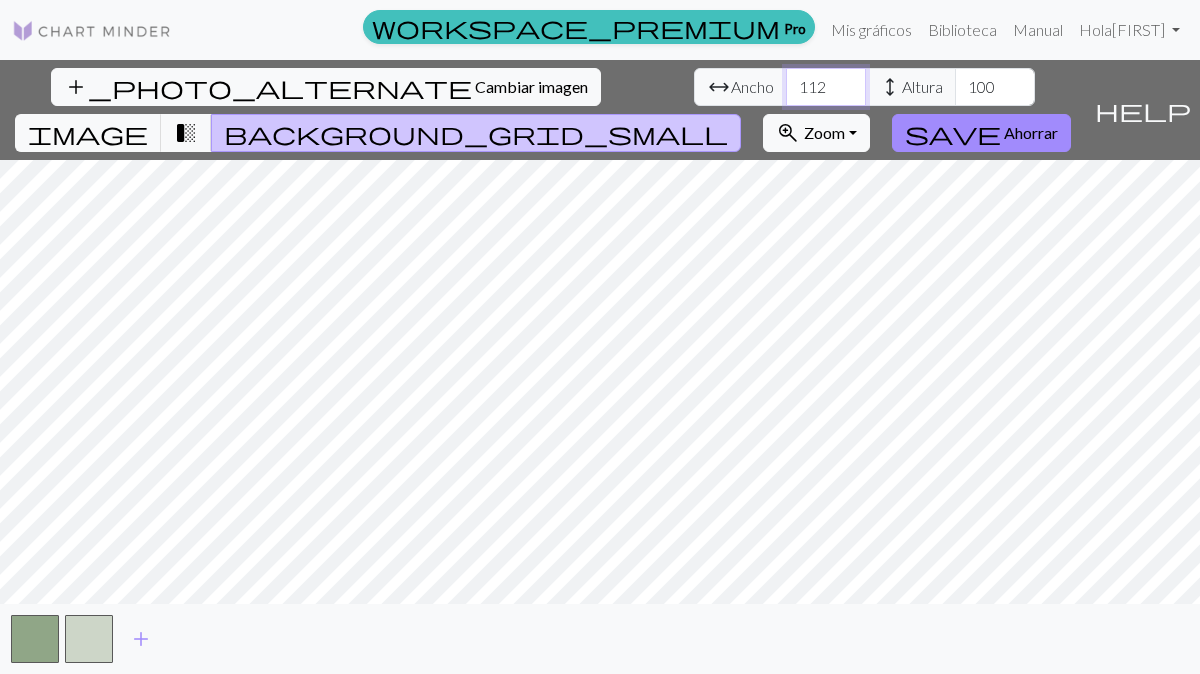 click on "112" at bounding box center (826, 87) 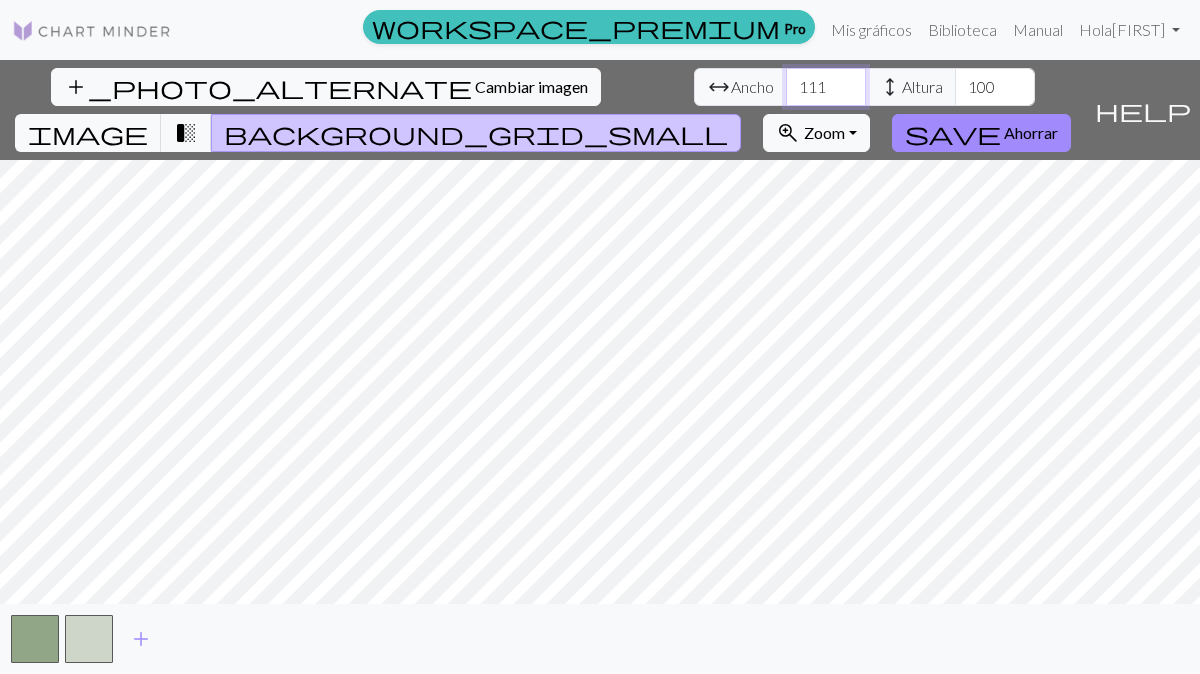 click on "110" at bounding box center (826, 87) 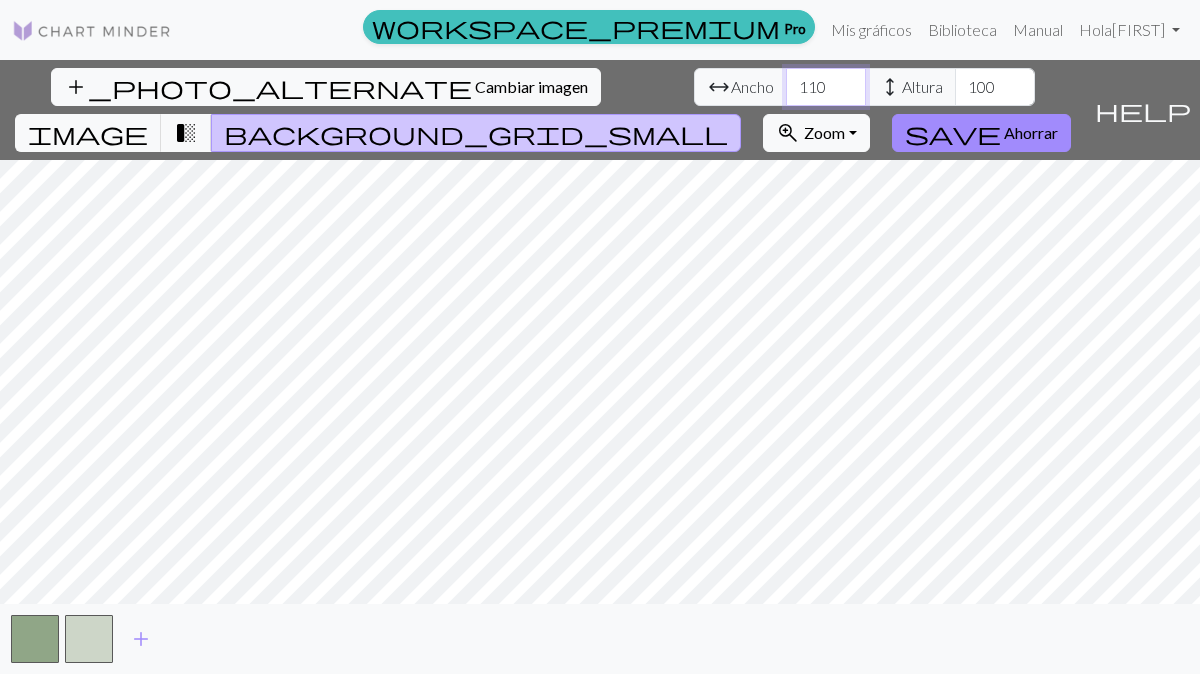 click on "109" at bounding box center (826, 87) 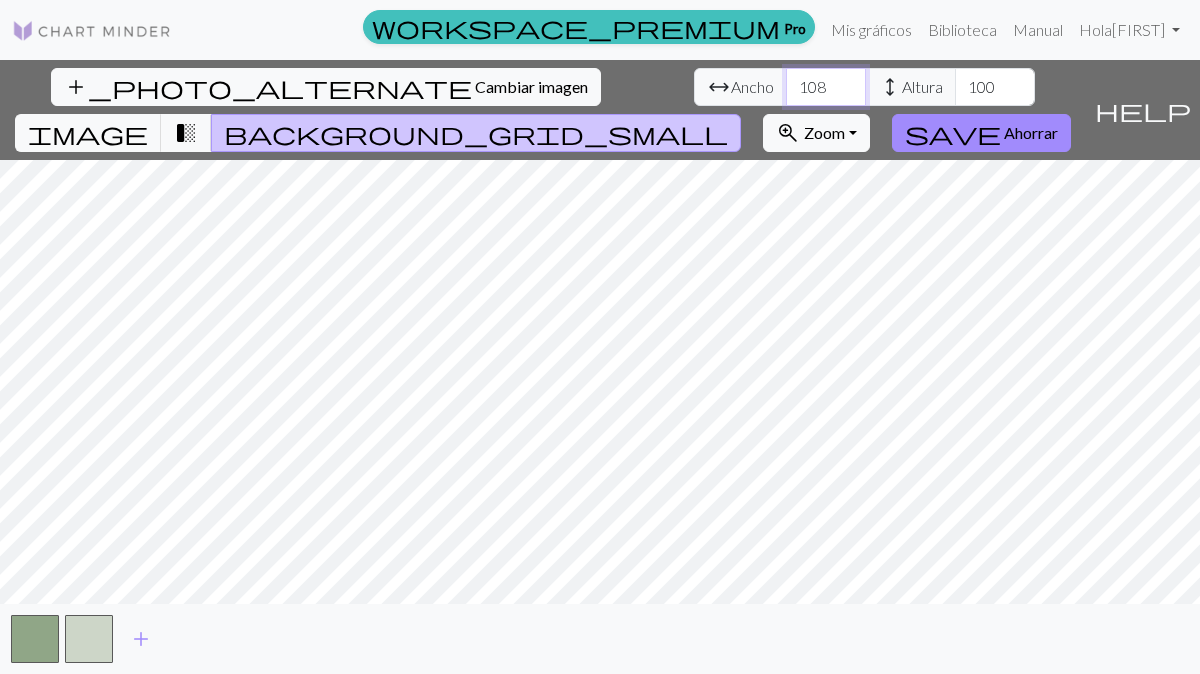 click on "108" at bounding box center [826, 87] 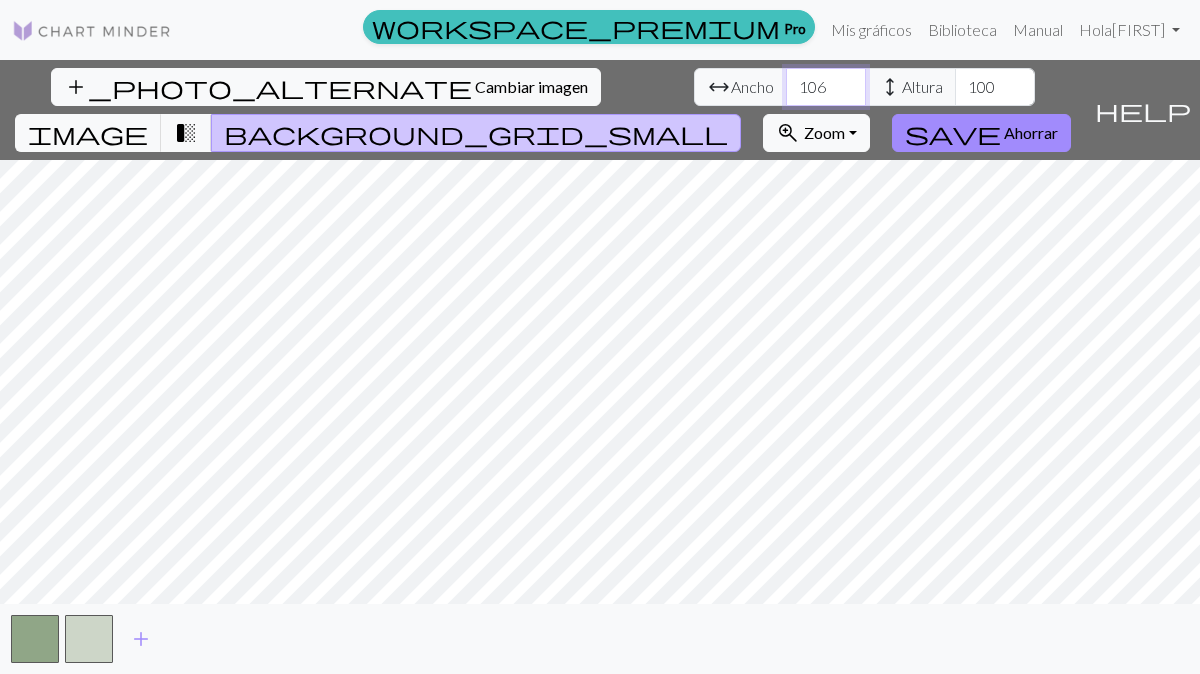 click on "106" at bounding box center [826, 87] 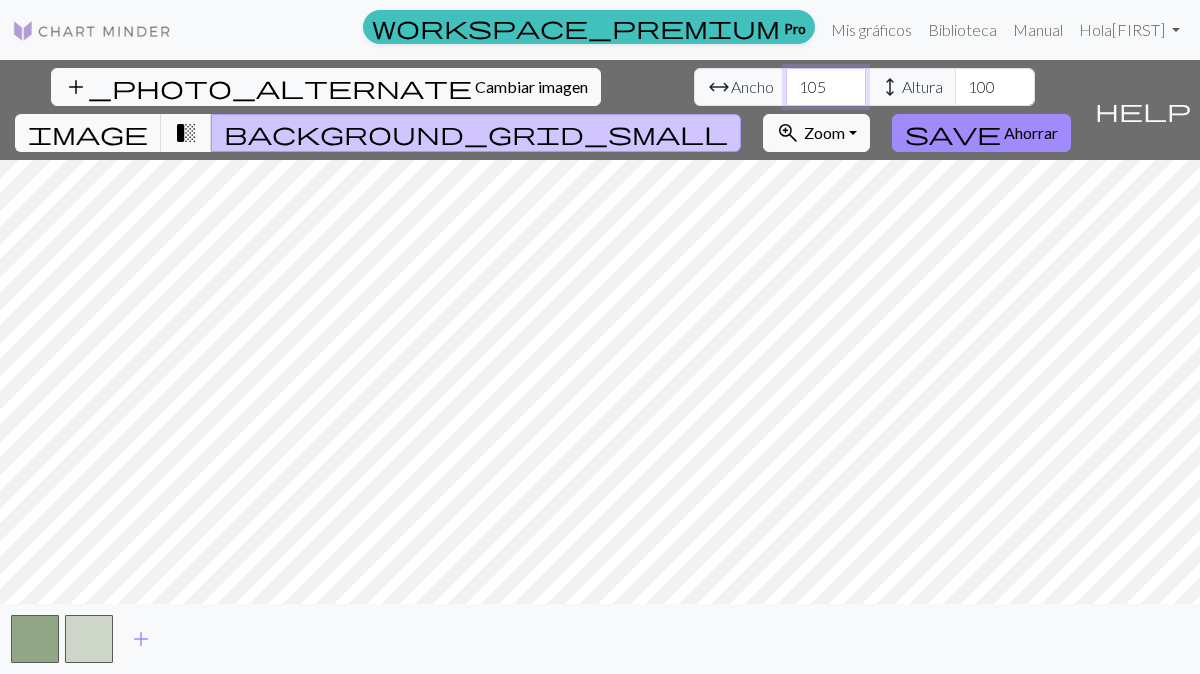 click on "105" at bounding box center (826, 87) 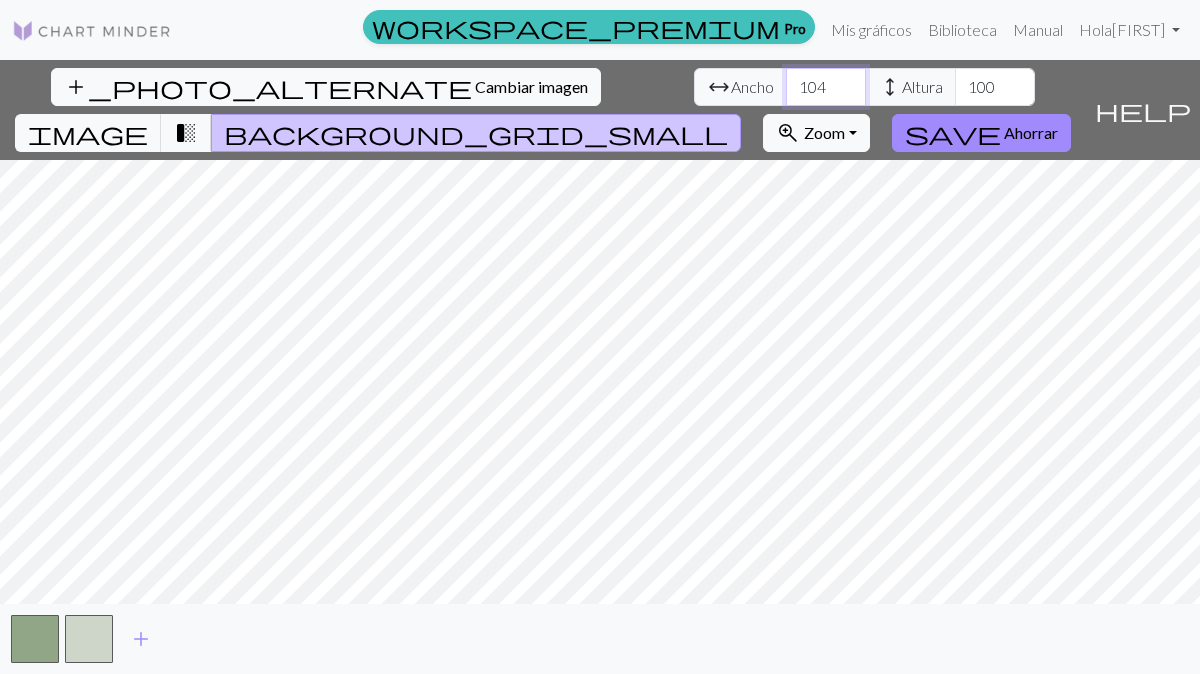 click on "104" at bounding box center [826, 87] 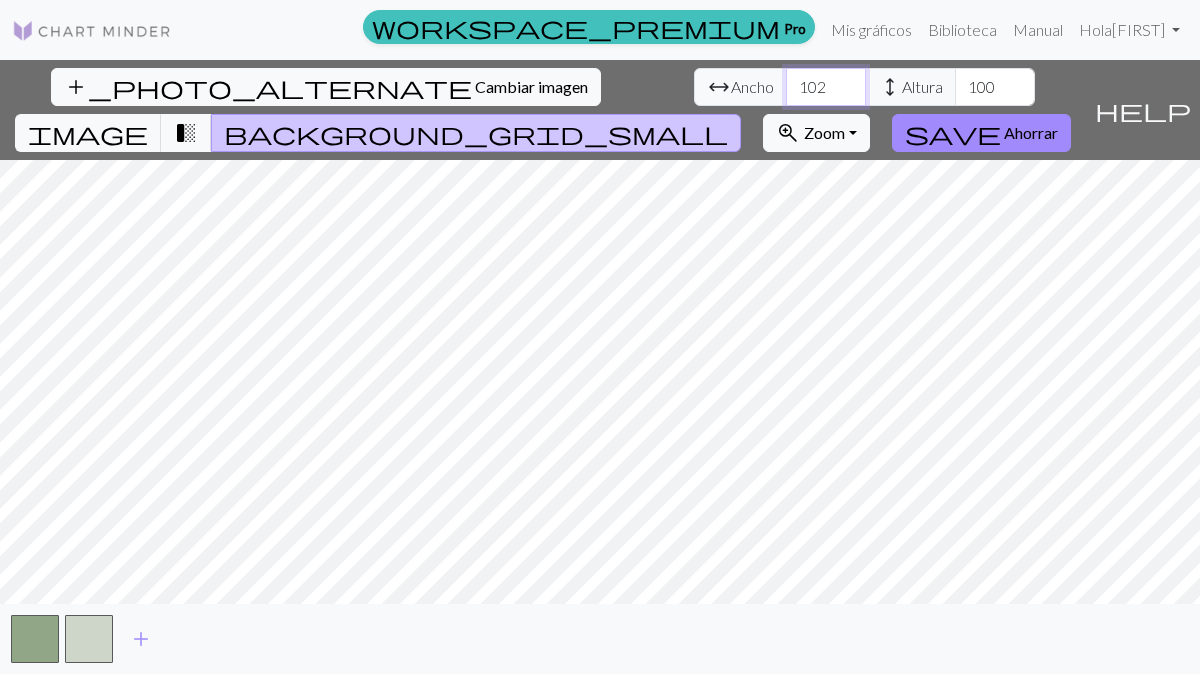 click on "102" at bounding box center (826, 87) 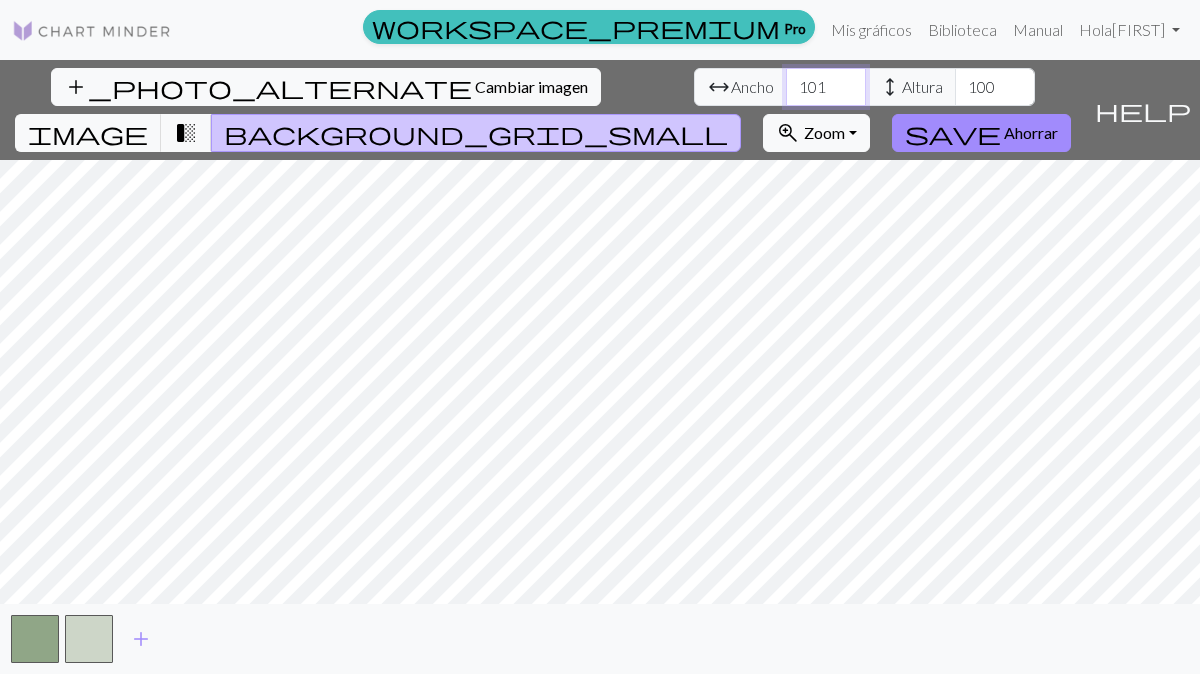 click on "101" at bounding box center [826, 87] 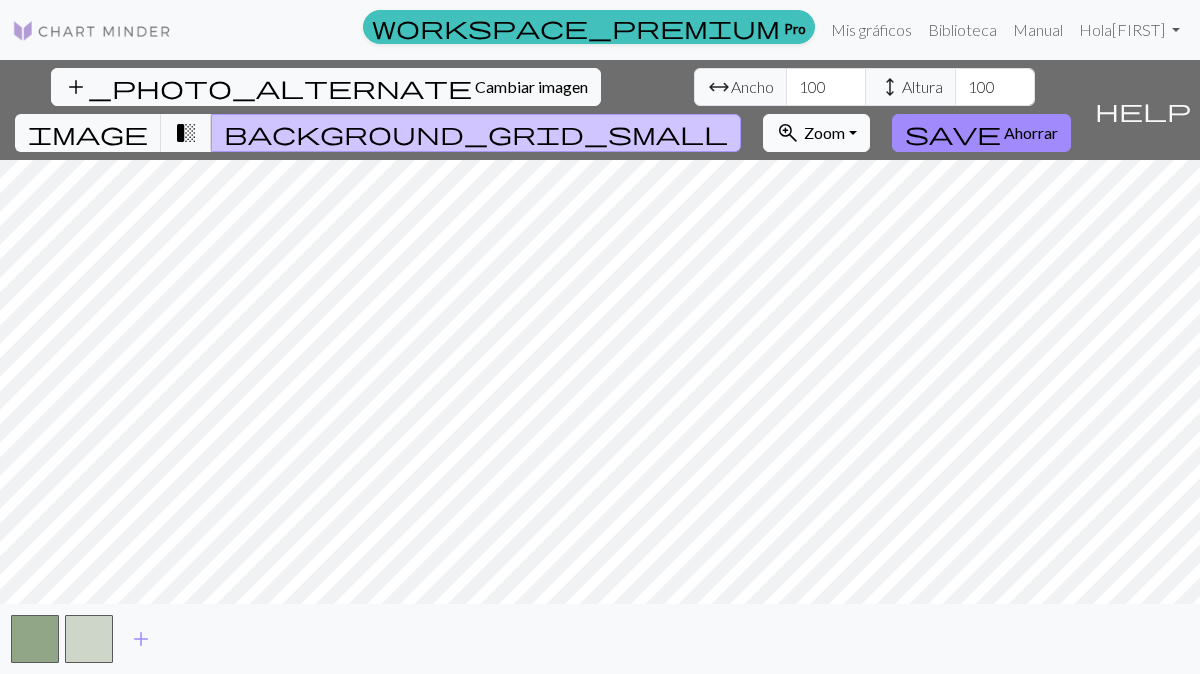 click on "Zoom" at bounding box center (824, 132) 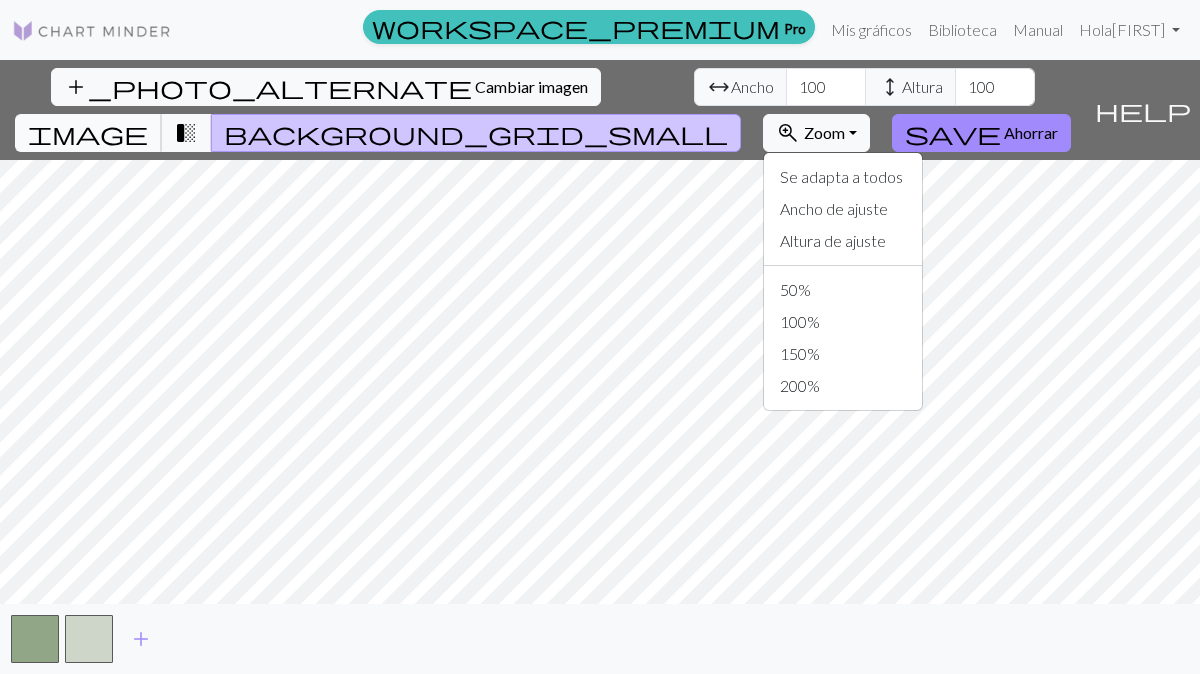 click on "image" at bounding box center (88, 133) 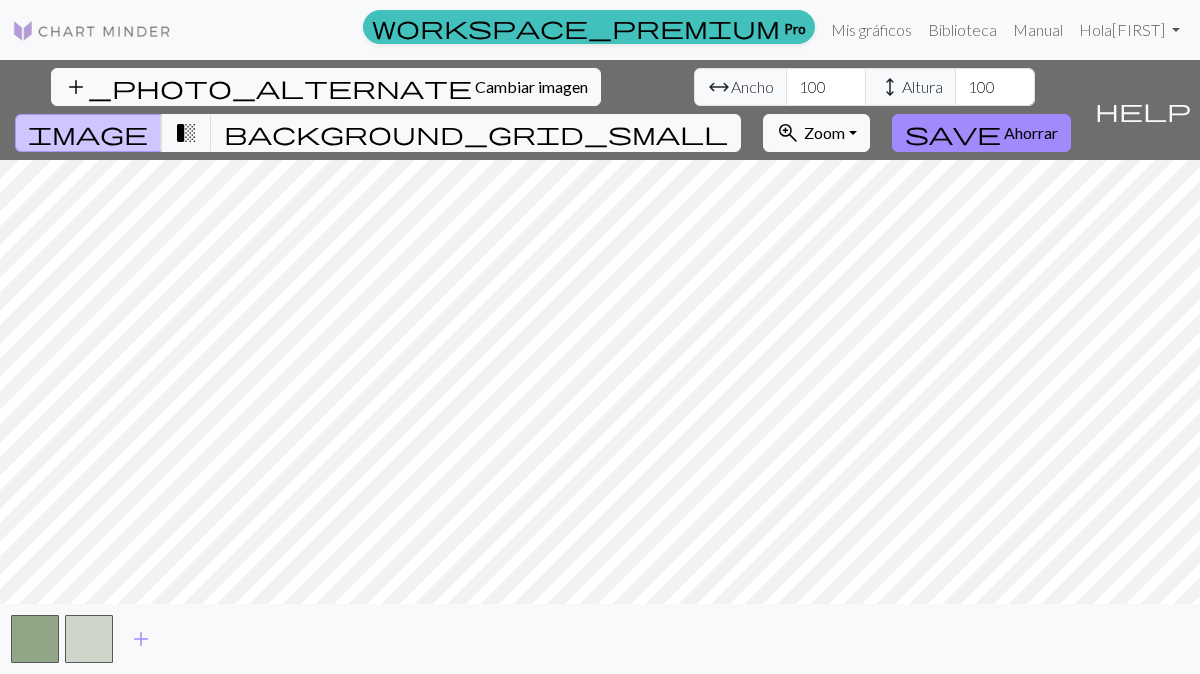 click on "image" at bounding box center [88, 133] 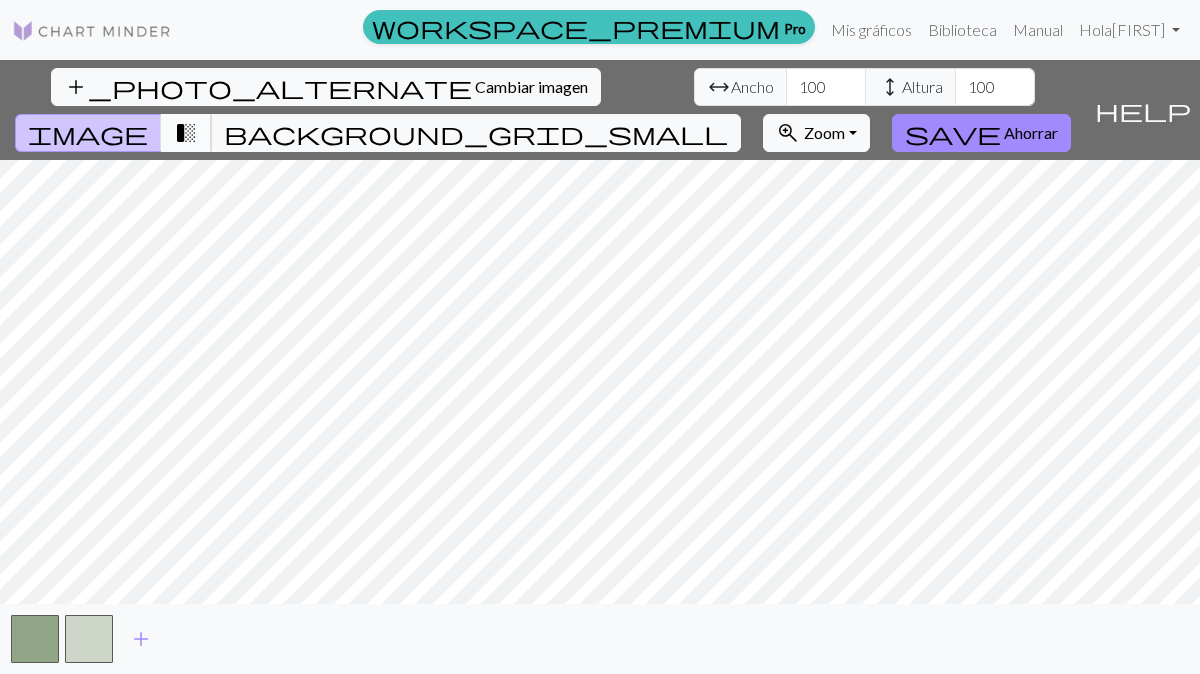 click on "transition_fade" at bounding box center (186, 133) 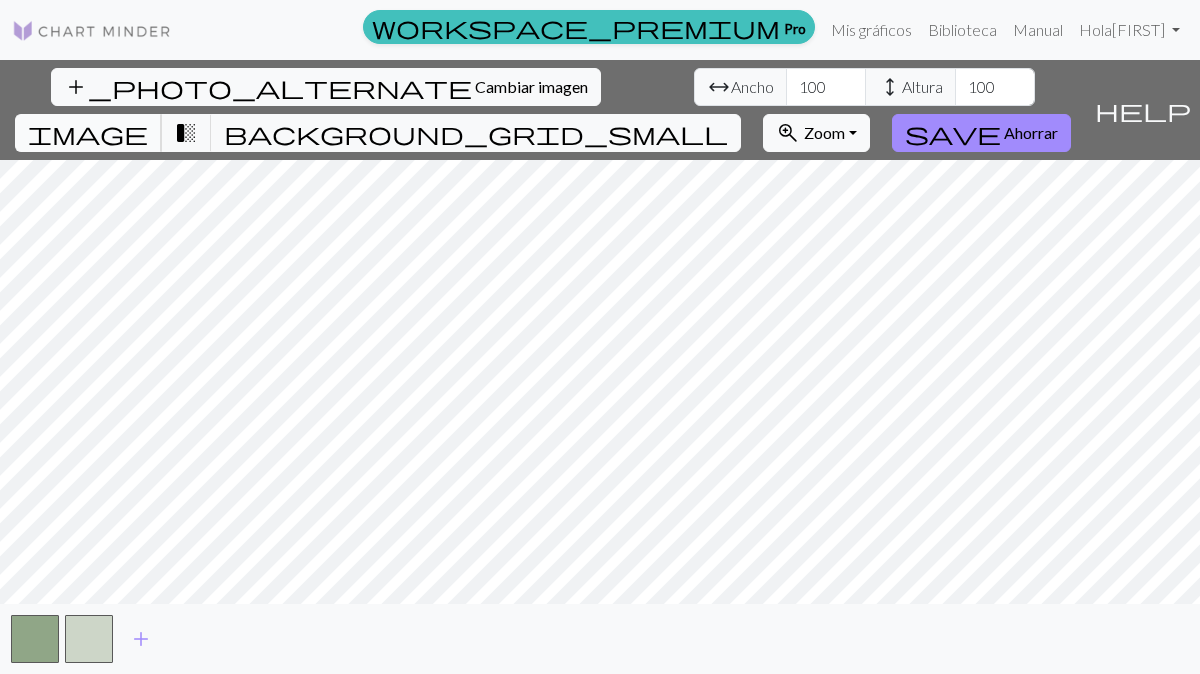 click on "image" at bounding box center [88, 133] 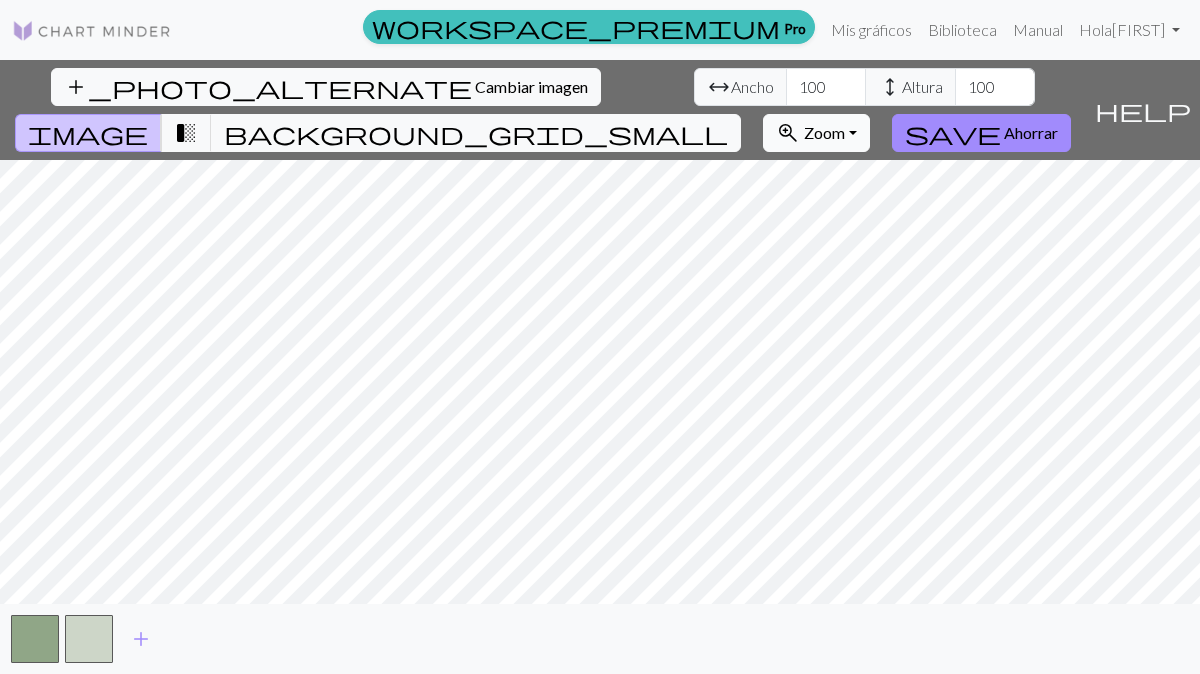 click on "zoom_in Zoom Zoom" at bounding box center [816, 133] 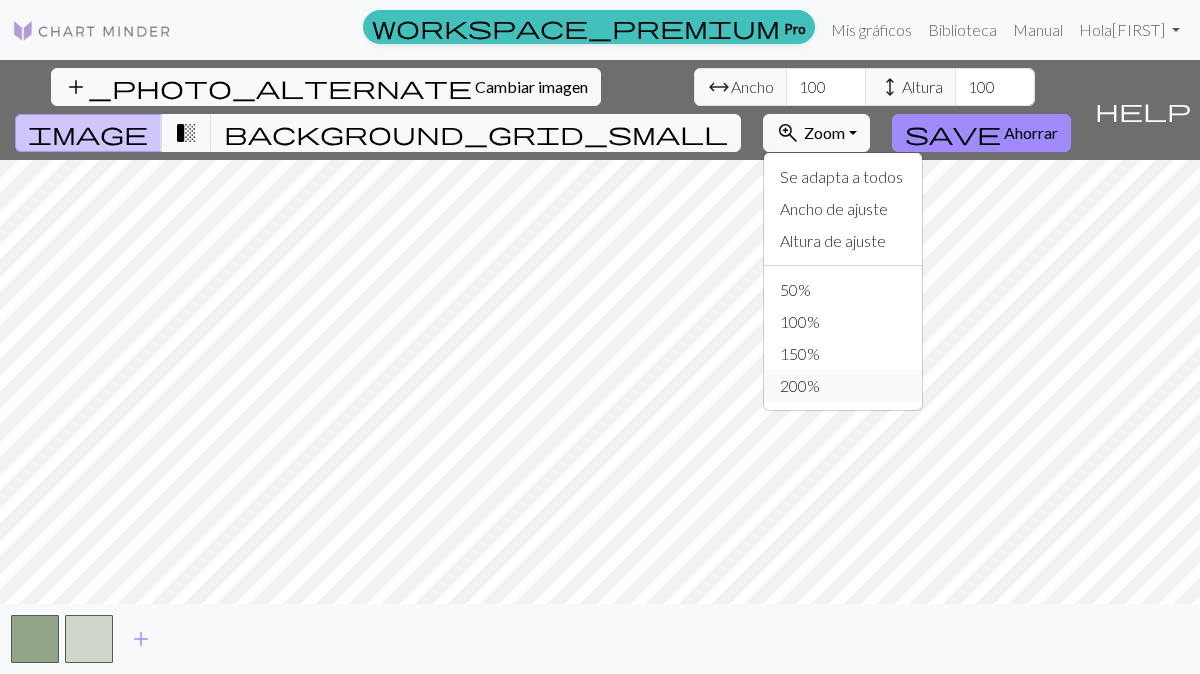 click on "200%" at bounding box center [800, 385] 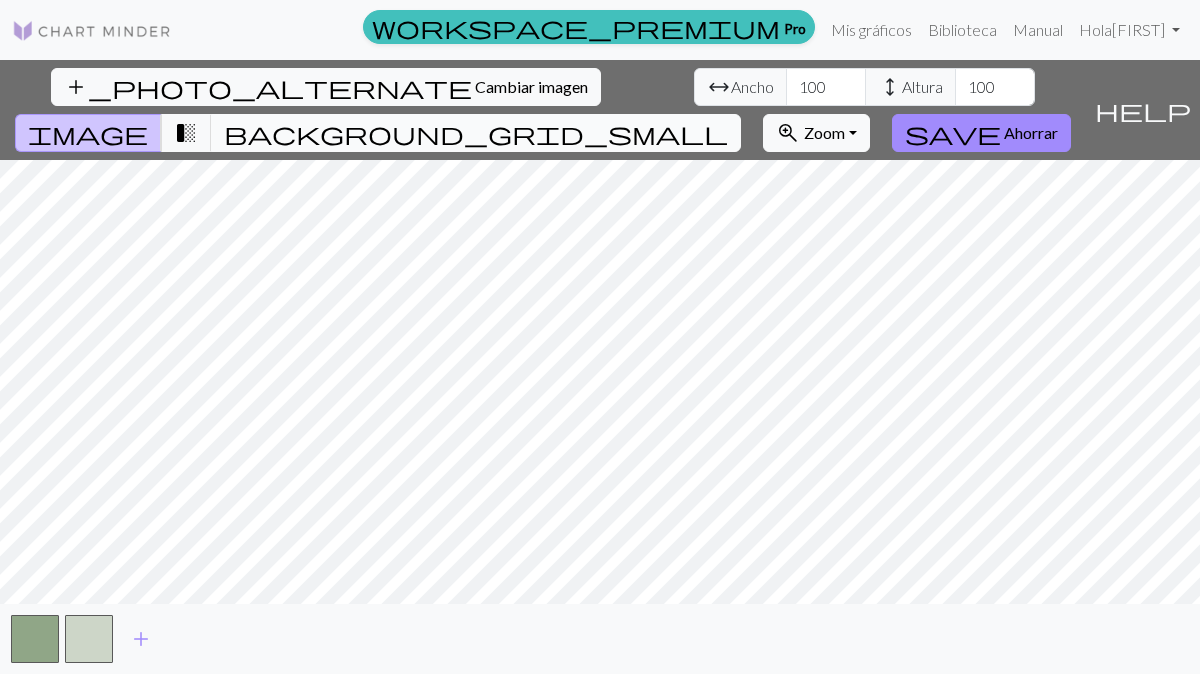 click on "background_grid_small" at bounding box center [476, 133] 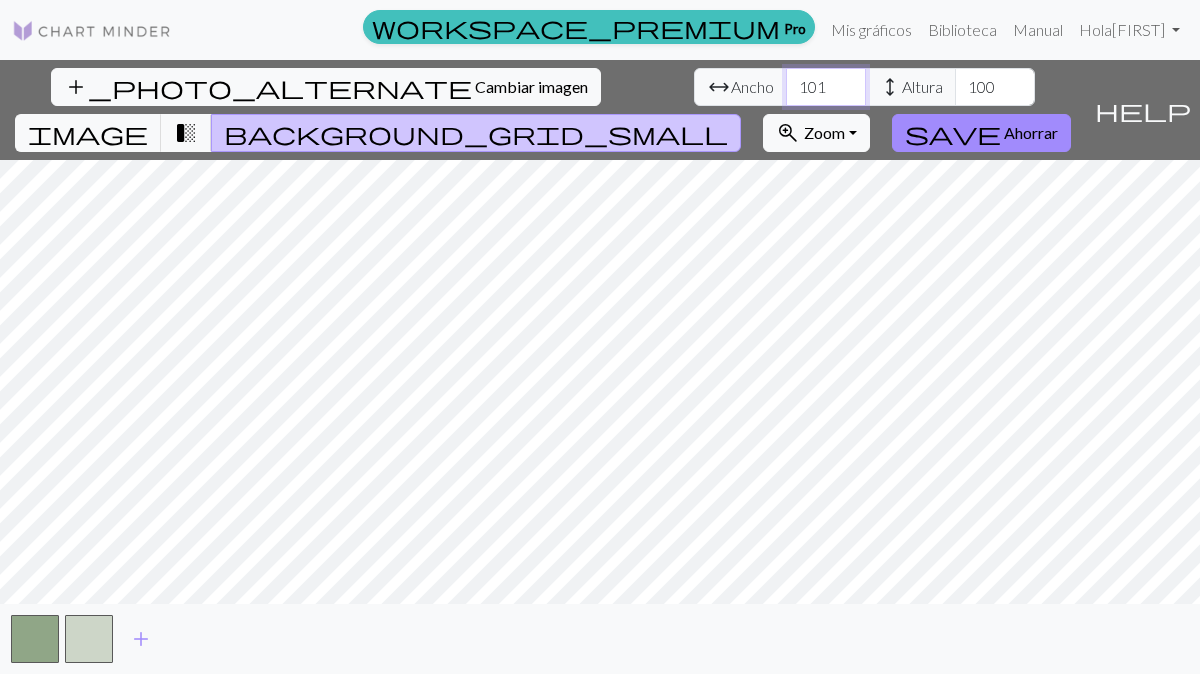 click on "101" at bounding box center (826, 87) 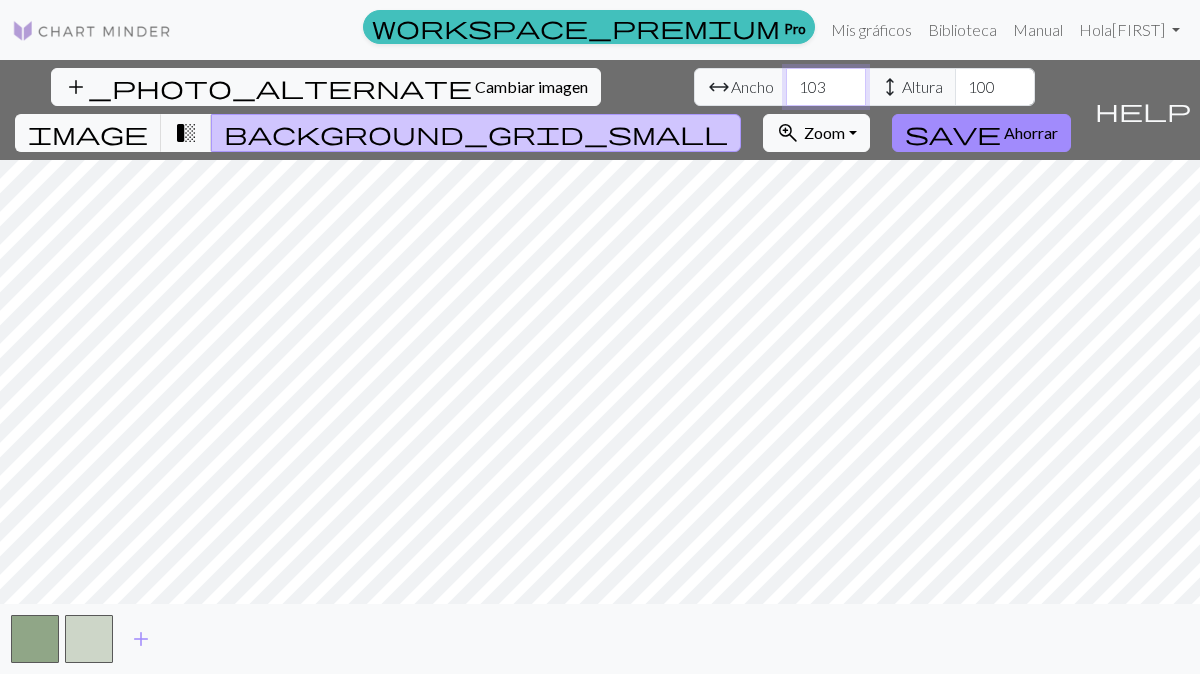 click on "103" at bounding box center [826, 87] 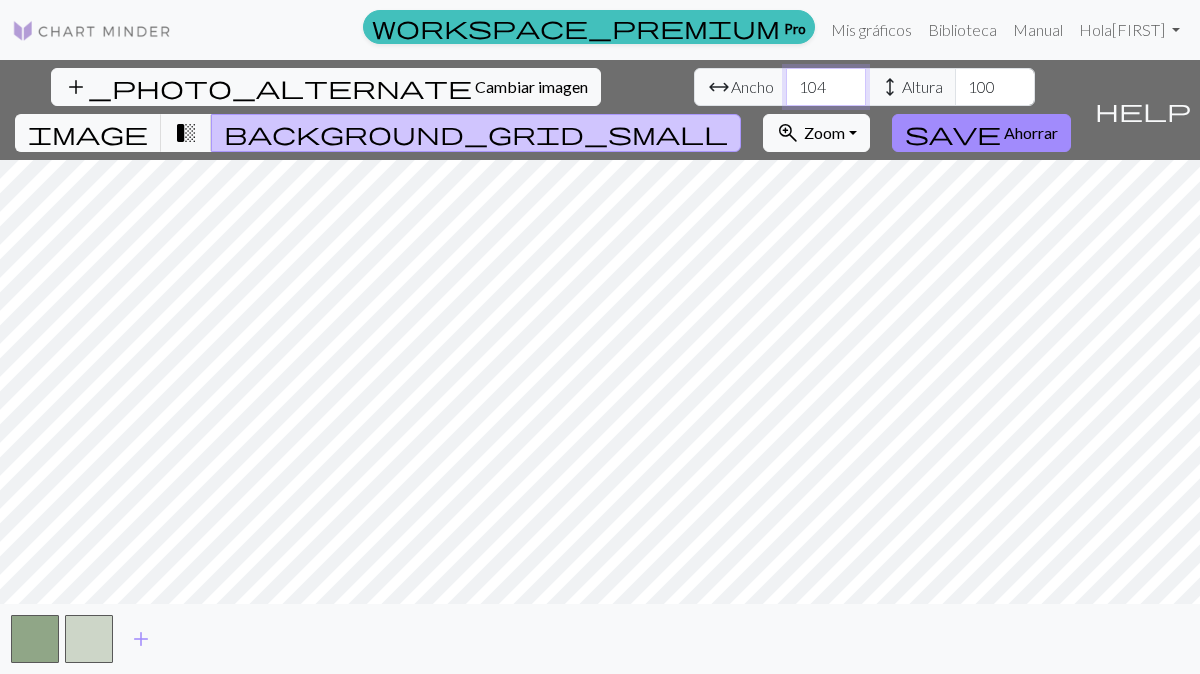 click on "104" at bounding box center (826, 87) 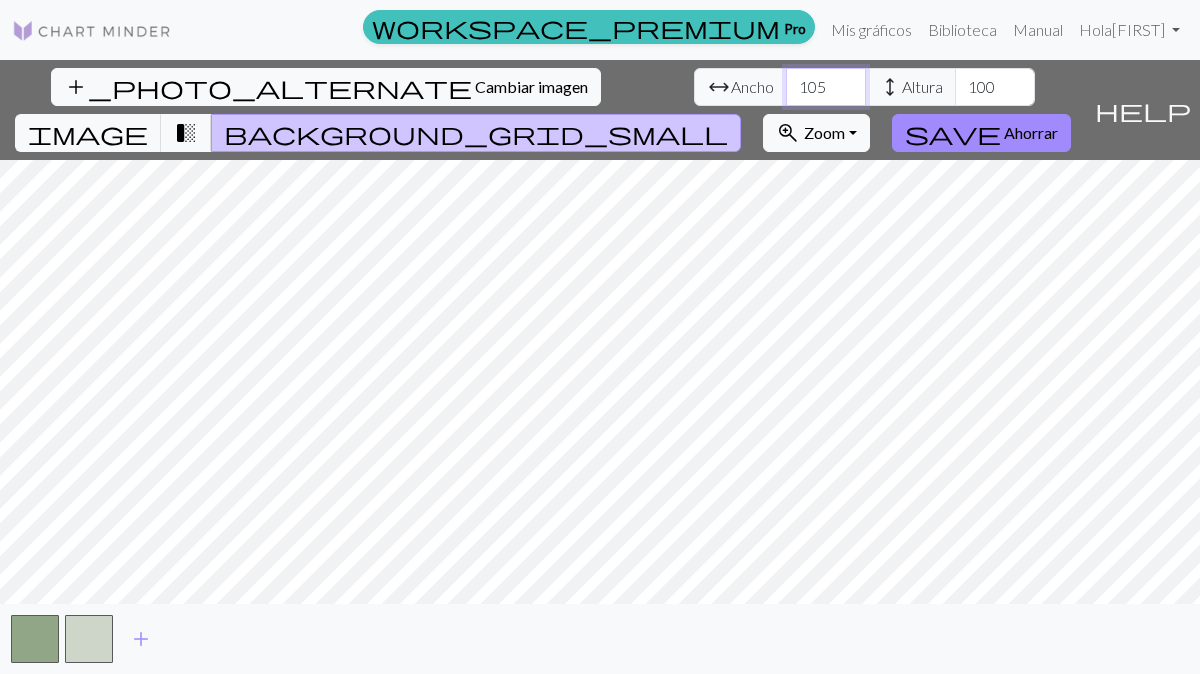 click on "105" at bounding box center [826, 87] 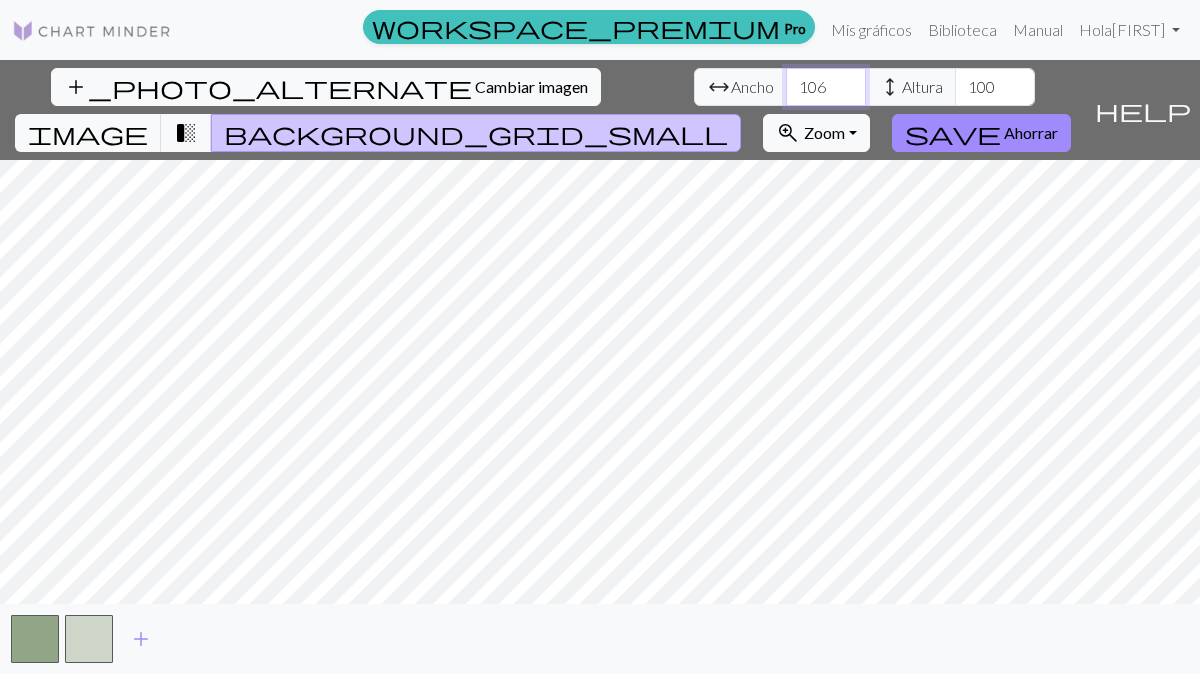 click on "106" at bounding box center (826, 87) 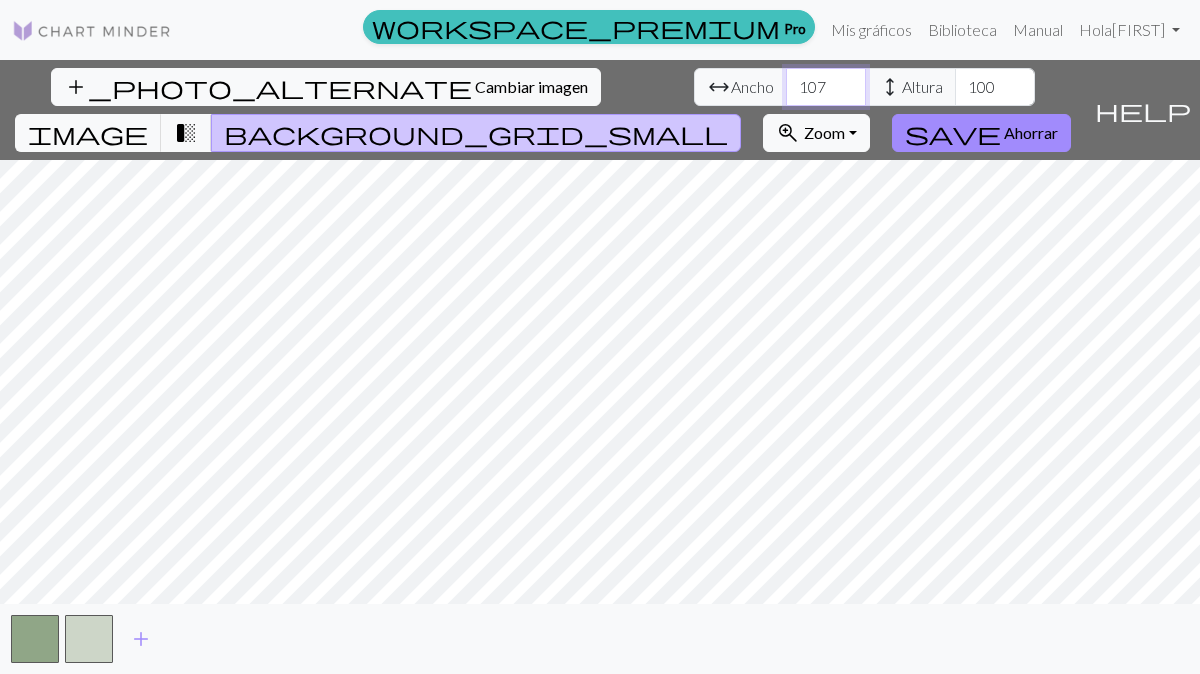 click on "107" at bounding box center (826, 87) 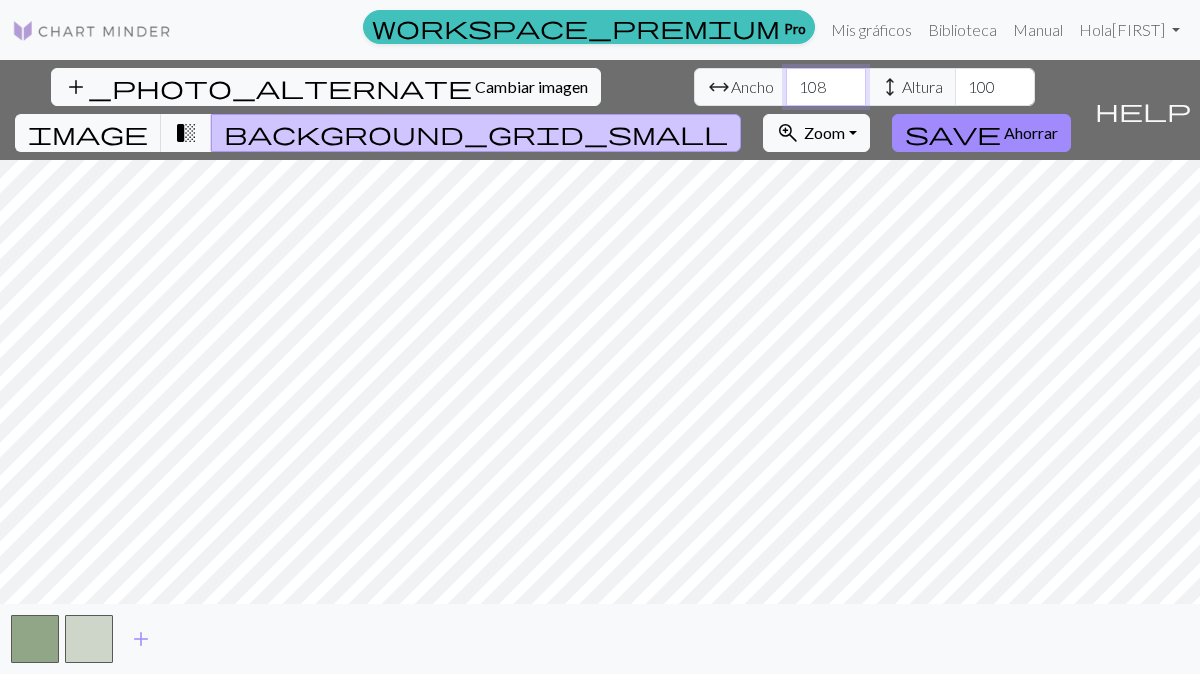 click on "108" at bounding box center [826, 87] 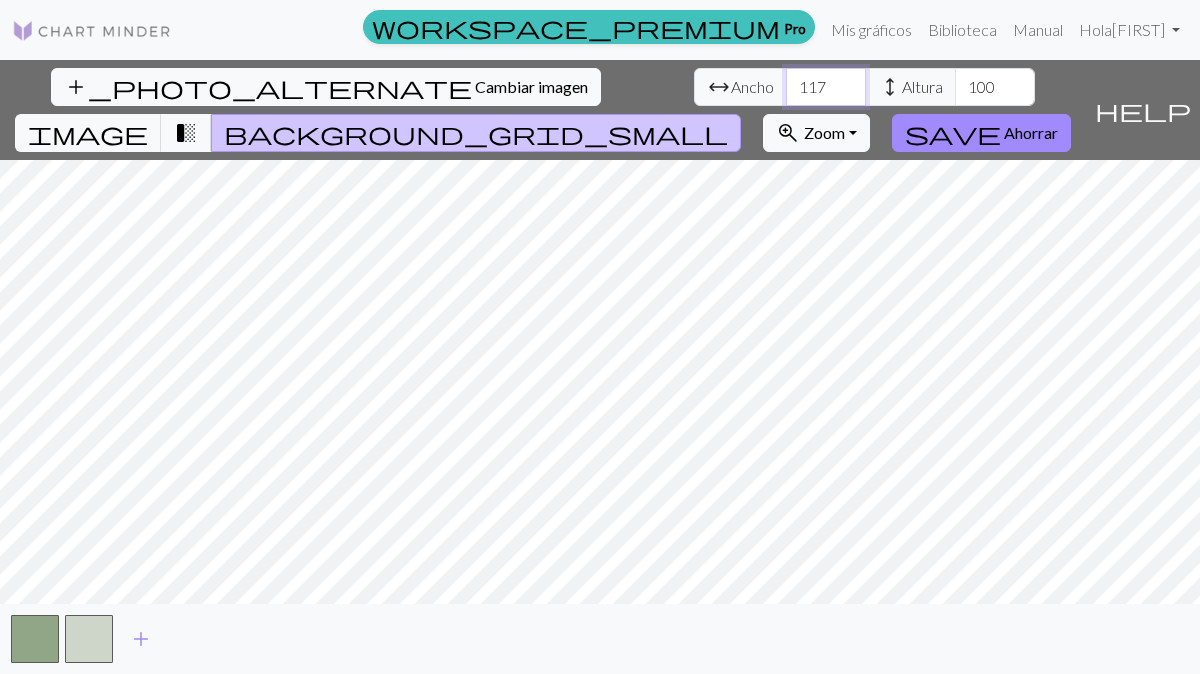click on "117" at bounding box center (826, 87) 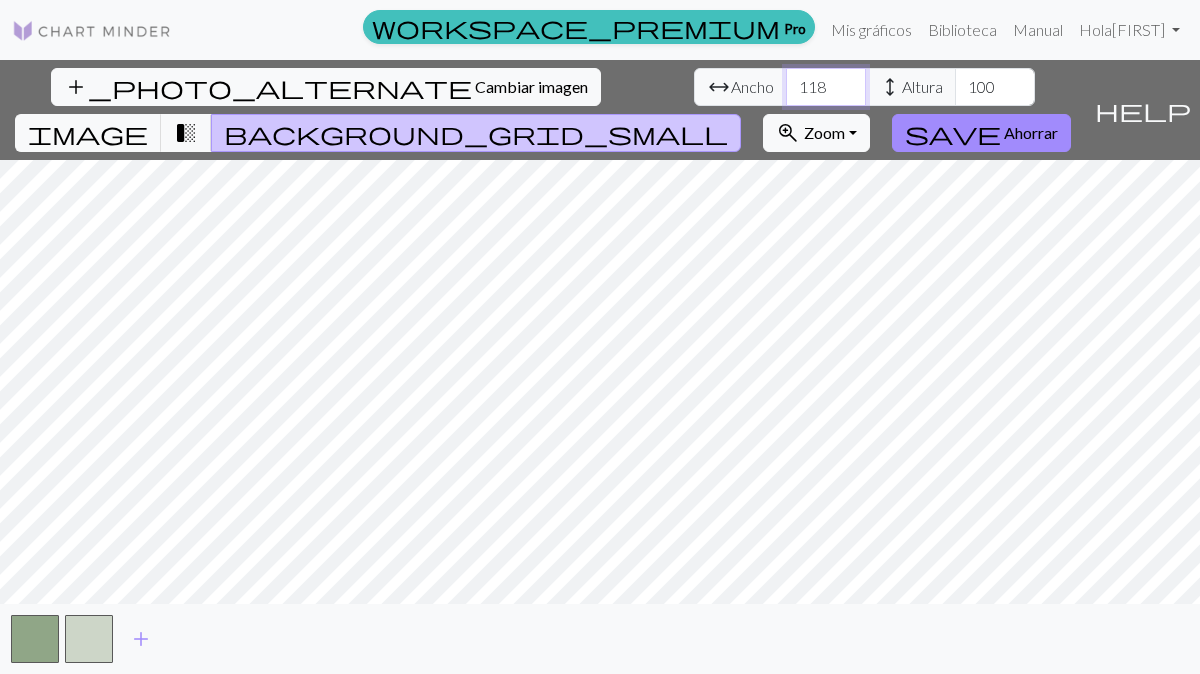 click on "118" at bounding box center (826, 87) 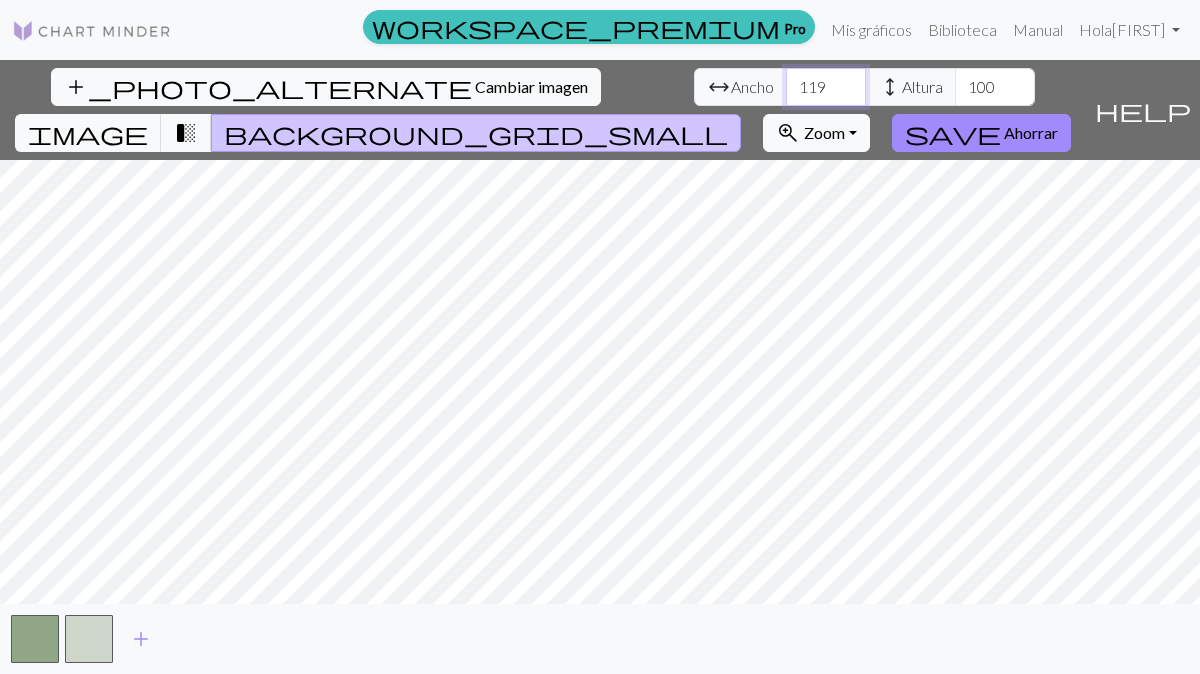 click on "119" at bounding box center [826, 87] 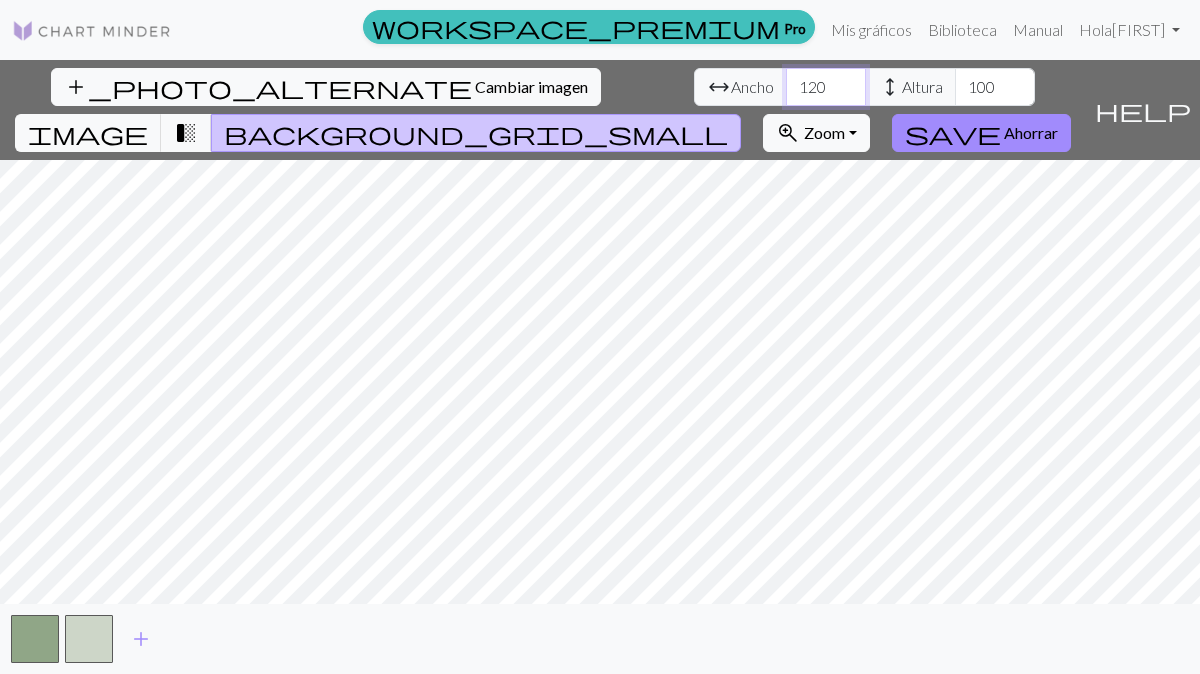 click on "120" at bounding box center [826, 87] 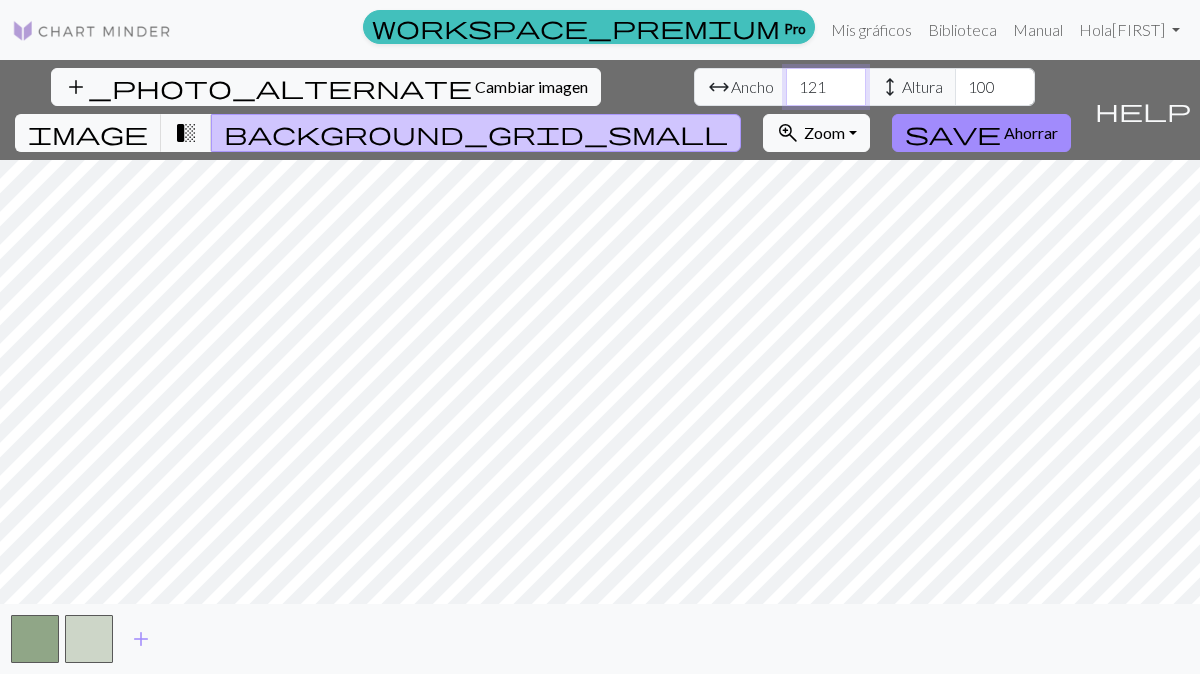 click on "121" at bounding box center [826, 87] 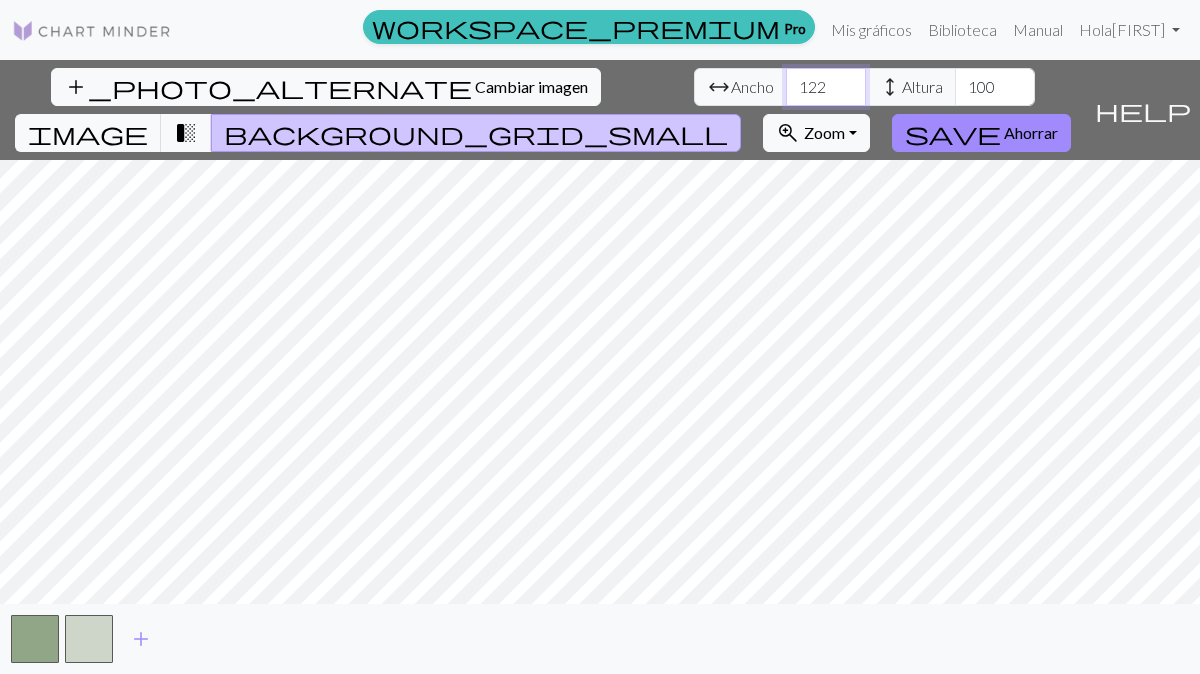 click on "122" at bounding box center [826, 87] 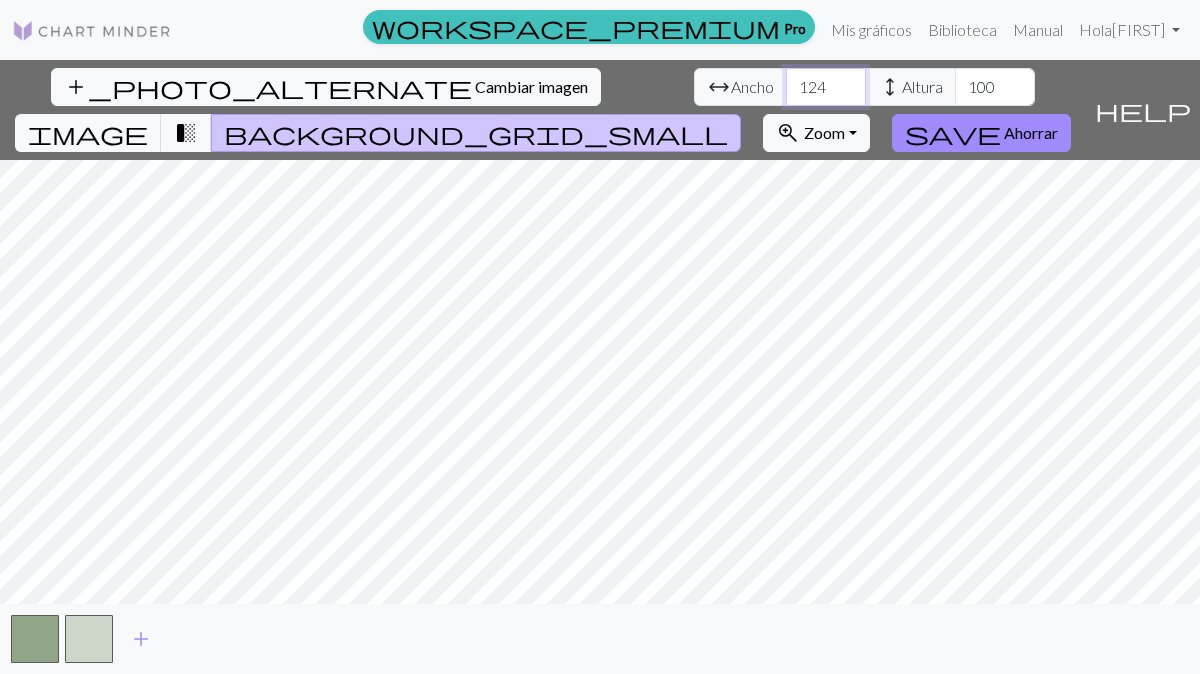 click on "124" at bounding box center [826, 87] 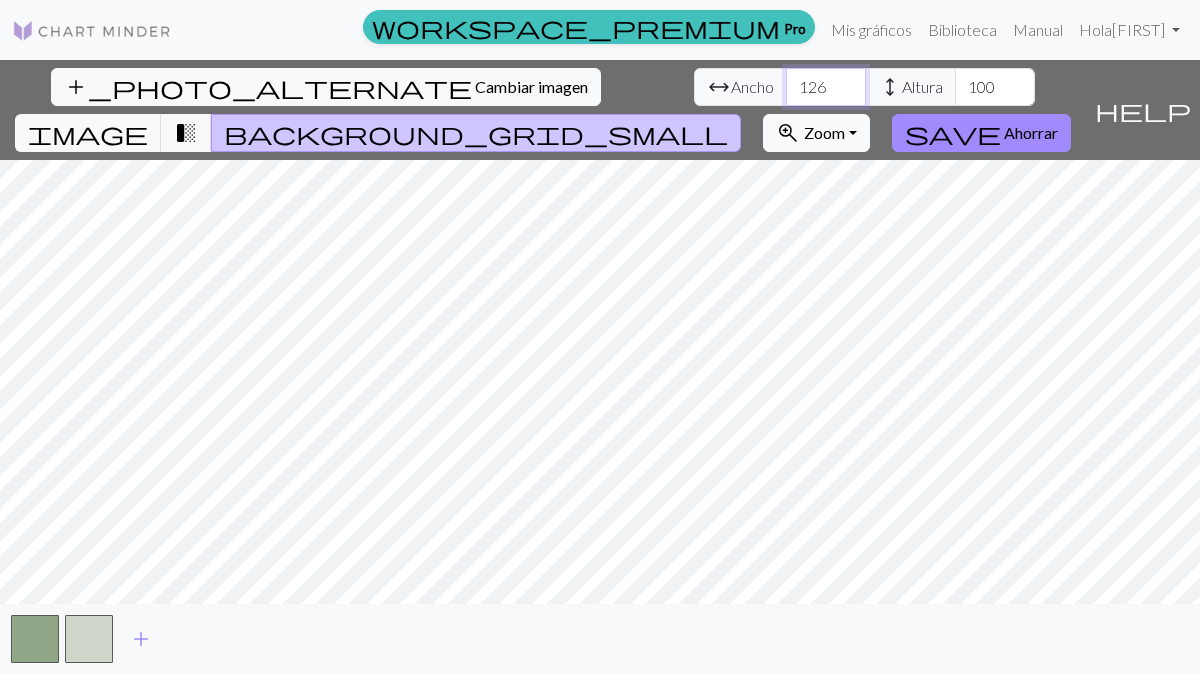 click on "126" at bounding box center (826, 87) 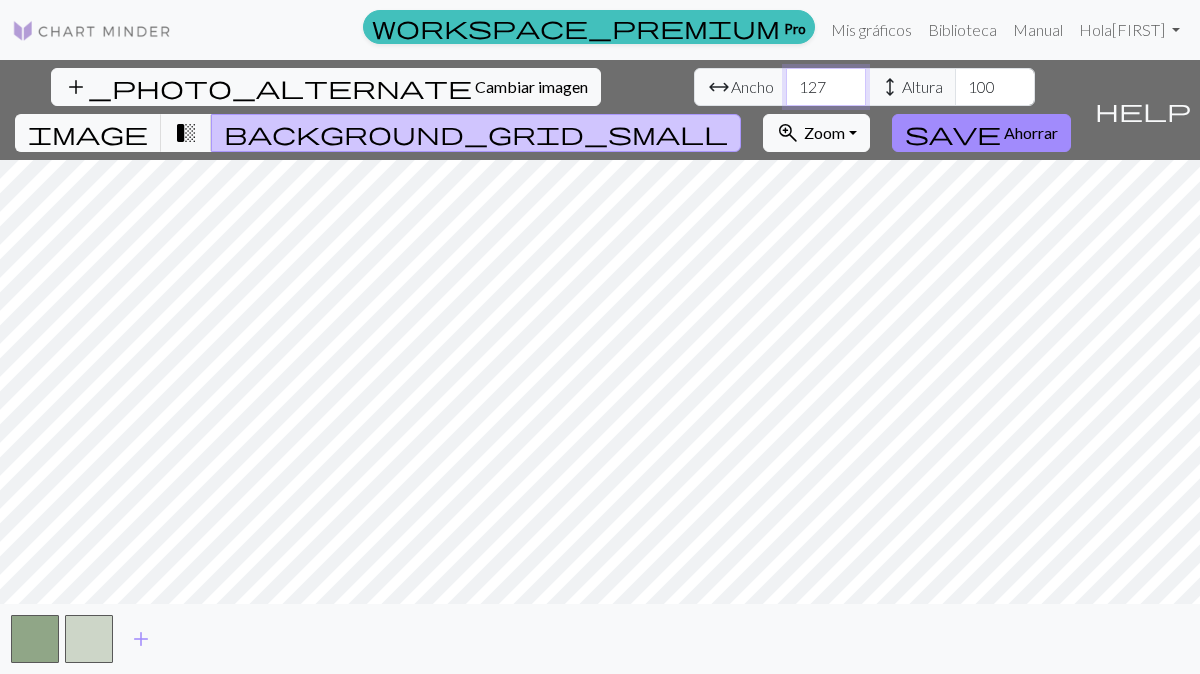 click on "127" at bounding box center [826, 87] 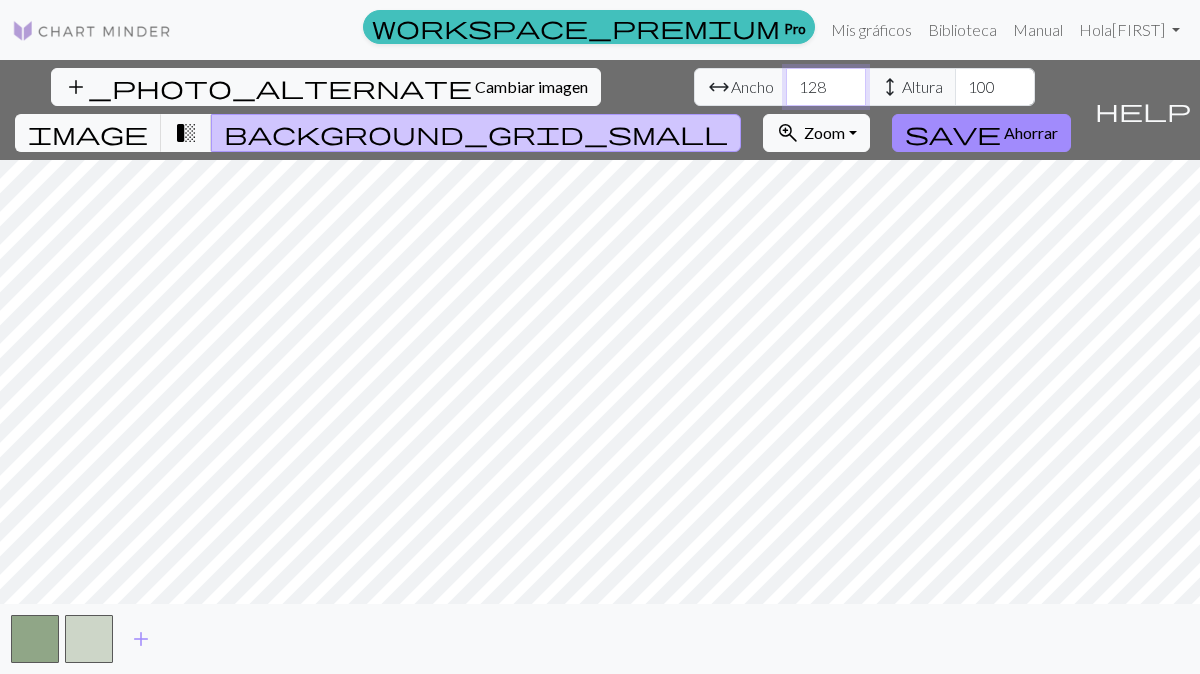 click on "128" at bounding box center [826, 87] 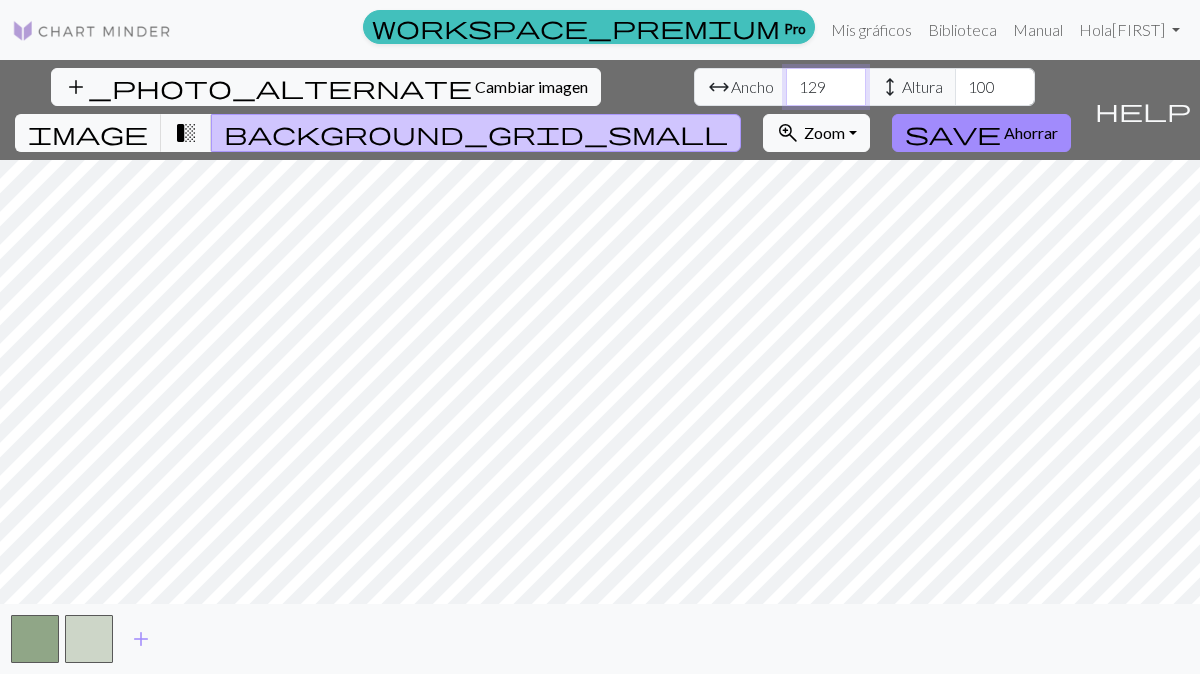 click on "129" at bounding box center (826, 87) 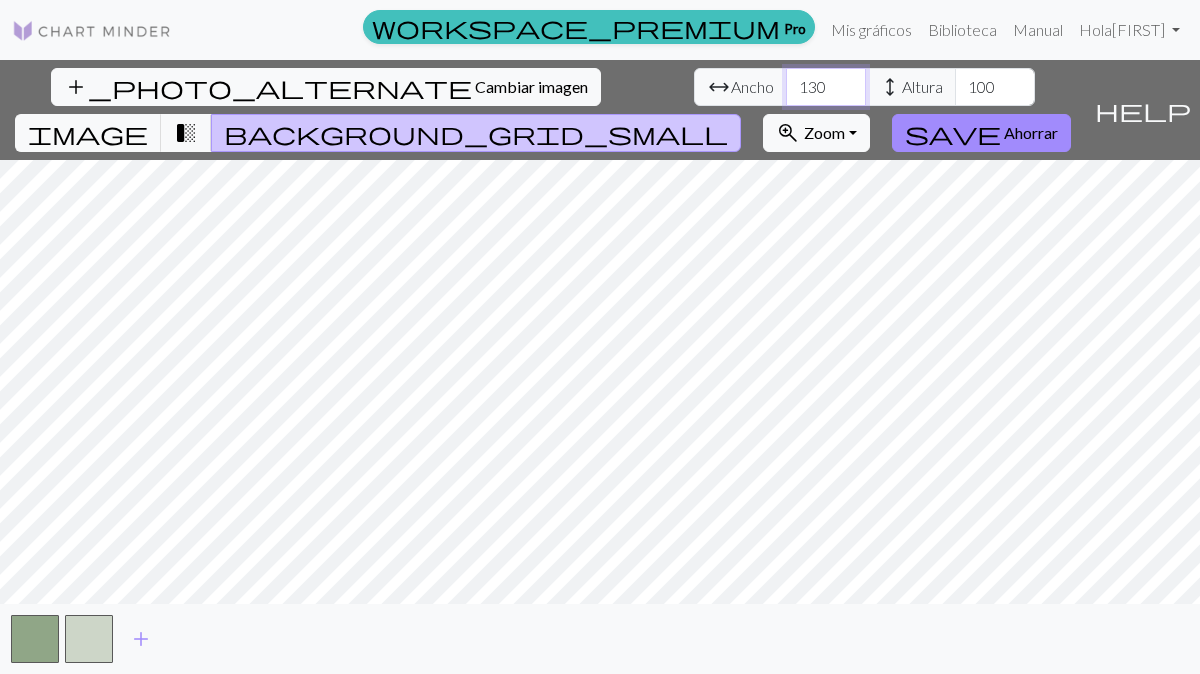 type on "130" 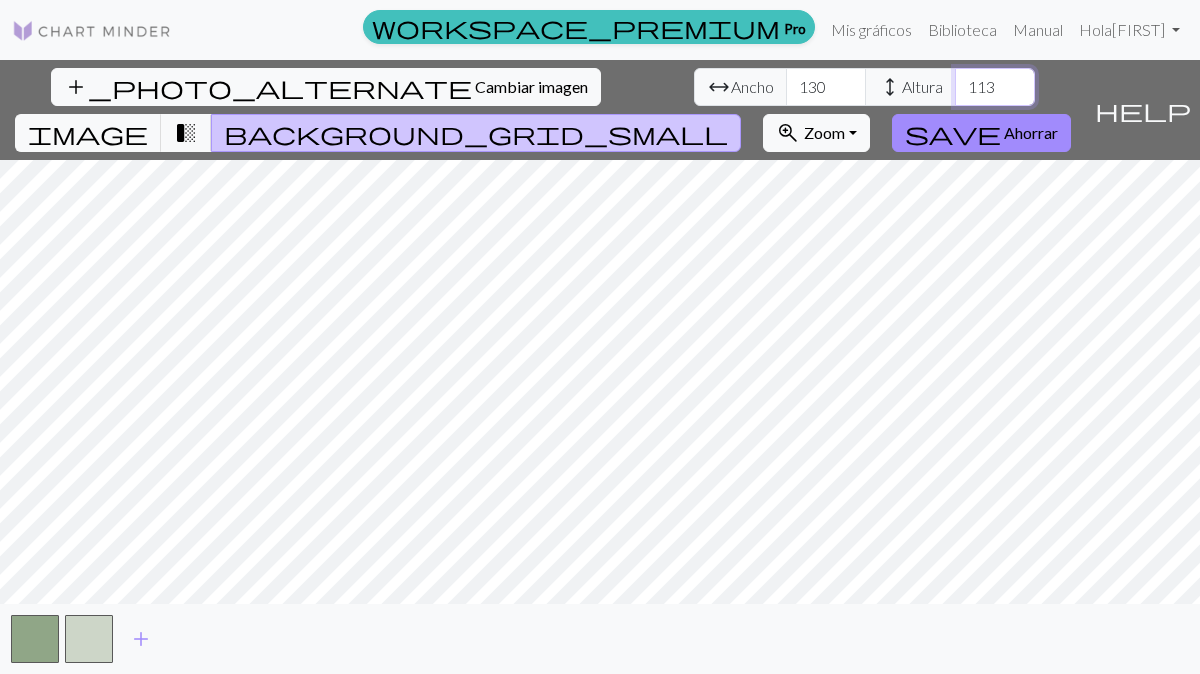 click on "113" at bounding box center [995, 87] 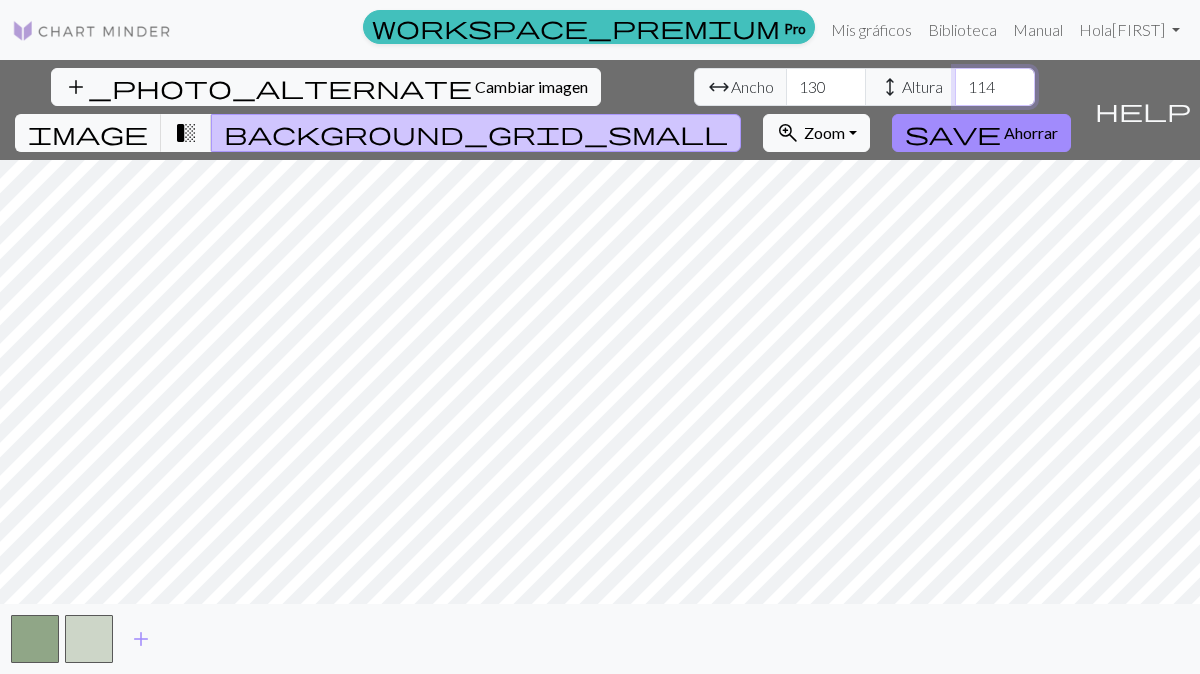 click on "114" at bounding box center [995, 87] 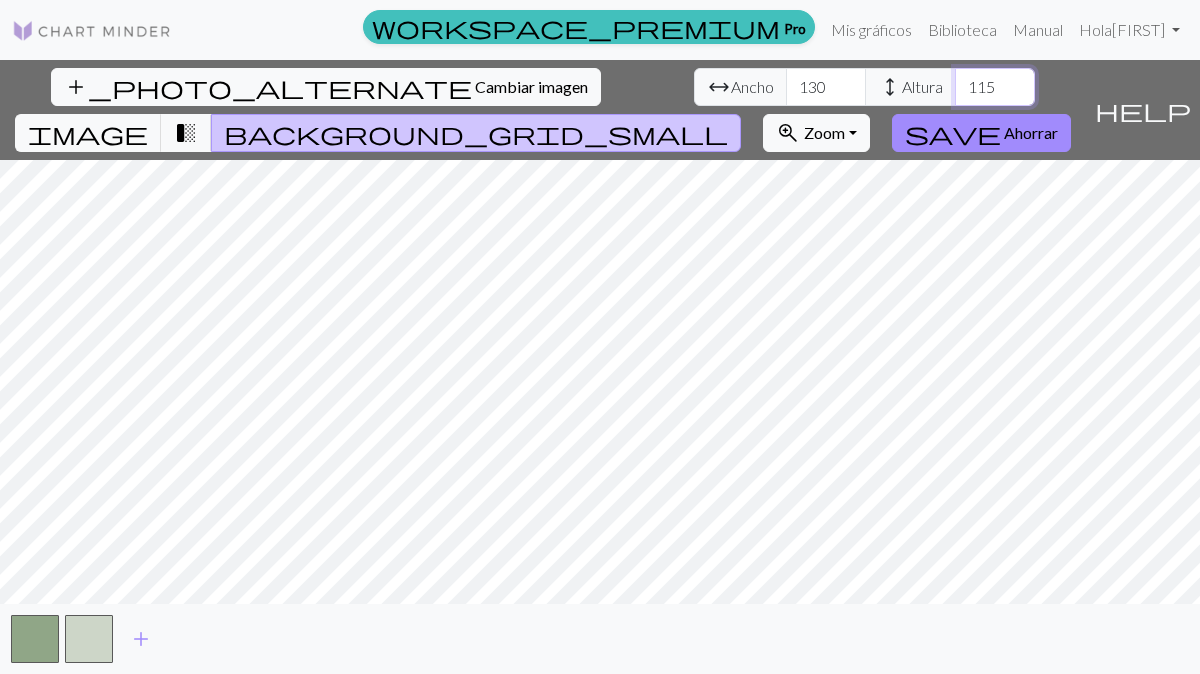 click on "115" at bounding box center (995, 87) 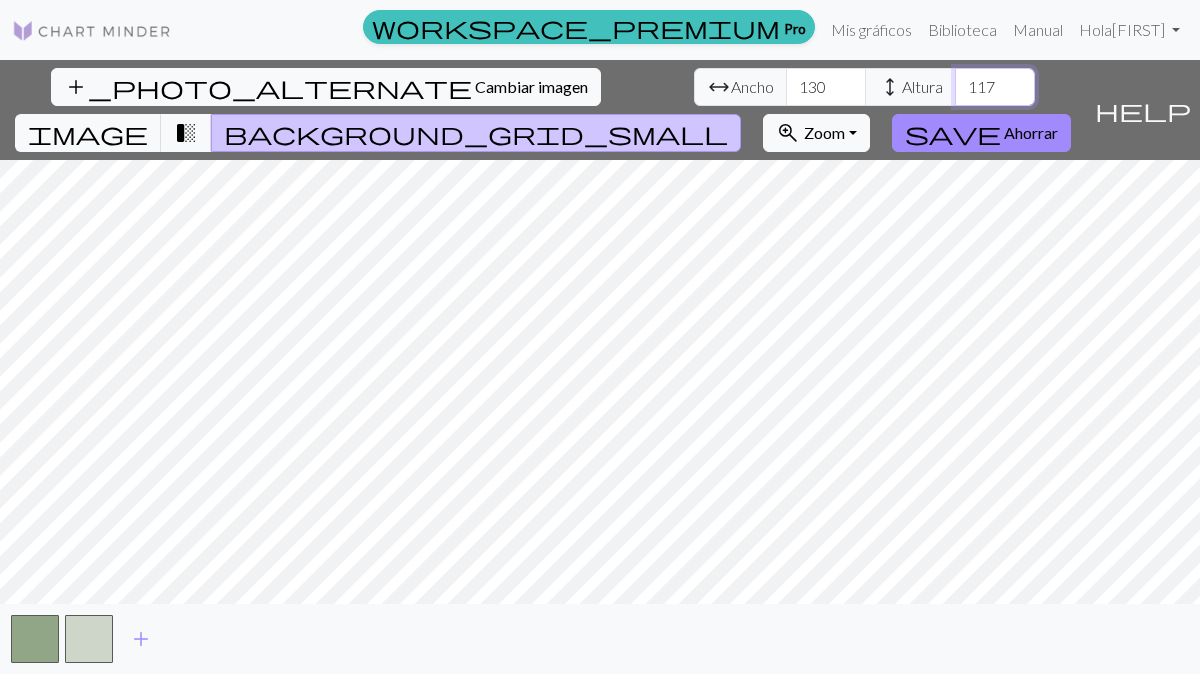 click on "117" at bounding box center (995, 87) 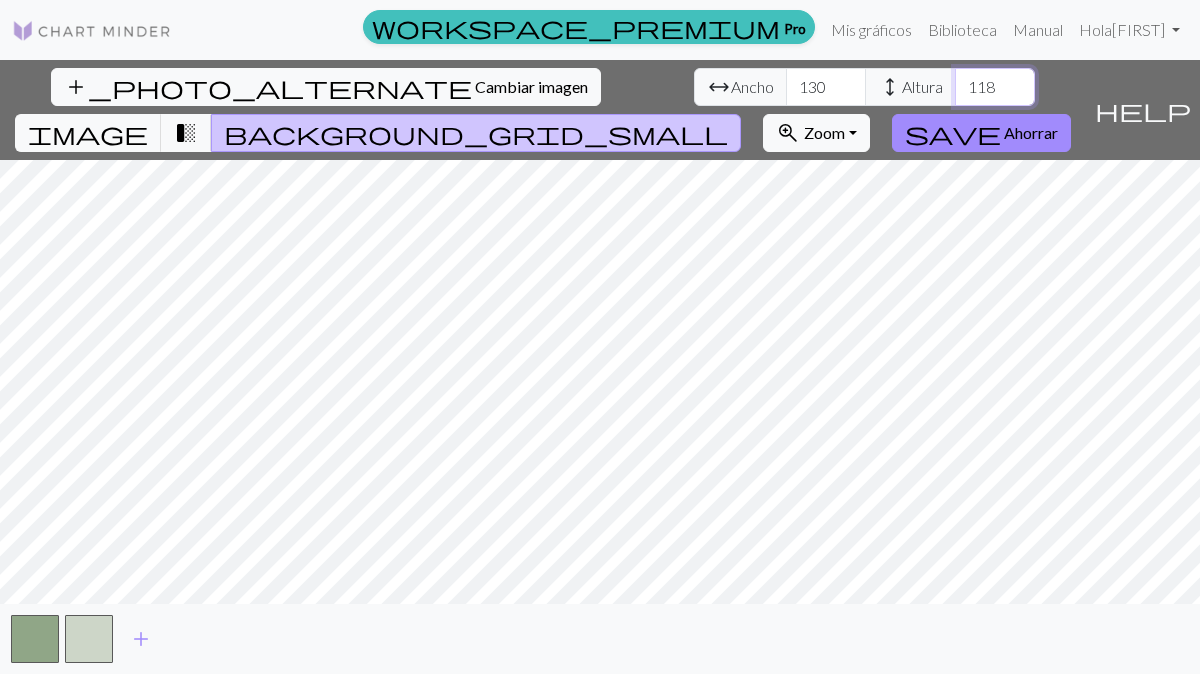 click on "118" at bounding box center (995, 87) 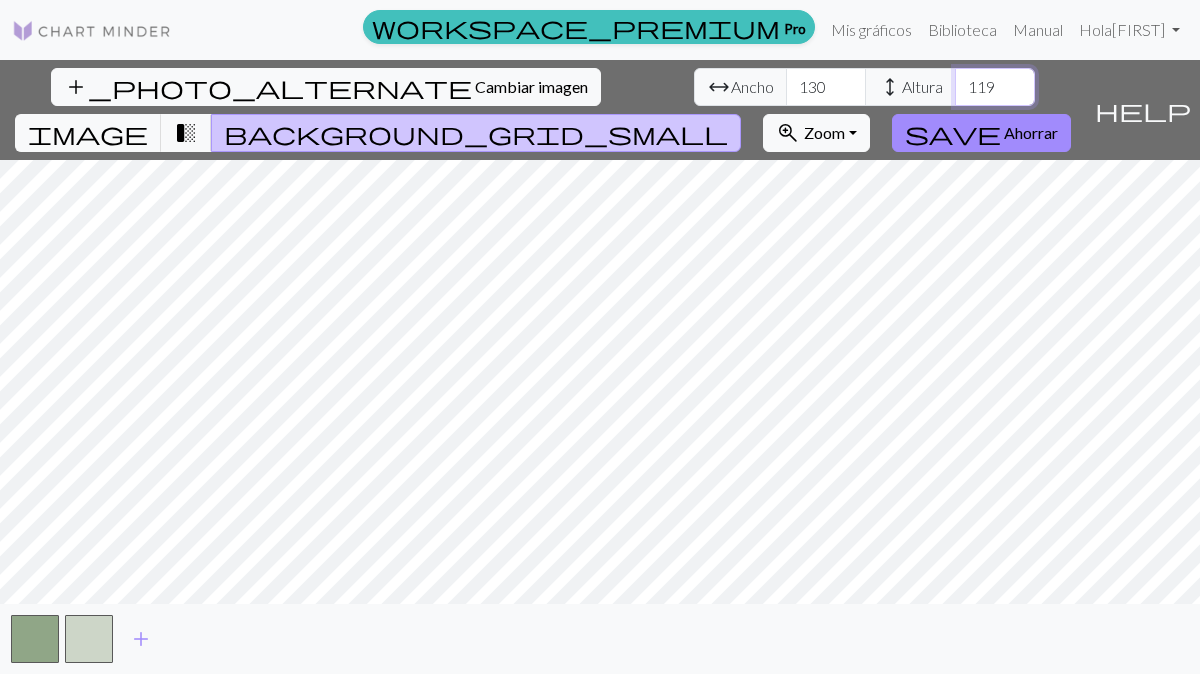 click on "119" at bounding box center (995, 87) 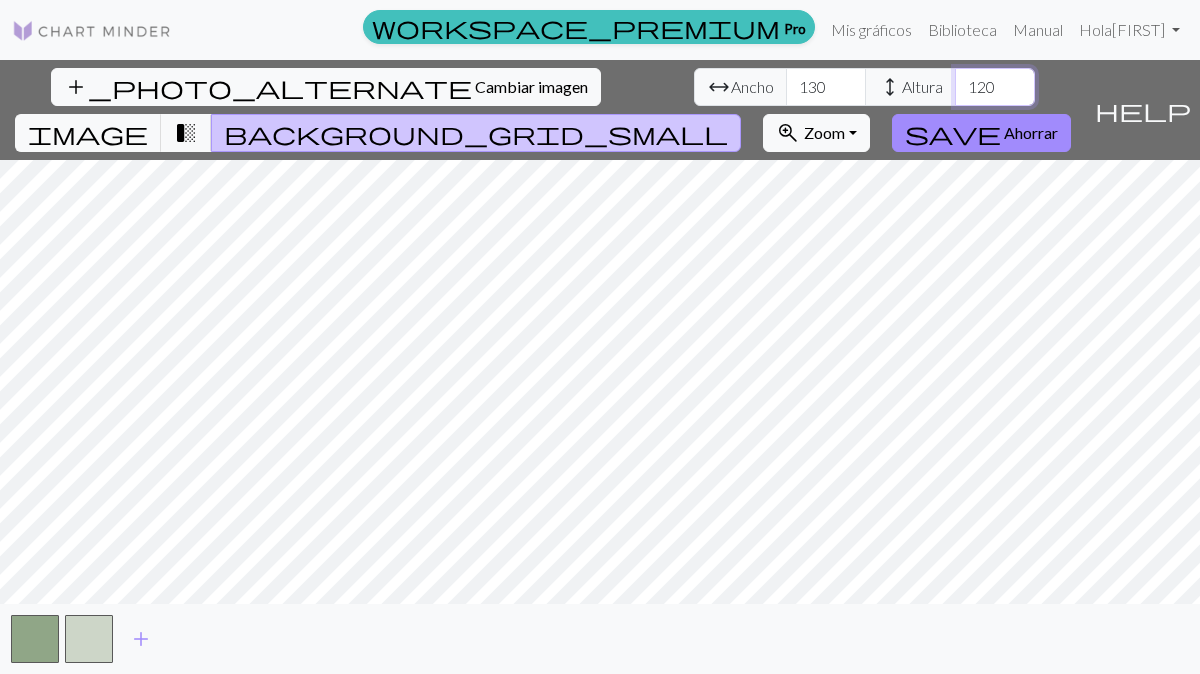 click on "120" at bounding box center [995, 87] 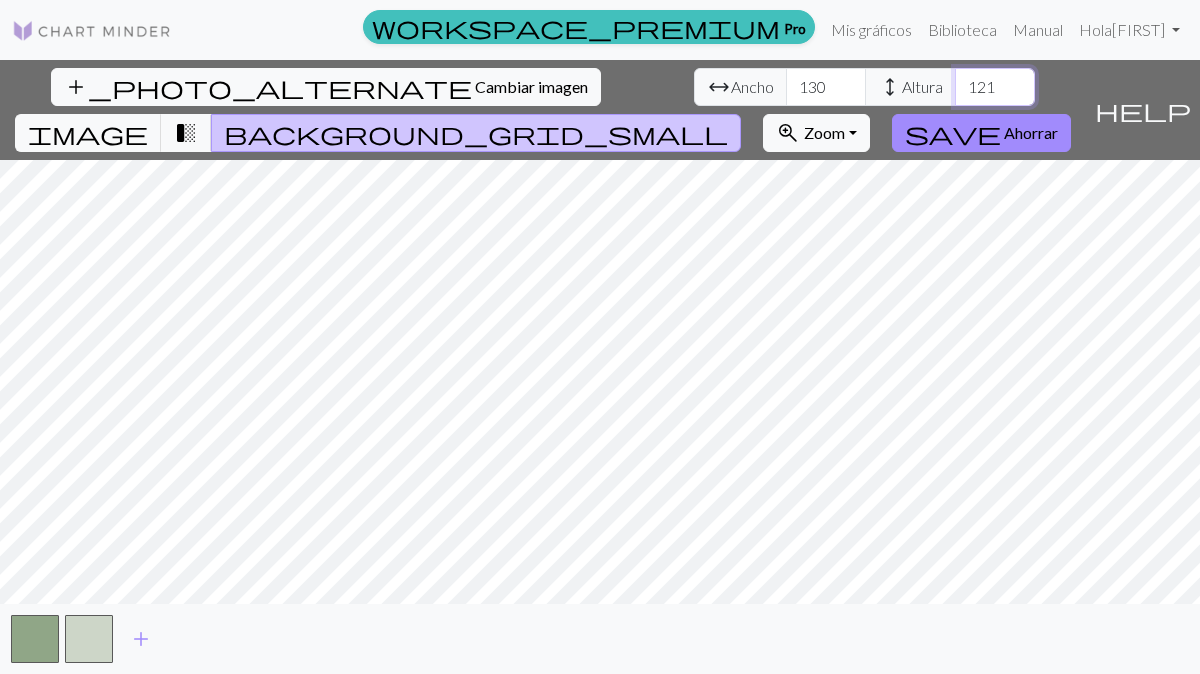 click on "121" at bounding box center [995, 87] 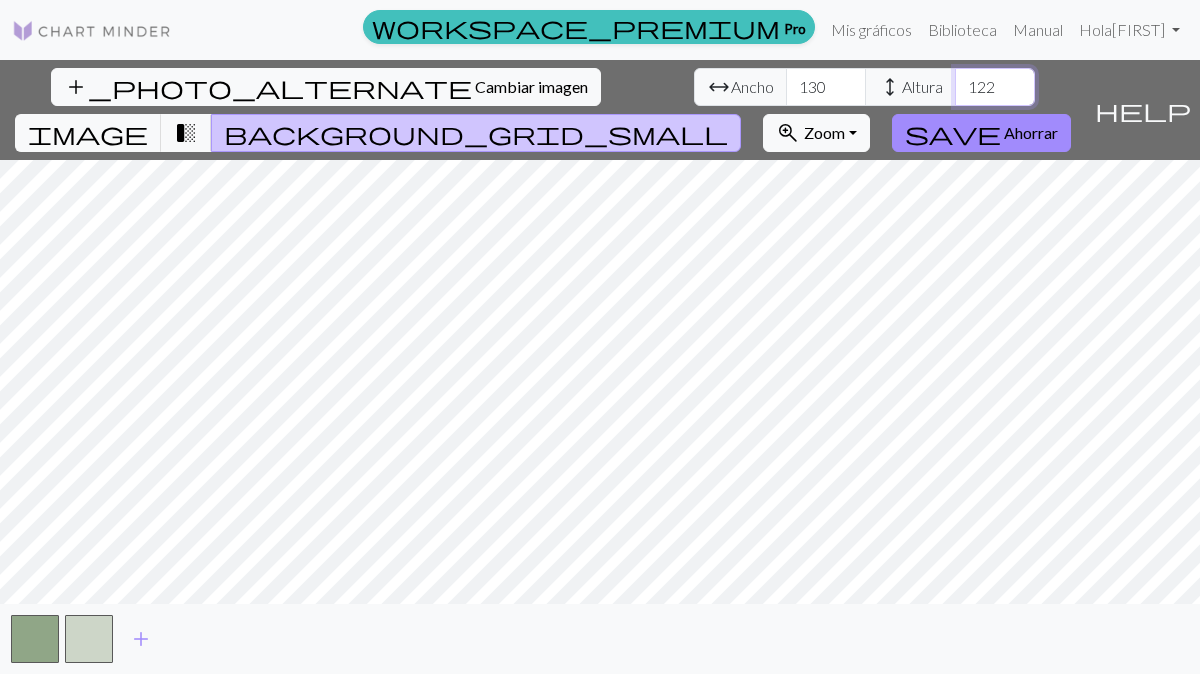 click on "123" at bounding box center [995, 87] 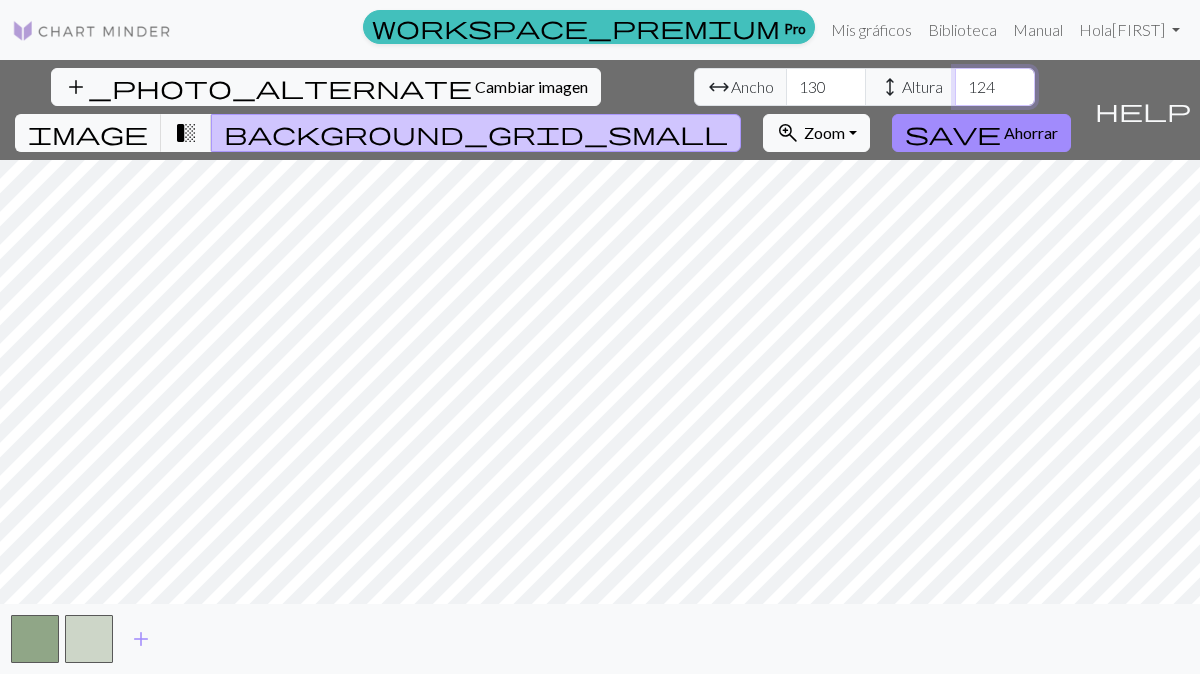 click on "124" at bounding box center [995, 87] 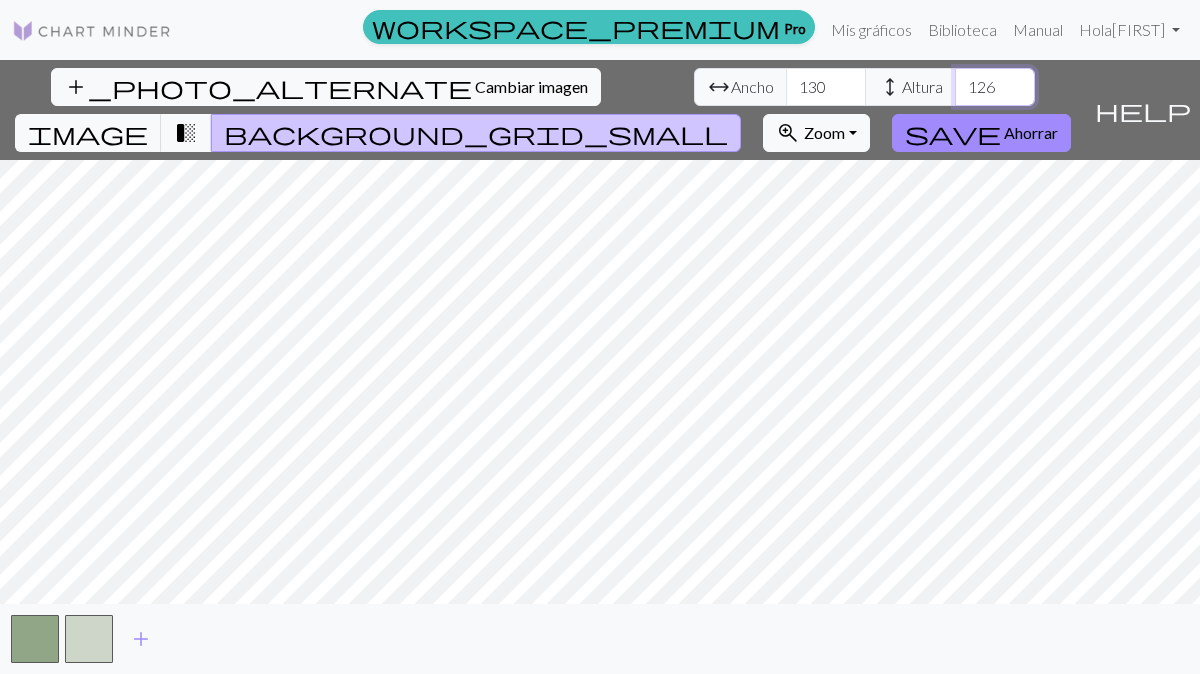 click on "126" at bounding box center [995, 87] 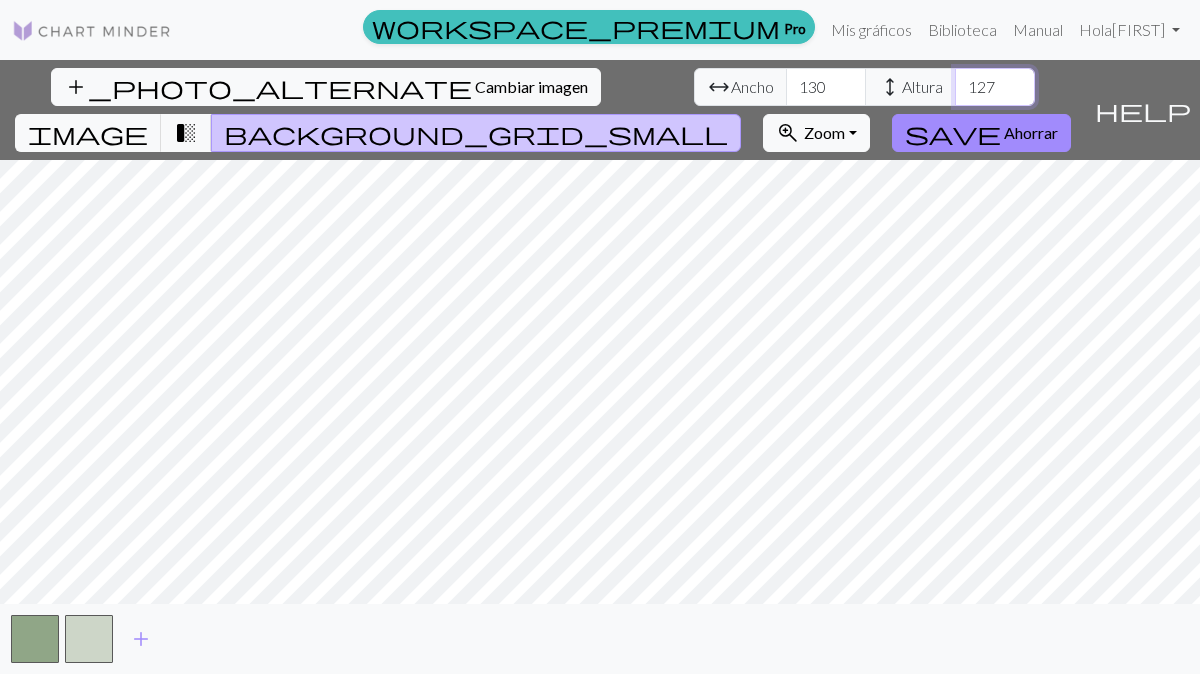 click on "127" at bounding box center (995, 87) 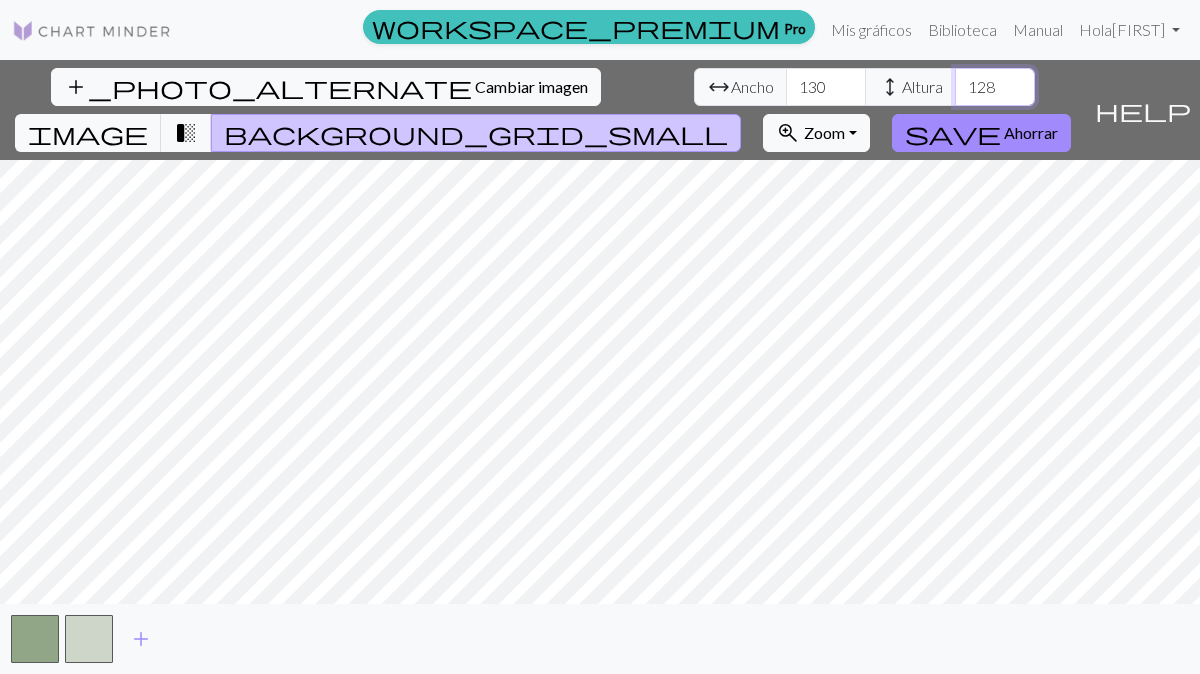 click on "128" at bounding box center (995, 87) 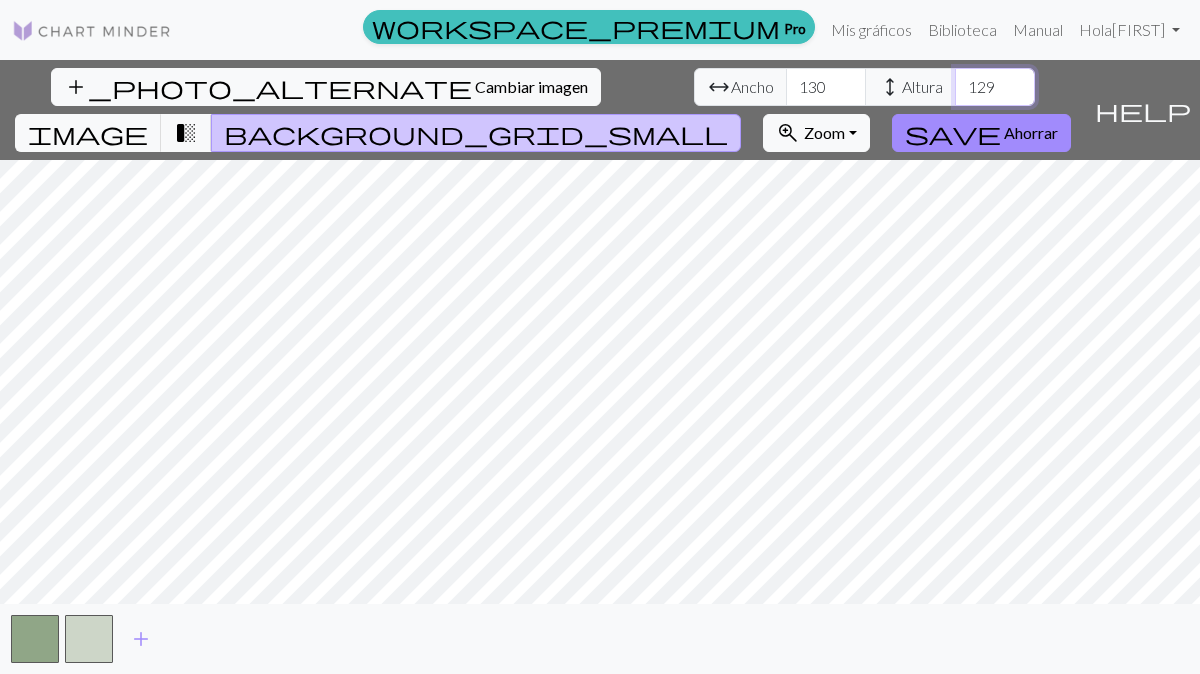 type on "130" 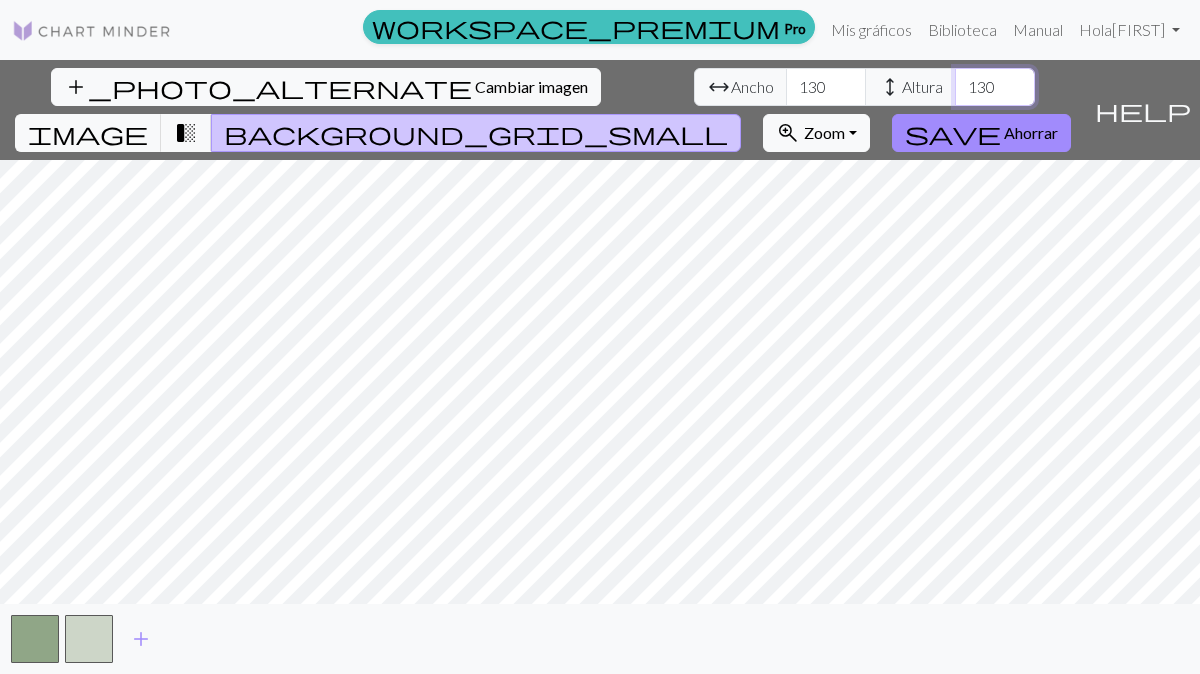 click on "130" at bounding box center [995, 87] 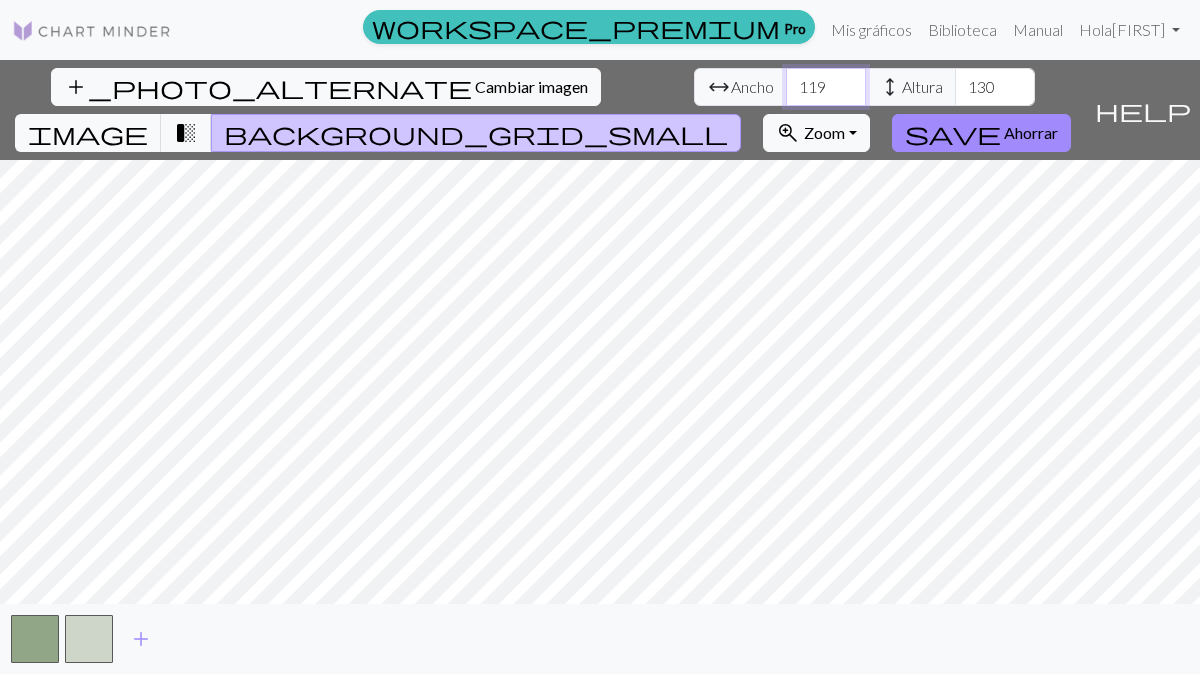 click on "119" at bounding box center [826, 87] 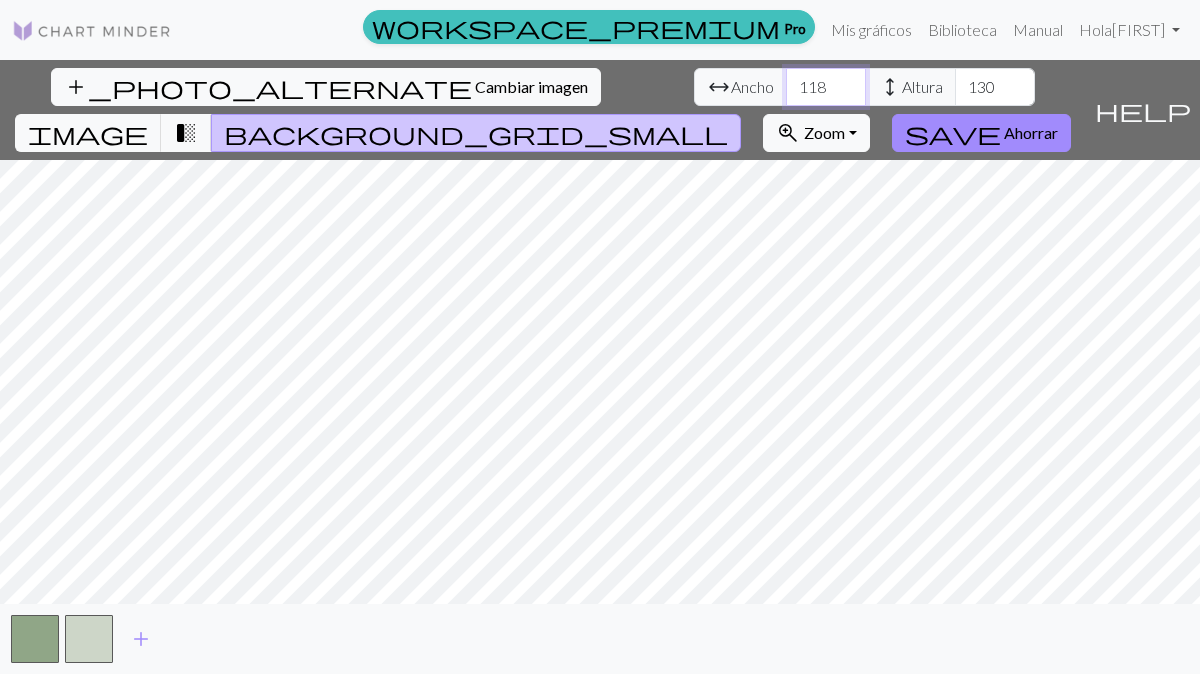 click on "117" at bounding box center [826, 87] 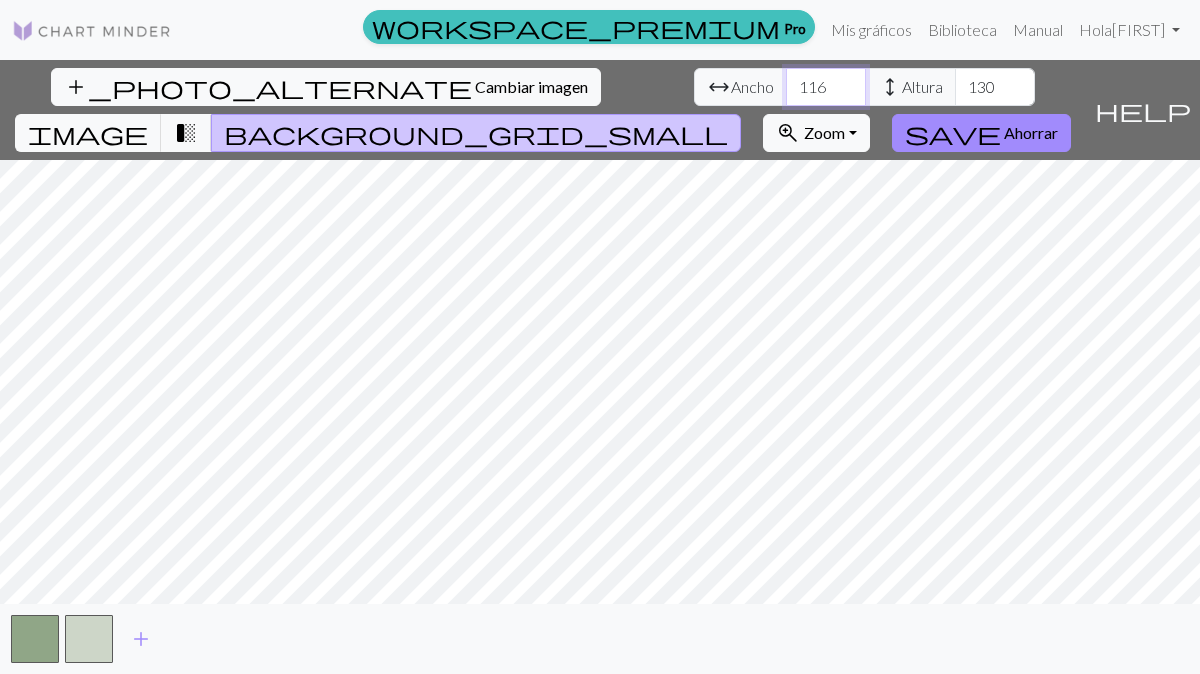 click on "116" at bounding box center [826, 87] 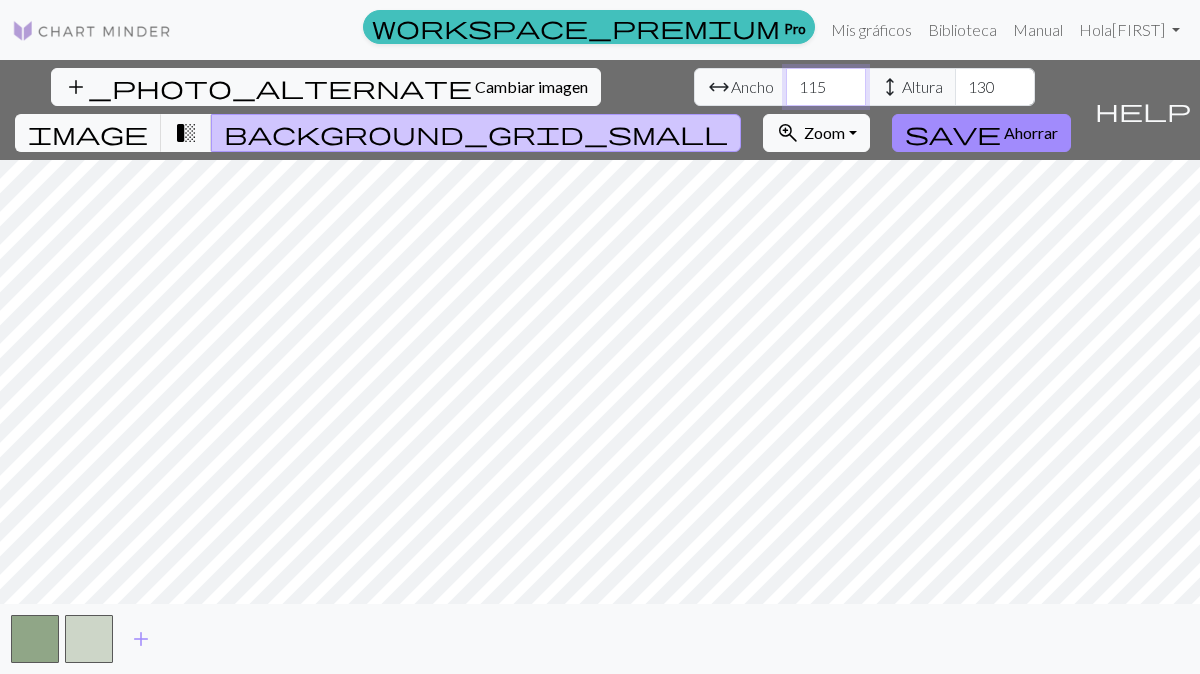 click on "115" at bounding box center (826, 87) 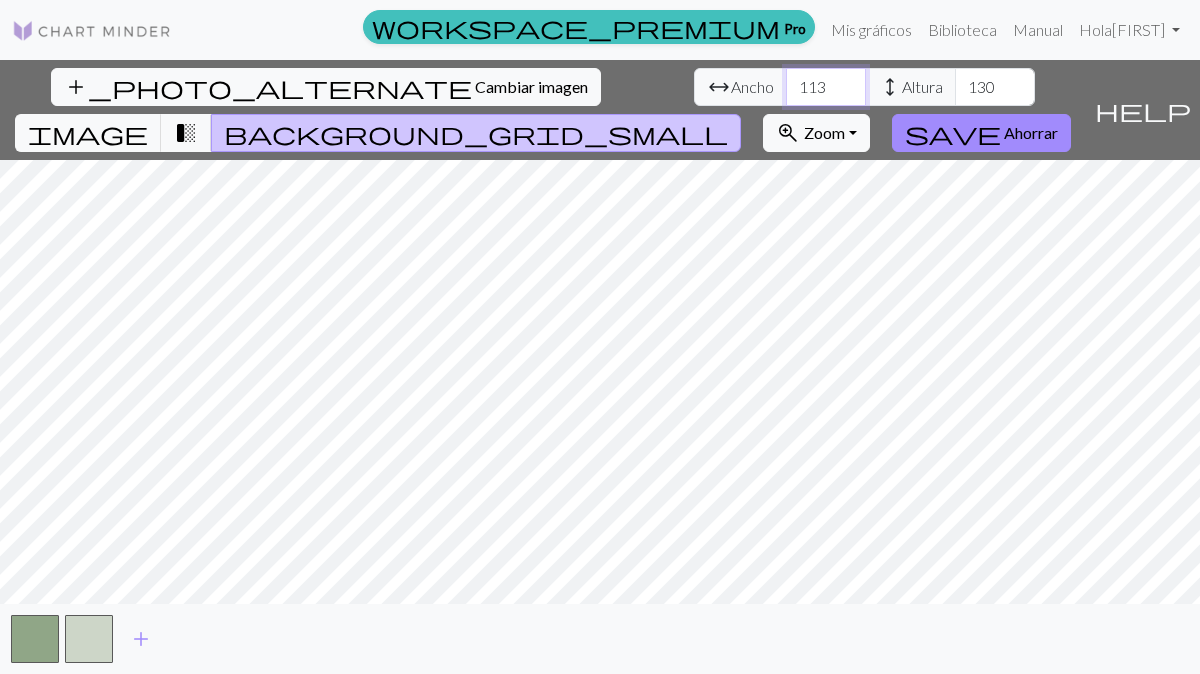 click on "113" at bounding box center [826, 87] 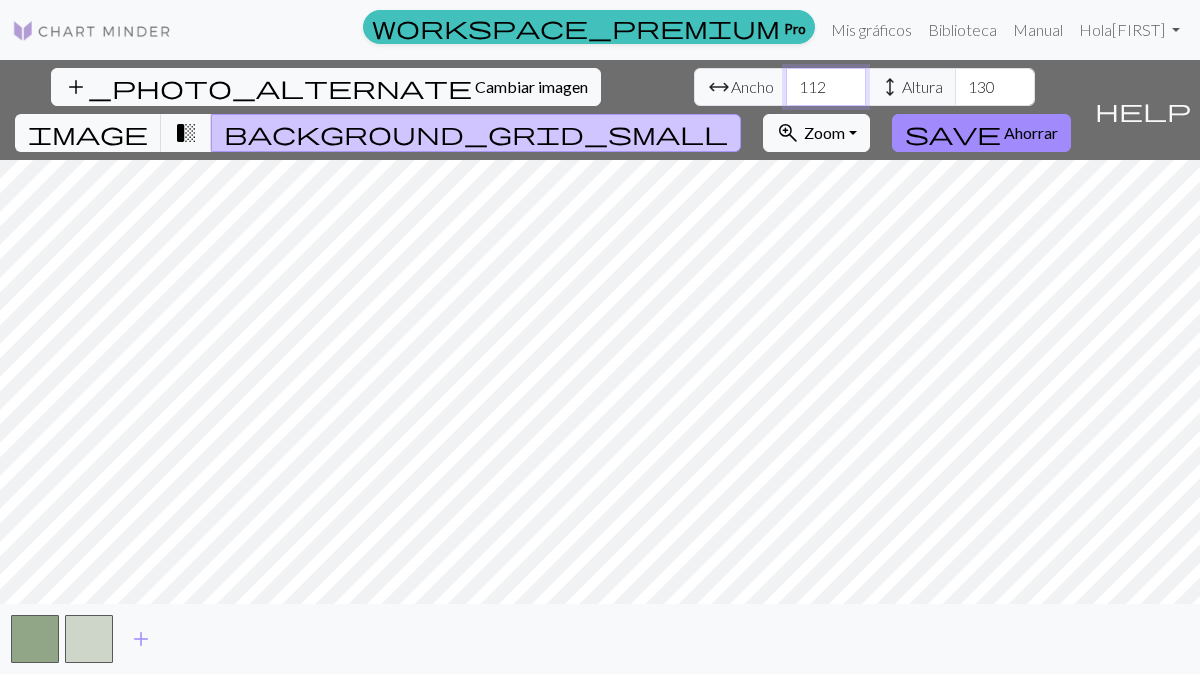 click on "112" at bounding box center [826, 87] 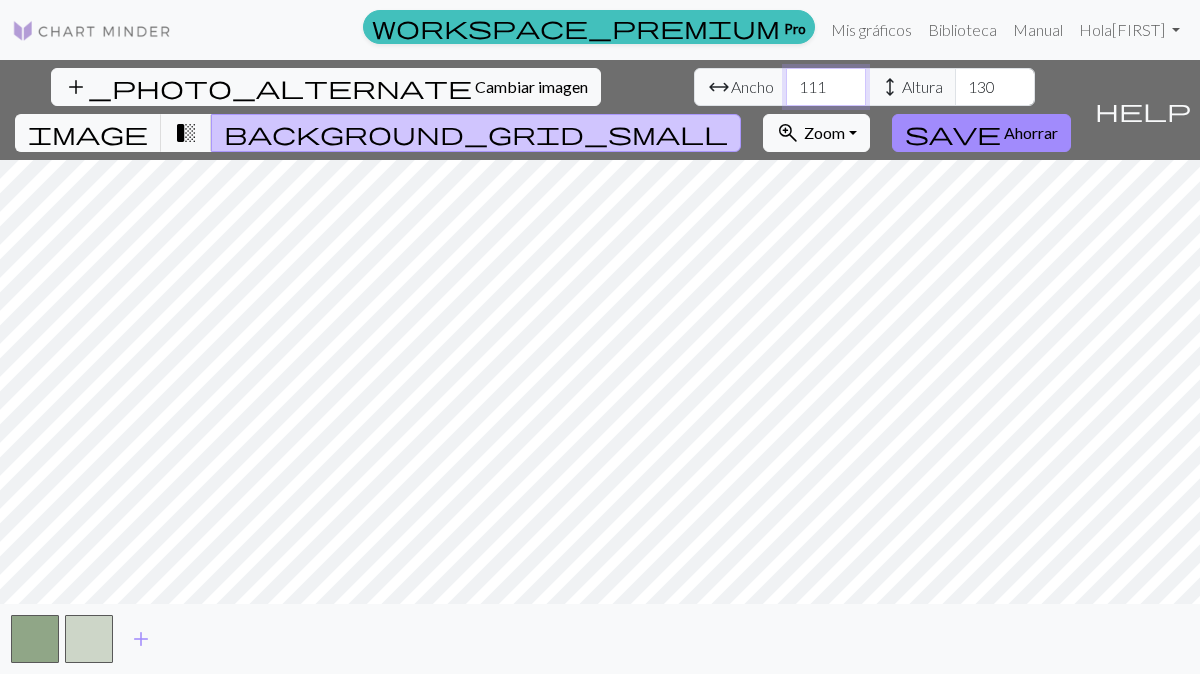 click on "111" at bounding box center (826, 87) 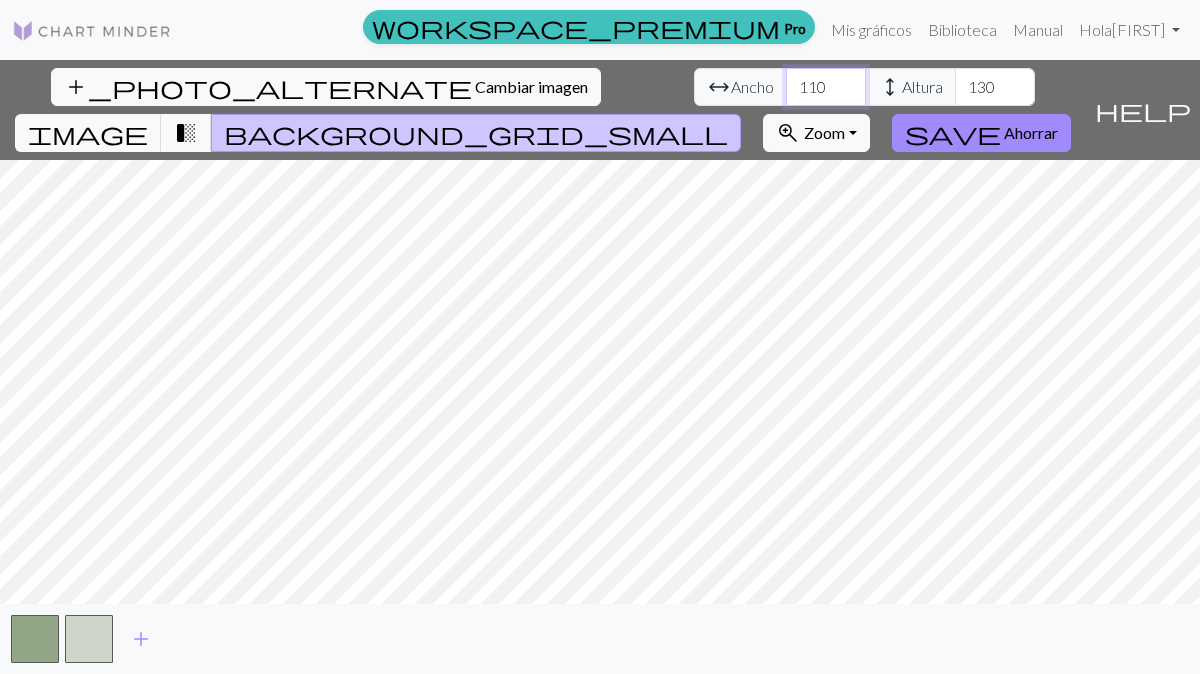 click on "109" at bounding box center [826, 87] 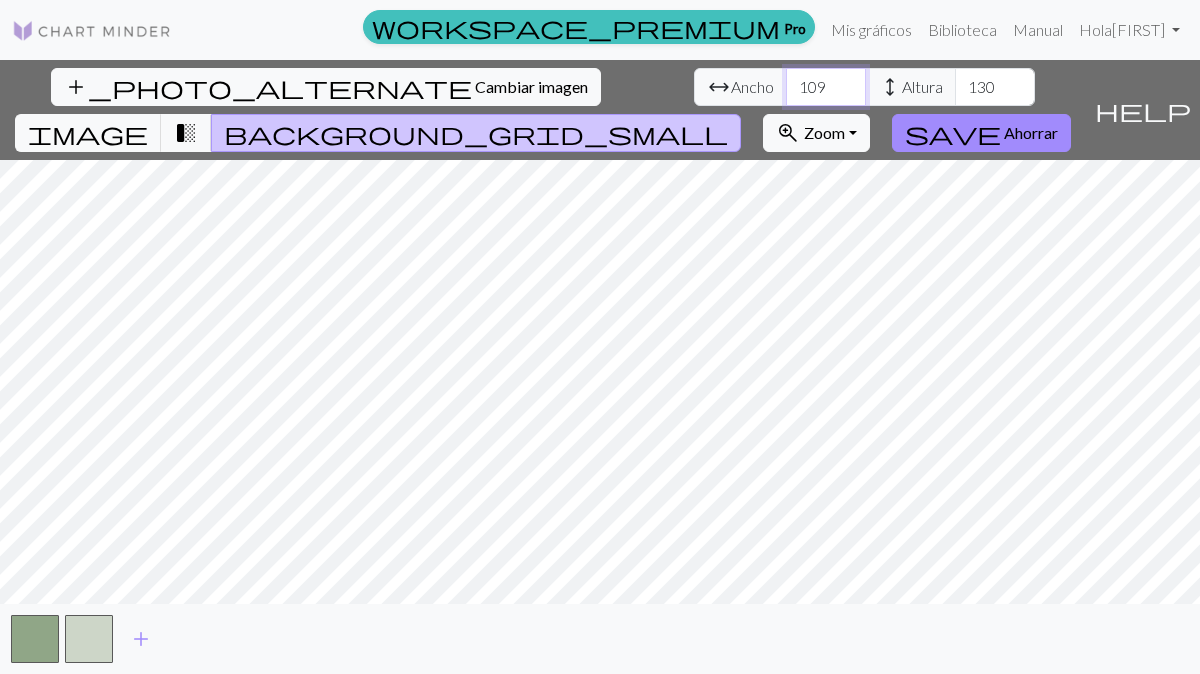 click on "108" at bounding box center (826, 87) 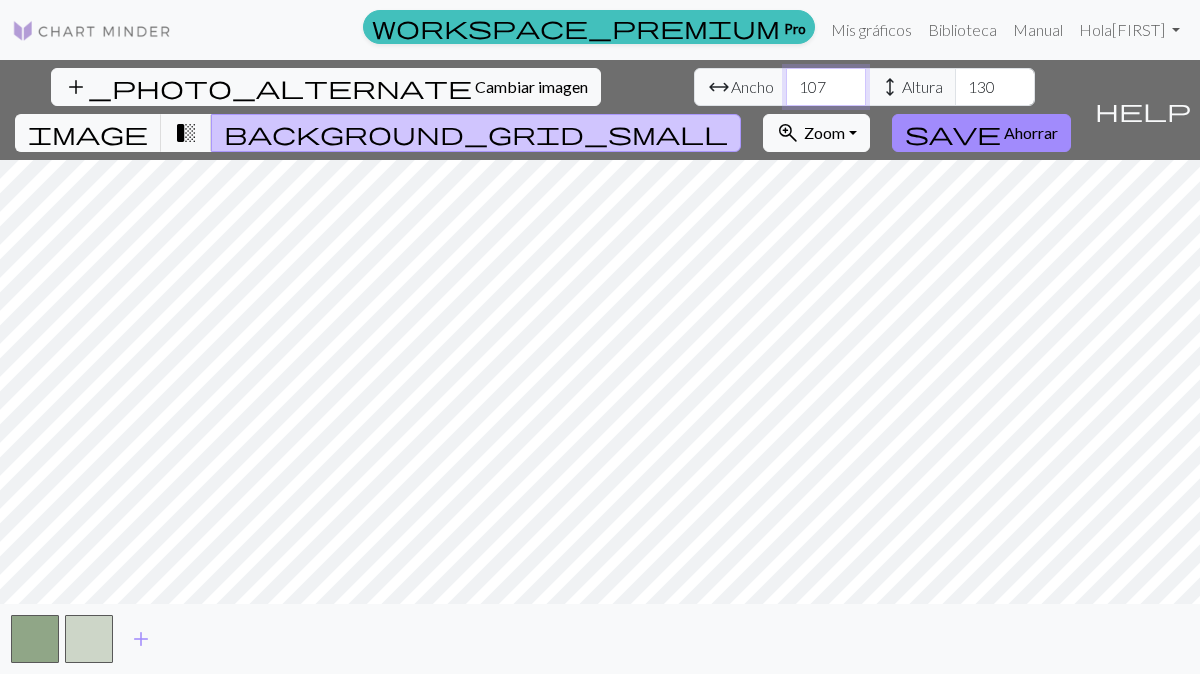 click on "107" at bounding box center [826, 87] 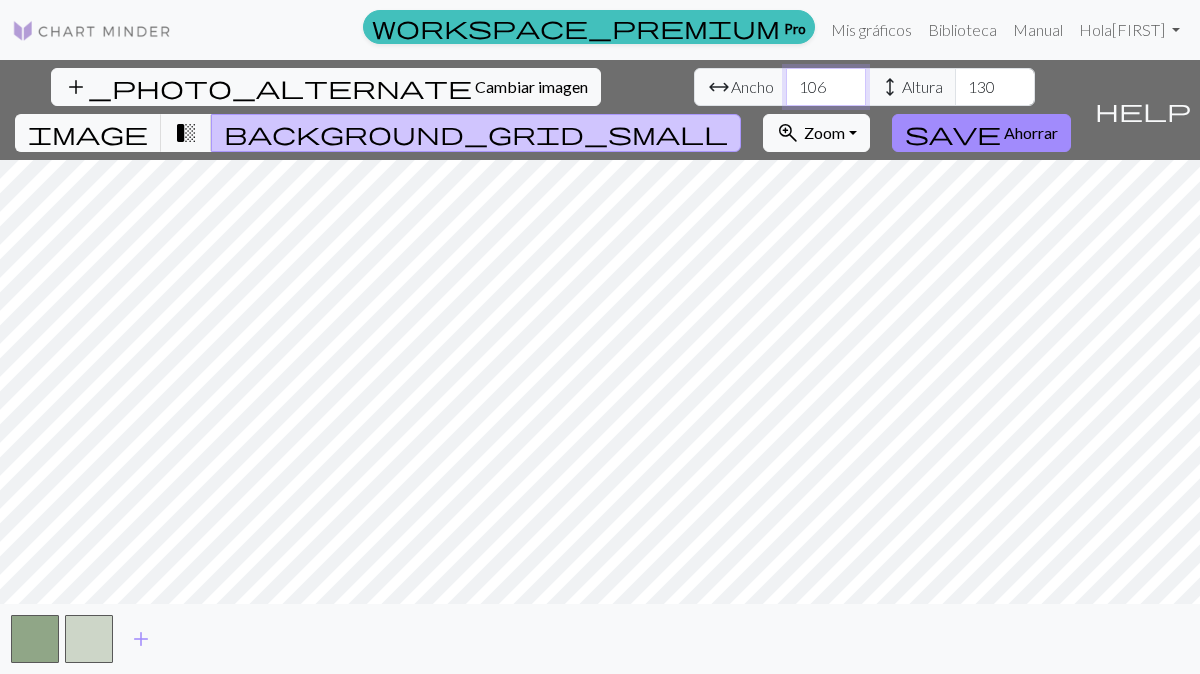 click on "105" at bounding box center (826, 87) 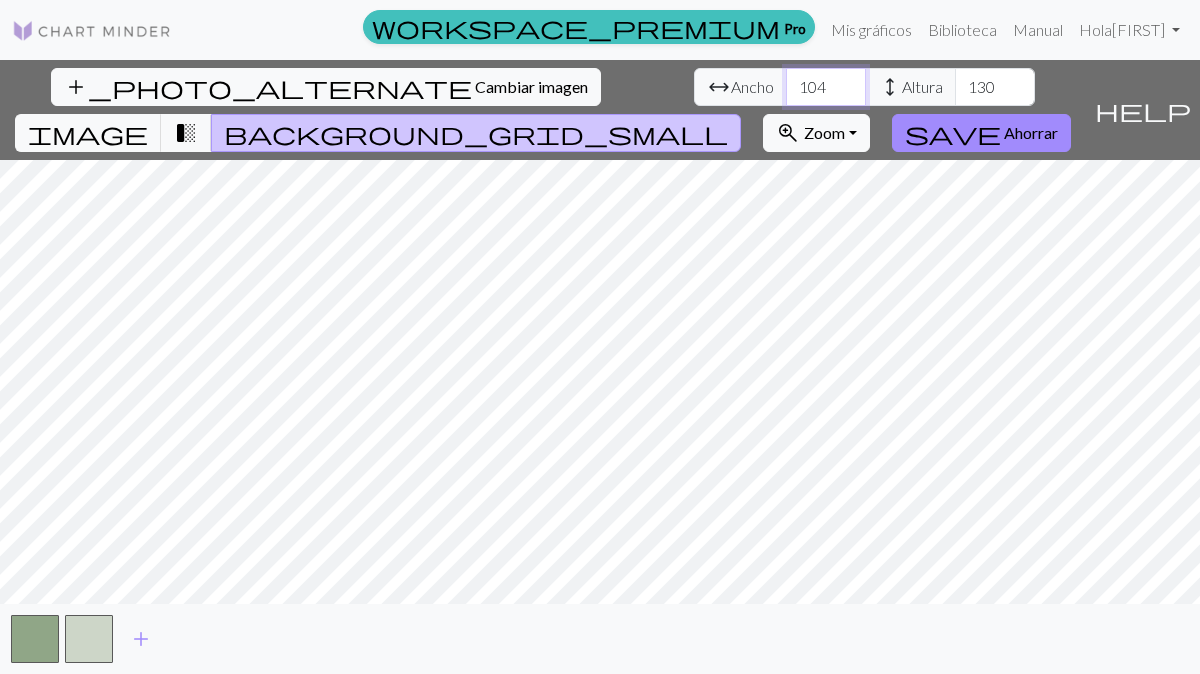click on "104" at bounding box center (826, 87) 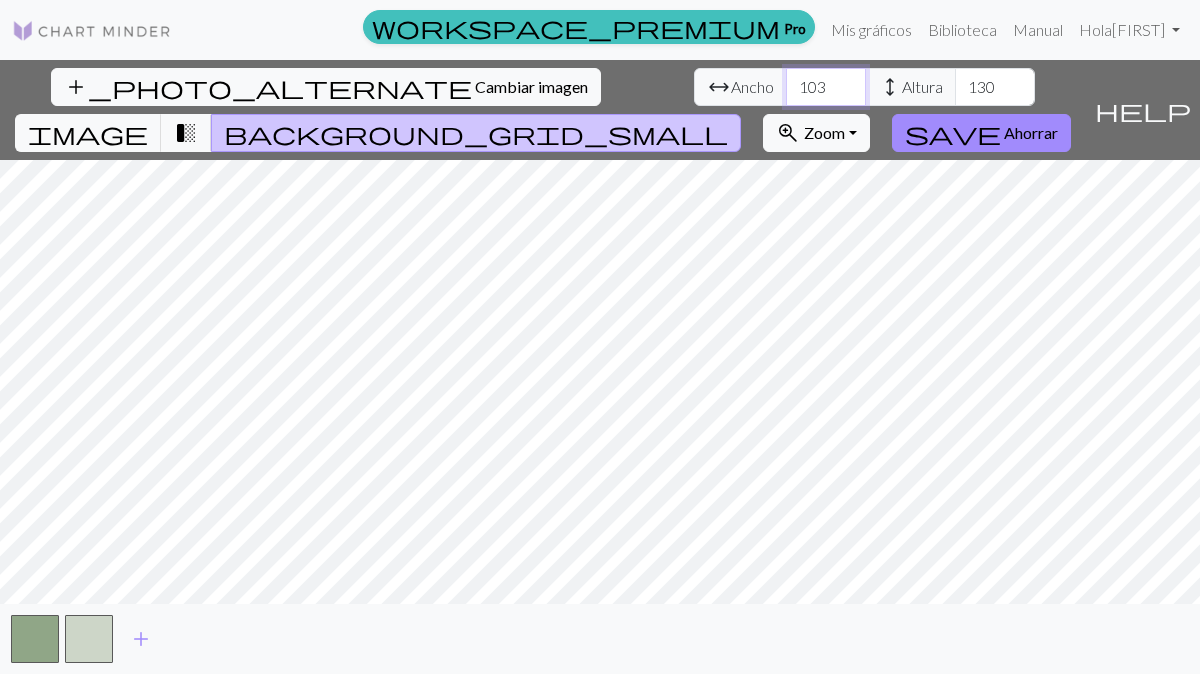 click on "103" at bounding box center [826, 87] 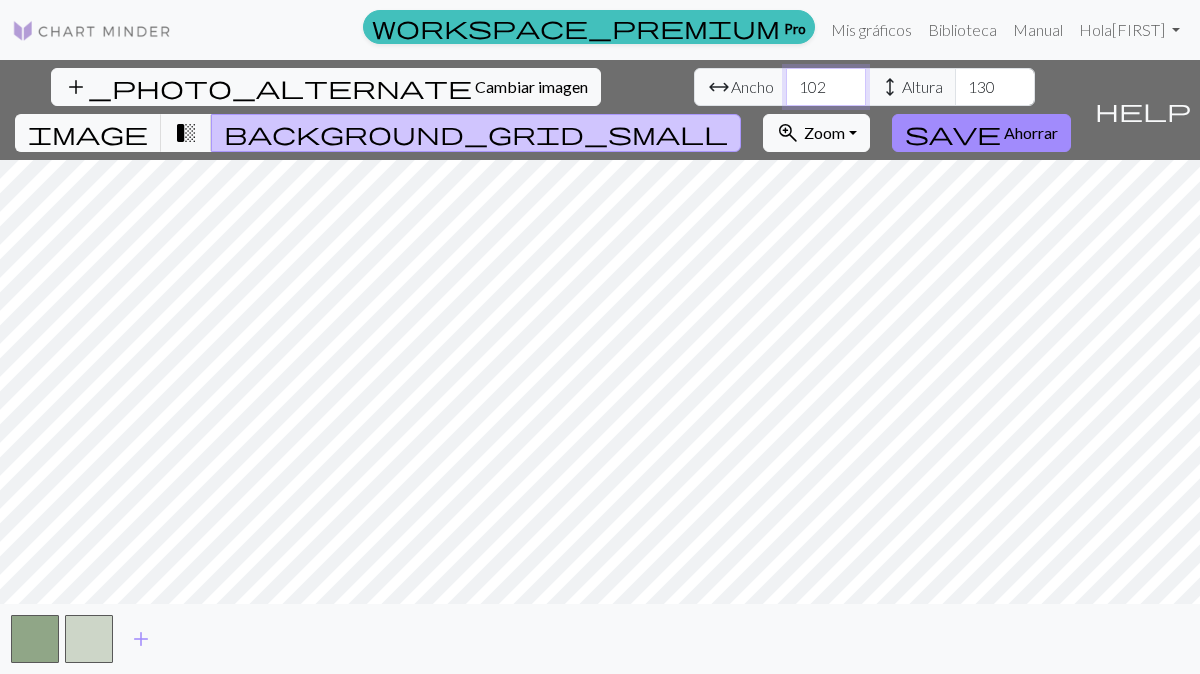click on "102" at bounding box center [826, 87] 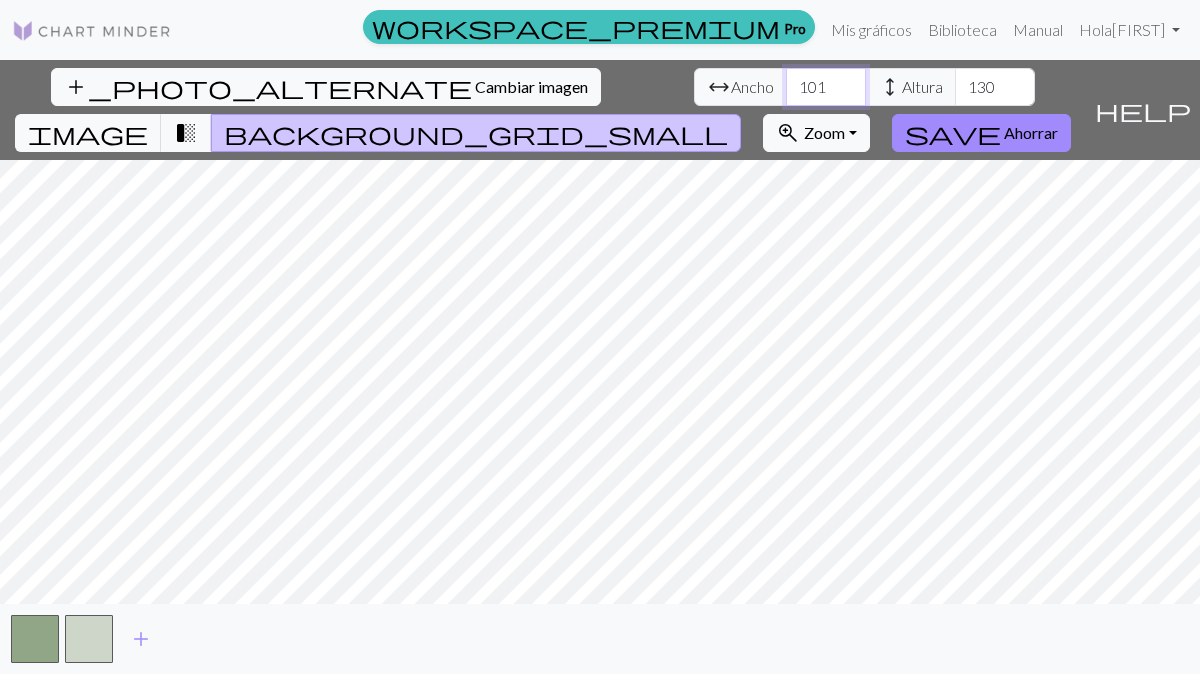 type on "100" 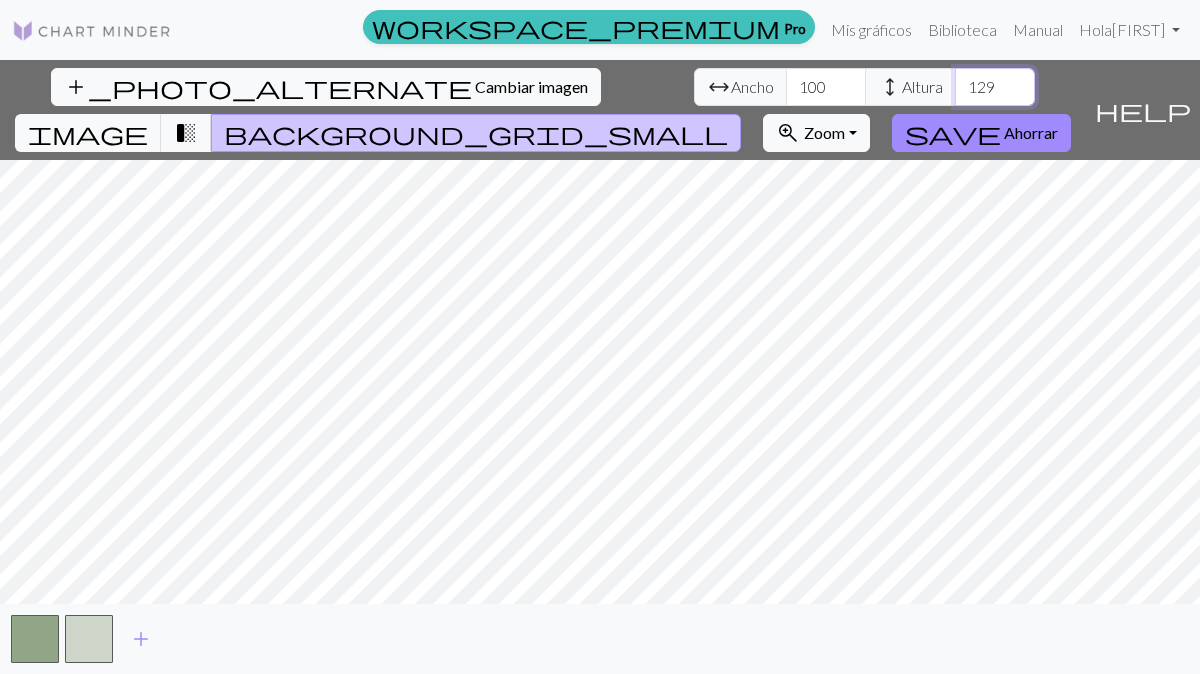 click on "129" at bounding box center (995, 87) 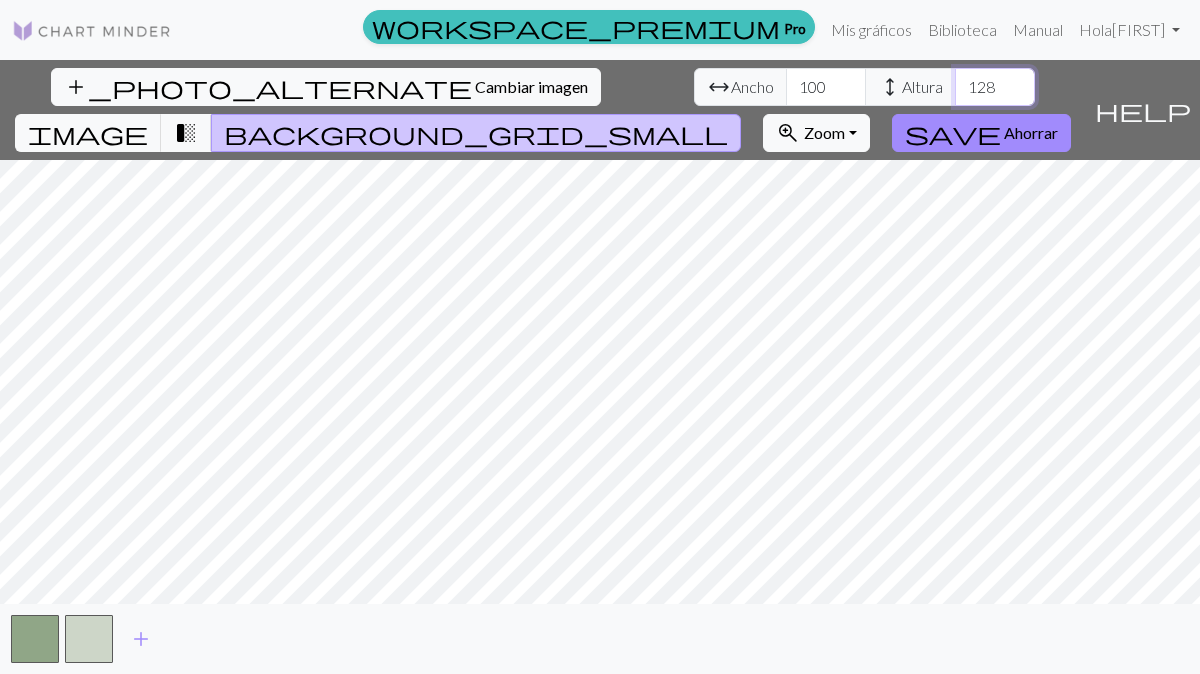 click on "128" at bounding box center (995, 87) 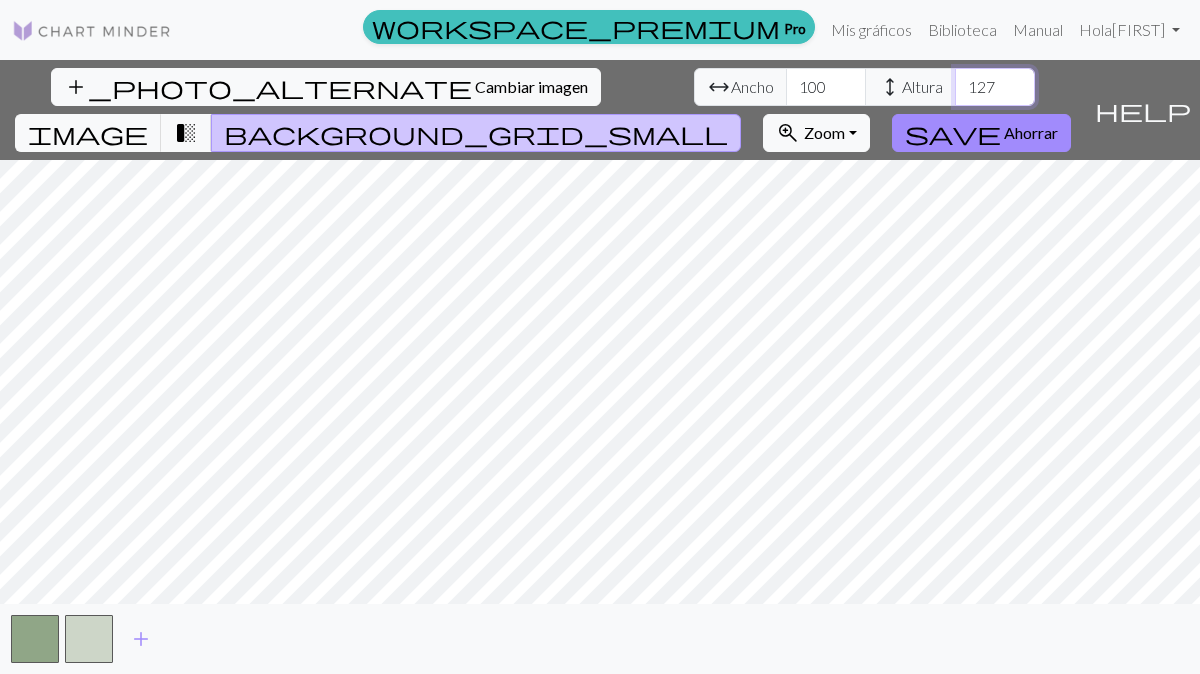 click on "126" at bounding box center [995, 87] 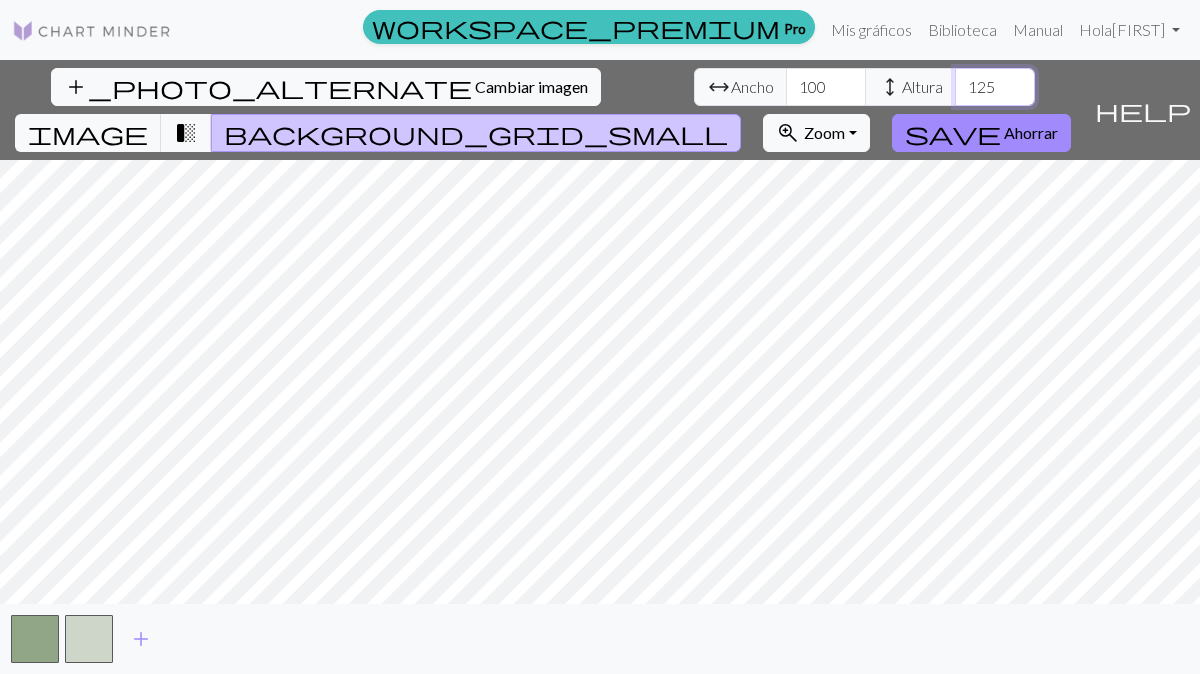 click on "125" at bounding box center [995, 87] 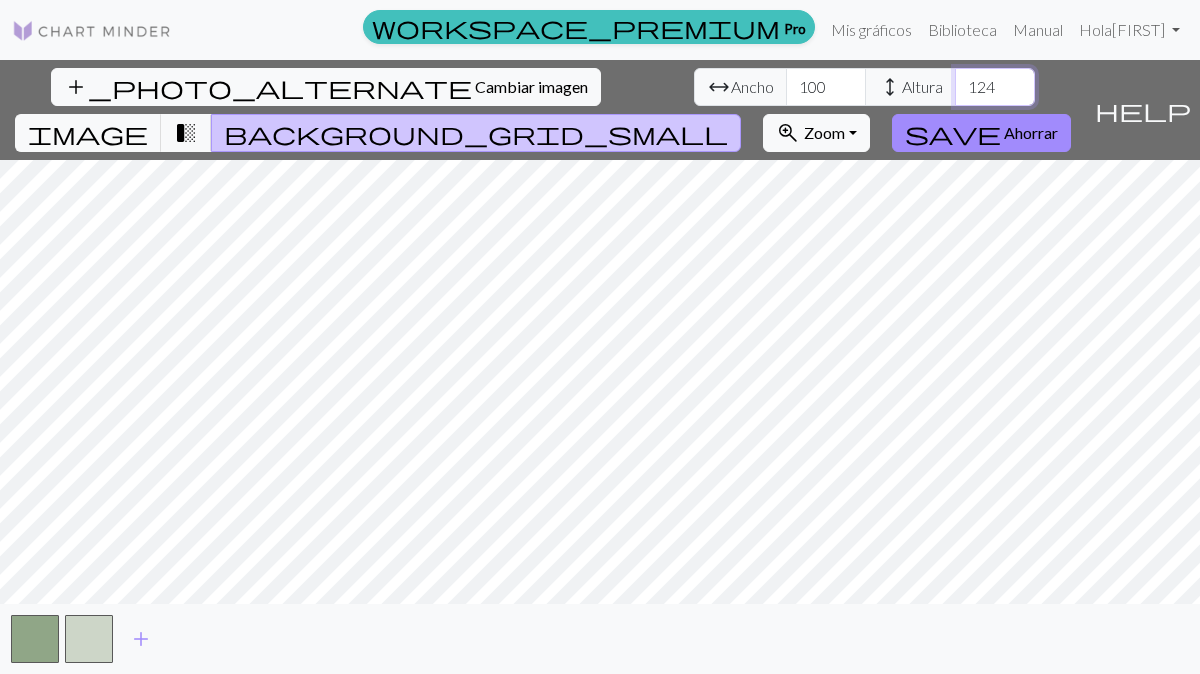 click on "124" at bounding box center (995, 87) 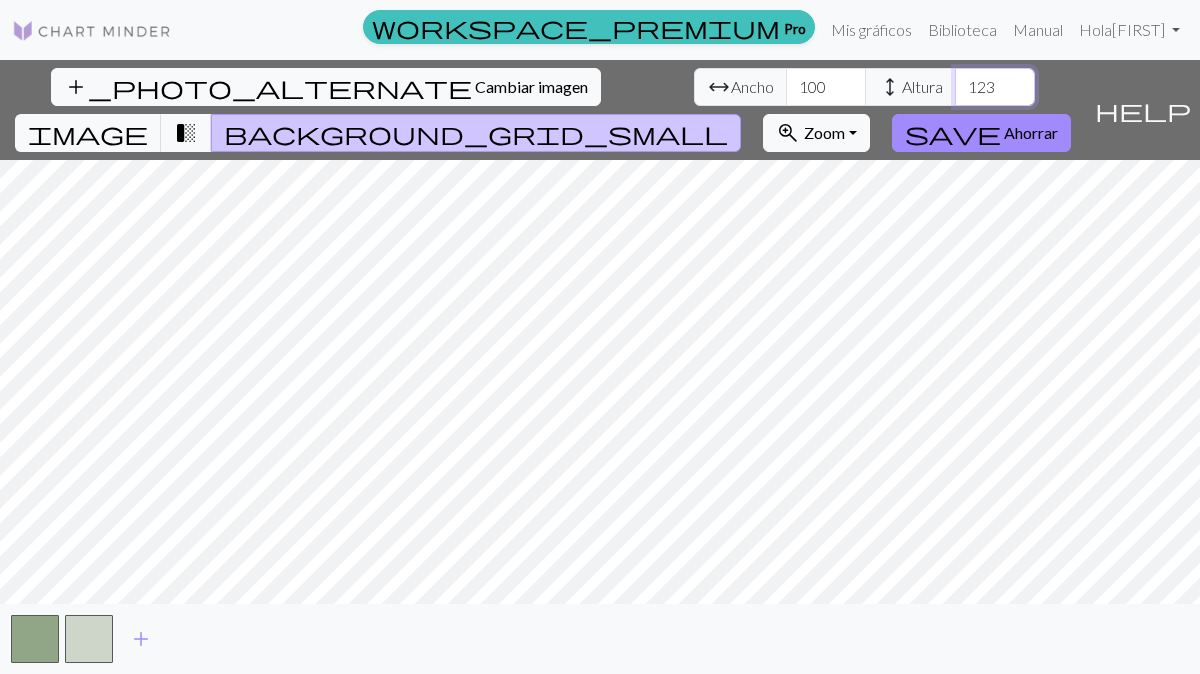 click on "123" at bounding box center (995, 87) 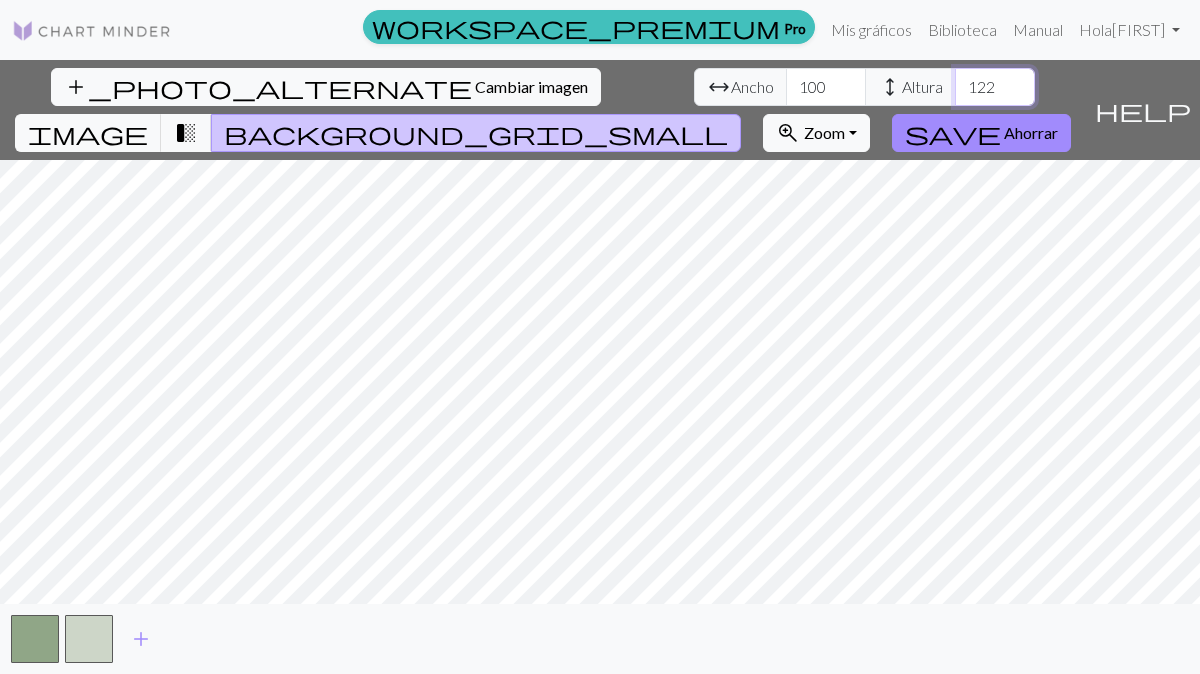 click on "122" at bounding box center (995, 87) 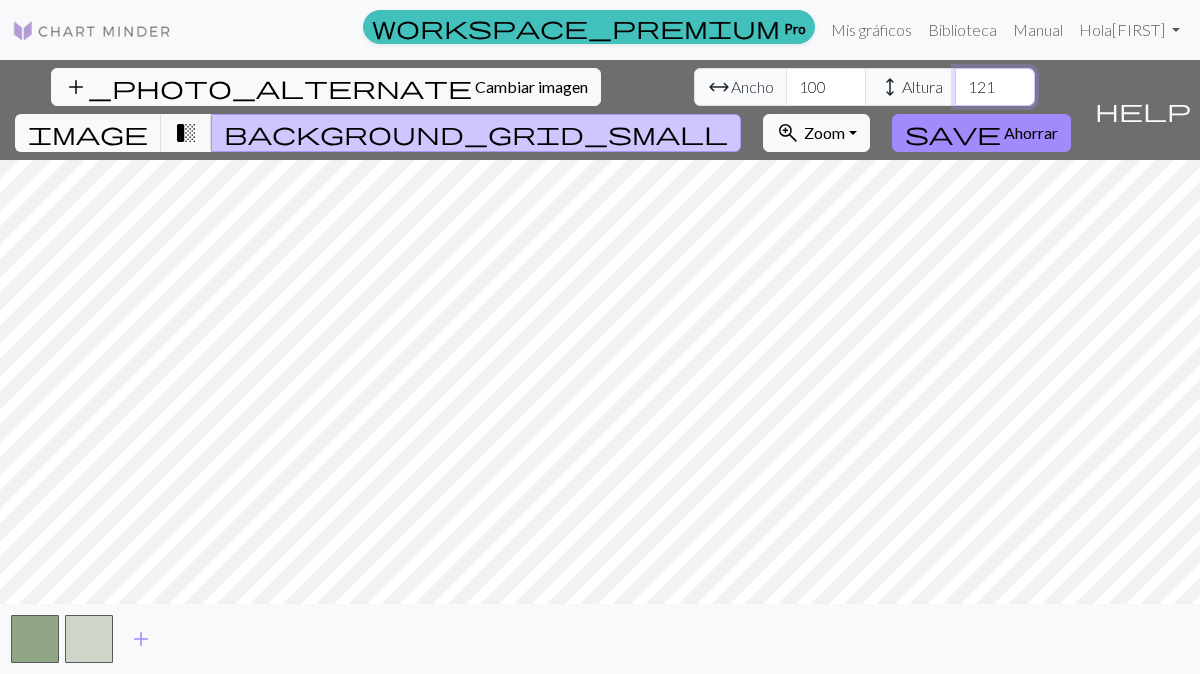 click on "120" at bounding box center (995, 87) 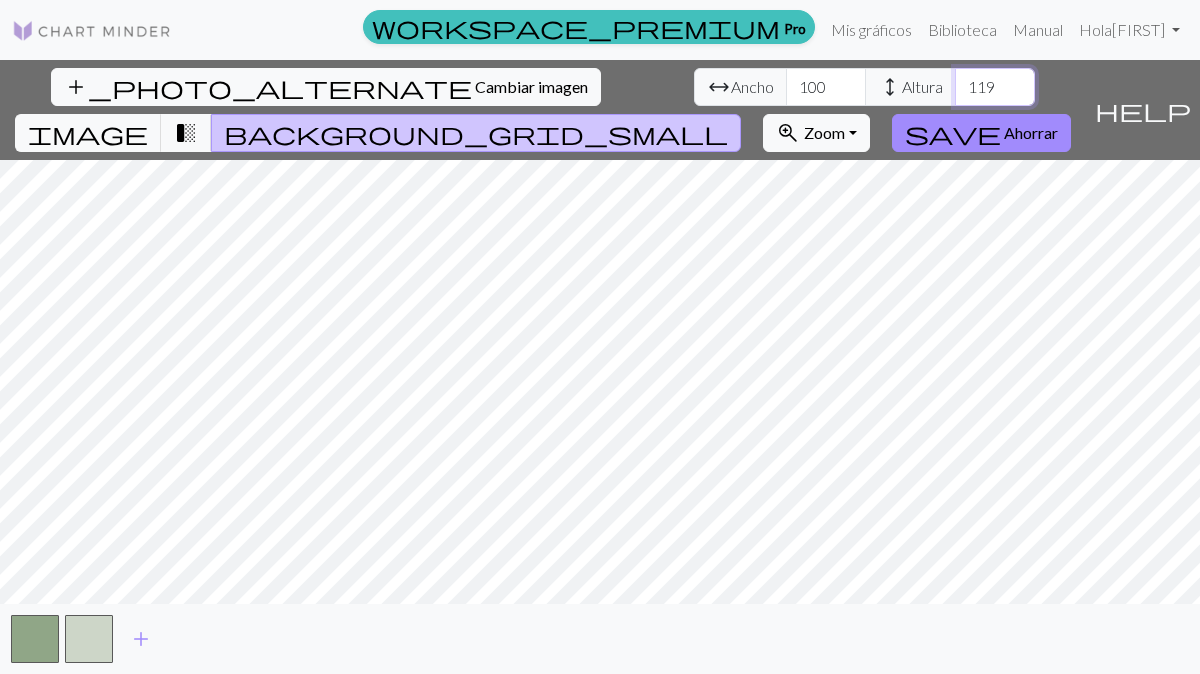 click on "119" at bounding box center [995, 87] 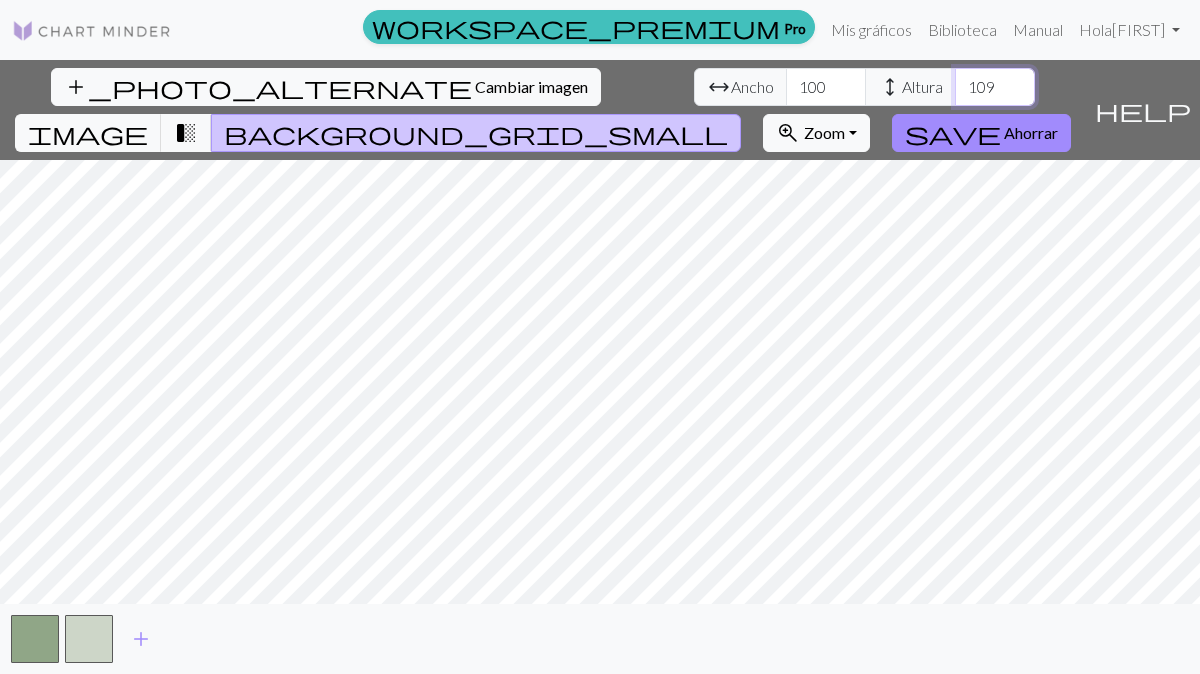 click on "109" at bounding box center [995, 87] 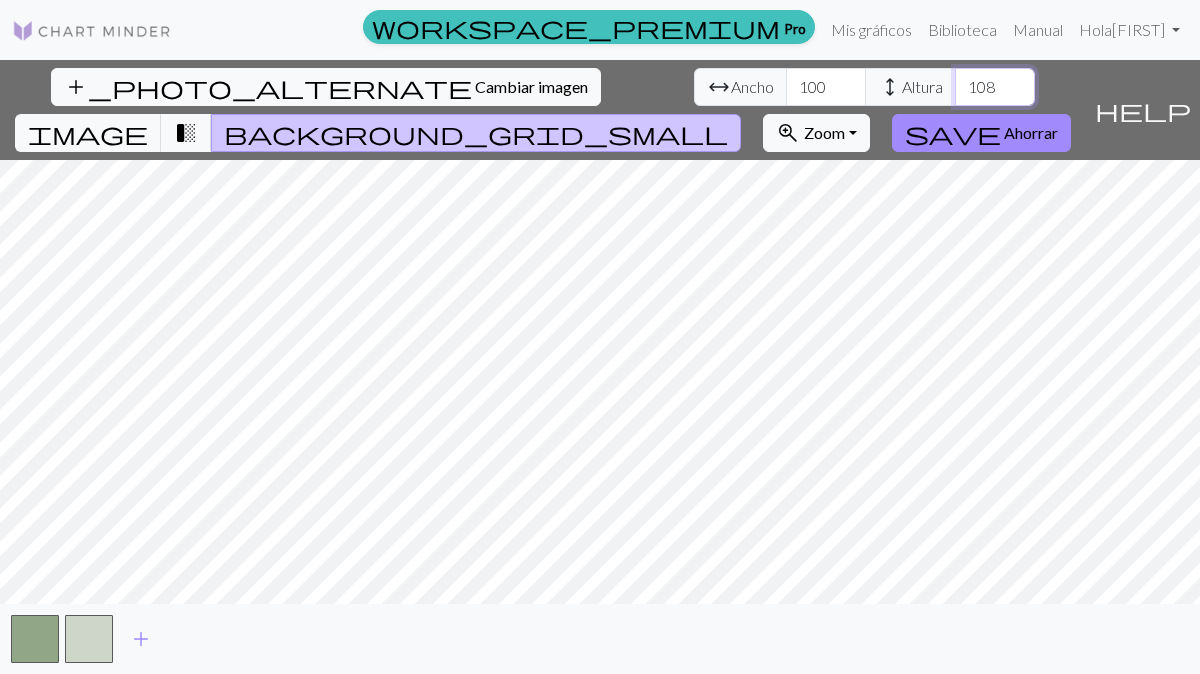 click on "108" at bounding box center [995, 87] 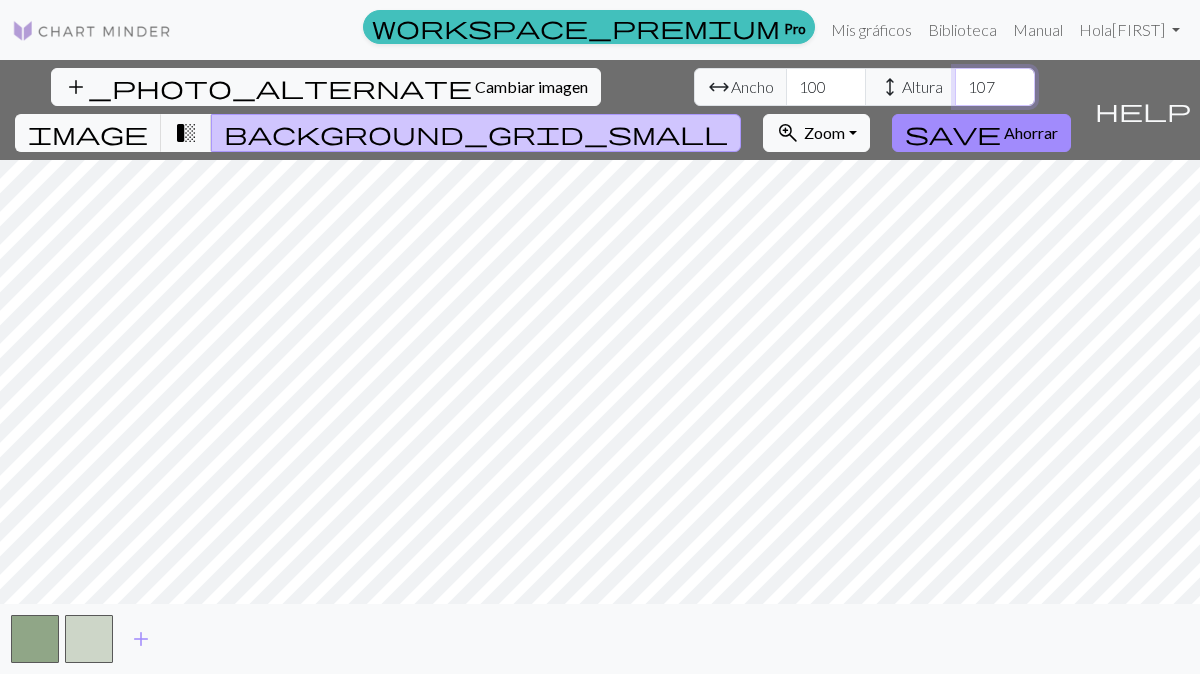 click on "107" at bounding box center (995, 87) 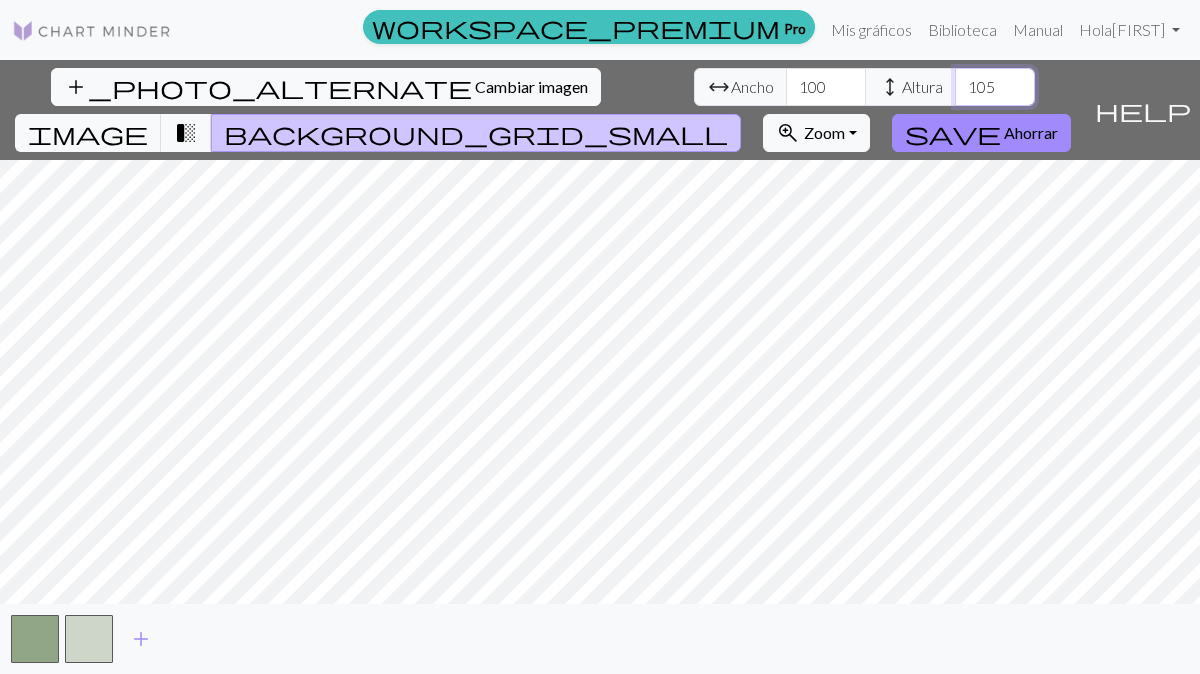 click on "105" at bounding box center [995, 87] 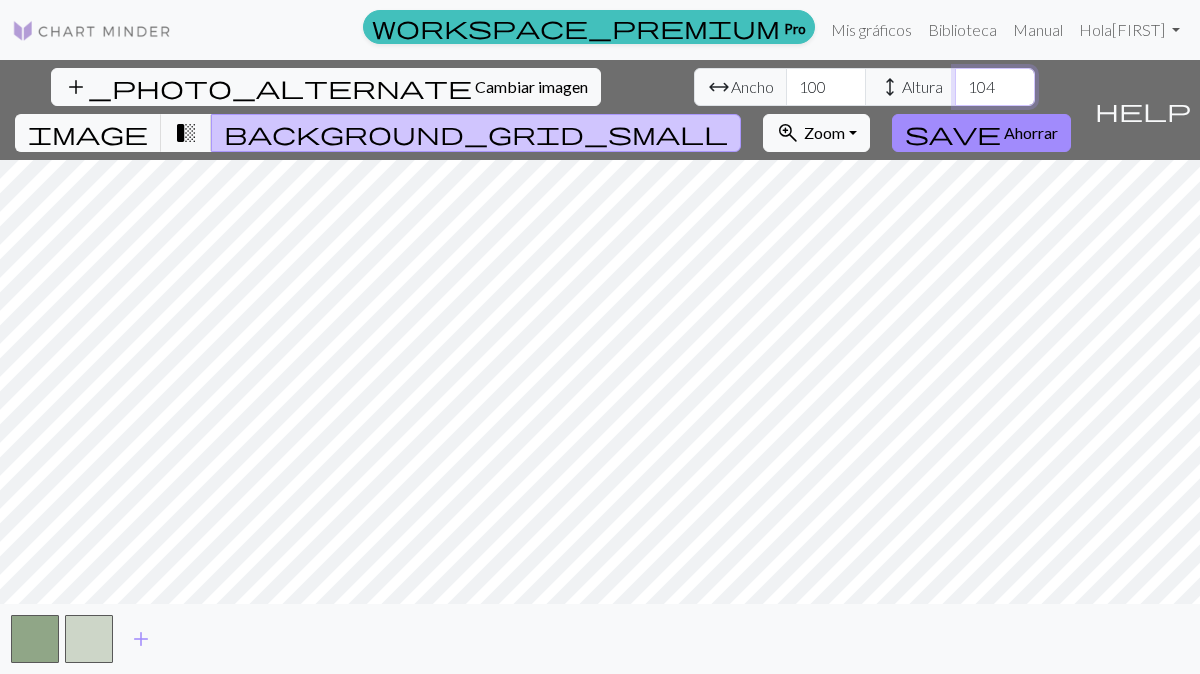 click on "104" at bounding box center [995, 87] 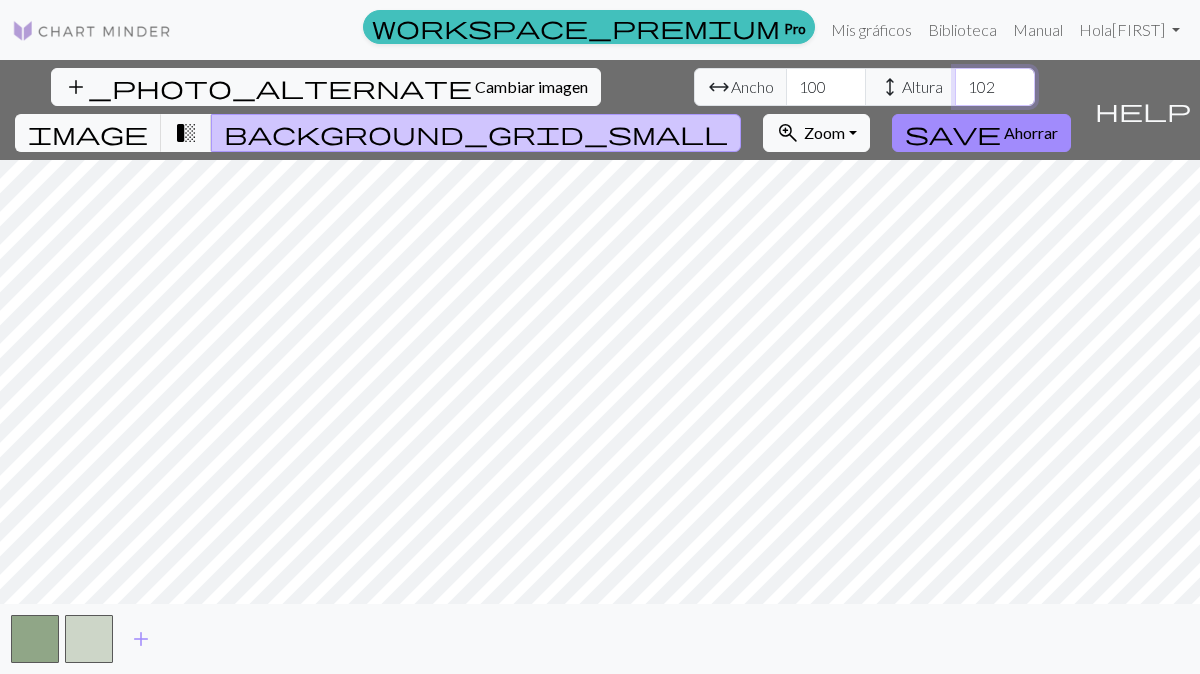click on "102" at bounding box center [995, 87] 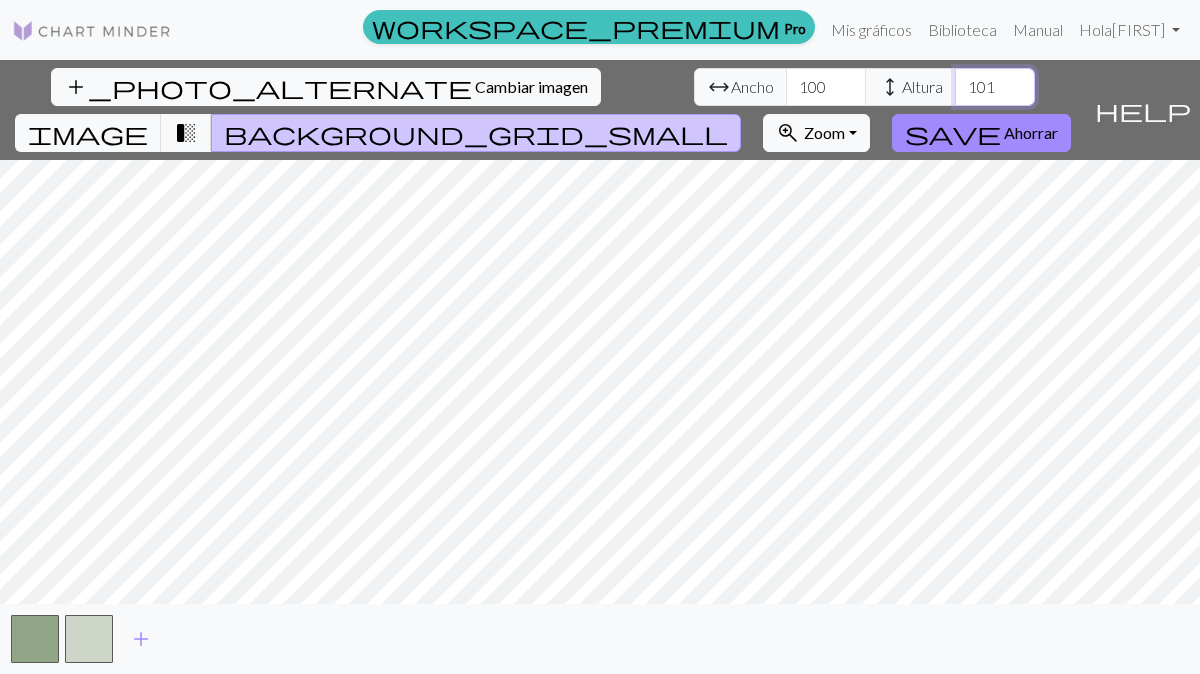 click on "101" at bounding box center [995, 87] 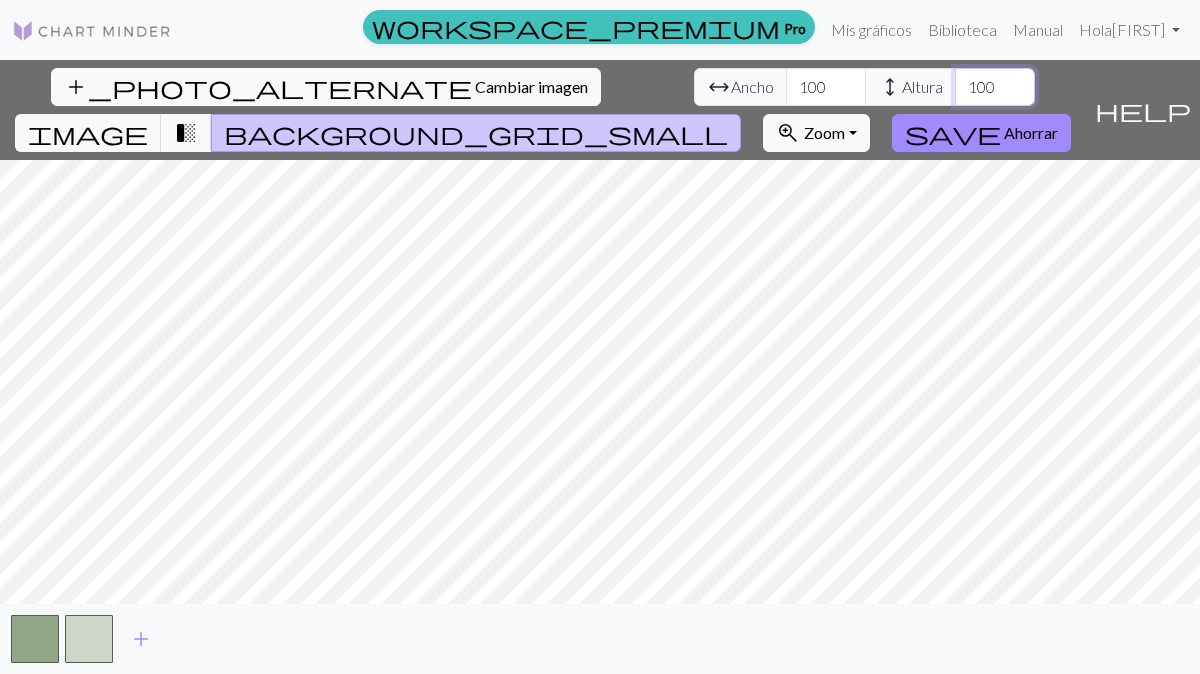 click on "100" at bounding box center [995, 87] 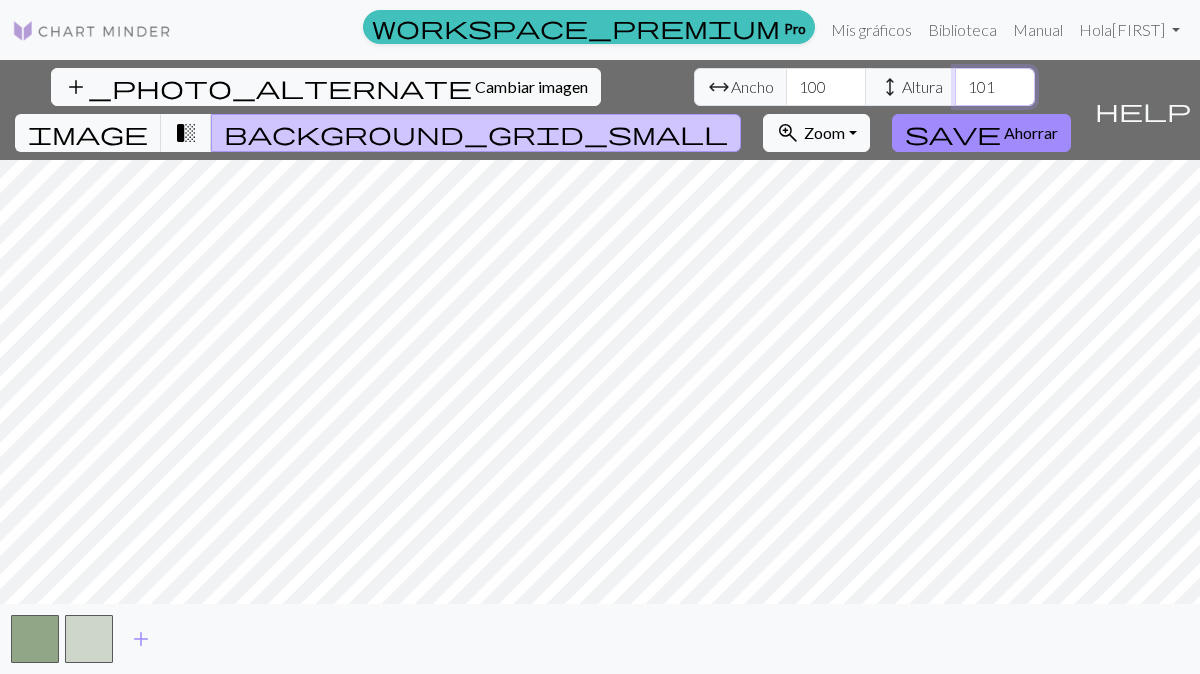 type on "101" 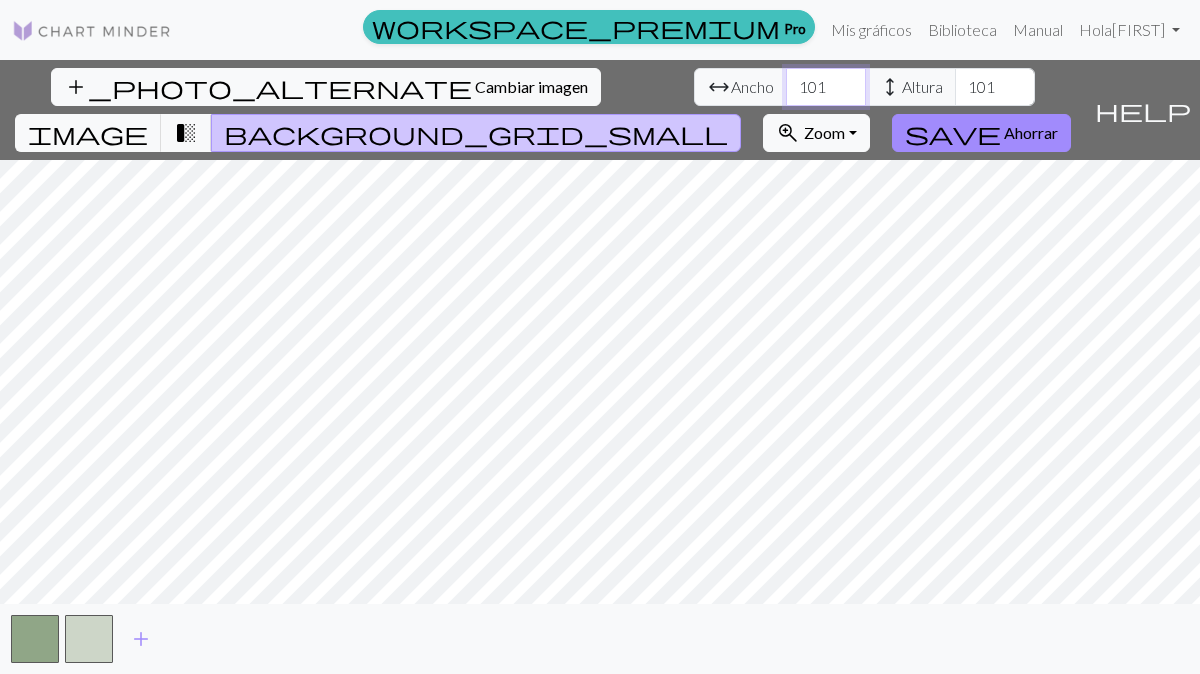 click on "101" at bounding box center [826, 87] 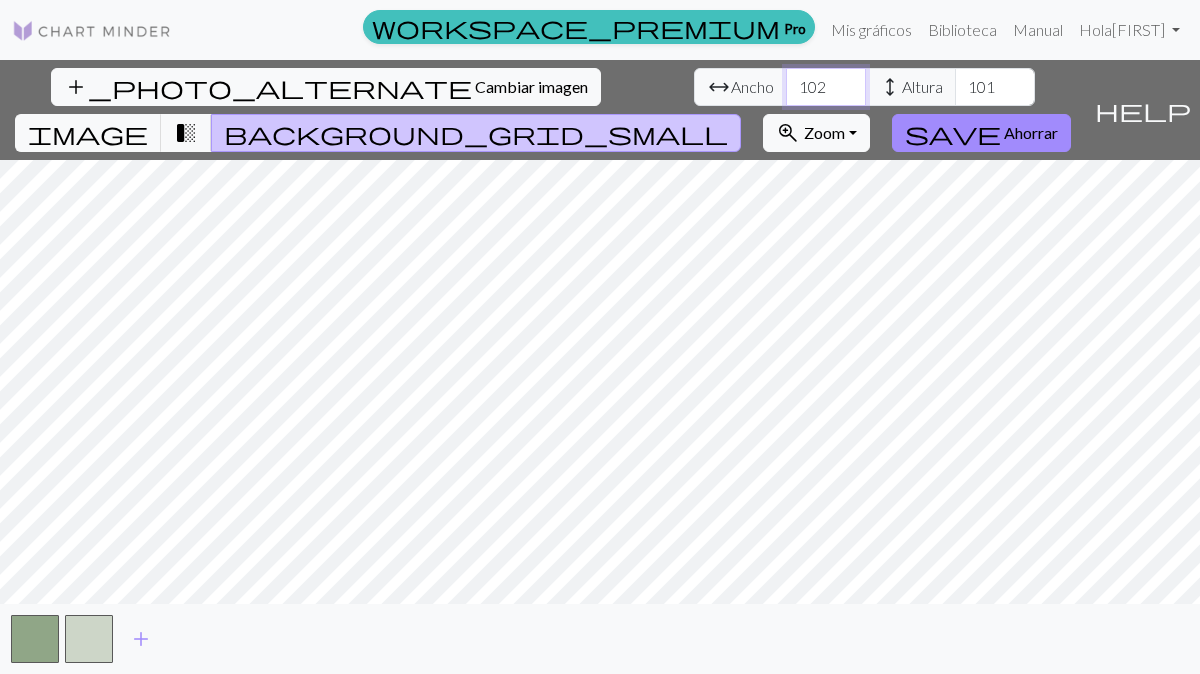 click on "102" at bounding box center [826, 87] 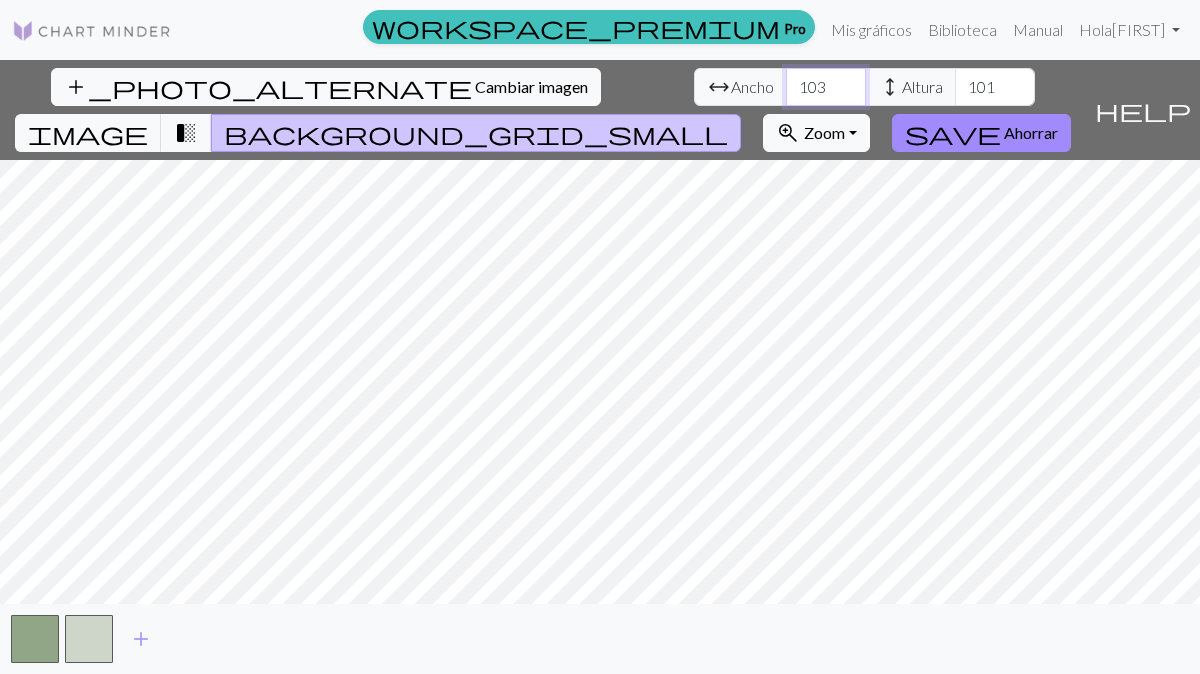 type on "103" 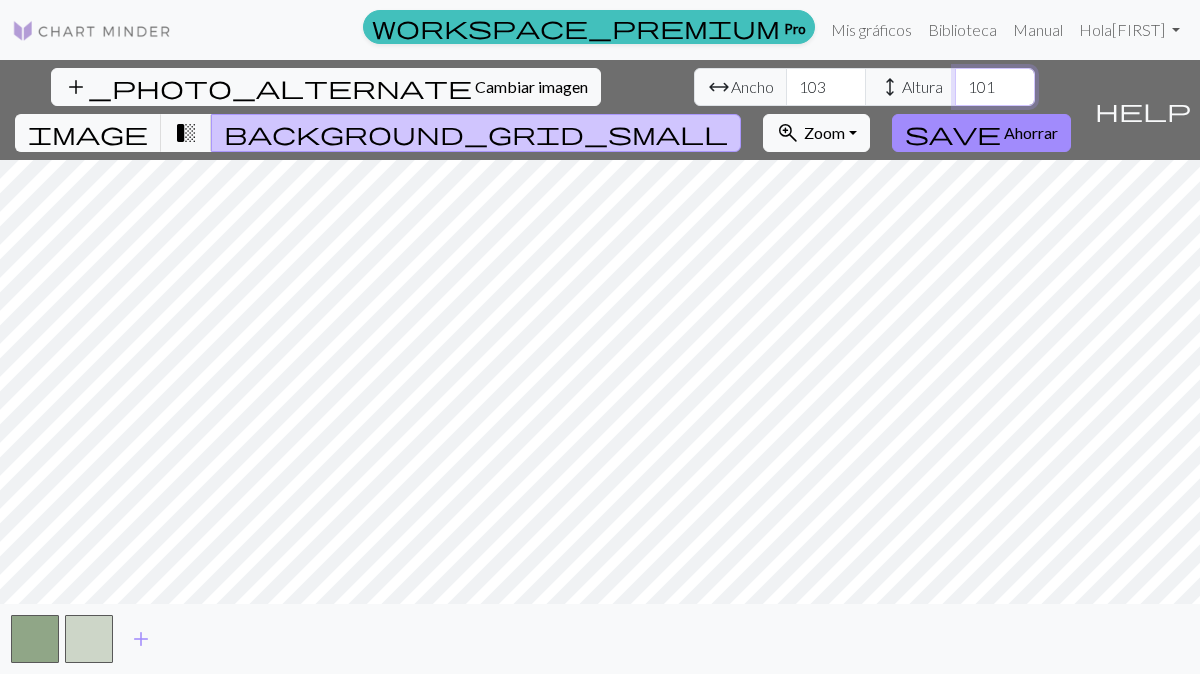 click on "102" at bounding box center [995, 87] 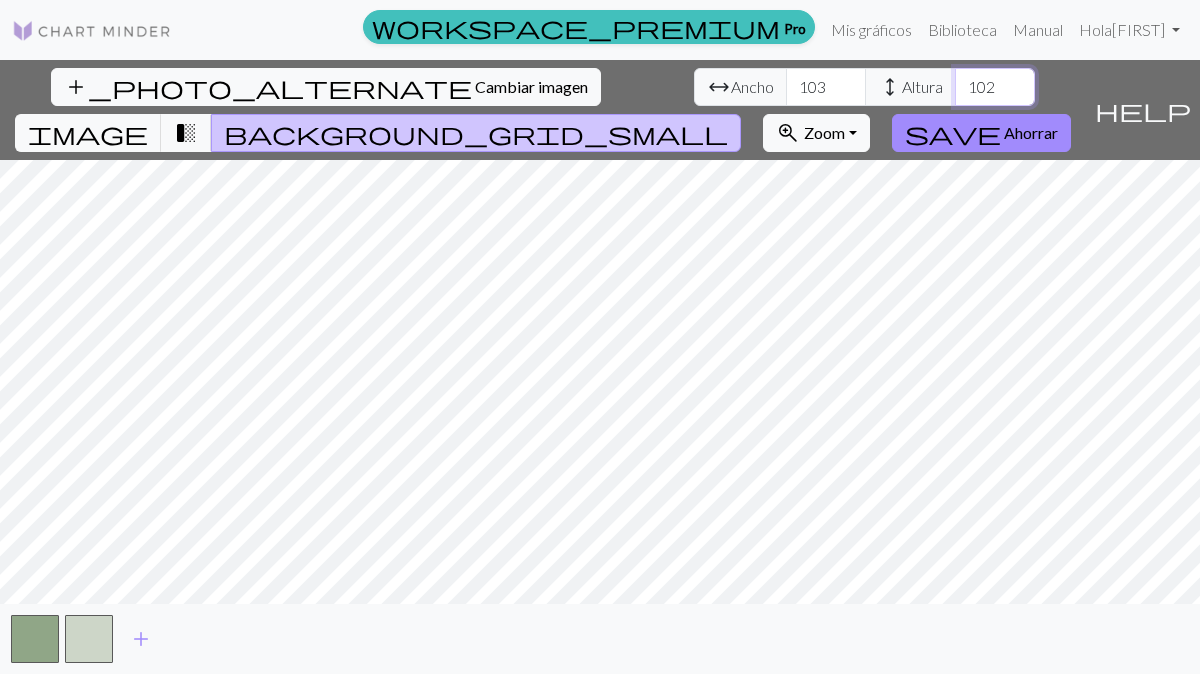 type on "103" 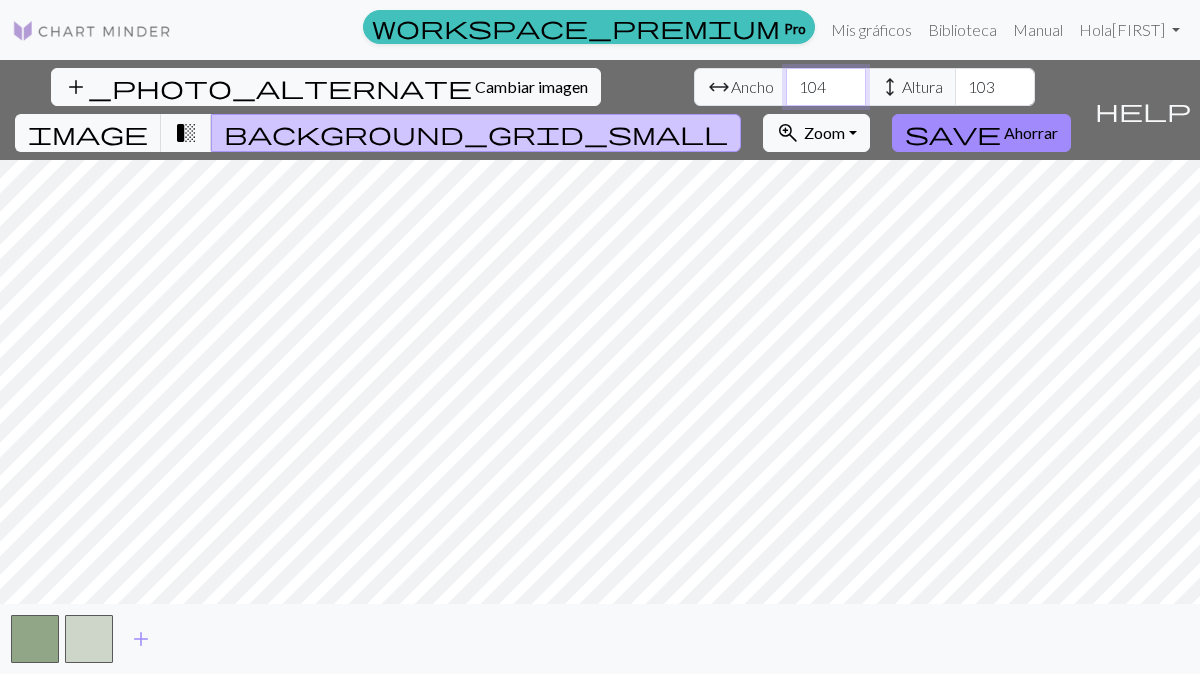 click on "104" at bounding box center (826, 87) 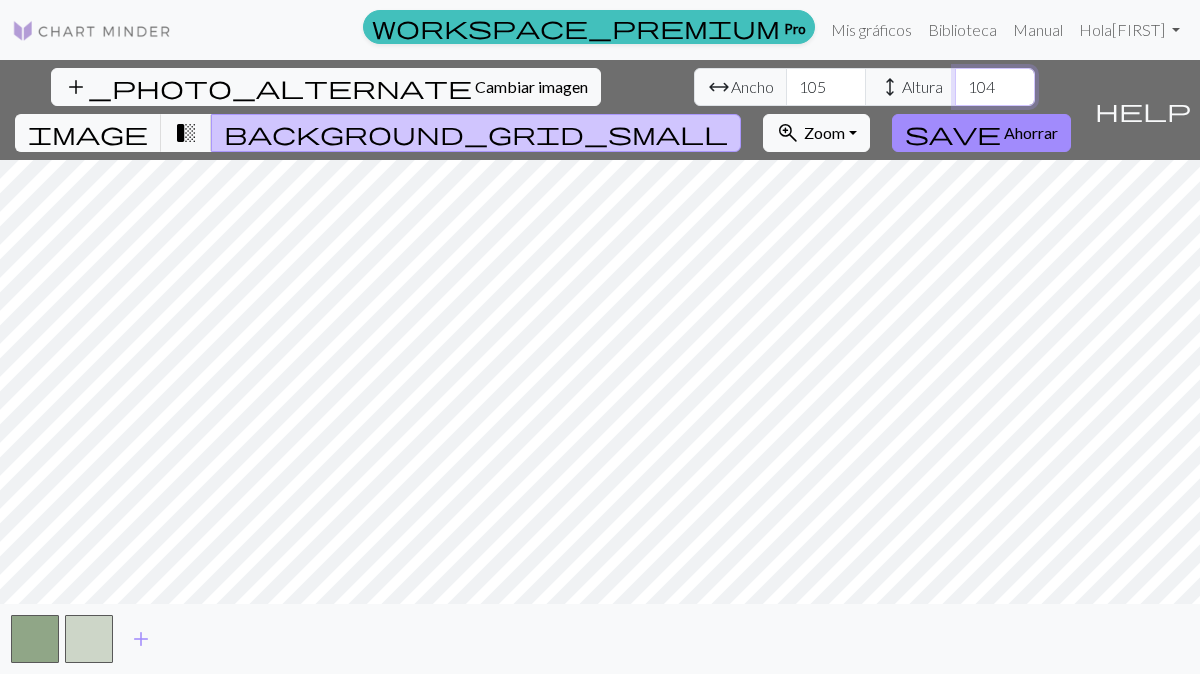 click on "104" at bounding box center [995, 87] 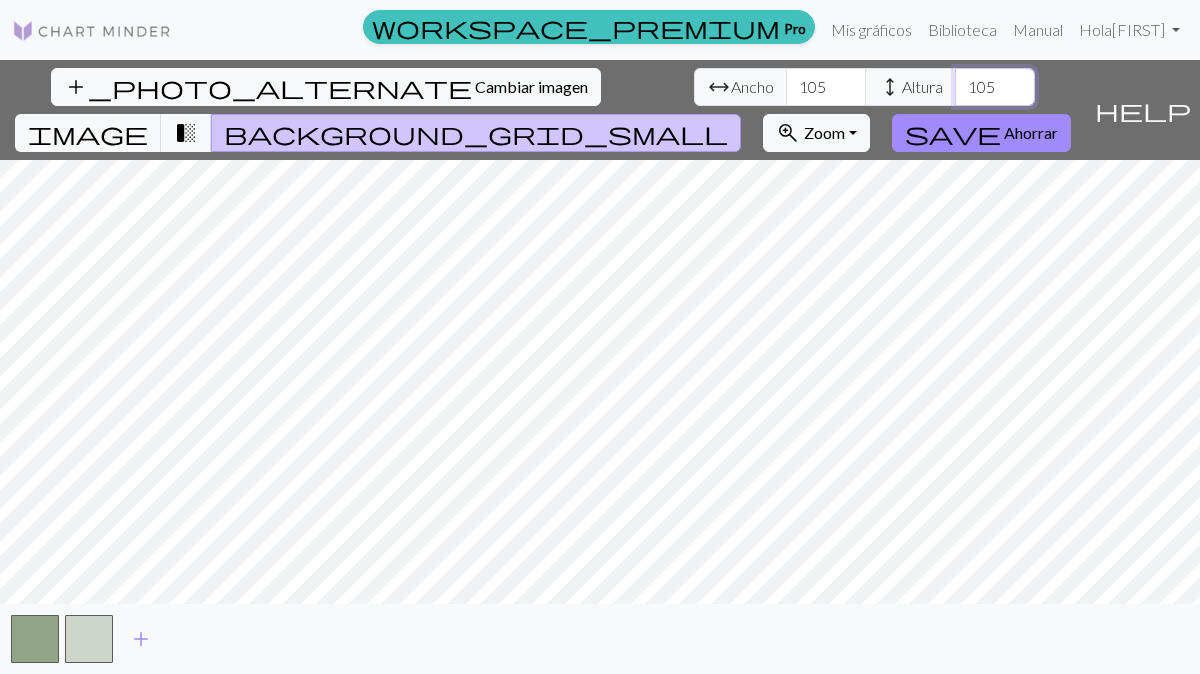click on "105" at bounding box center (995, 87) 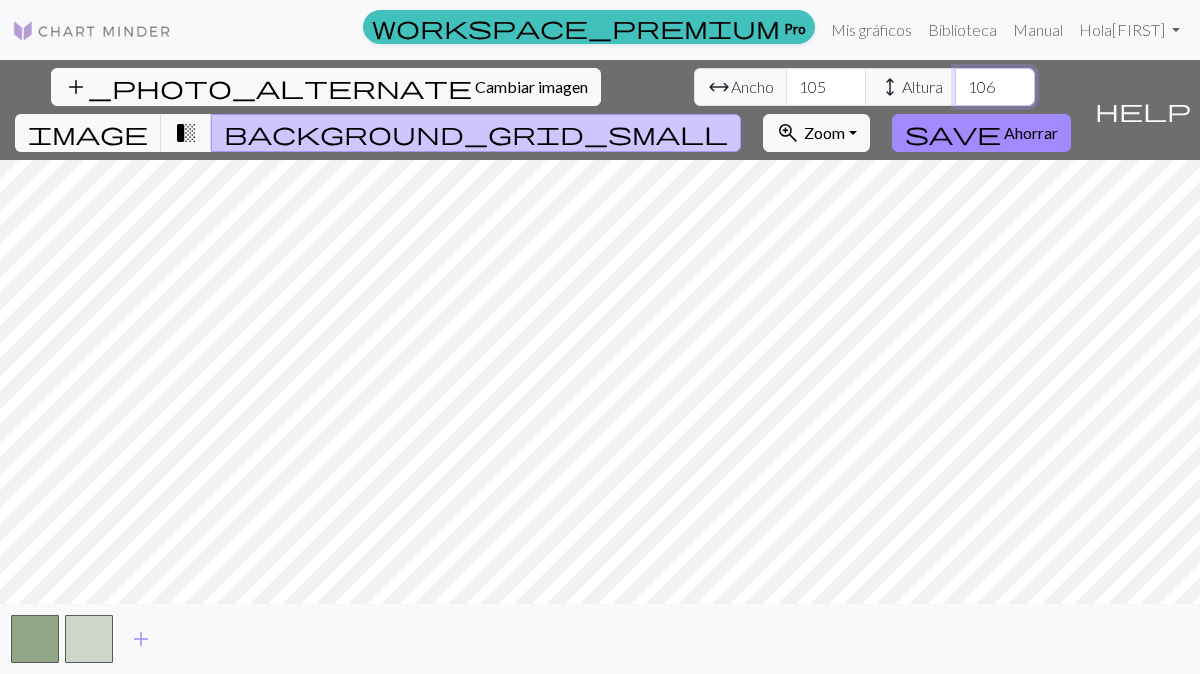 click on "106" at bounding box center (995, 87) 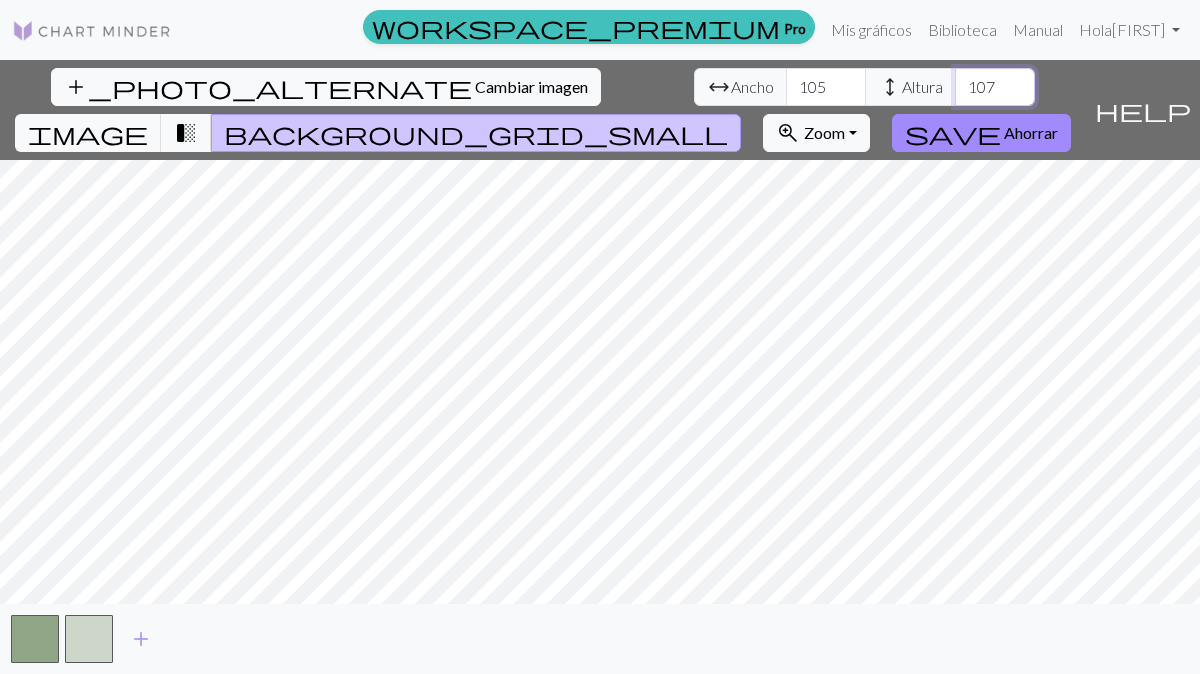 click on "107" at bounding box center (995, 87) 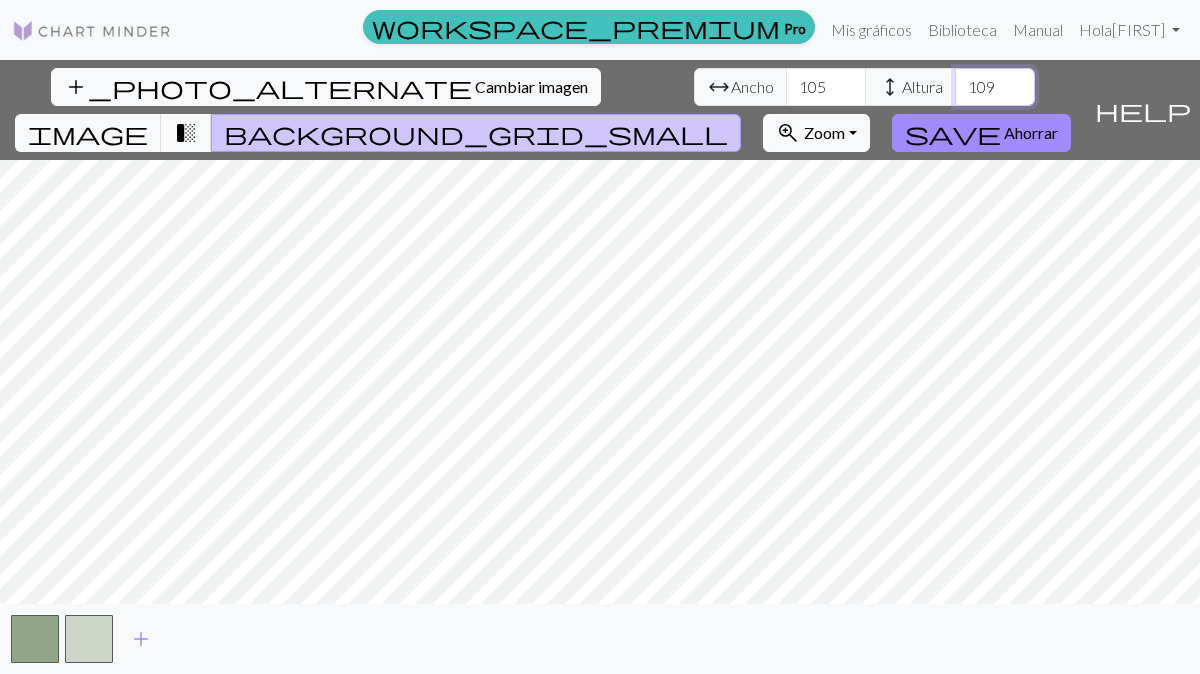 click on "109" at bounding box center [995, 87] 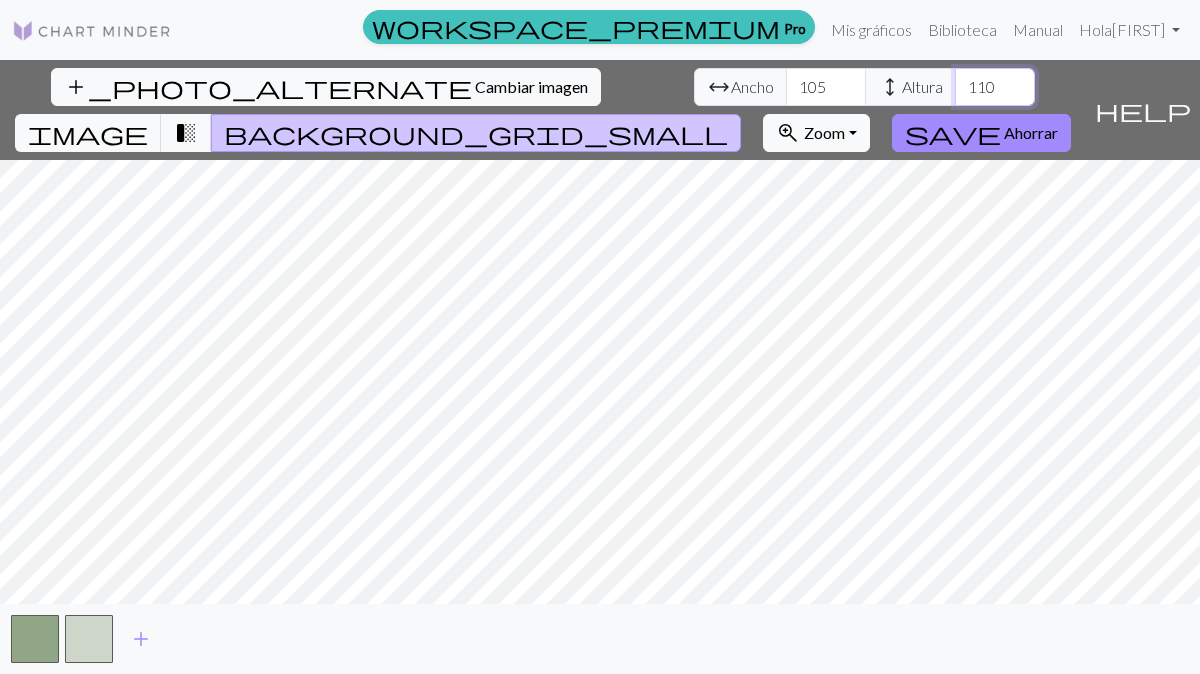 type on "110" 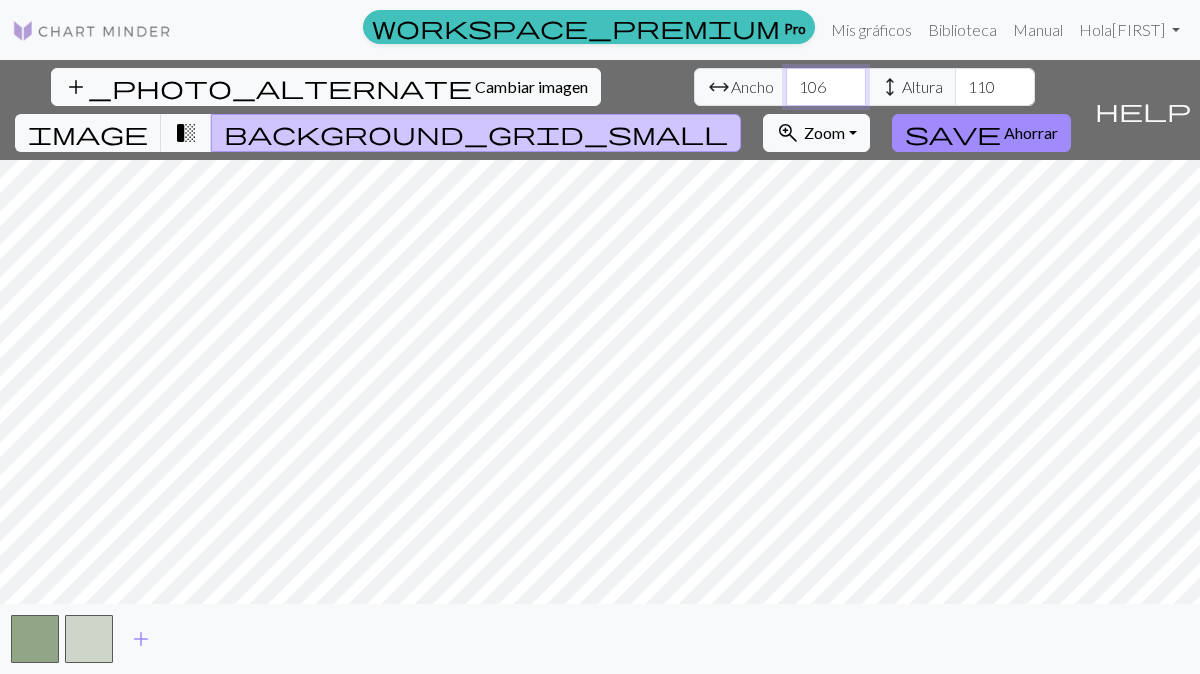 click on "106" at bounding box center [826, 87] 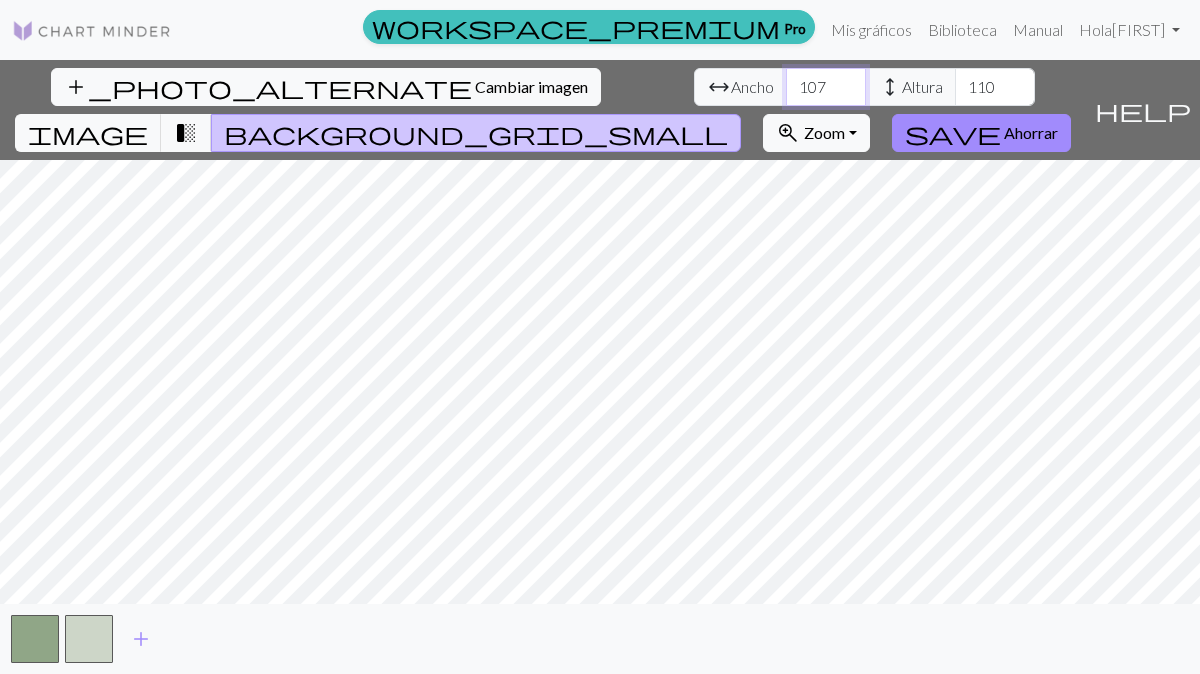 click on "107" at bounding box center [826, 87] 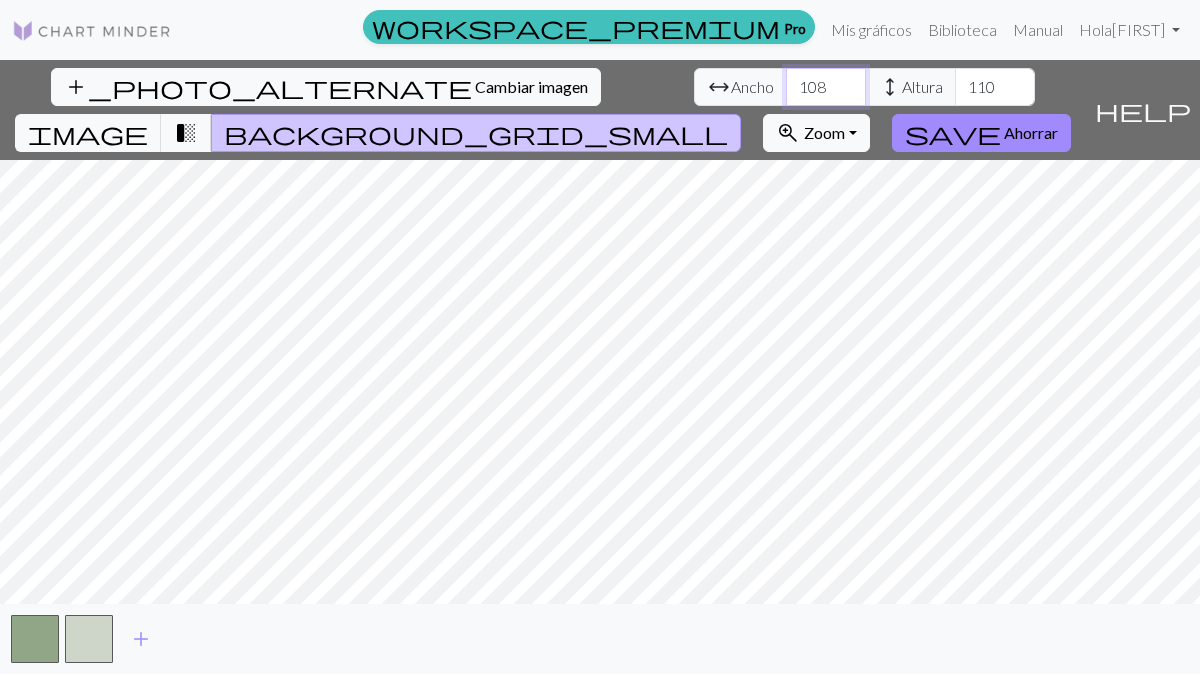 click on "108" at bounding box center [826, 87] 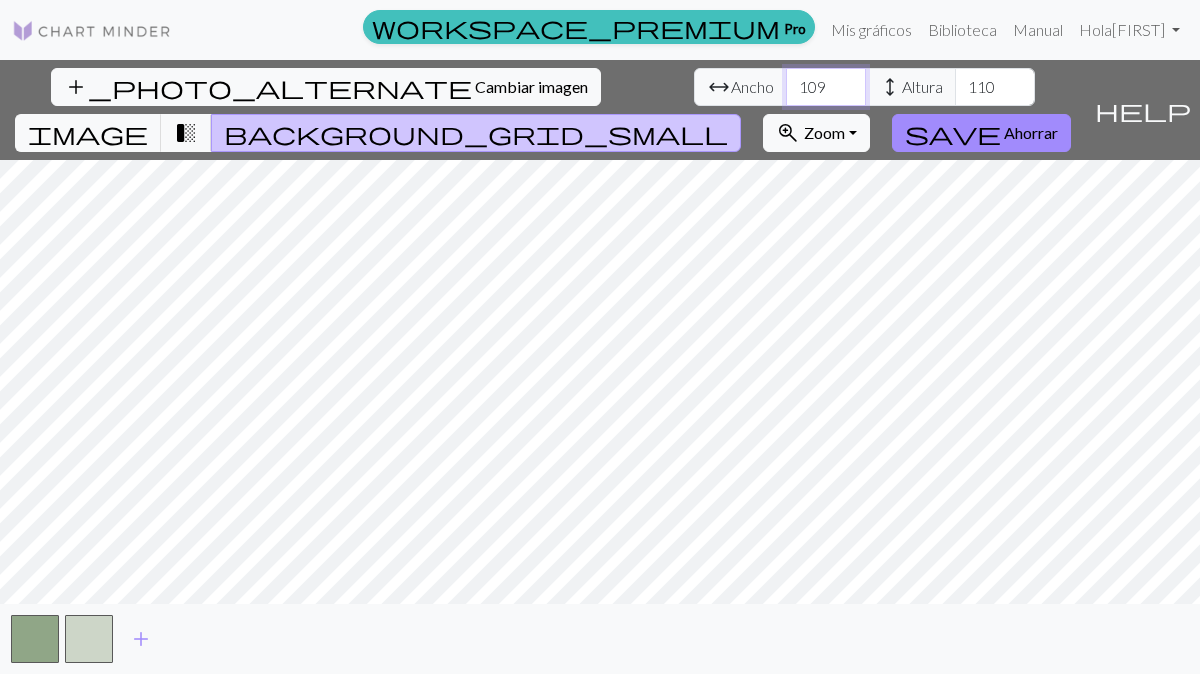 click on "109" at bounding box center (826, 87) 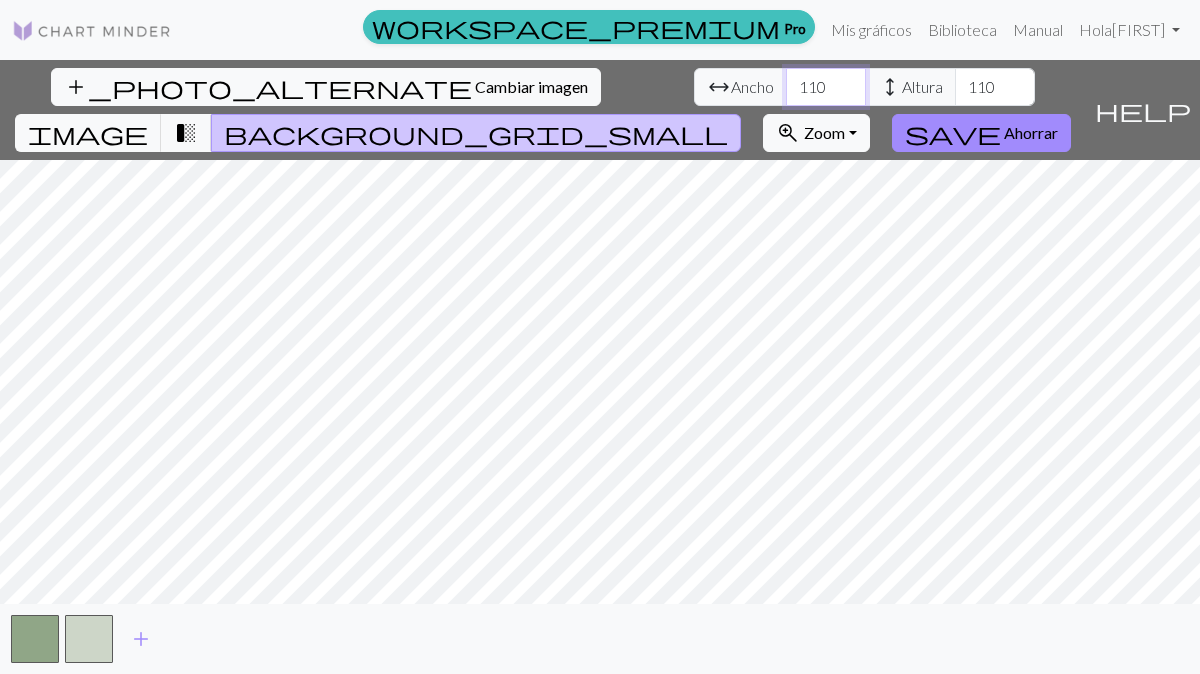 click on "110" at bounding box center (826, 87) 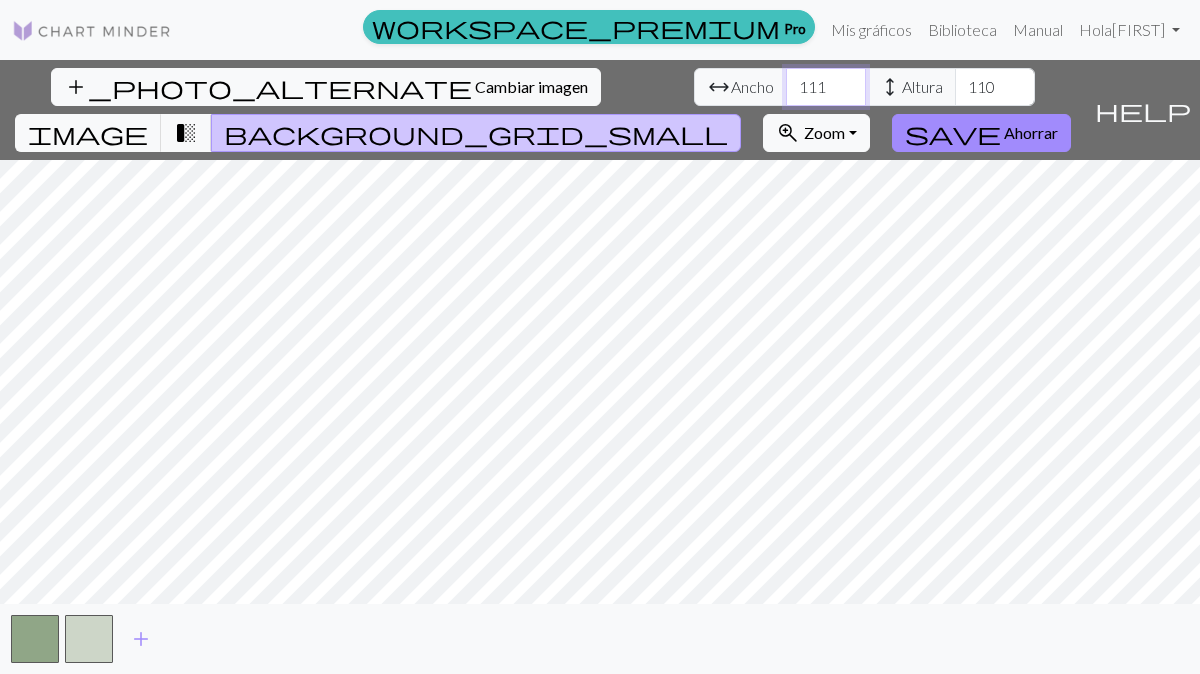 click on "111" at bounding box center (826, 87) 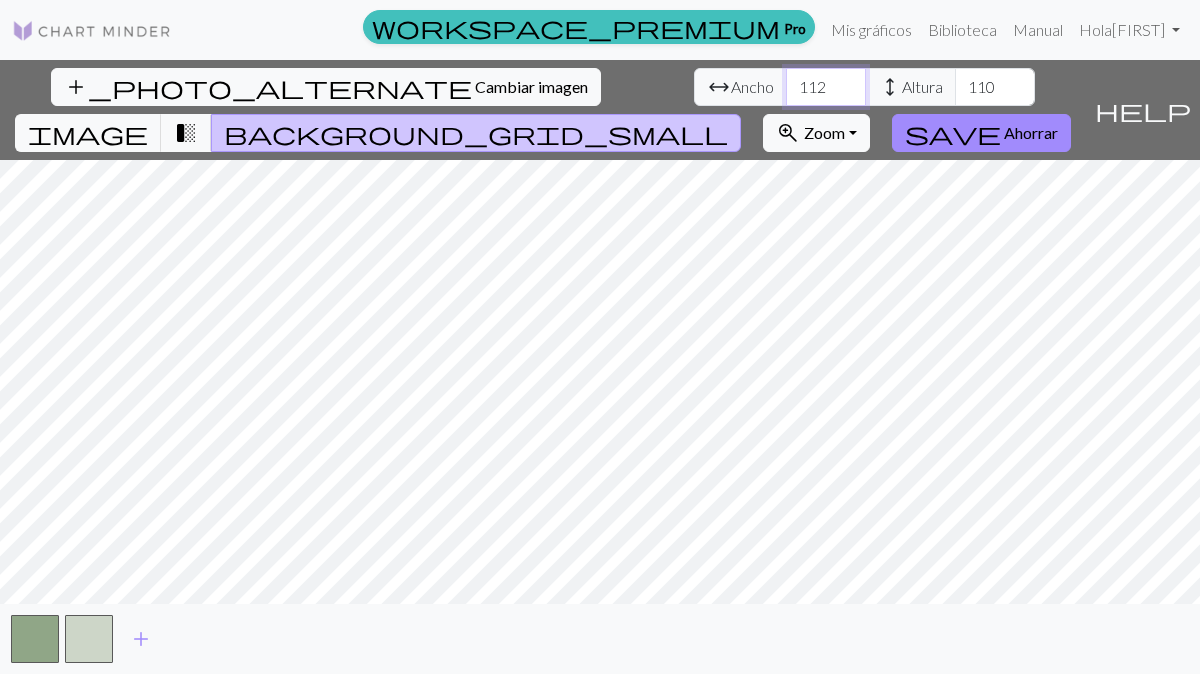 click on "112" at bounding box center [826, 87] 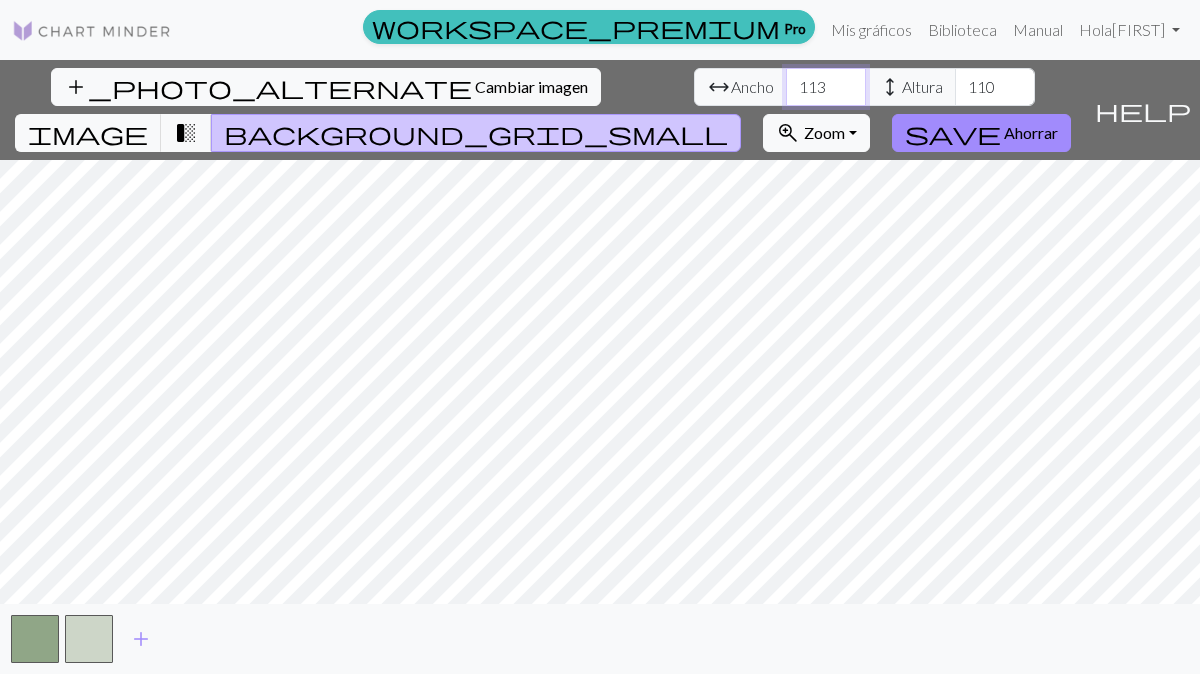 click on "113" at bounding box center [826, 87] 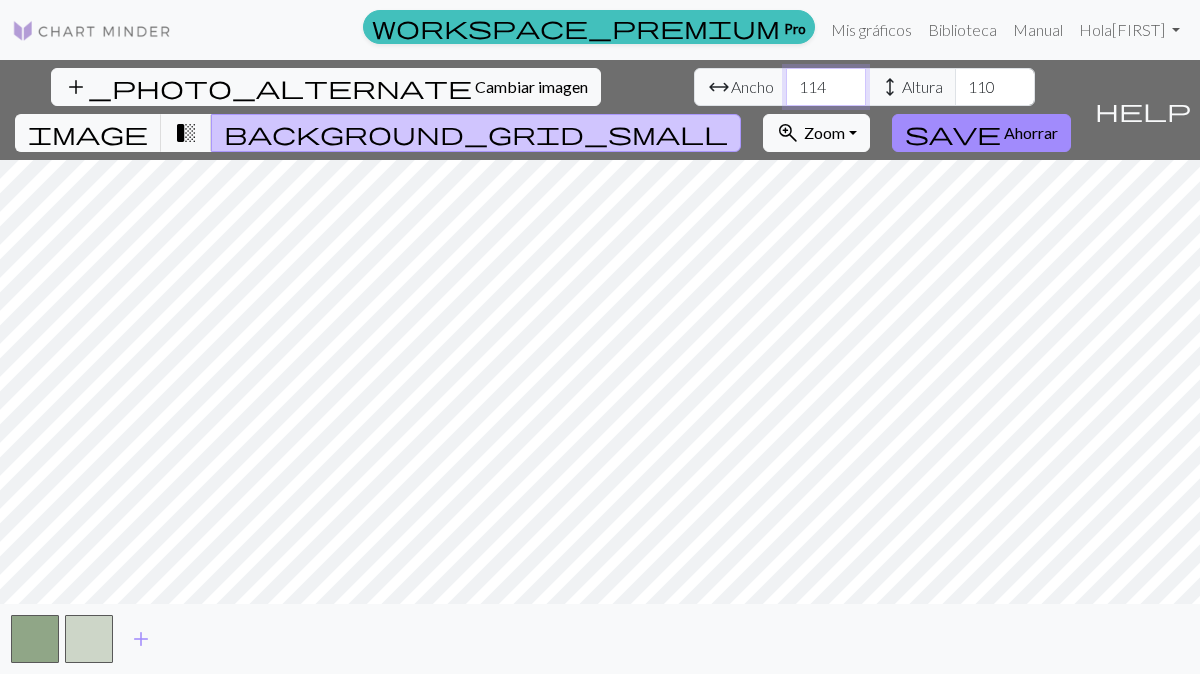 type on "114" 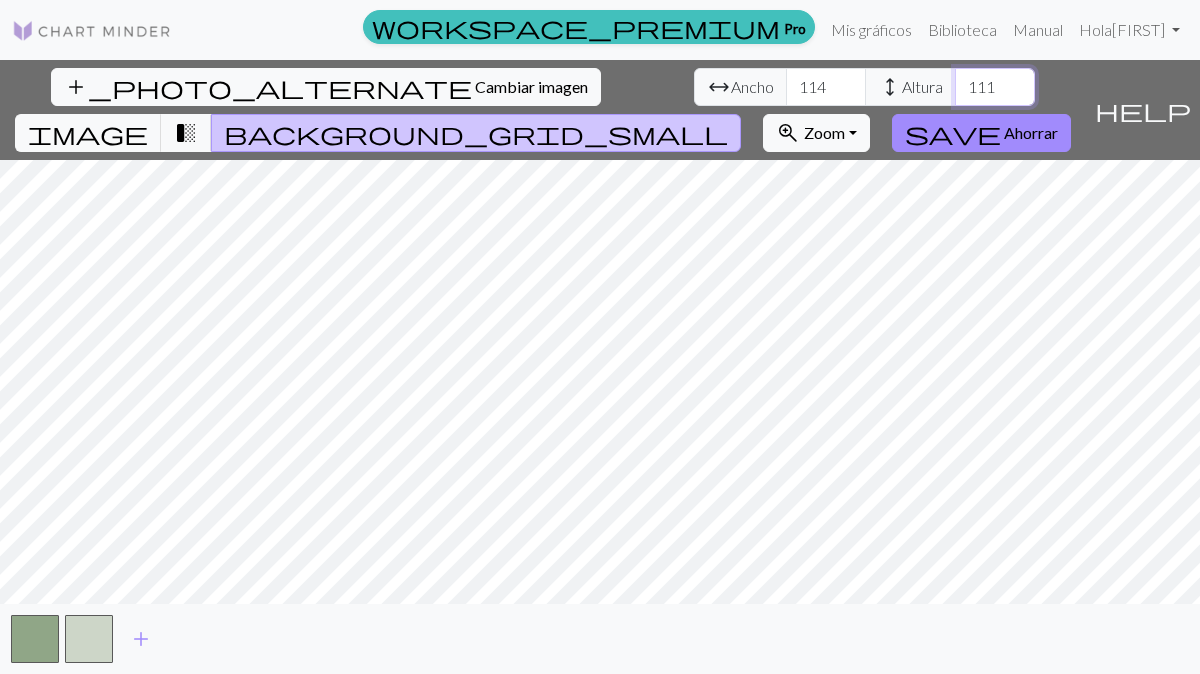 click on "111" at bounding box center (995, 87) 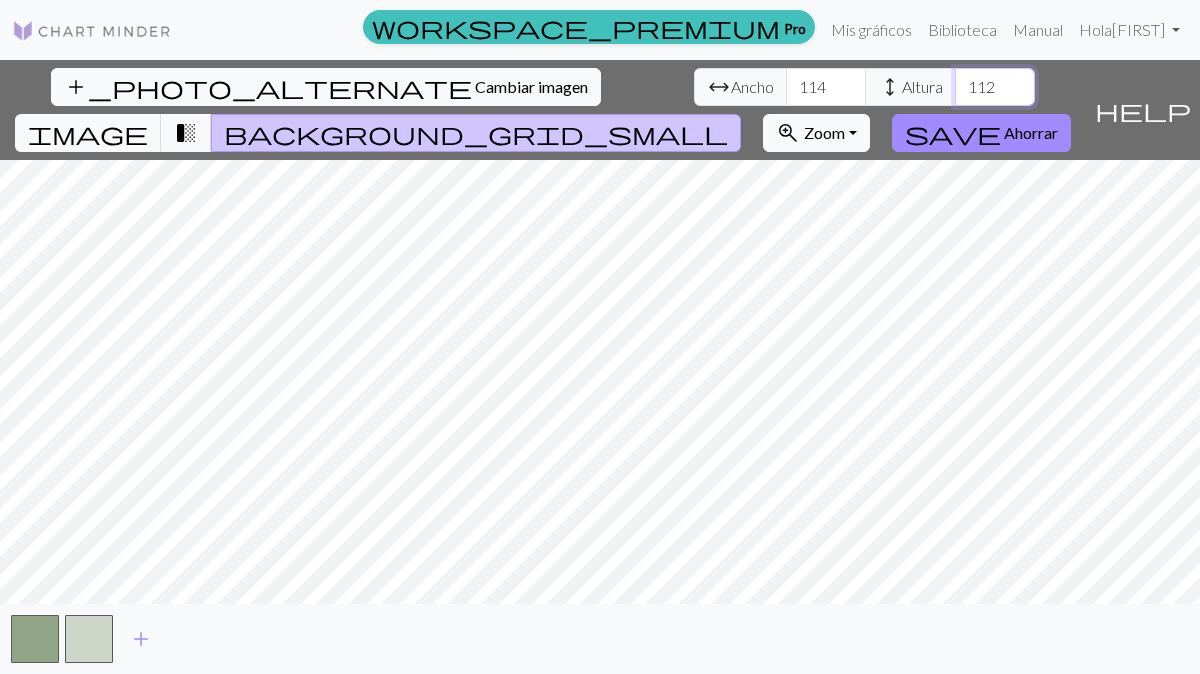 click on "112" at bounding box center (995, 87) 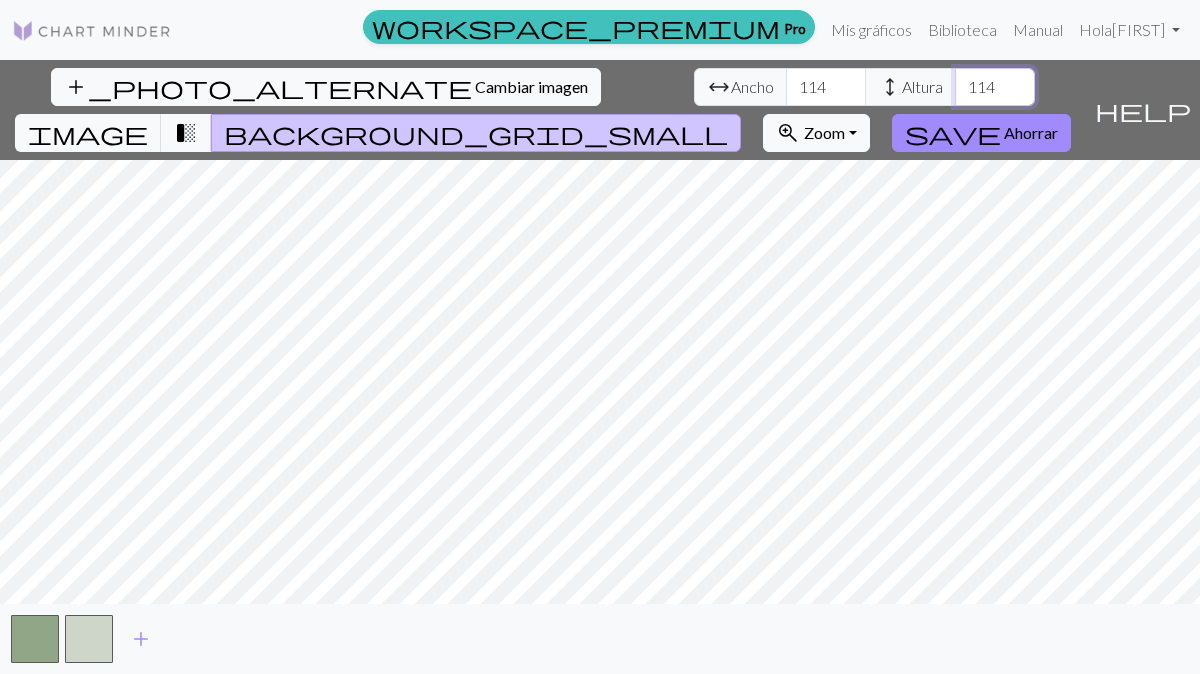 type on "114" 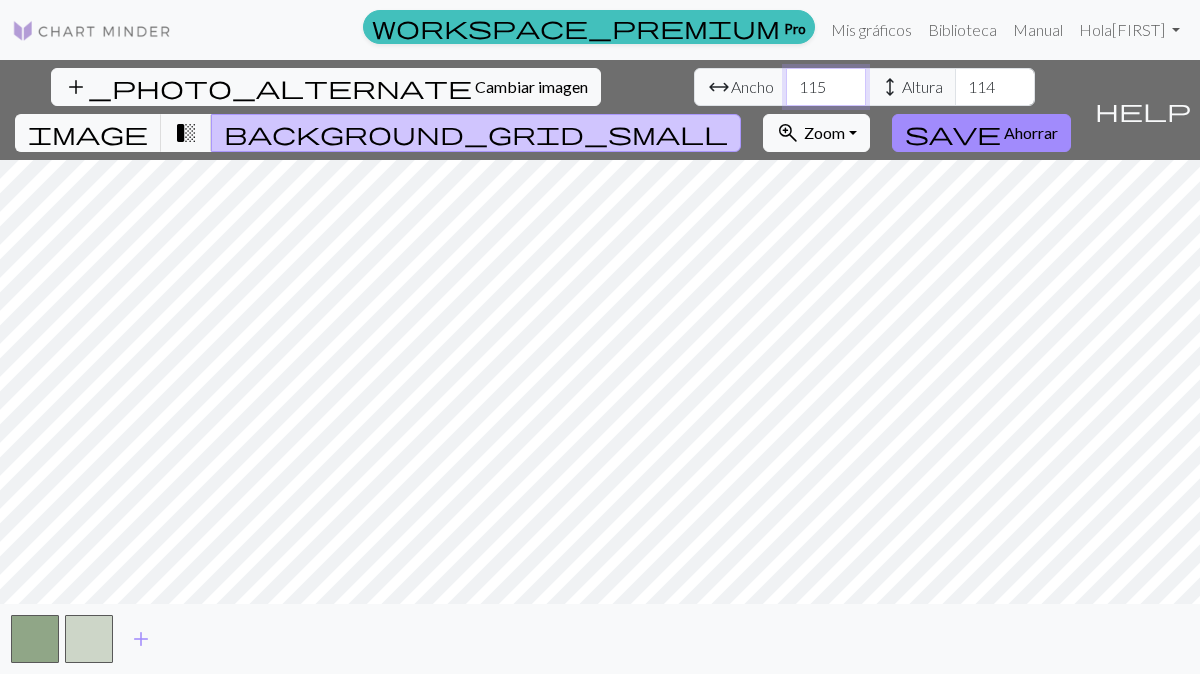 click on "115" at bounding box center (826, 87) 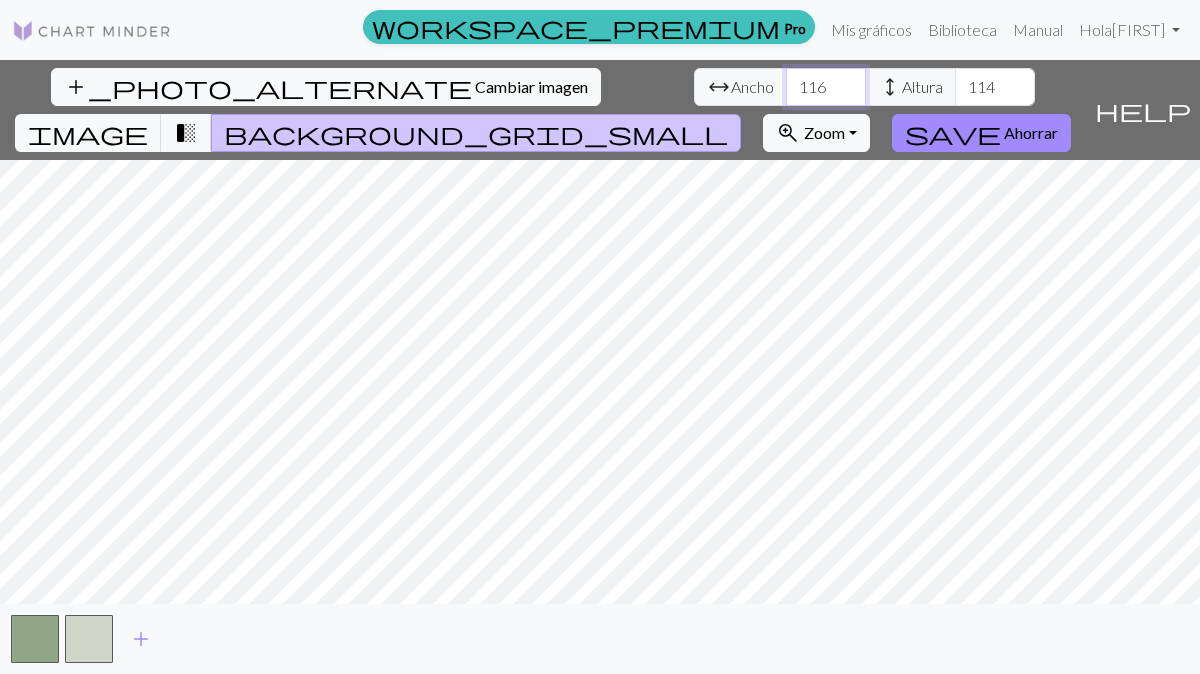 type on "116" 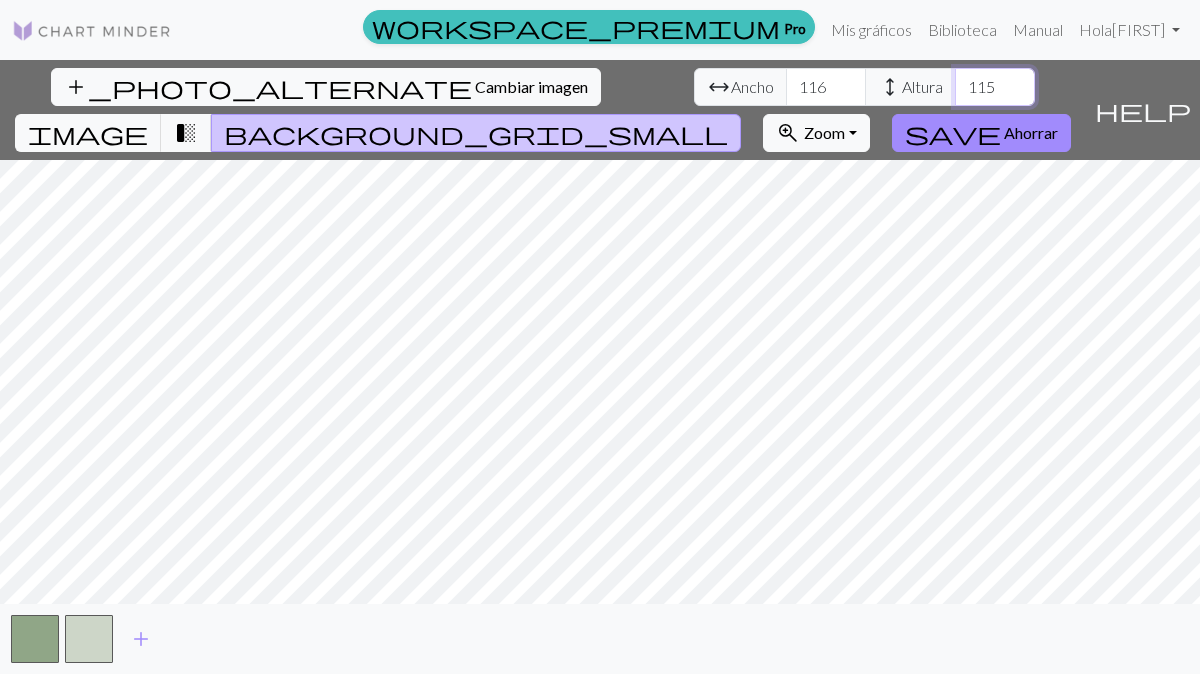 click on "115" at bounding box center (995, 87) 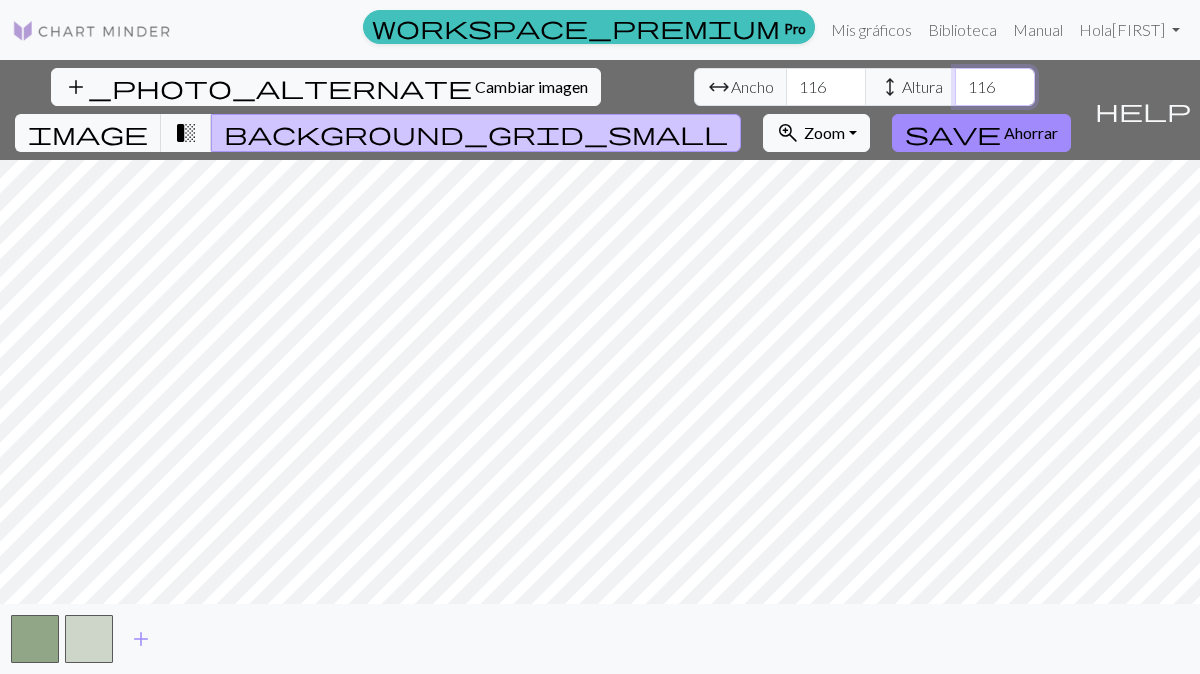 click on "116" at bounding box center (995, 87) 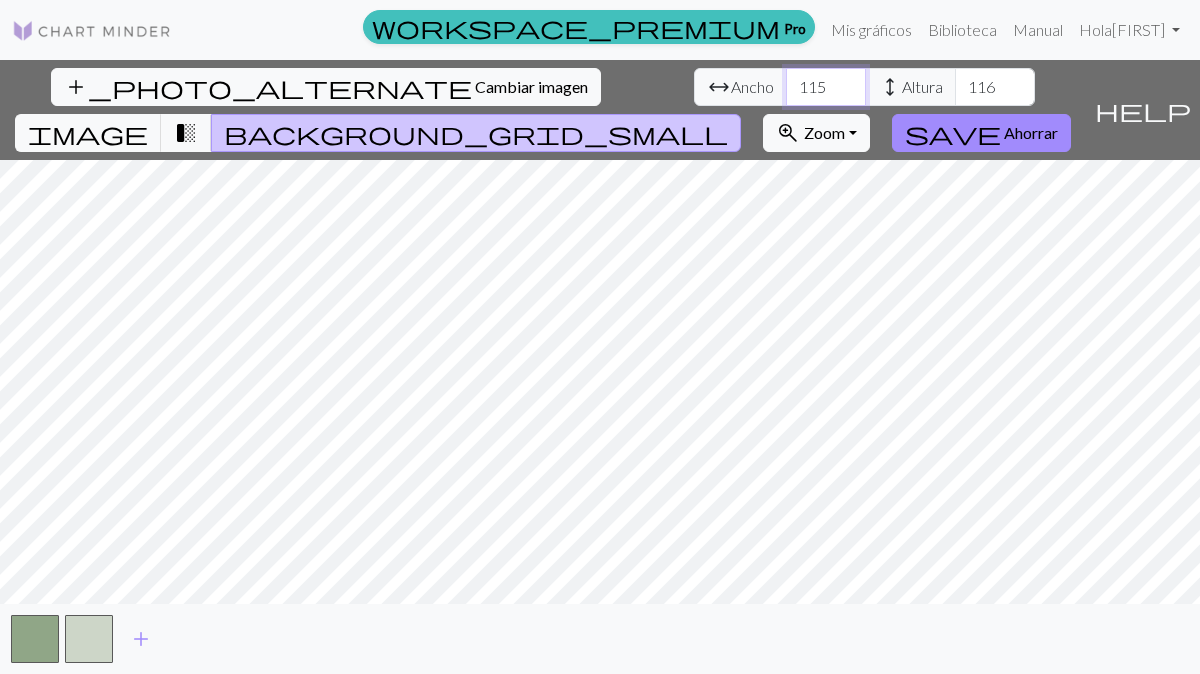 click on "115" at bounding box center [826, 87] 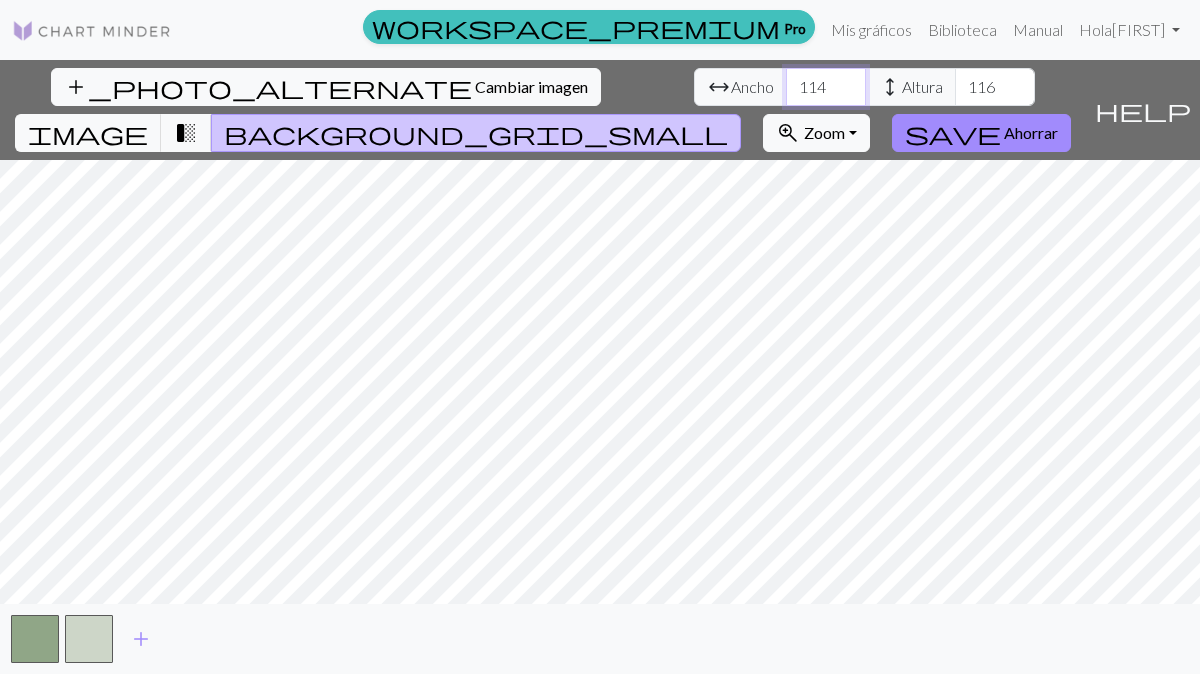 click on "114" at bounding box center (826, 87) 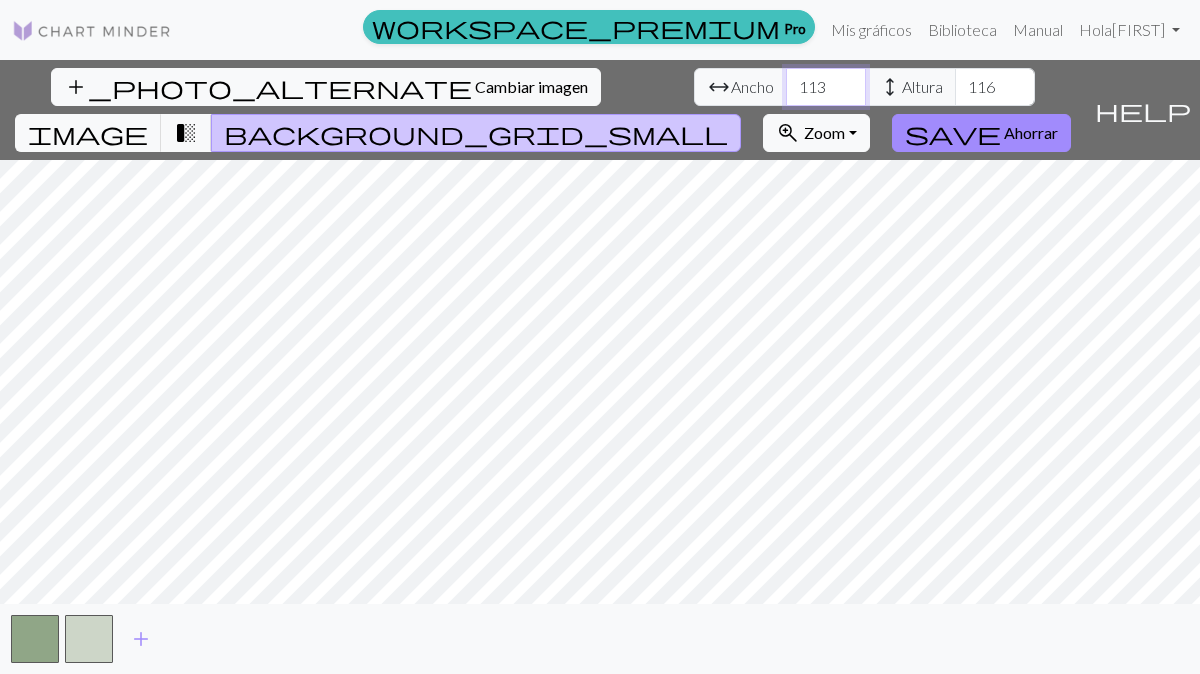 click on "113" at bounding box center (826, 87) 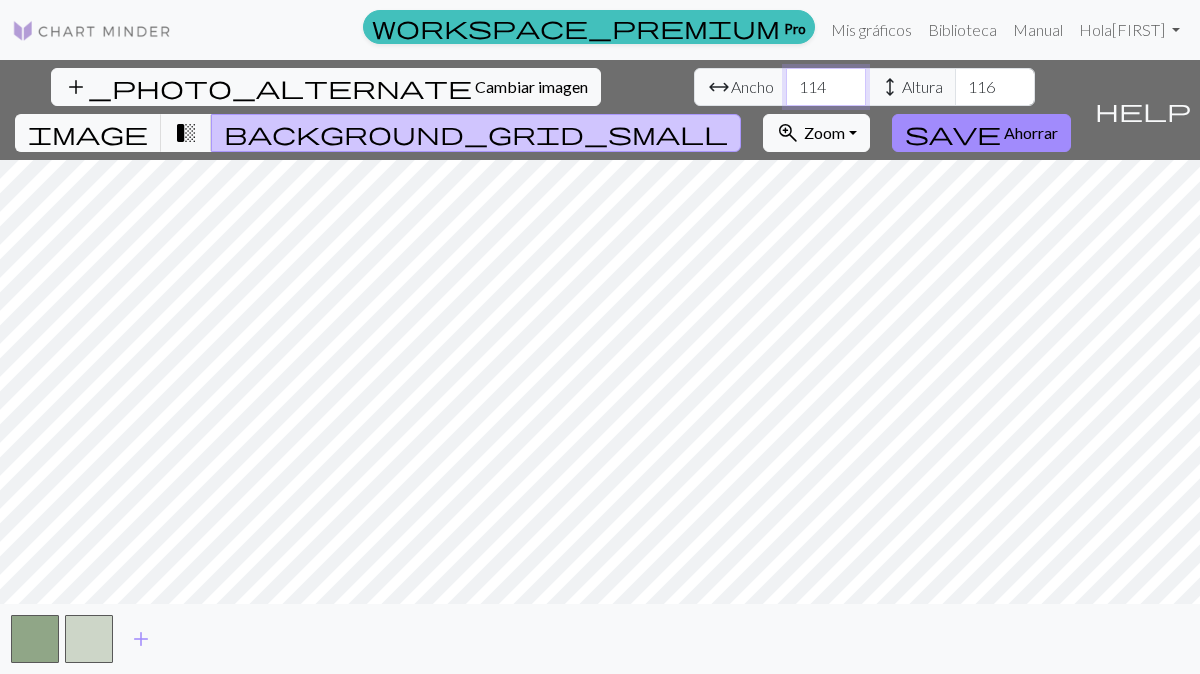 click on "114" at bounding box center [826, 87] 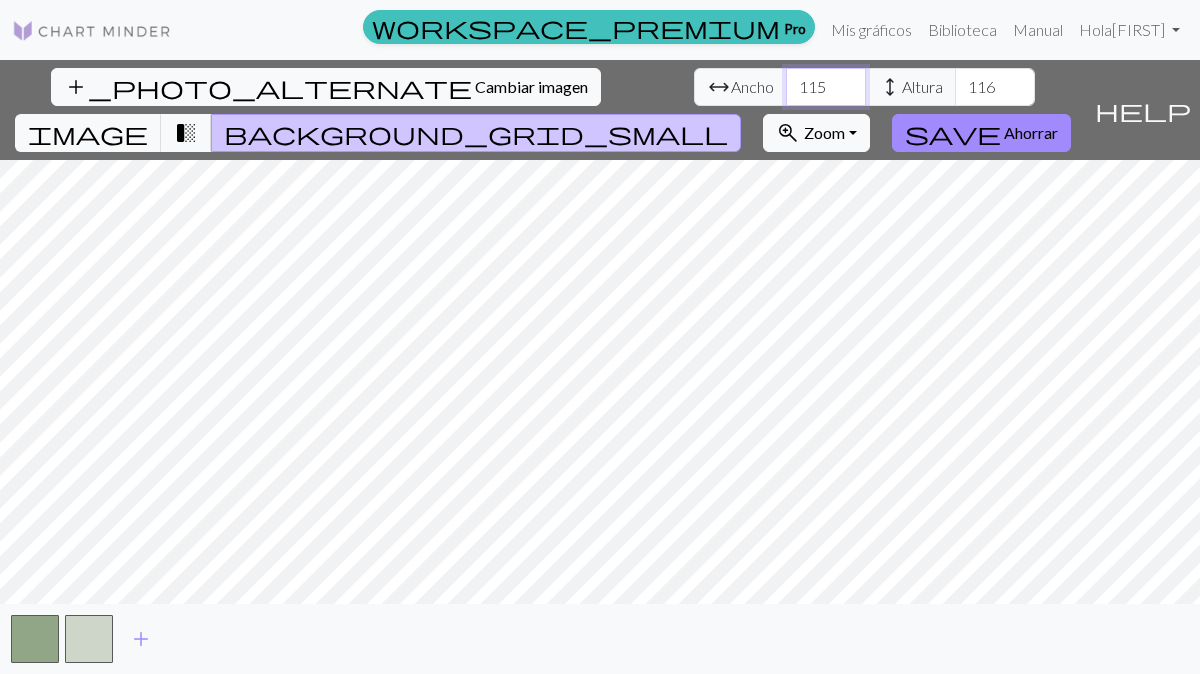 click on "116" at bounding box center [826, 87] 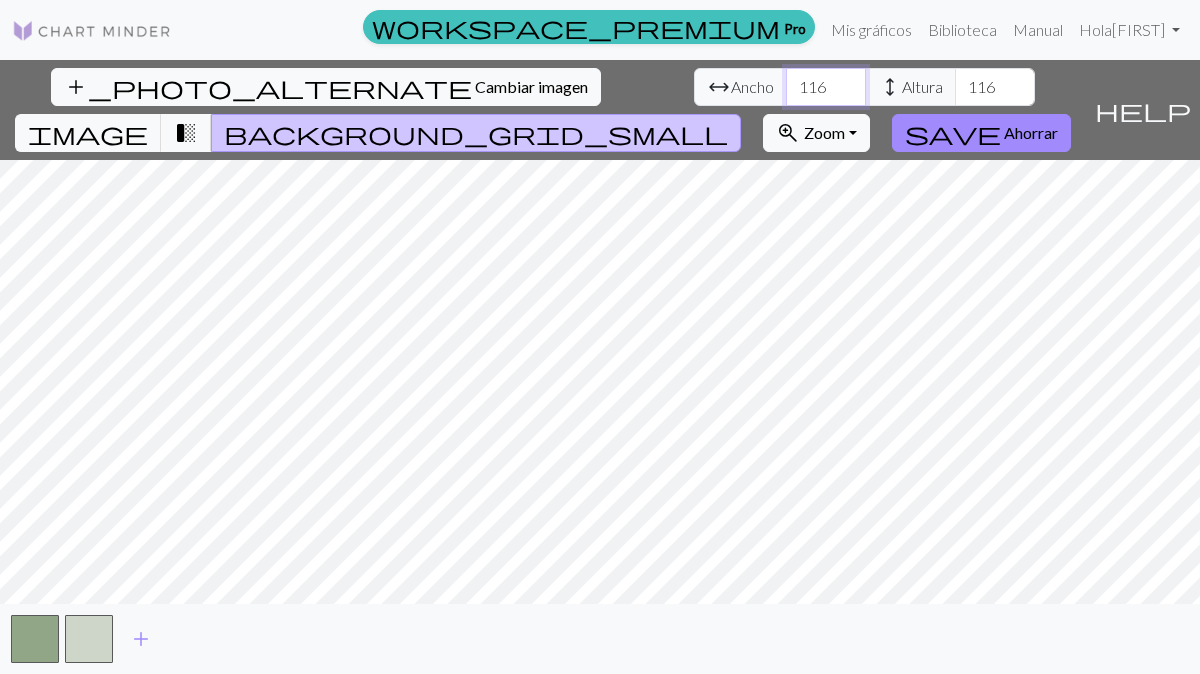 click on "117" at bounding box center (826, 87) 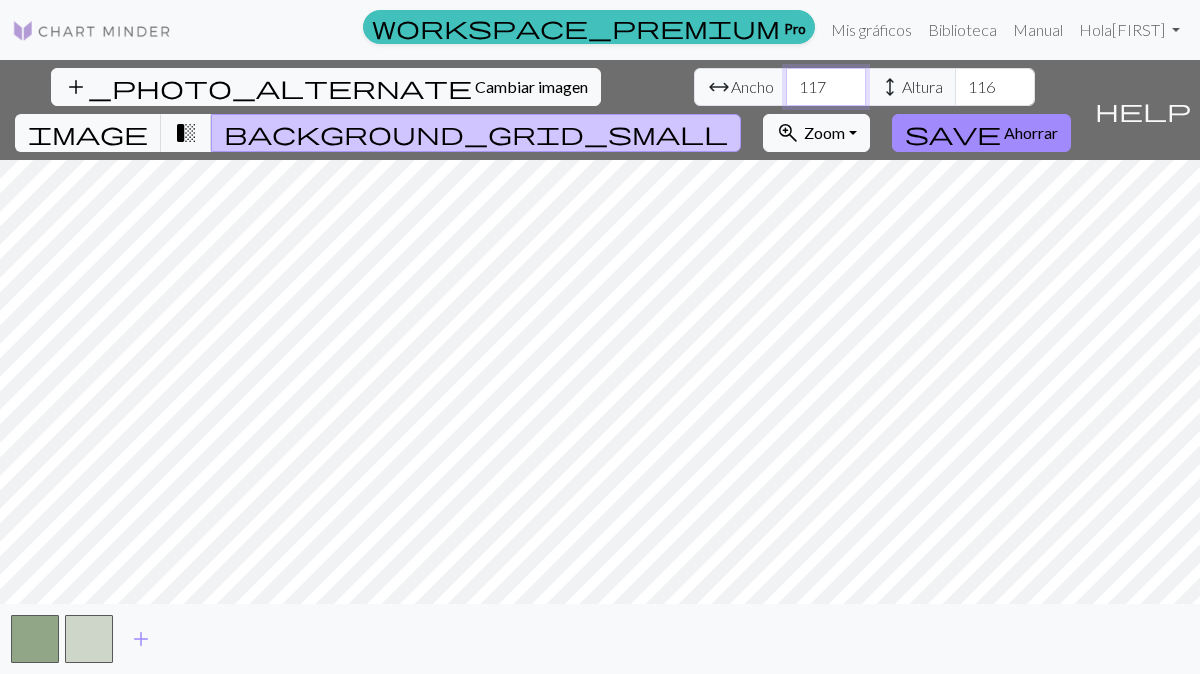 click on "118" at bounding box center [826, 87] 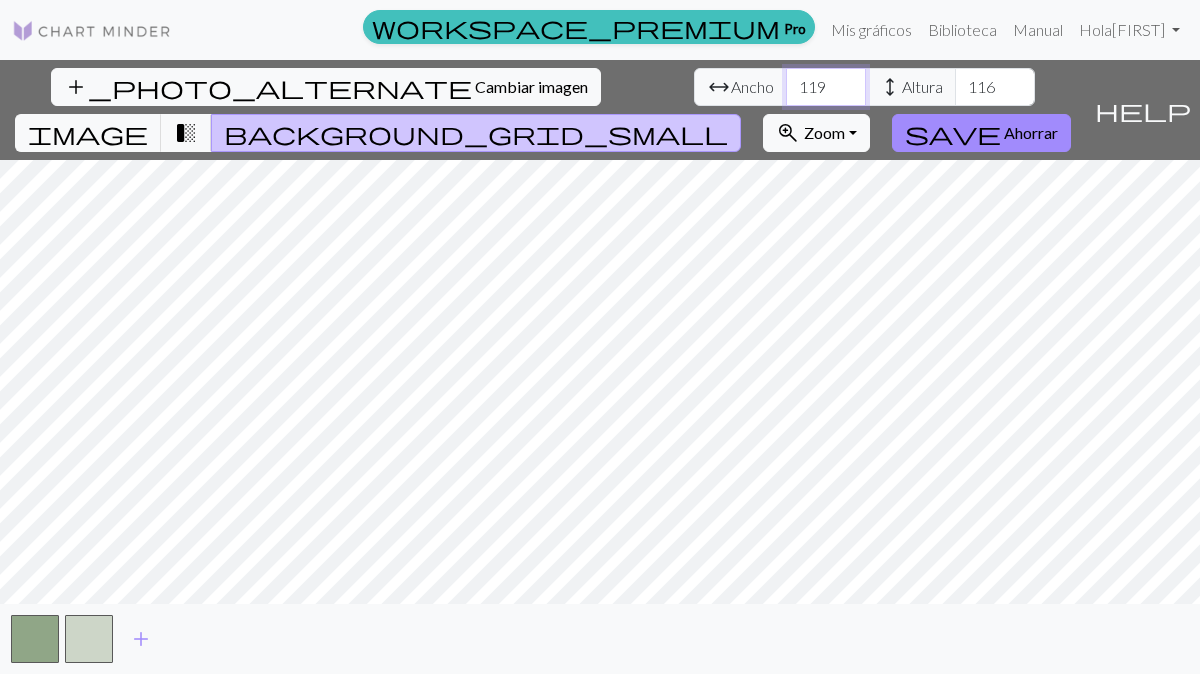 click on "119" at bounding box center [826, 87] 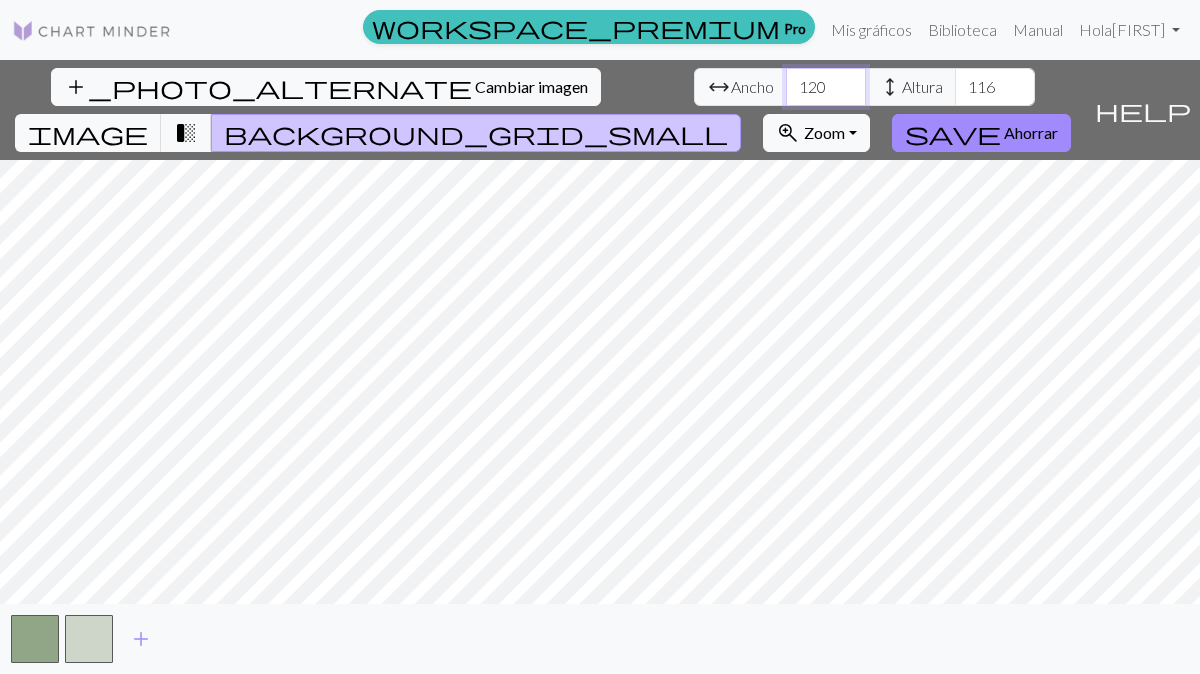 click on "120" at bounding box center [826, 87] 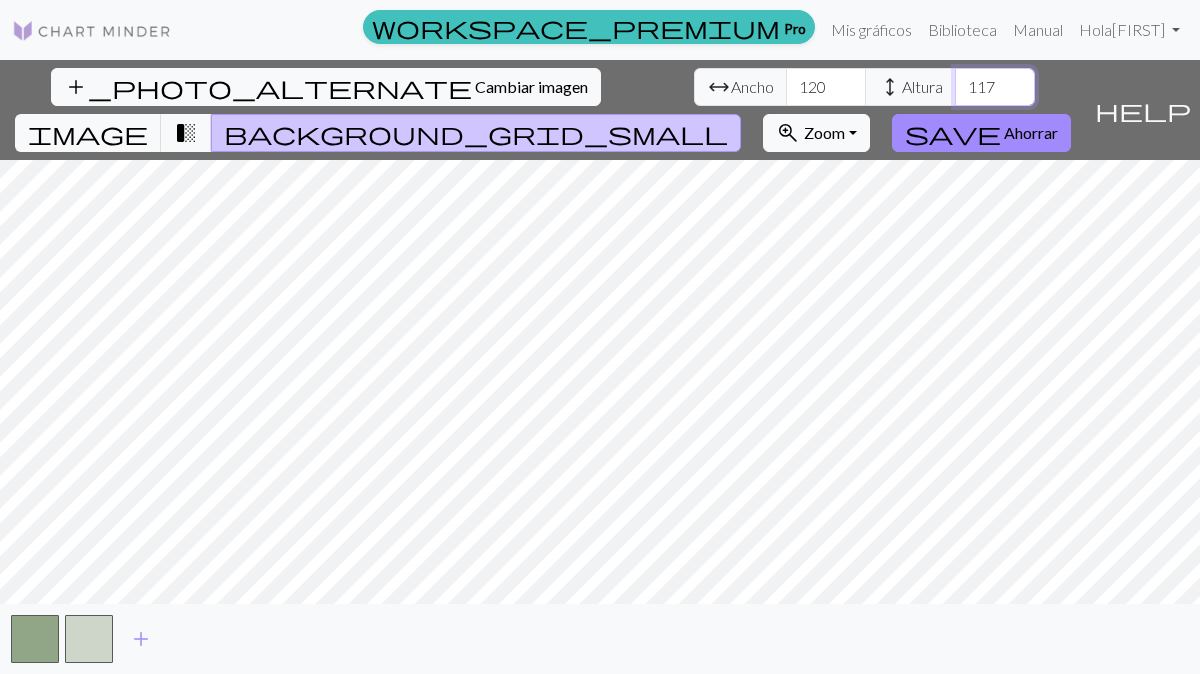 click on "117" at bounding box center (995, 87) 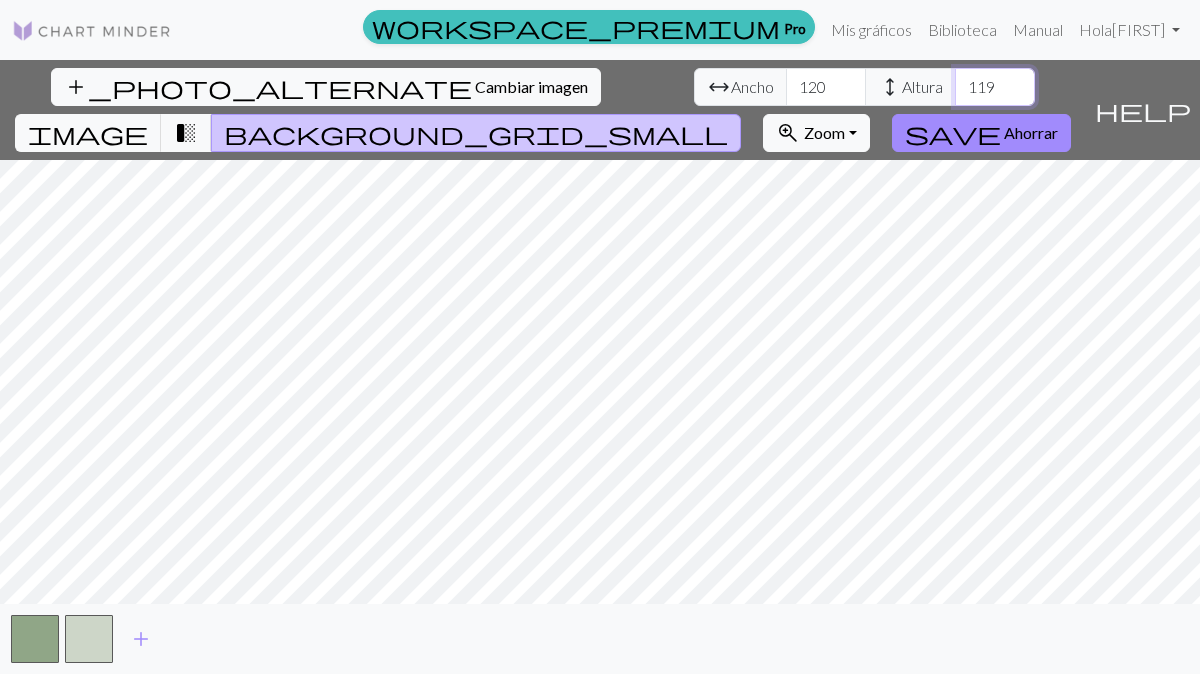 click on "119" at bounding box center [995, 87] 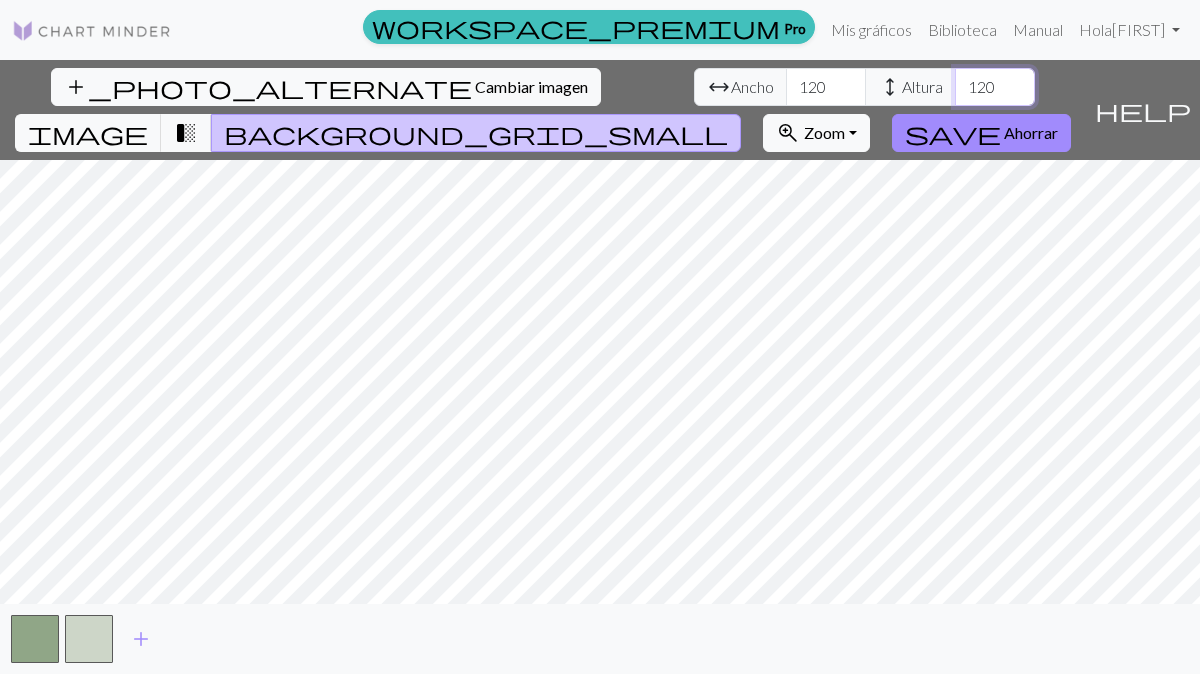 click on "120" at bounding box center (995, 87) 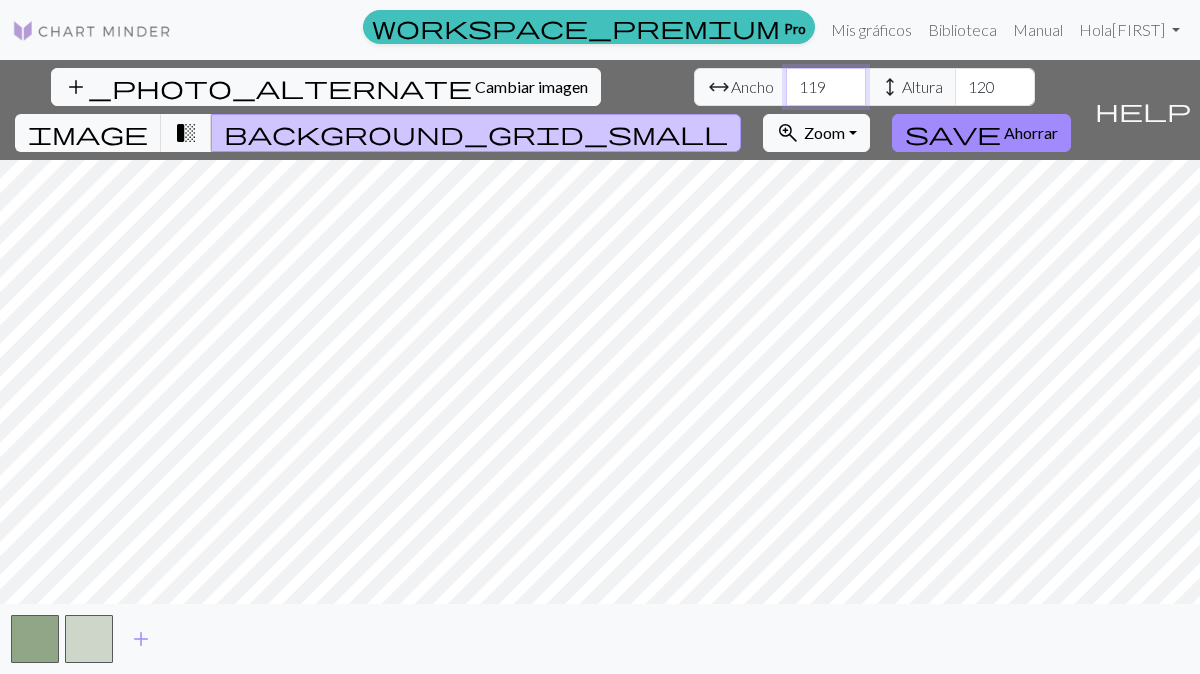 click on "119" at bounding box center [826, 87] 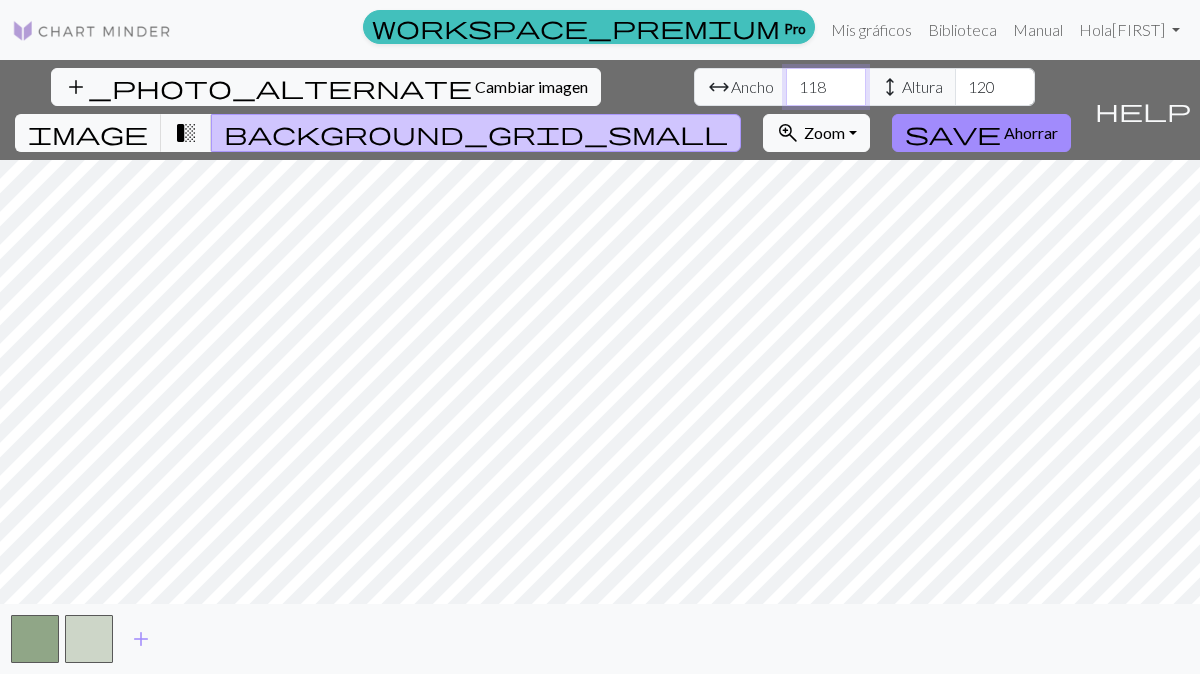click on "118" at bounding box center [826, 87] 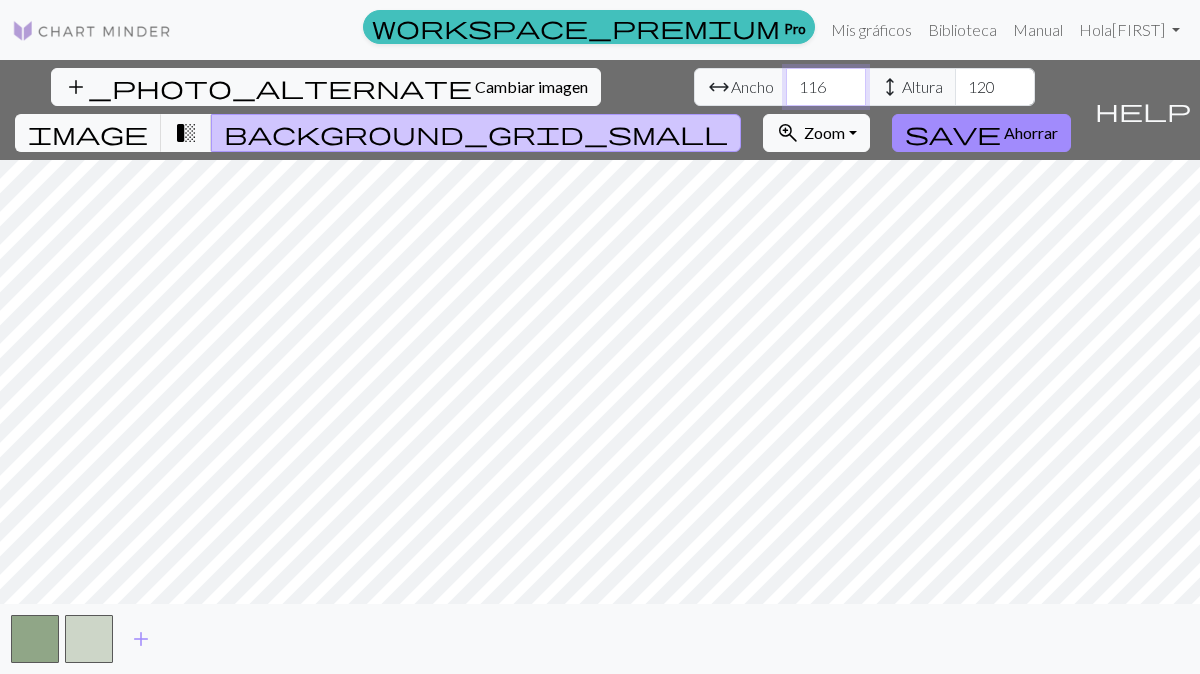 click on "116" at bounding box center [826, 87] 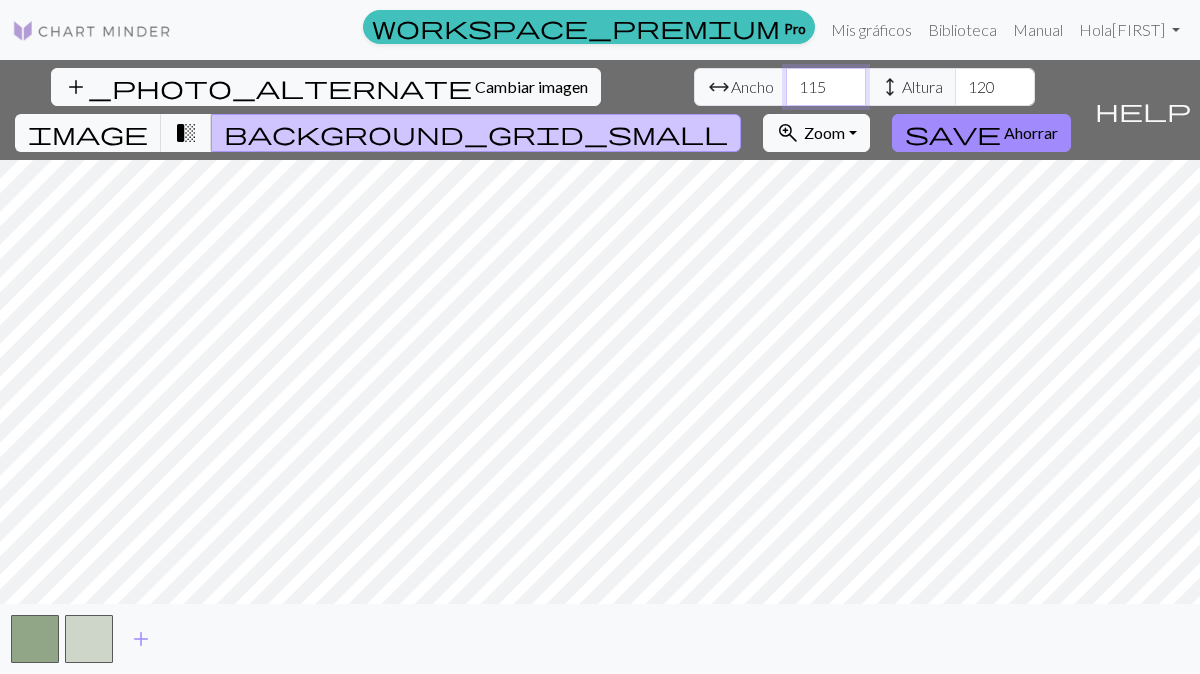 click on "115" at bounding box center (826, 87) 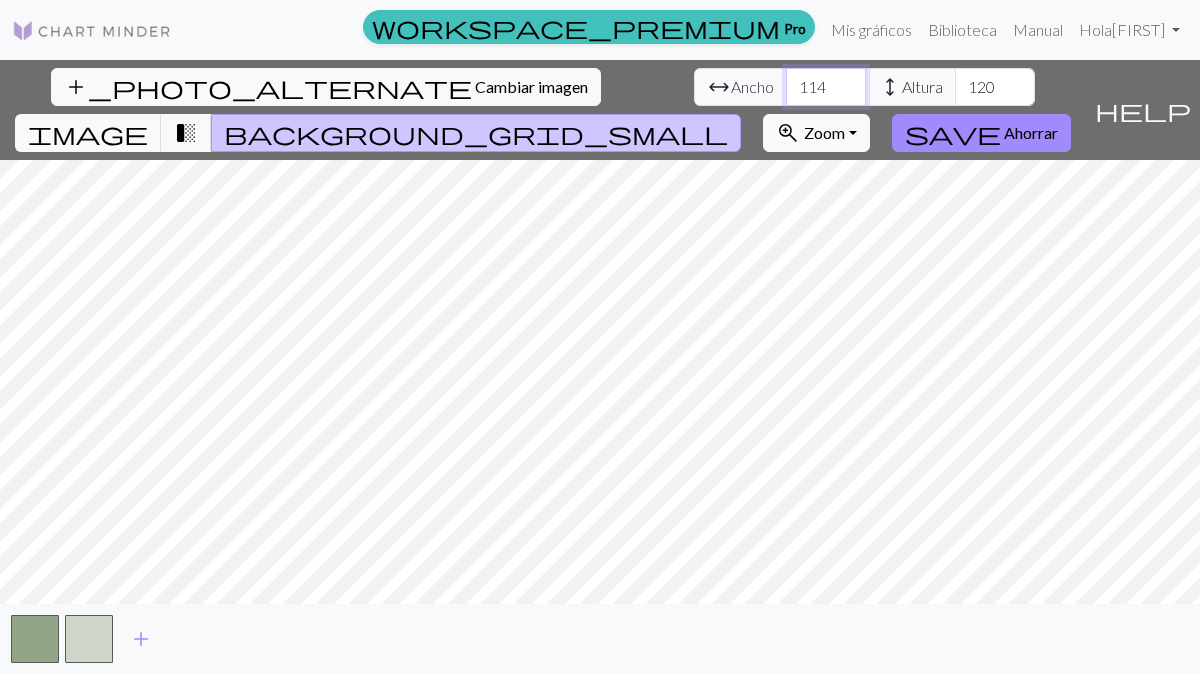 click on "113" at bounding box center [826, 87] 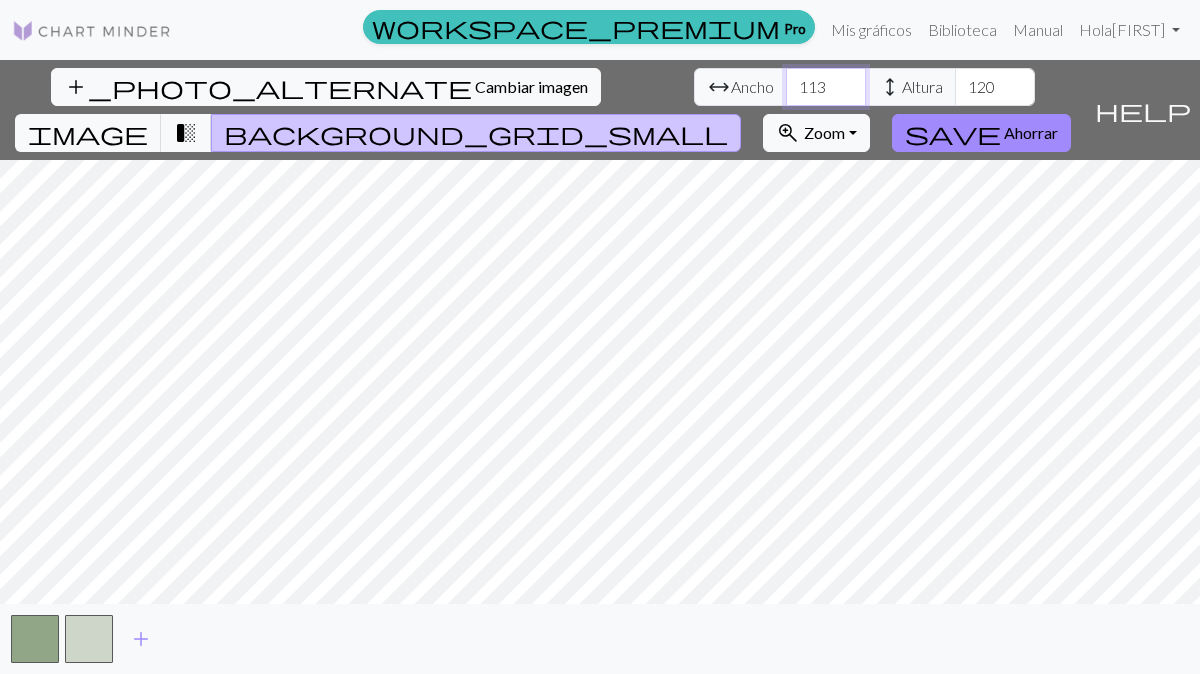 click on "112" at bounding box center (826, 87) 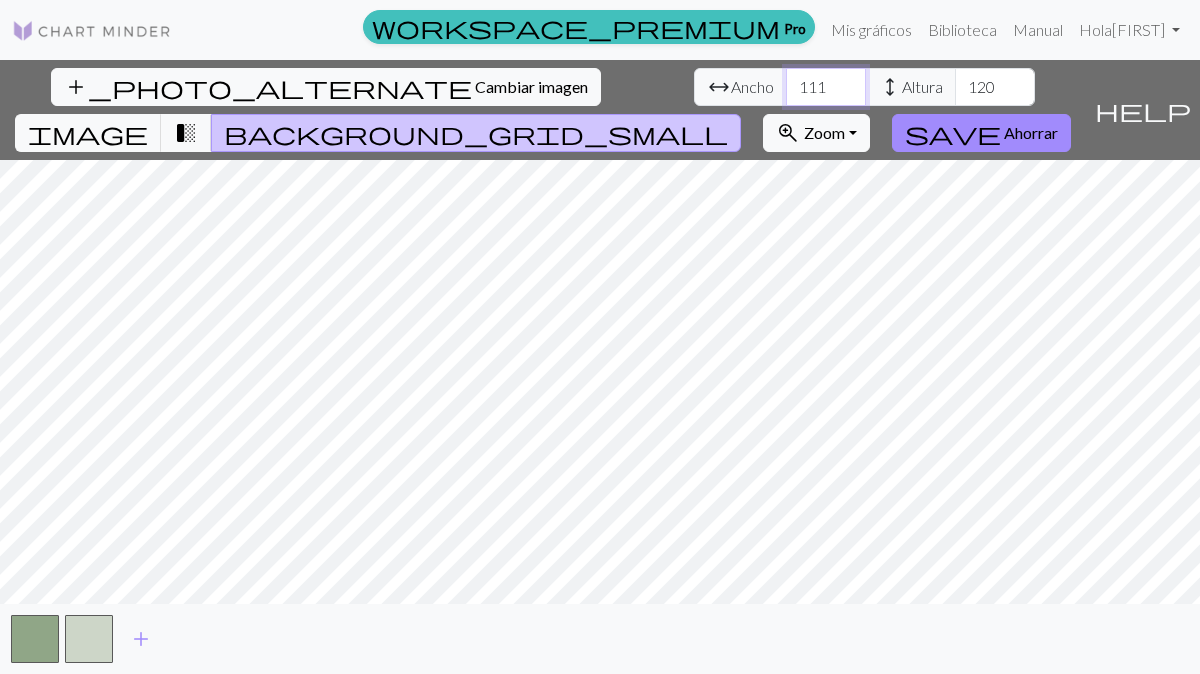 click on "111" at bounding box center (826, 87) 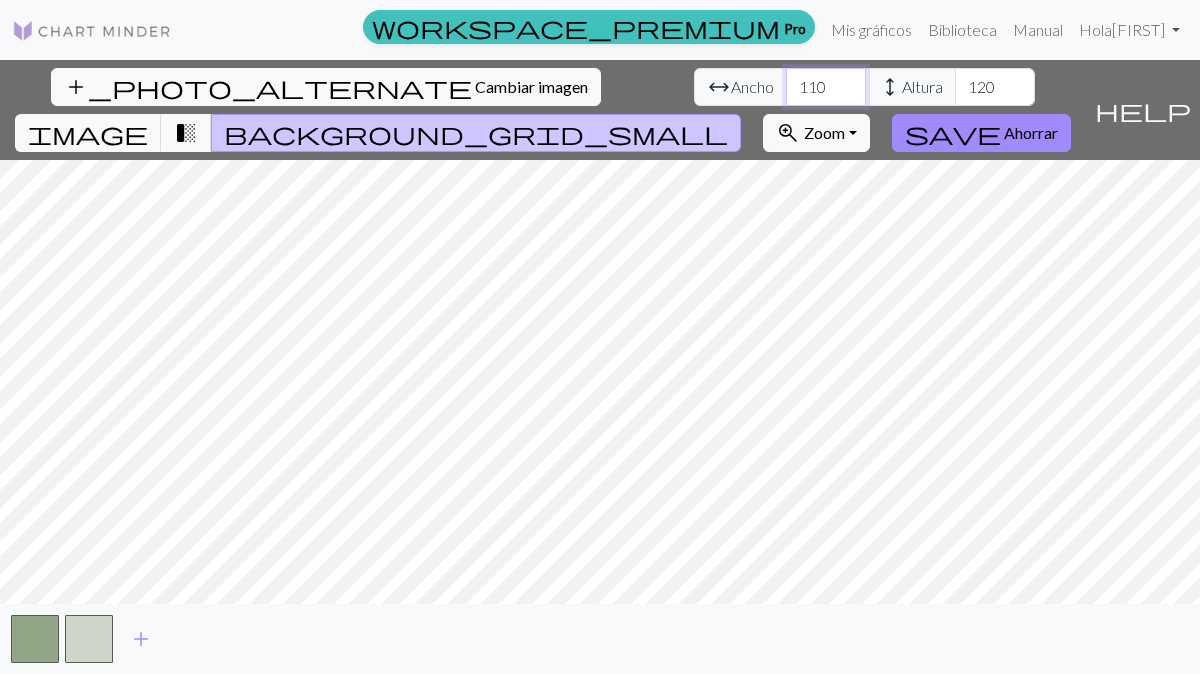 click on "110" at bounding box center [826, 87] 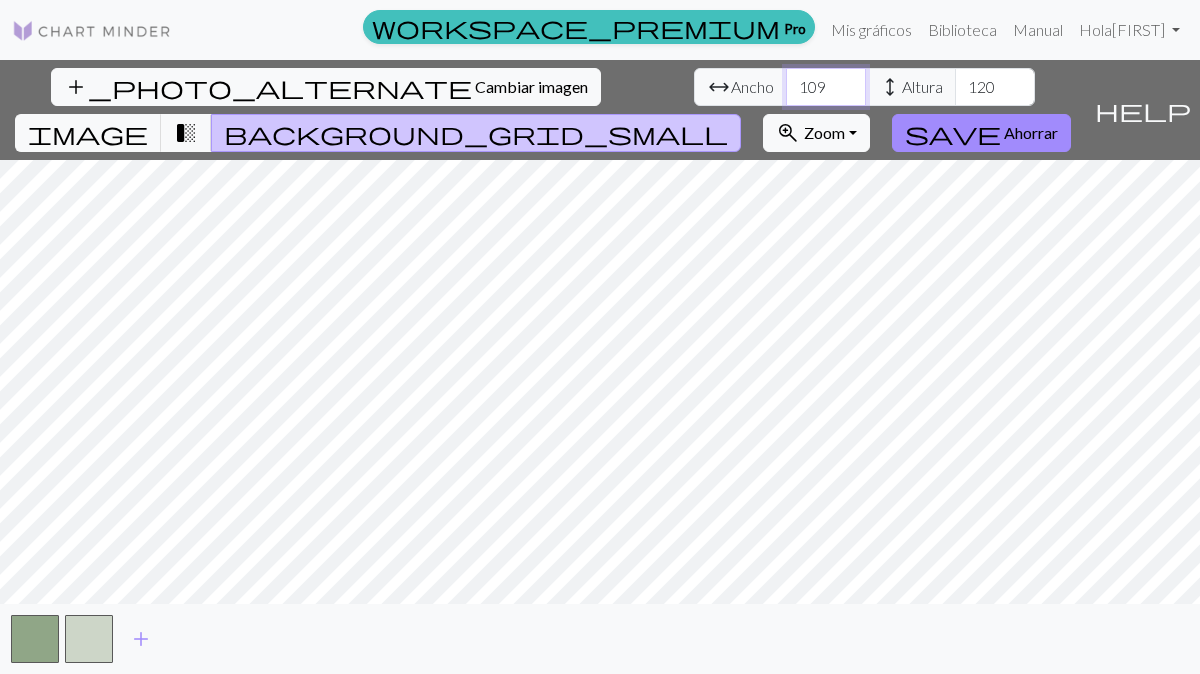 click on "108" at bounding box center (826, 87) 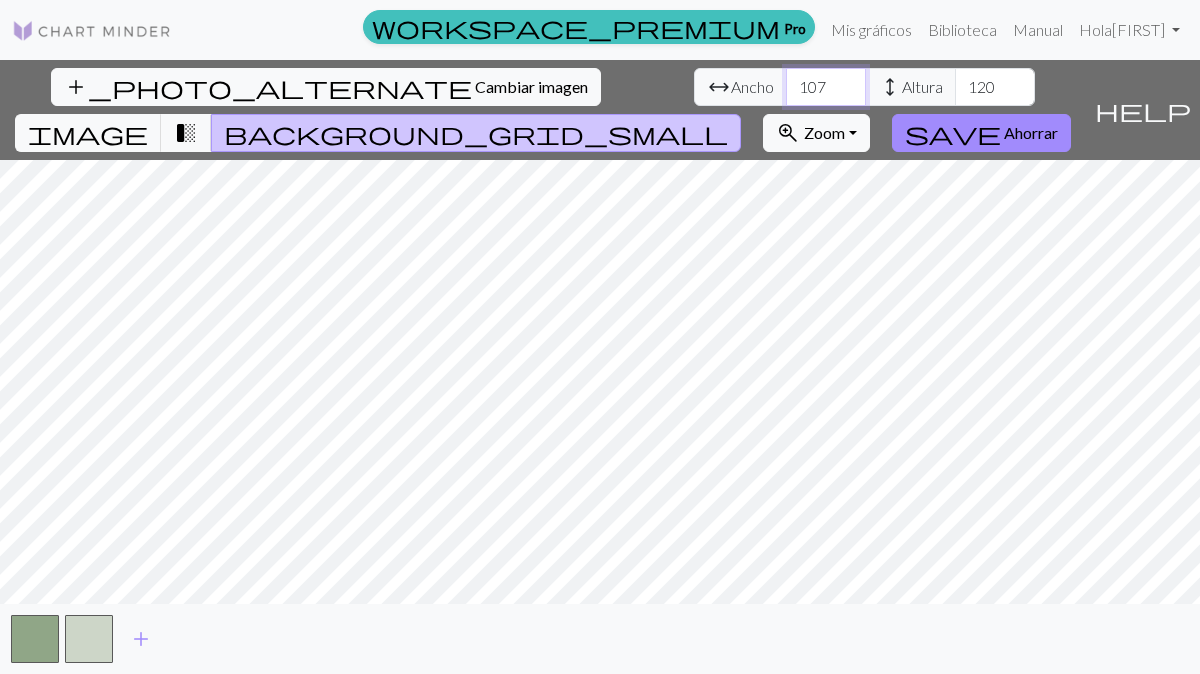 click on "107" at bounding box center (826, 87) 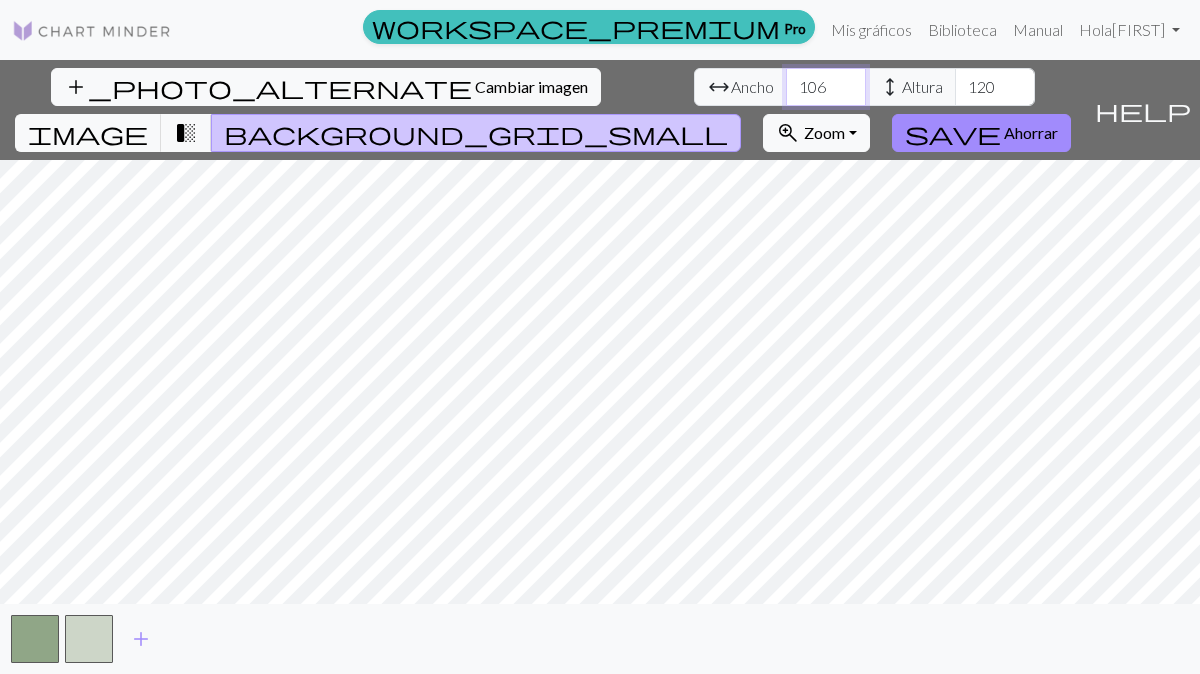 click on "106" at bounding box center [826, 87] 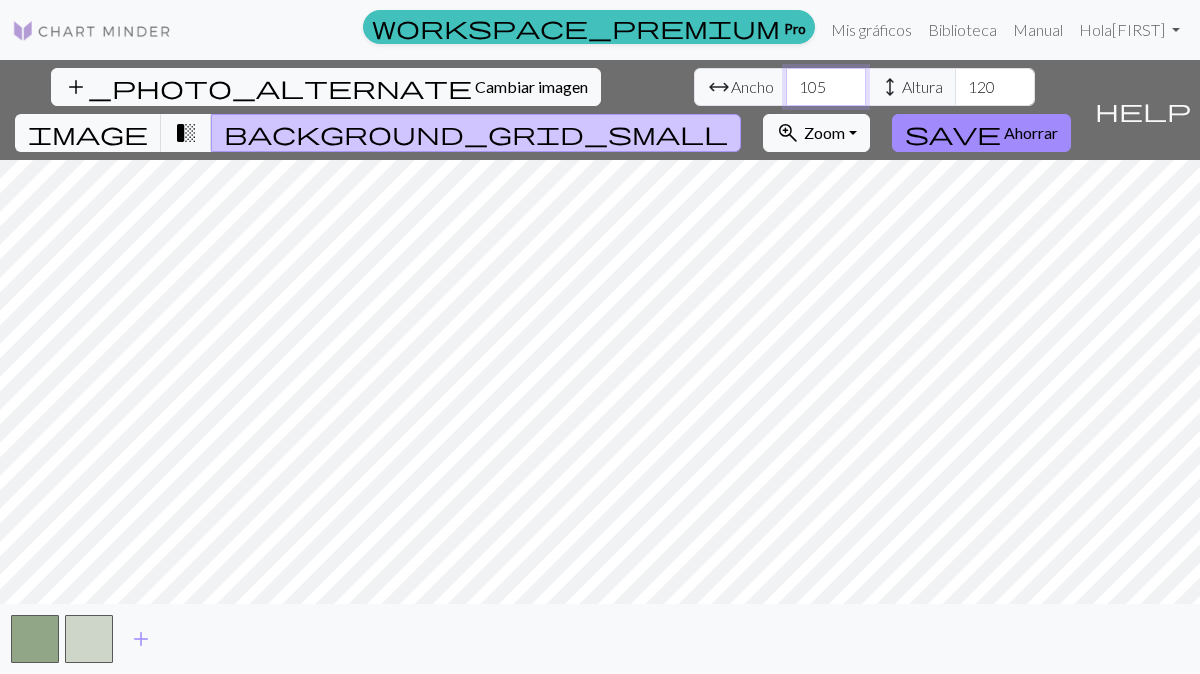 click on "105" at bounding box center [826, 87] 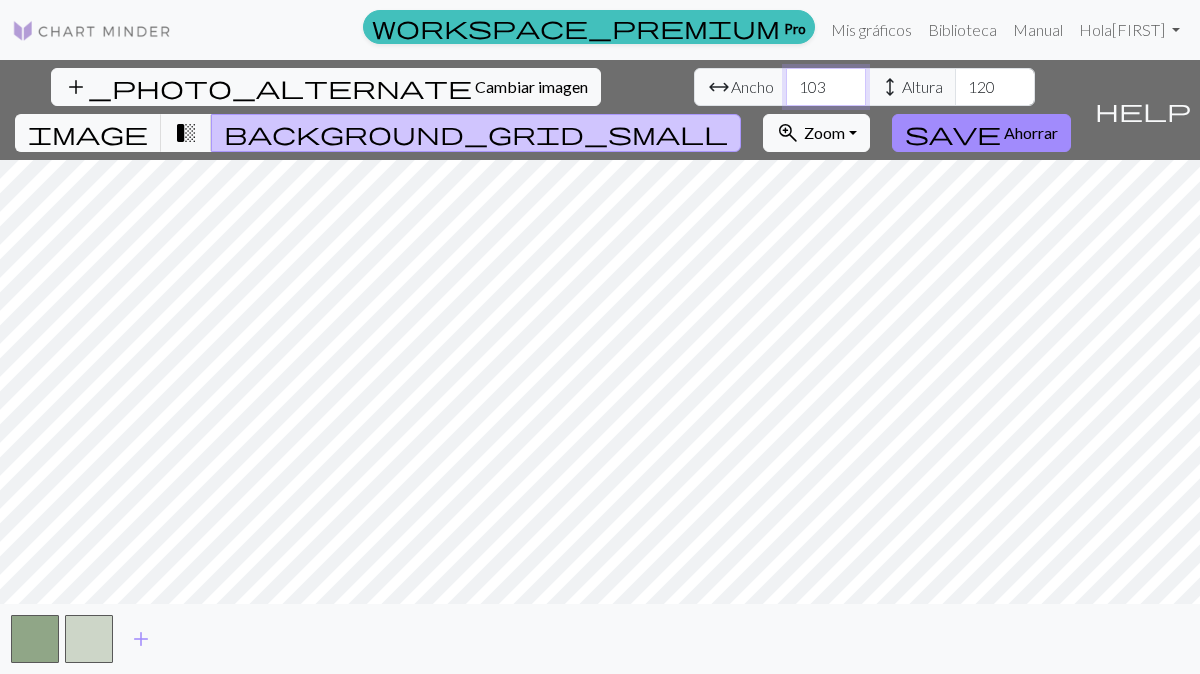 click on "103" at bounding box center [826, 87] 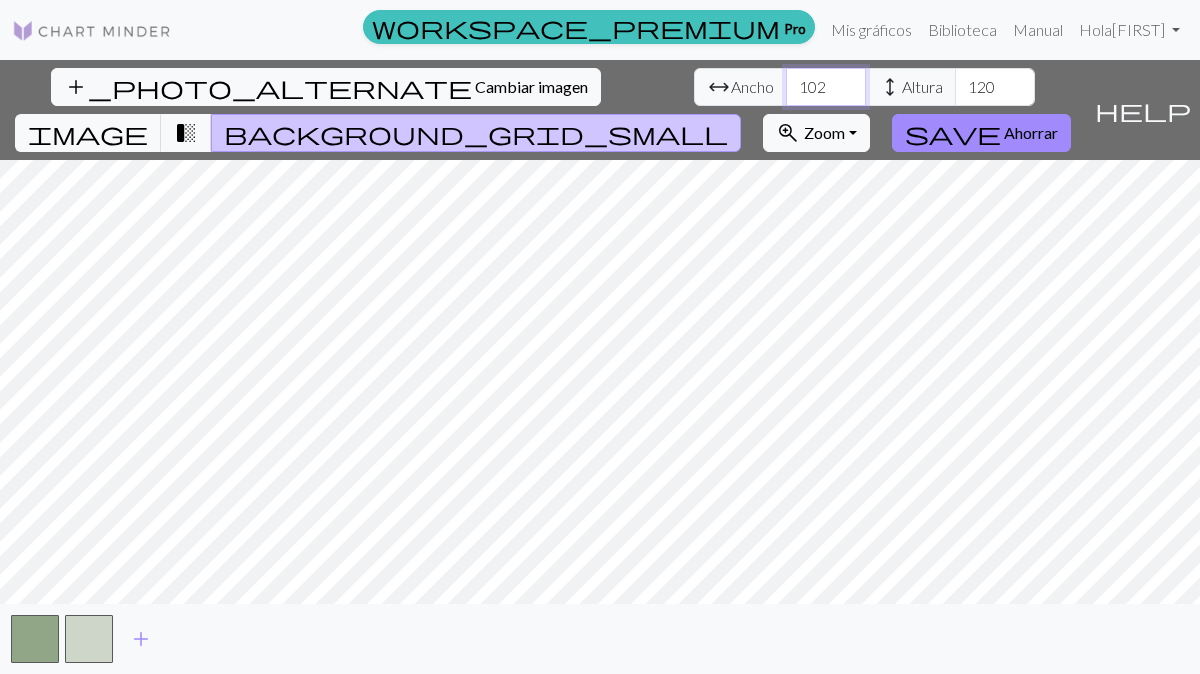 click on "102" at bounding box center [826, 87] 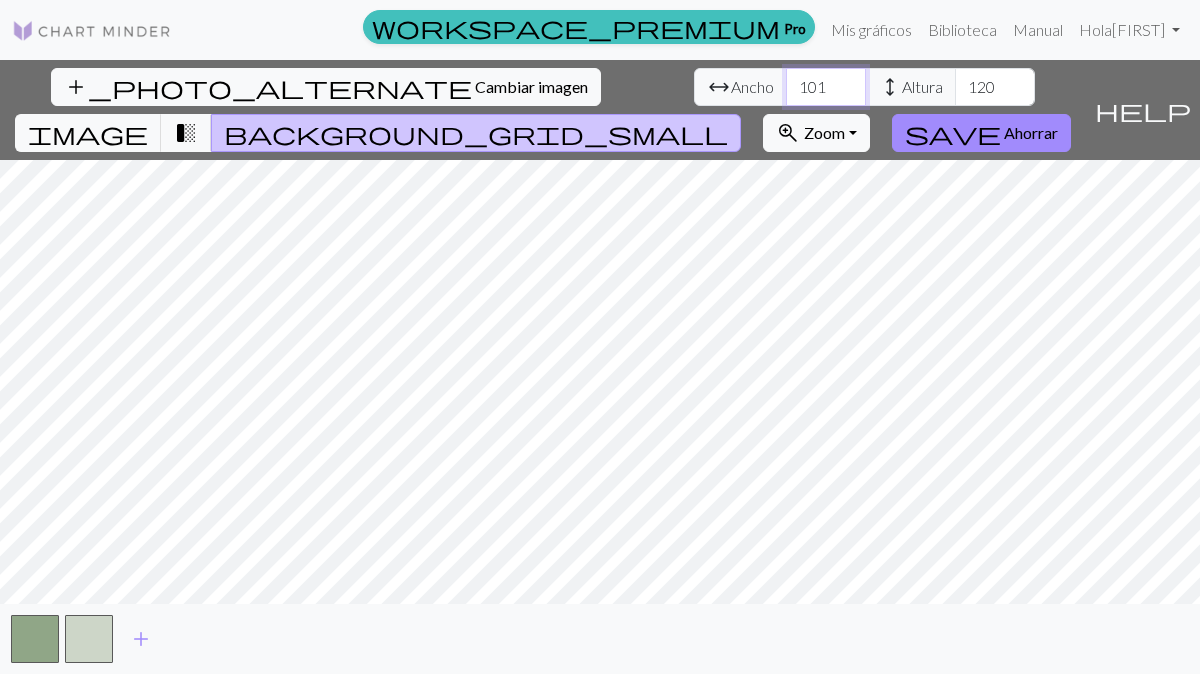 type on "101" 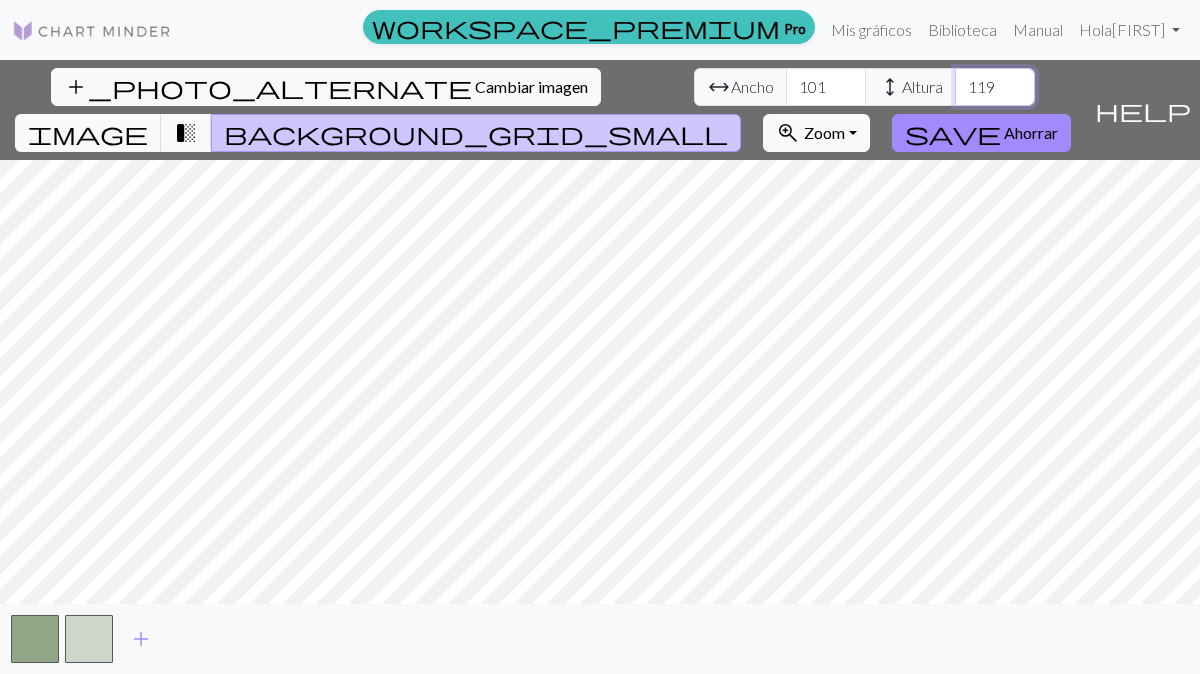 click on "119" at bounding box center [995, 87] 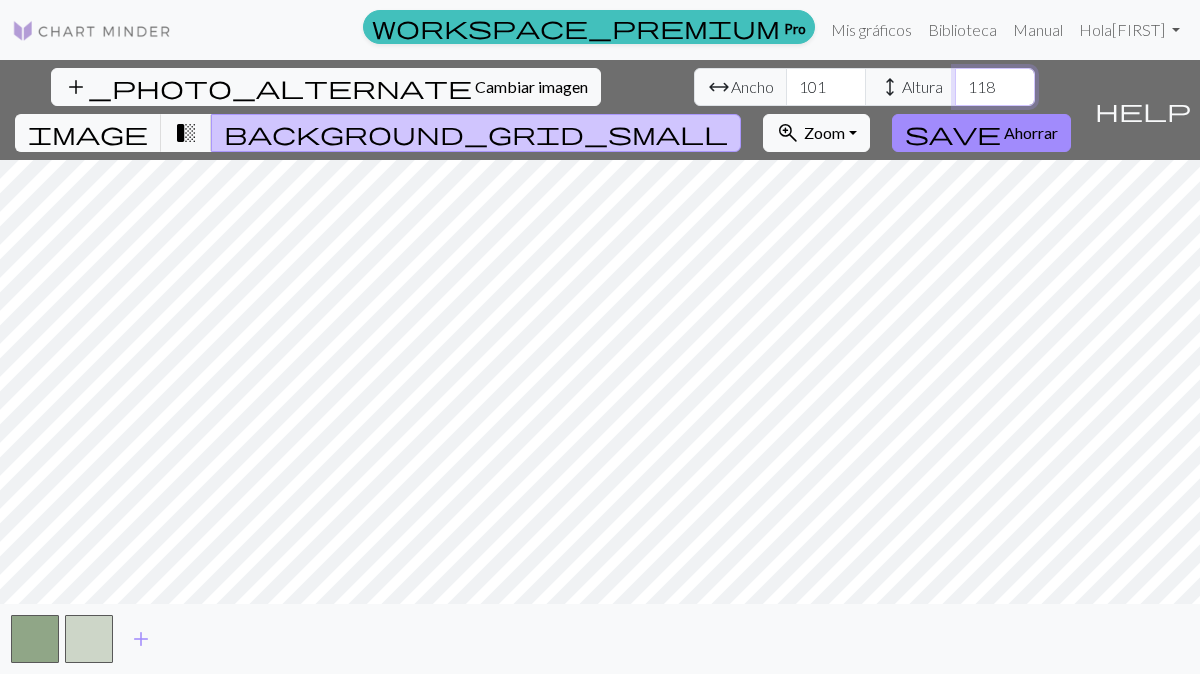 click on "118" at bounding box center [995, 87] 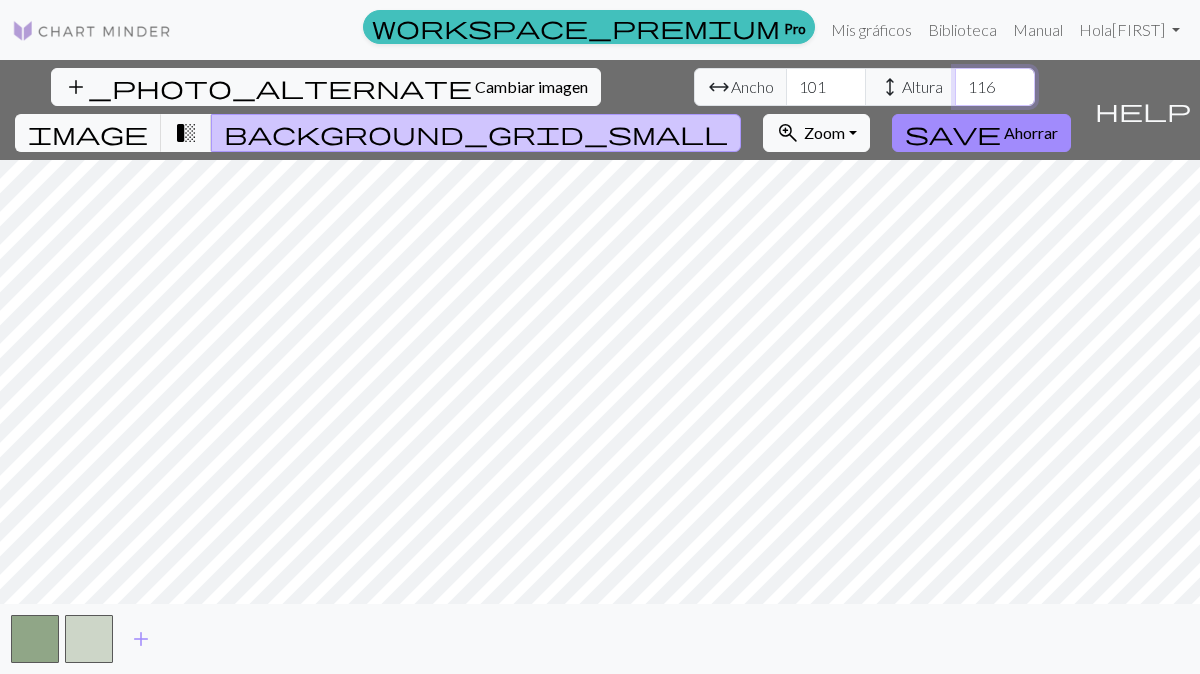 click on "116" at bounding box center [995, 87] 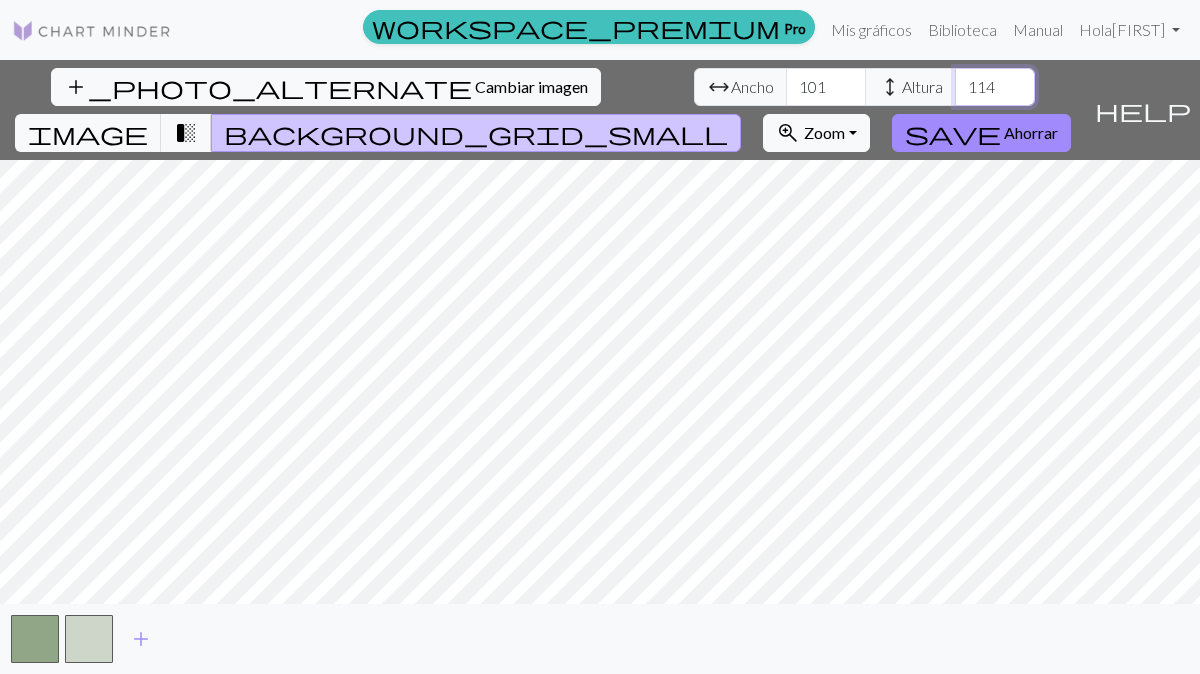 click on "114" at bounding box center [995, 87] 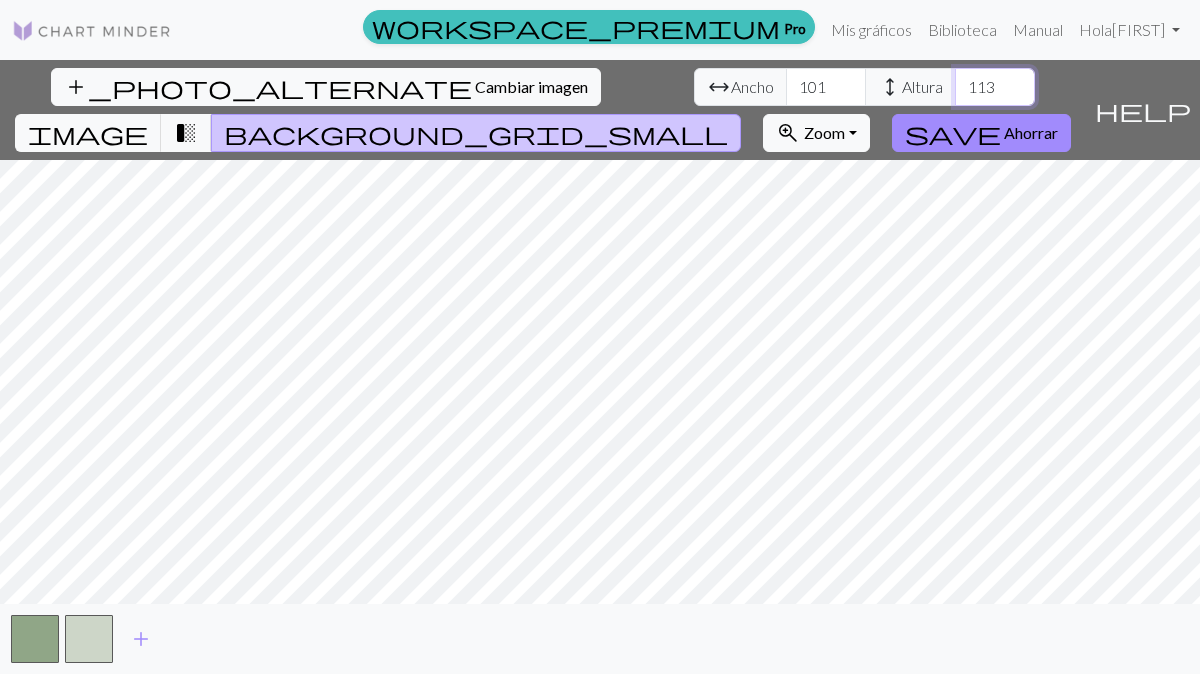 click on "113" at bounding box center [995, 87] 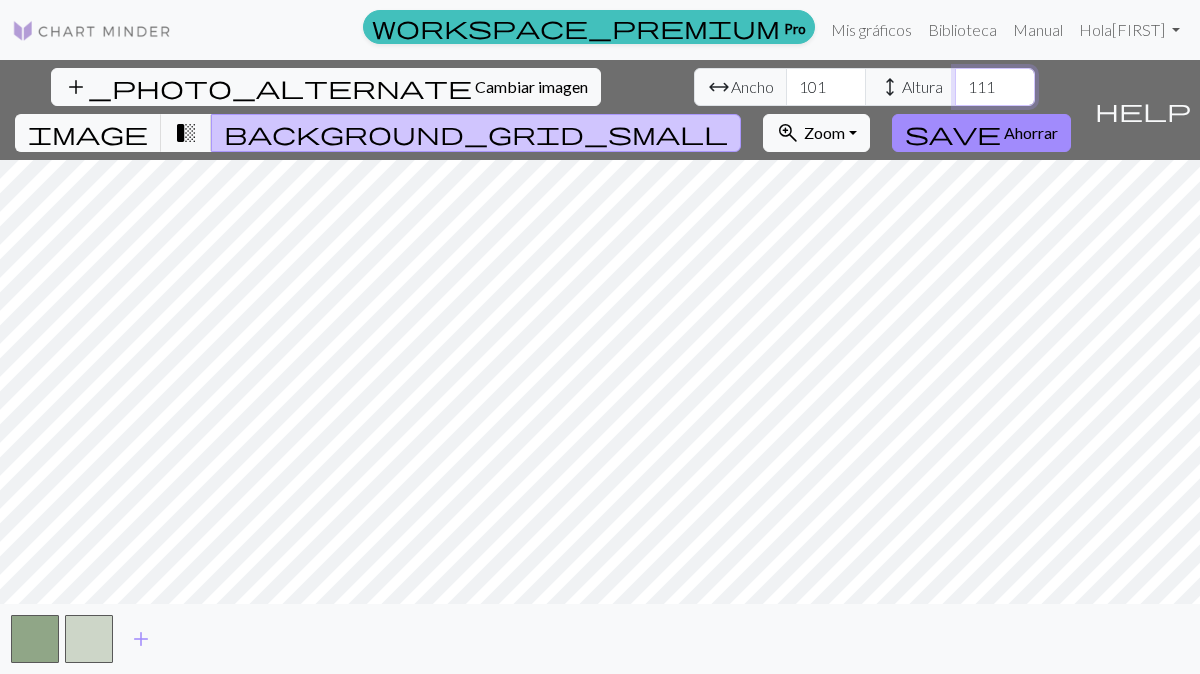 click on "111" at bounding box center (995, 87) 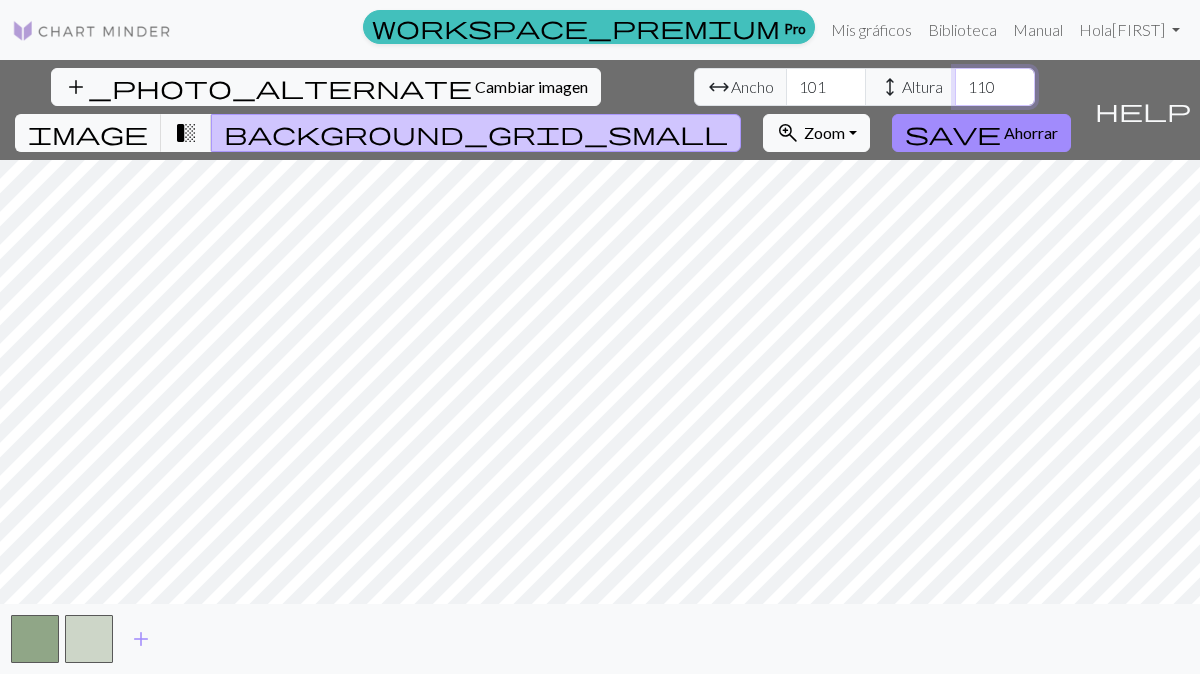 click on "109" at bounding box center (995, 87) 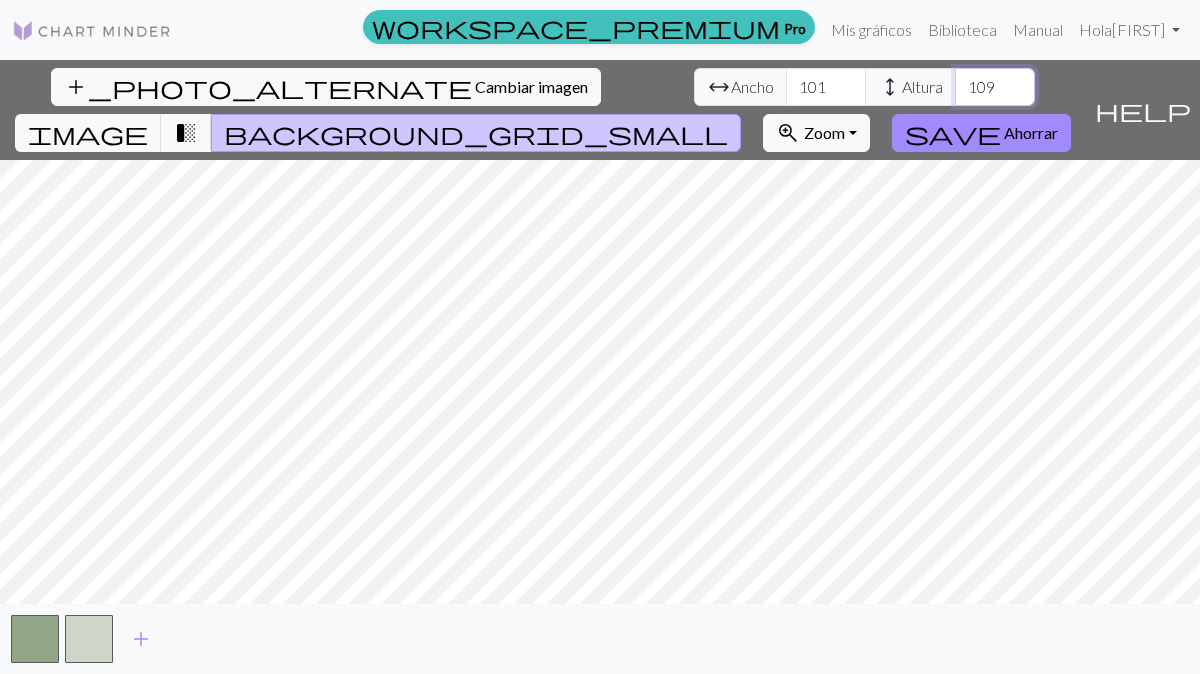 click on "108" at bounding box center (995, 87) 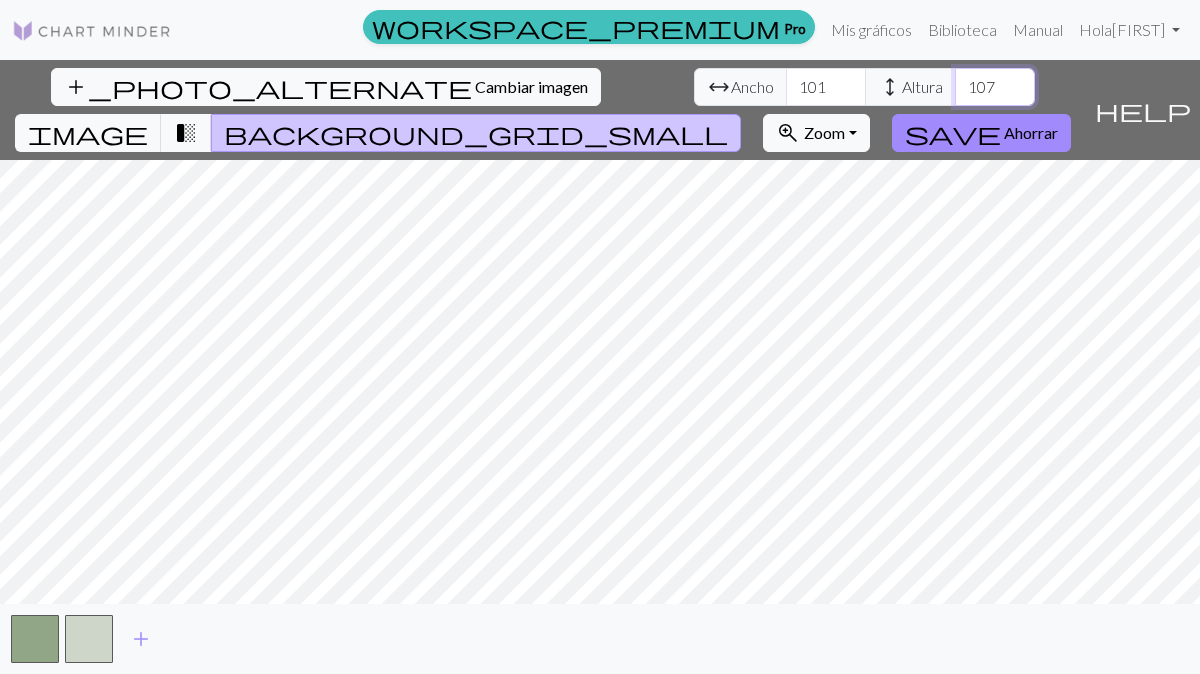 click on "107" at bounding box center (995, 87) 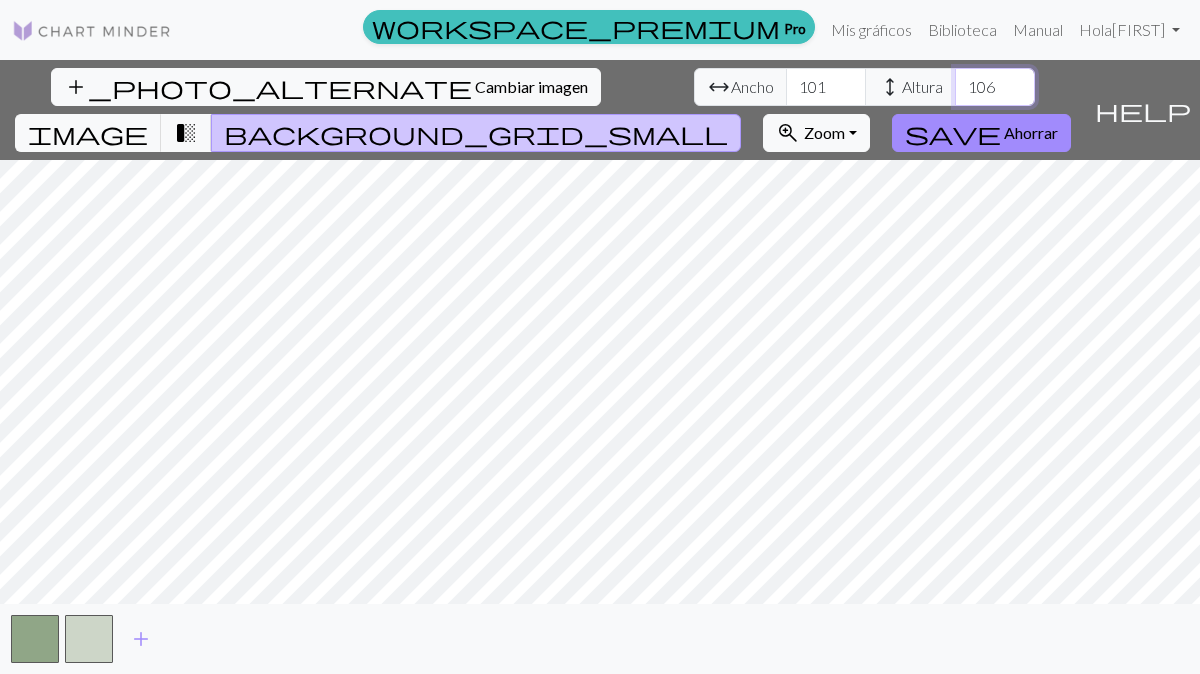 click on "105" at bounding box center [995, 87] 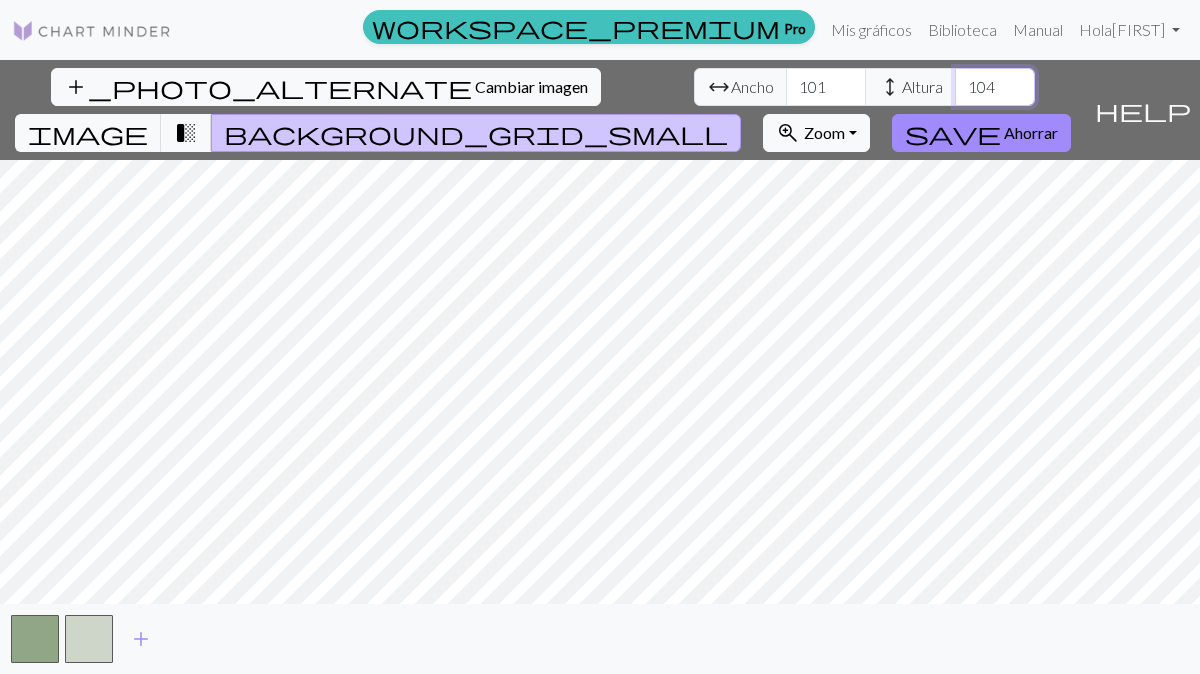 click on "104" at bounding box center [995, 87] 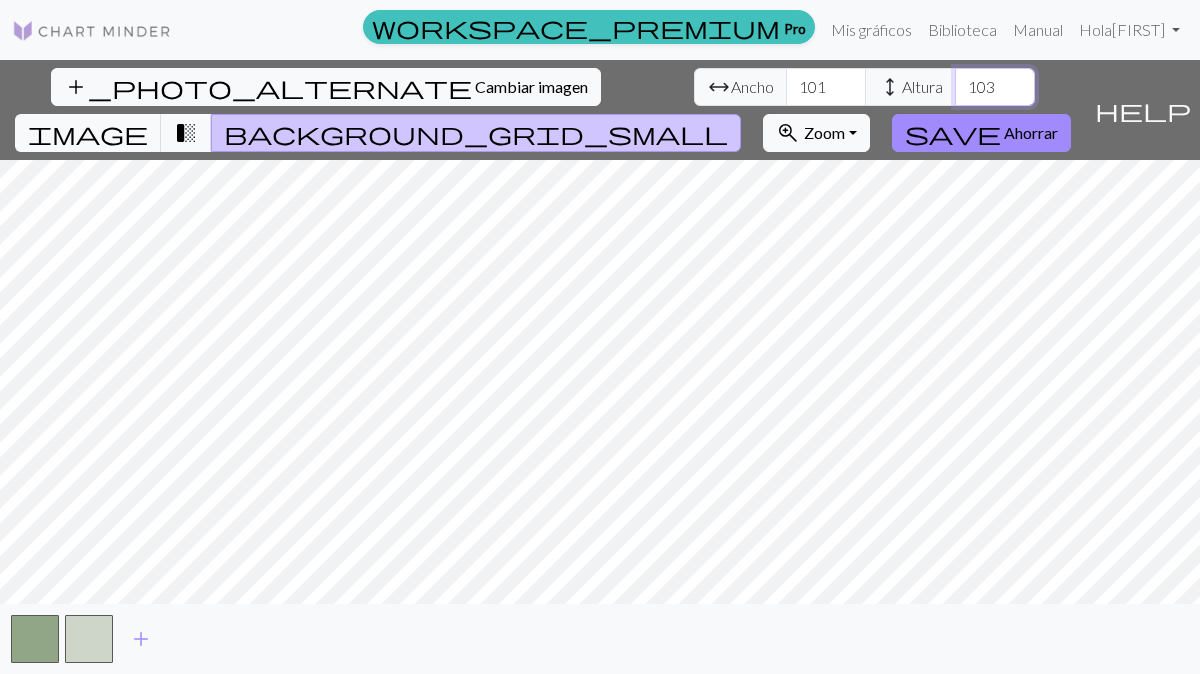 click on "103" at bounding box center (995, 87) 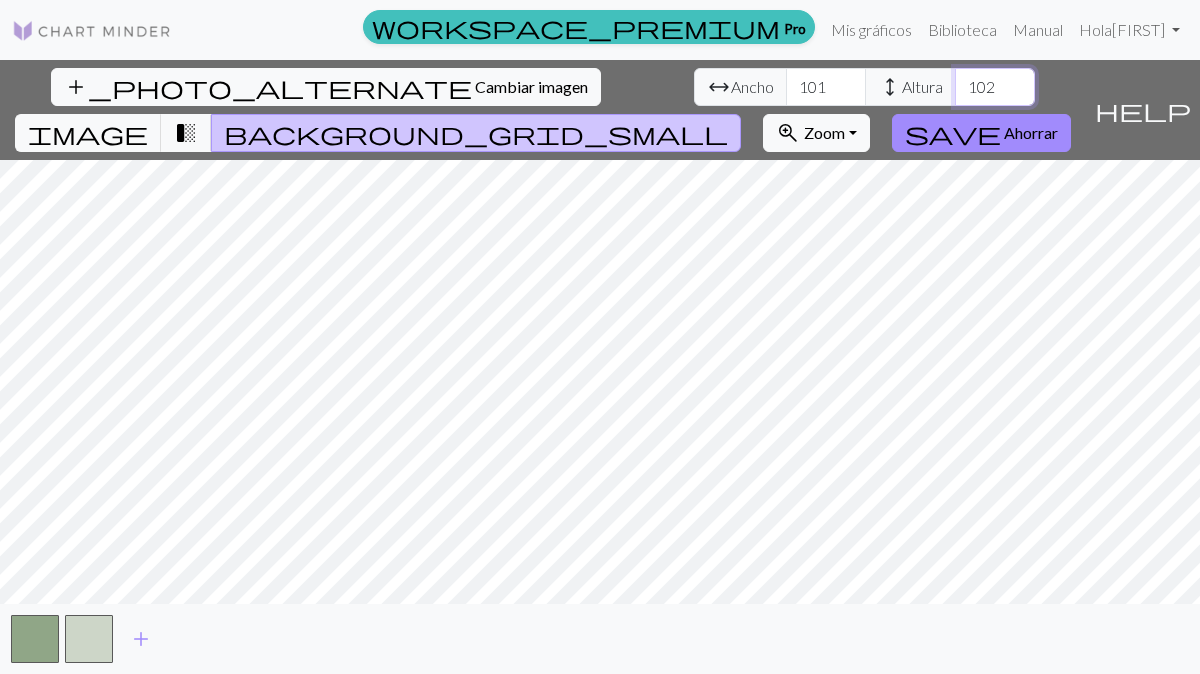 click on "102" at bounding box center (995, 87) 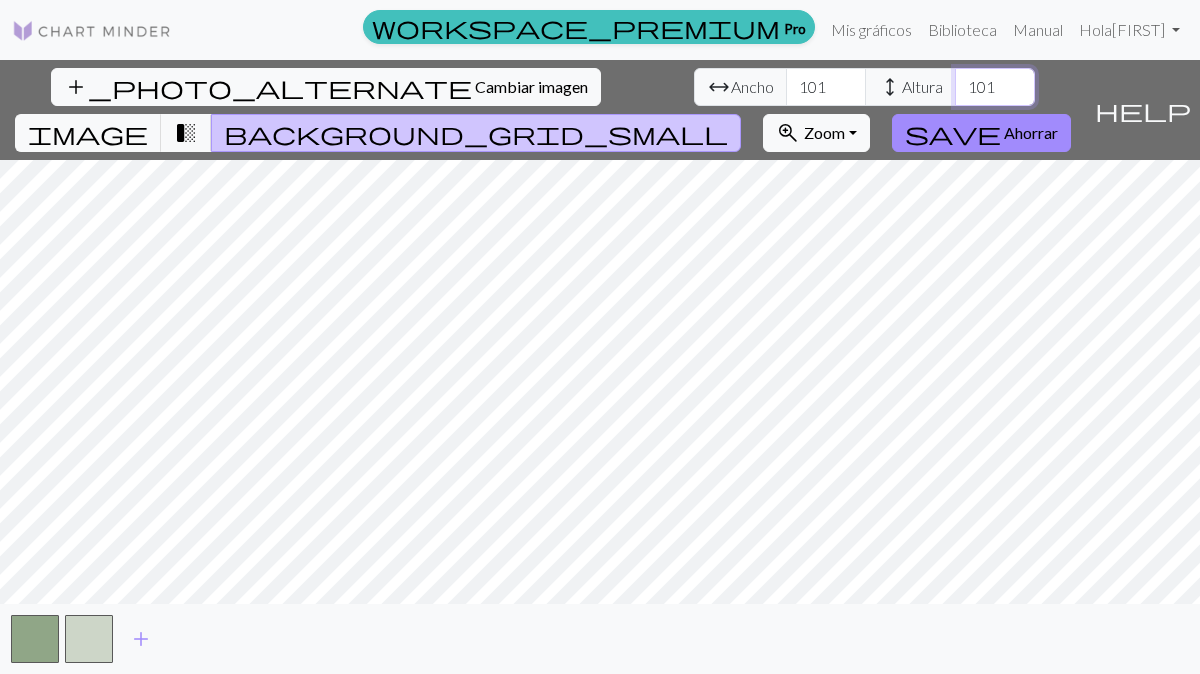 click on "101" at bounding box center (995, 87) 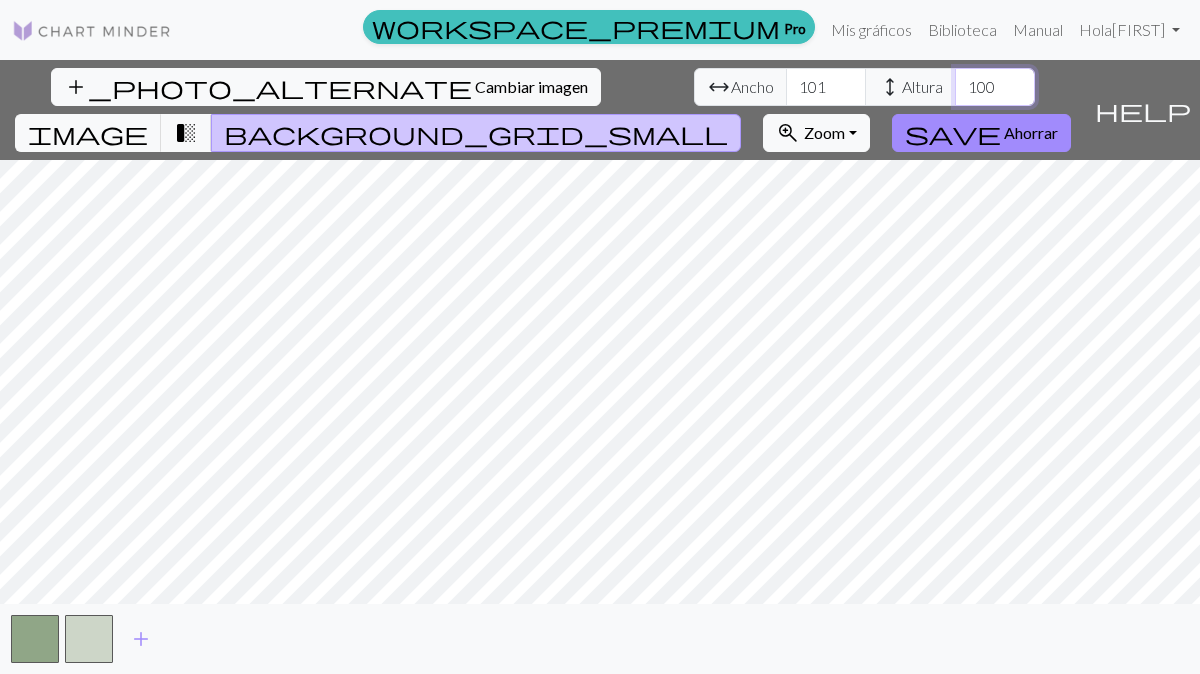 click on "100" at bounding box center (995, 87) 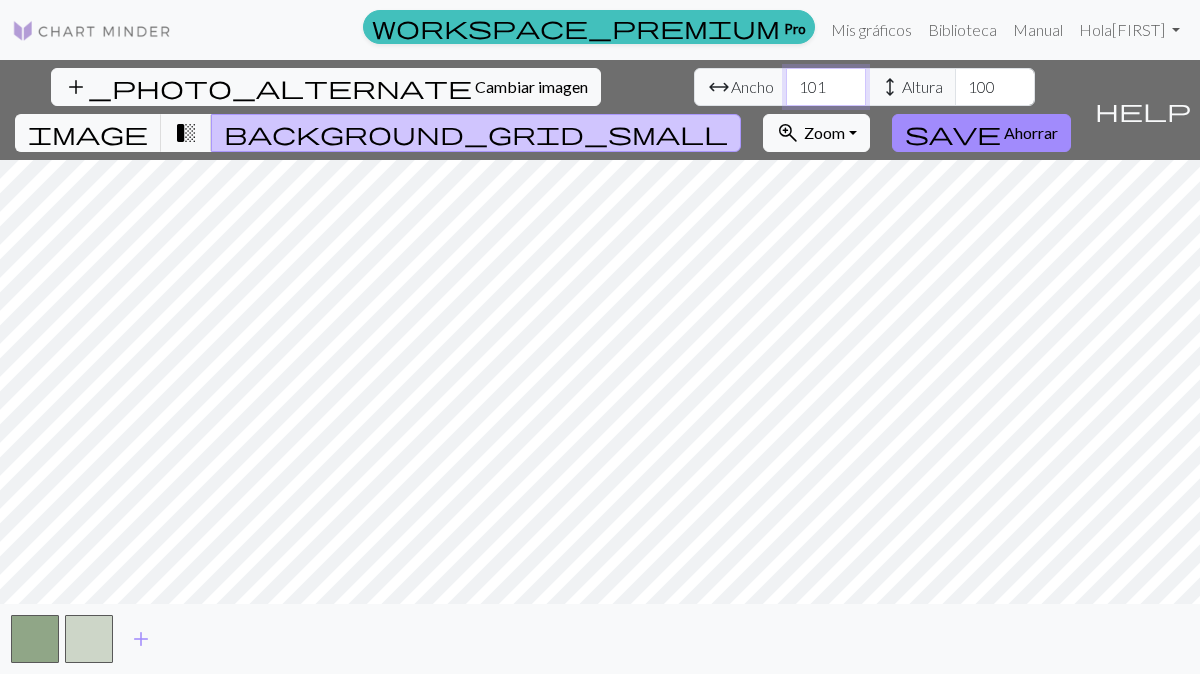 type on "100" 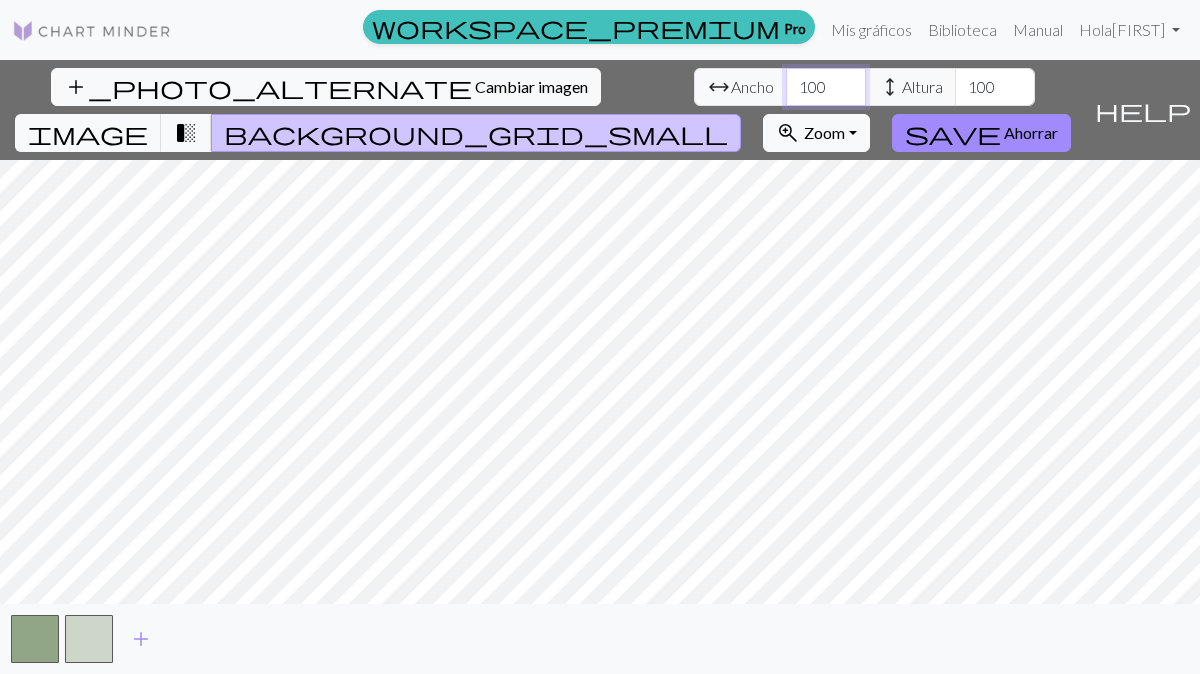 click on "100" at bounding box center [826, 87] 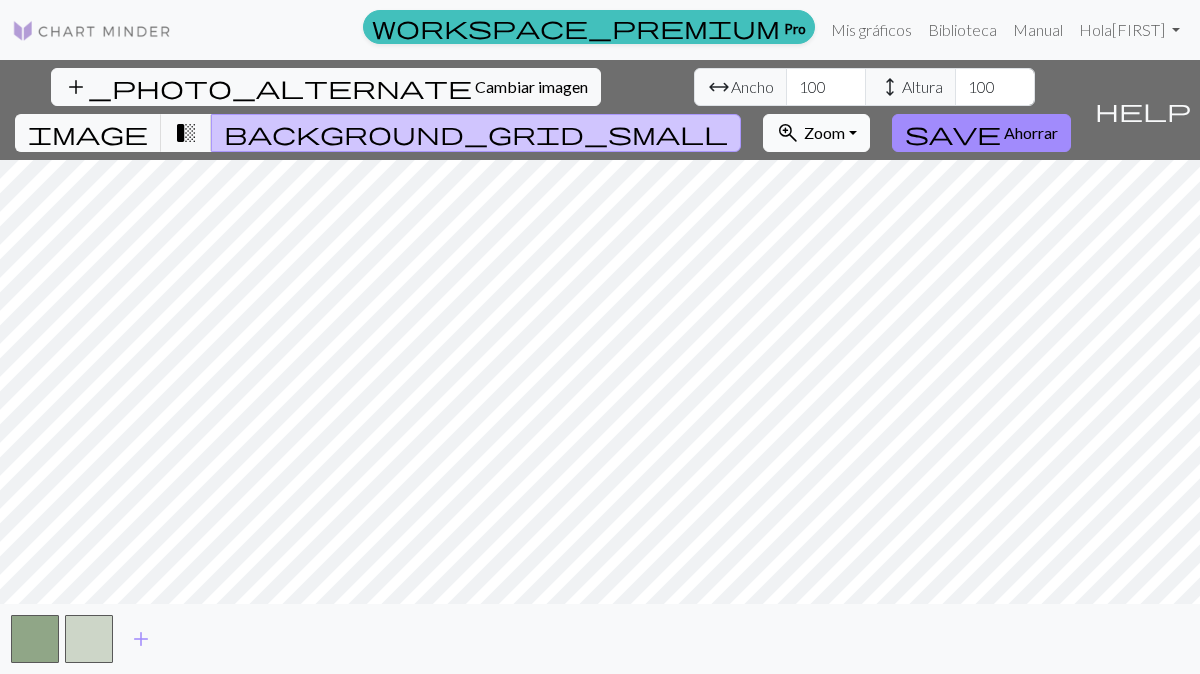 click on "Zoom" at bounding box center [824, 132] 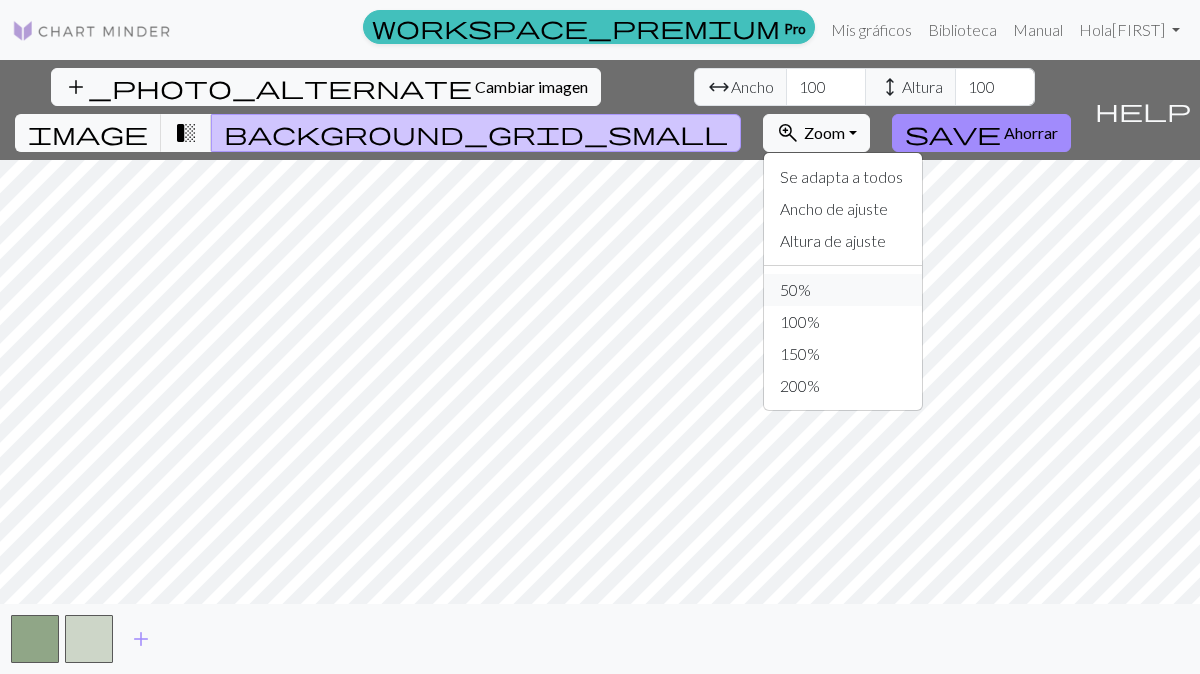 click on "50%" at bounding box center [843, 290] 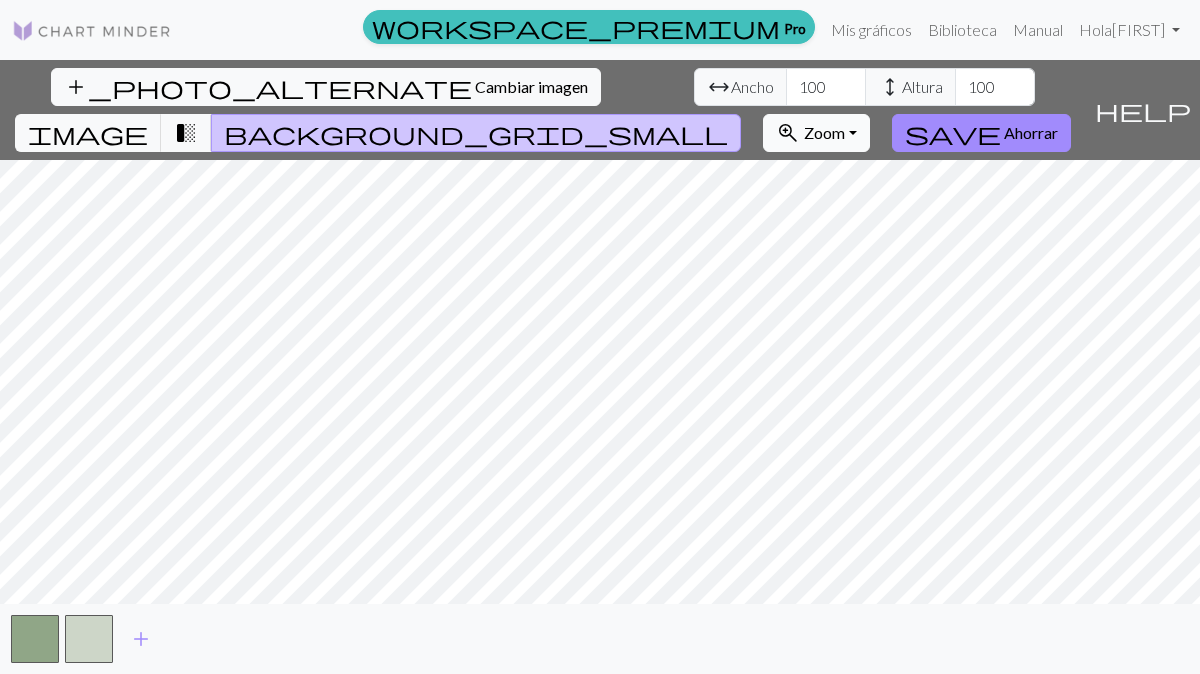 click on "Zoom" at bounding box center (824, 132) 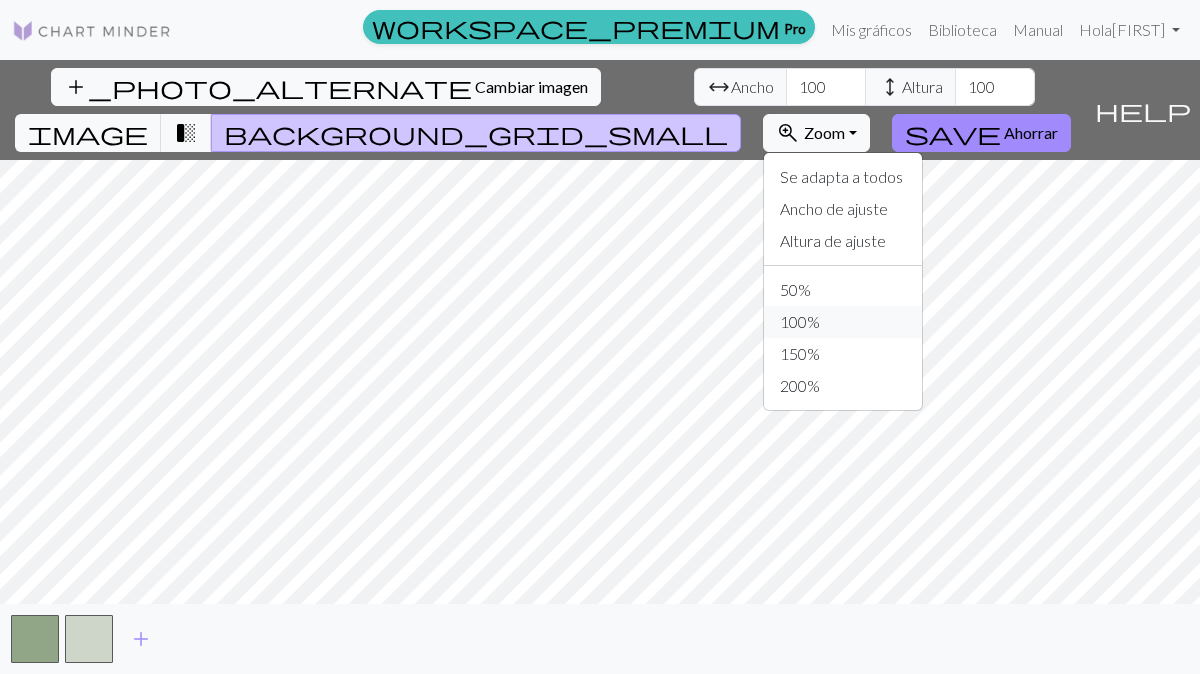 click on "100%" at bounding box center [843, 322] 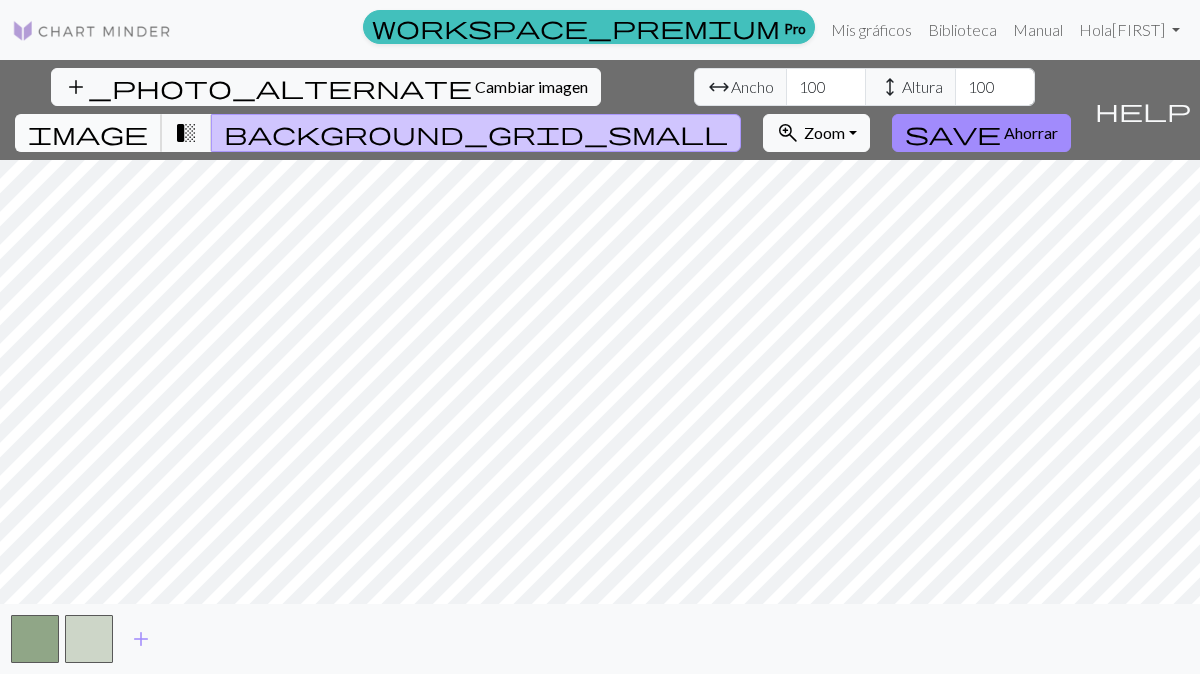 click on "image" at bounding box center (88, 133) 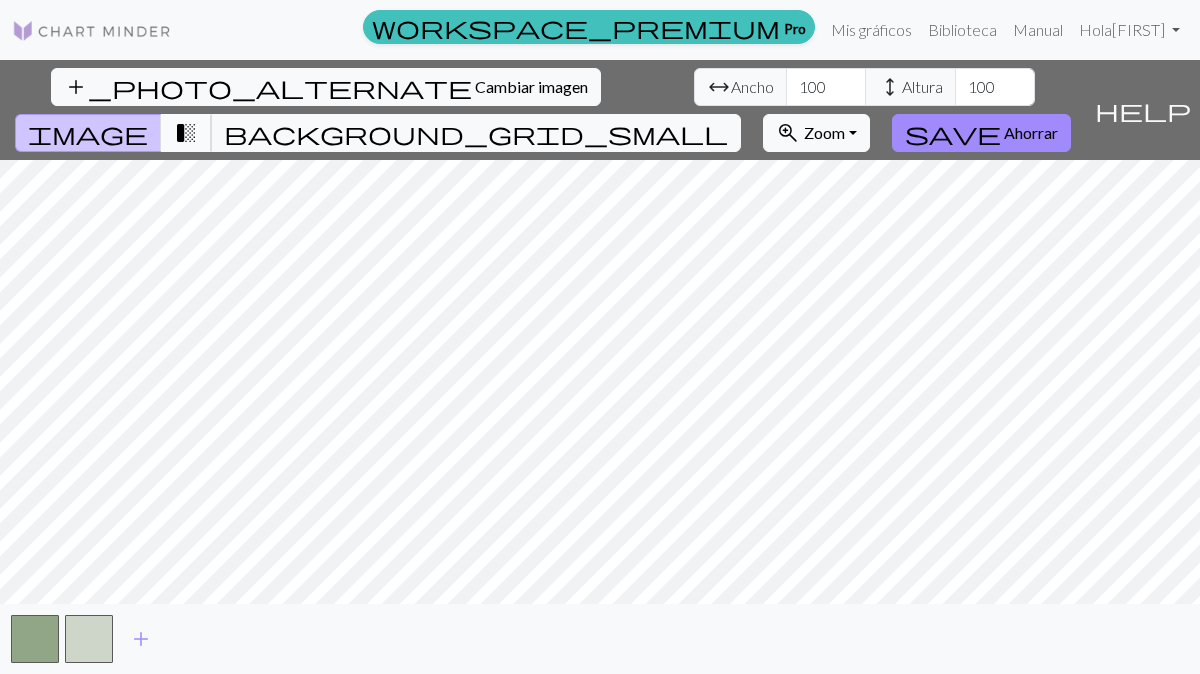 click on "transition_fade" at bounding box center (186, 133) 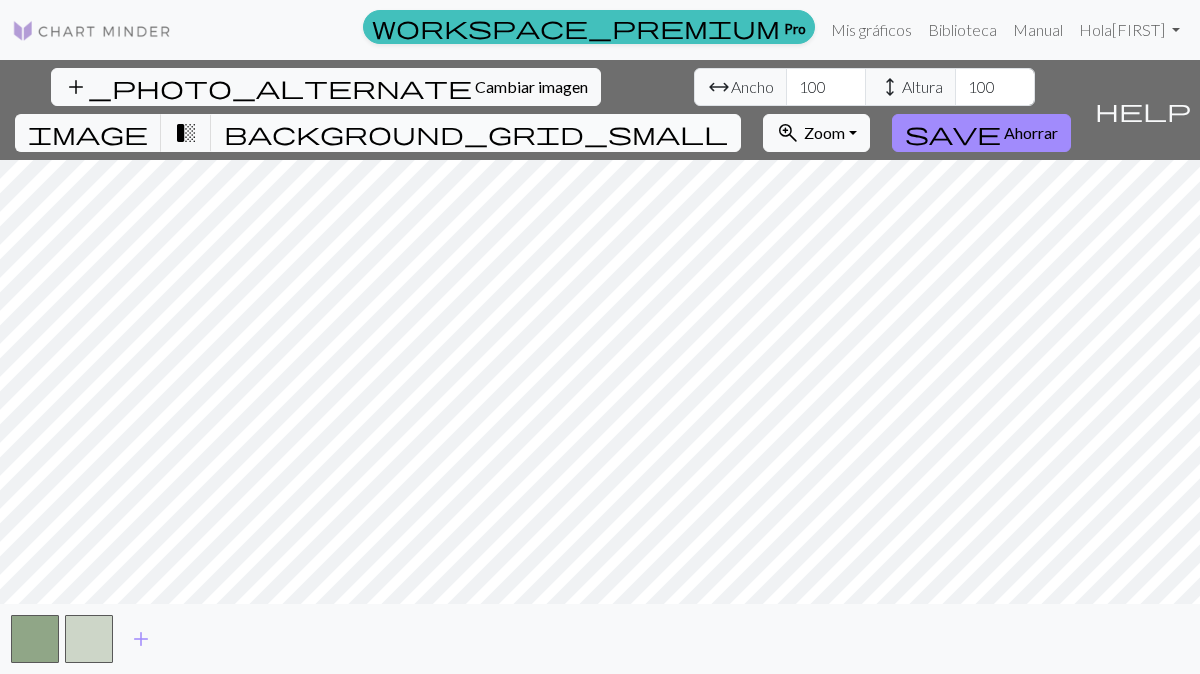 click on "background_grid_small" at bounding box center (476, 133) 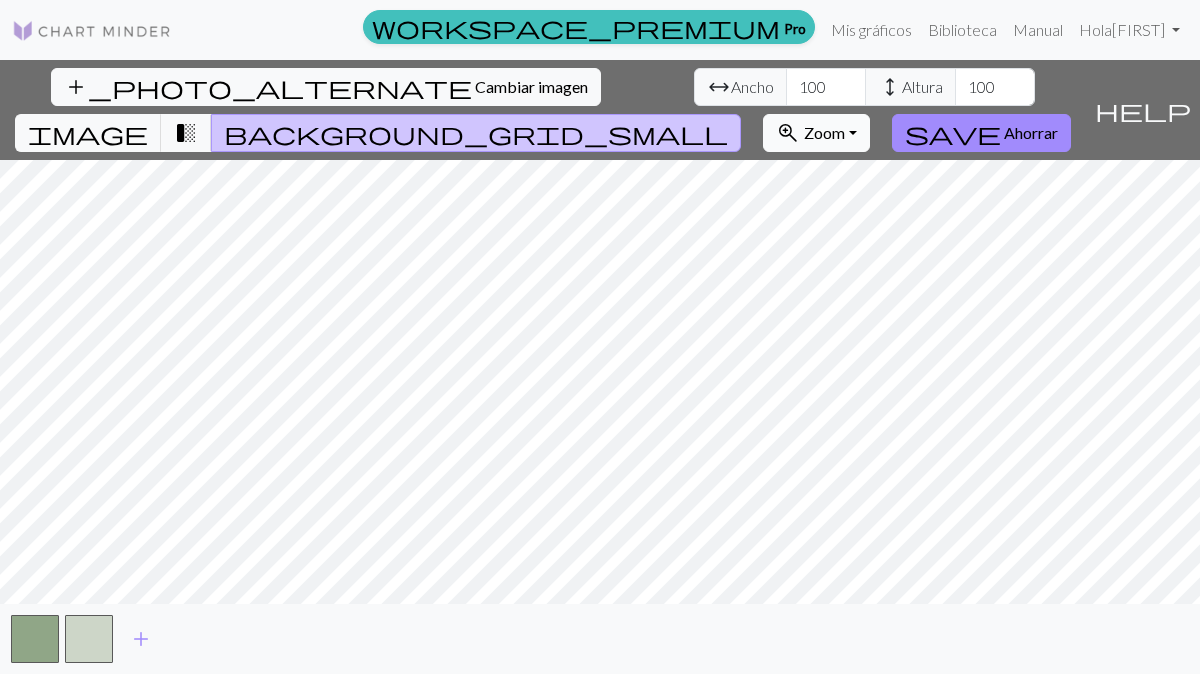 click on "zoom_in" at bounding box center [788, 133] 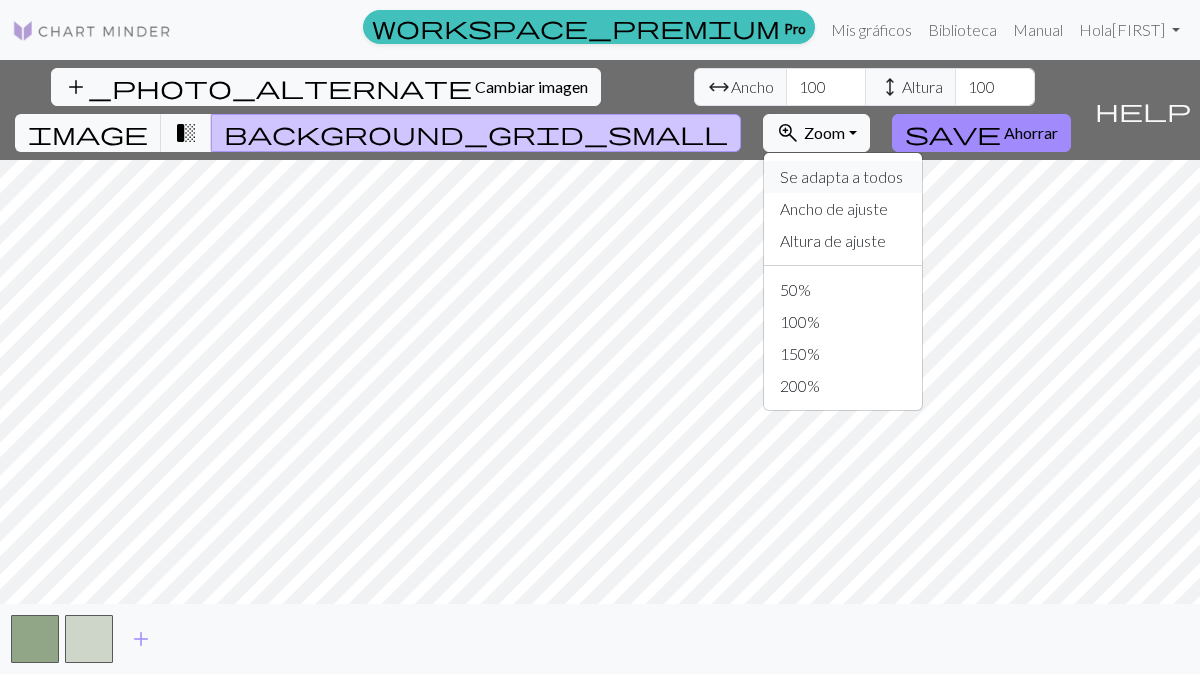 click on "Se adapta a todos" at bounding box center [841, 176] 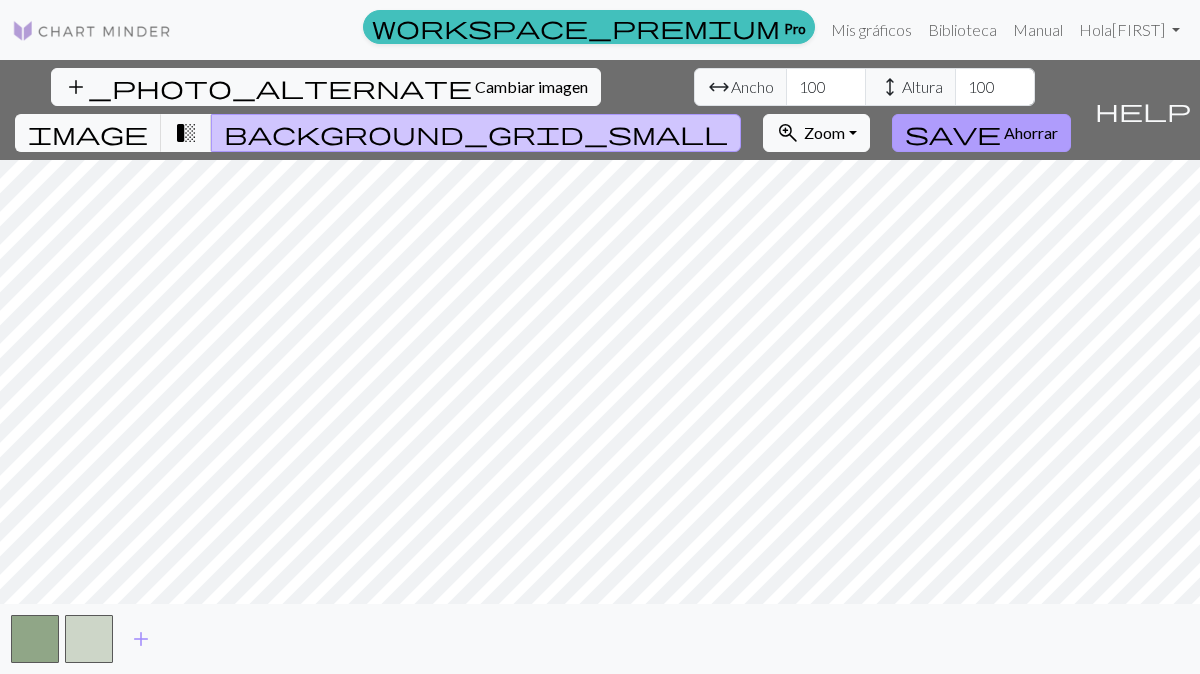 click on "save   Ahorrar" at bounding box center [981, 133] 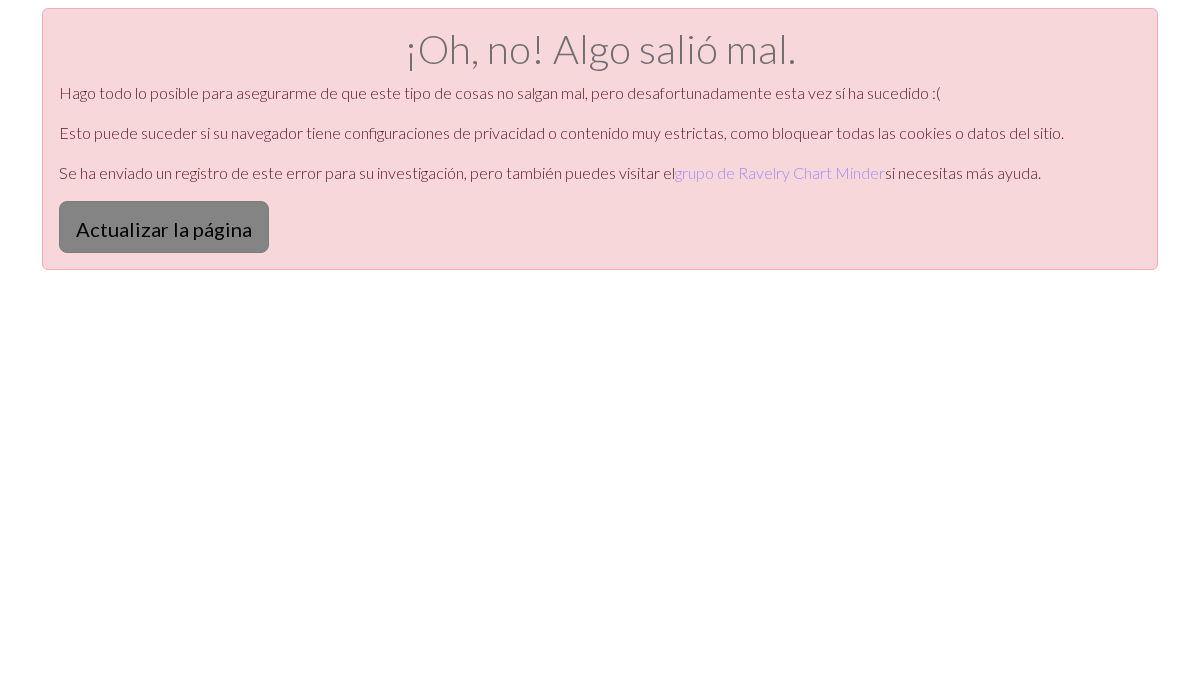 click on "Actualizar la página" at bounding box center [164, 229] 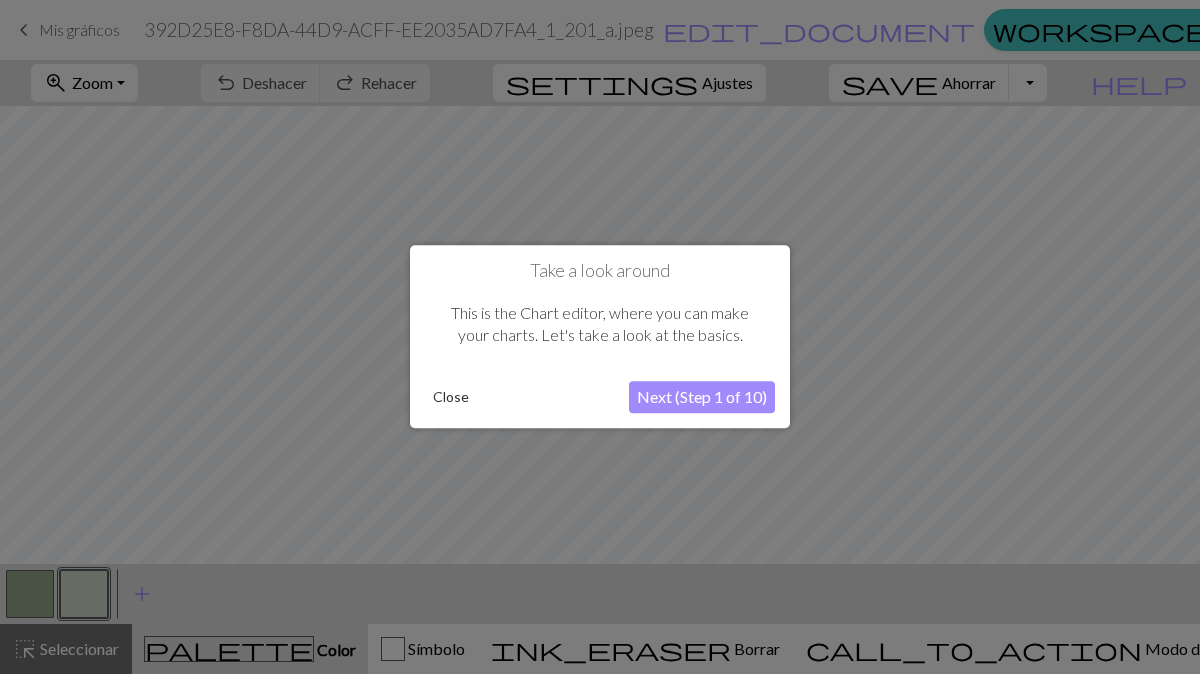 scroll, scrollTop: 0, scrollLeft: 0, axis: both 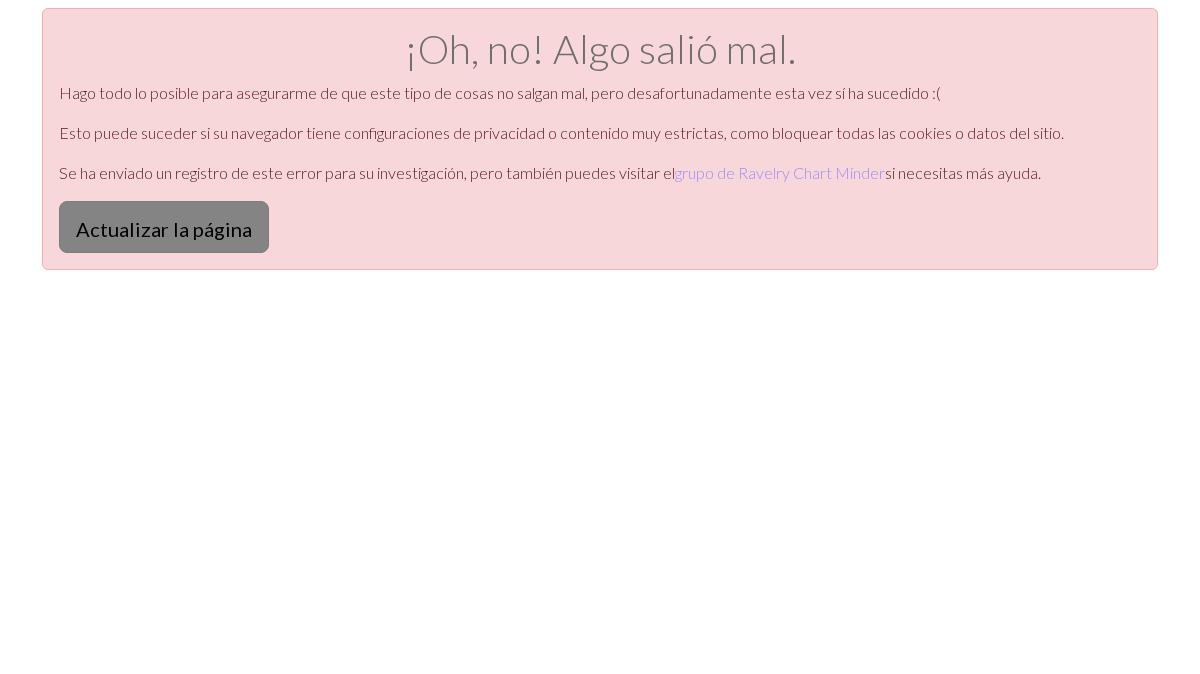click on "Actualizar la página" at bounding box center [164, 229] 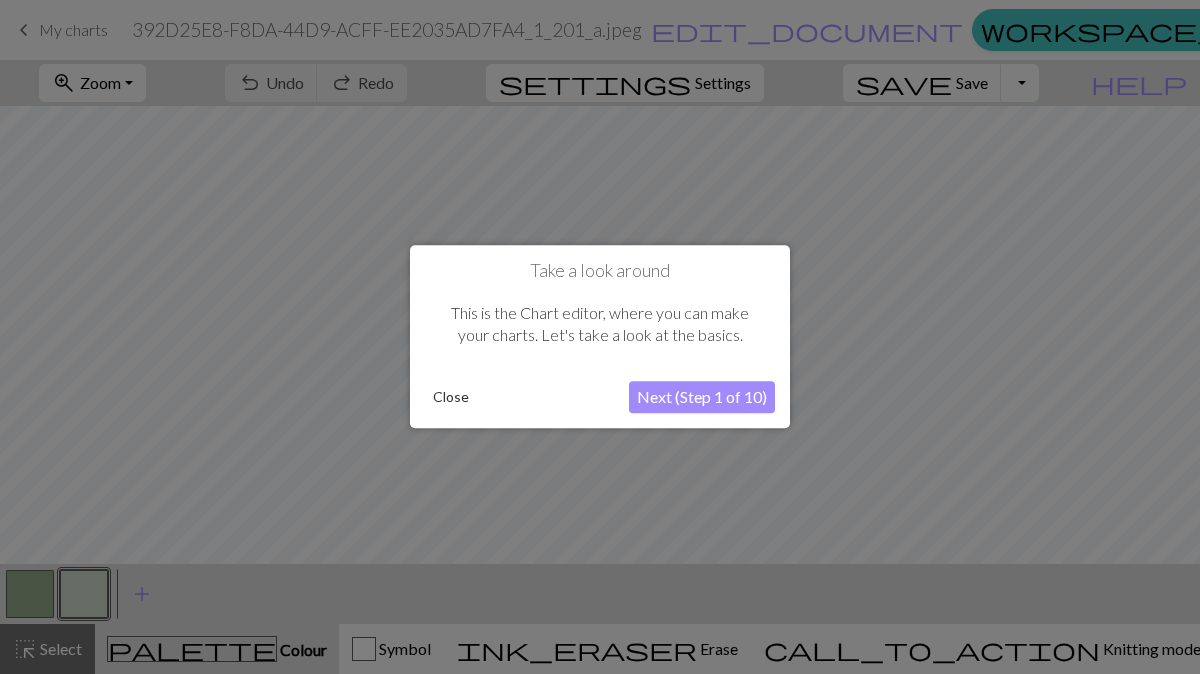 scroll, scrollTop: 0, scrollLeft: 0, axis: both 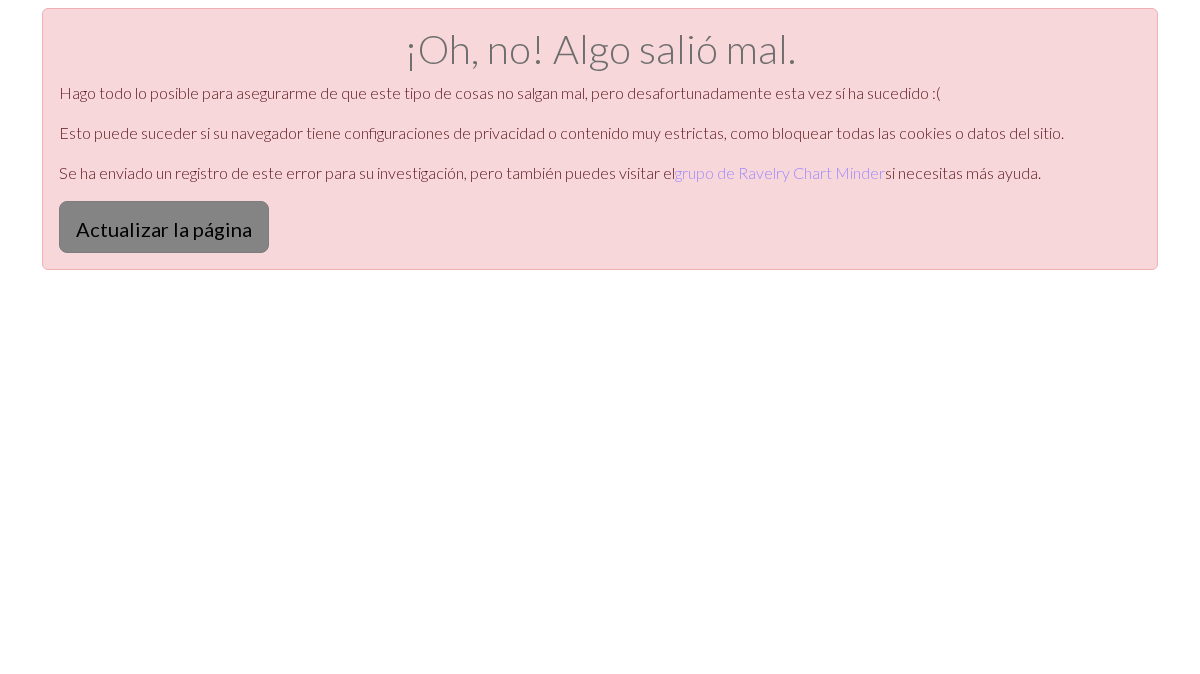 click on "Actualizar la página" at bounding box center [164, 229] 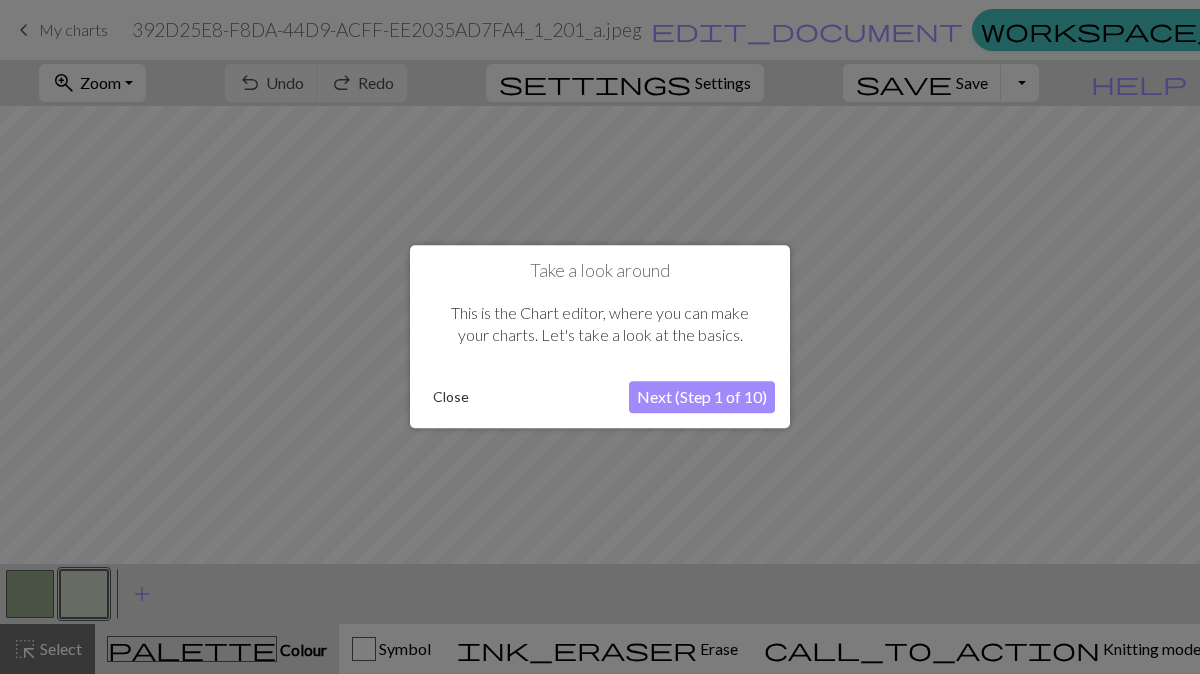 scroll, scrollTop: 0, scrollLeft: 0, axis: both 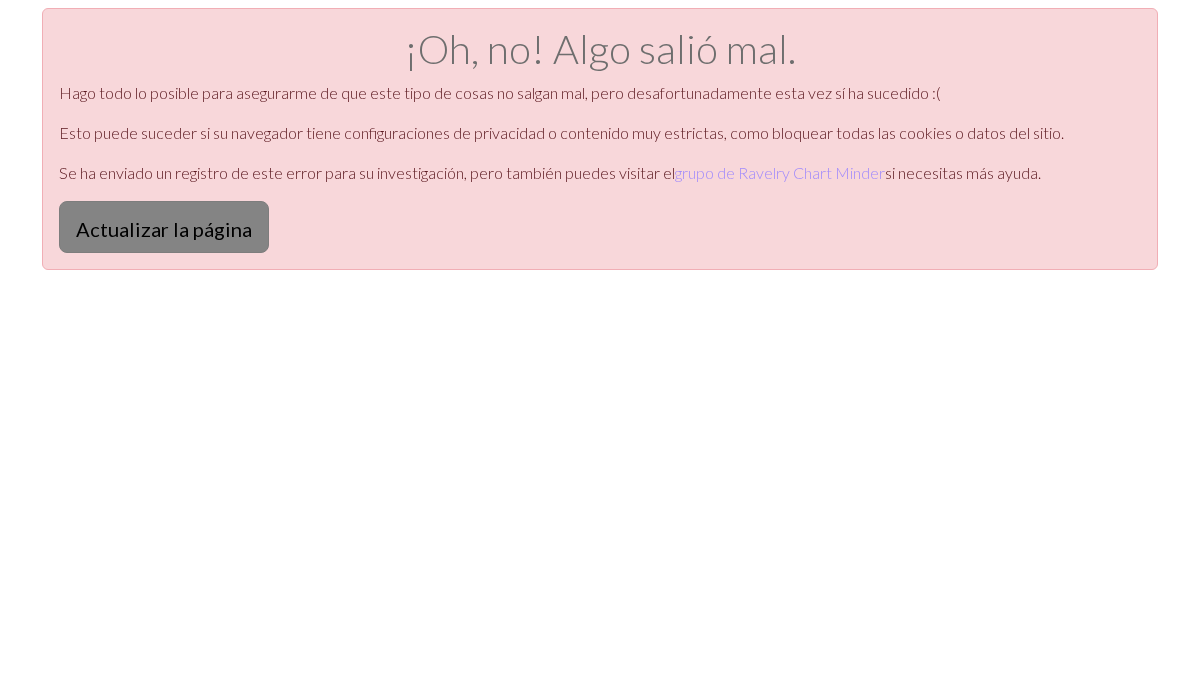 click on "Actualizar la página" at bounding box center (164, 227) 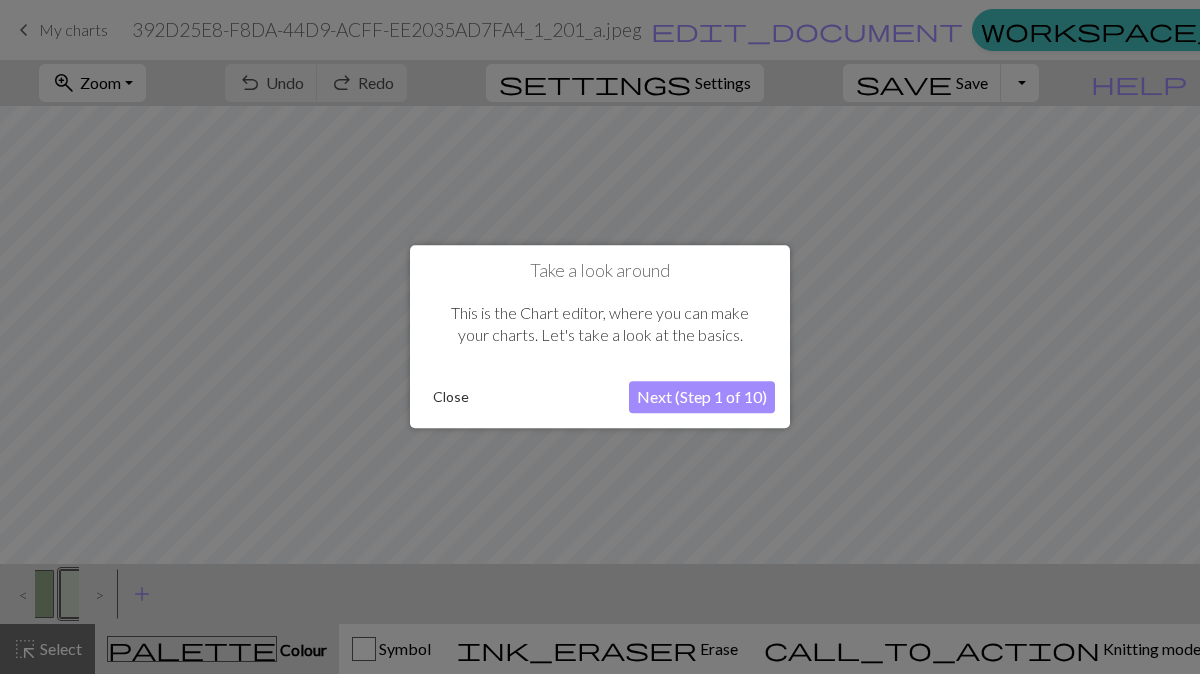 scroll, scrollTop: 0, scrollLeft: 0, axis: both 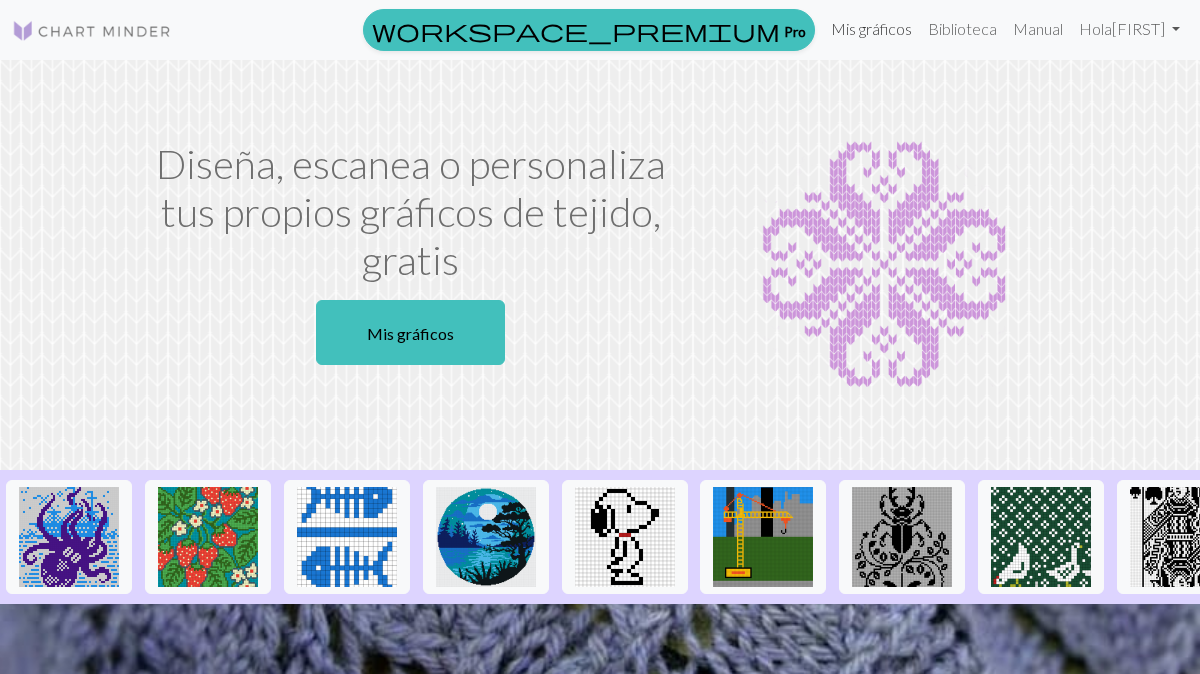 click on "Mis gráficos" at bounding box center (871, 28) 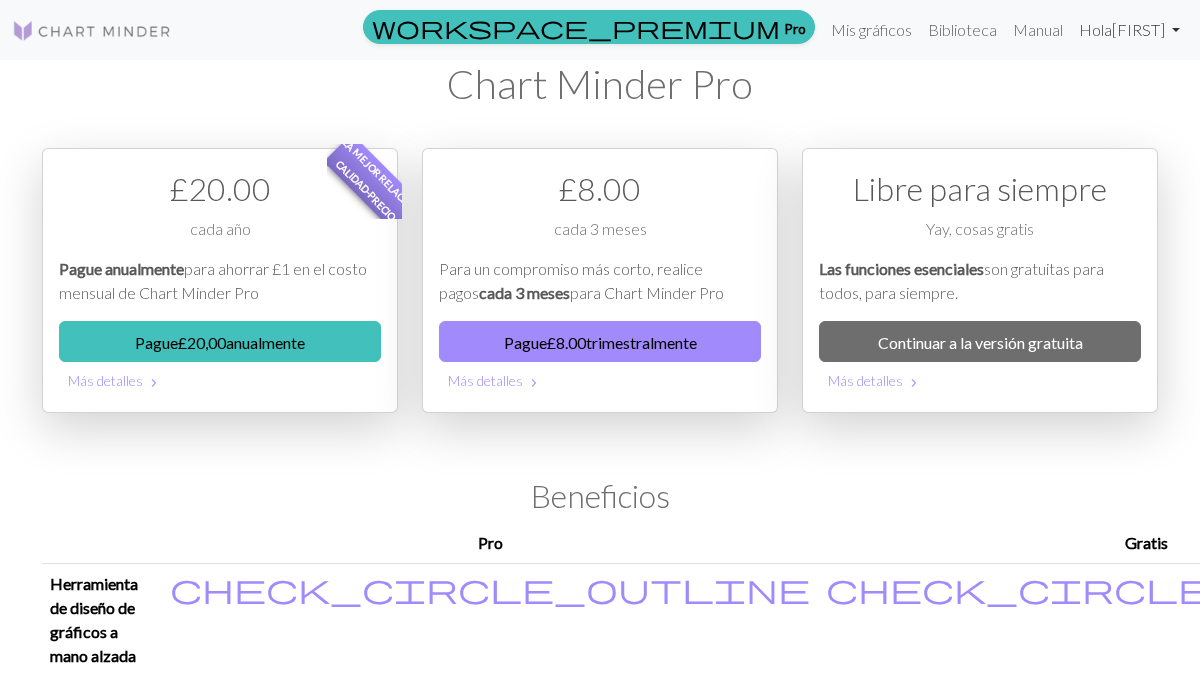 click on "[NAME]" at bounding box center [1138, 29] 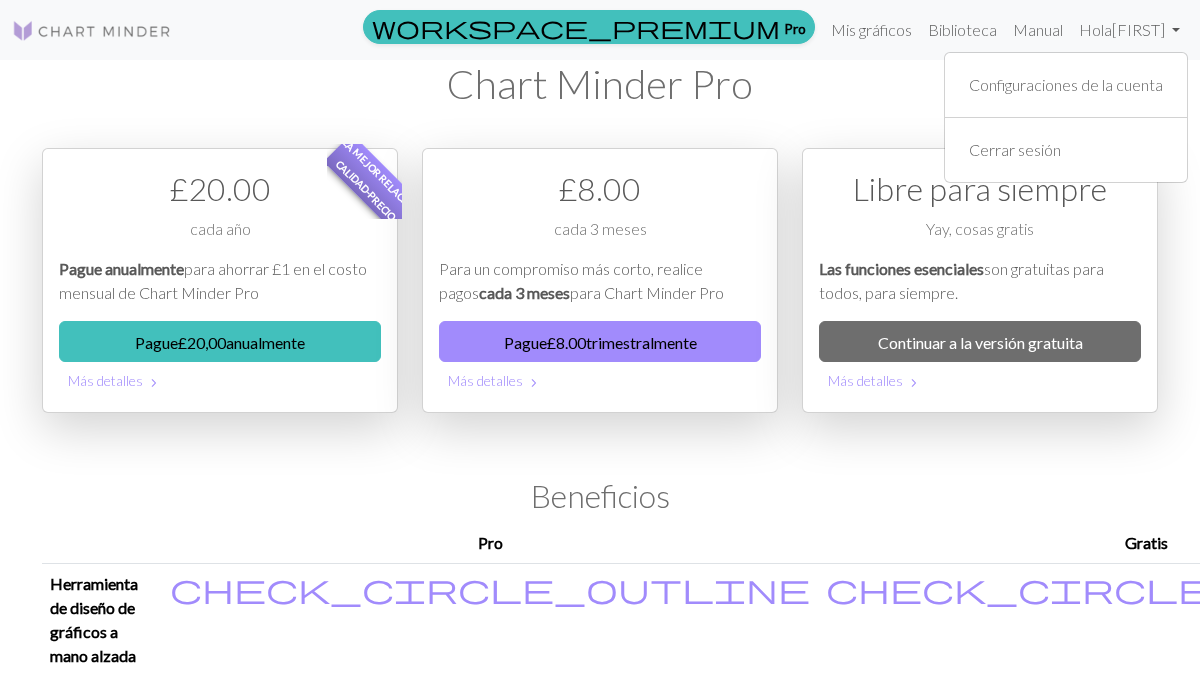 click on "La mejor relación calidad-precio £  20.00 cada año Pague anualmente  para ahorrar £1 en el costo mensual de Chart Minder Pro Pague  £  20,00  anualmente Más detalles   chevron_right £  8.00 cada 3 meses Para un compromiso más corto, realice pagos  cada 3 meses  para Chart Minder Pro Pague  £  8.00  trimestralmente Más detalles   chevron_right Libre para siempre Yay, cosas gratis Las funciones esenciales  son gratuitas para todos, para siempre. Continuar a la versión gratuita Más detalles   chevron_right" at bounding box center (600, 296) 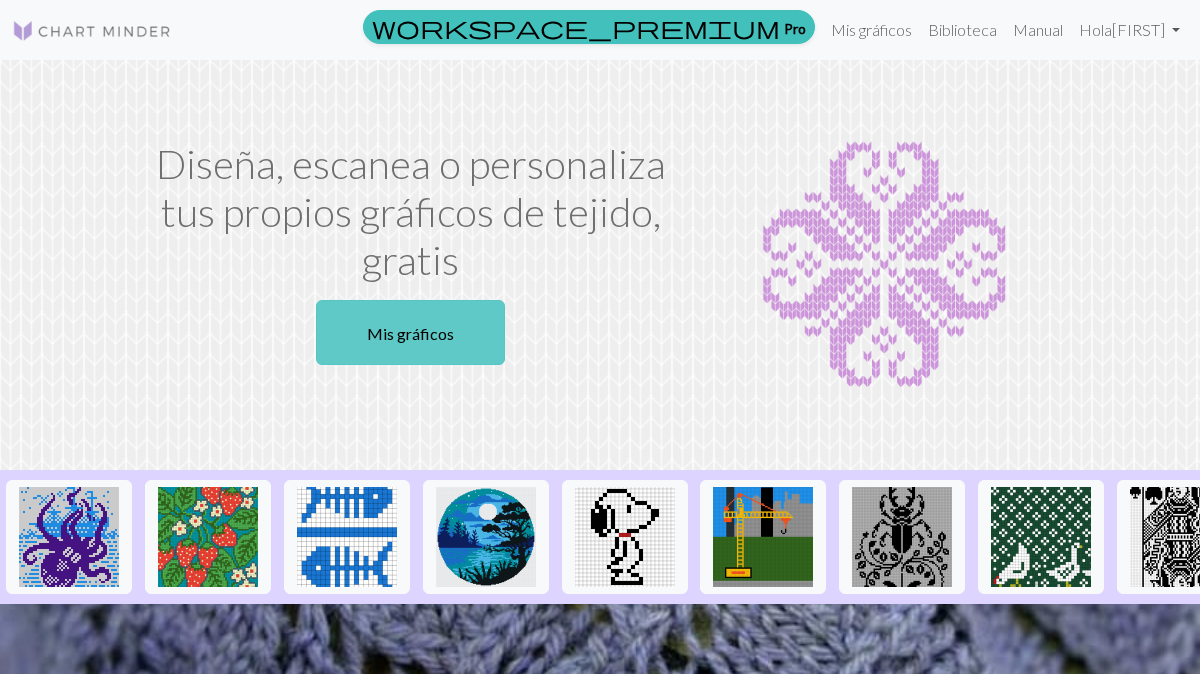 click on "Mis gráficos" at bounding box center (410, 332) 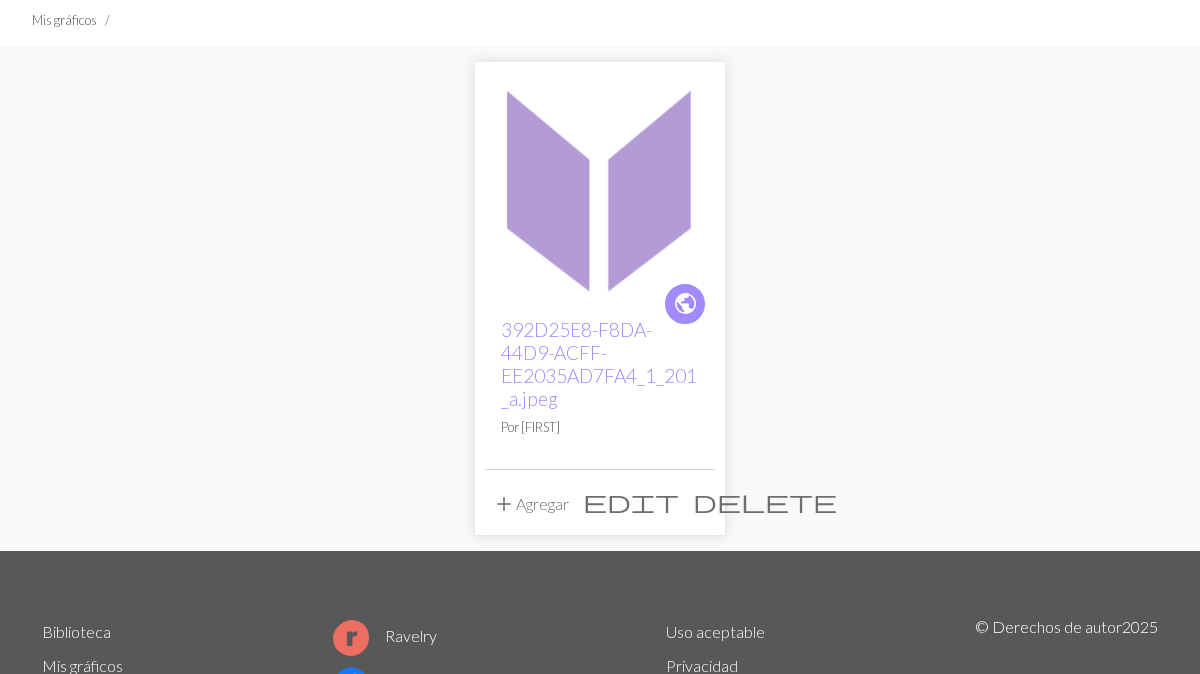 scroll, scrollTop: 140, scrollLeft: 0, axis: vertical 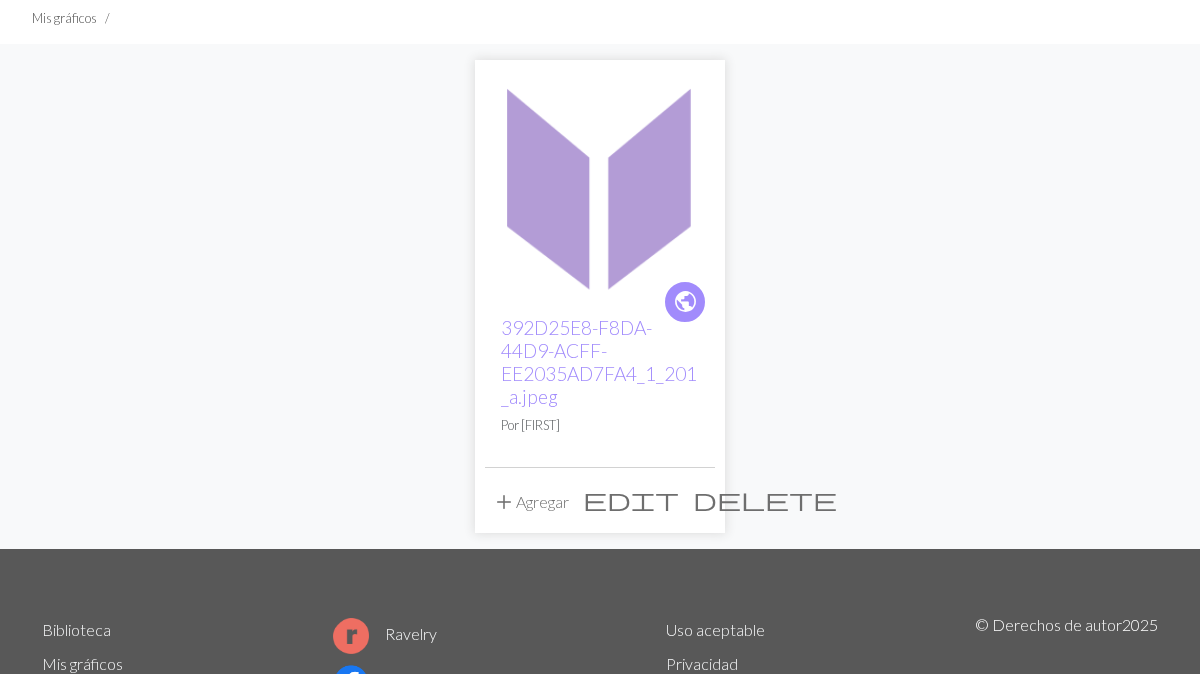 click on "[FIRST]" at bounding box center [540, 425] 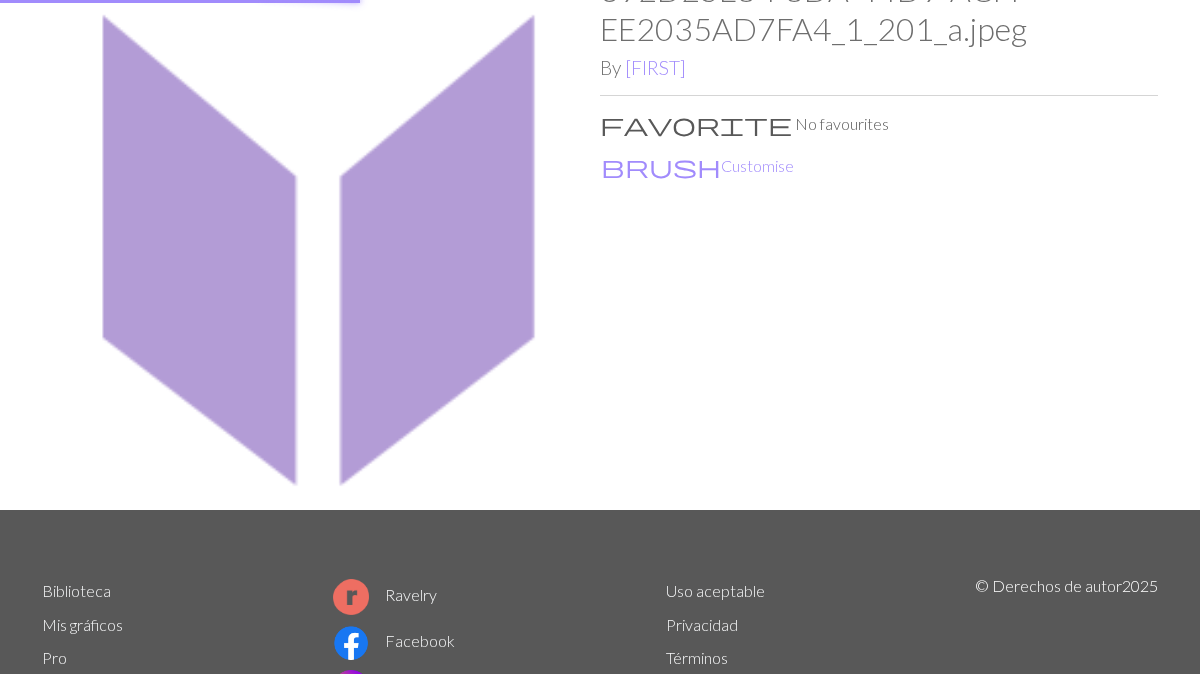scroll, scrollTop: 0, scrollLeft: 0, axis: both 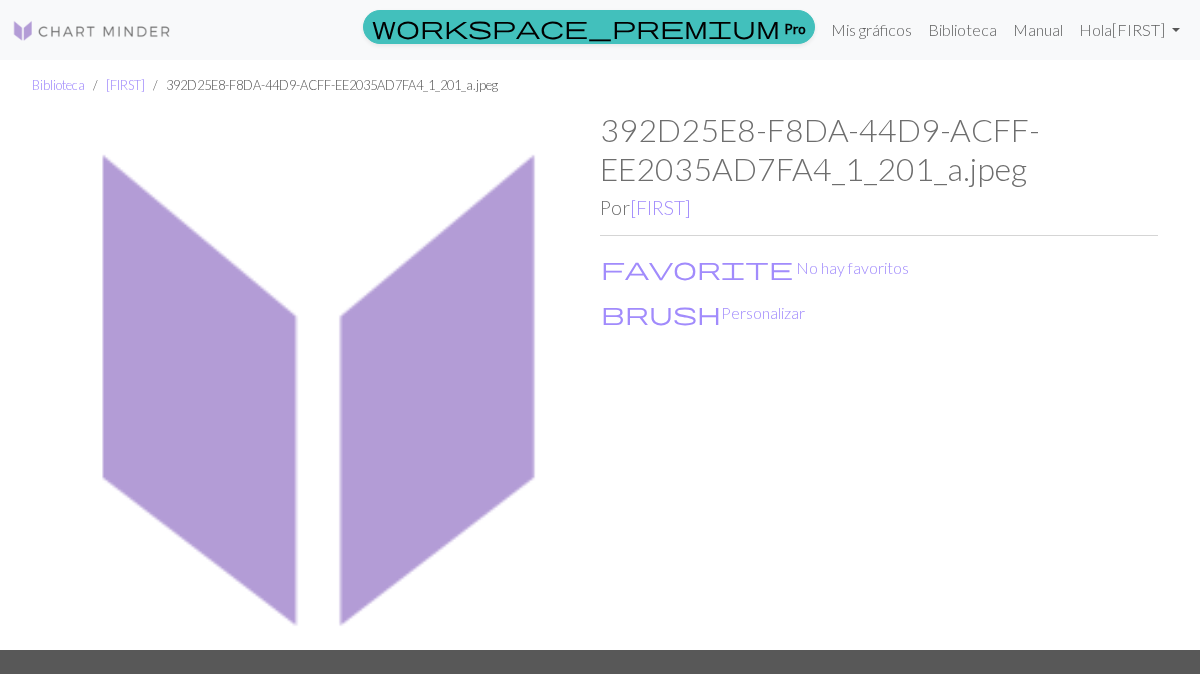 click on "392D25E8-F8DA-44D9-ACFF-EE2035AD7FA4_1_201_a.jpeg" at bounding box center [820, 148] 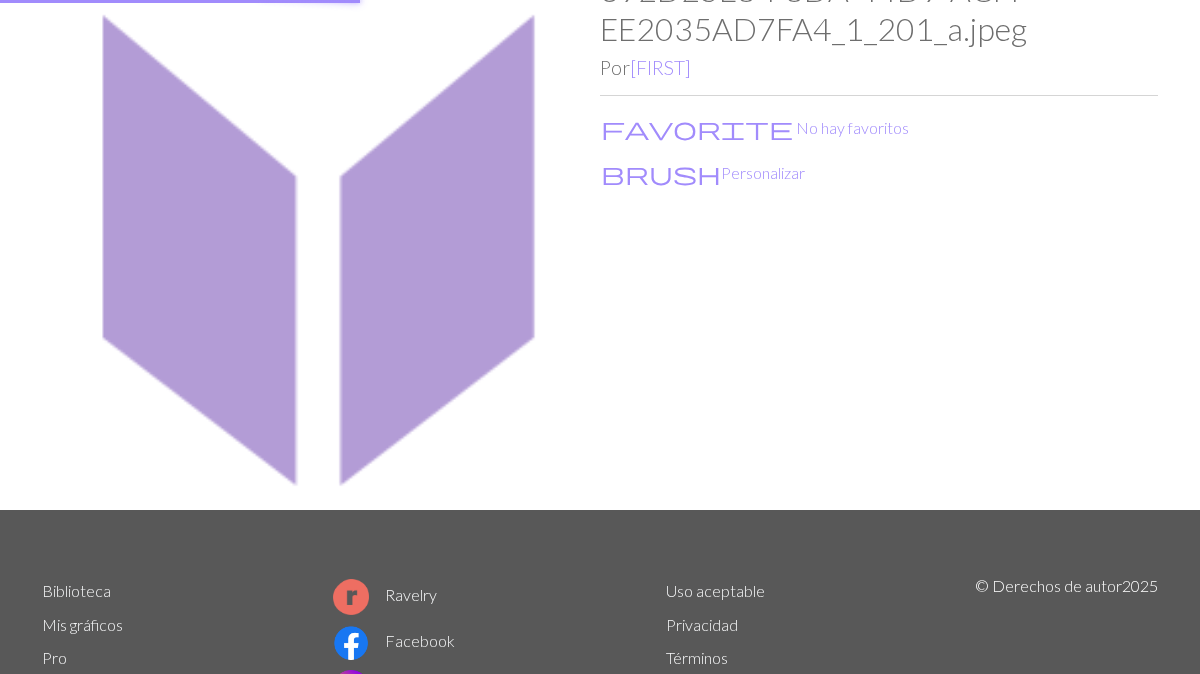 scroll, scrollTop: 0, scrollLeft: 0, axis: both 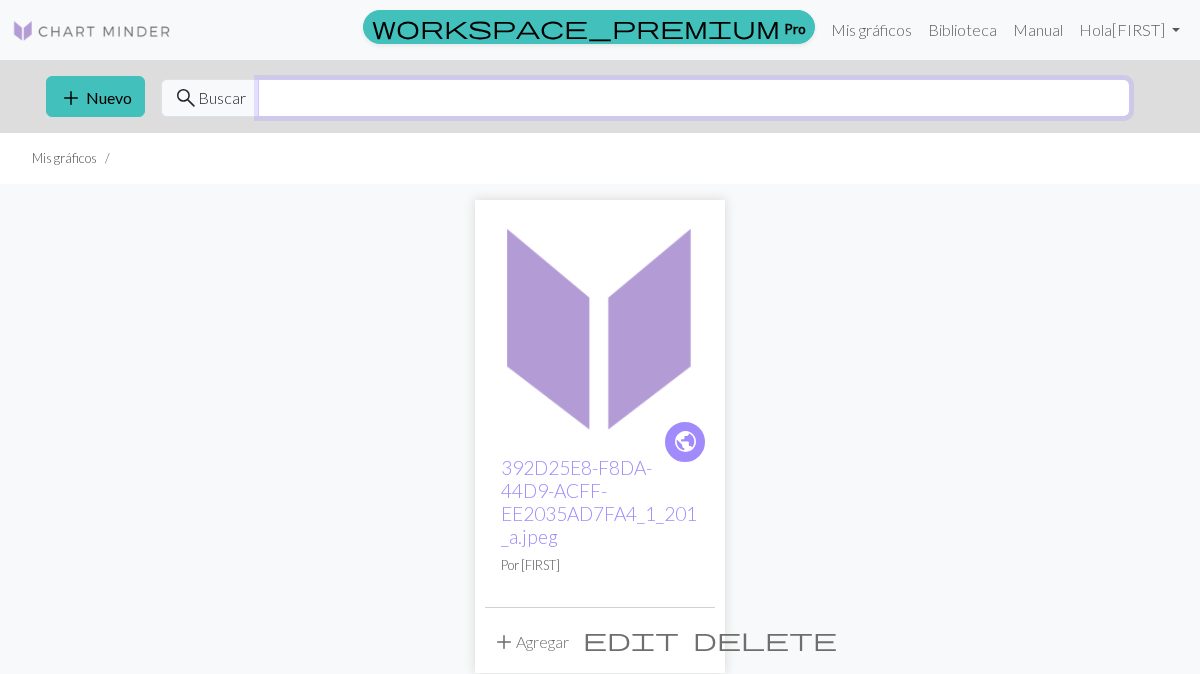 click at bounding box center [694, 98] 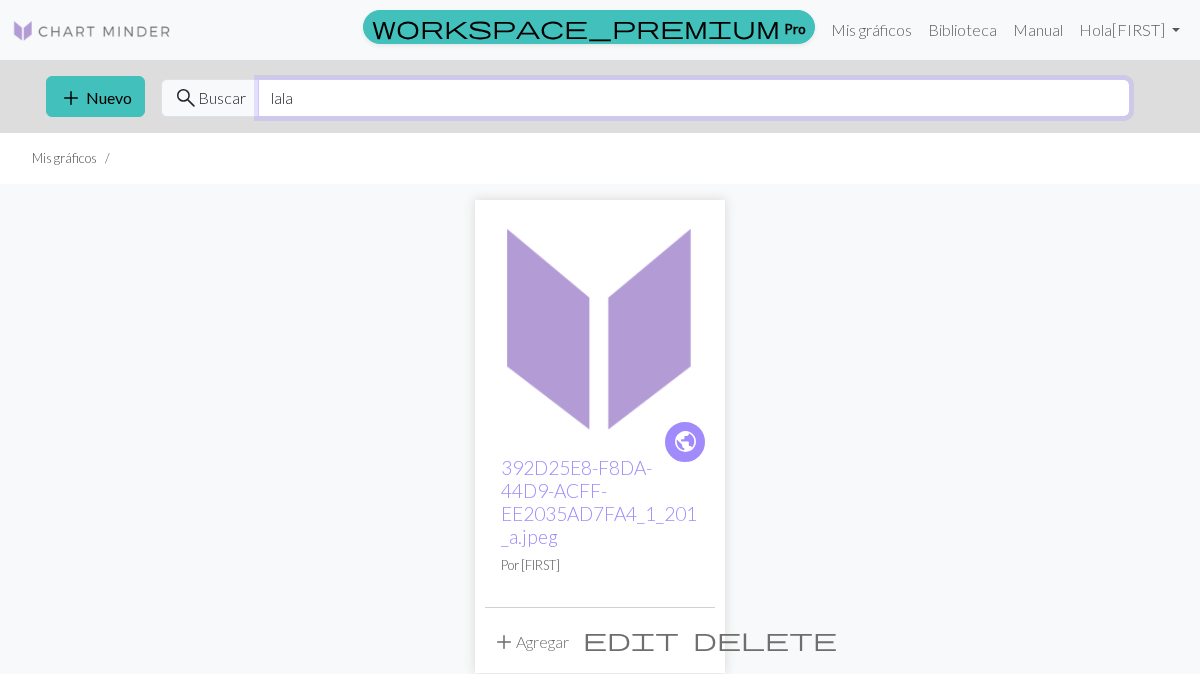 type on "lala" 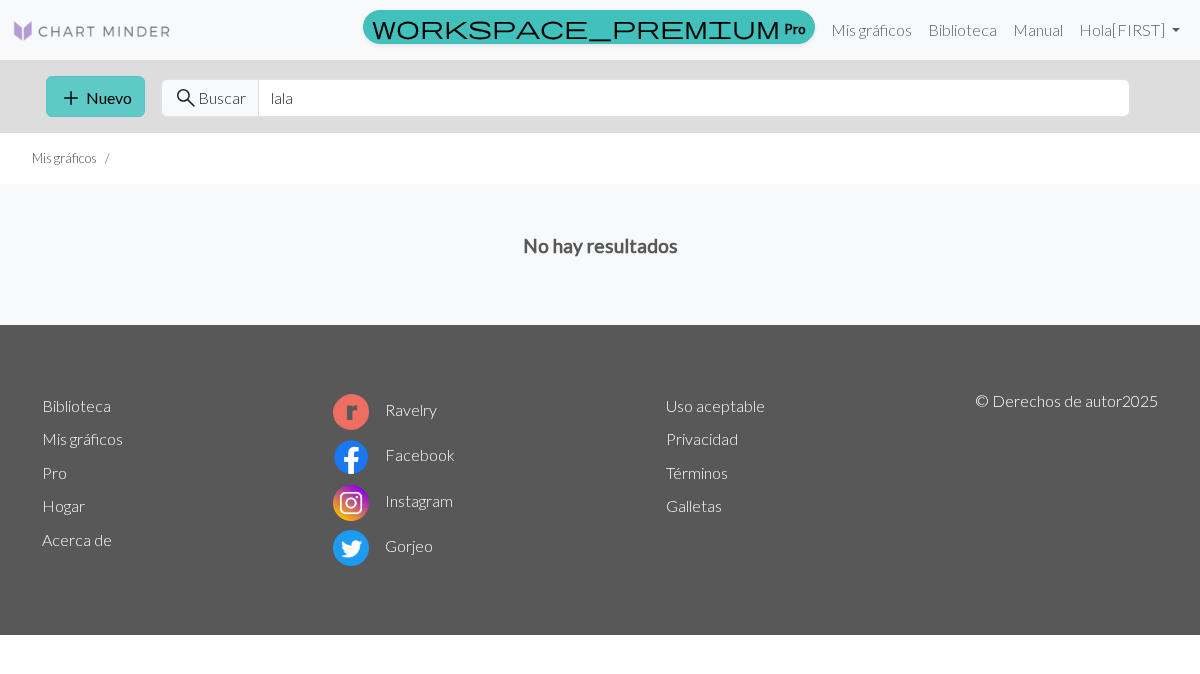 click on "Nuevo" at bounding box center (109, 97) 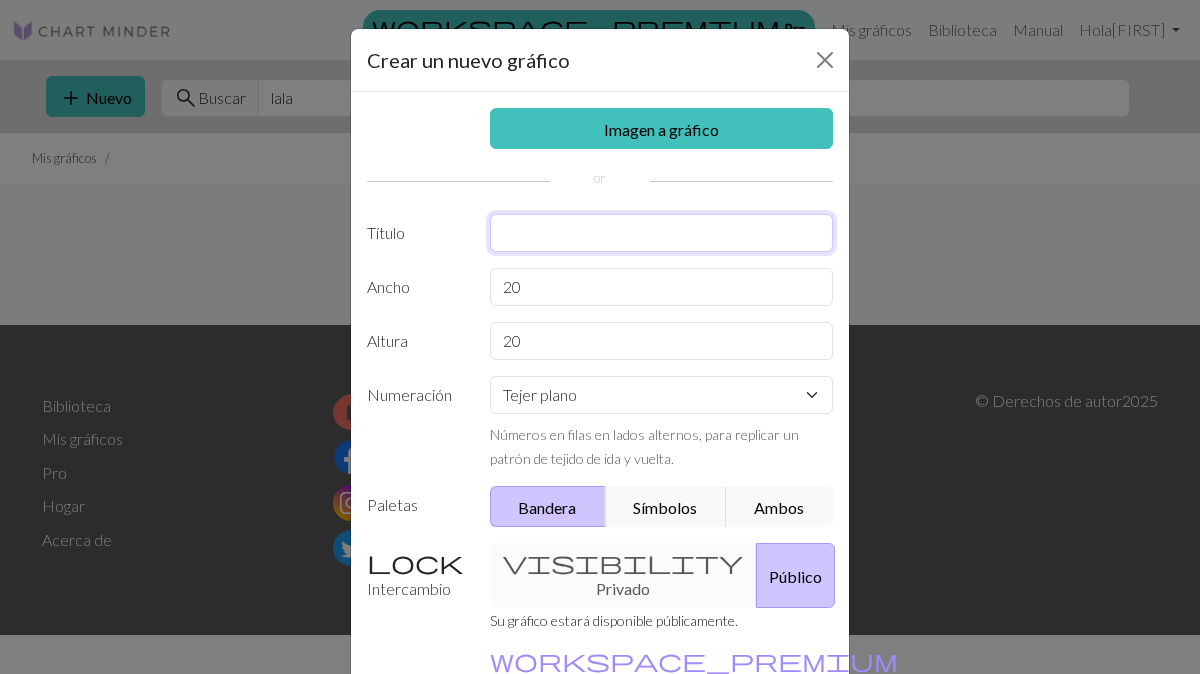 click at bounding box center (662, 233) 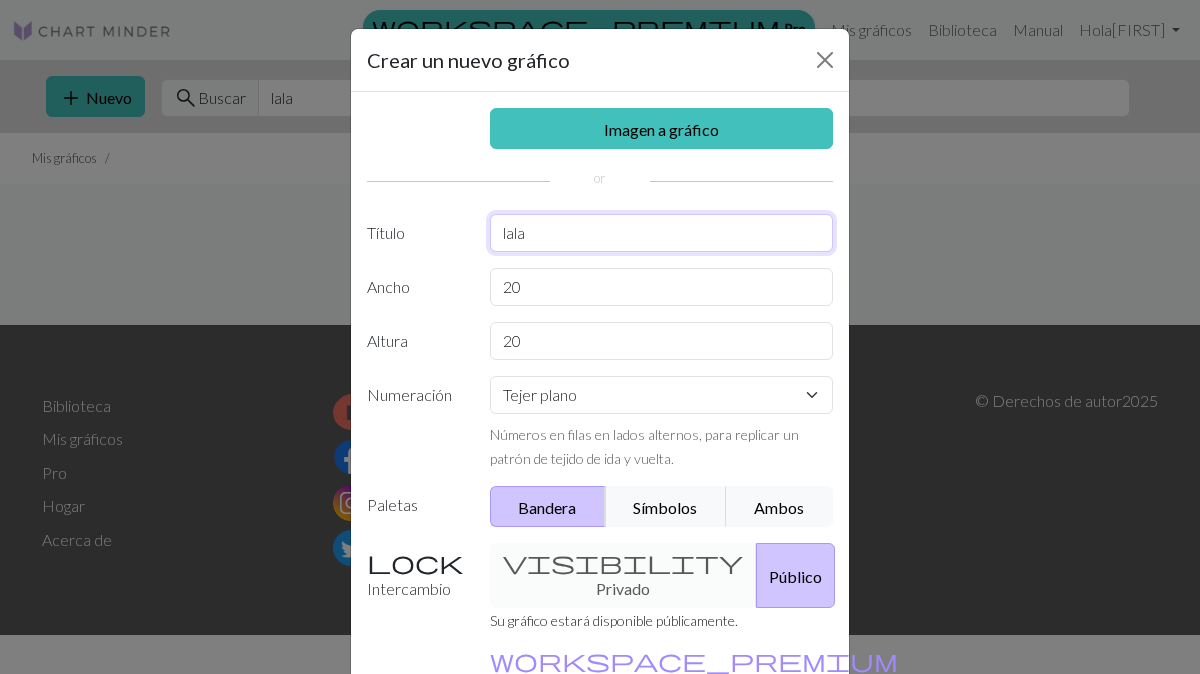 type on "lala" 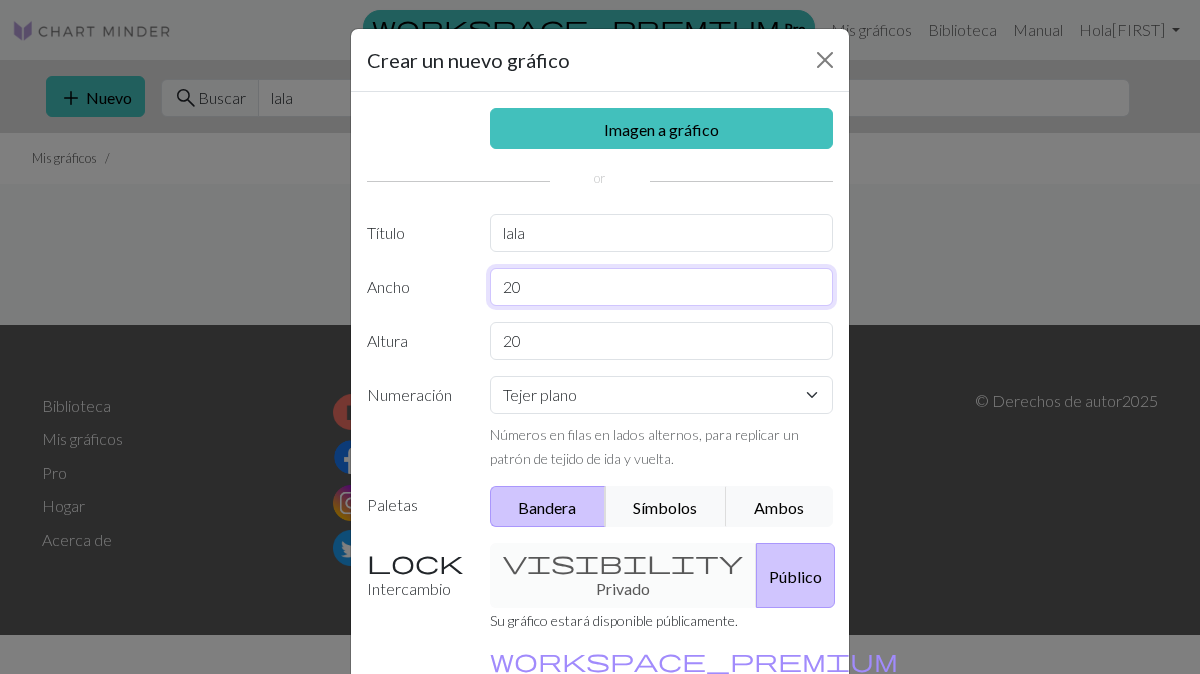 click on "20" at bounding box center [662, 287] 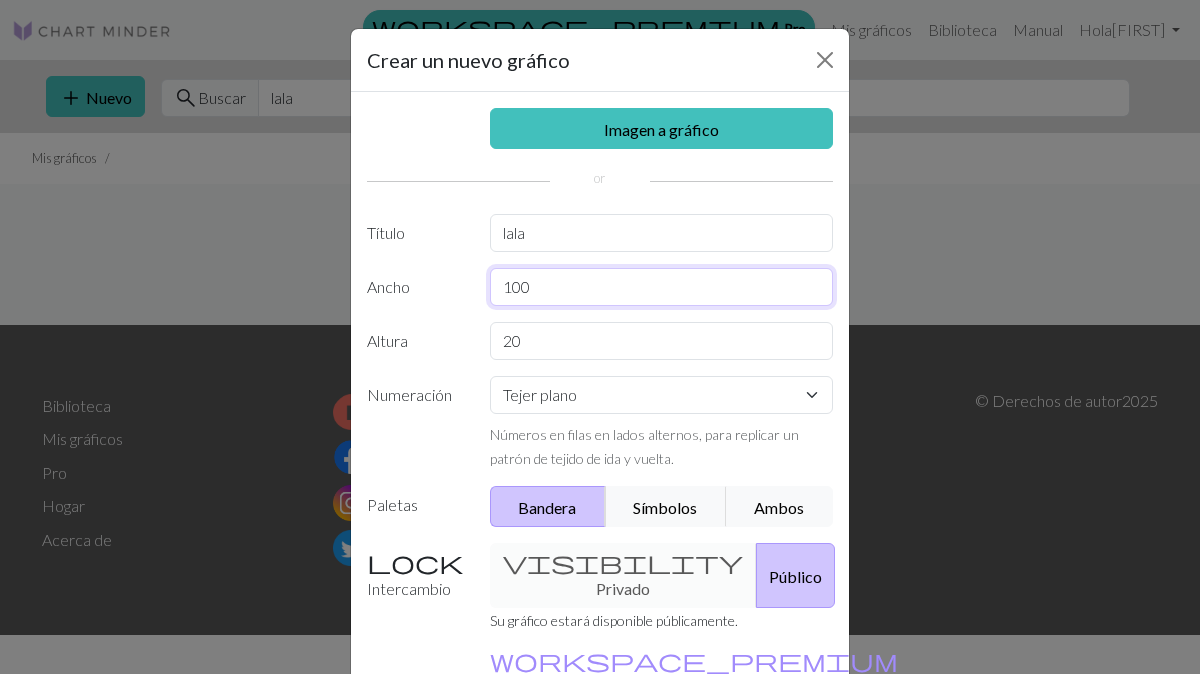 type on "100" 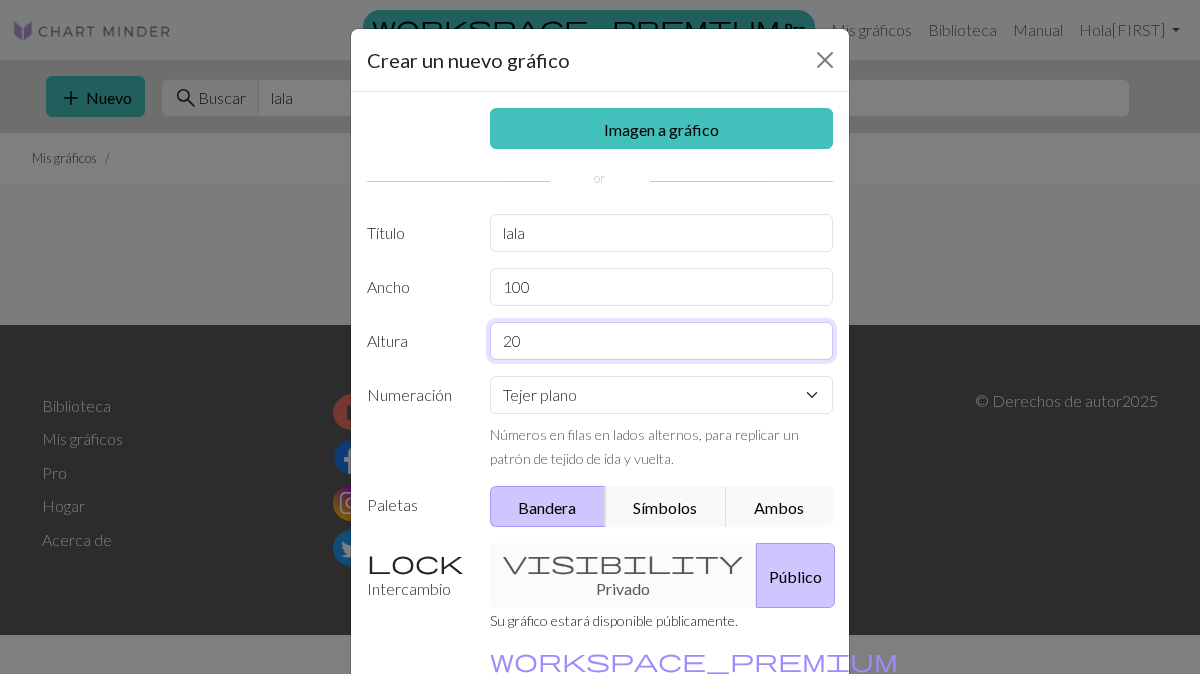 click on "20" at bounding box center [662, 341] 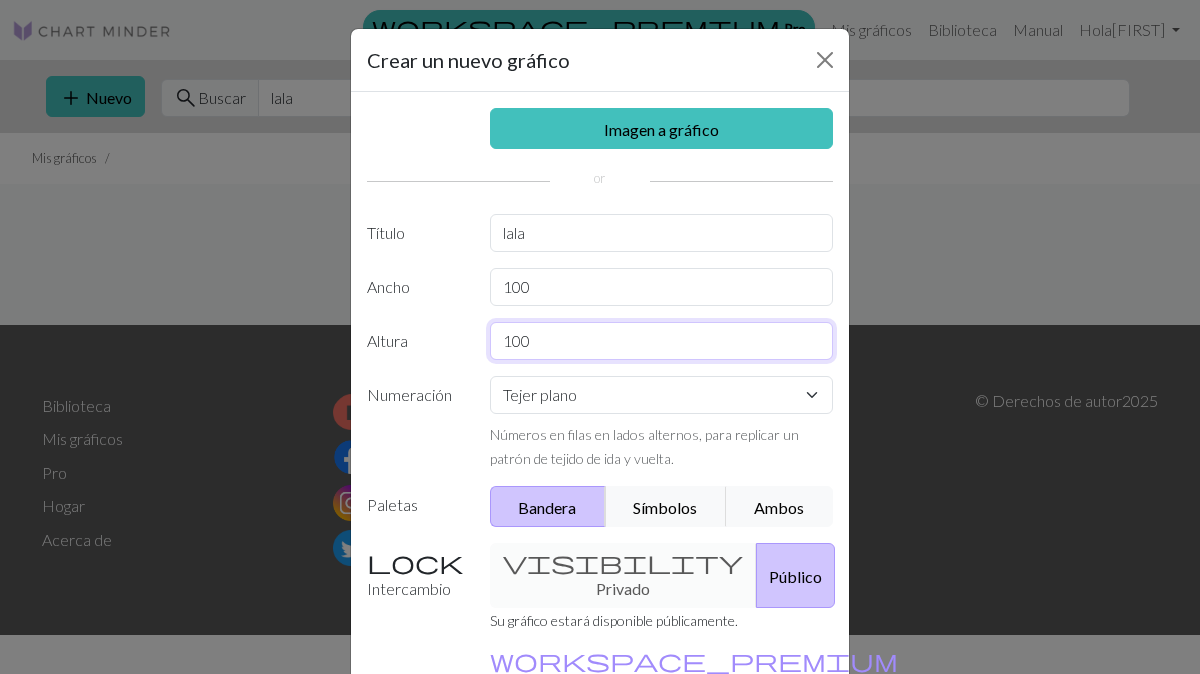 type on "100" 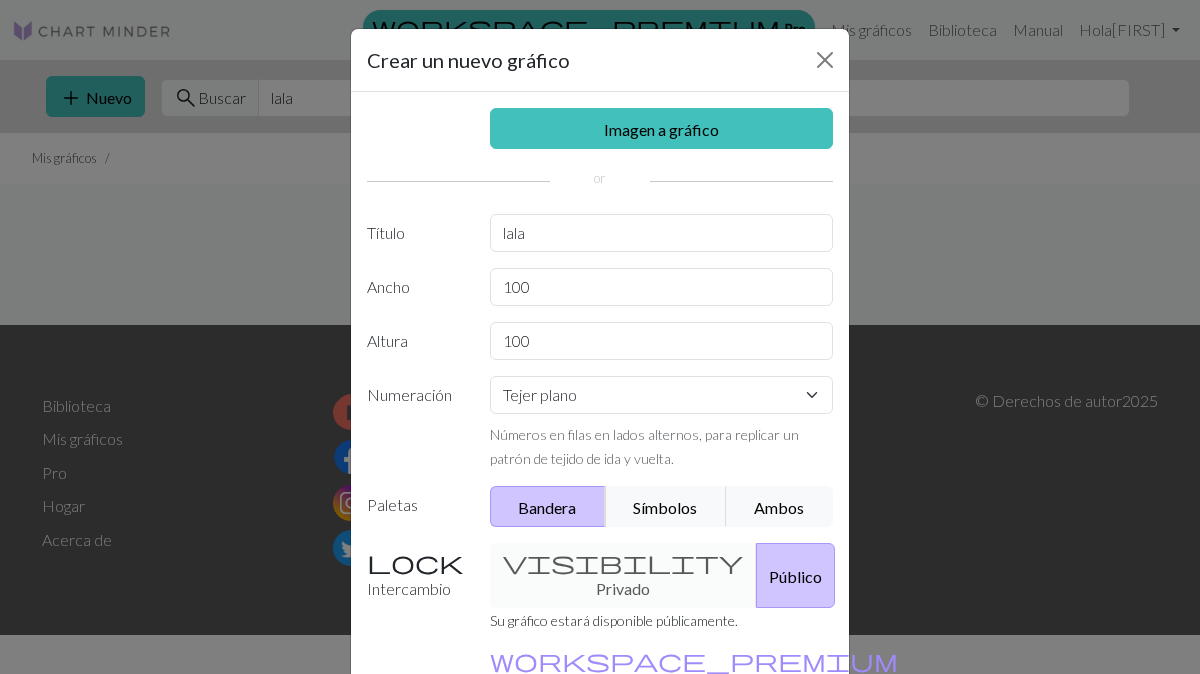 click on "Público" at bounding box center (795, 576) 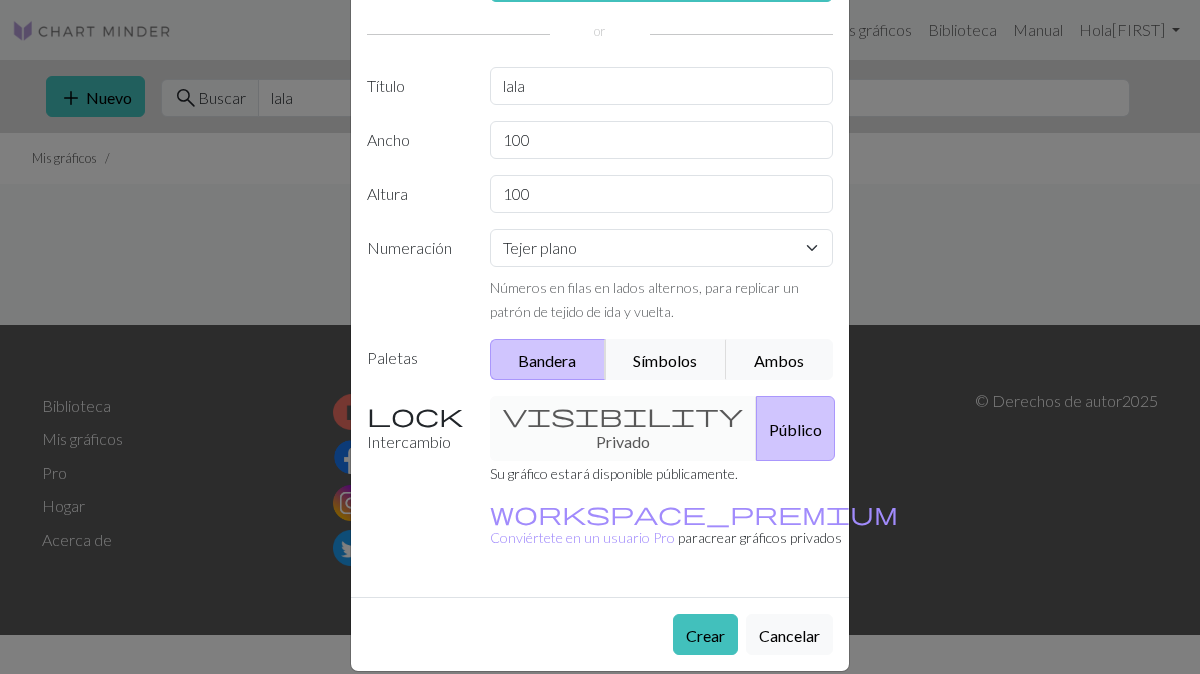 scroll, scrollTop: 149, scrollLeft: 0, axis: vertical 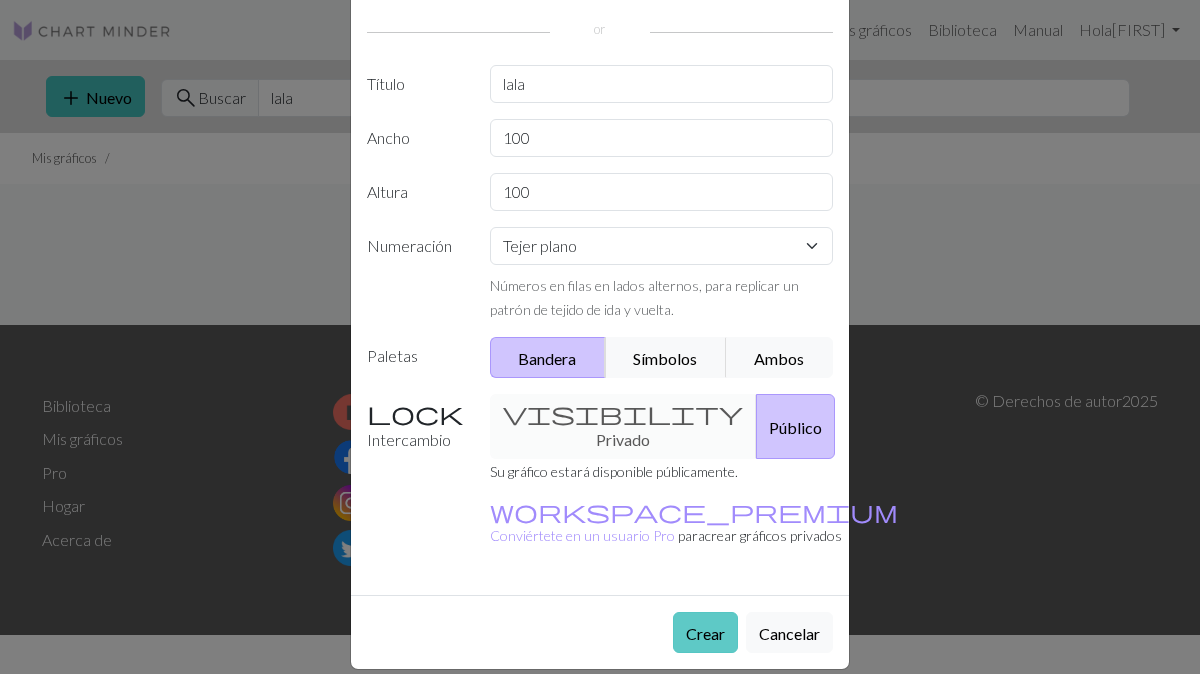 click on "Crear" at bounding box center [705, 633] 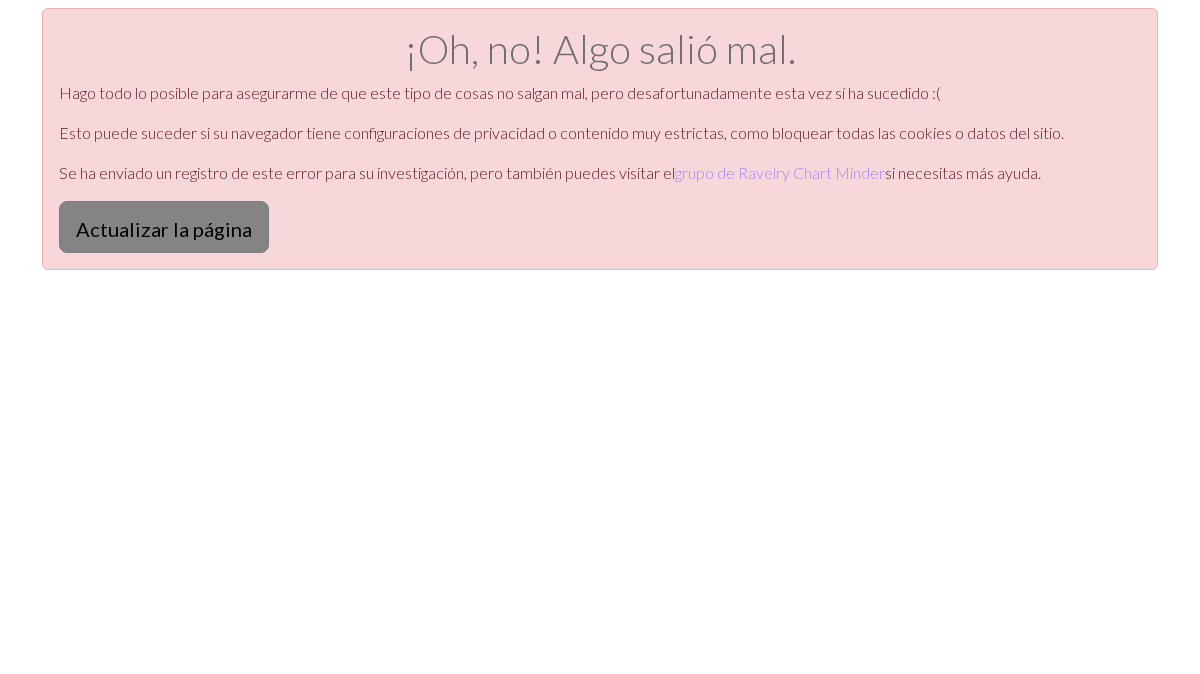 click on "Actualizar la página" at bounding box center [164, 229] 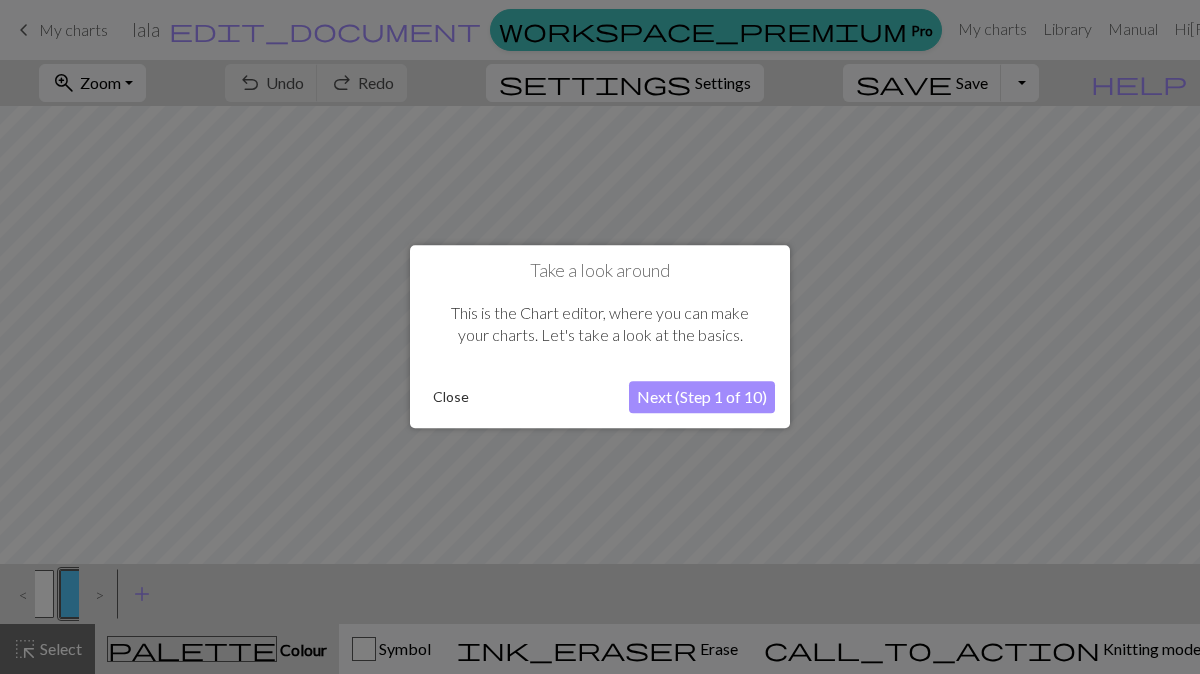scroll, scrollTop: 0, scrollLeft: 0, axis: both 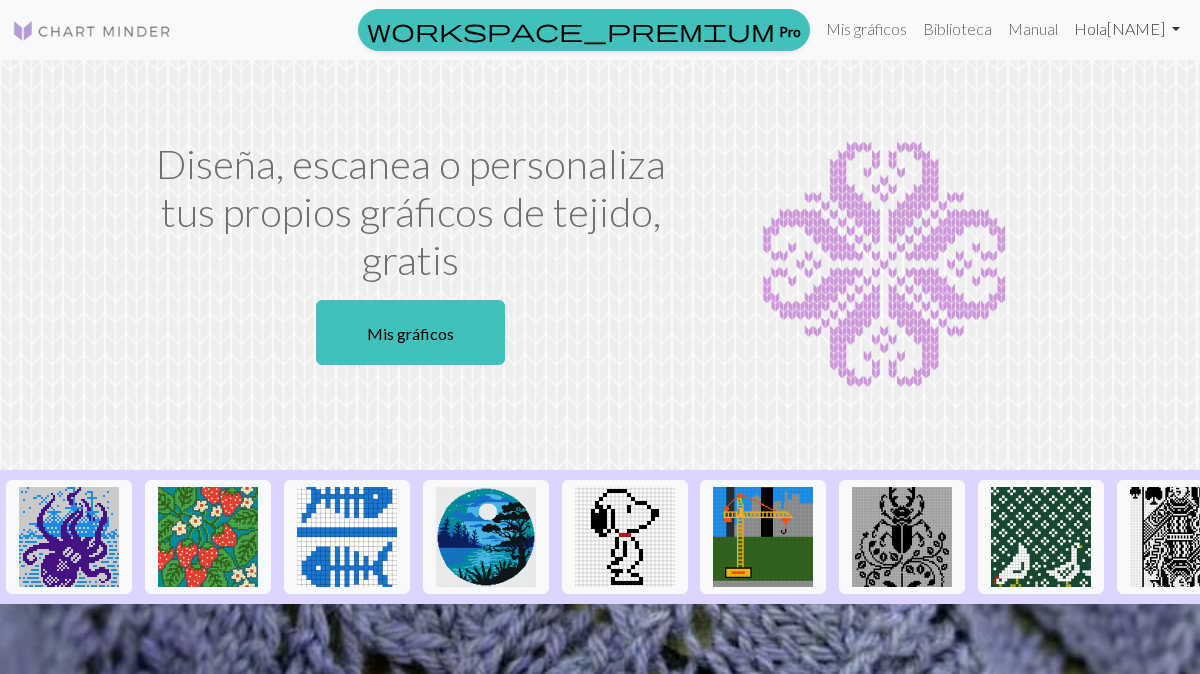 click on "[NAME]" at bounding box center (1136, 28) 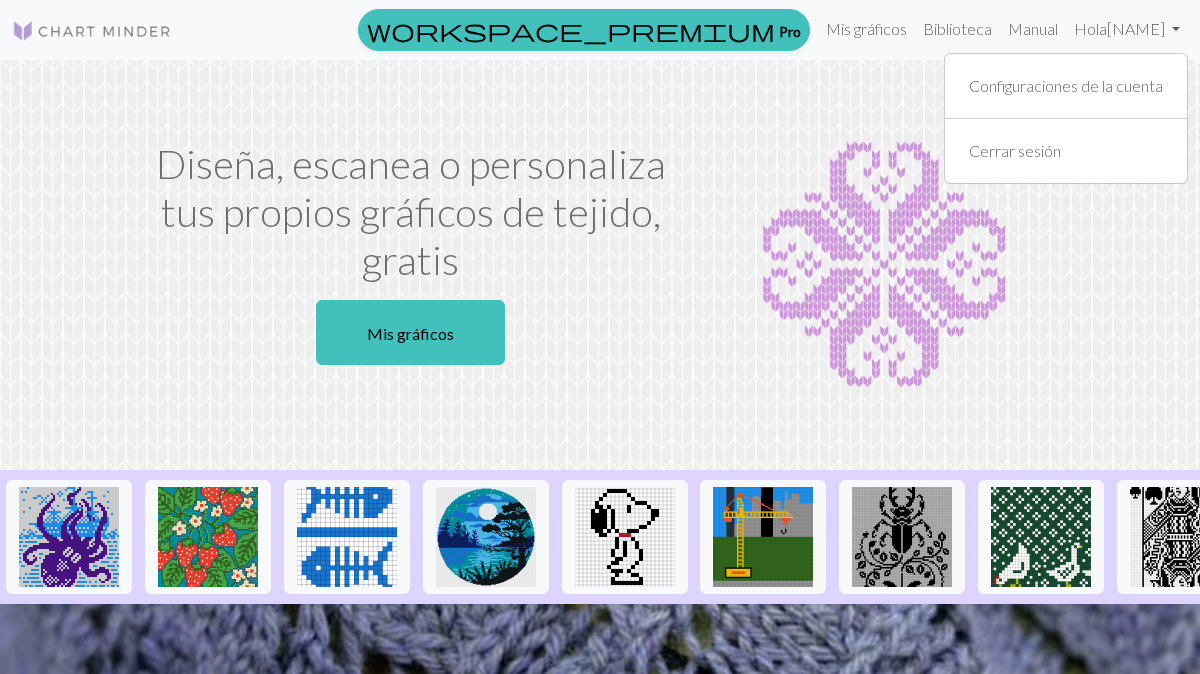 click on "Diseña, escanea o personaliza tus propios gráficos de tejido, gratis Mis gráficos" at bounding box center (411, 265) 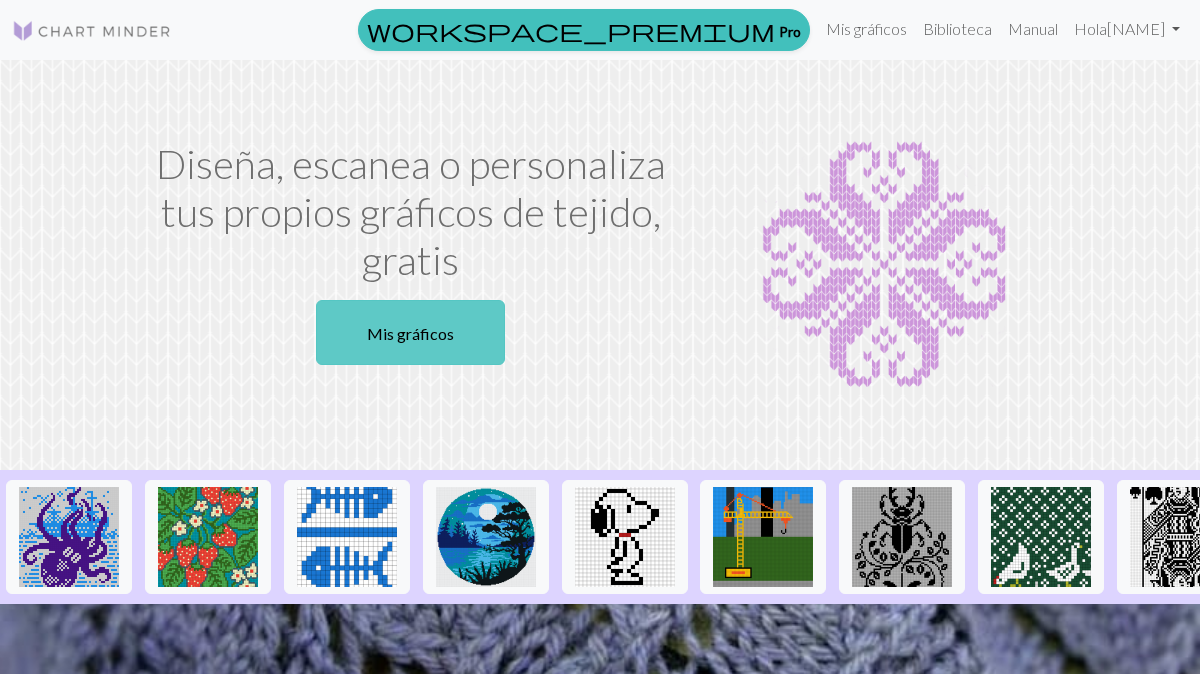 click on "Mis gráficos" at bounding box center [410, 333] 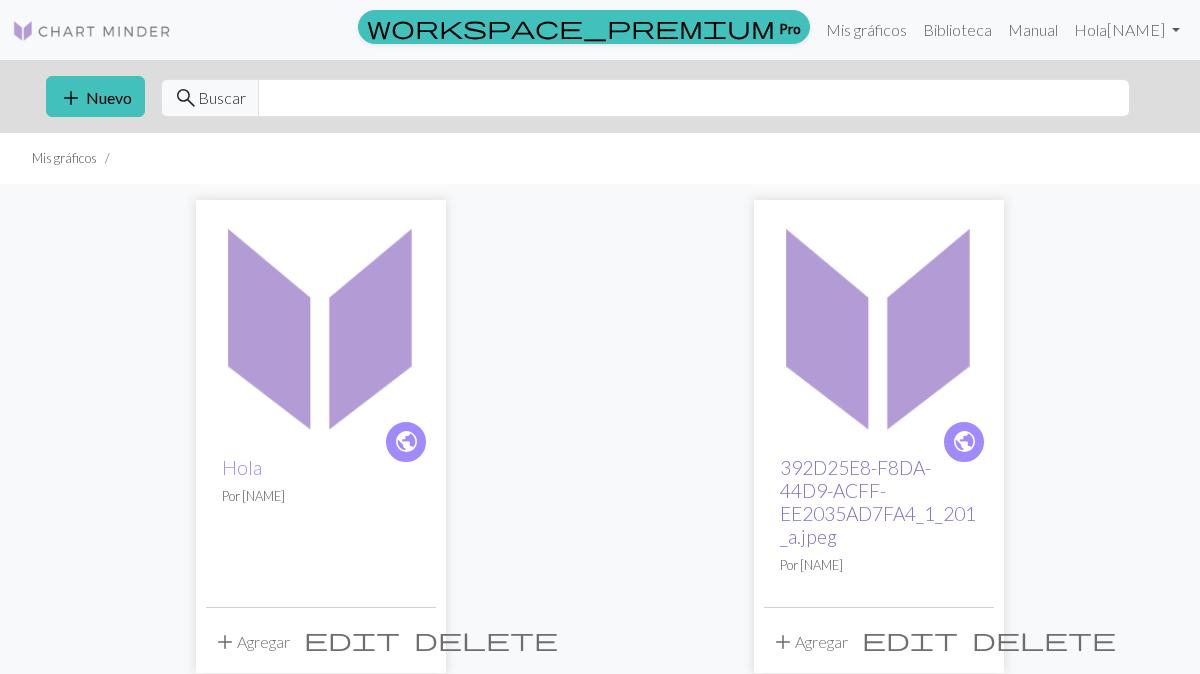click on "392D25E8-F8DA-44D9-ACFF-EE2035AD7FA4_1_201_a.jpeg" at bounding box center (878, 502) 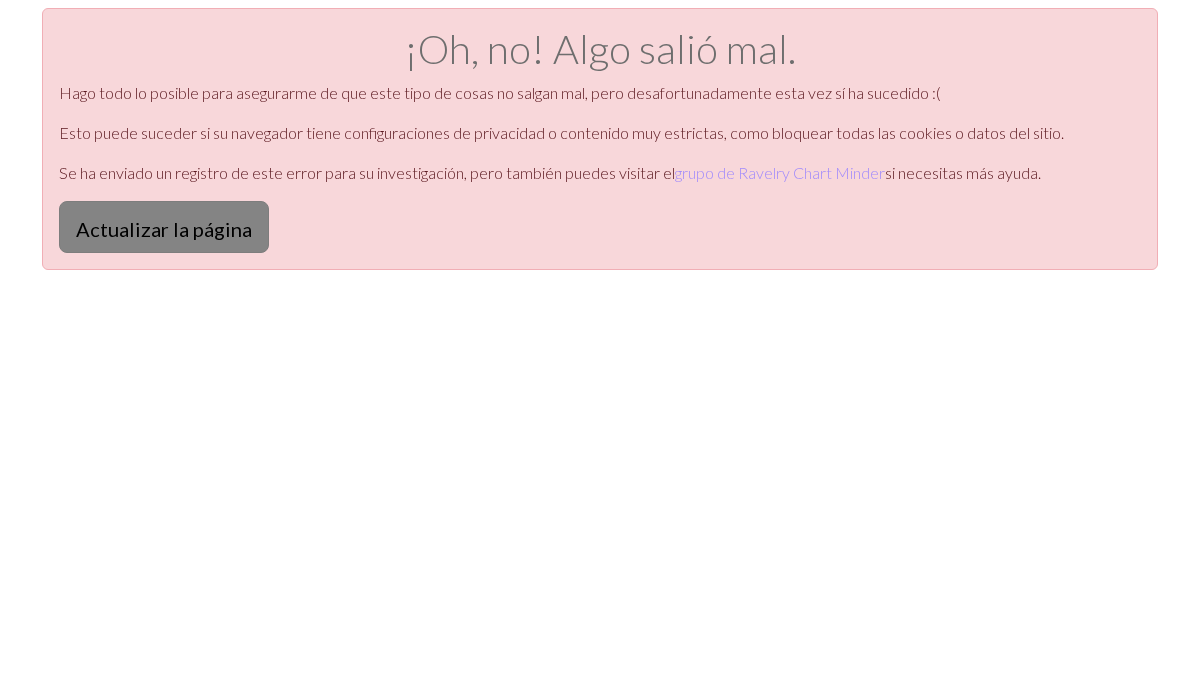 click on "Actualizar la página" at bounding box center (164, 229) 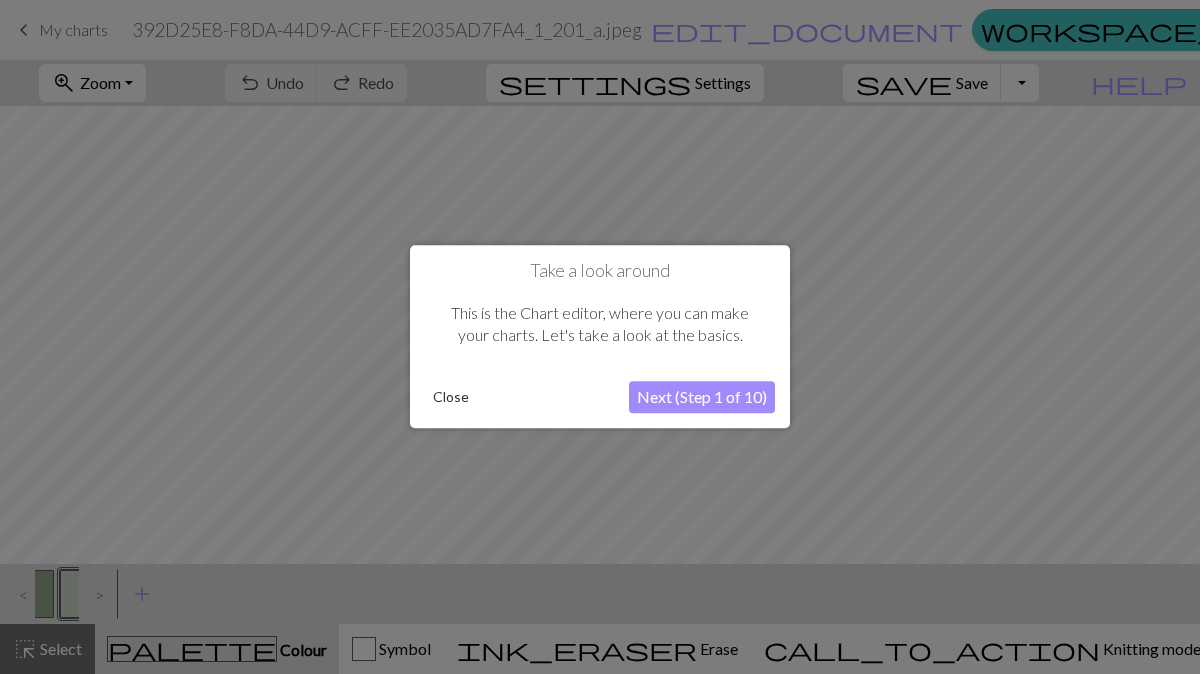 scroll, scrollTop: 0, scrollLeft: 0, axis: both 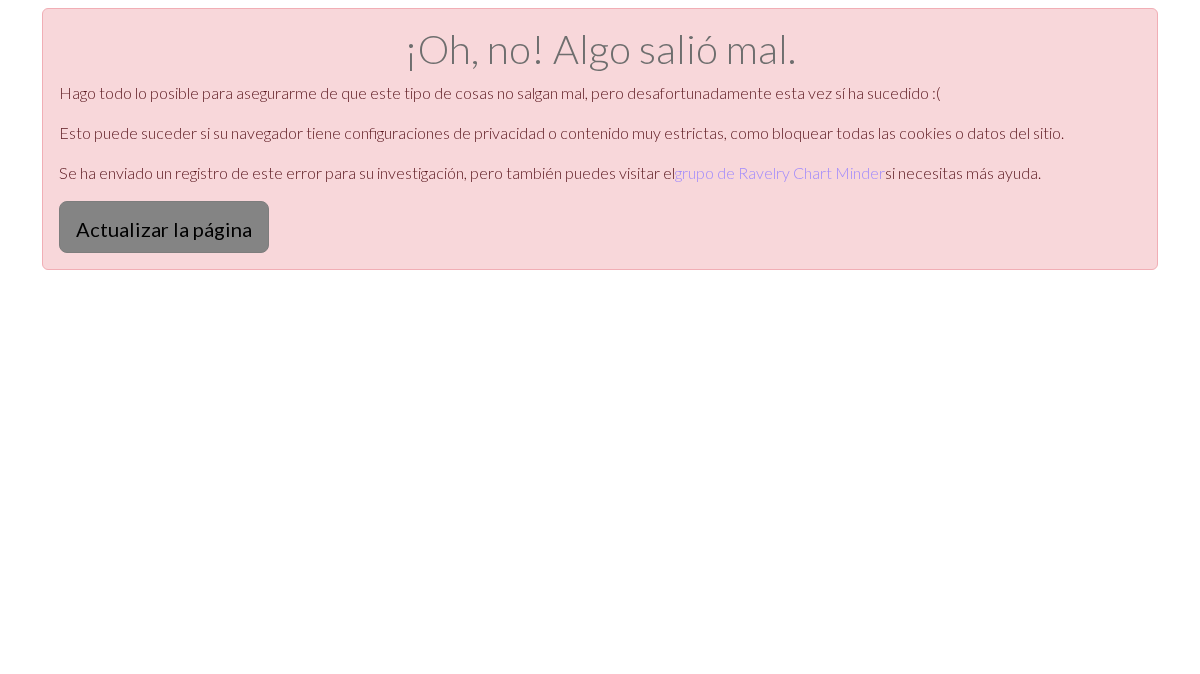 click on "Actualizar la página" at bounding box center (164, 229) 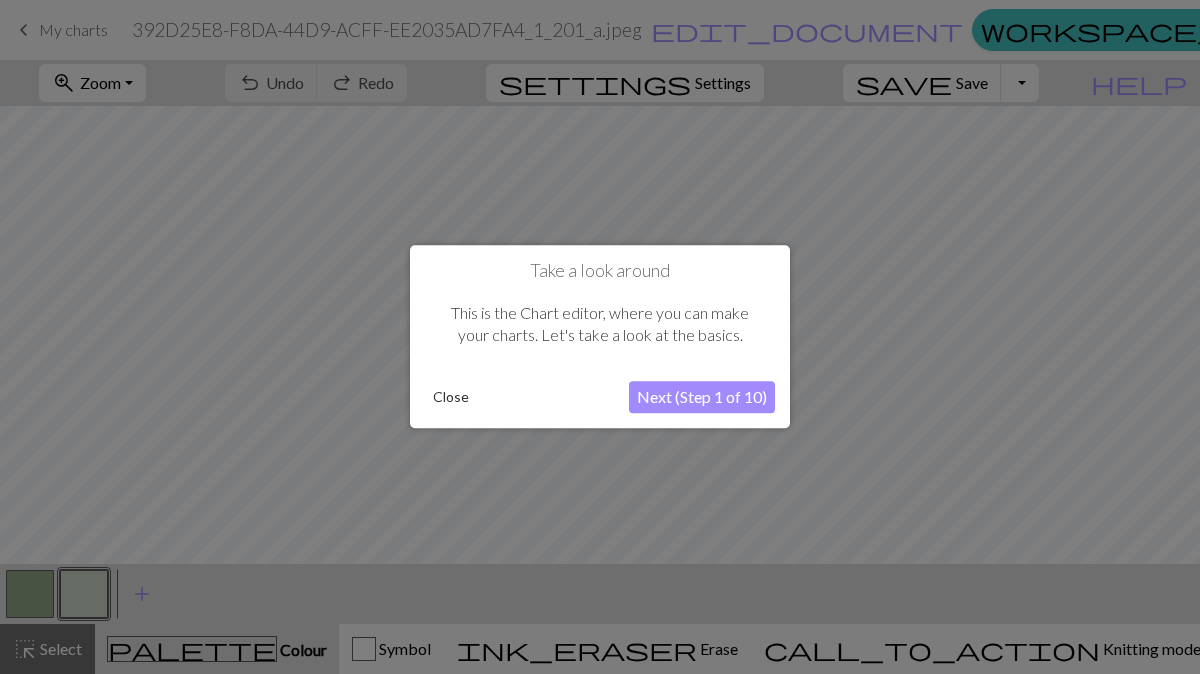 scroll, scrollTop: 0, scrollLeft: 0, axis: both 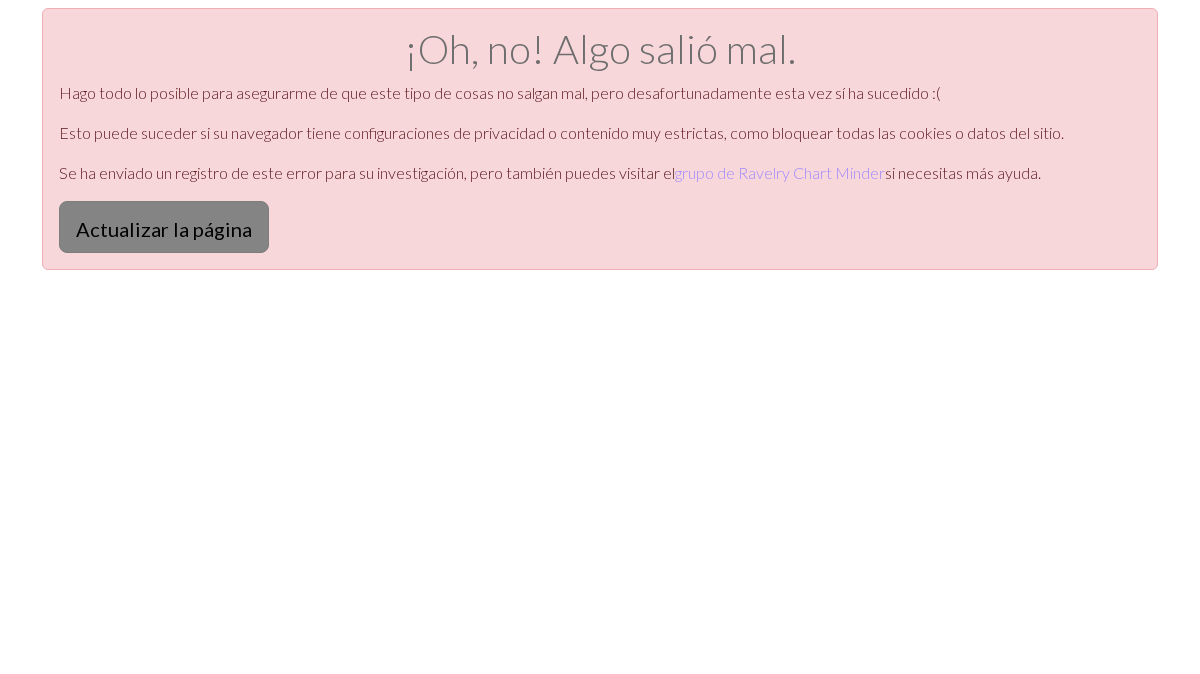 click on "Actualizar la página" at bounding box center (164, 229) 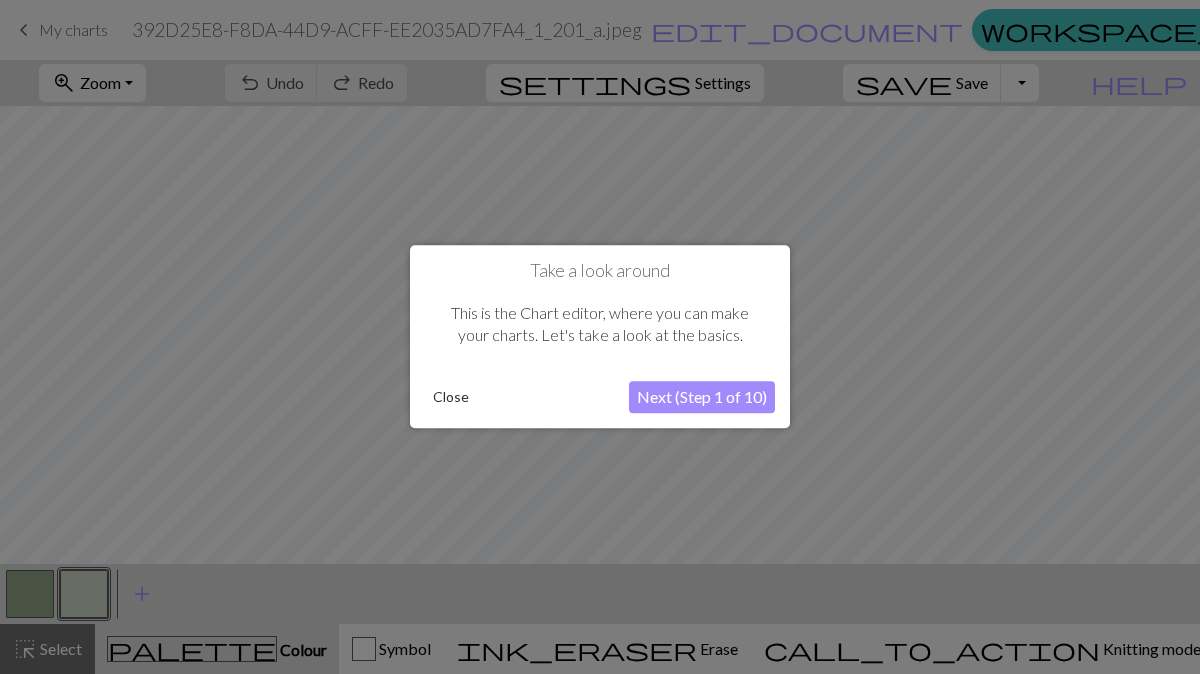 scroll, scrollTop: 0, scrollLeft: 0, axis: both 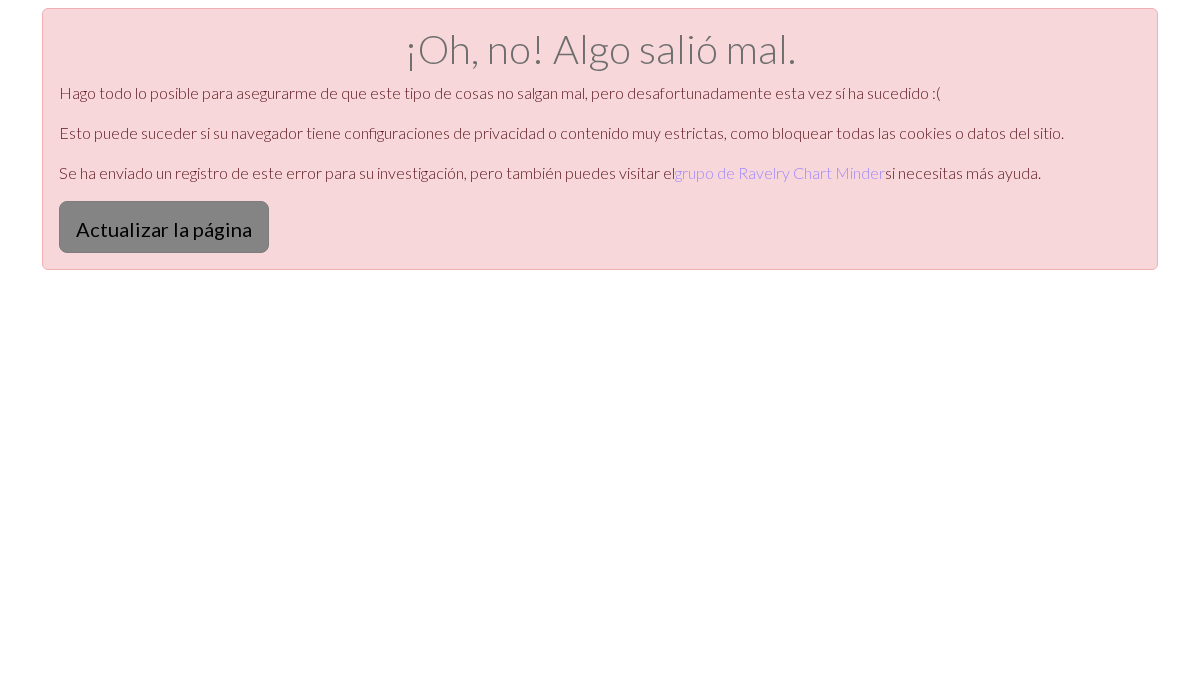 click on "Actualizar la página" at bounding box center (164, 229) 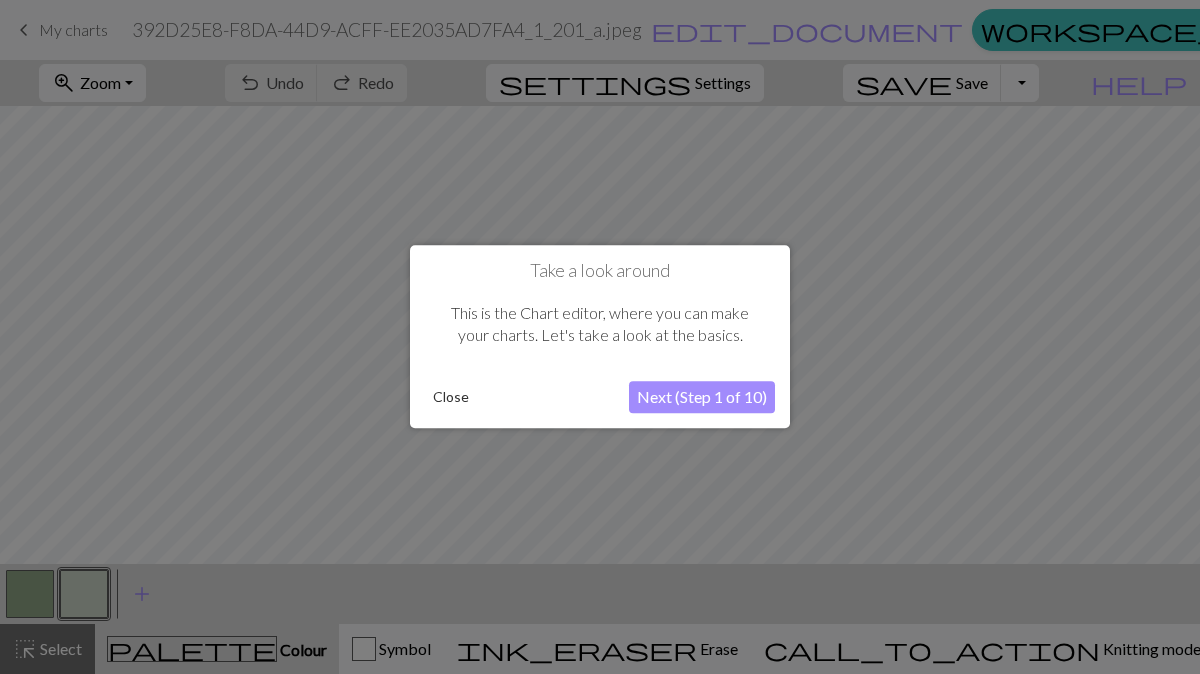 scroll, scrollTop: 0, scrollLeft: 0, axis: both 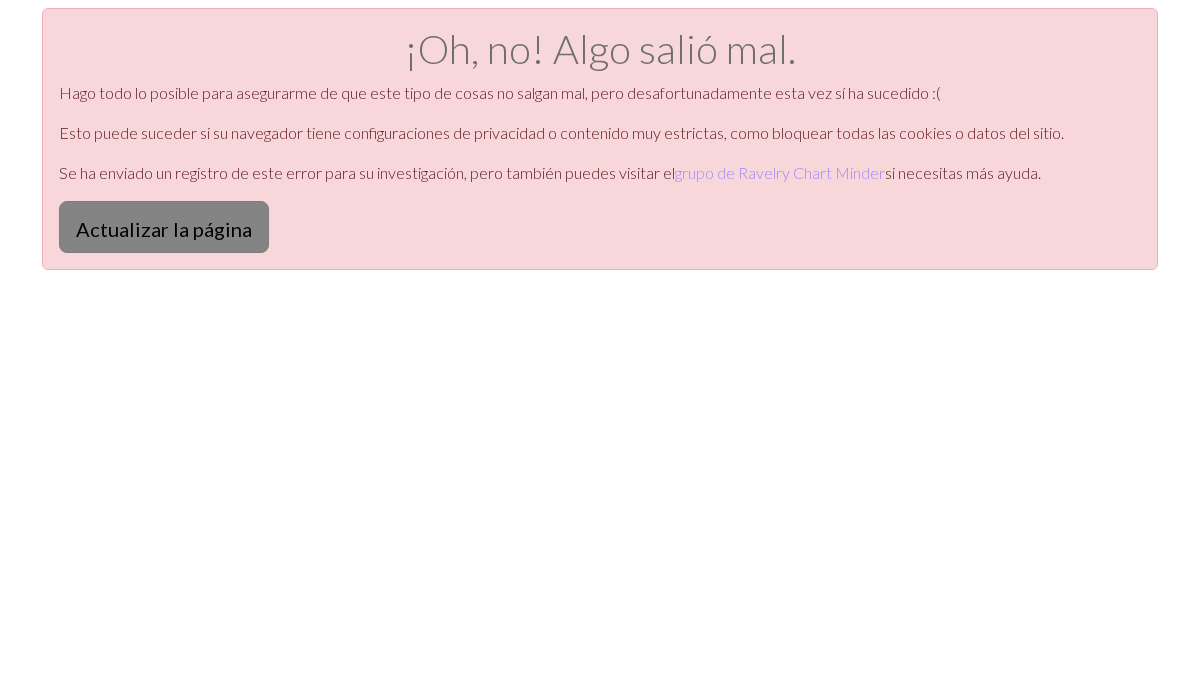 click on "Actualizar la página" at bounding box center [164, 229] 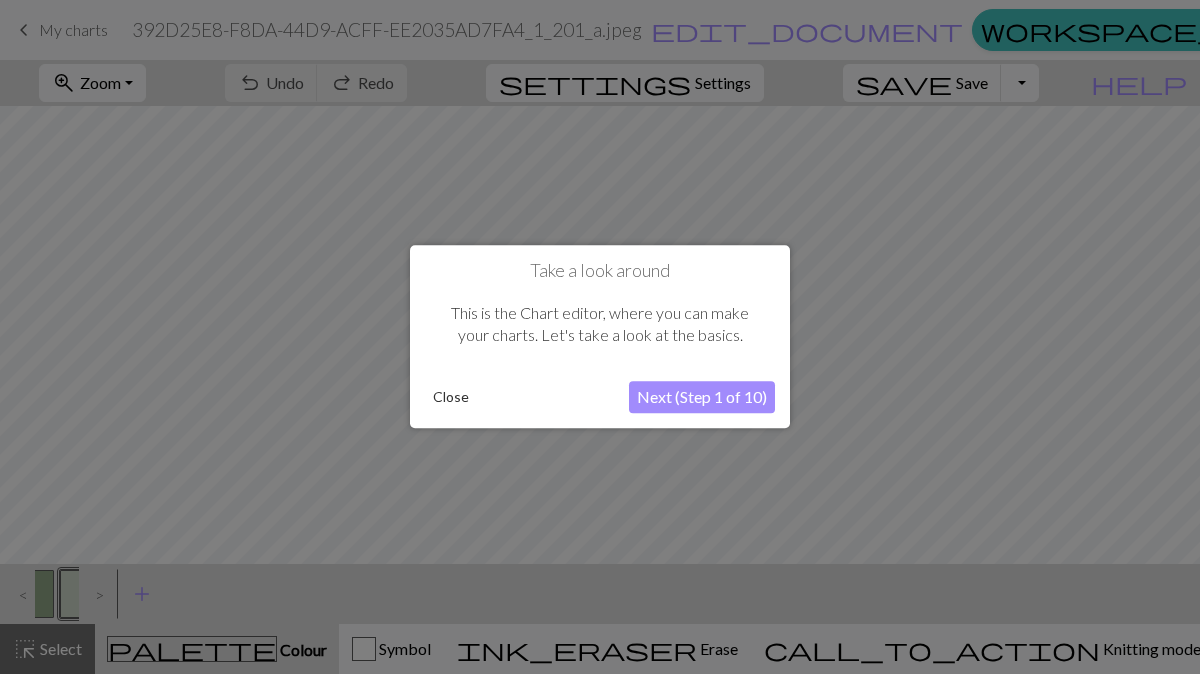 scroll, scrollTop: 0, scrollLeft: 0, axis: both 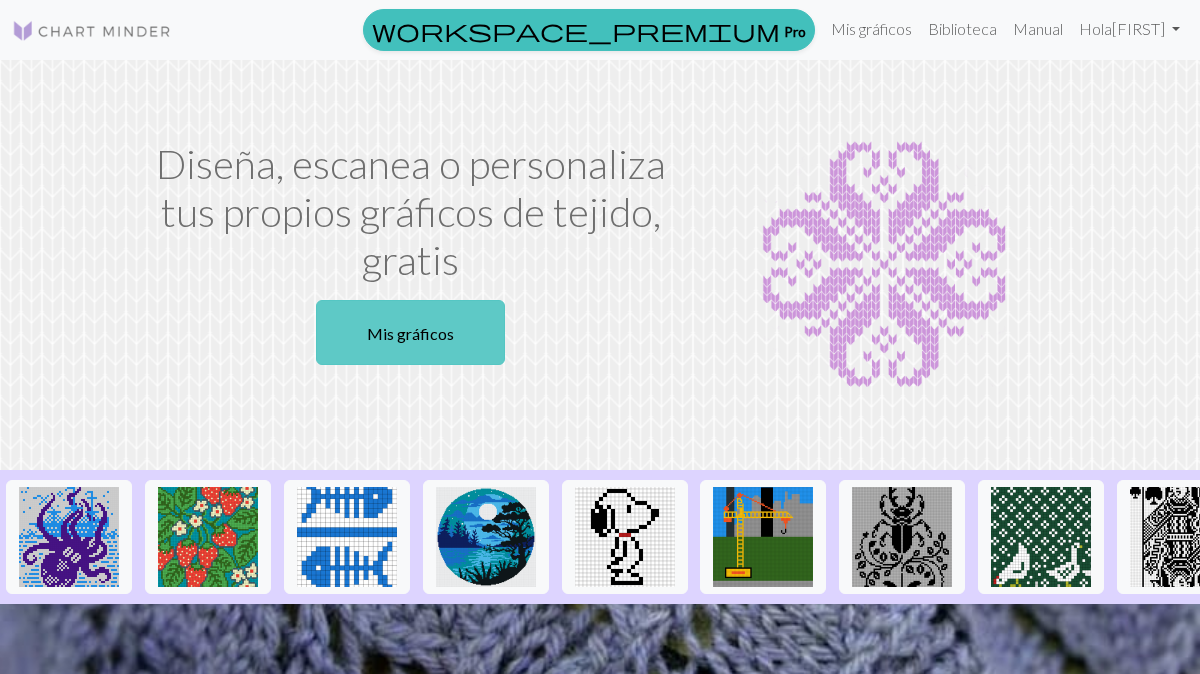 click on "Diseña, escanea o personaliza tus propios gráficos de tejido, gratis" at bounding box center (411, 212) 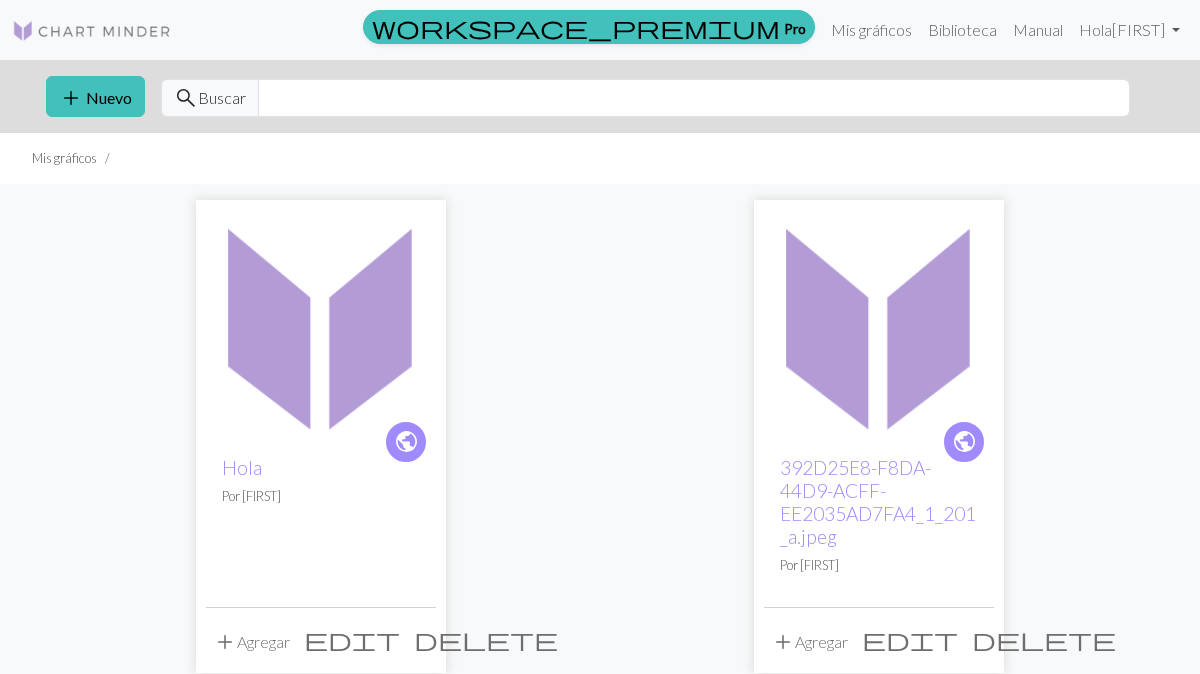 click at bounding box center [321, 325] 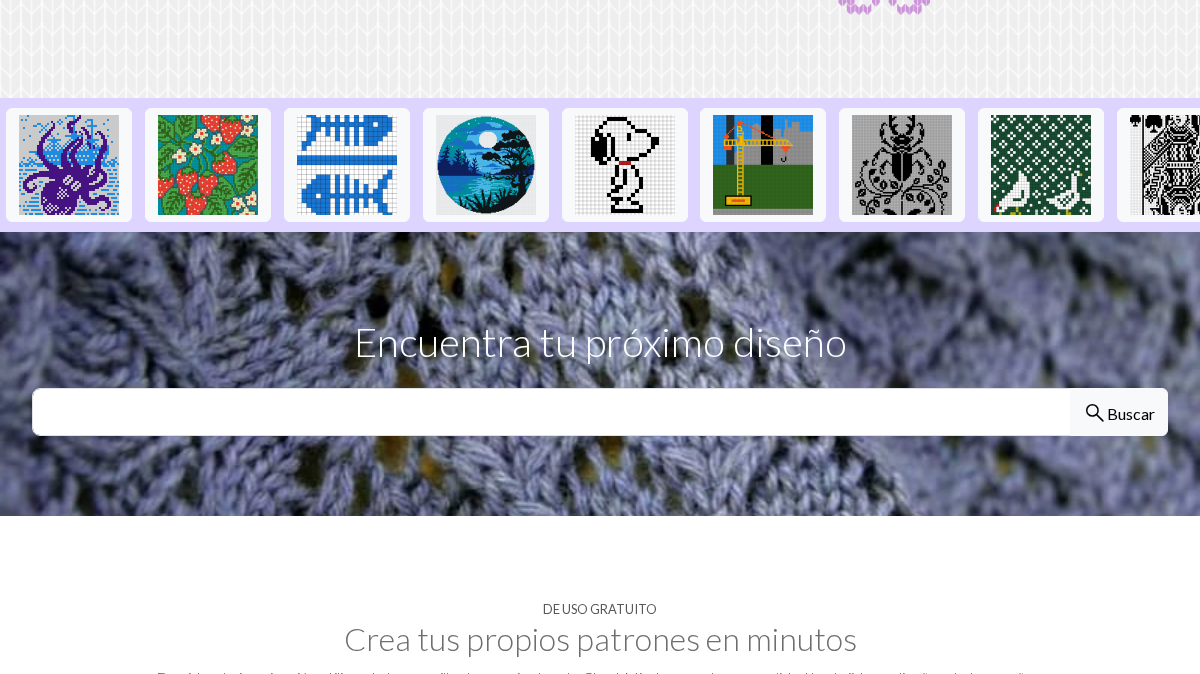 scroll, scrollTop: 395, scrollLeft: 0, axis: vertical 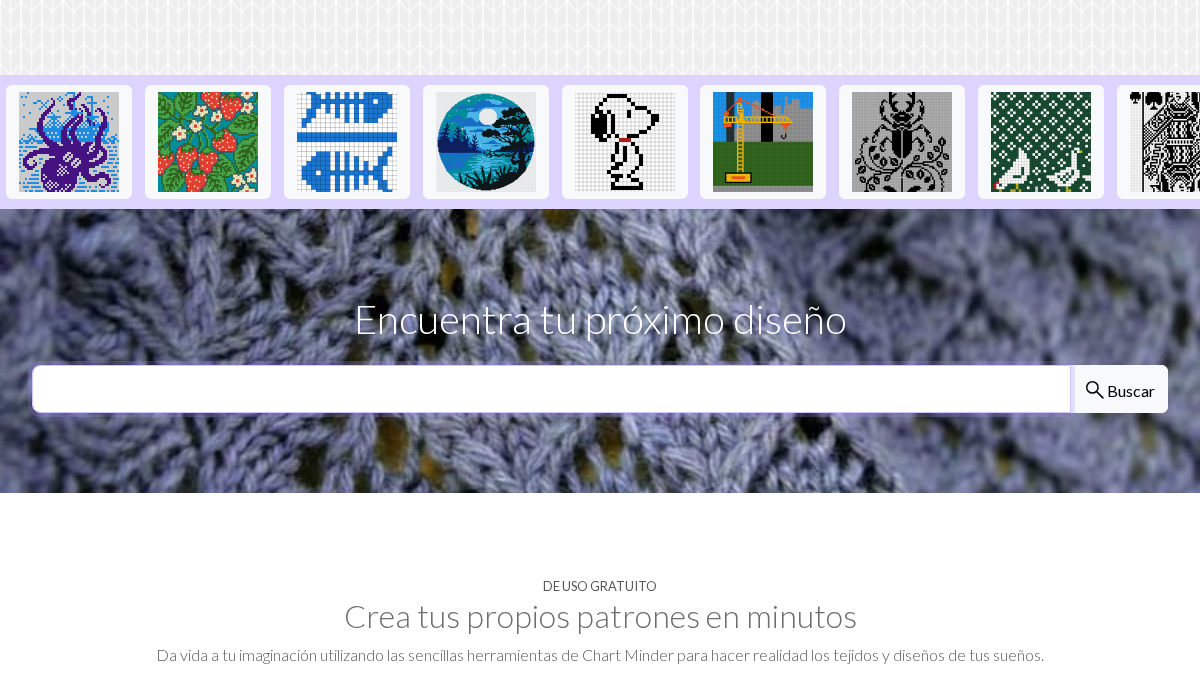 click at bounding box center (551, 389) 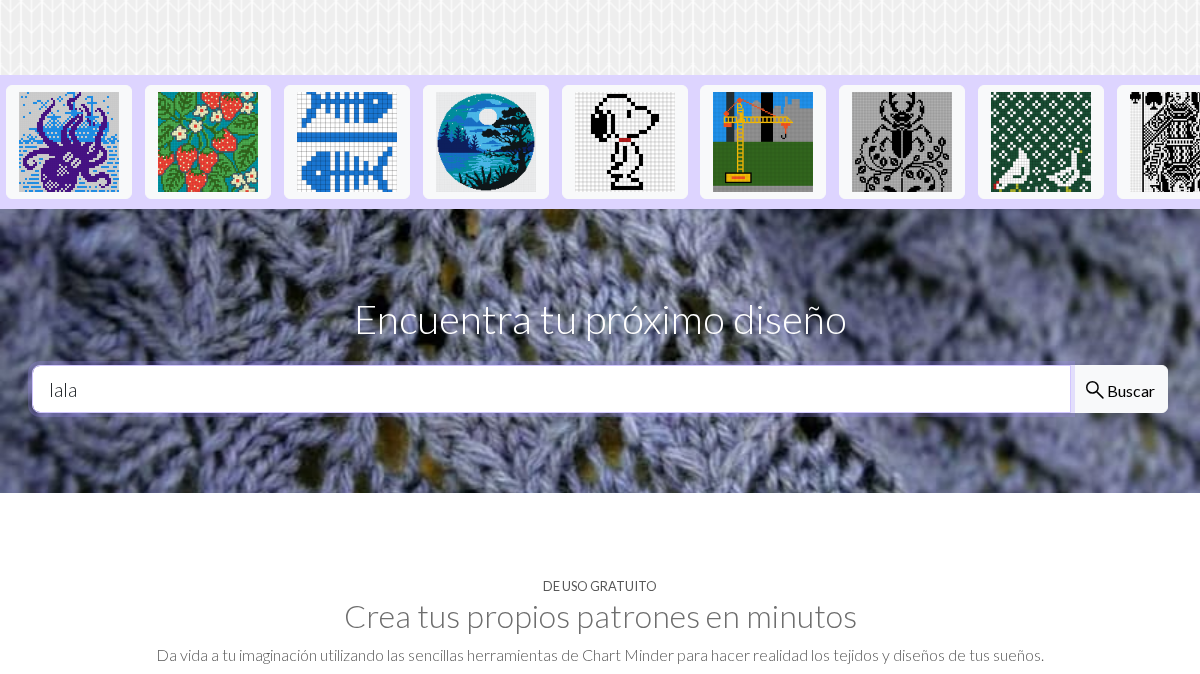 type on "lala" 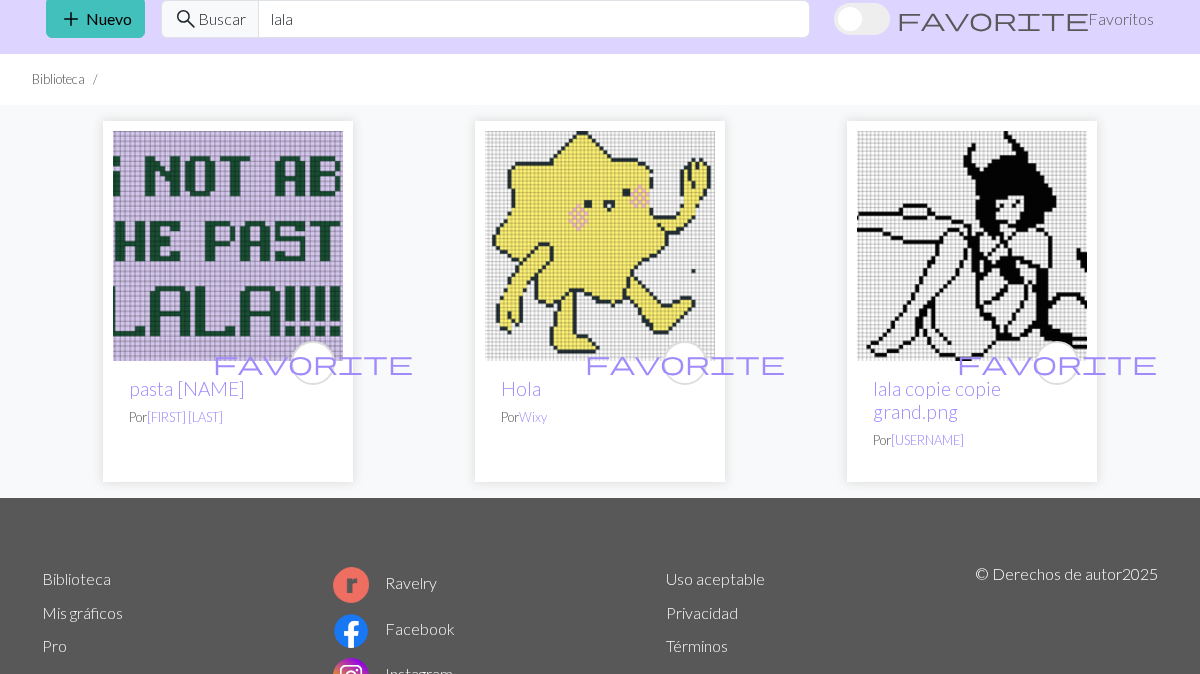 scroll, scrollTop: 0, scrollLeft: 0, axis: both 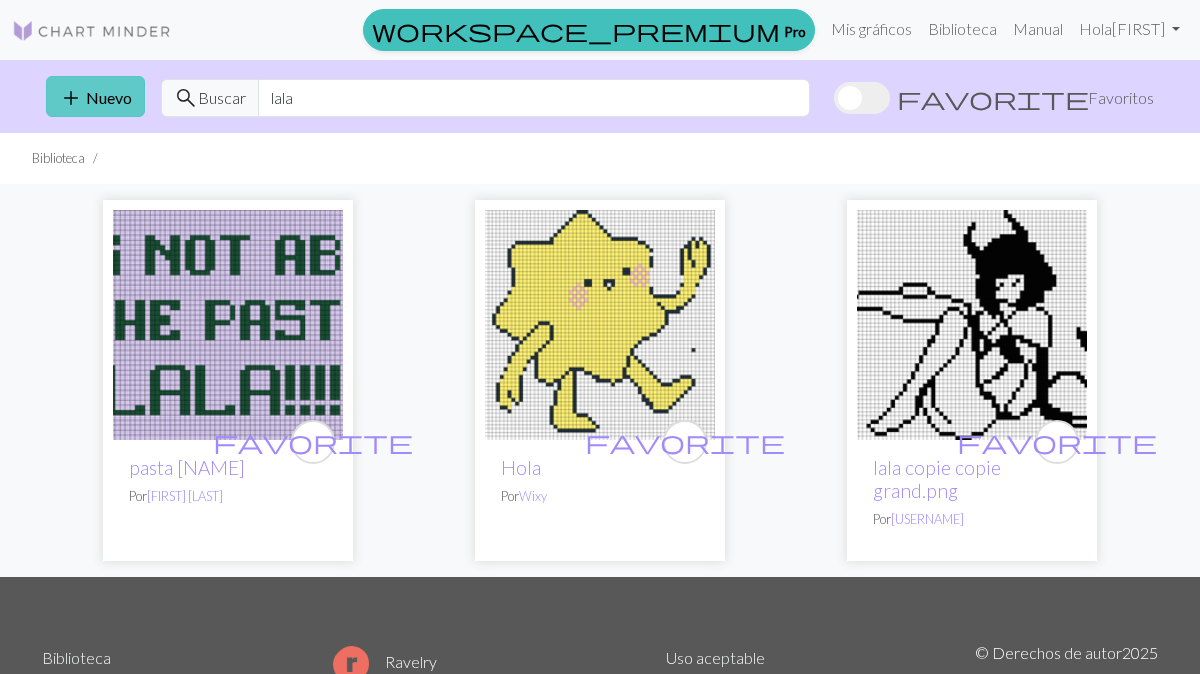 click on "Nuevo" at bounding box center (109, 97) 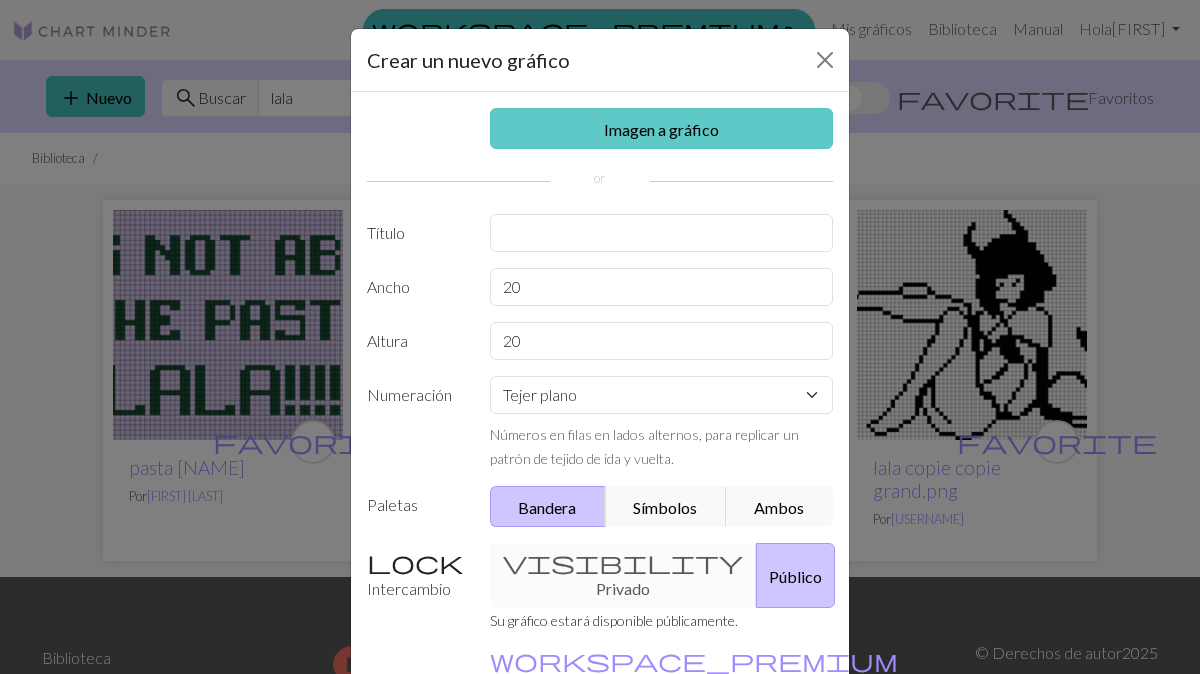 click on "Imagen a gráfico" at bounding box center [662, 128] 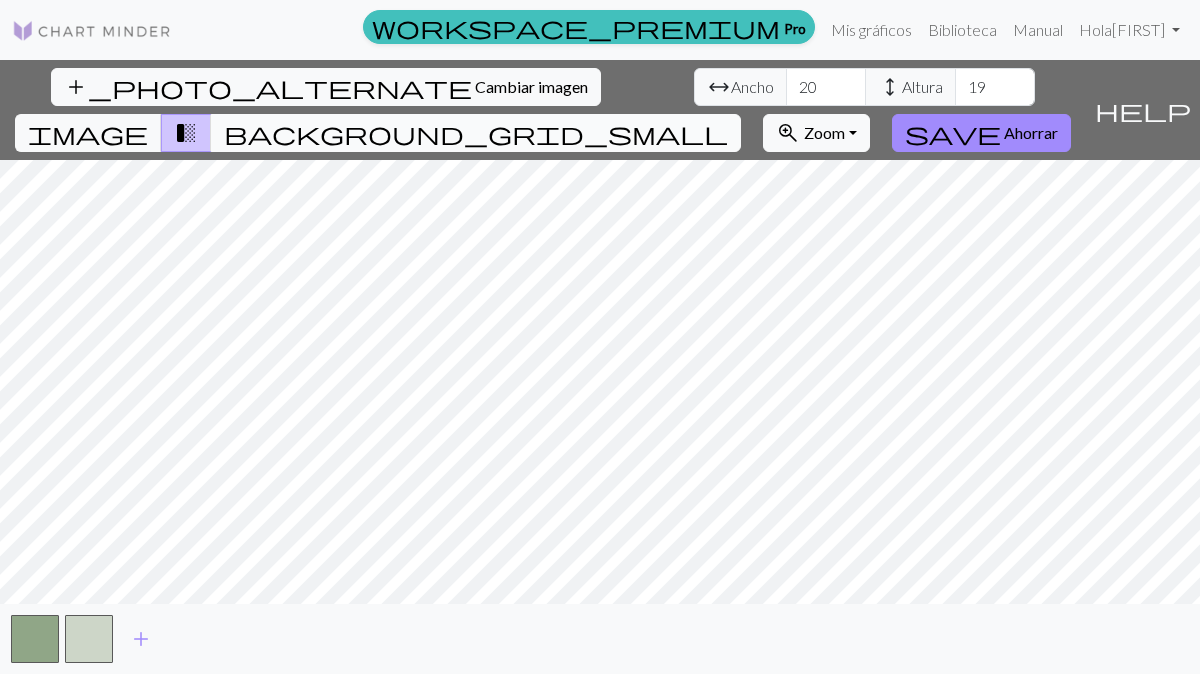 click on "background_grid_small" at bounding box center [476, 133] 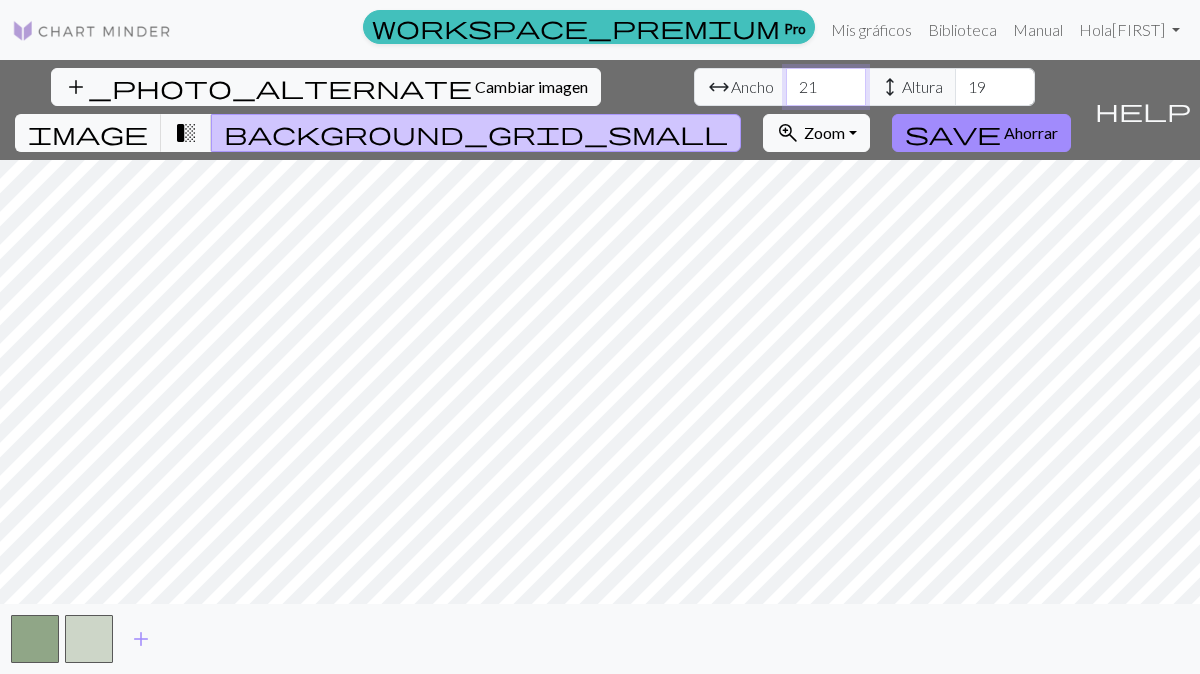 click on "21" at bounding box center [826, 87] 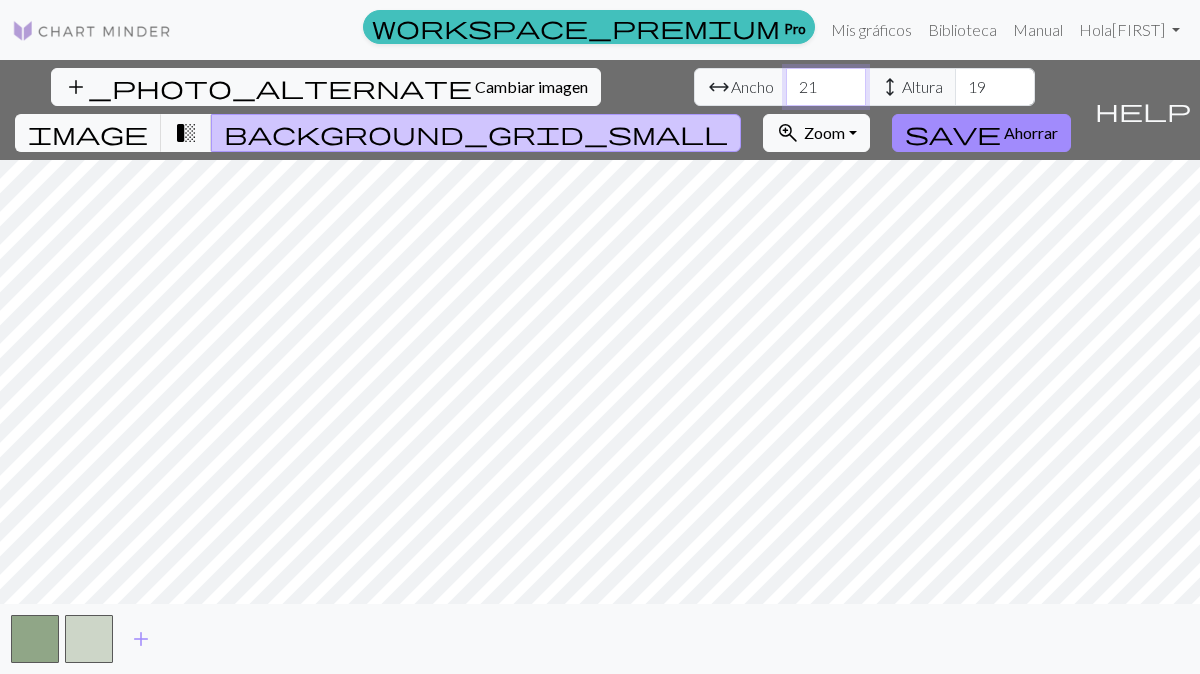 type on "2" 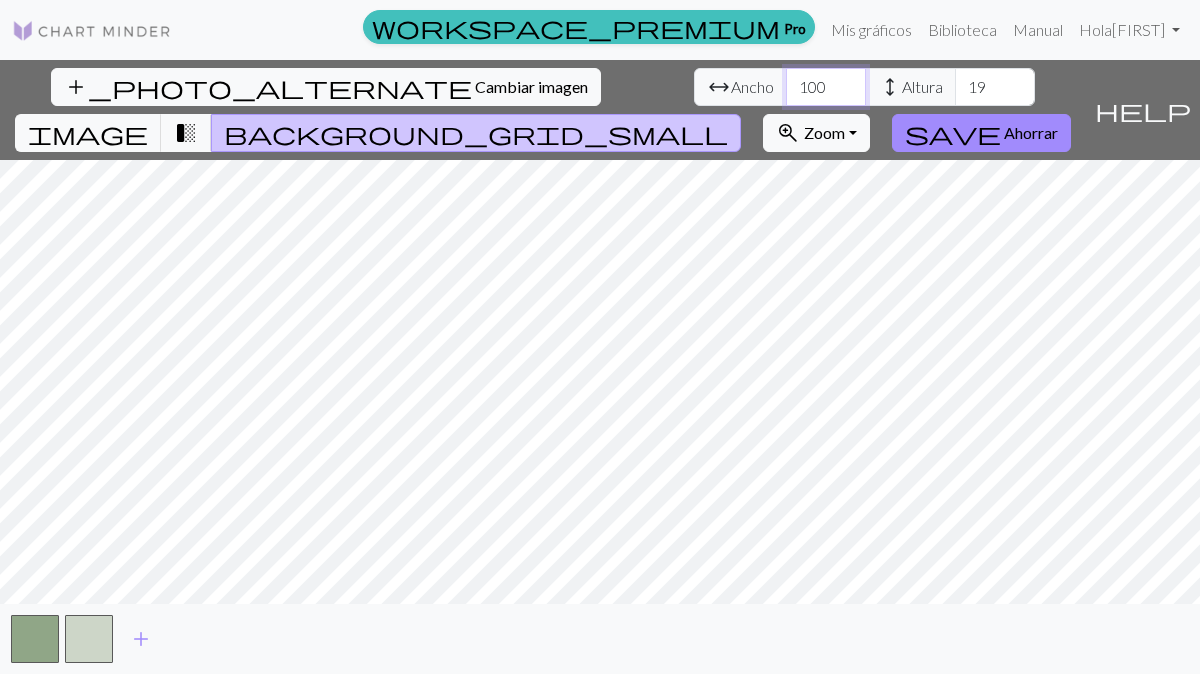 type on "100" 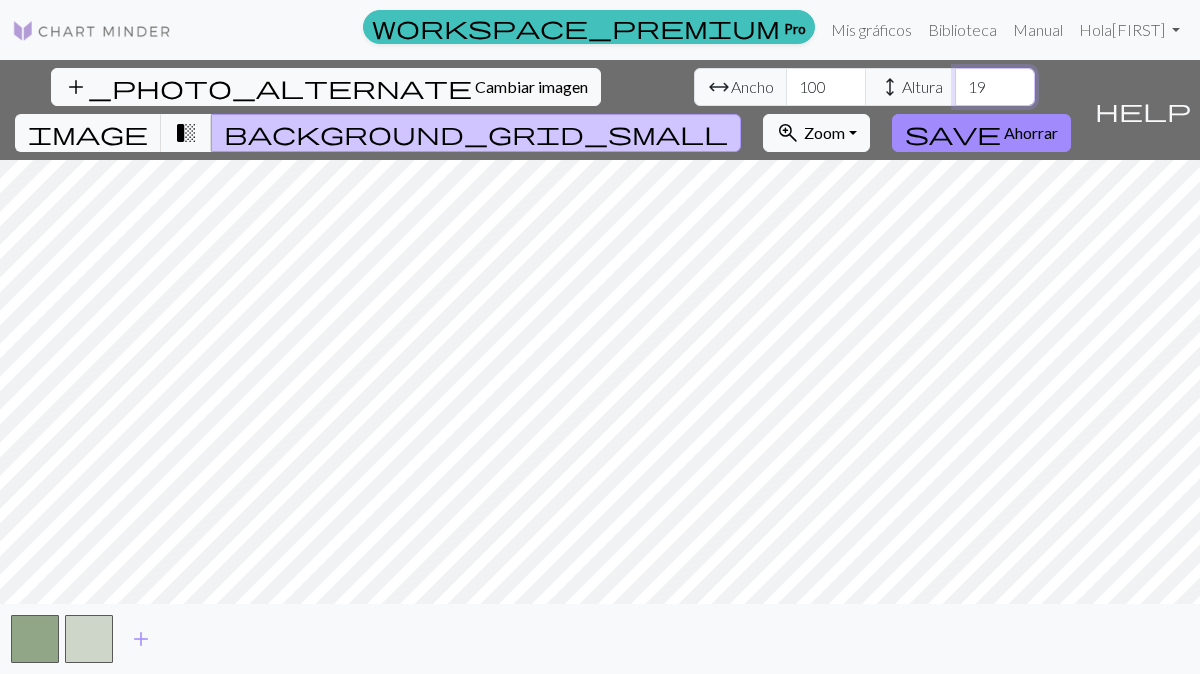click on "19" at bounding box center (995, 87) 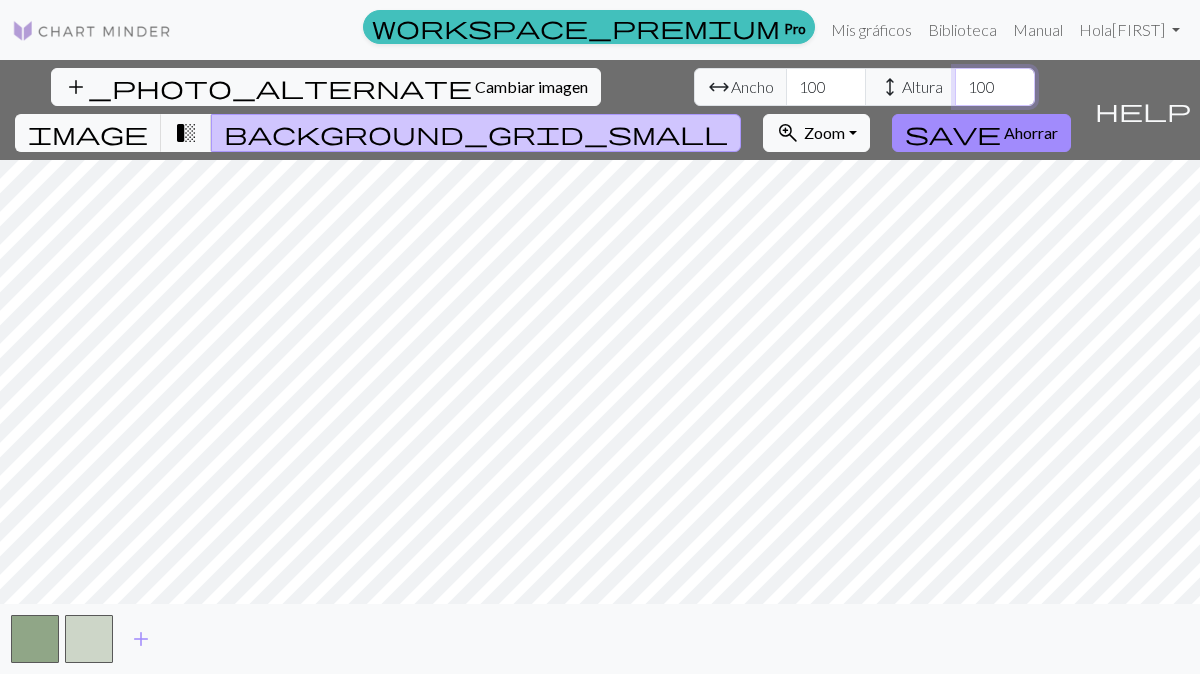 type on "100" 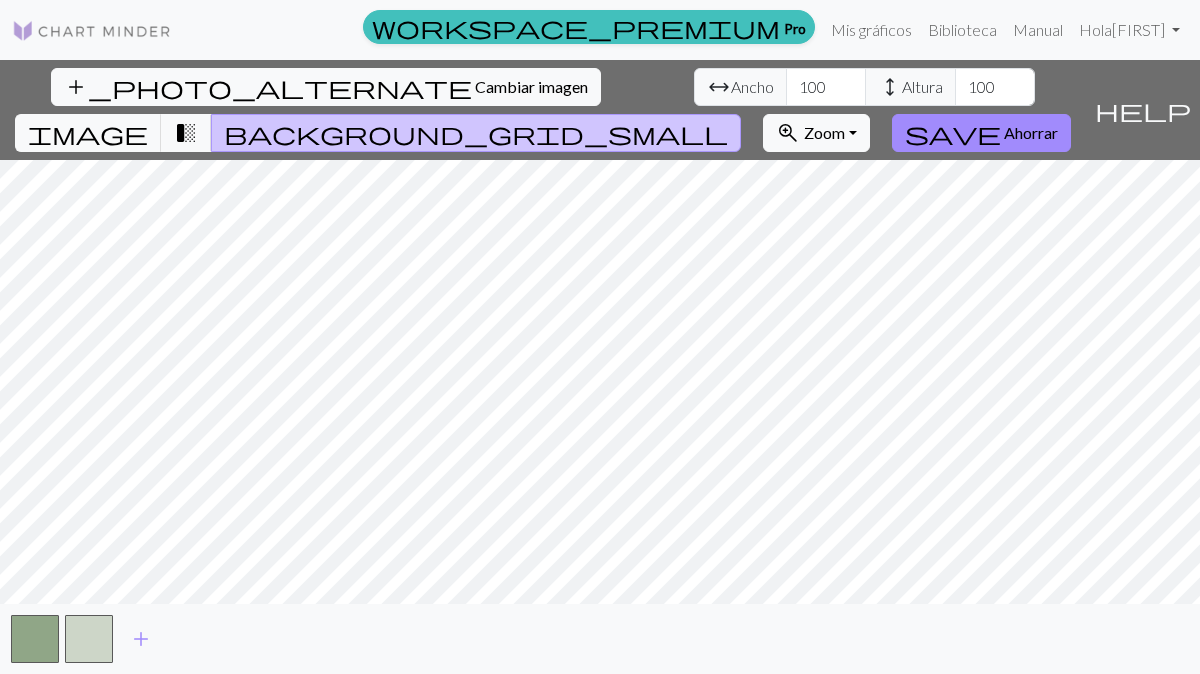 click on "background_grid_small" at bounding box center [476, 133] 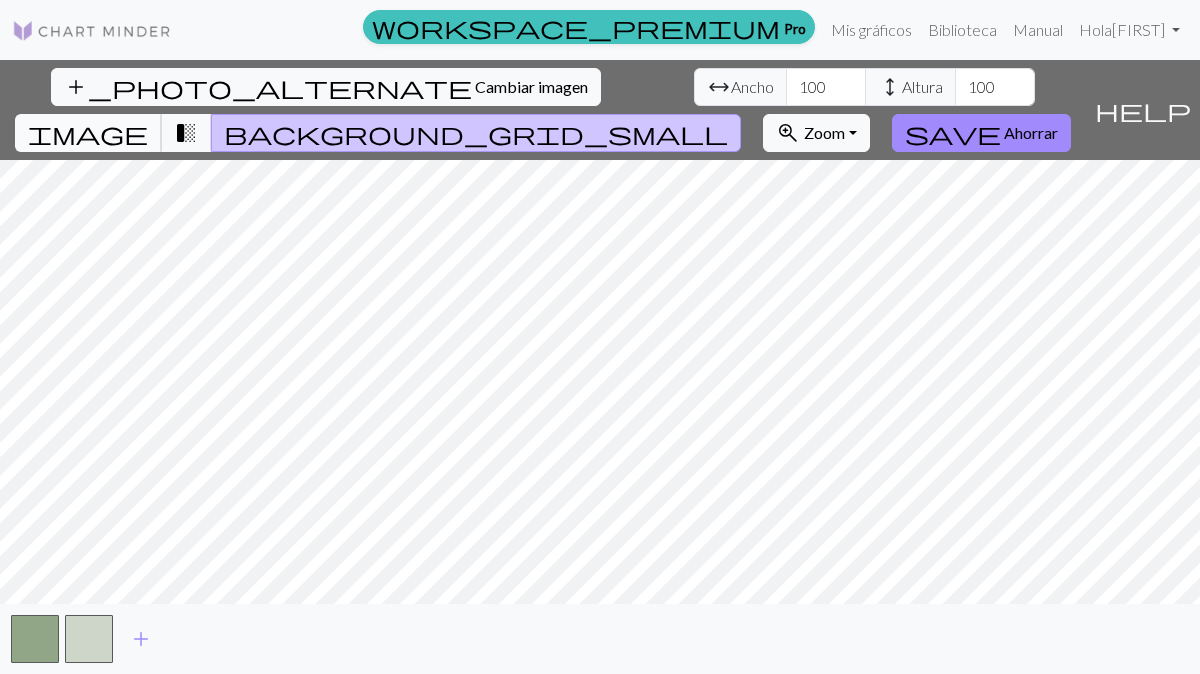click on "image" at bounding box center [88, 133] 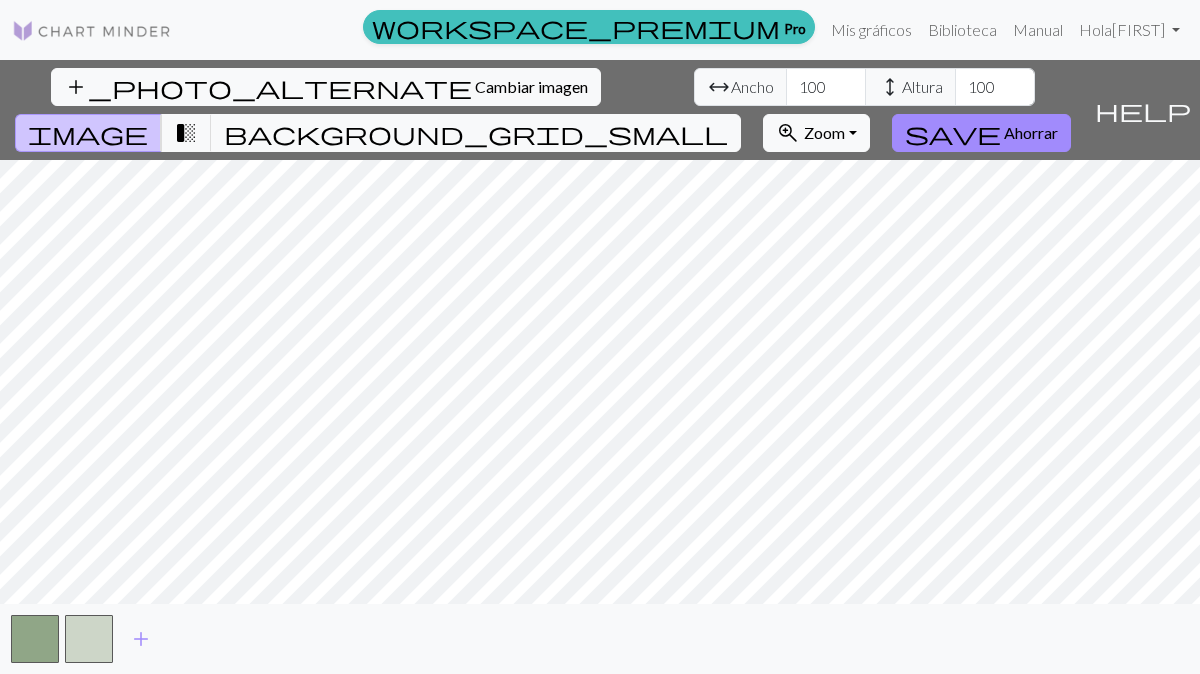 click on "image" at bounding box center (88, 133) 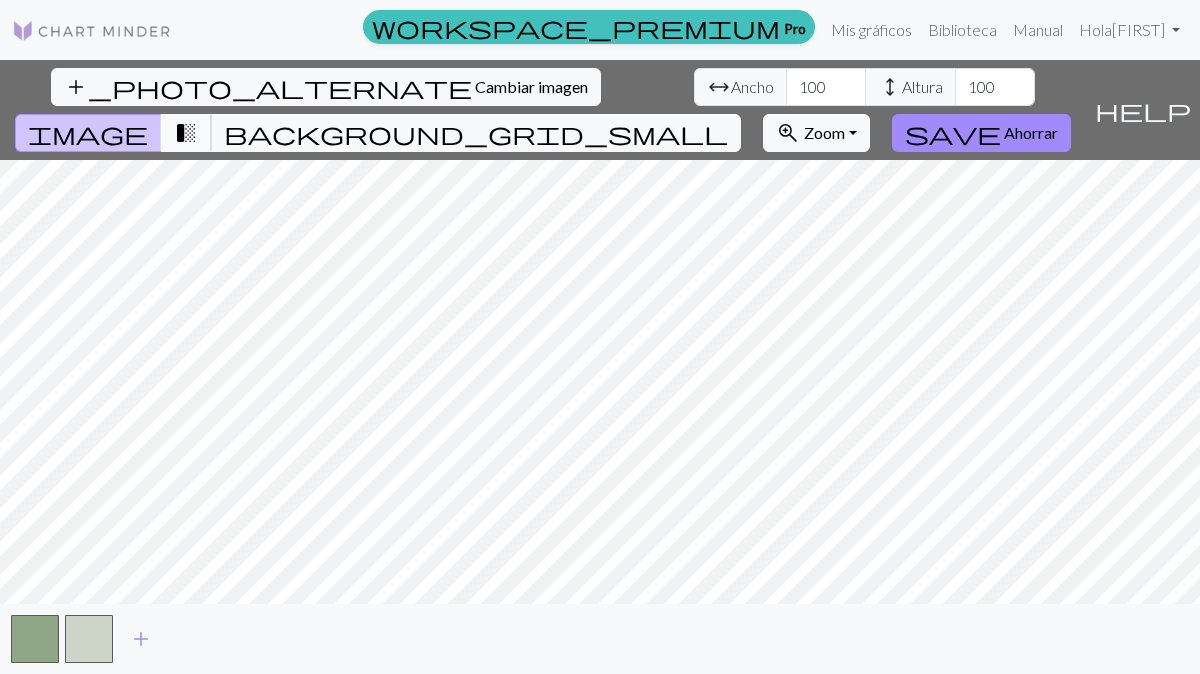 click on "transition_fade" at bounding box center [186, 133] 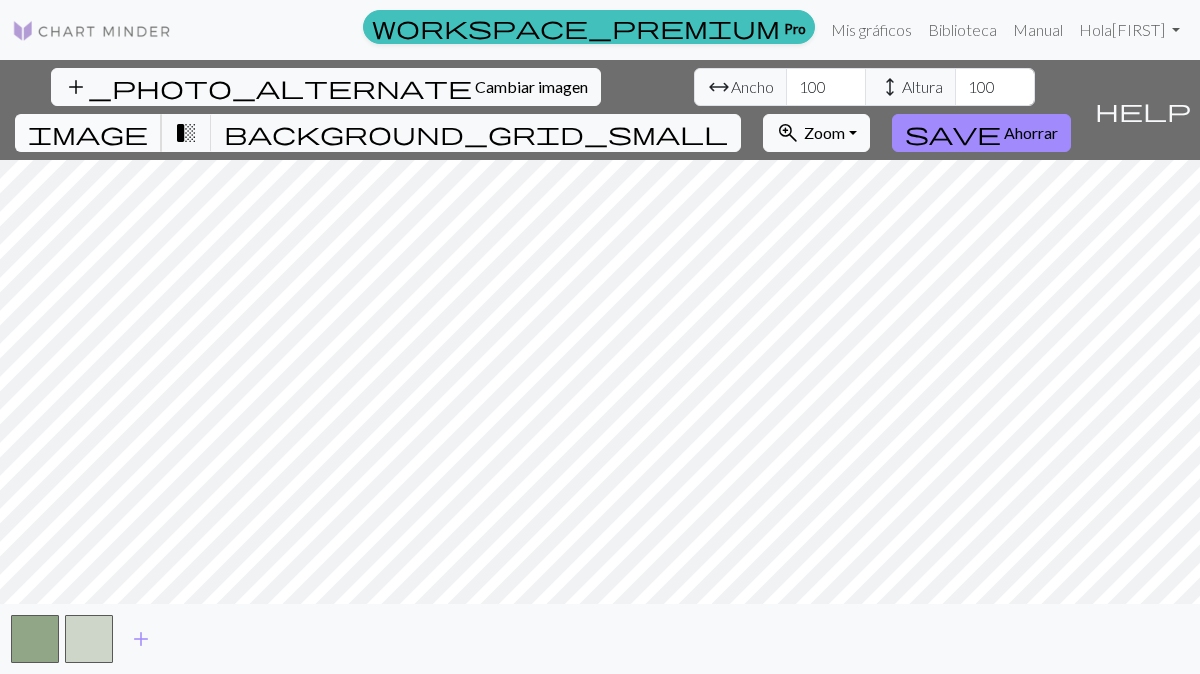 click on "image" at bounding box center [88, 133] 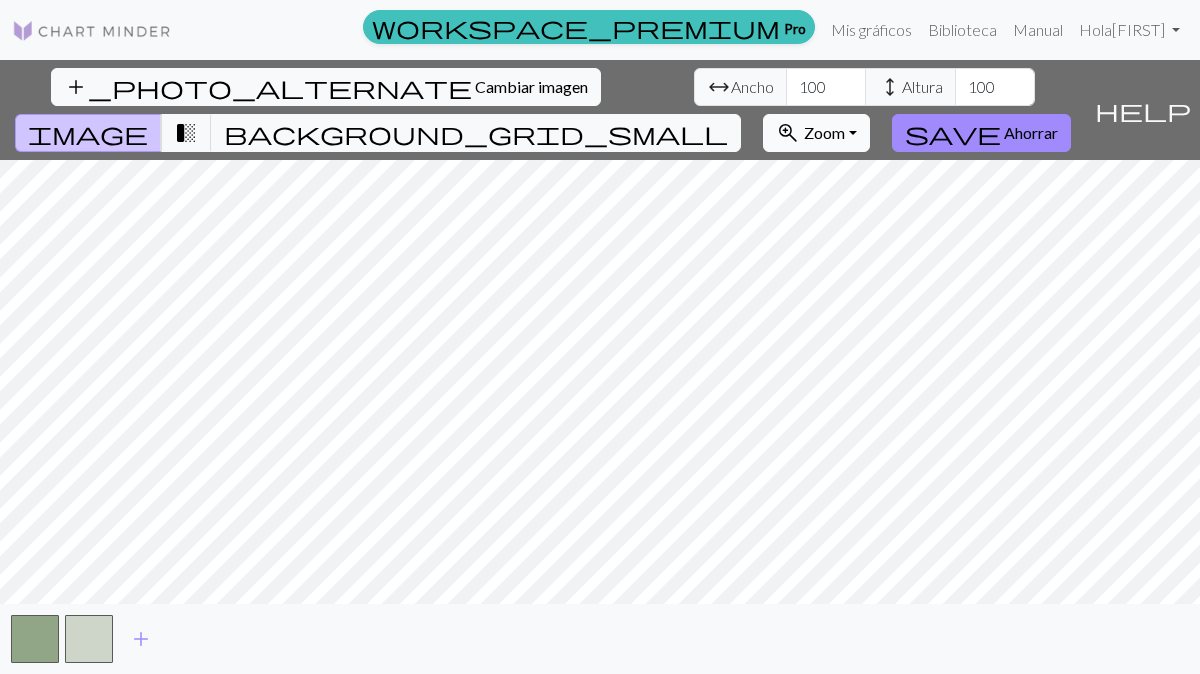 click on "Zoom" at bounding box center (824, 132) 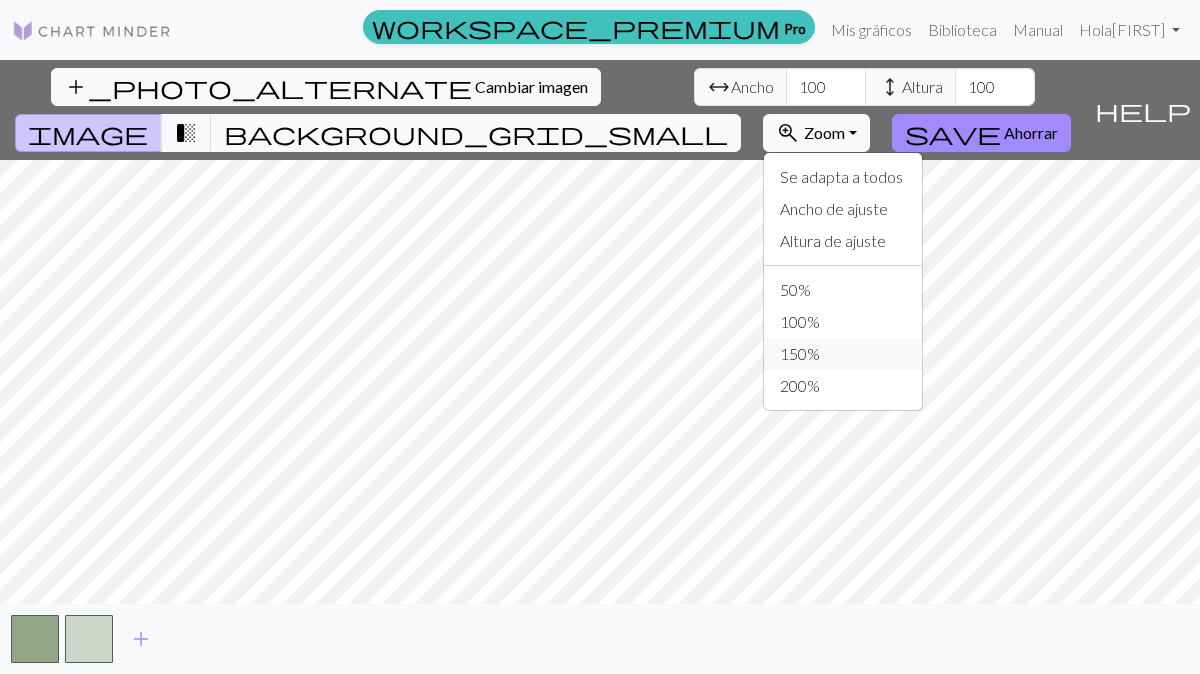 click on "150%" at bounding box center (800, 353) 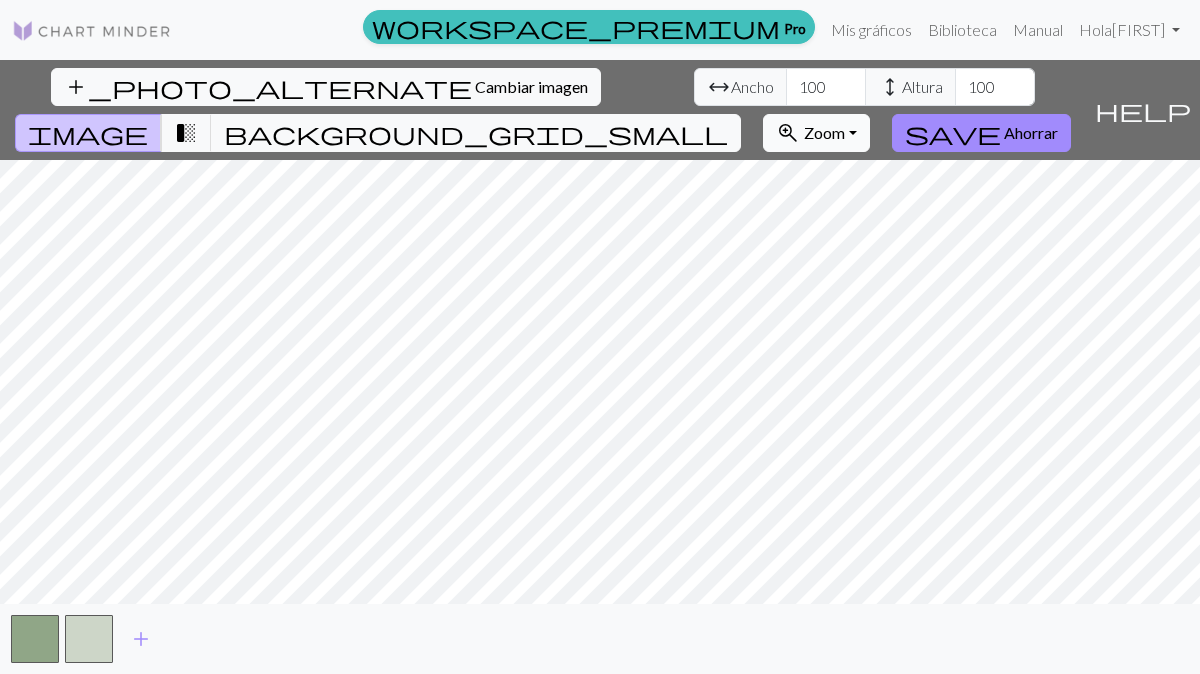 click on "Zoom" at bounding box center [824, 132] 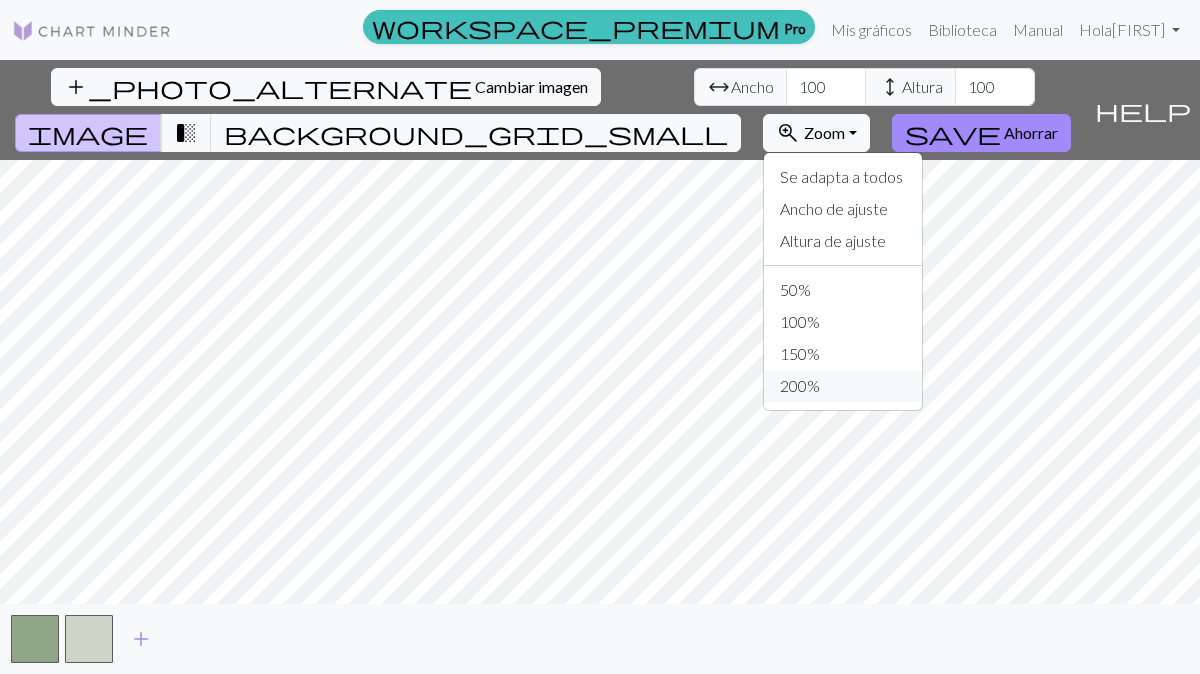 click on "200%" at bounding box center [800, 385] 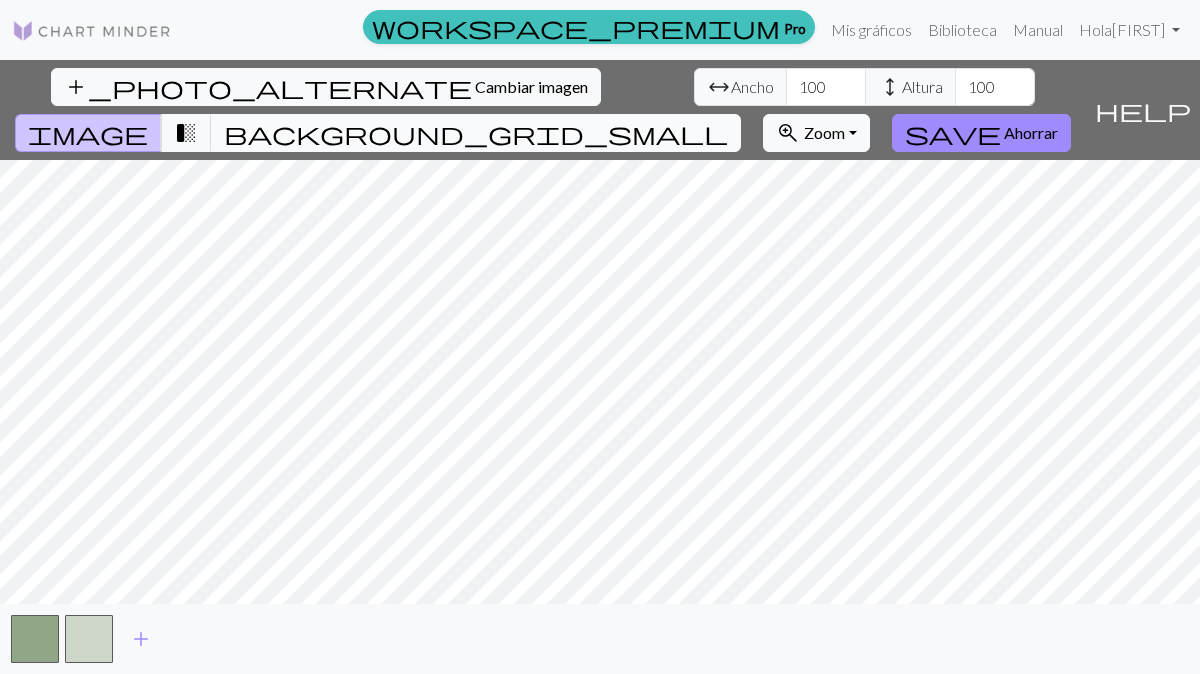 click on "background_grid_small" at bounding box center (476, 133) 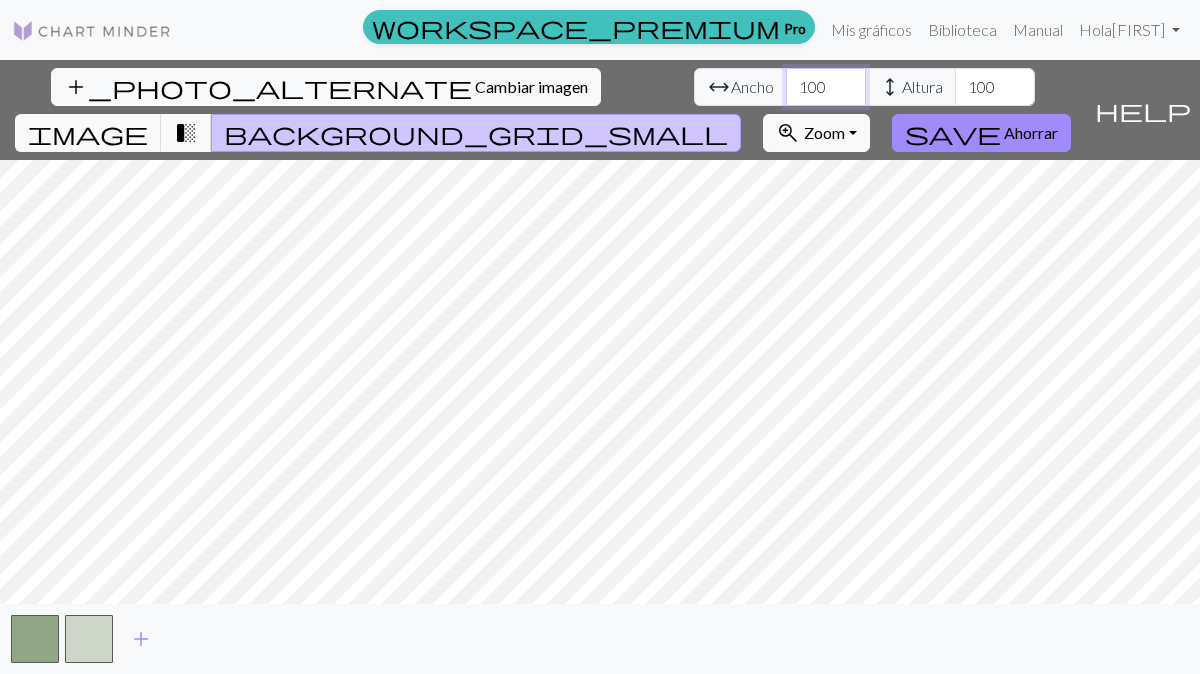 click on "100" at bounding box center [826, 87] 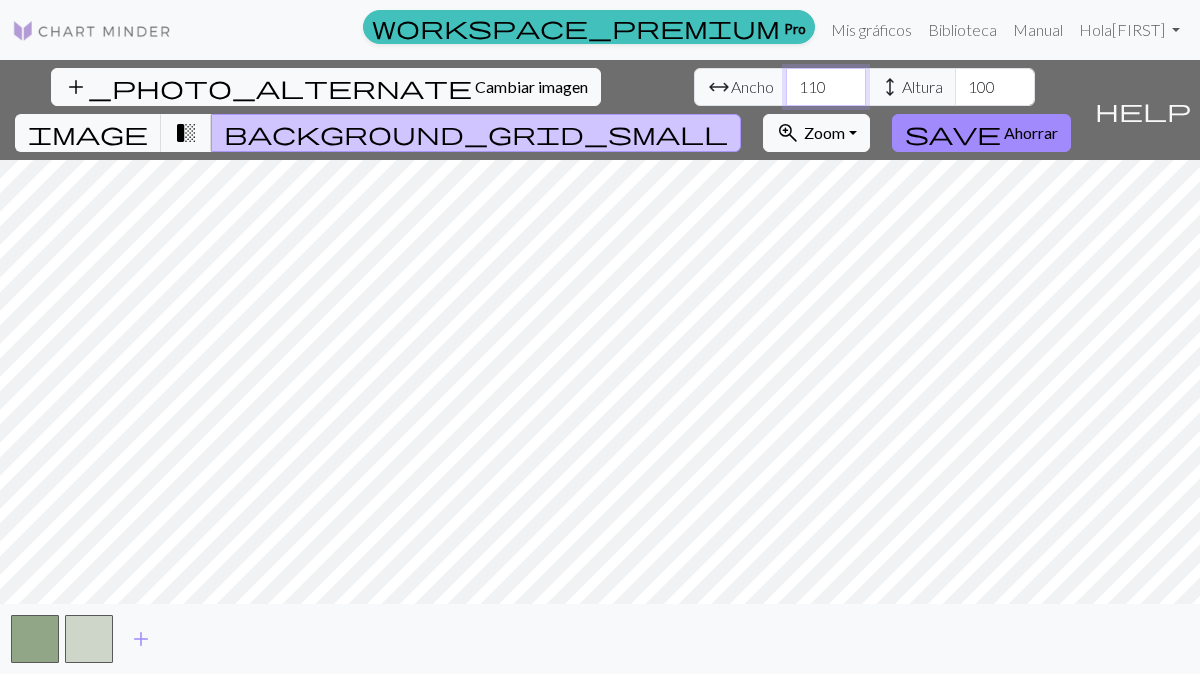 type on "110" 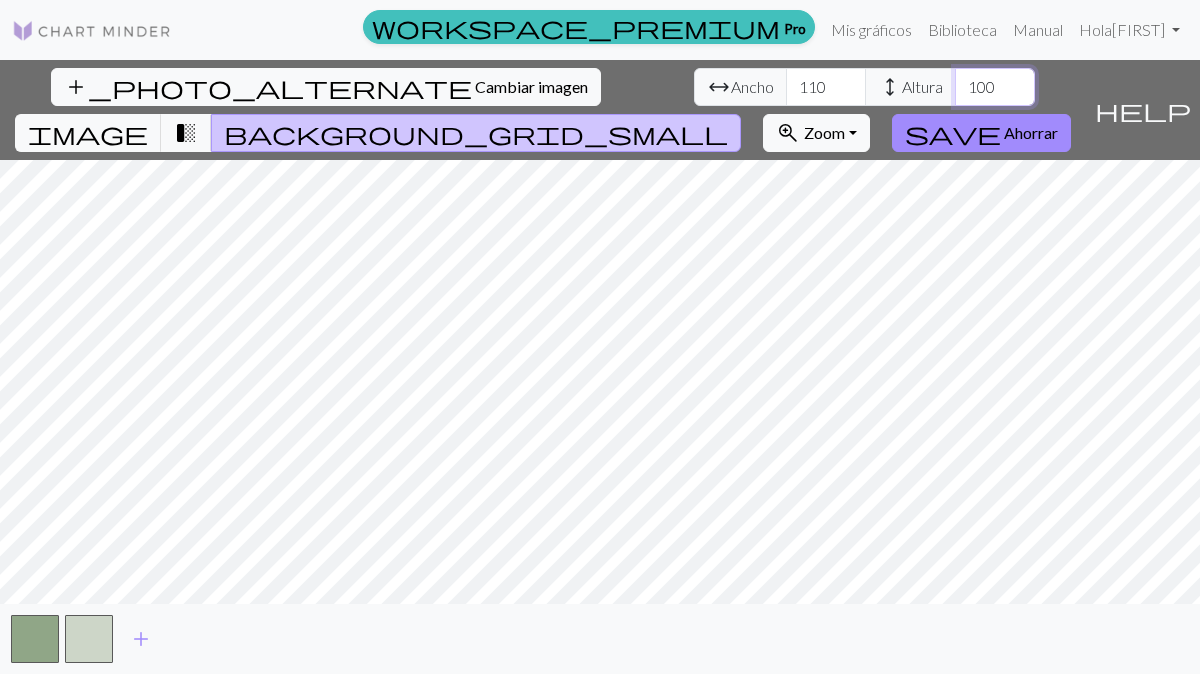 click on "100" at bounding box center (995, 87) 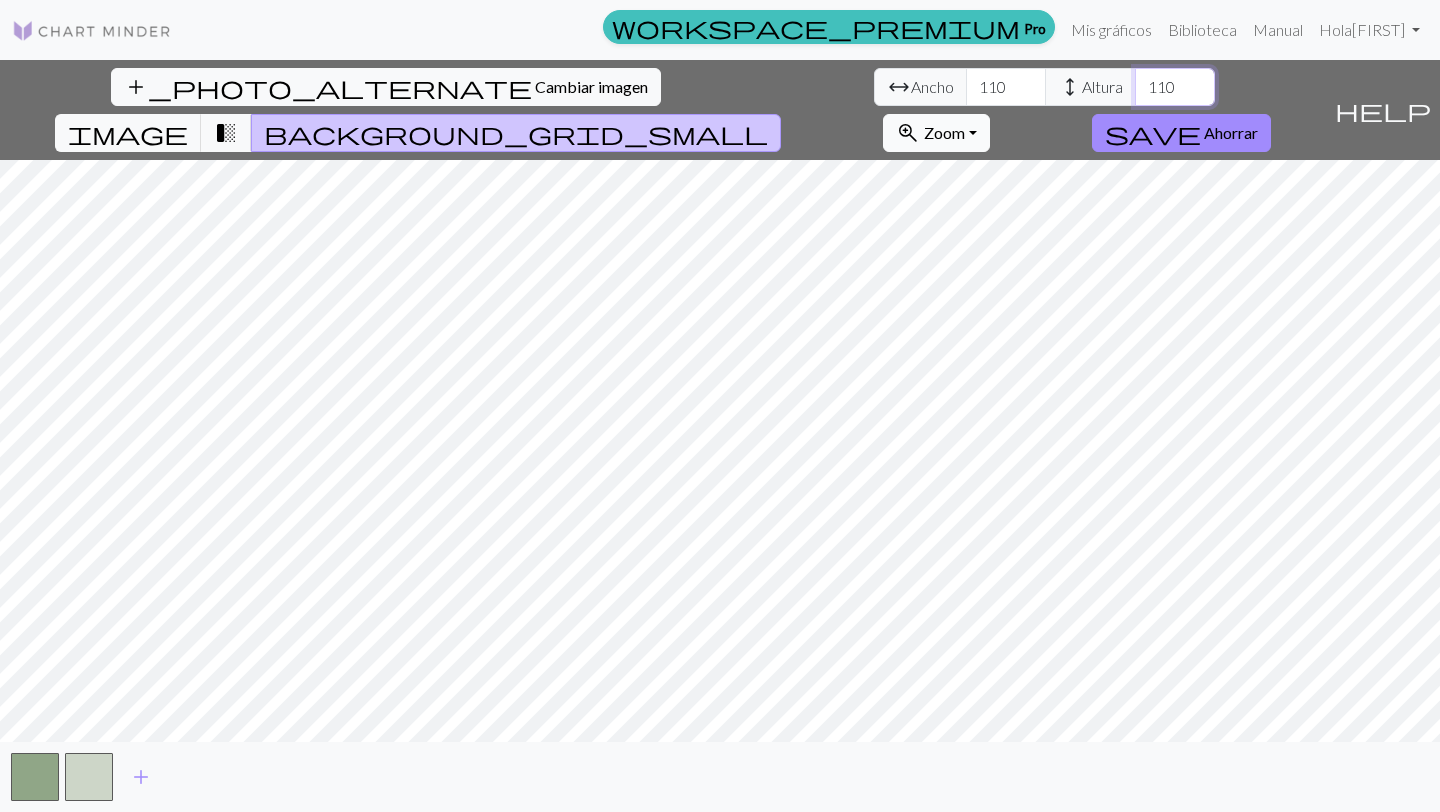 type on "110" 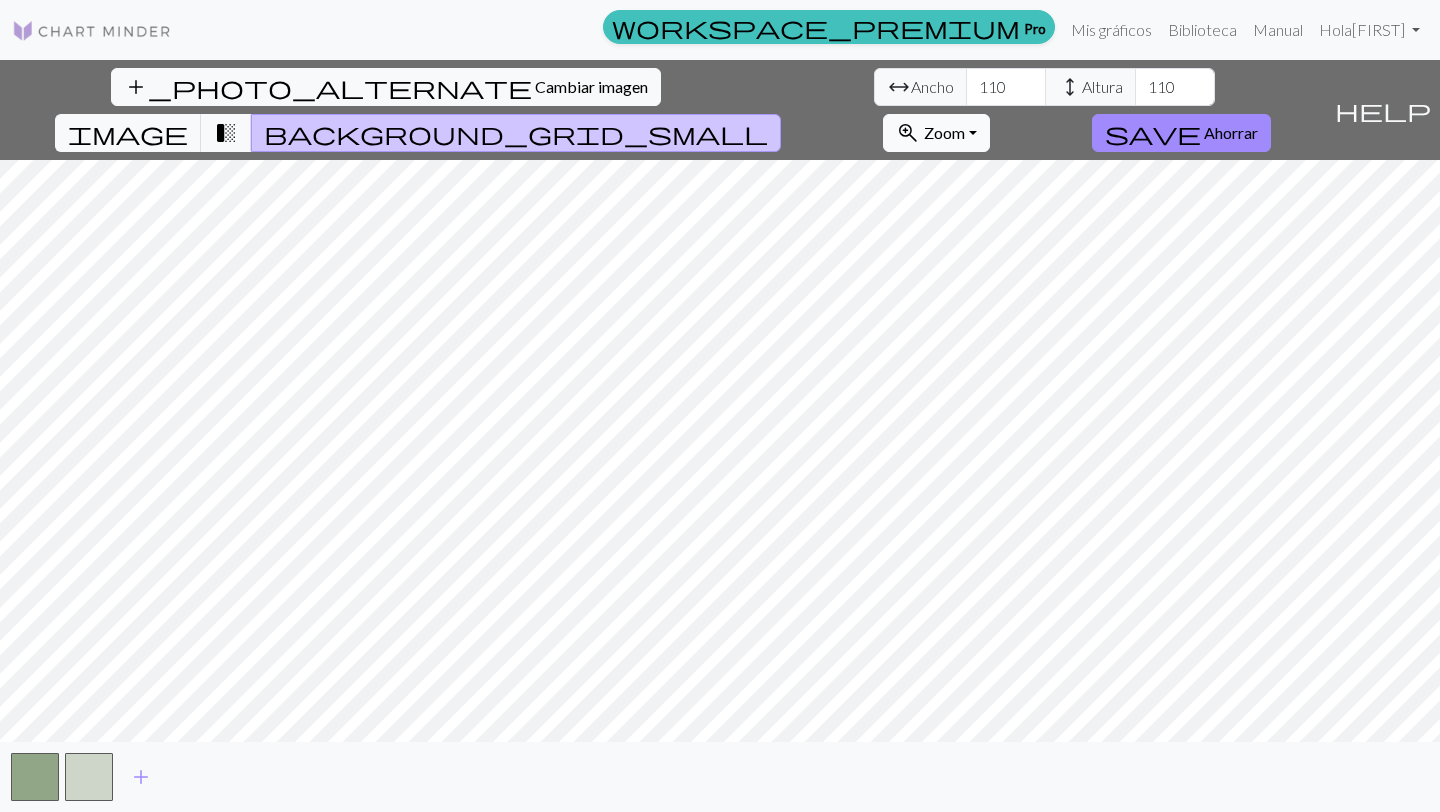 click on "zoom_in Zoom Zoom" at bounding box center (936, 133) 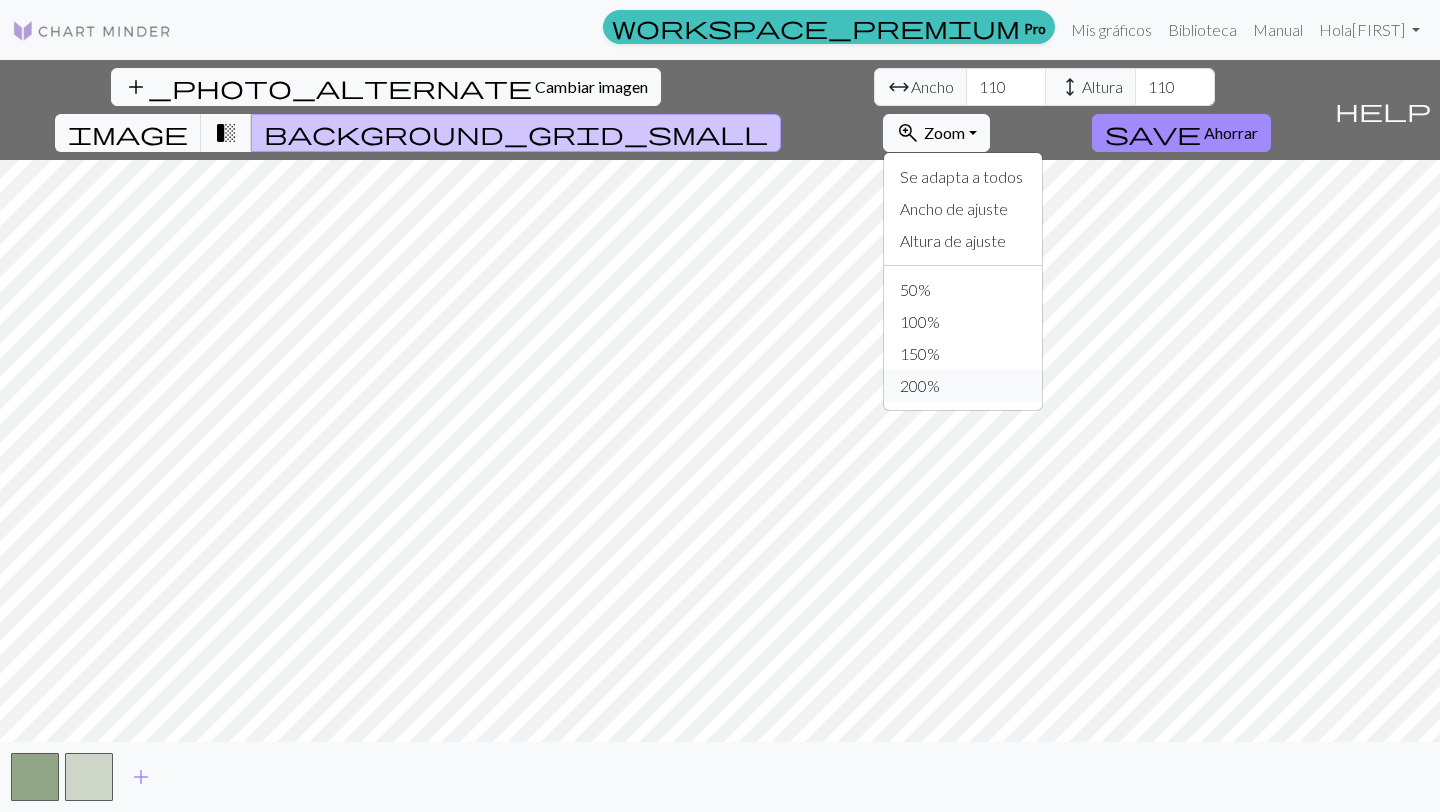 click on "200%" at bounding box center (963, 386) 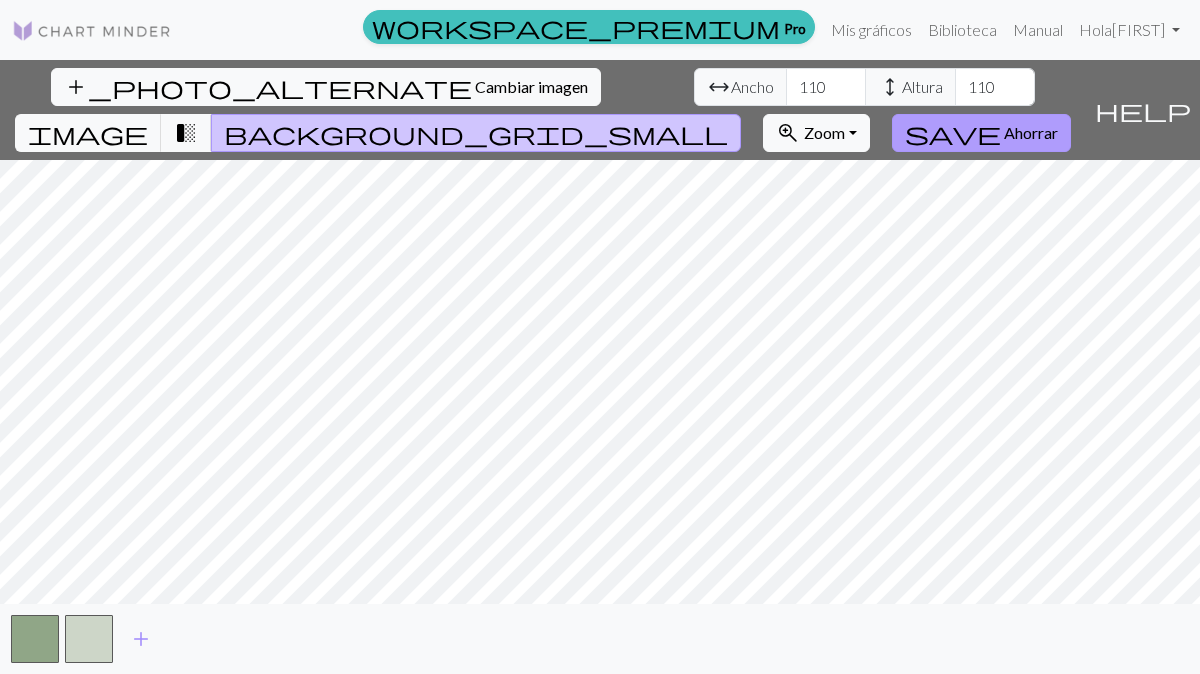 click on "save   Ahorrar" at bounding box center [981, 133] 